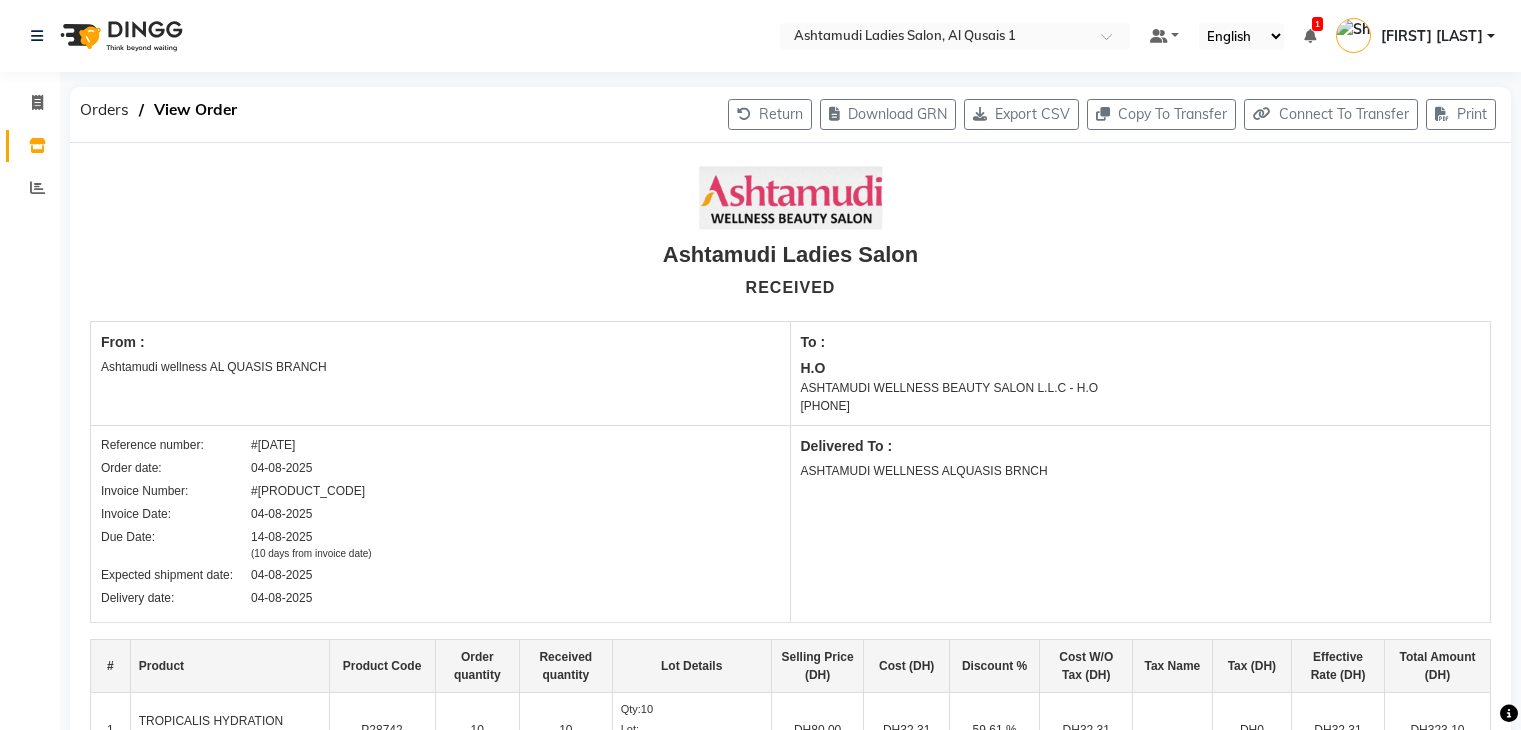 scroll, scrollTop: 0, scrollLeft: 0, axis: both 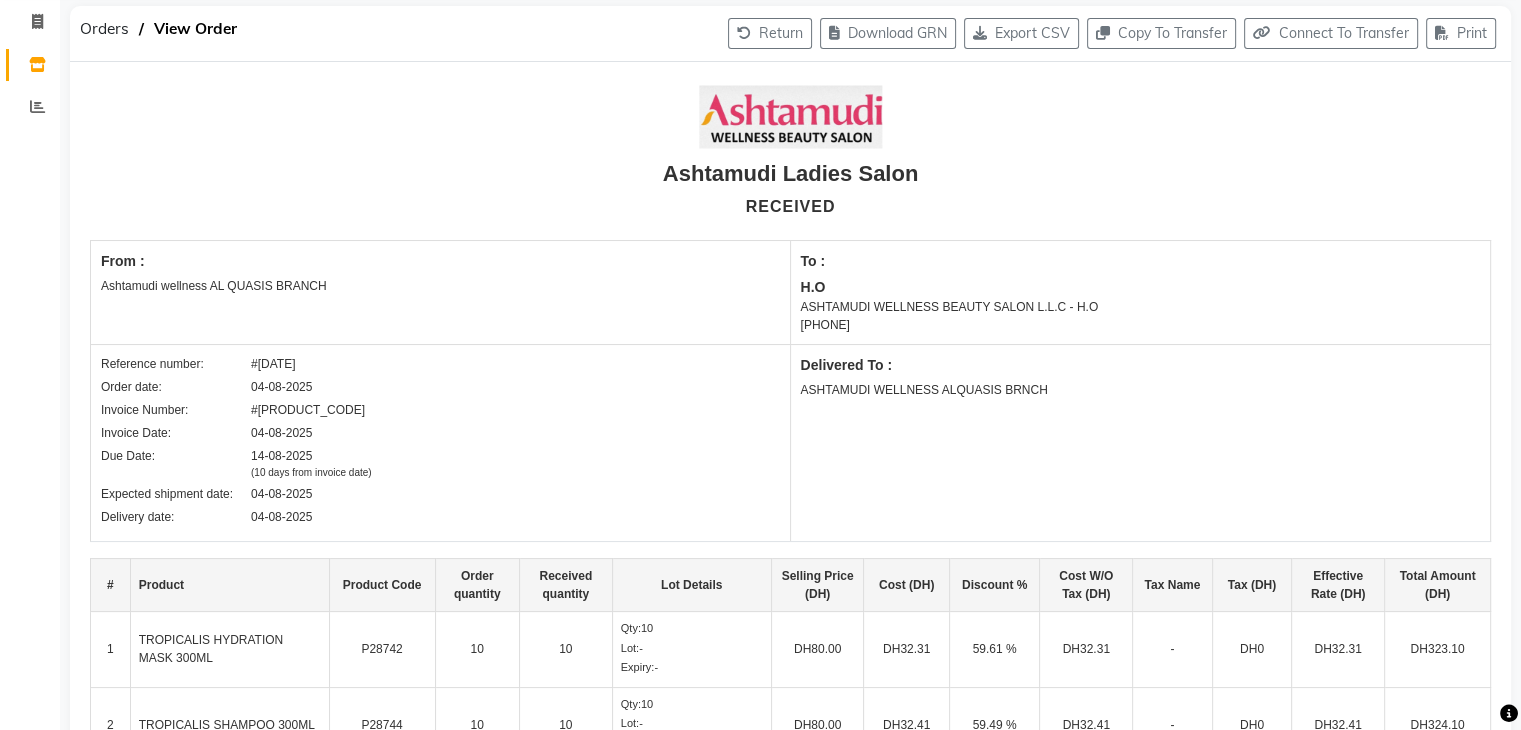 select on "true" 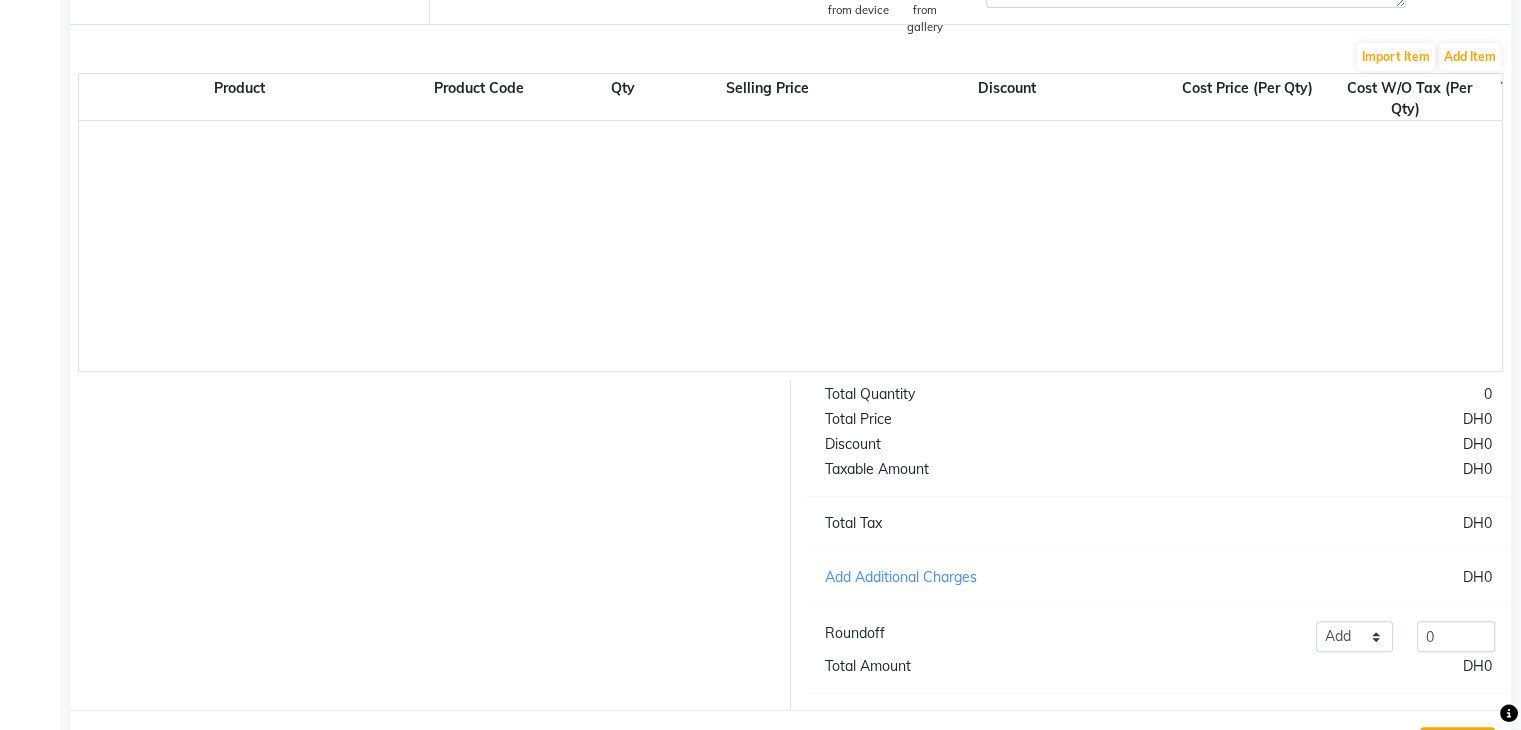 scroll, scrollTop: 0, scrollLeft: 0, axis: both 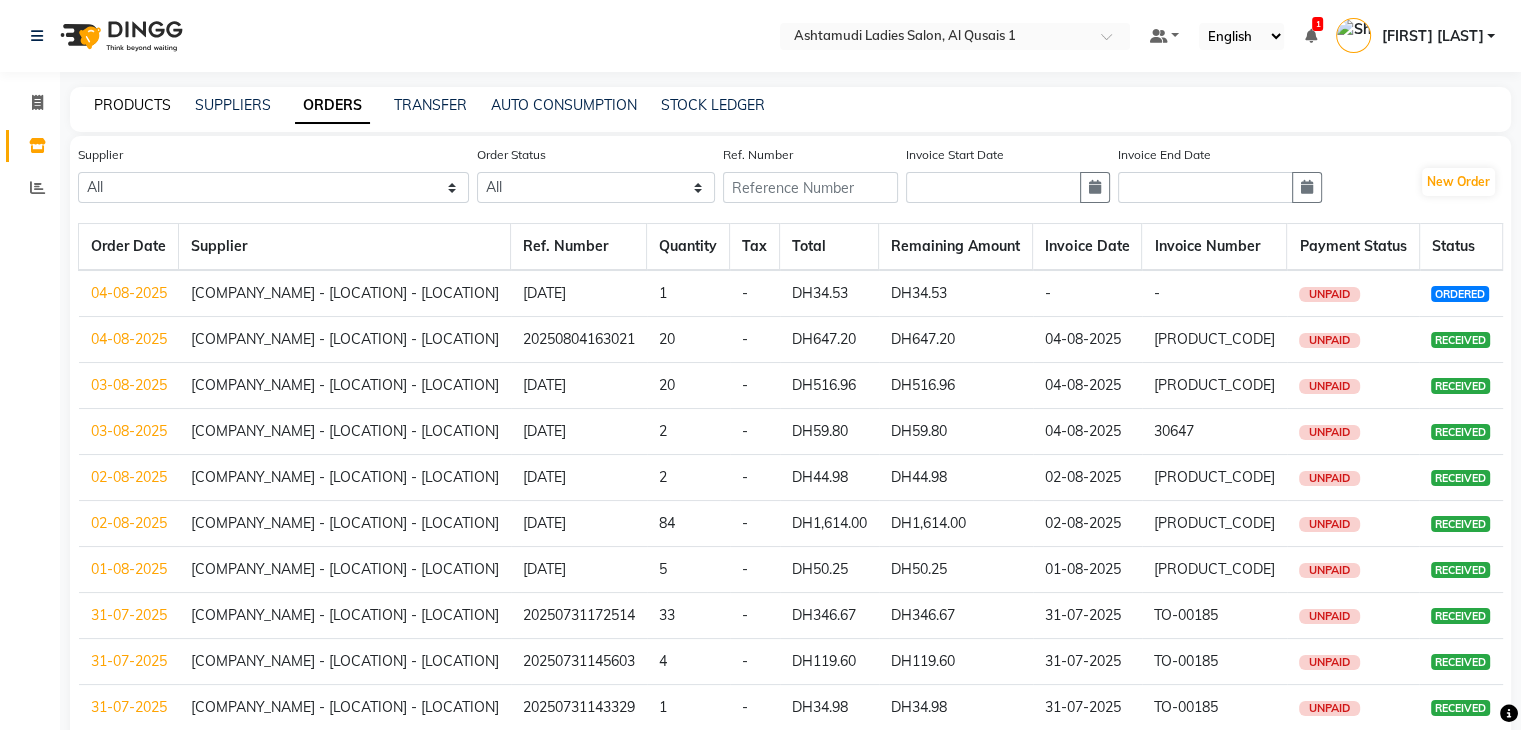 click on "PRODUCTS" 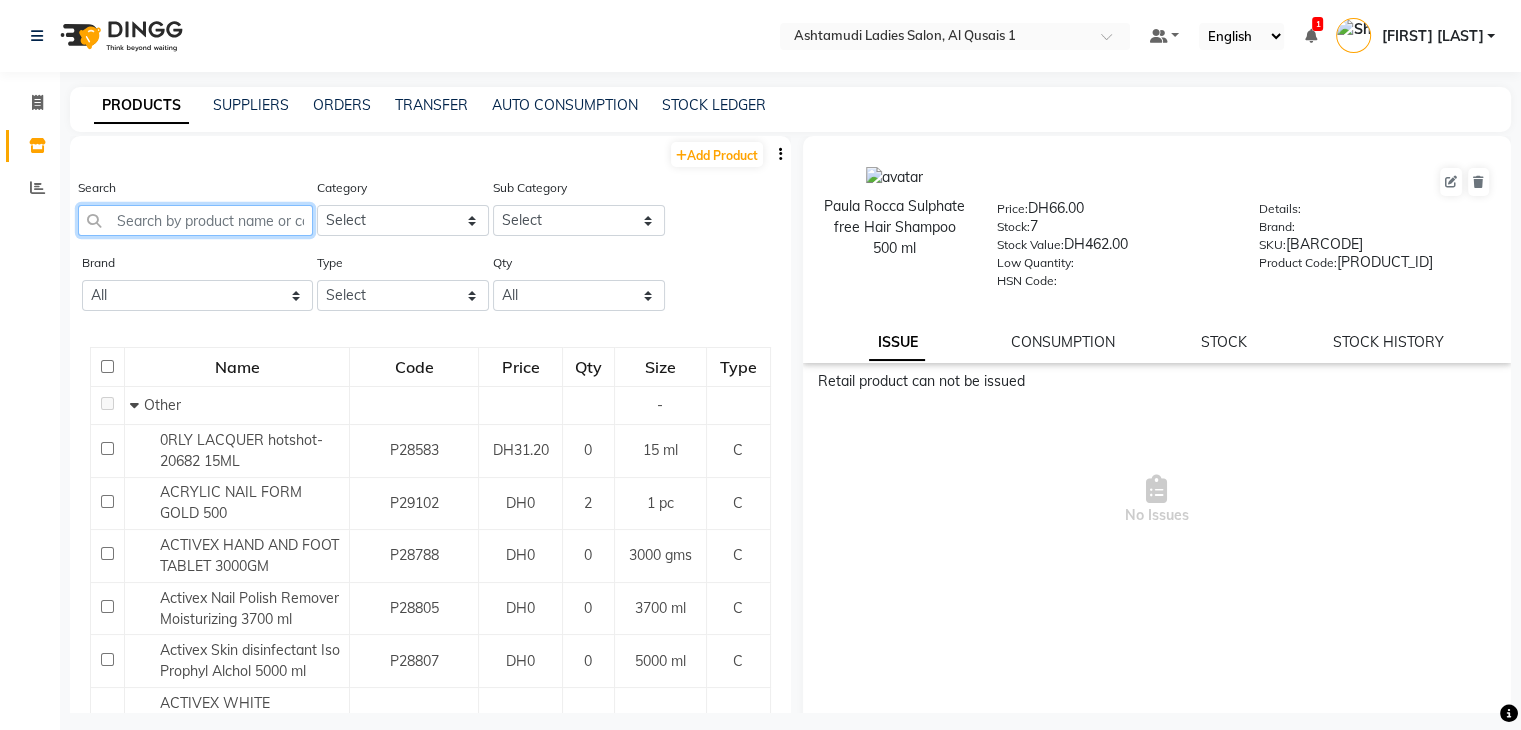 click 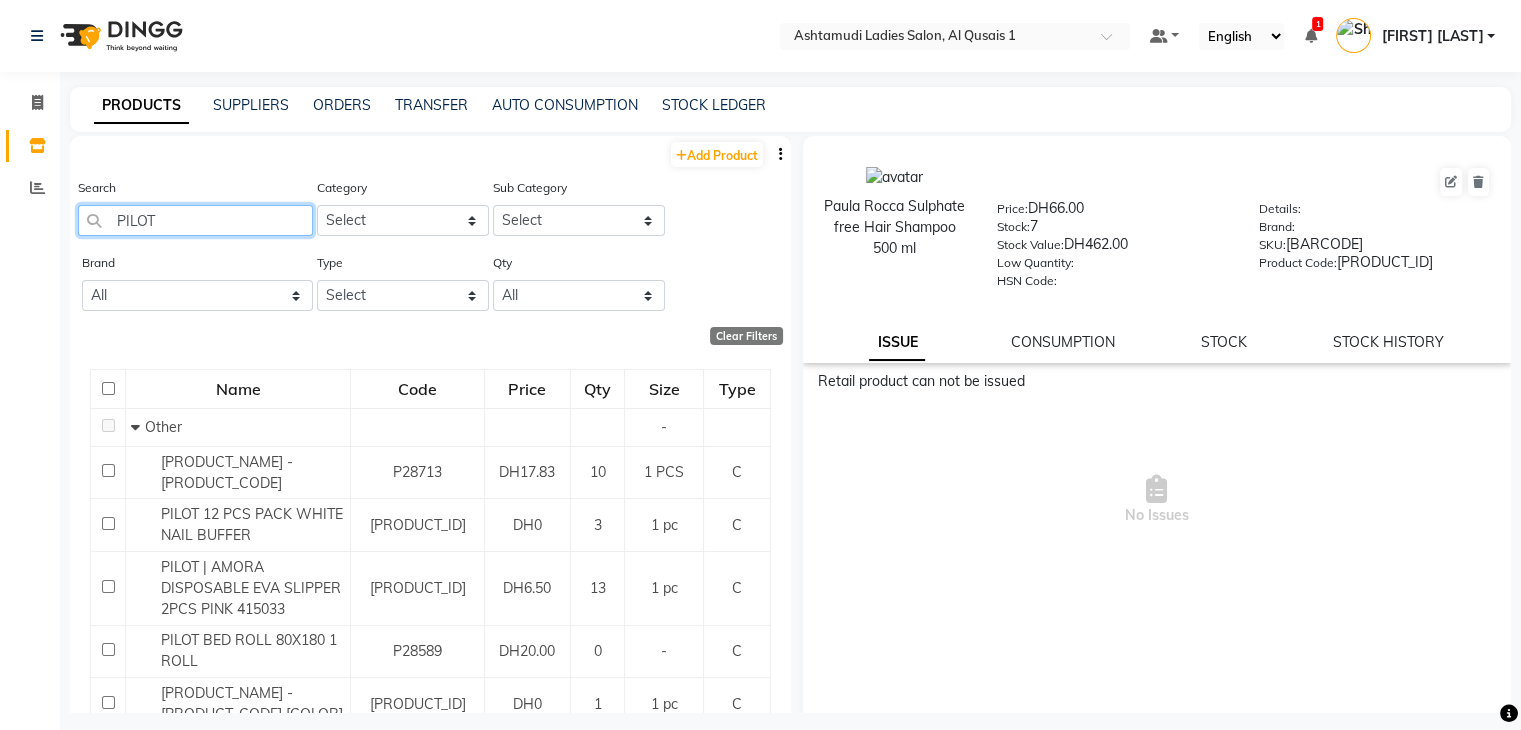 scroll, scrollTop: 955, scrollLeft: 0, axis: vertical 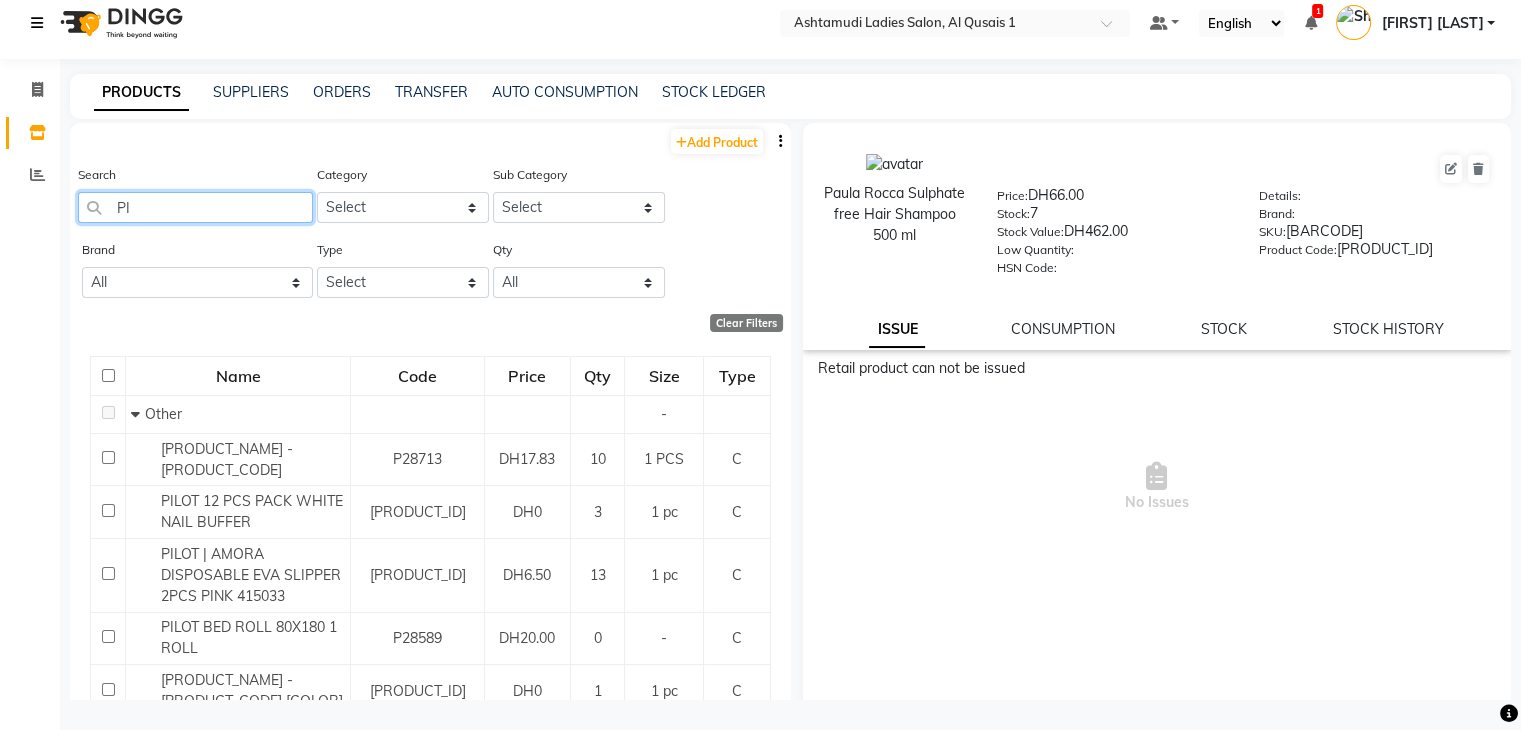type on "P" 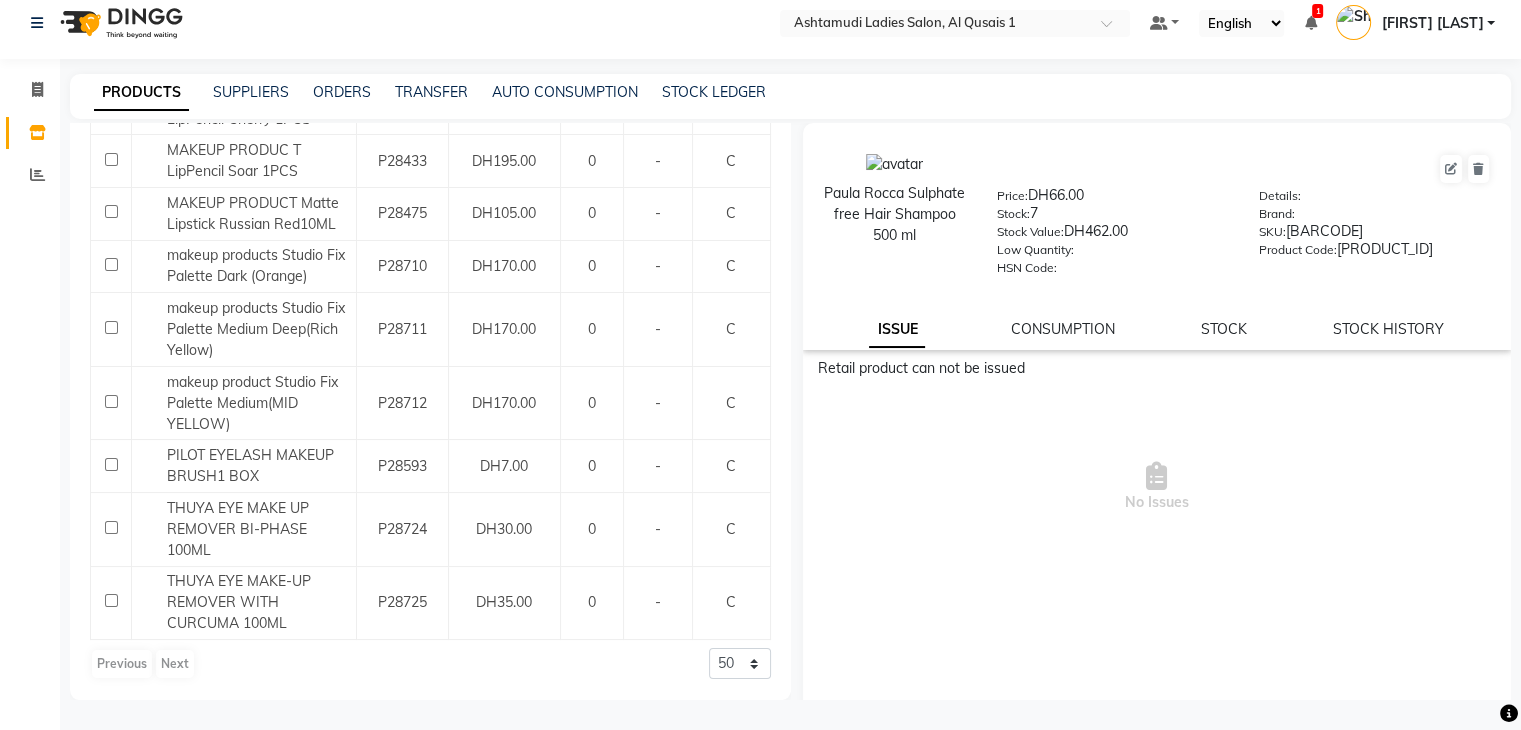 scroll, scrollTop: 0, scrollLeft: 0, axis: both 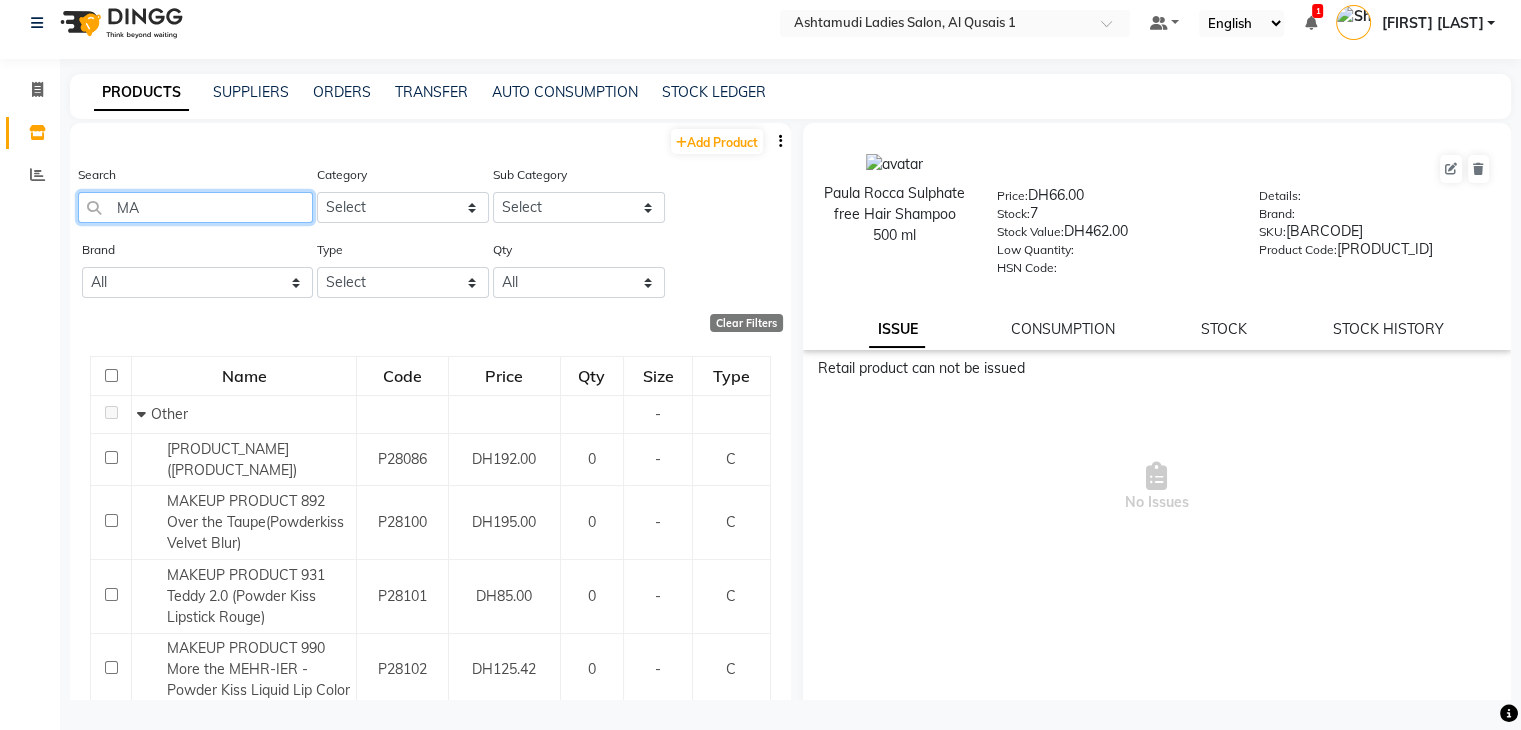 type on "M" 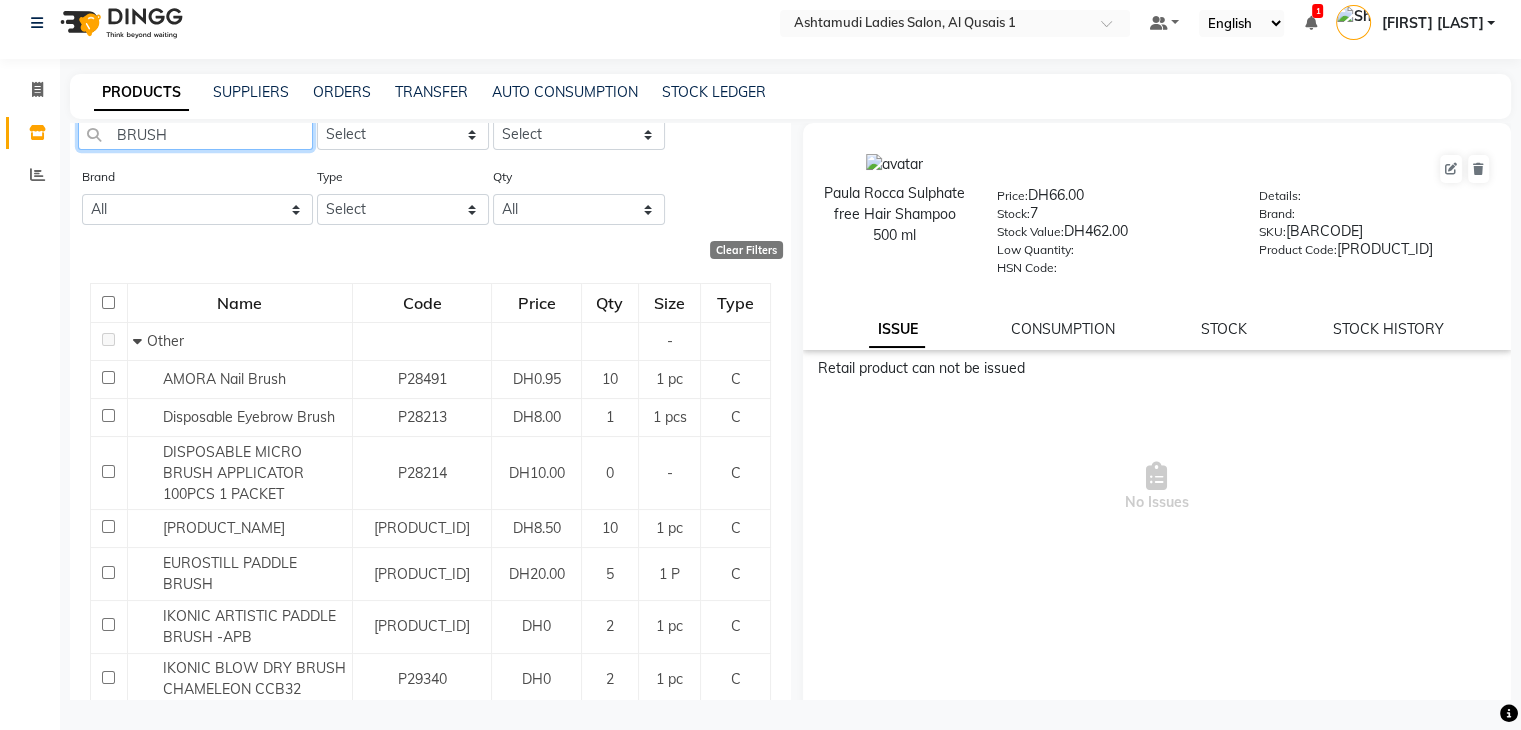 scroll, scrollTop: 0, scrollLeft: 0, axis: both 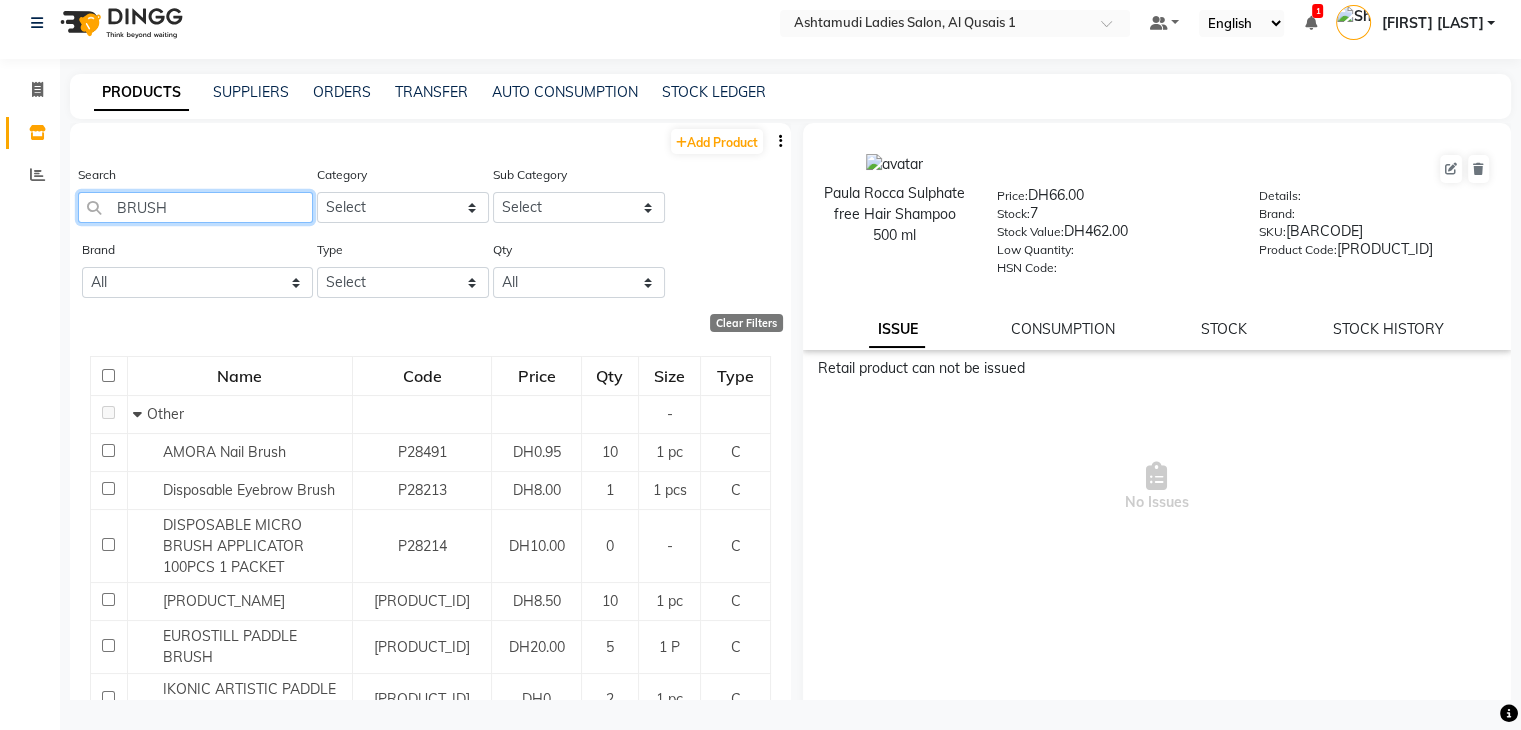 click on "BRUSH" 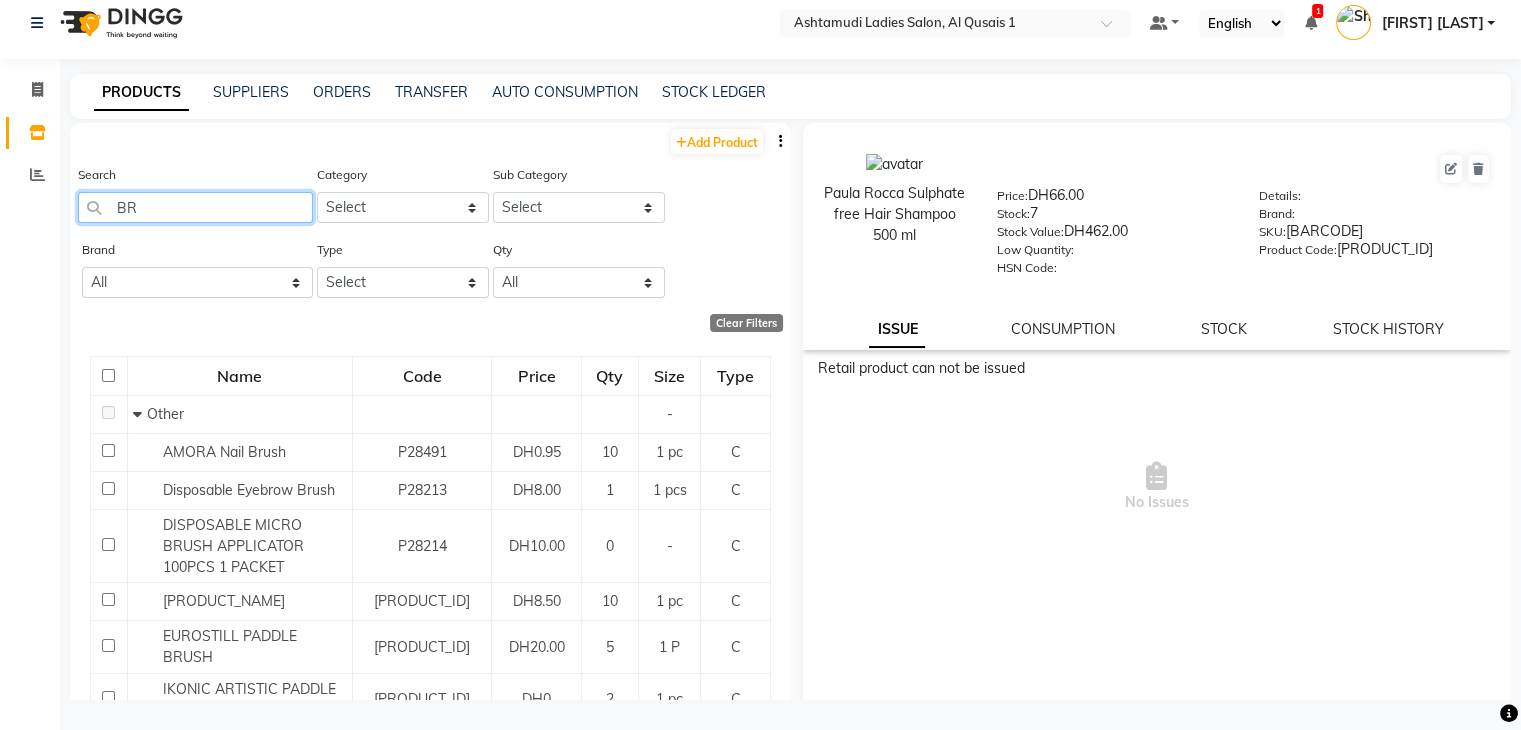 type on "B" 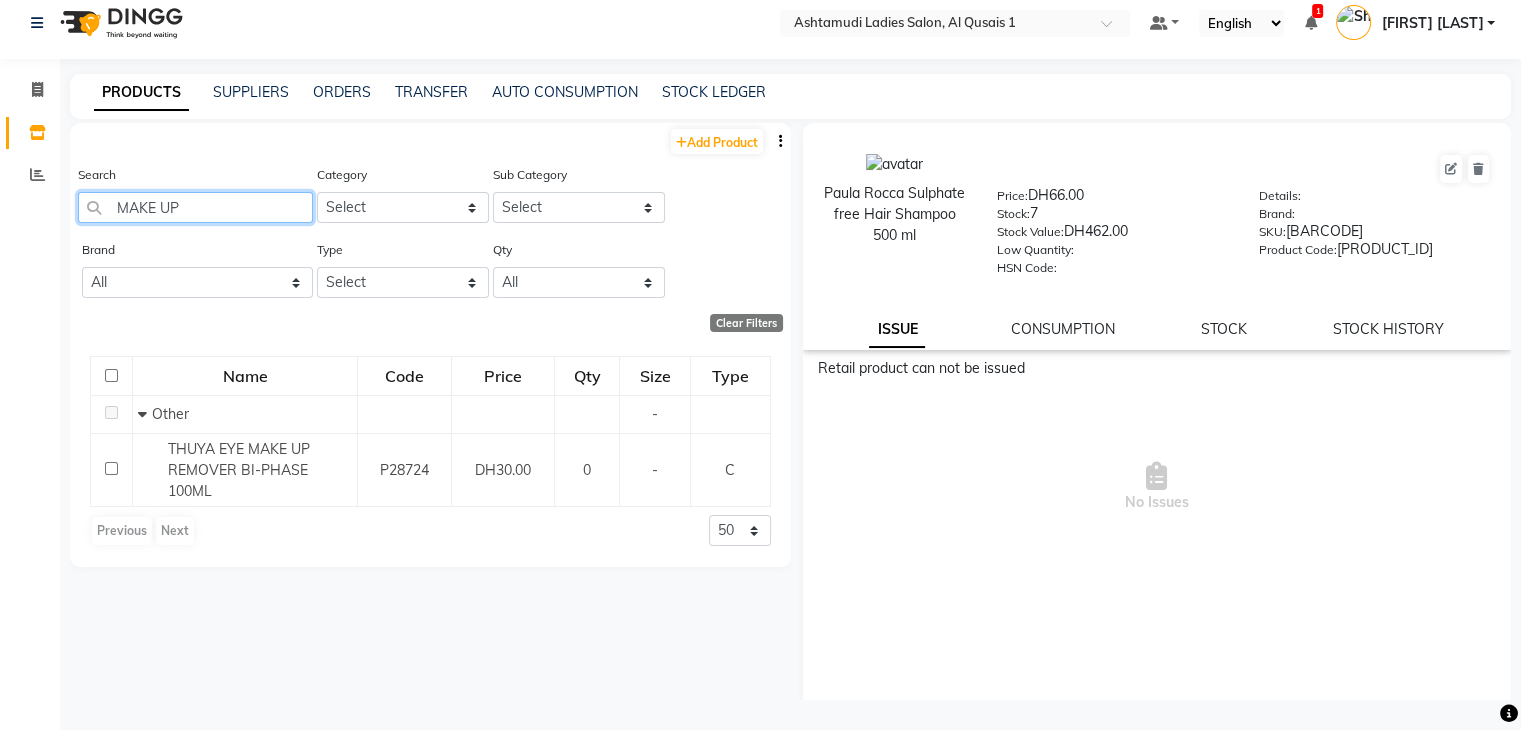 type on "MAKE UP" 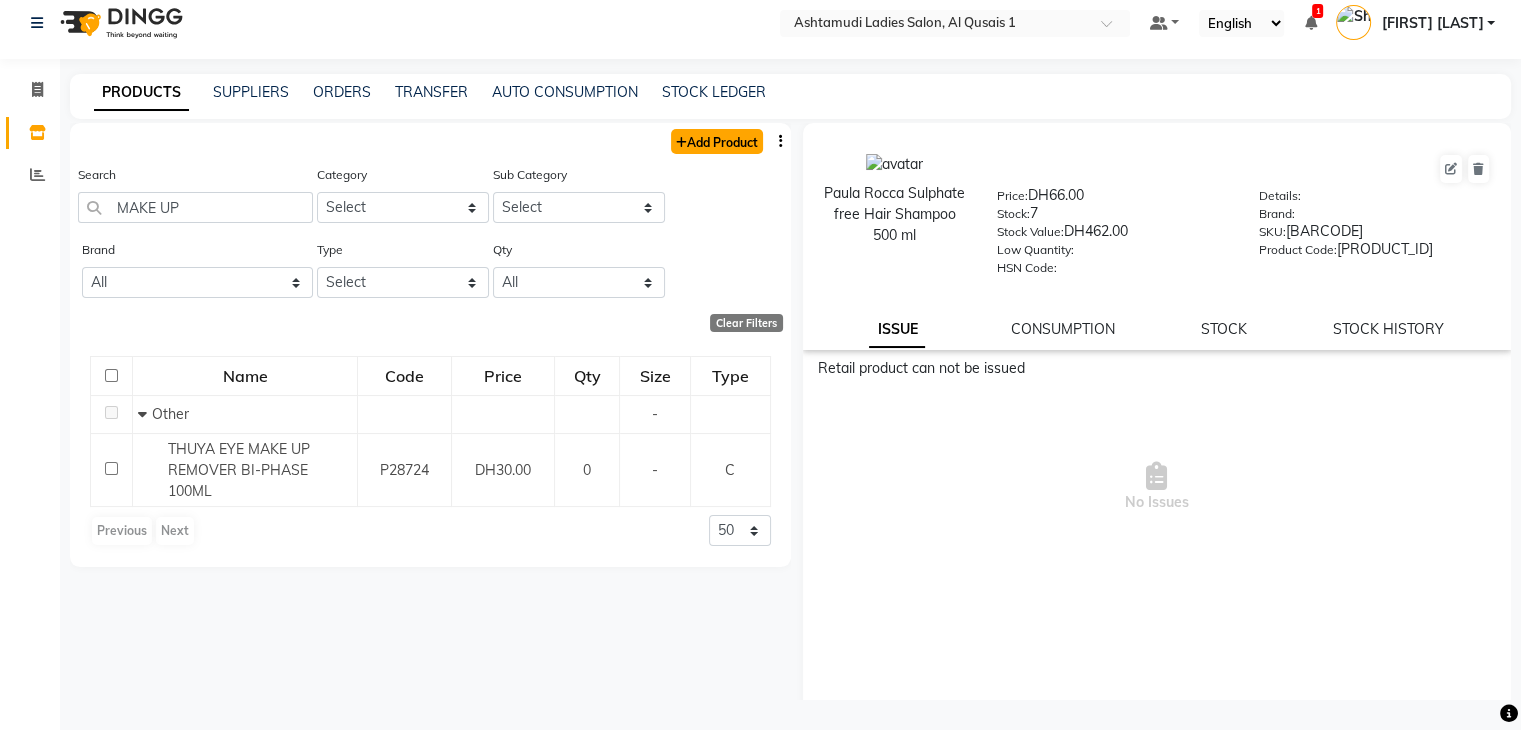 click on "Add Product" 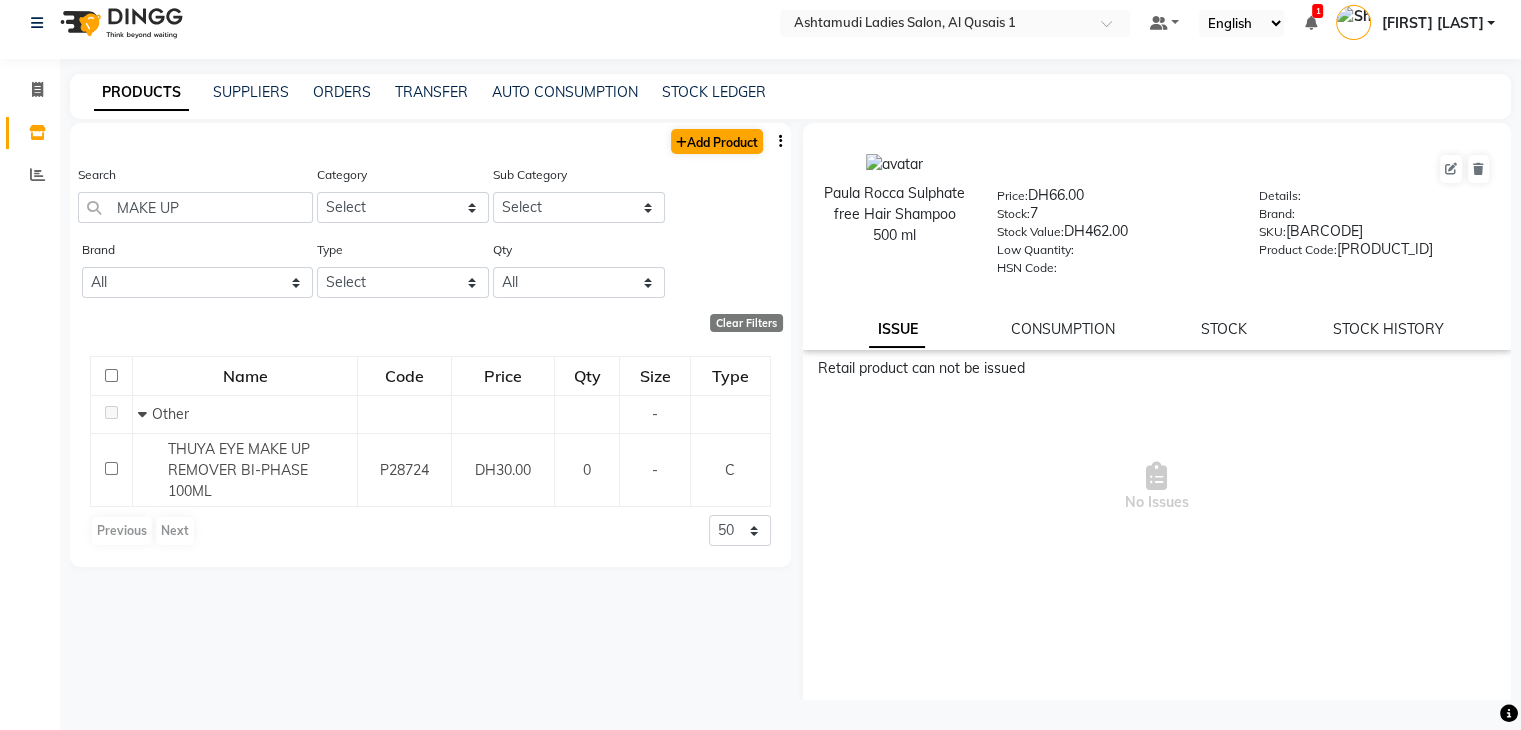 select on "true" 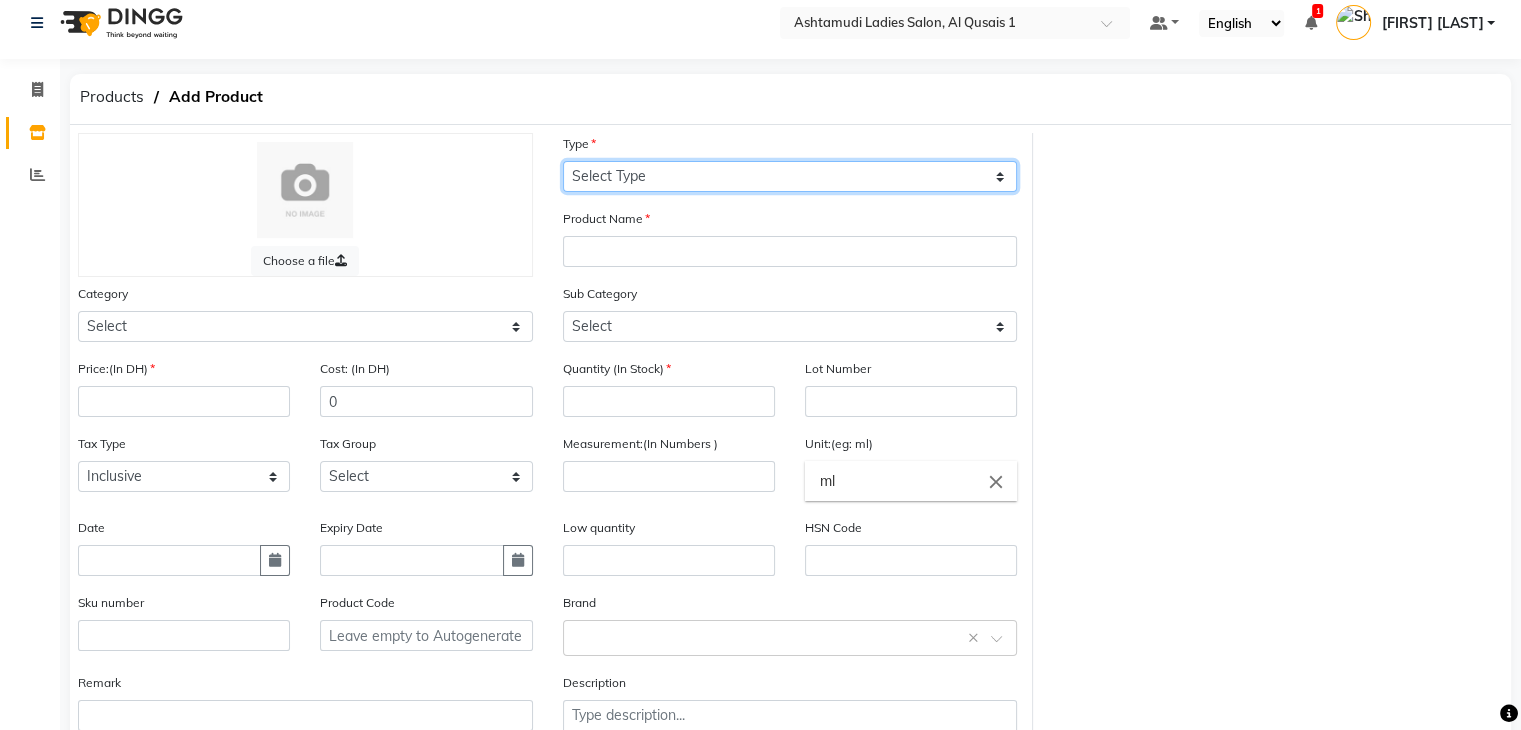 click on "Select Type Both Retail Consumable" 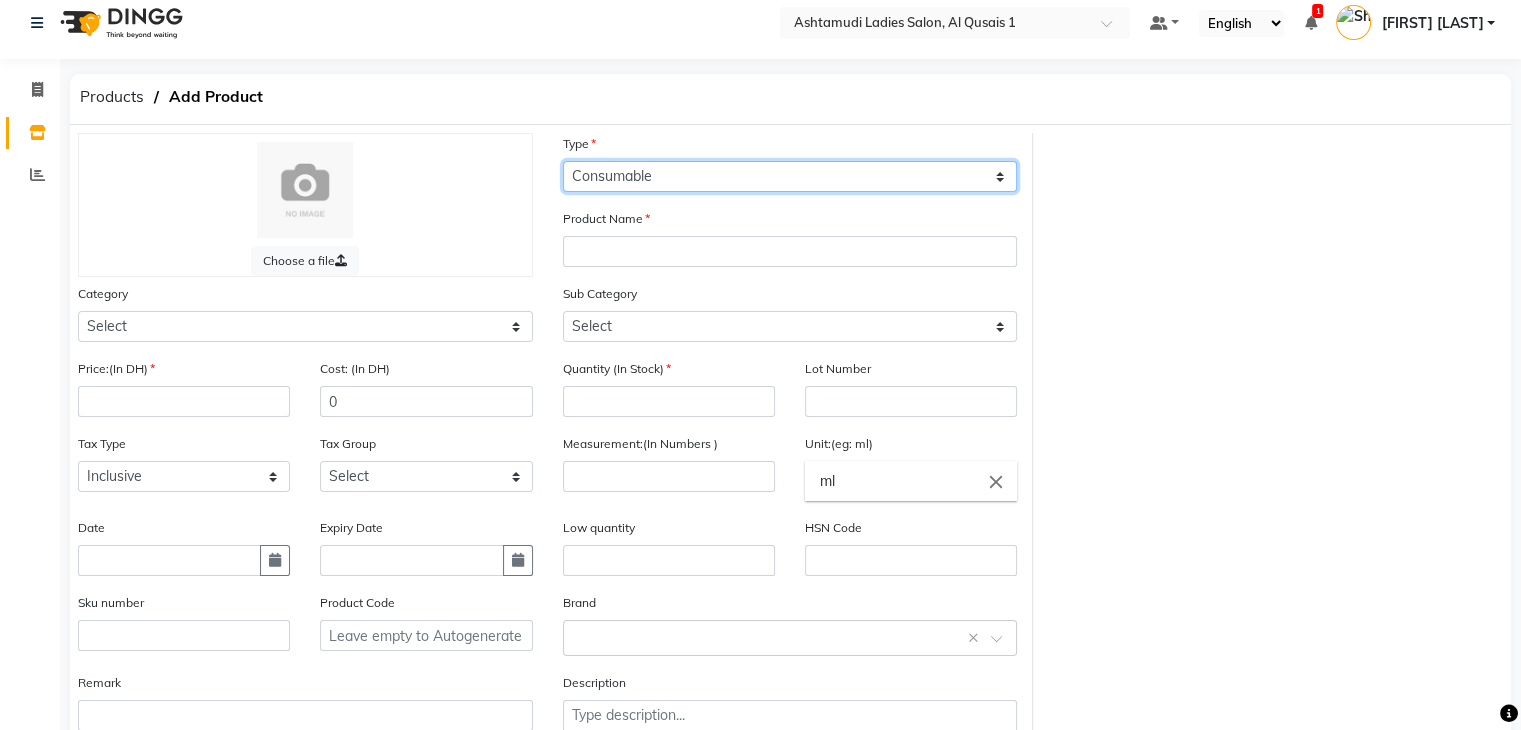 click on "Select Type Both Retail Consumable" 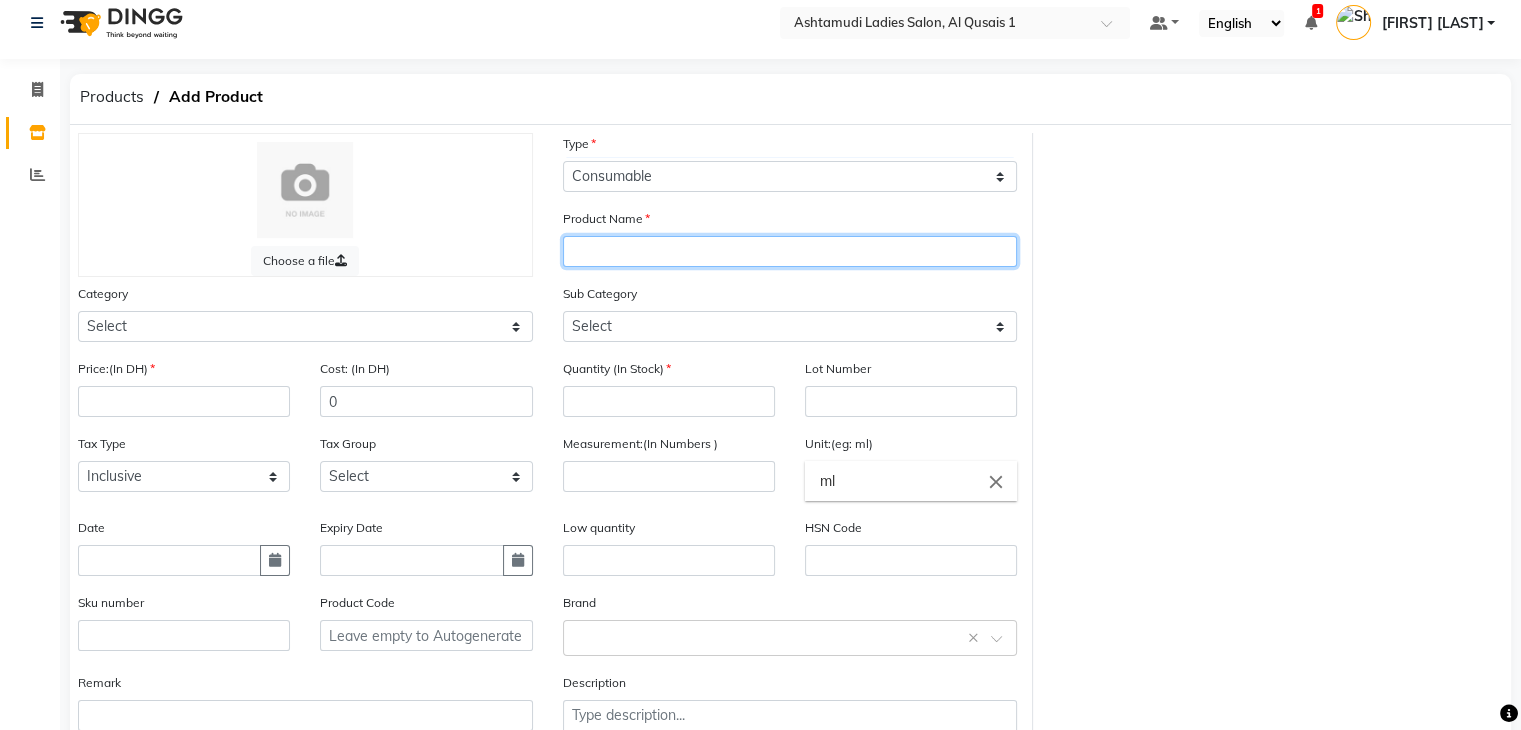 click 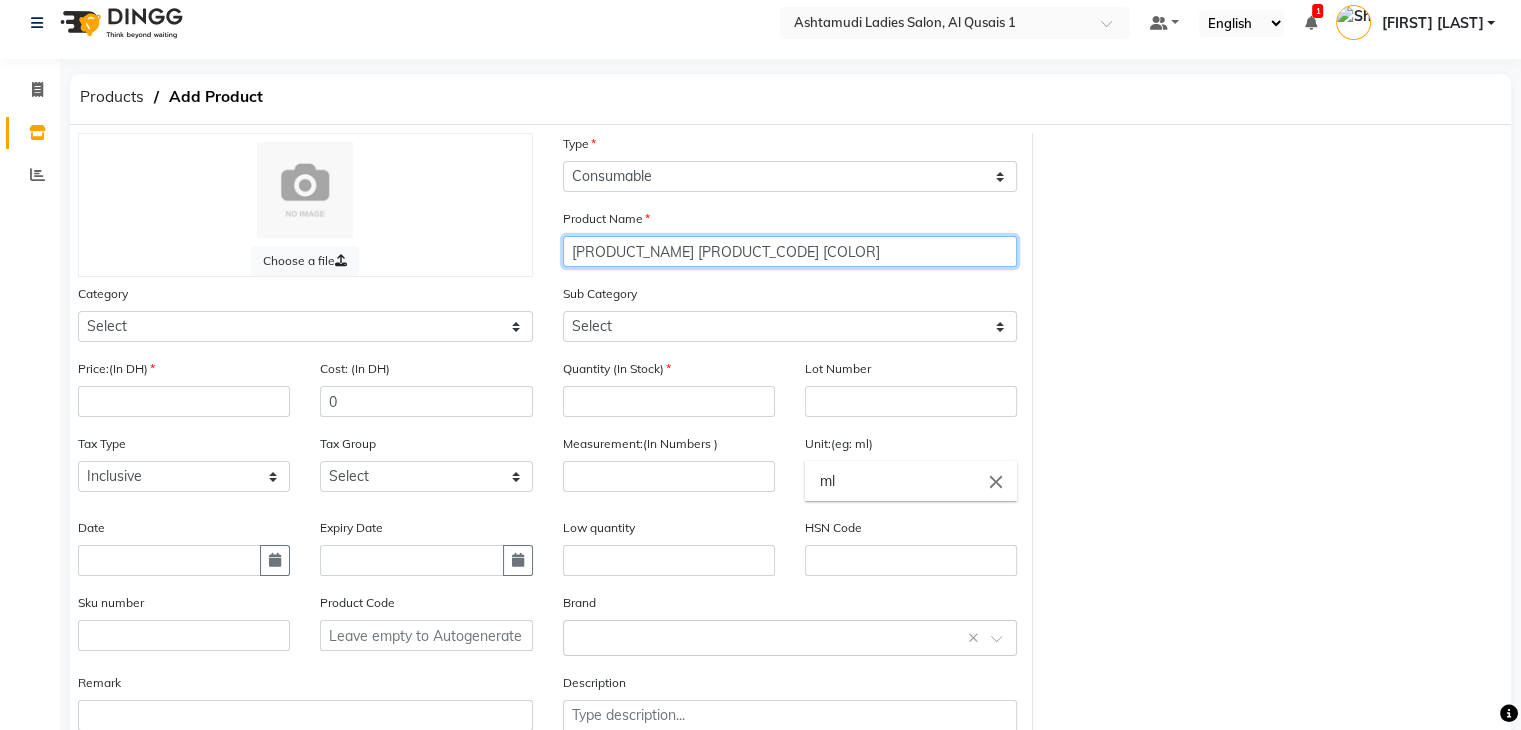type on "Pilot Face Mask/Make Up Brush P B-01 Gold Ring" 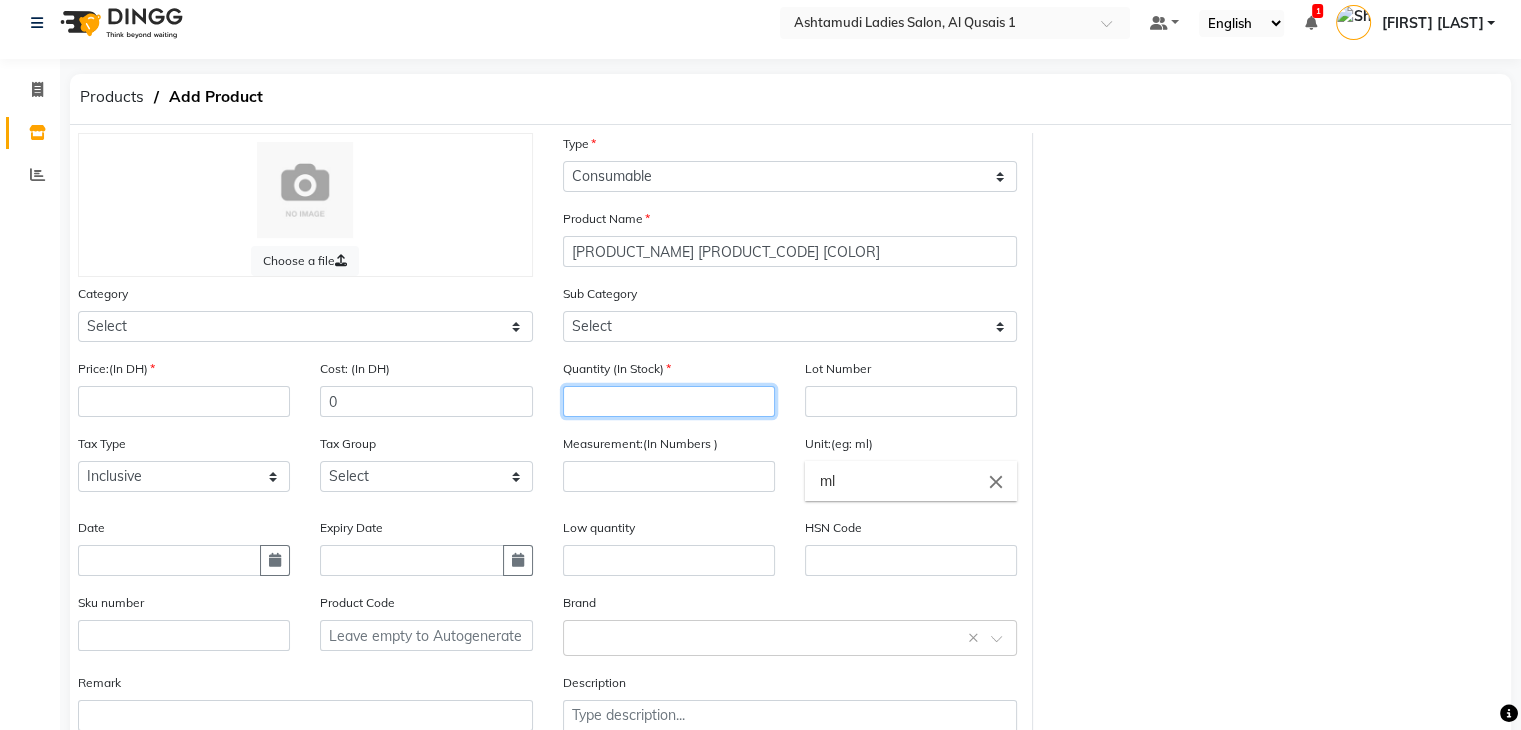 drag, startPoint x: 607, startPoint y: 409, endPoint x: 620, endPoint y: 409, distance: 13 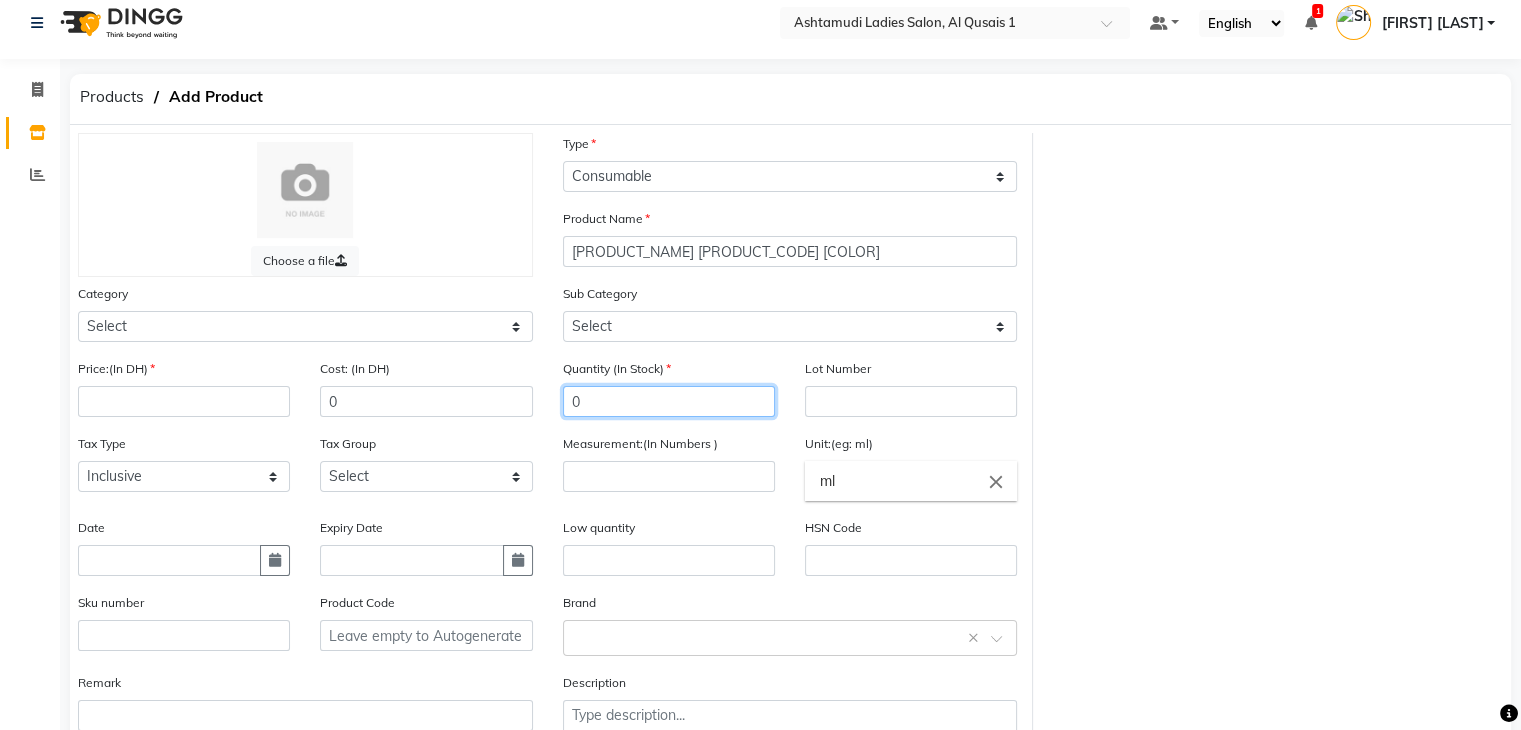 type on "0" 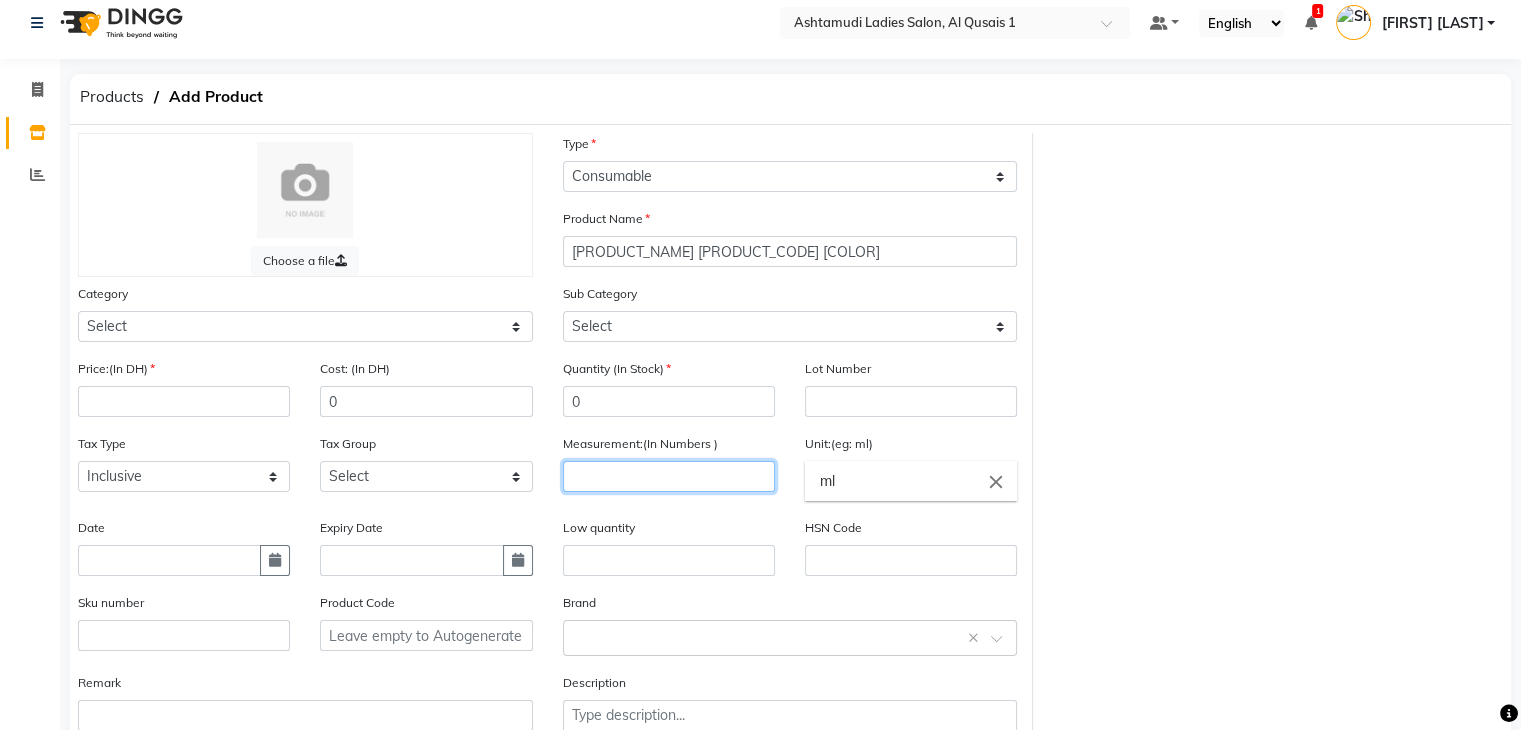 click 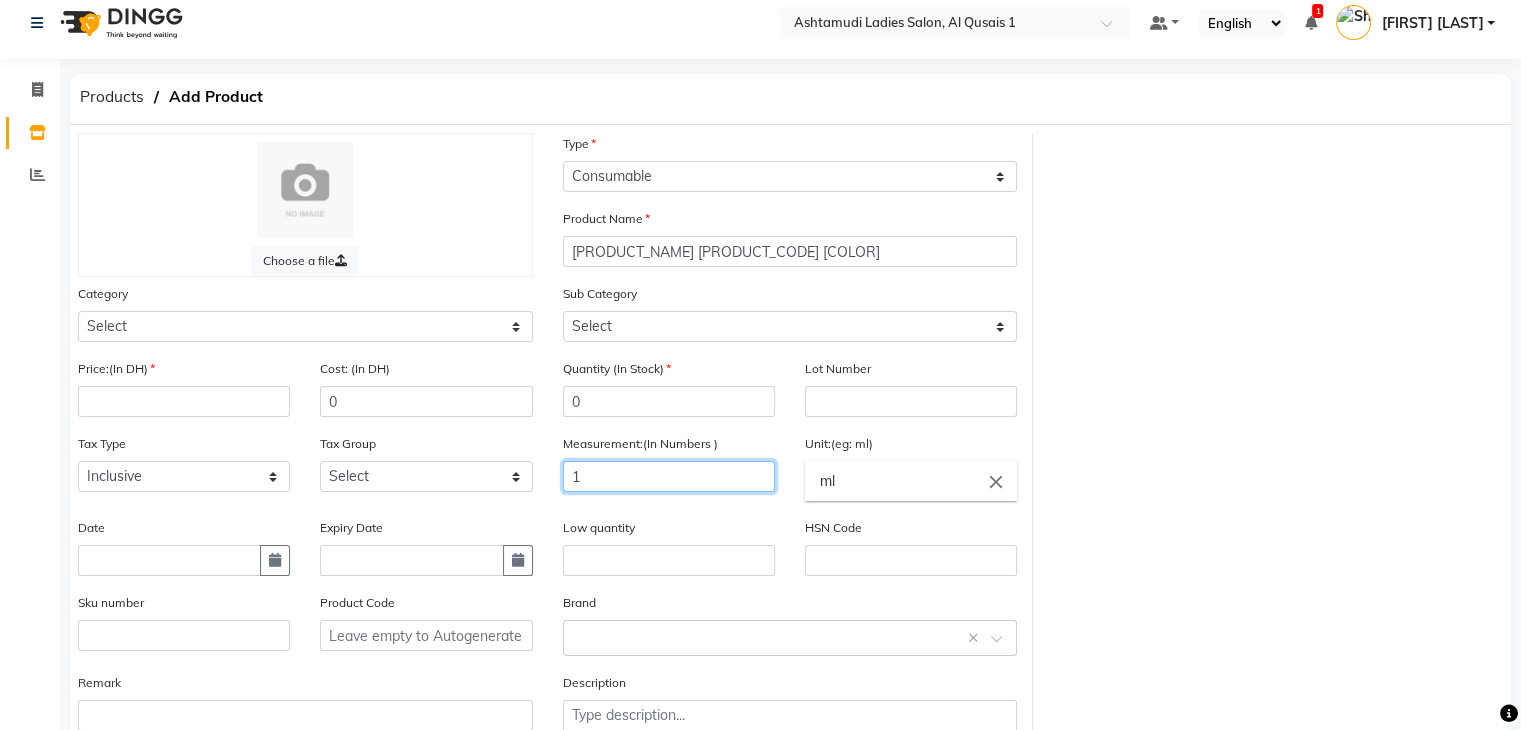 type on "1" 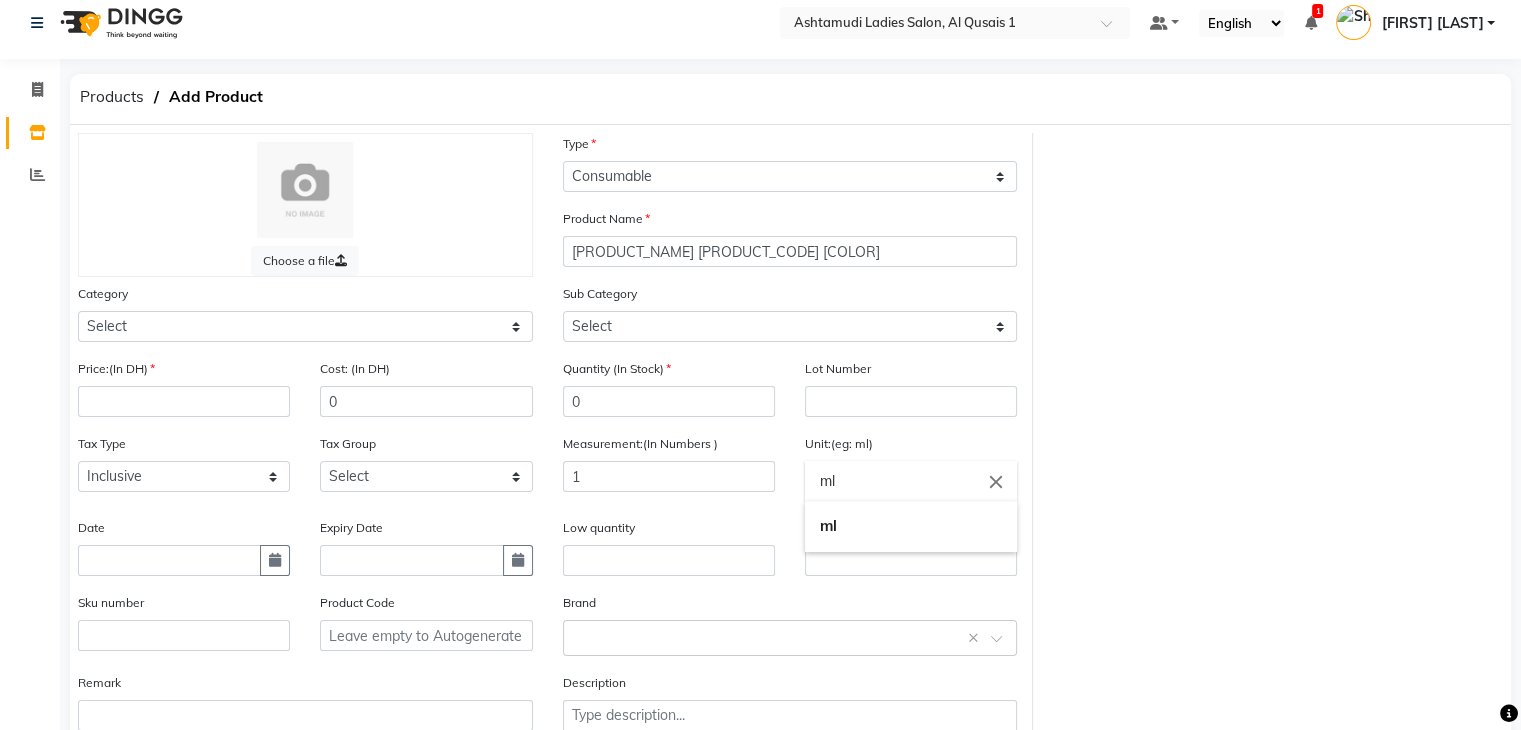 click on "ml" 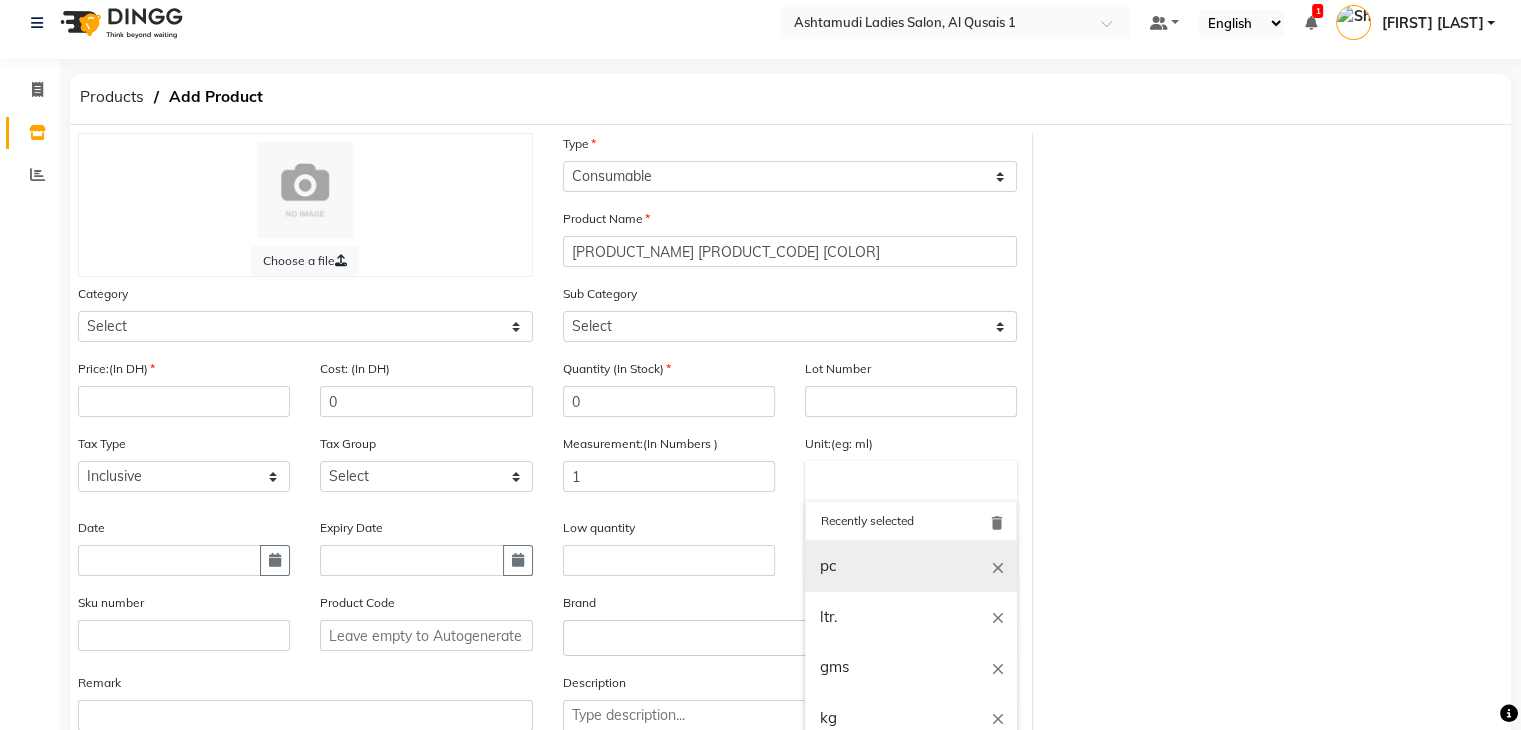 click on "pc" at bounding box center [911, 566] 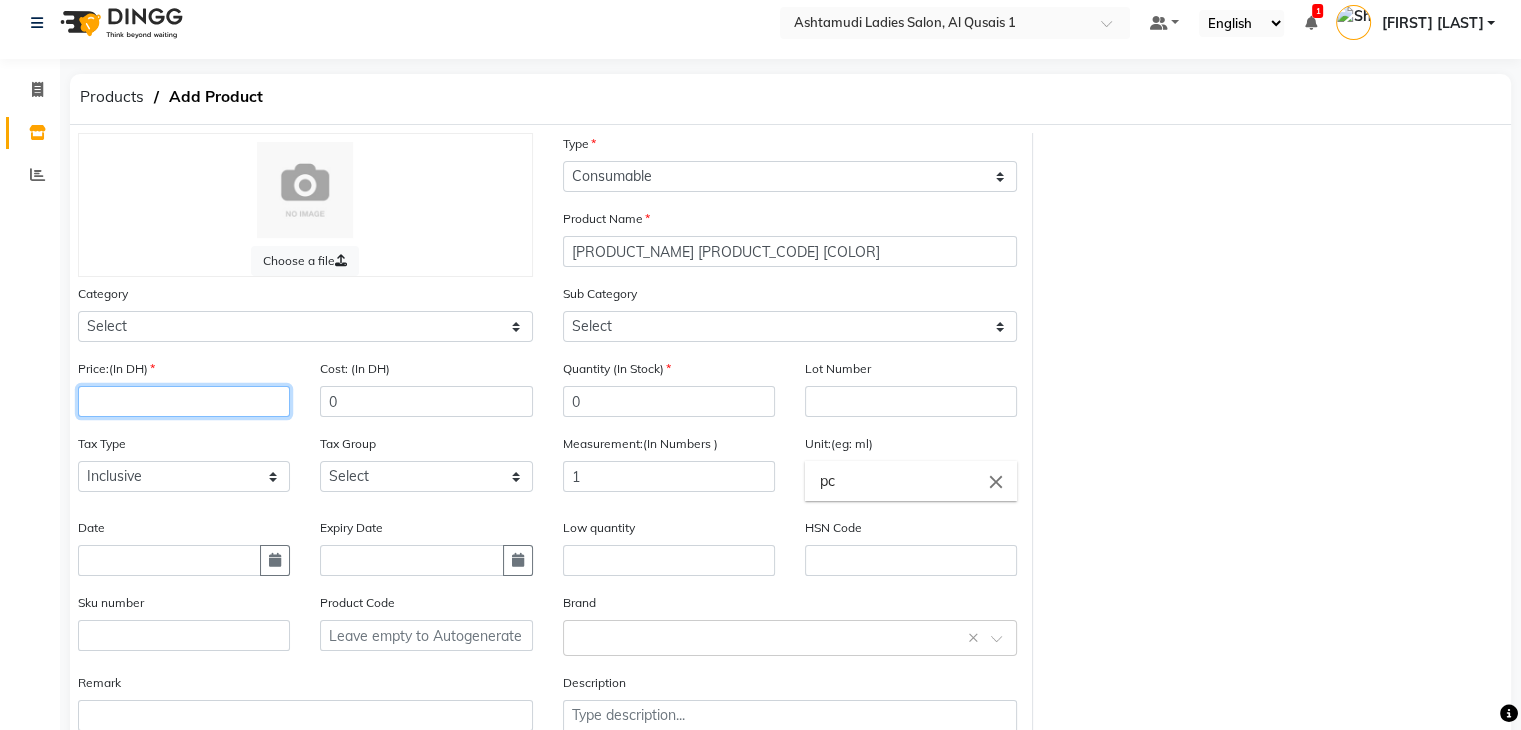 click 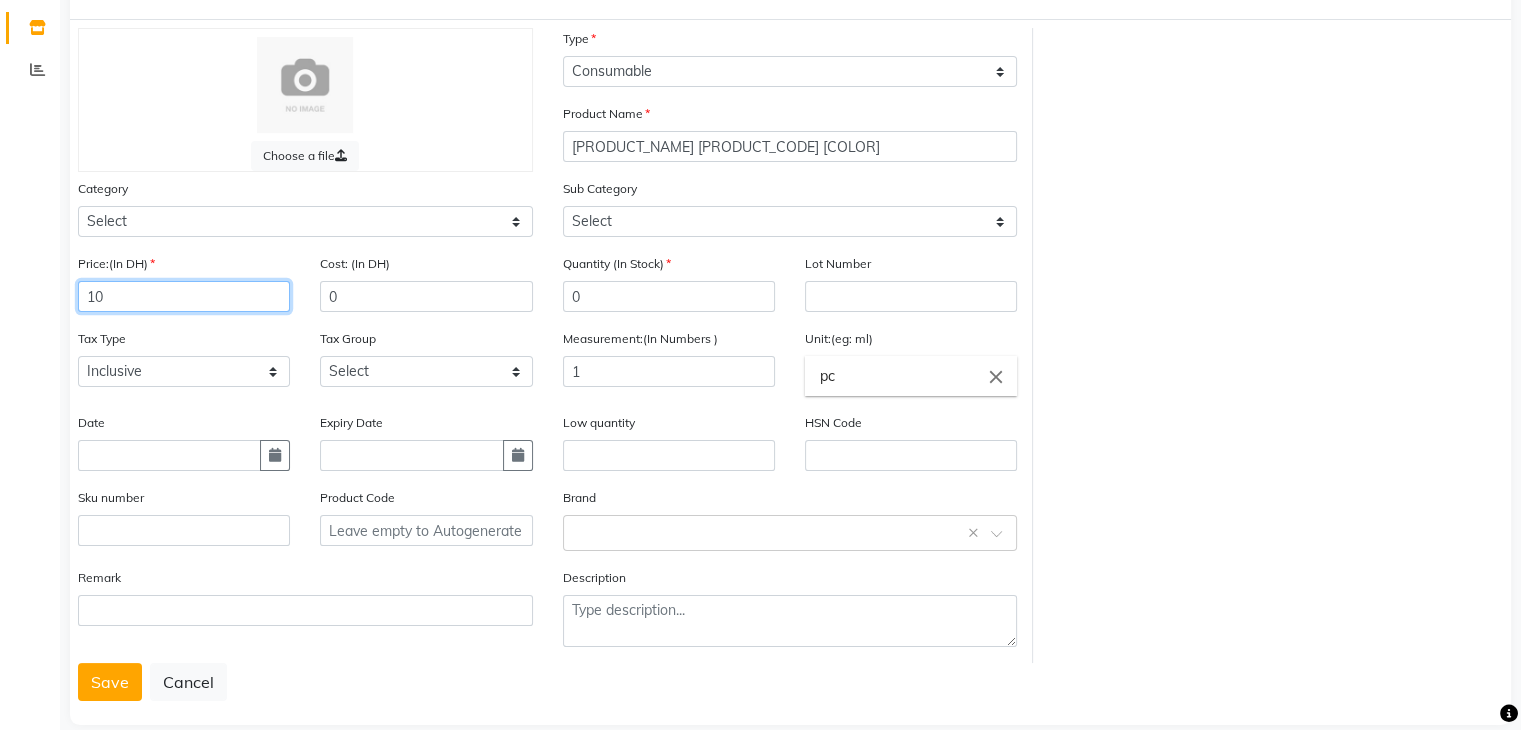 scroll, scrollTop: 156, scrollLeft: 0, axis: vertical 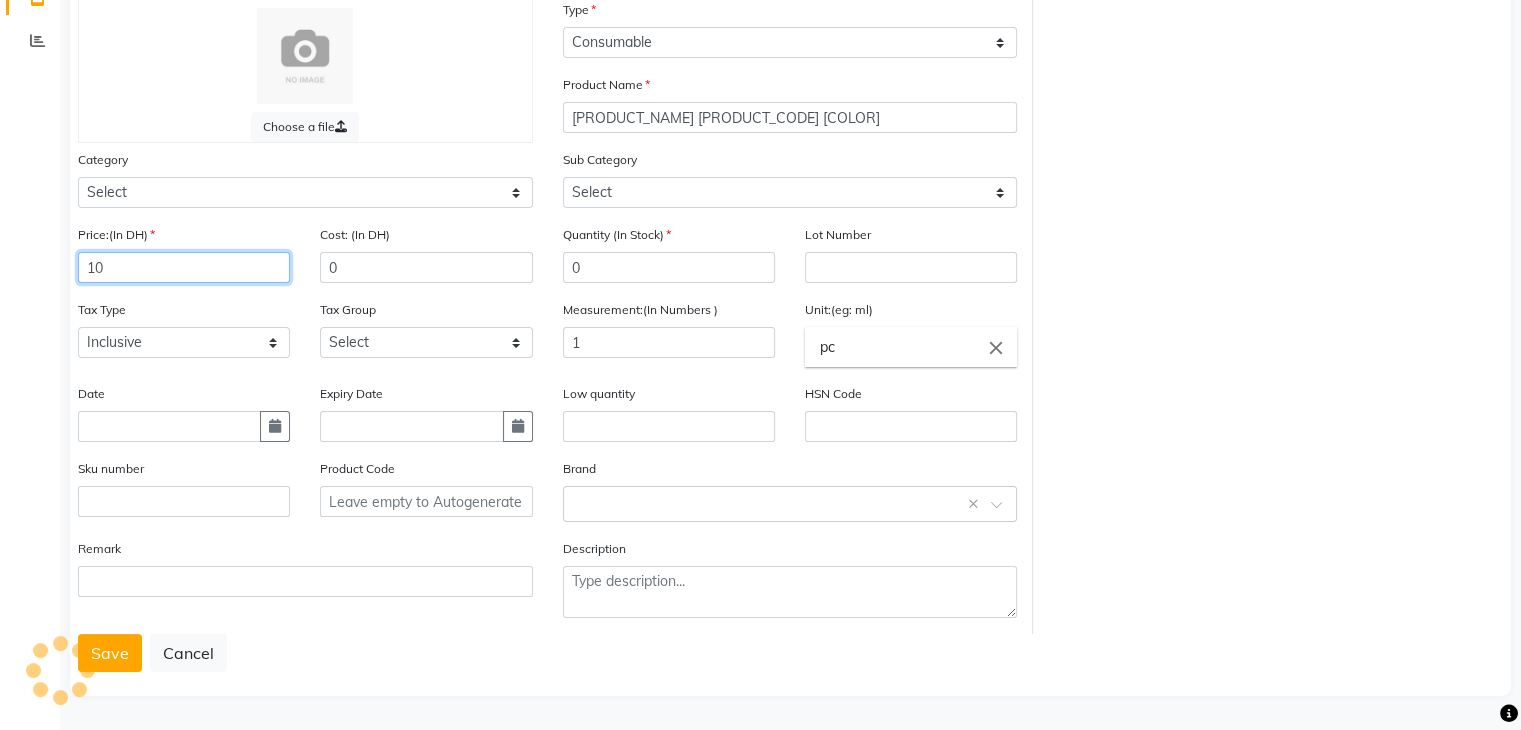 type on "10" 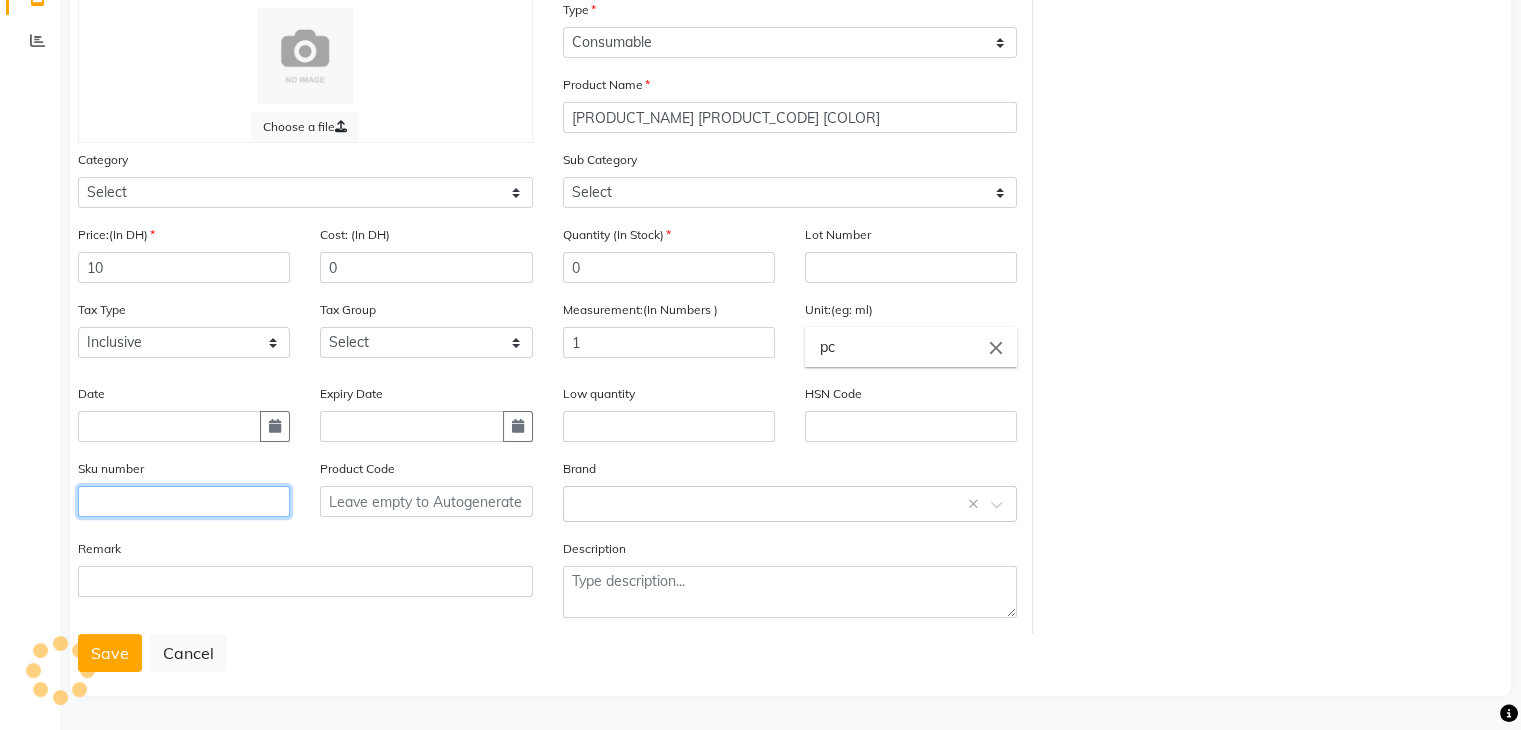 click 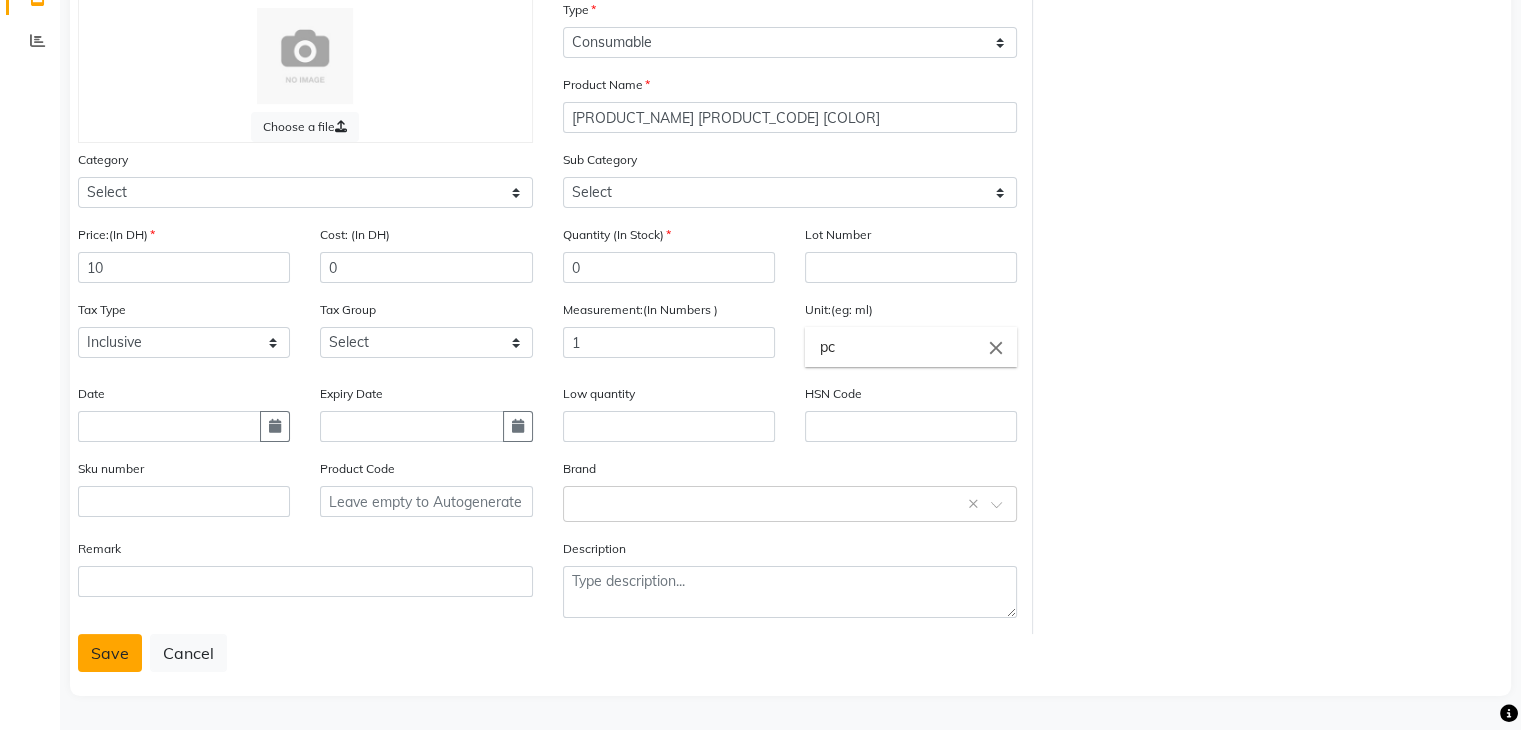 click on "Save" 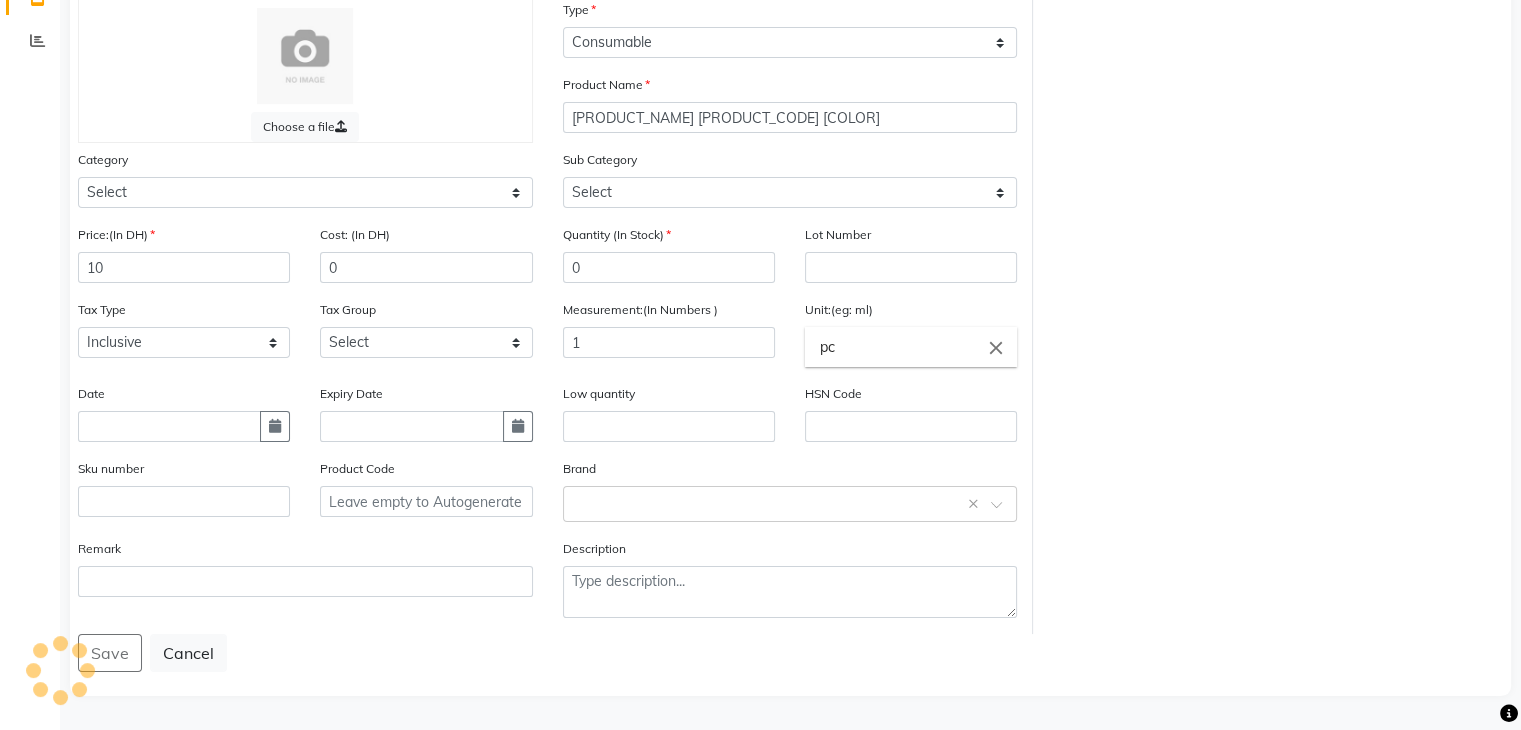 scroll, scrollTop: 0, scrollLeft: 0, axis: both 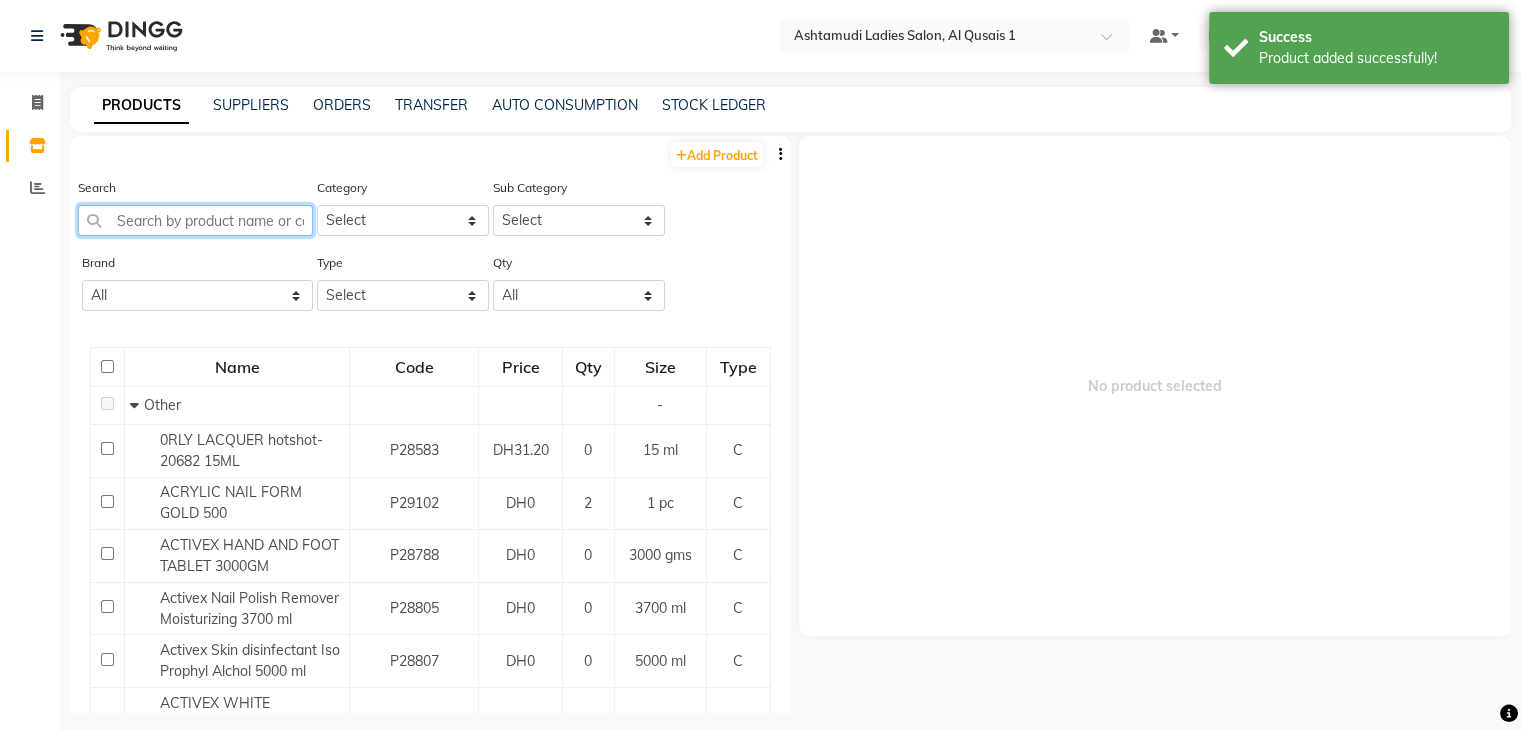 click 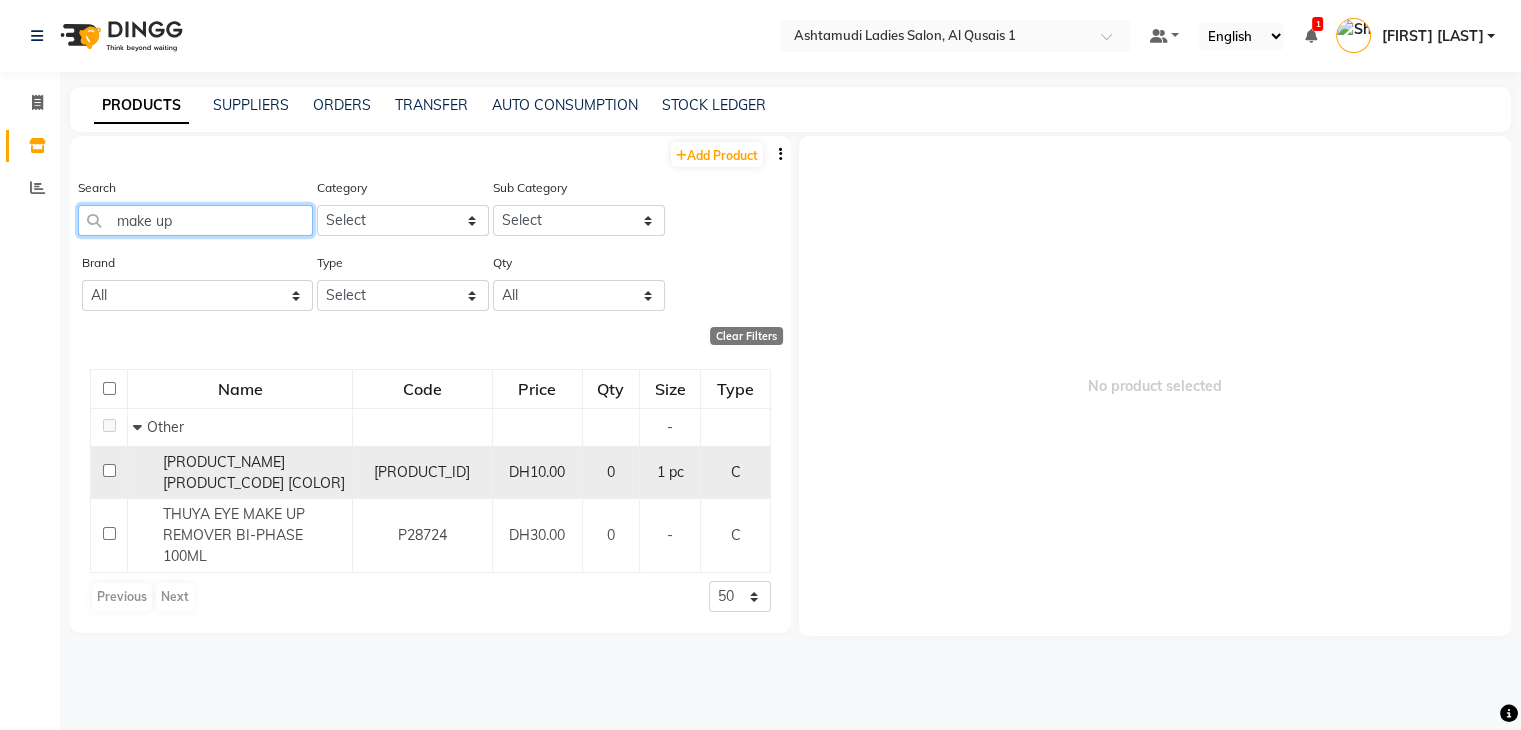 type on "make up" 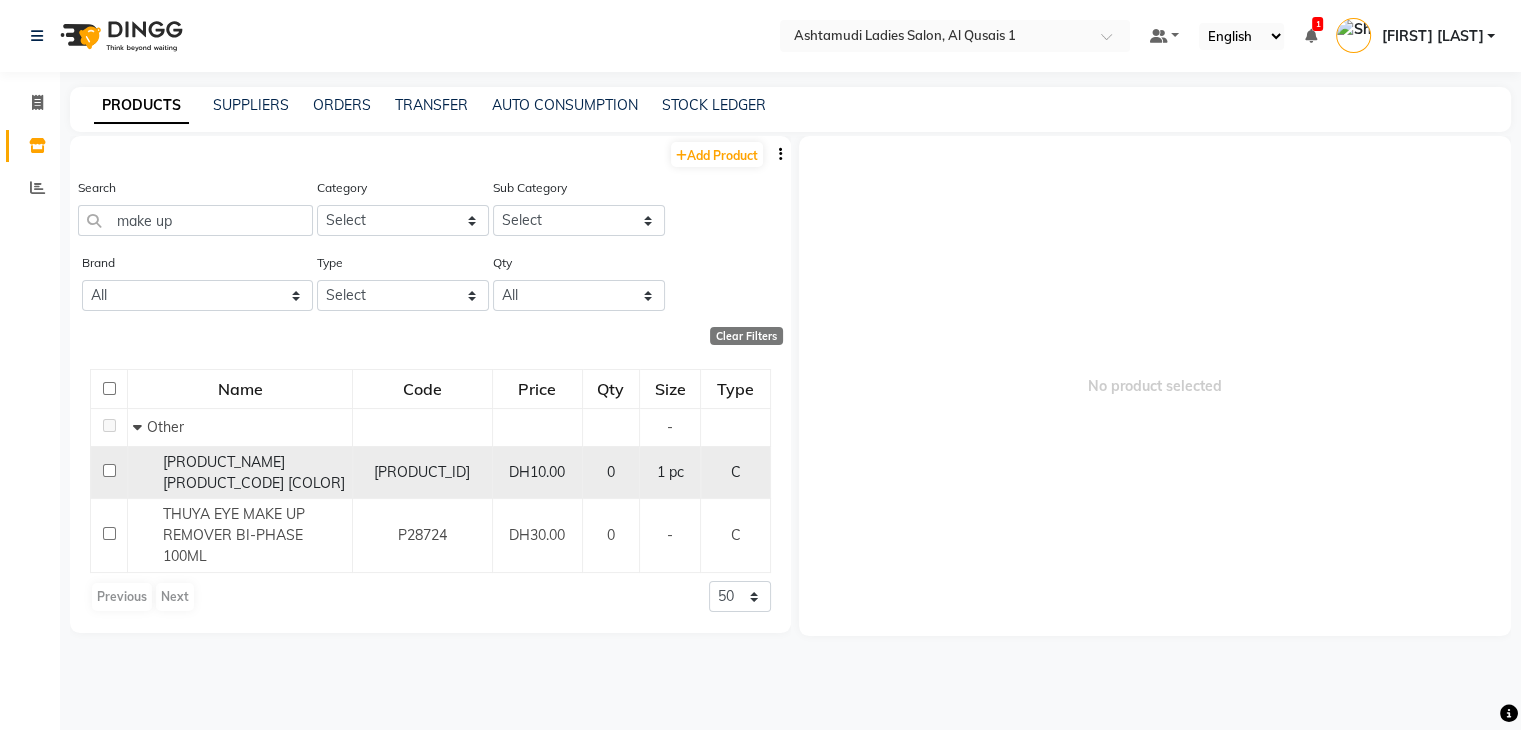 drag, startPoint x: 161, startPoint y: 455, endPoint x: 329, endPoint y: 485, distance: 170.65755 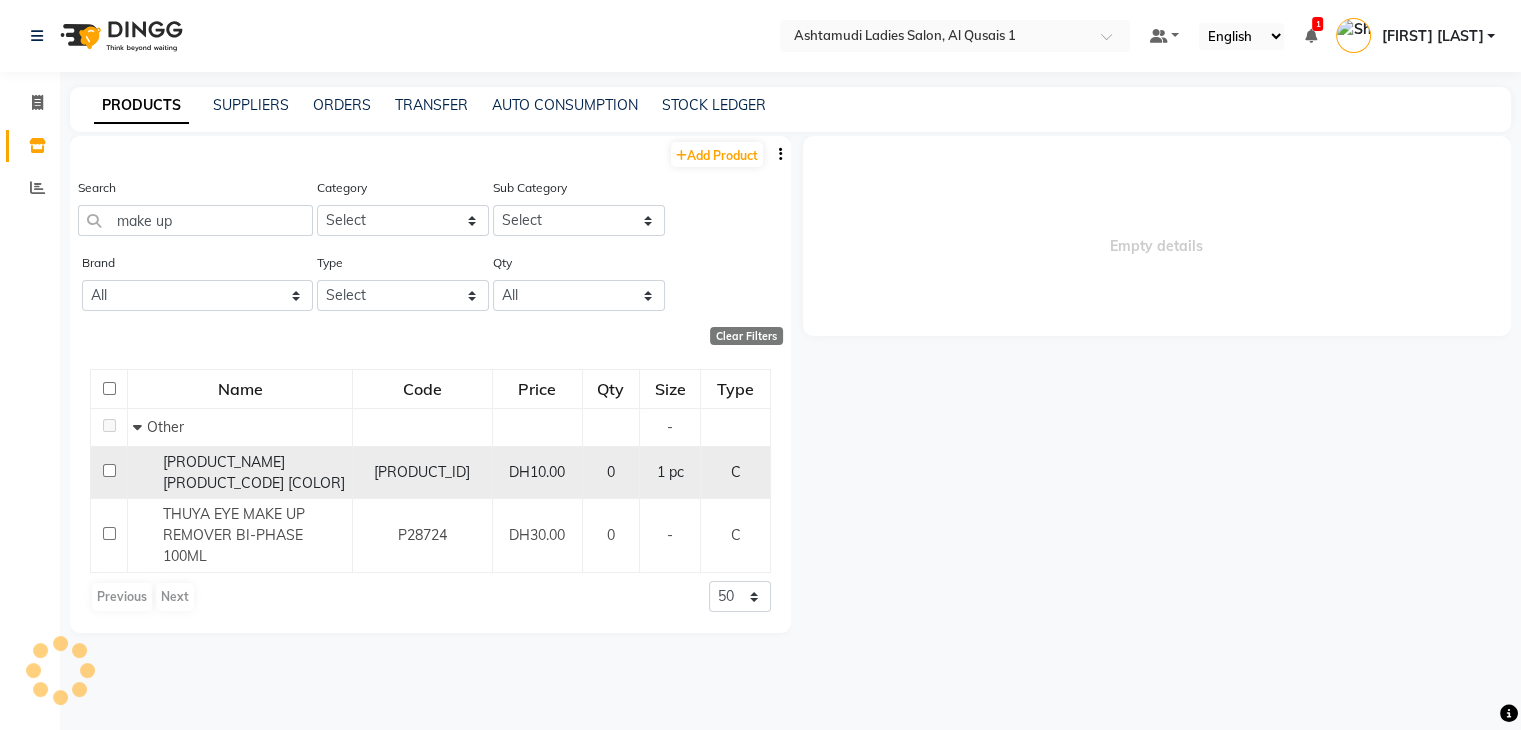select 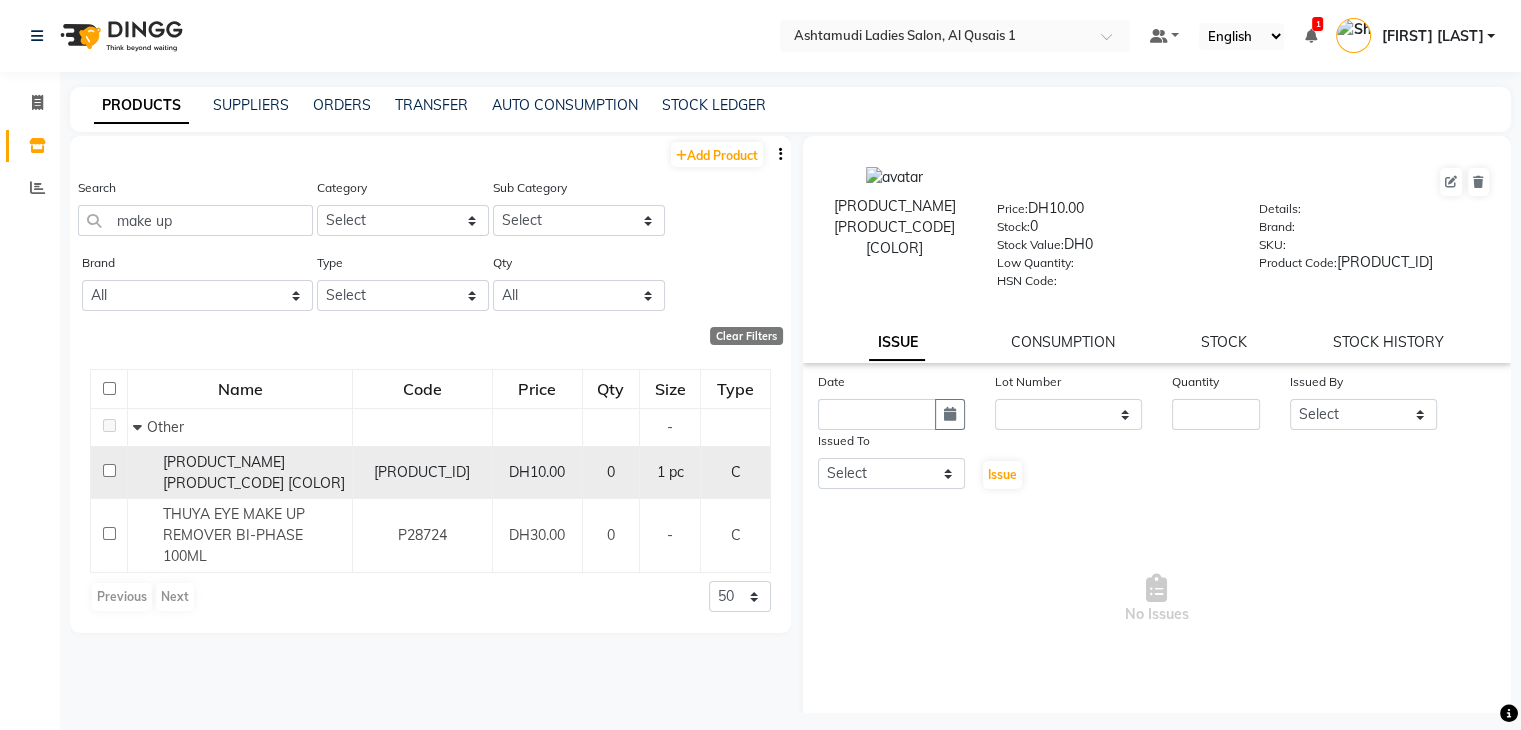 copy on "Pilot Face Mask/Make Up Brush P B-01 Gold Ring" 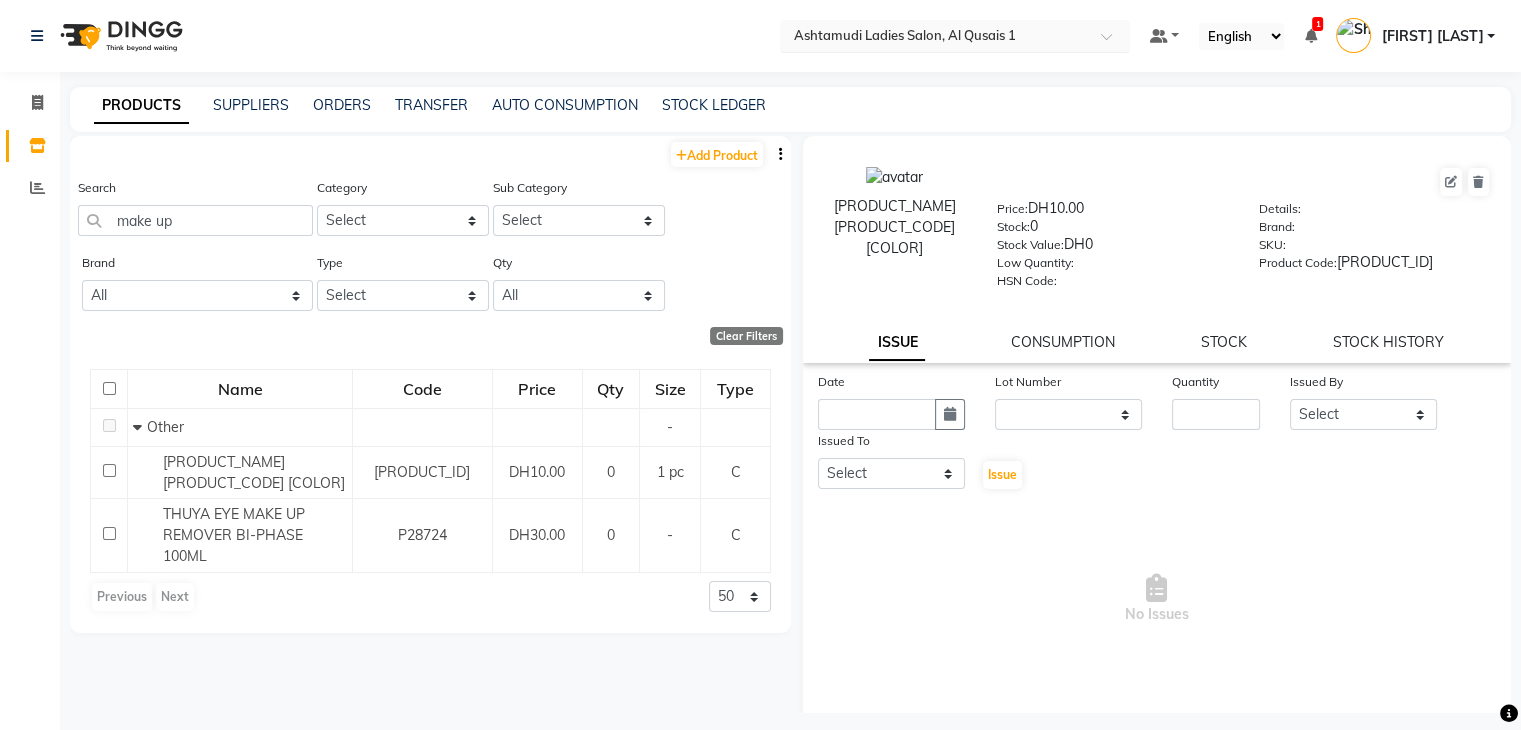 click at bounding box center [935, 35] 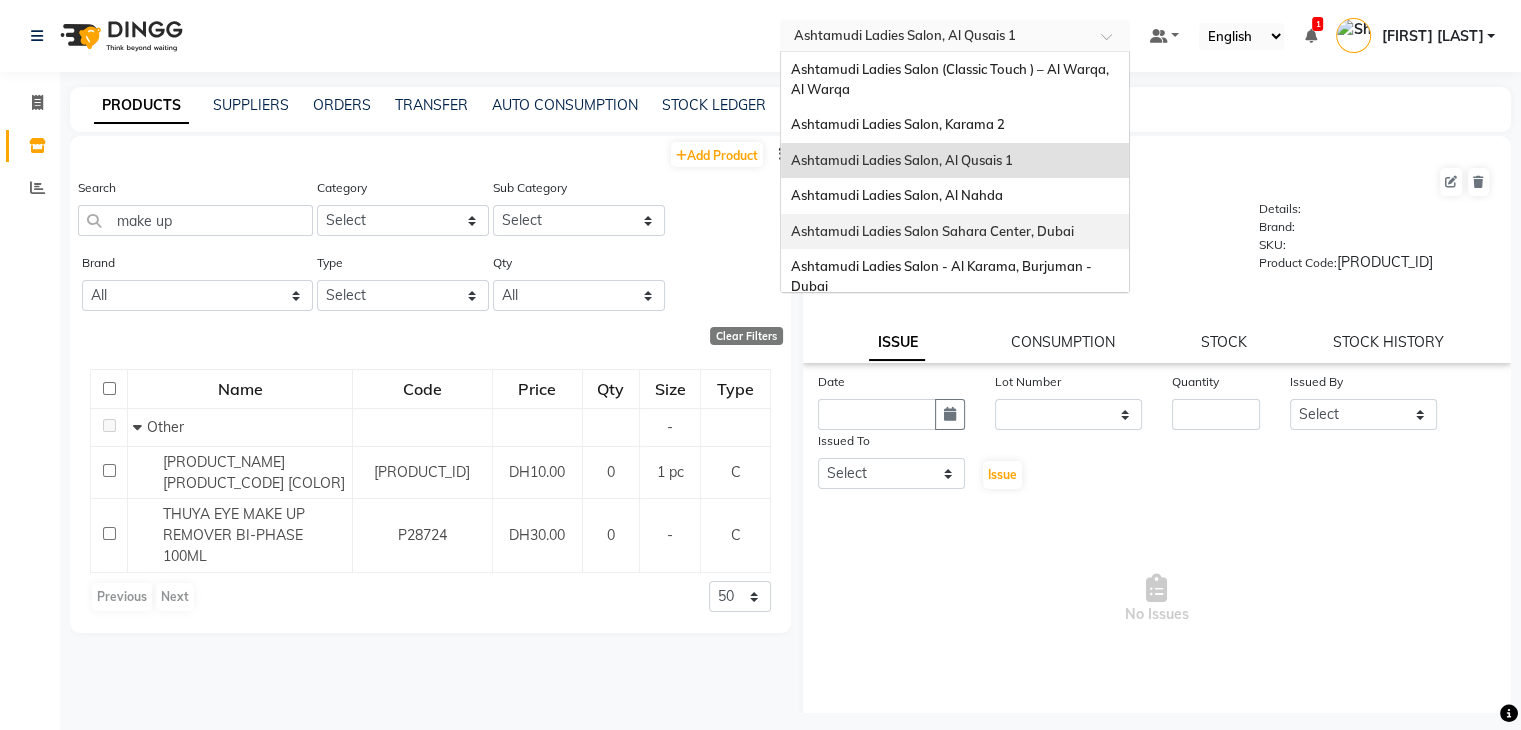 click on "Ashtamudi Ladies Salon Sahara Center, Dubai" at bounding box center [932, 231] 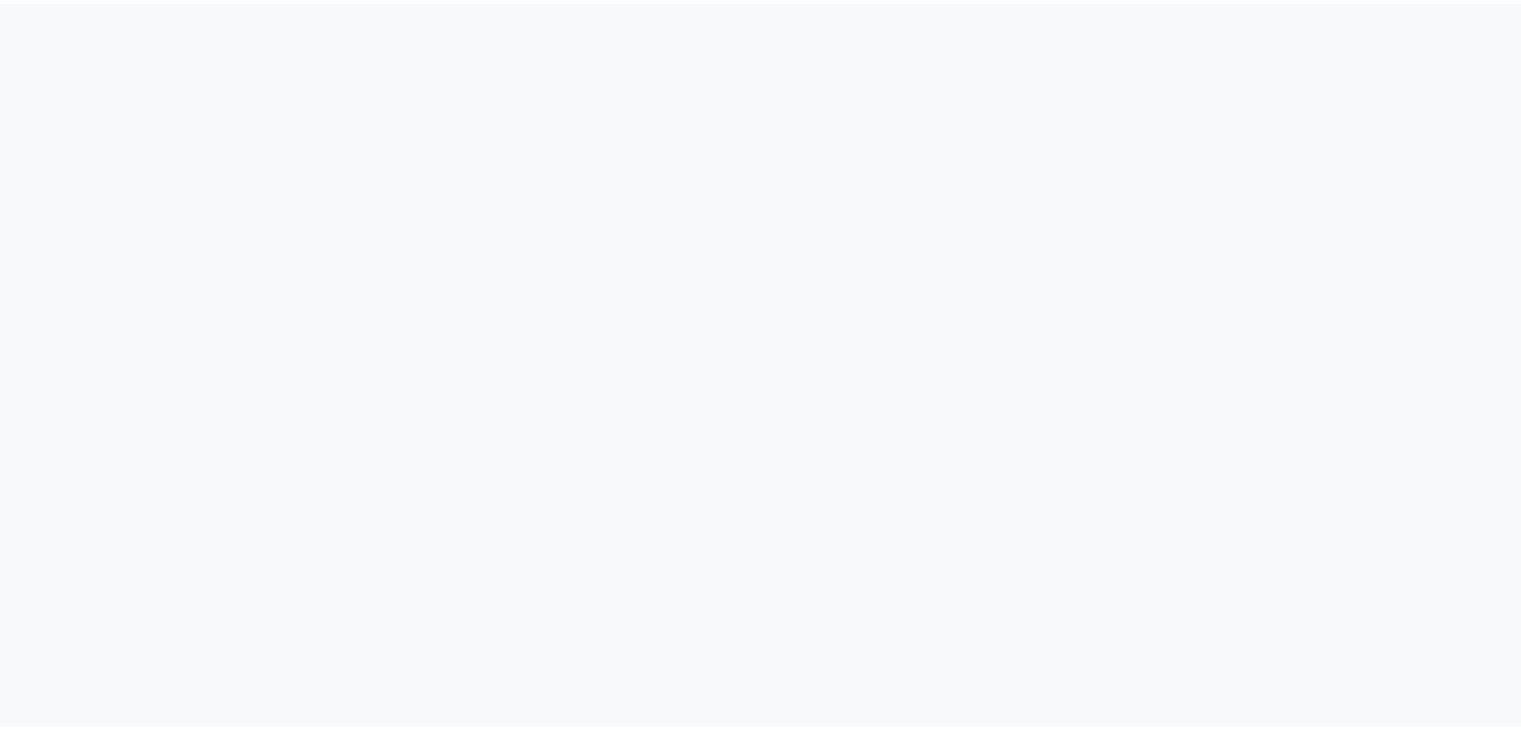 scroll, scrollTop: 0, scrollLeft: 0, axis: both 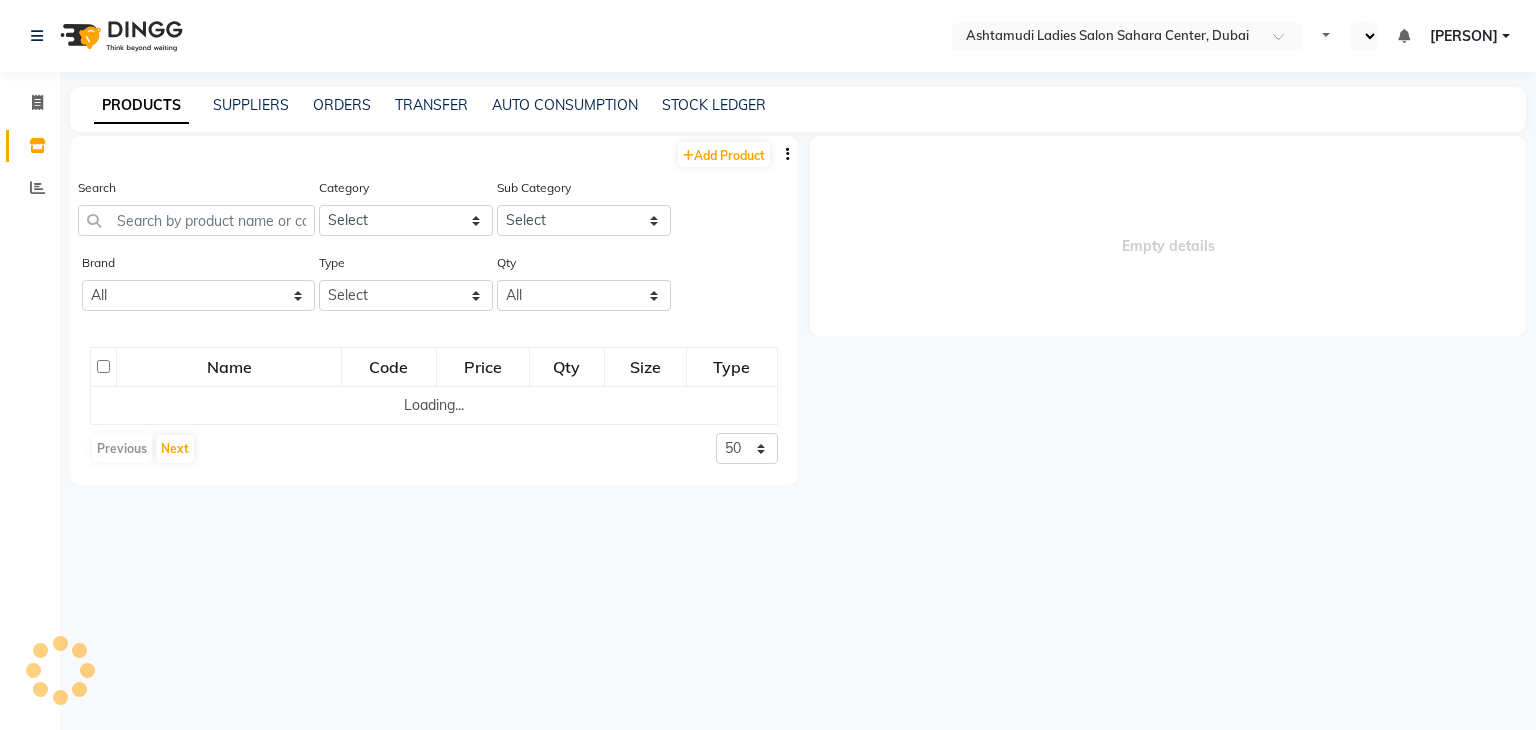 select on "en" 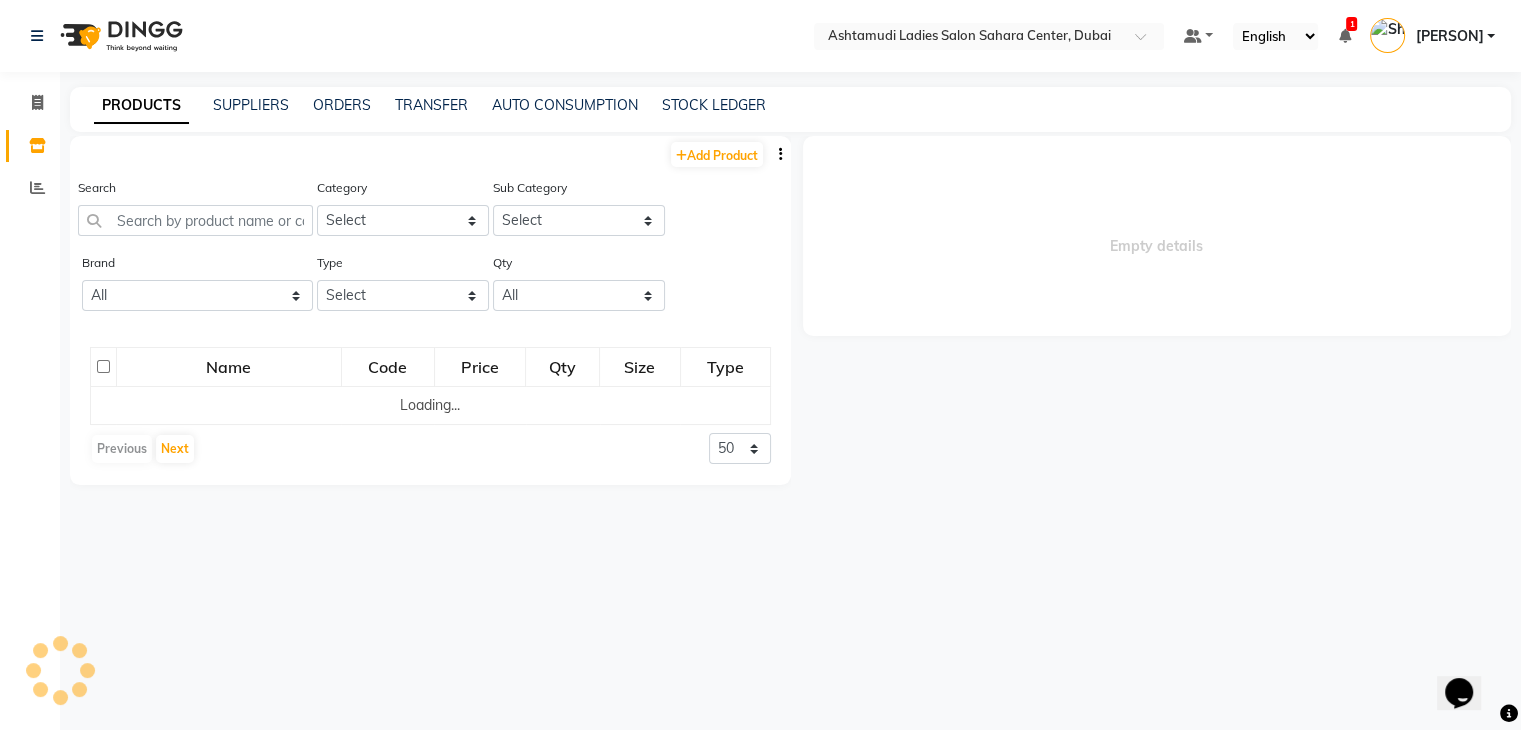 scroll, scrollTop: 0, scrollLeft: 0, axis: both 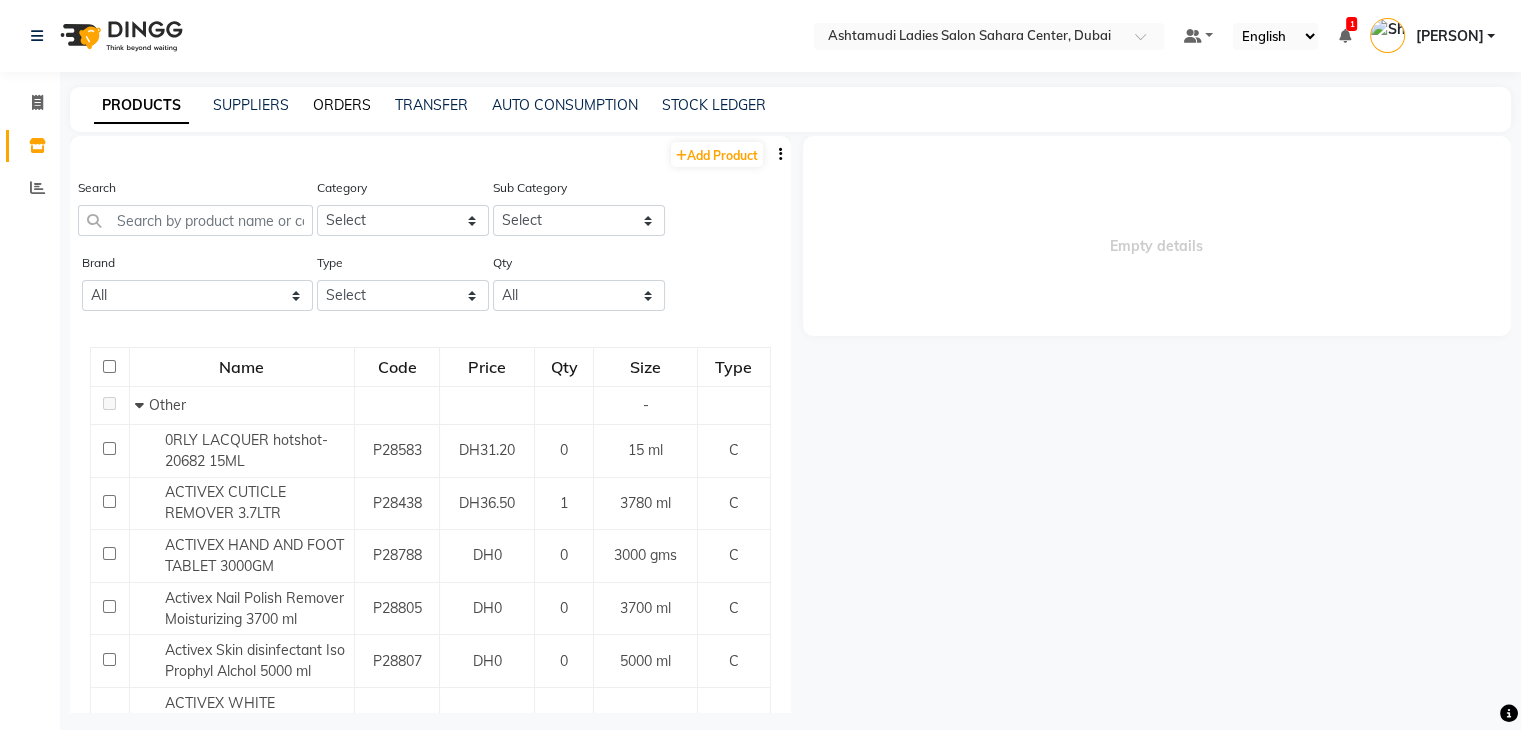 click on "ORDERS" 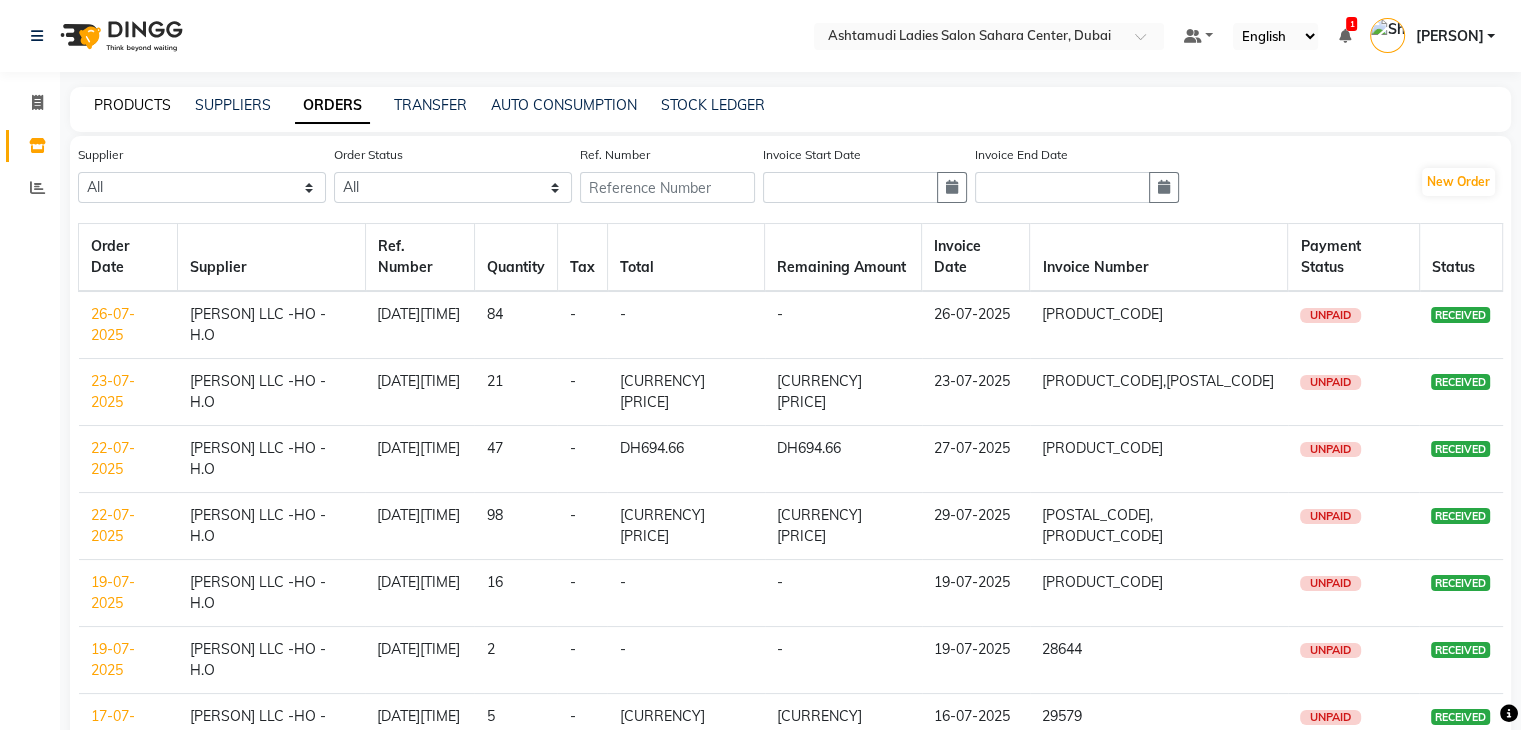 click on "PRODUCTS" 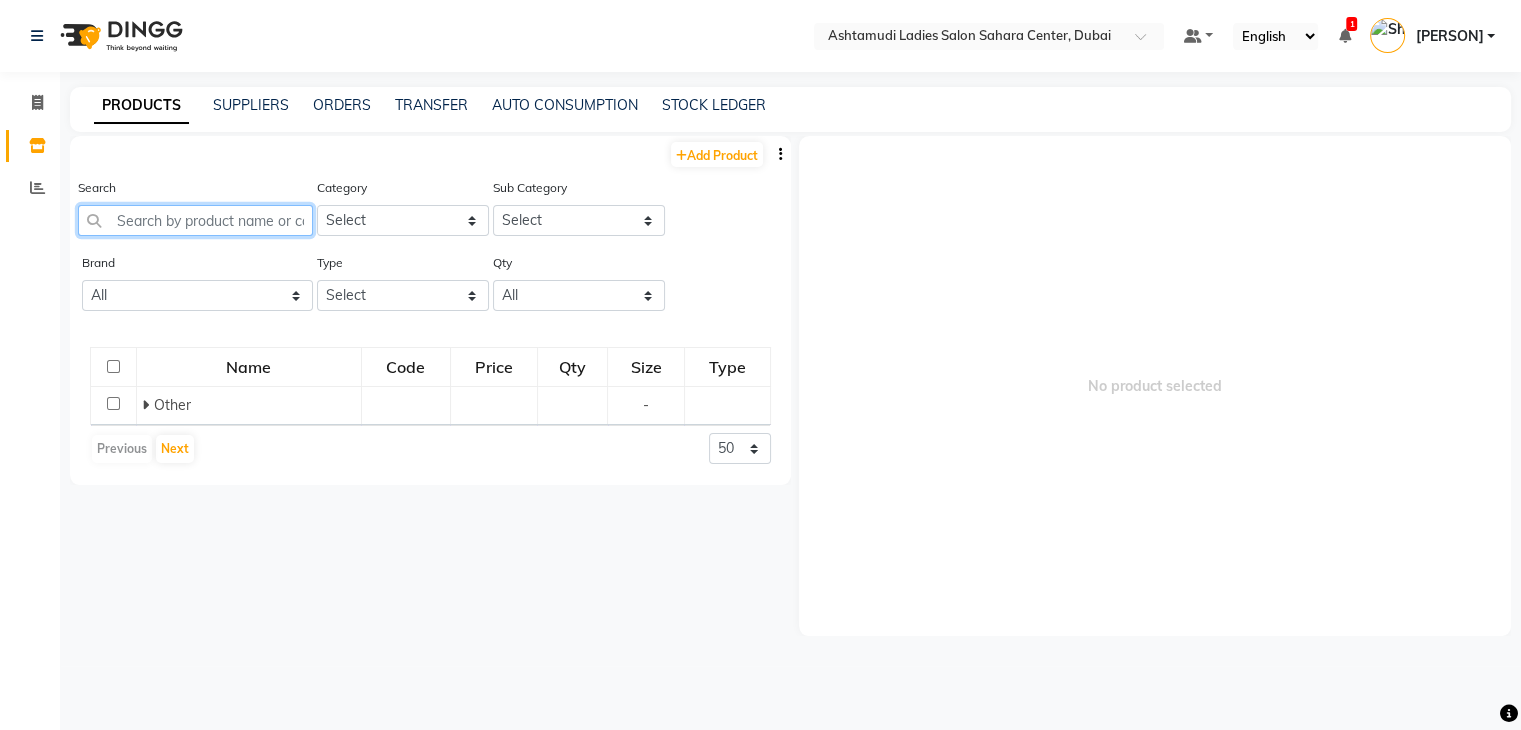 click 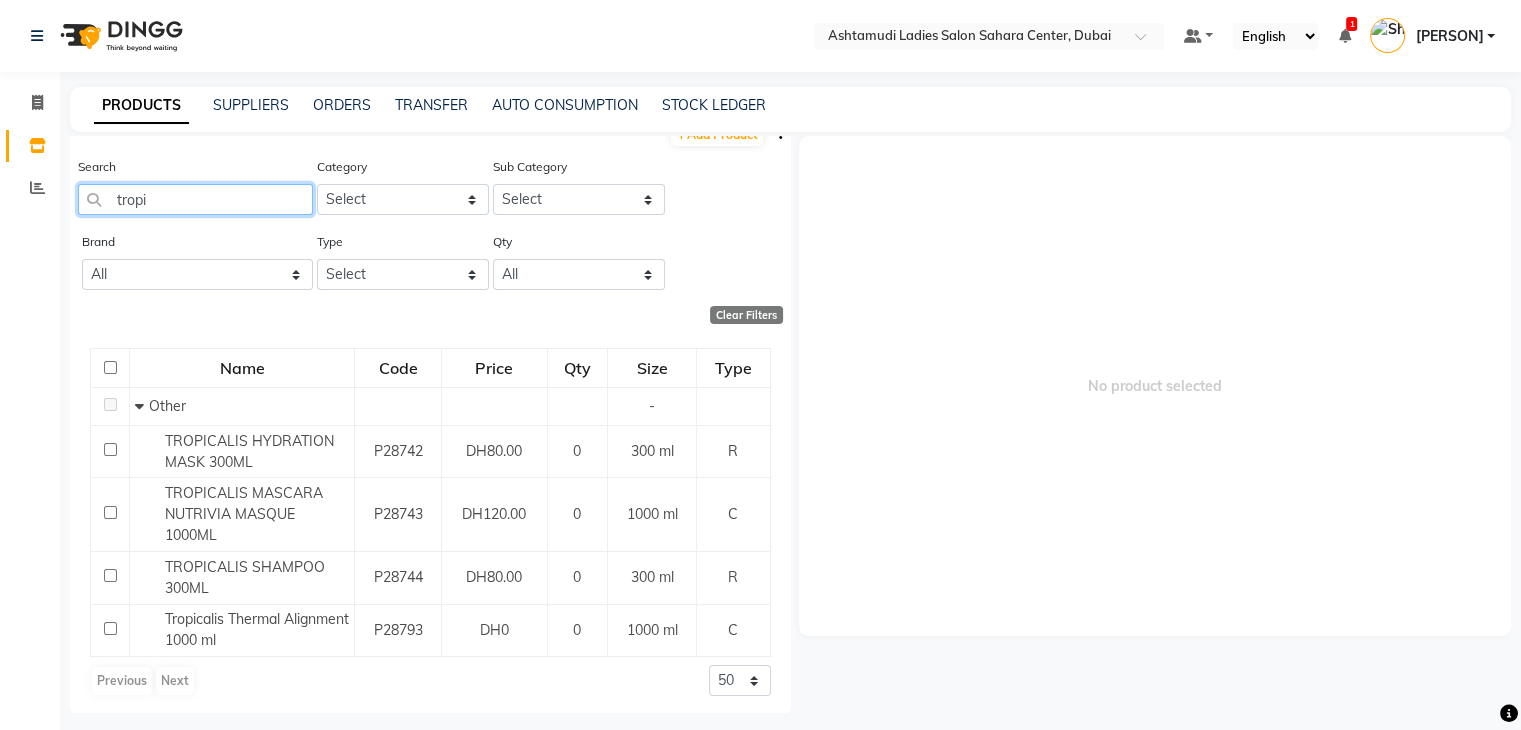 scroll, scrollTop: 26, scrollLeft: 0, axis: vertical 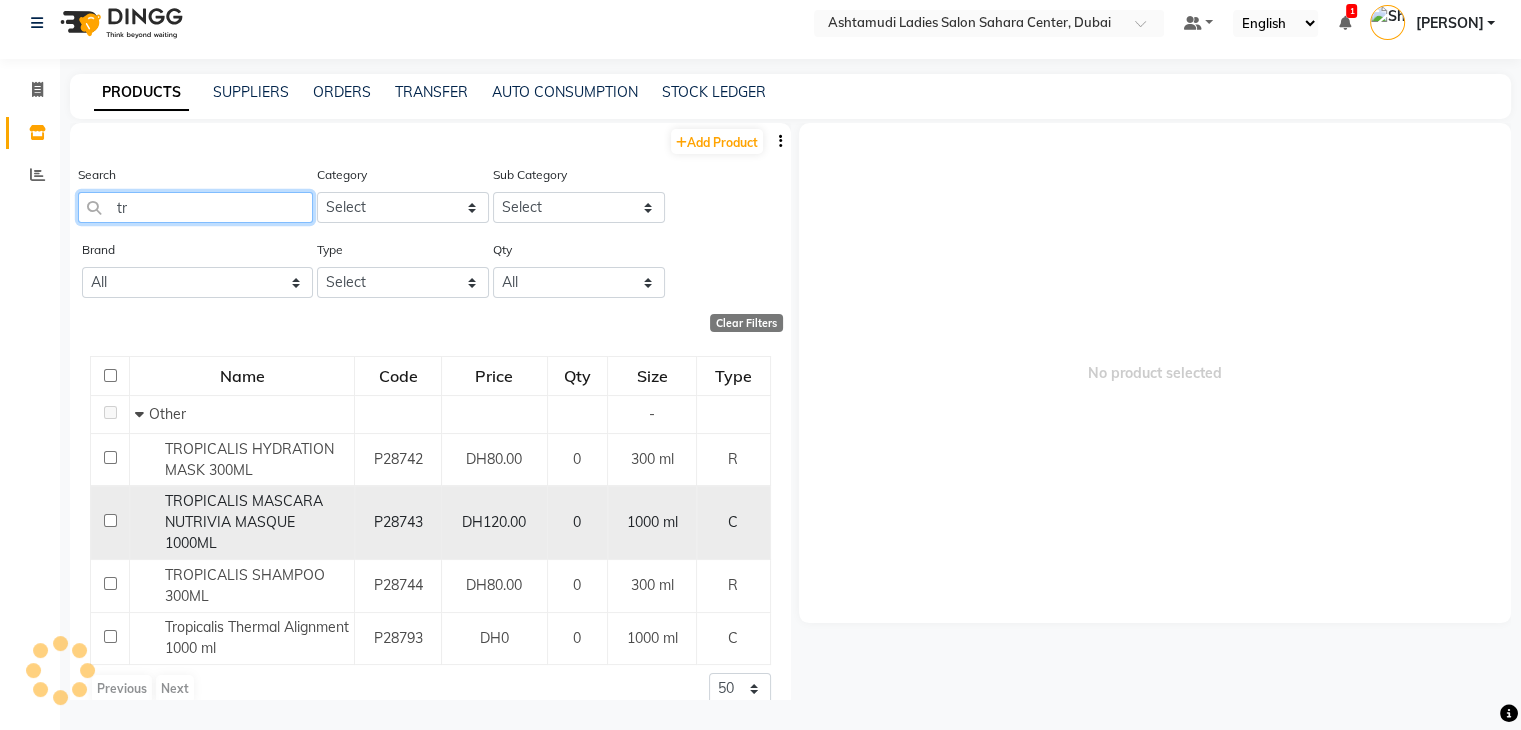 type on "t" 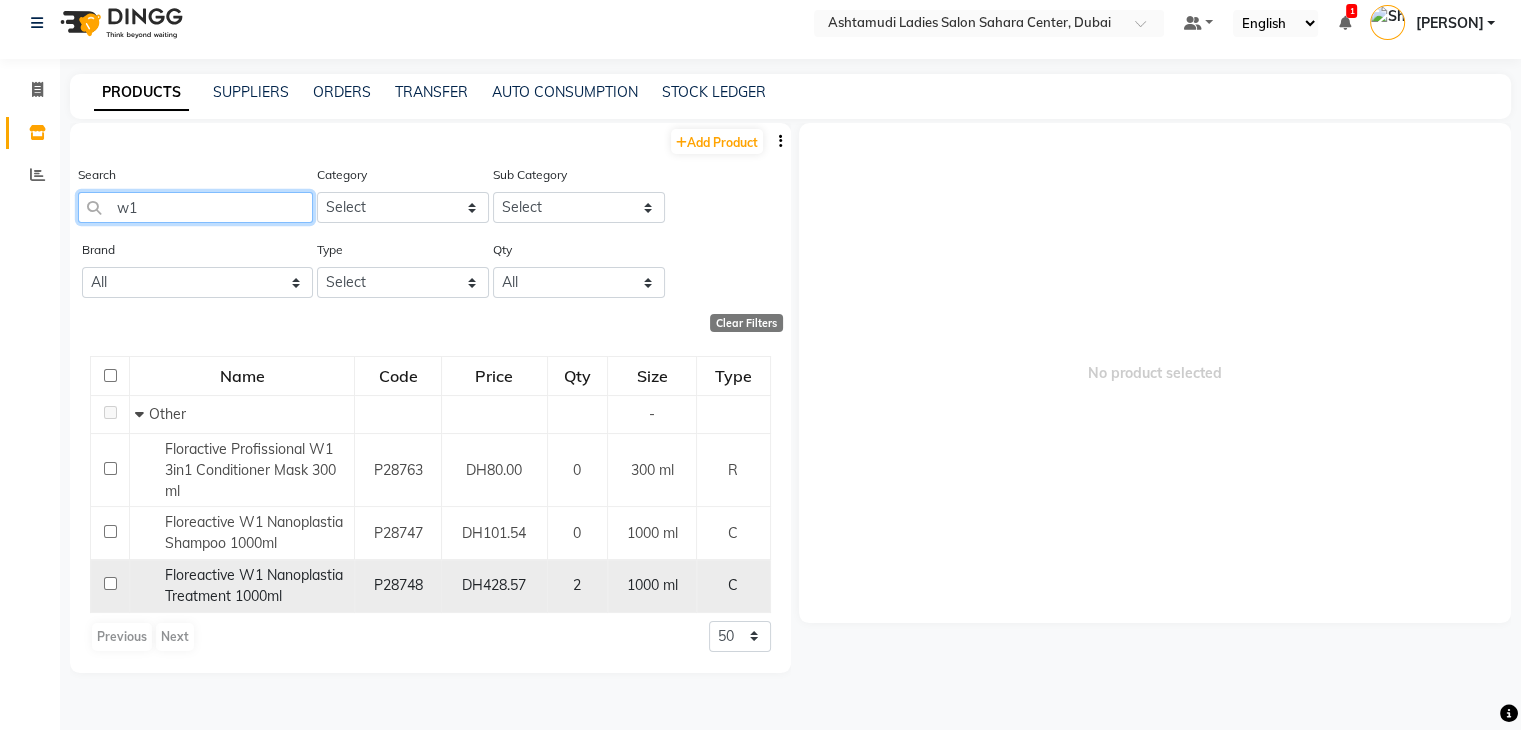 type on "w1" 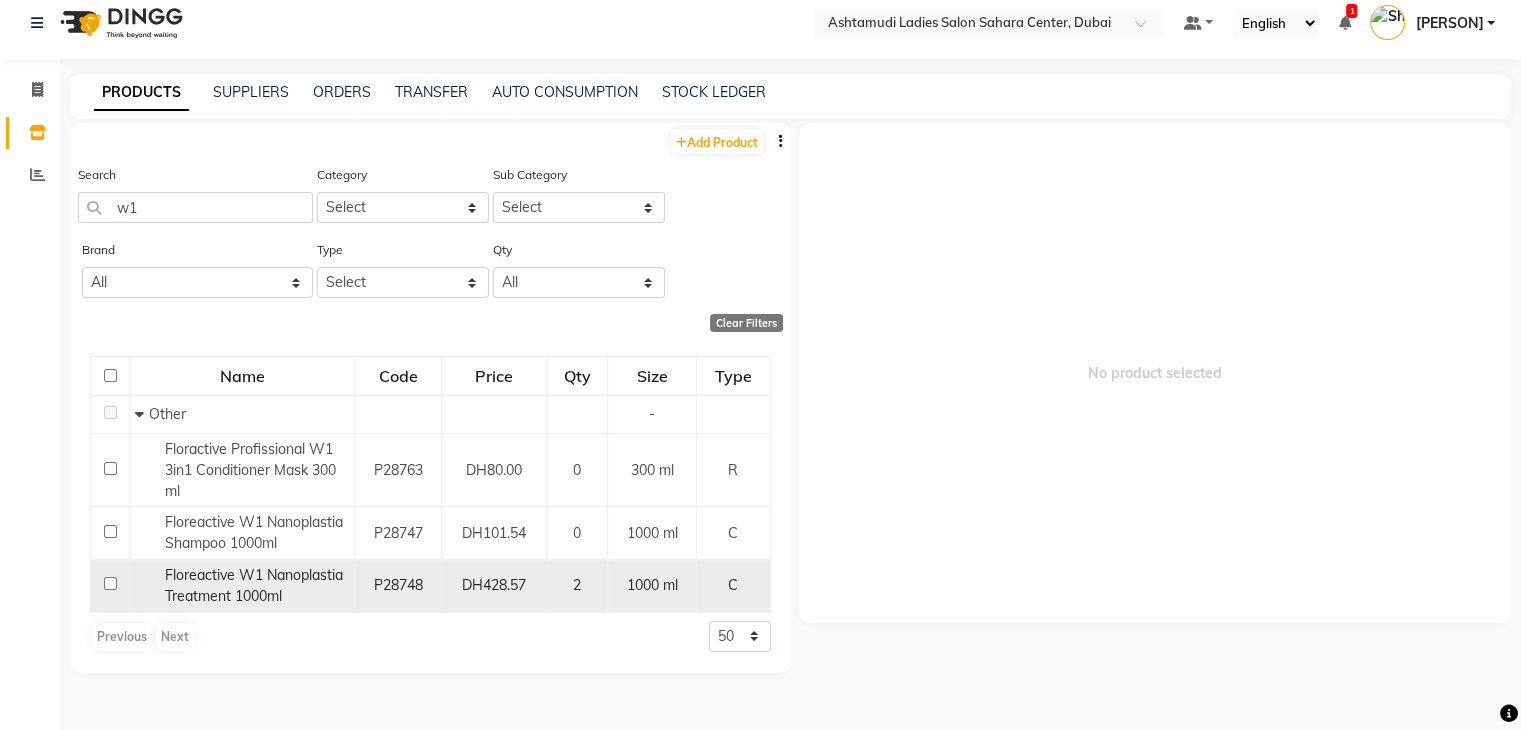 click on "Floreactive W1 Nanoplastia Treatment 1000ml" 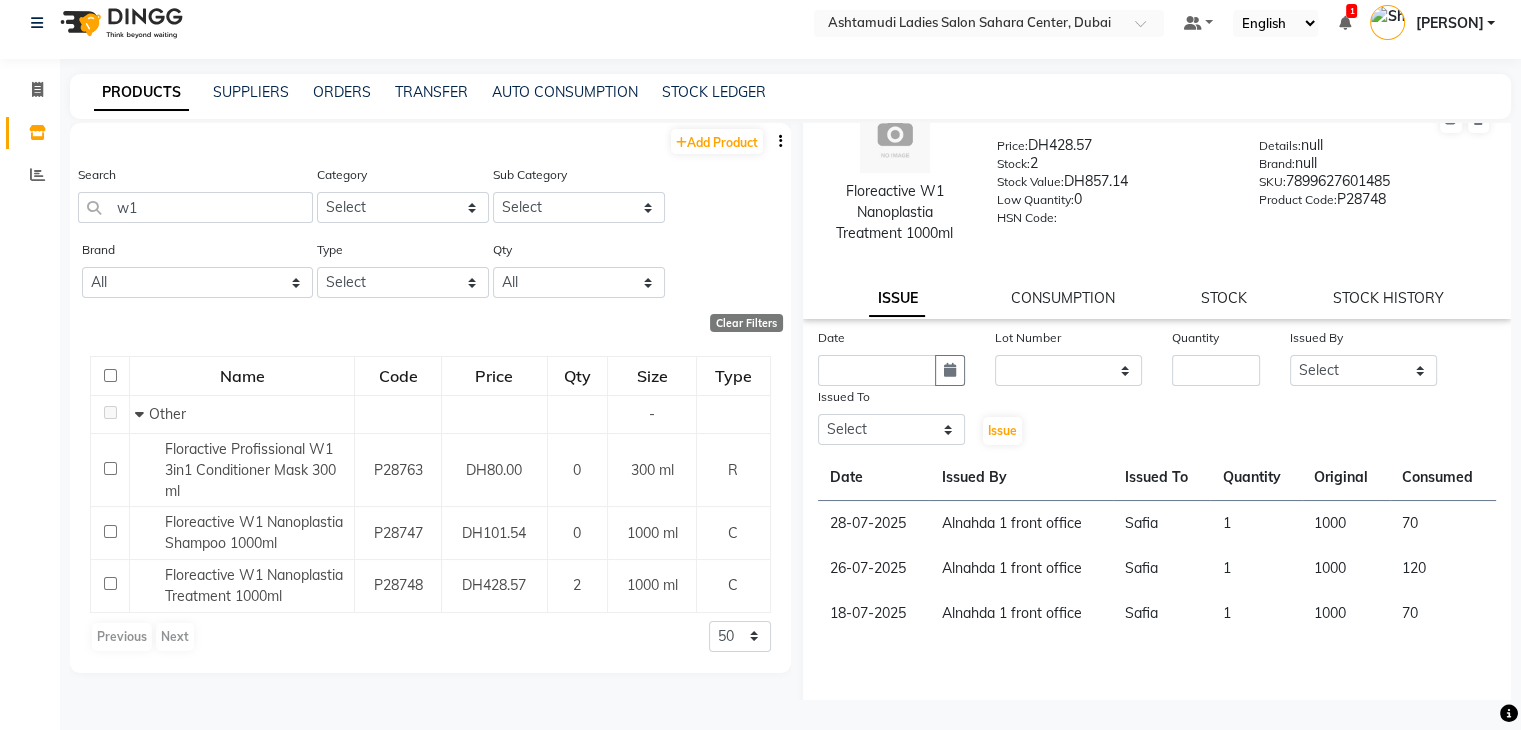 scroll, scrollTop: 77, scrollLeft: 0, axis: vertical 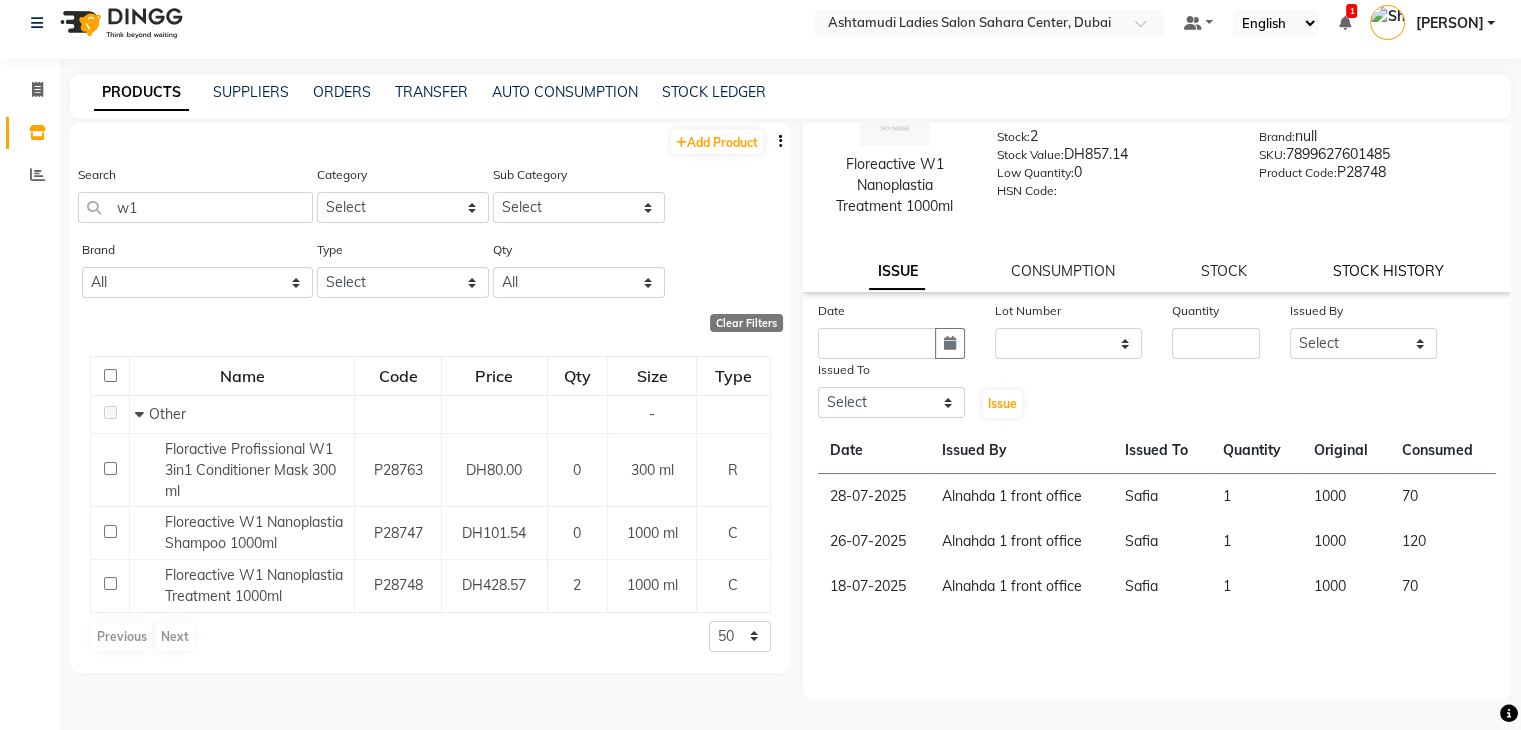 click on "STOCK HISTORY" 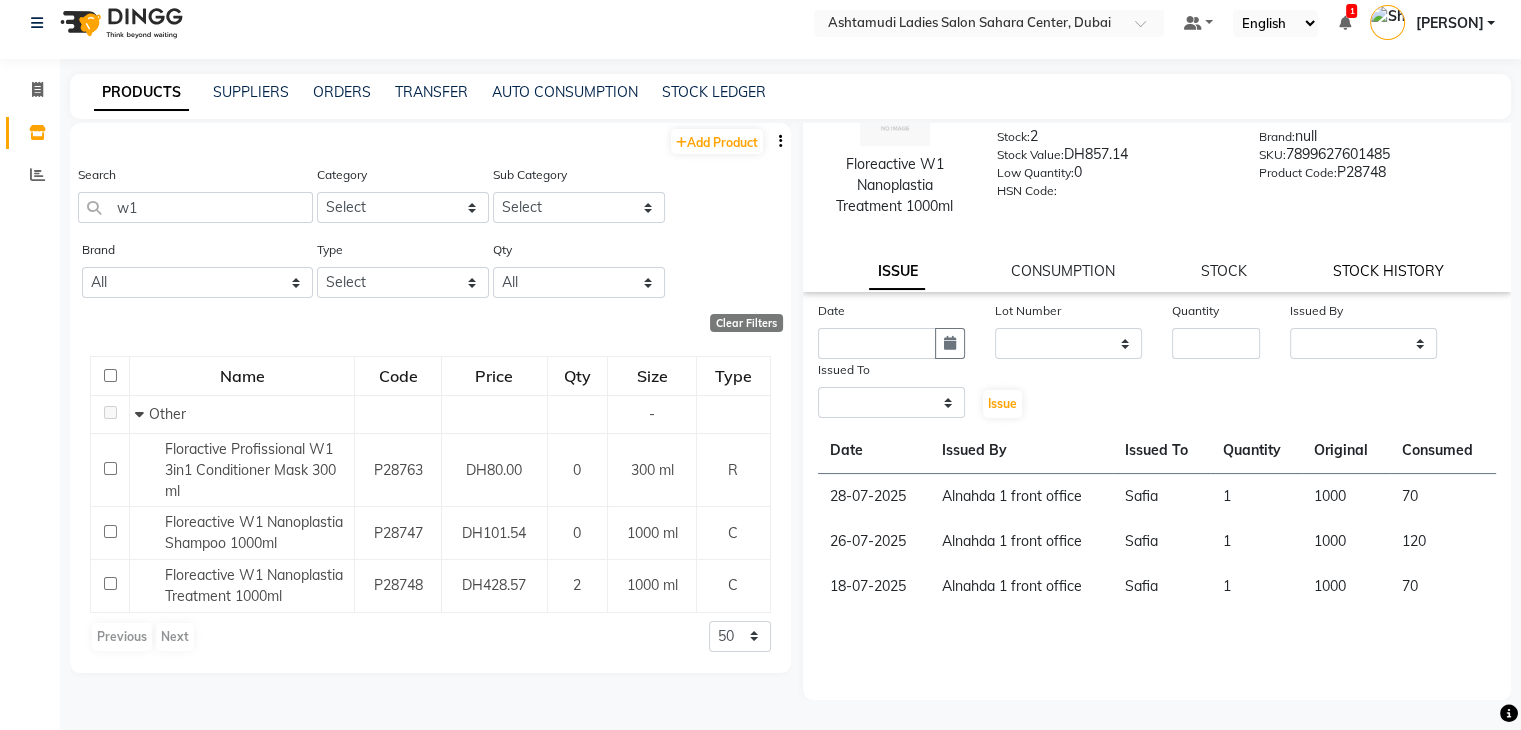 select on "all" 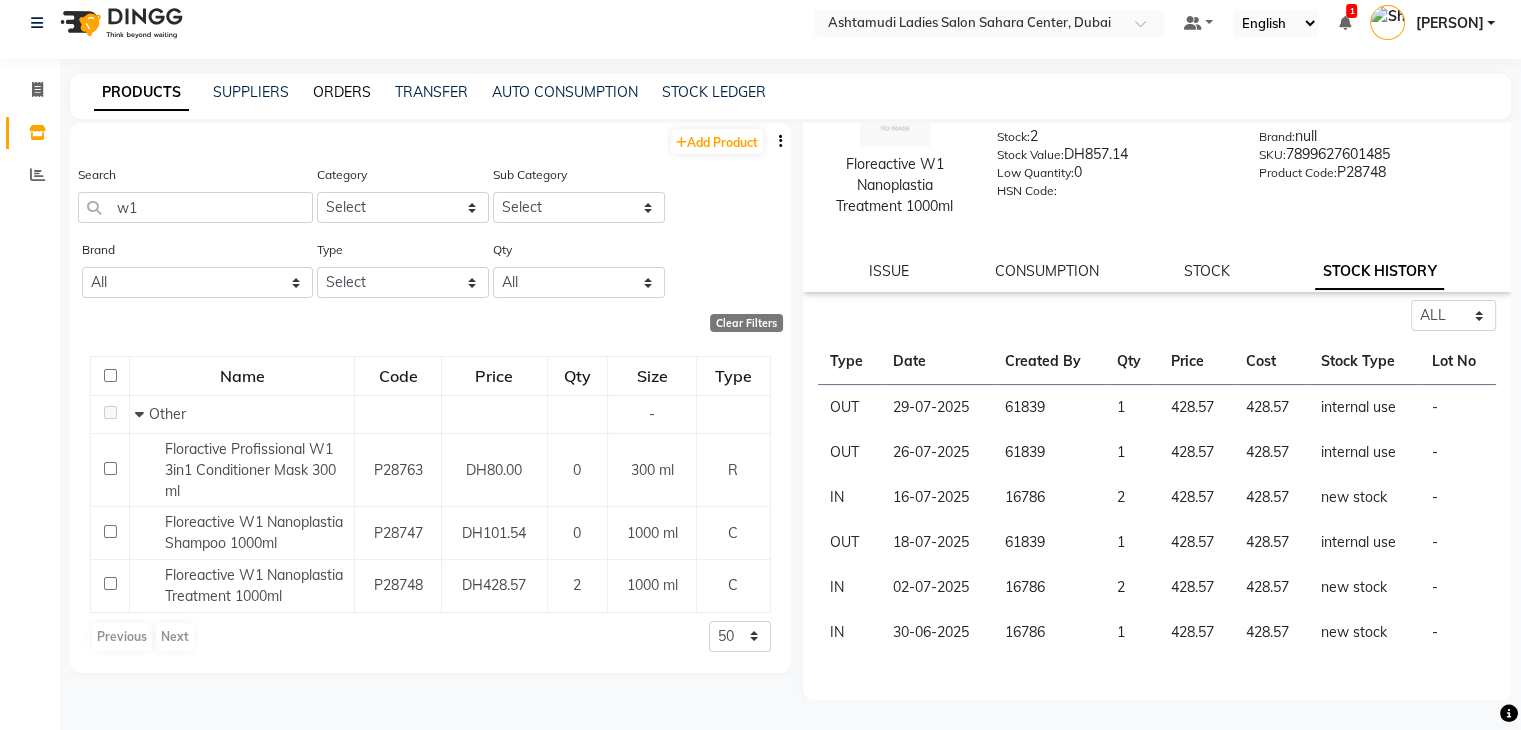 click on "ORDERS" 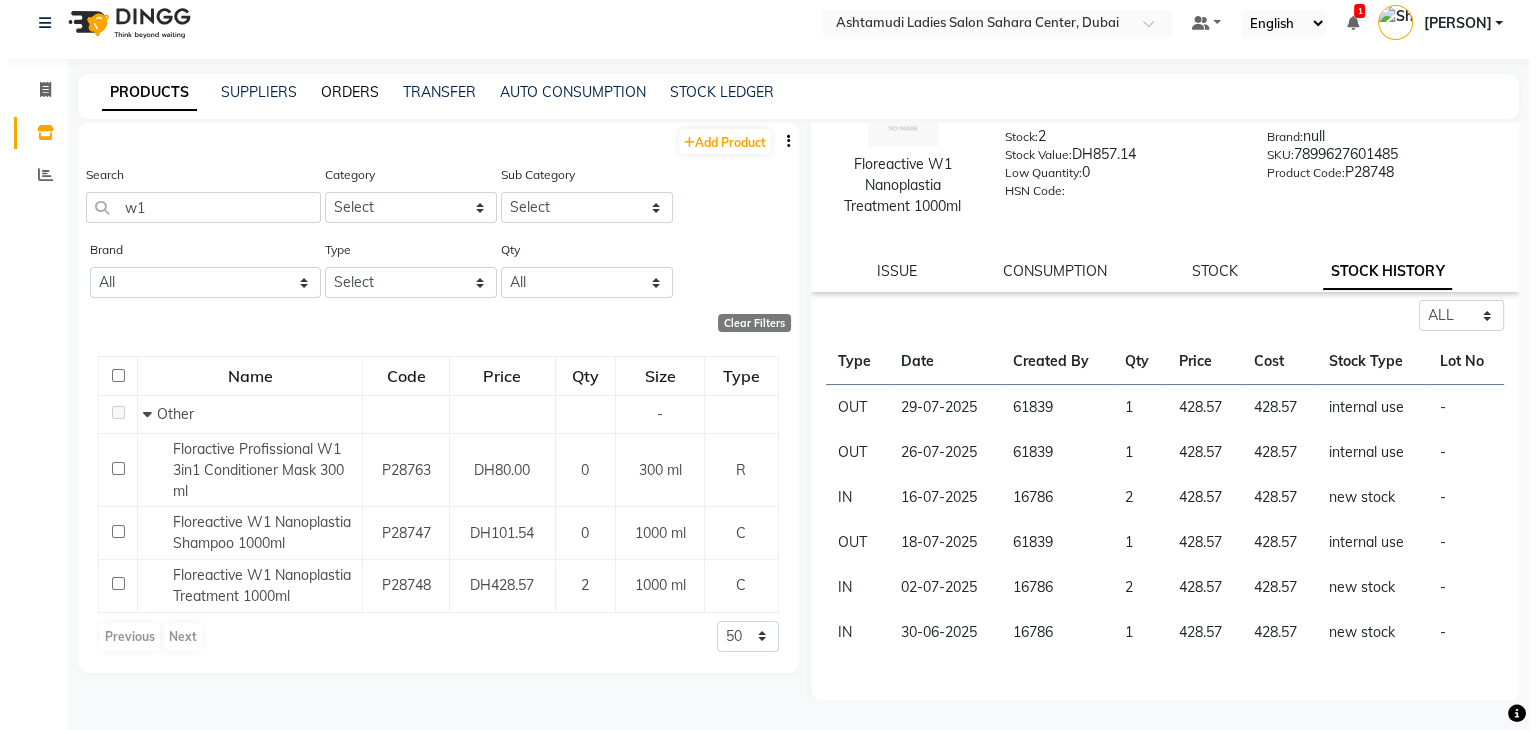scroll, scrollTop: 0, scrollLeft: 0, axis: both 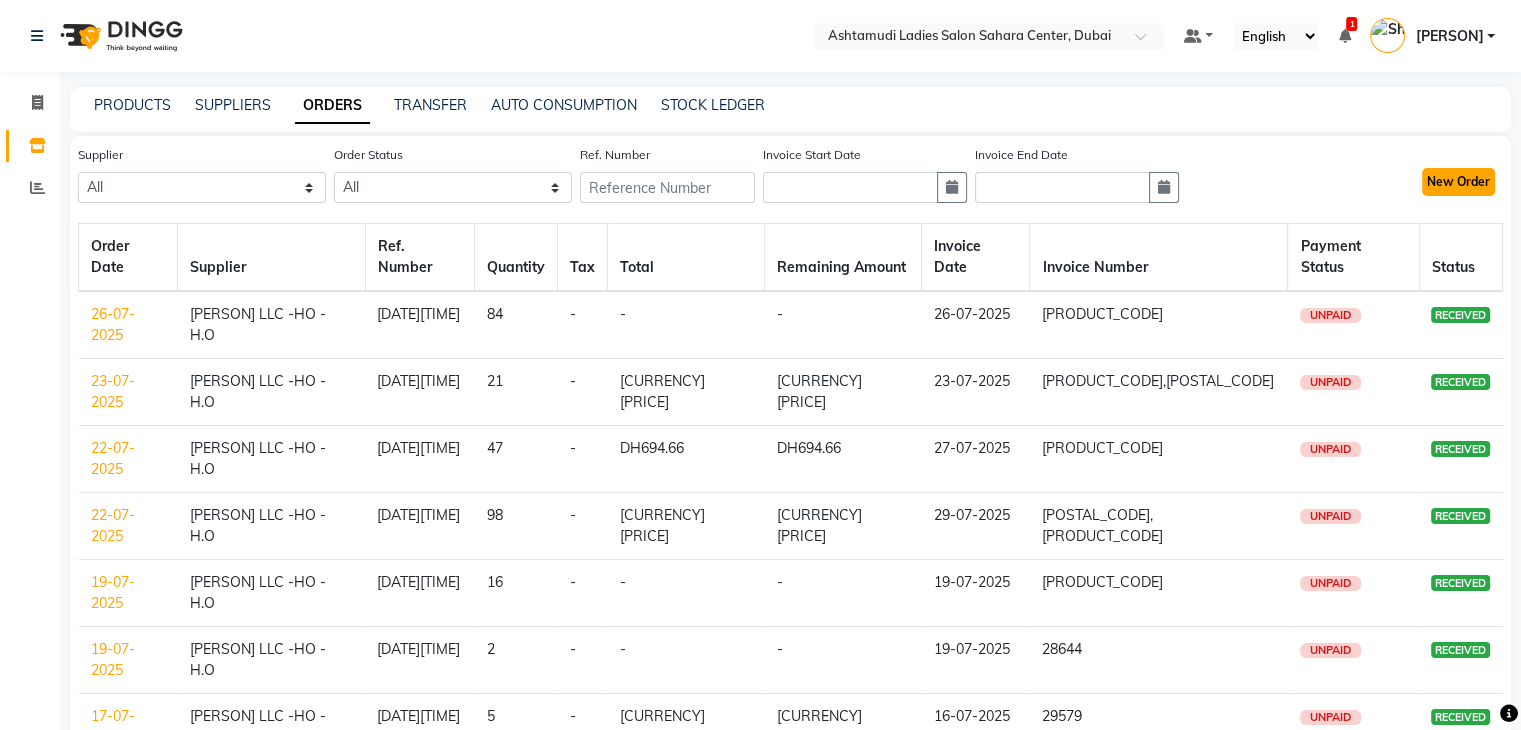click on "New Order" 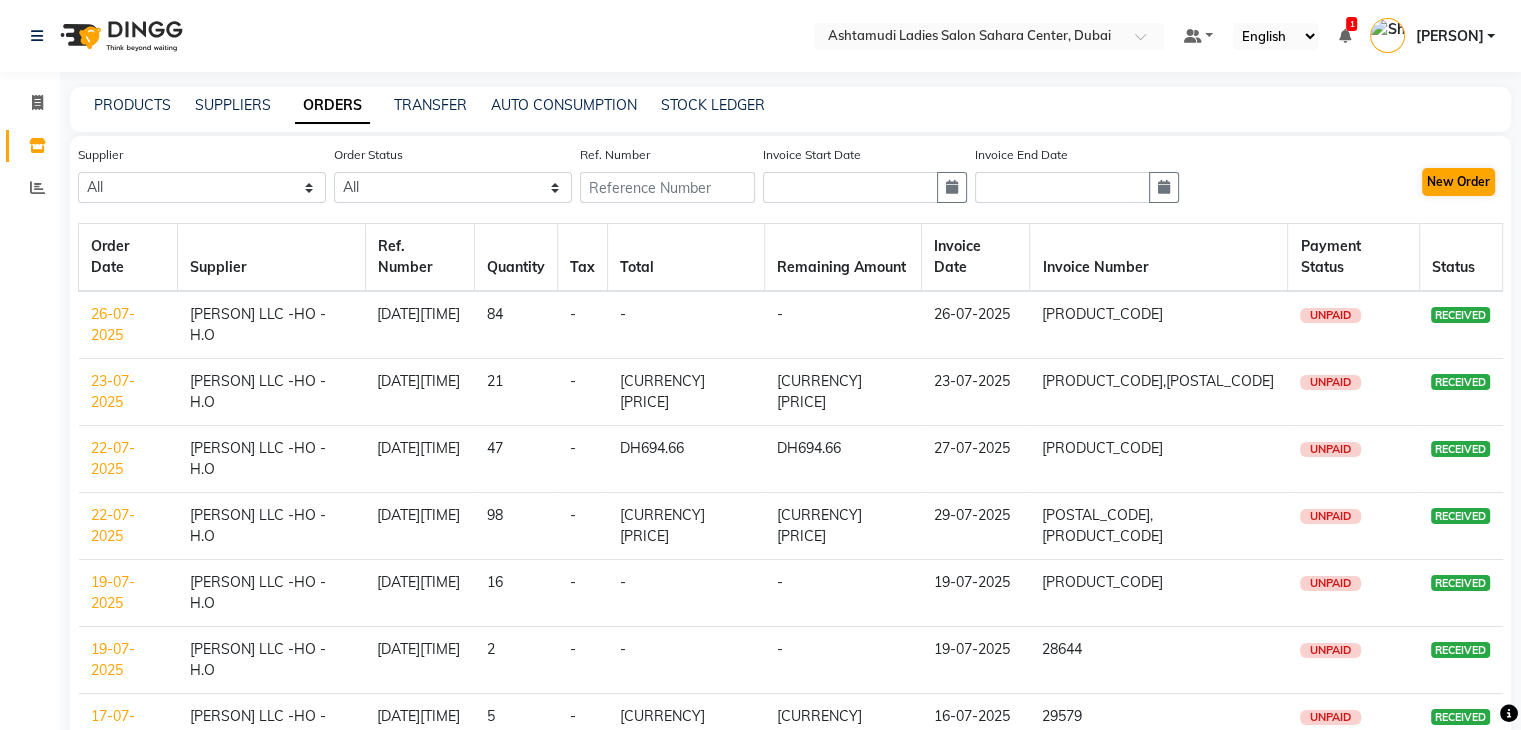 select on "true" 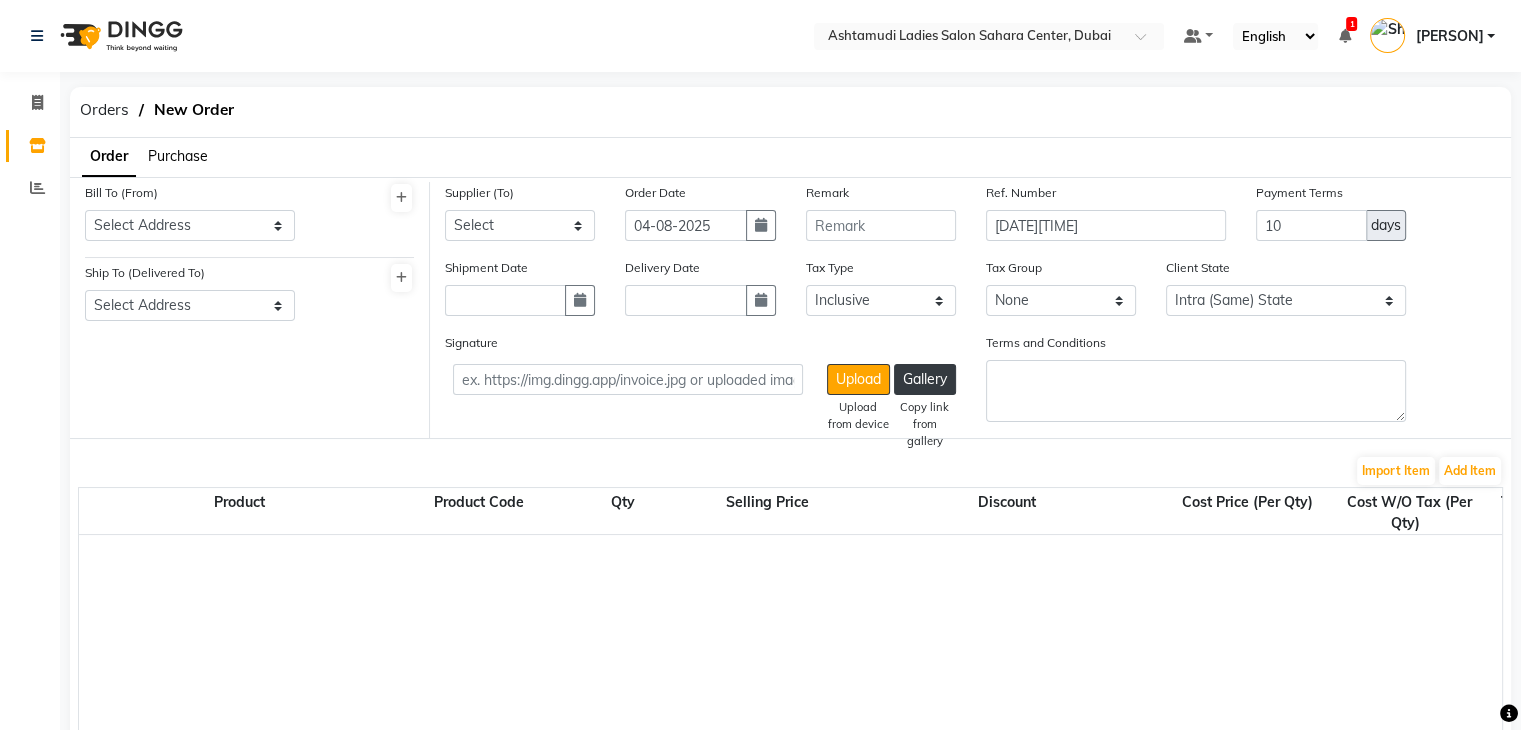 click on "Purchase" 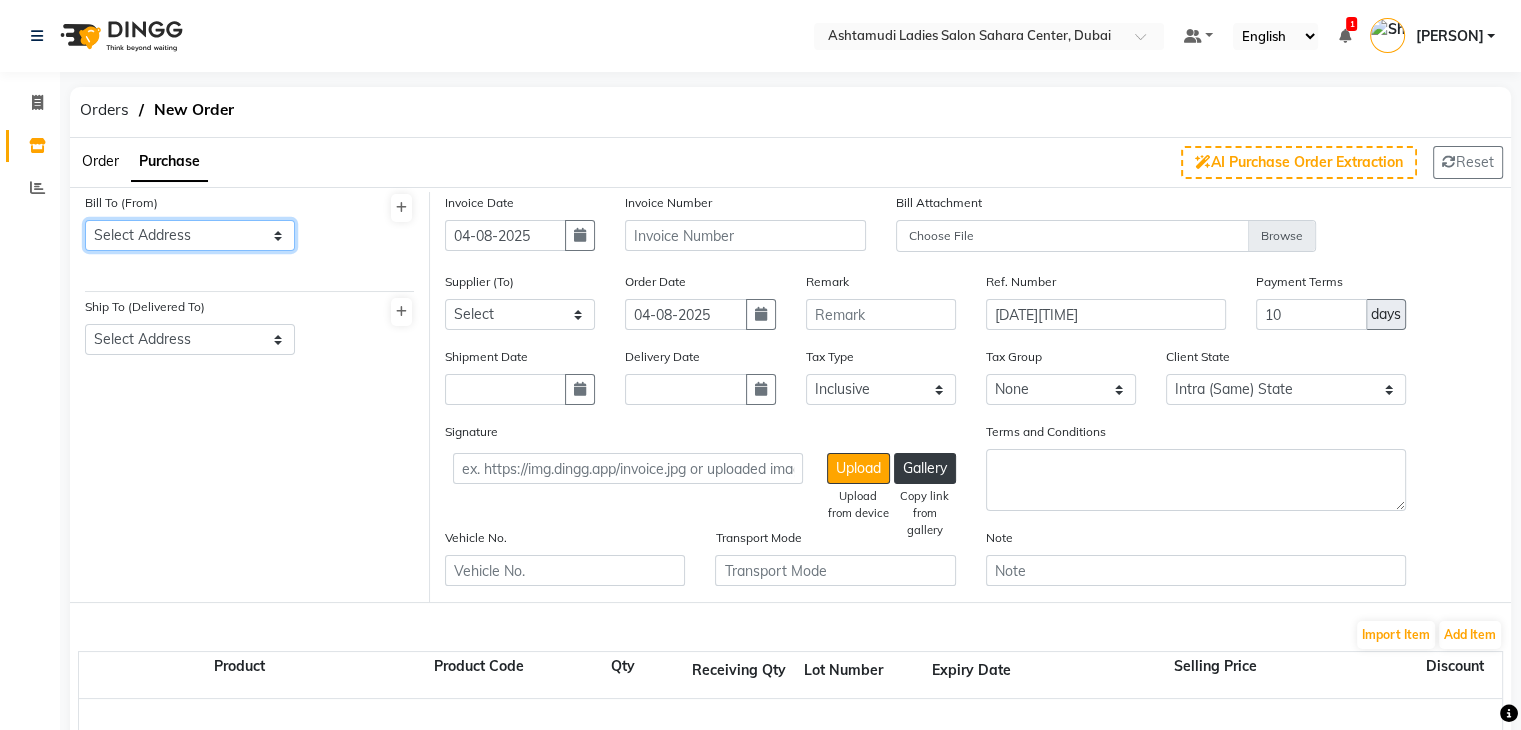 click on "Select Address  nil   Ashtamudi Ladies Salon Sahara Center" 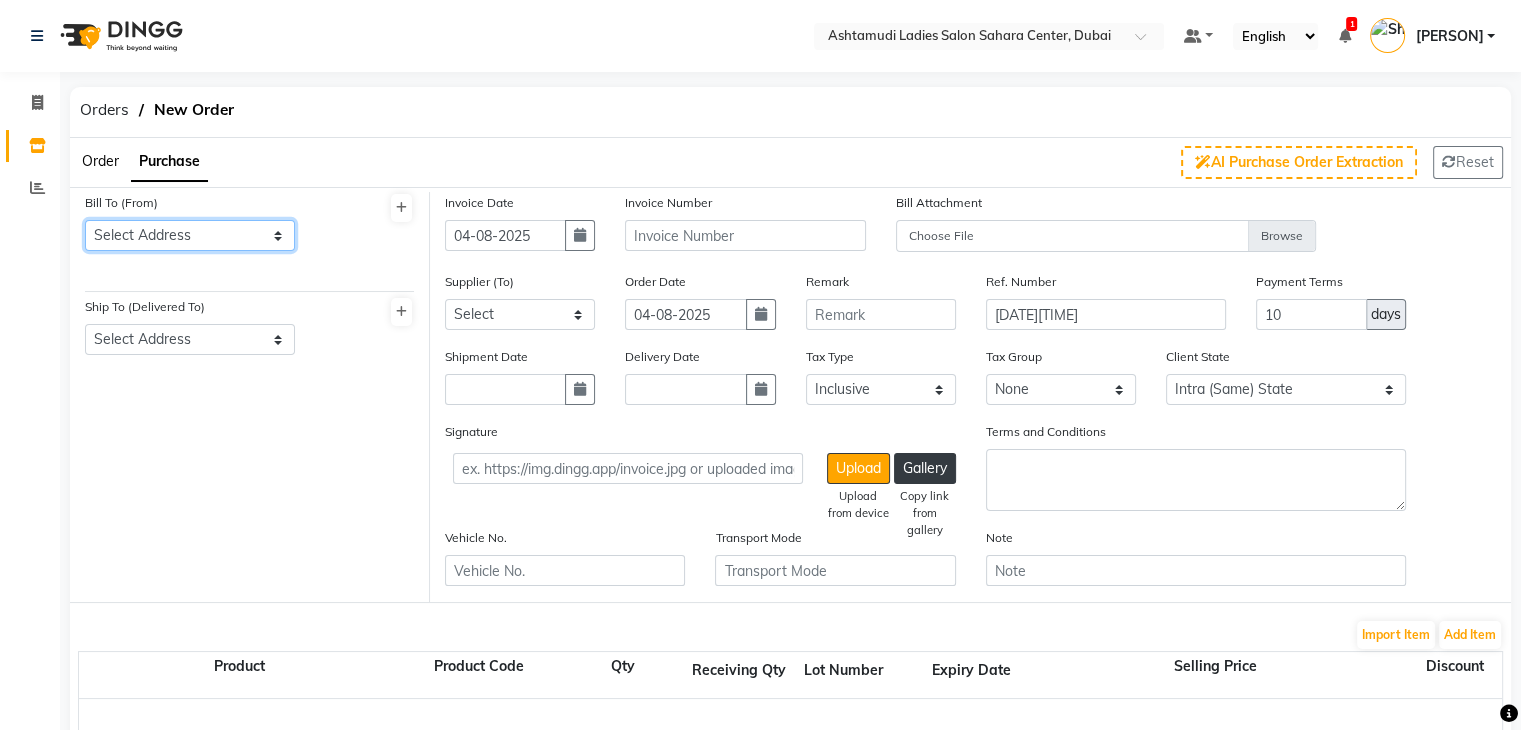 select on "1544" 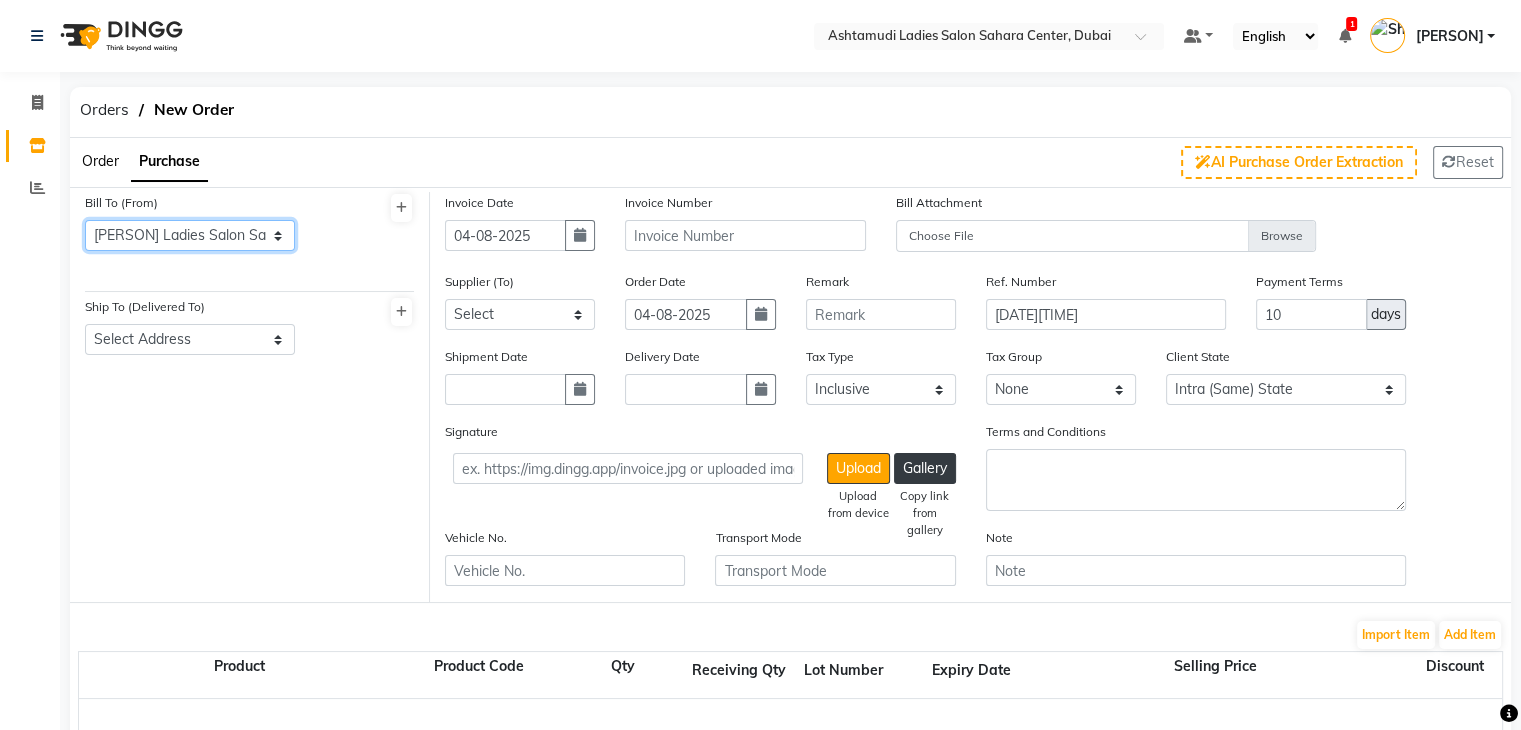 click on "Select Address  nil   Ashtamudi Ladies Salon Sahara Center" 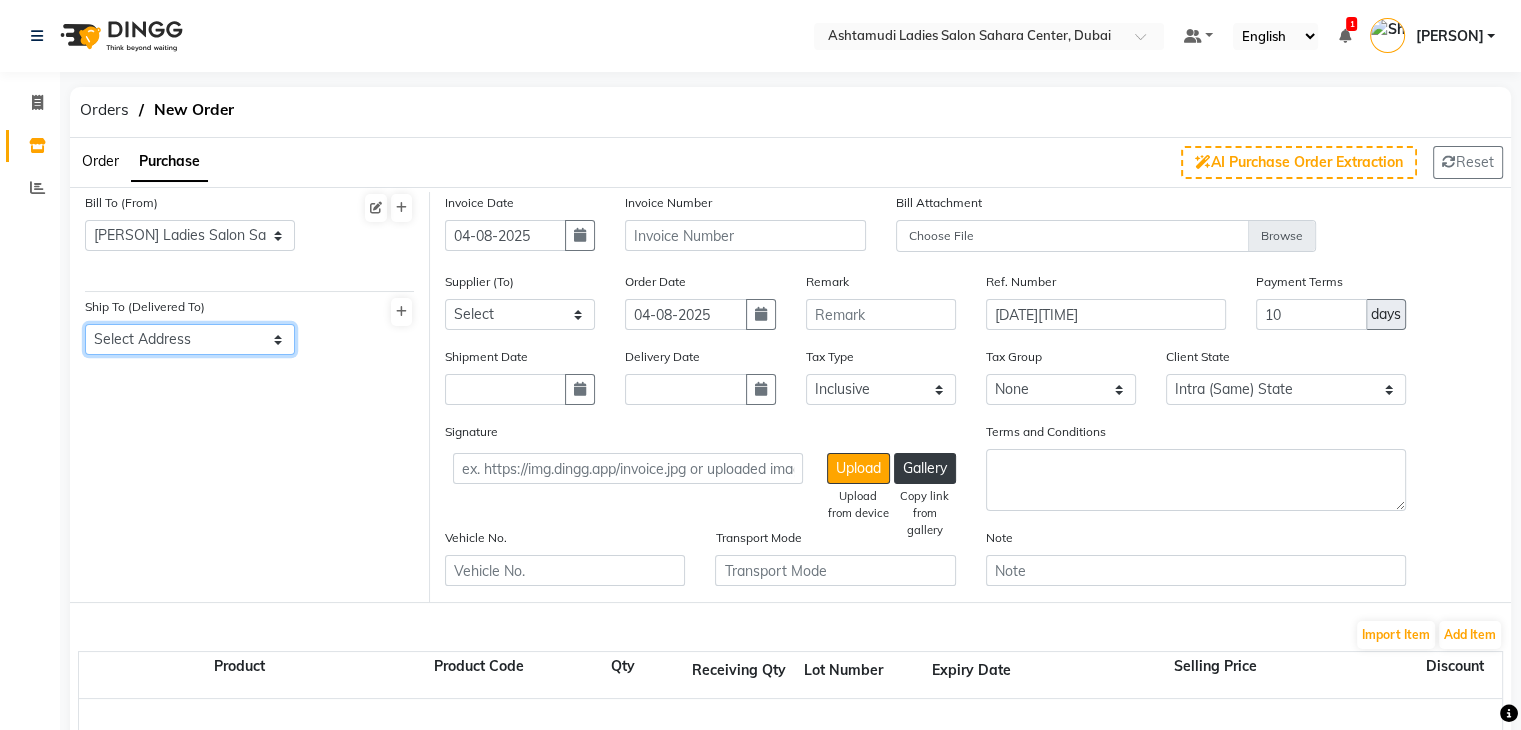 click on "Select Address  Ashtamudi Ladies Salon Sahara Center    nil" 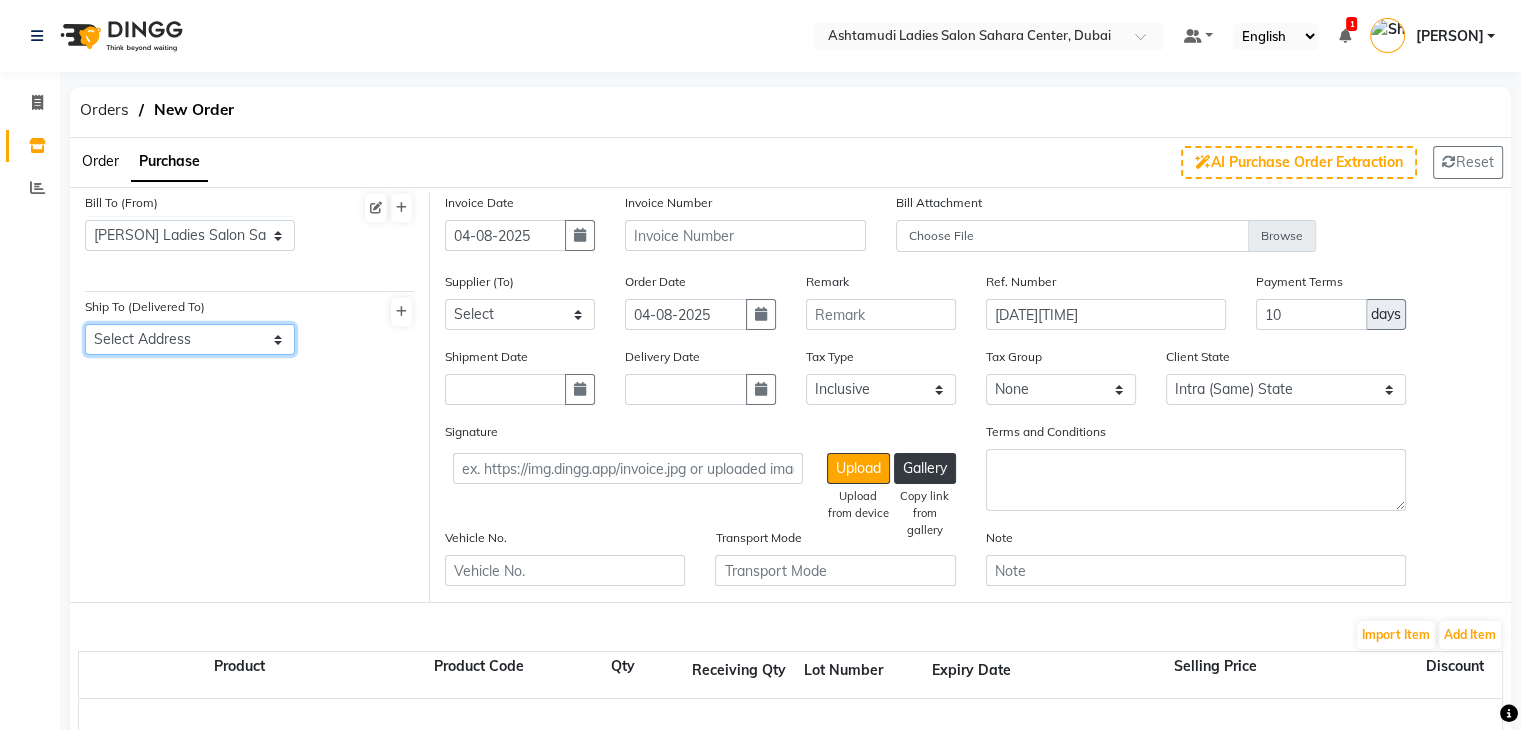 select on "1545" 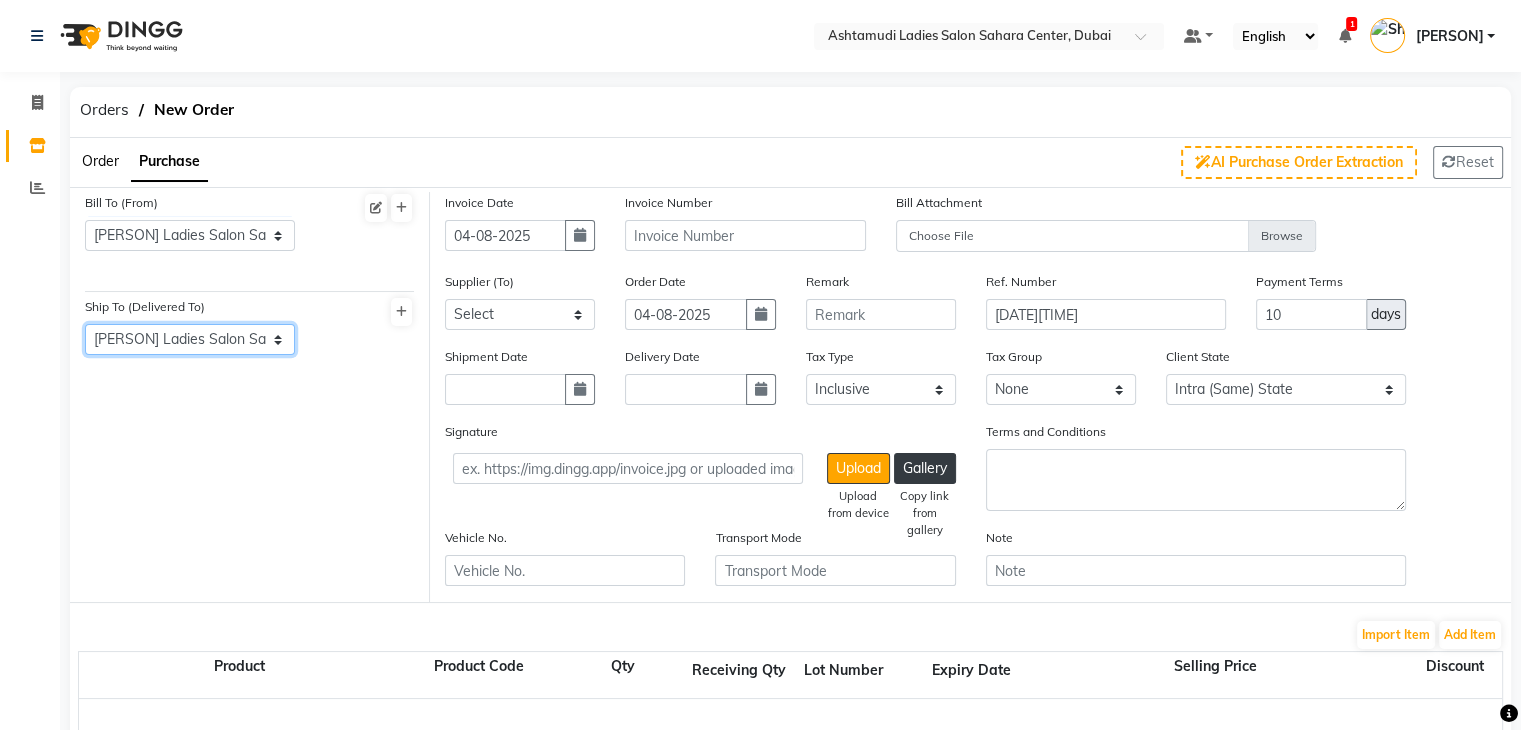 click on "Select Address  Ashtamudi Ladies Salon Sahara Center    nil" 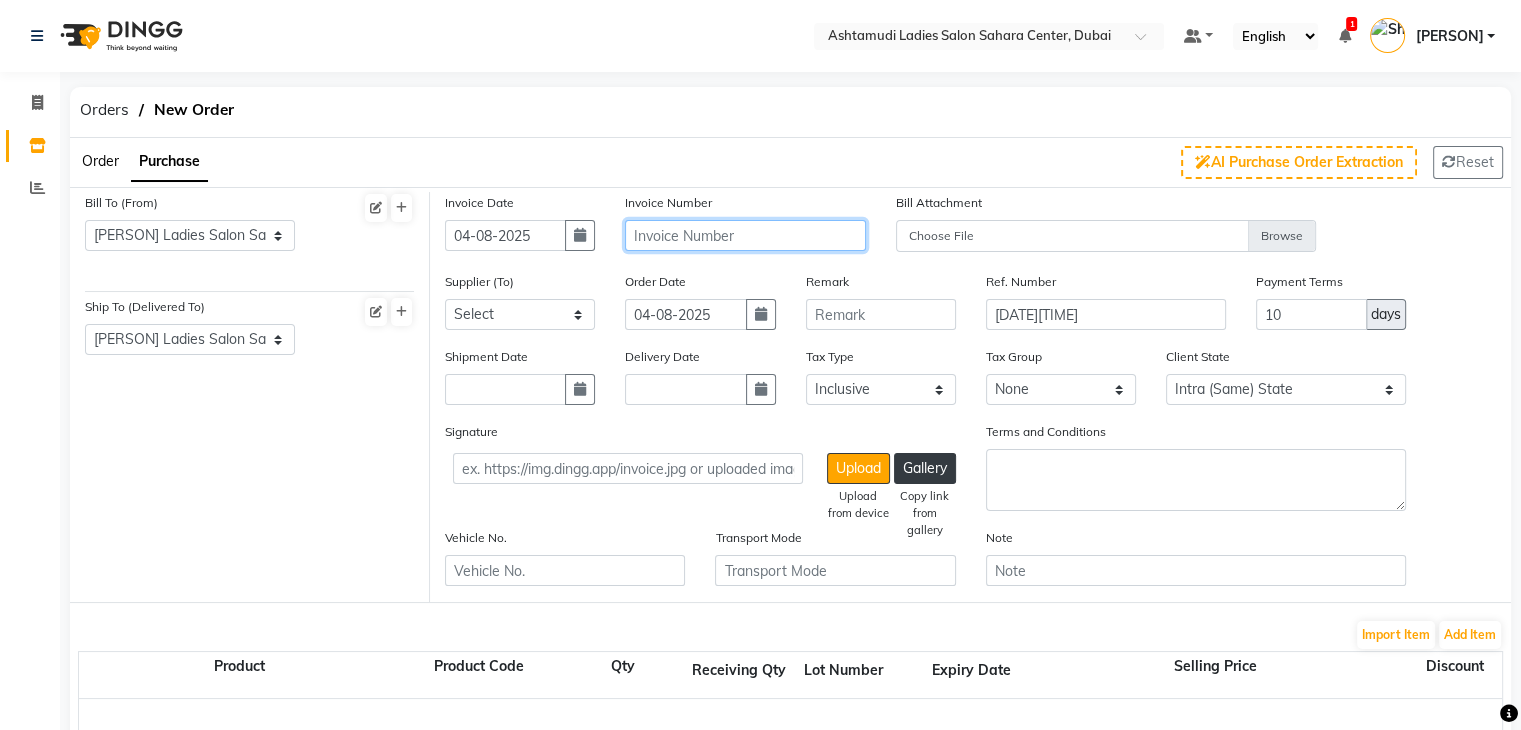 click 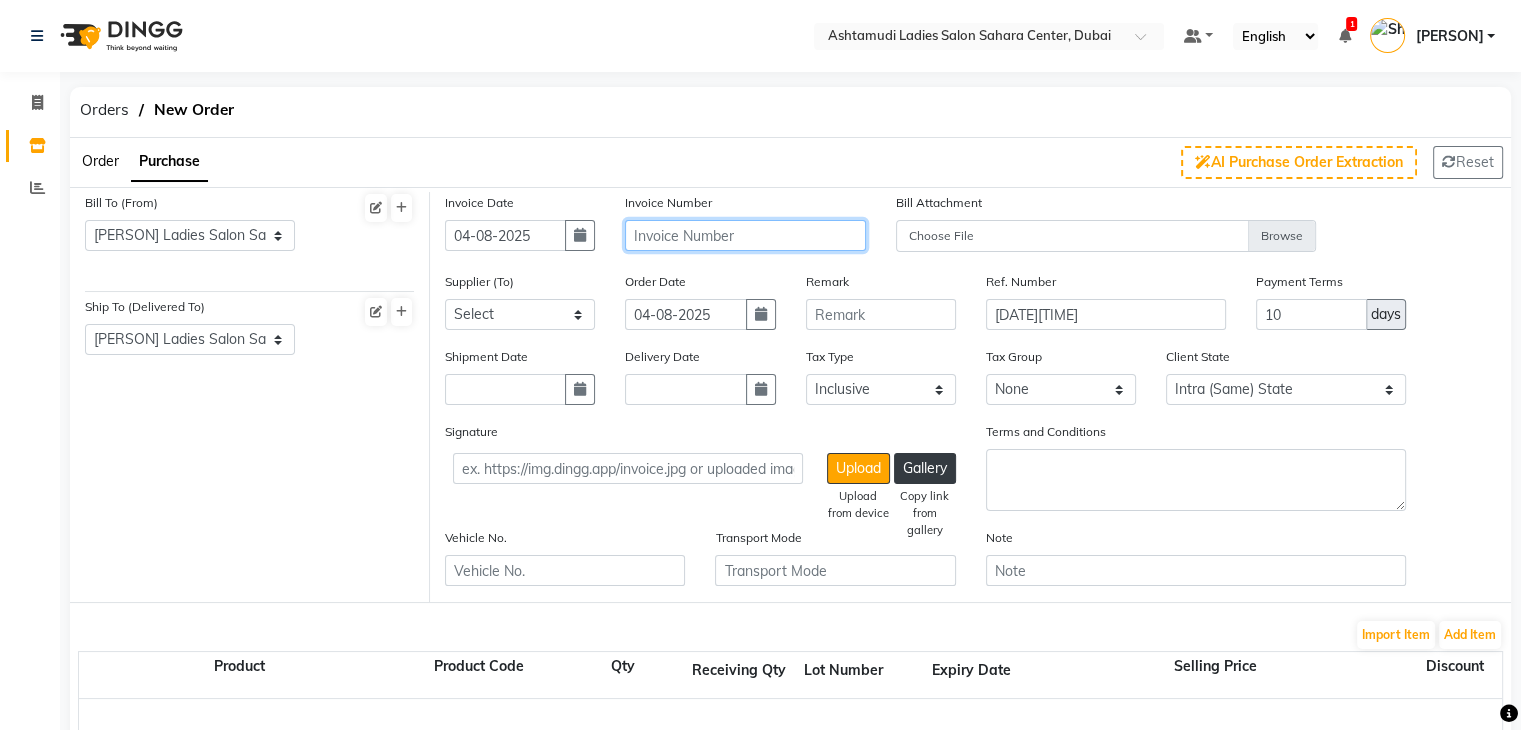 paste on "TO-00191" 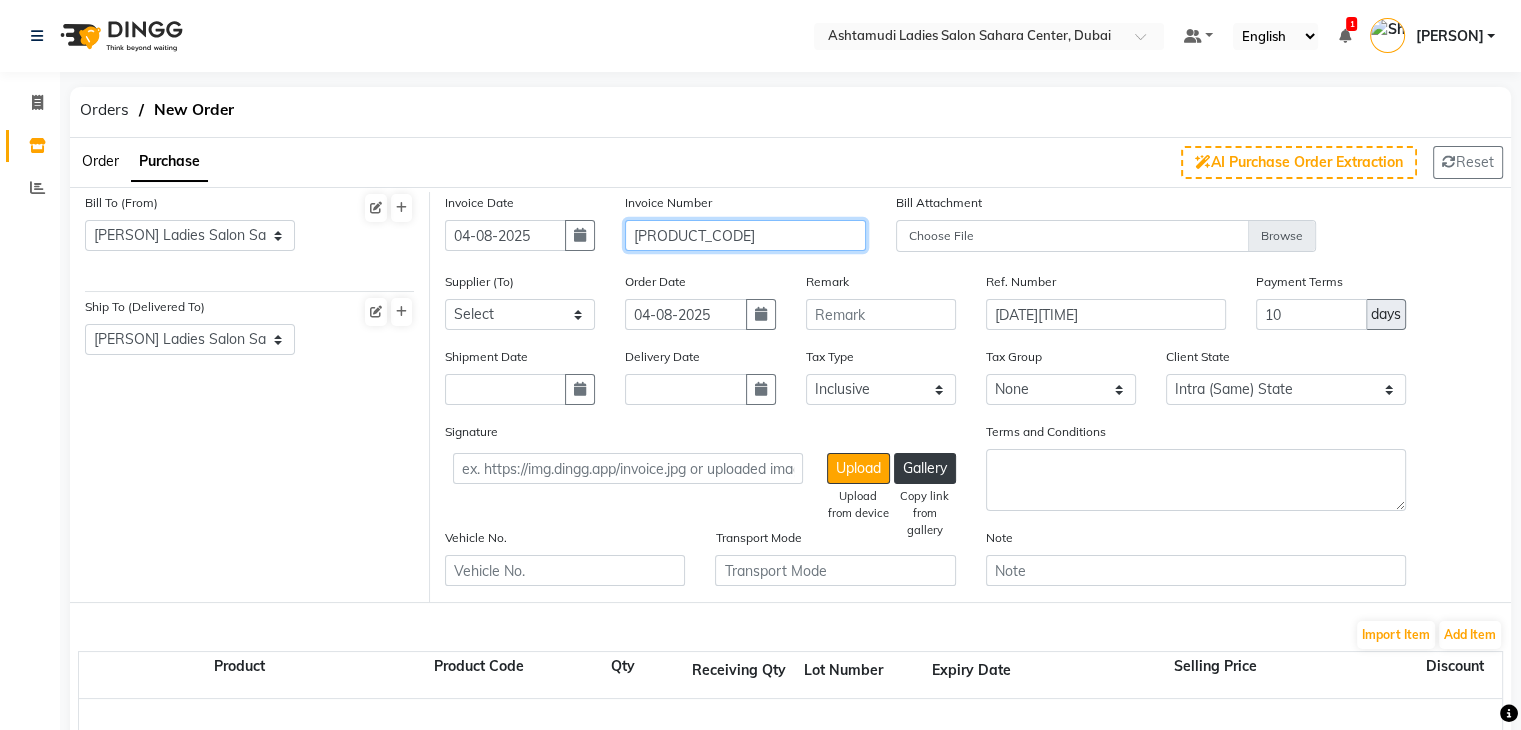 type on "TO-00191" 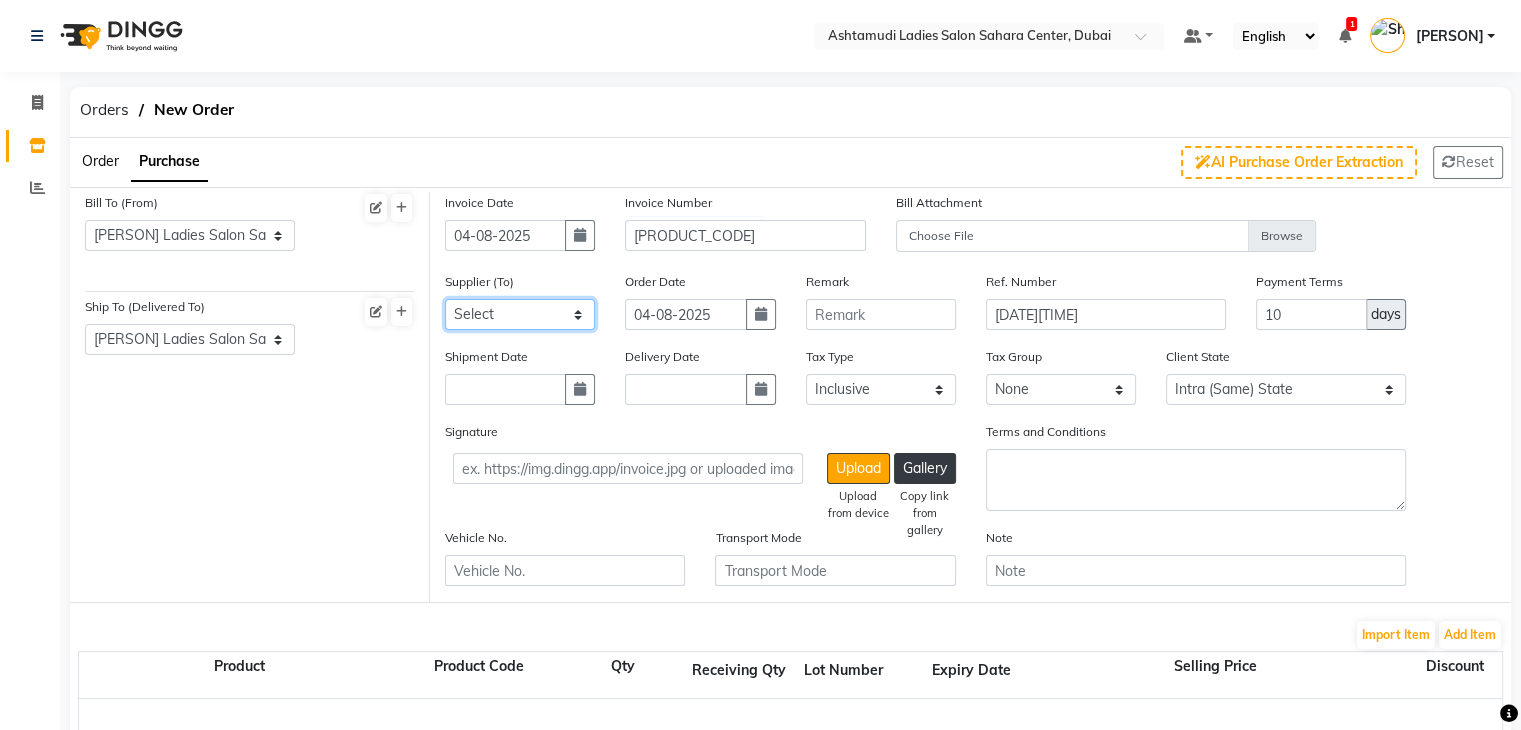 click on "Select ASHTAMUDI WELLNESS LADIES SALON LLC -HO - H.O" 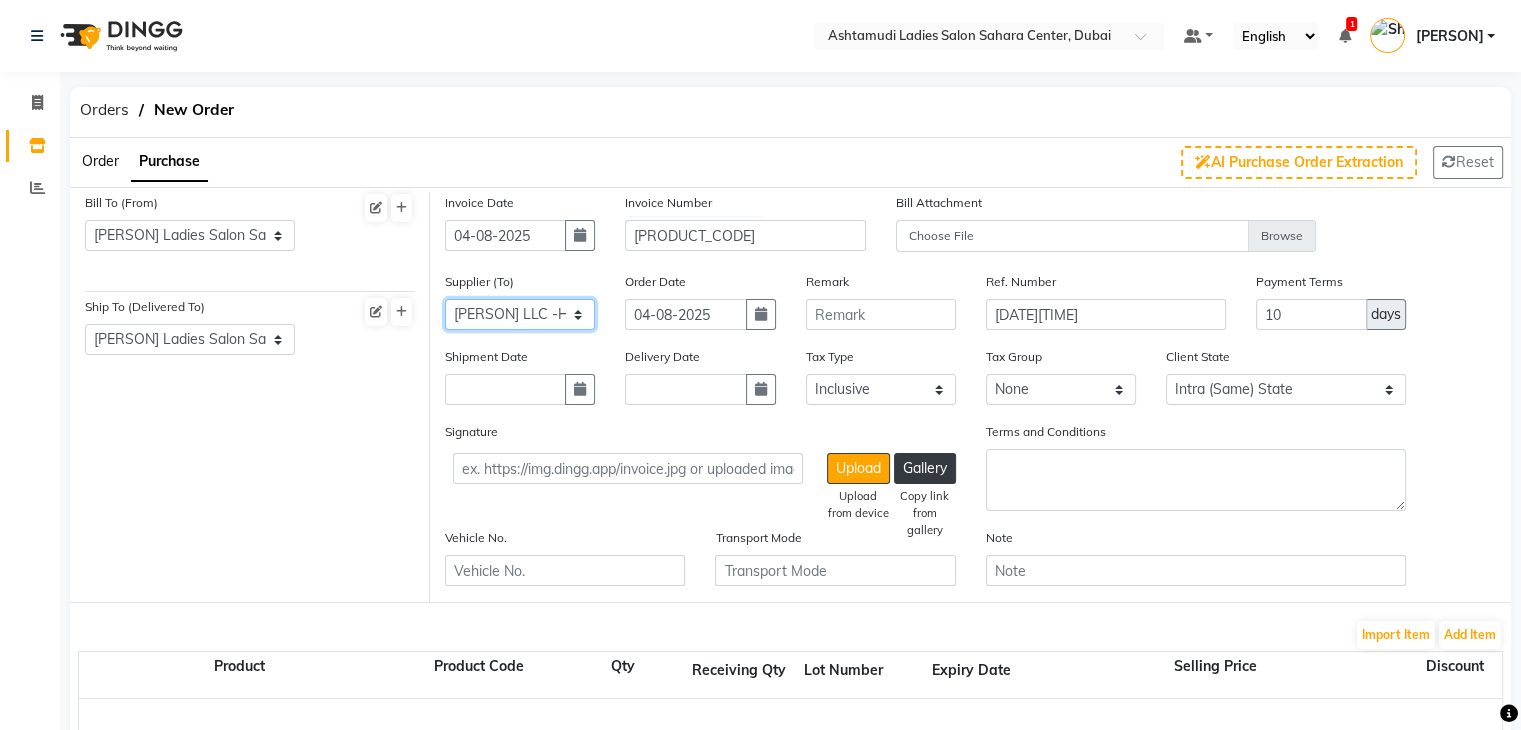 click on "Select ASHTAMUDI WELLNESS LADIES SALON LLC -HO - H.O" 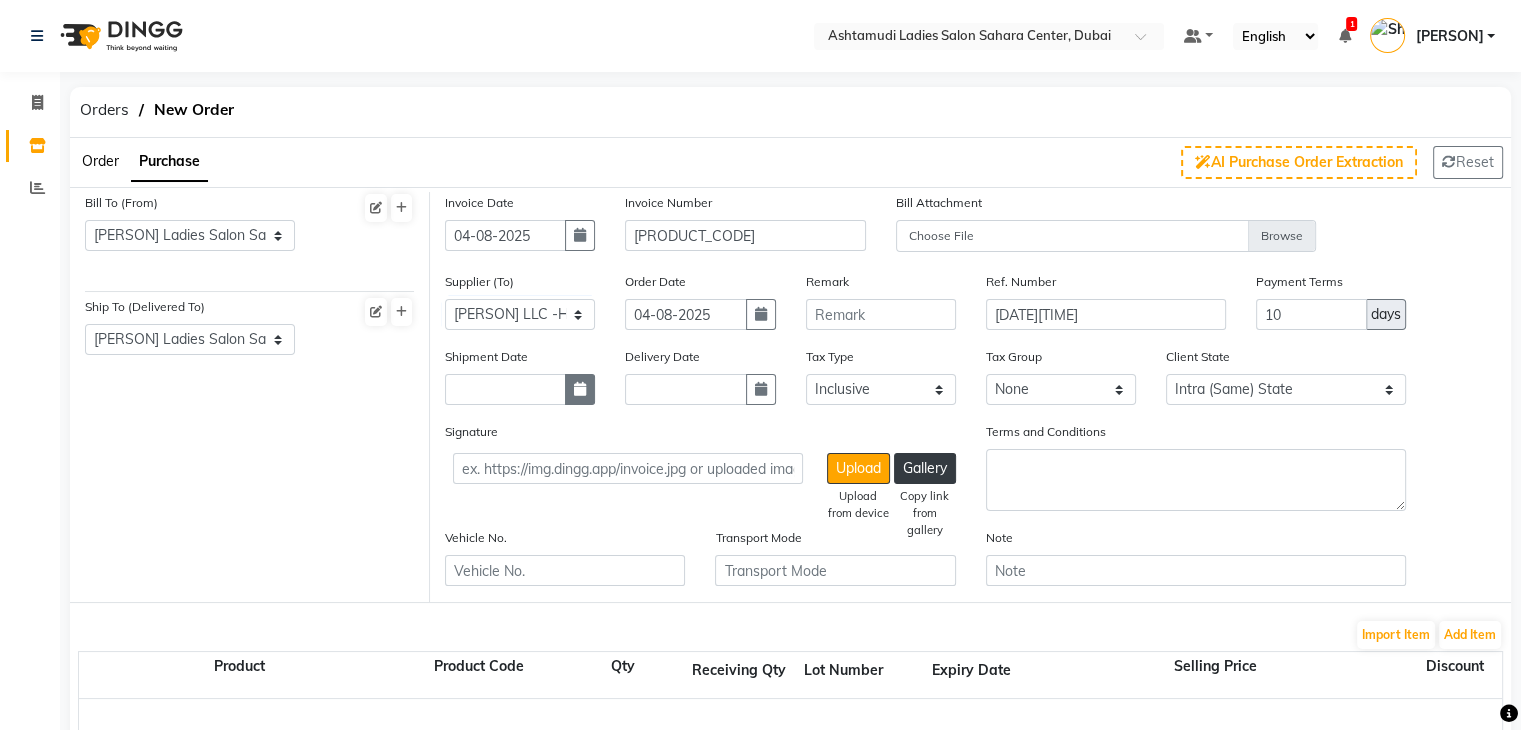 click 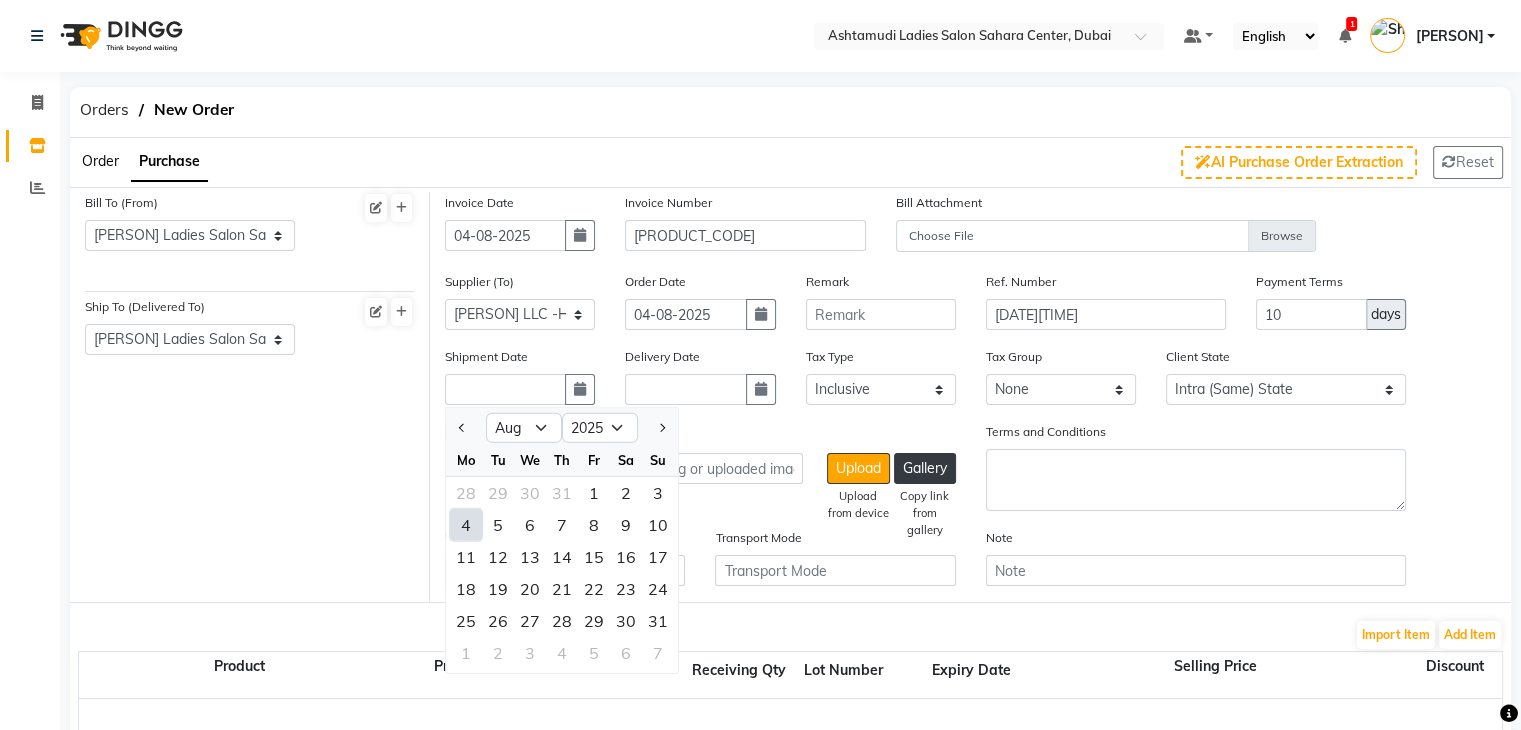 click on "4" 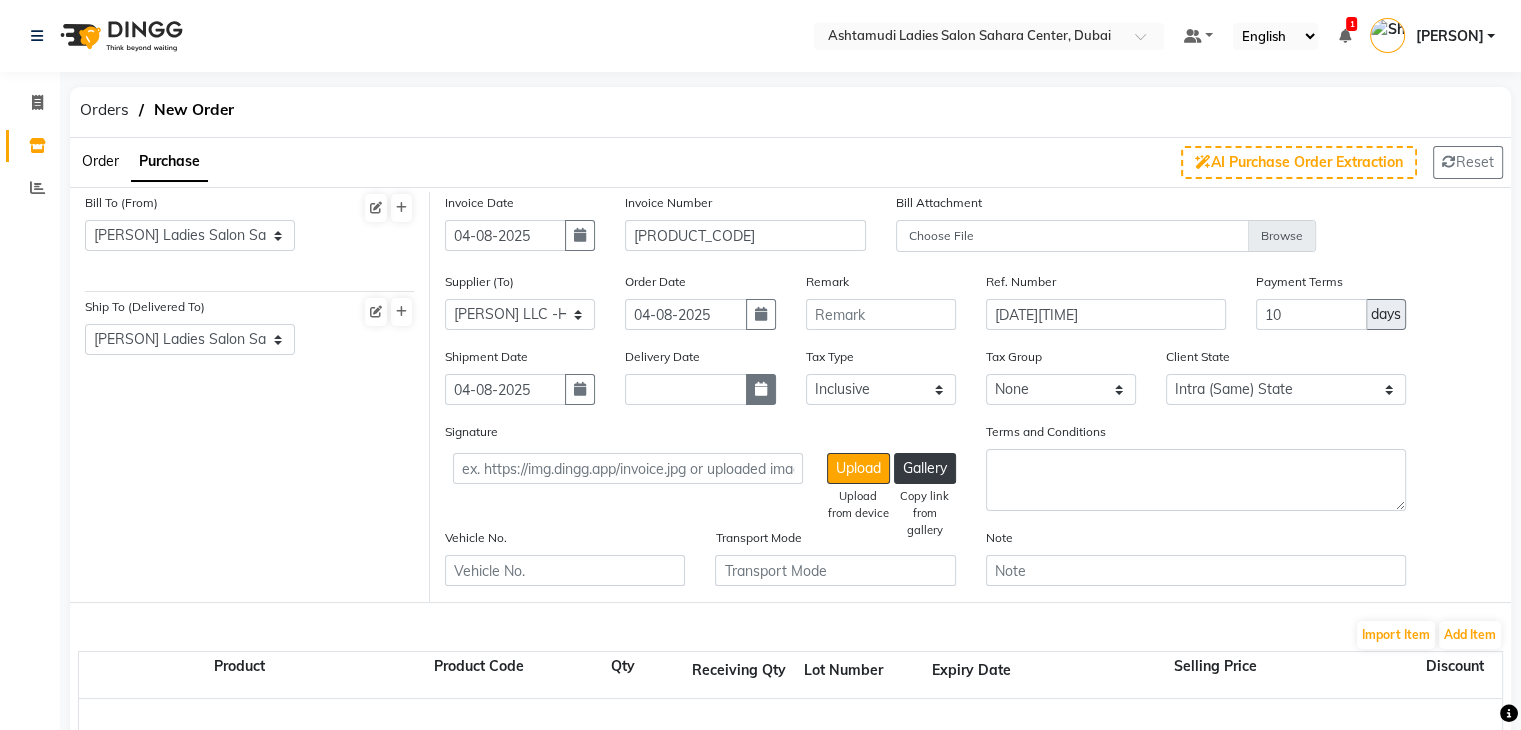 click 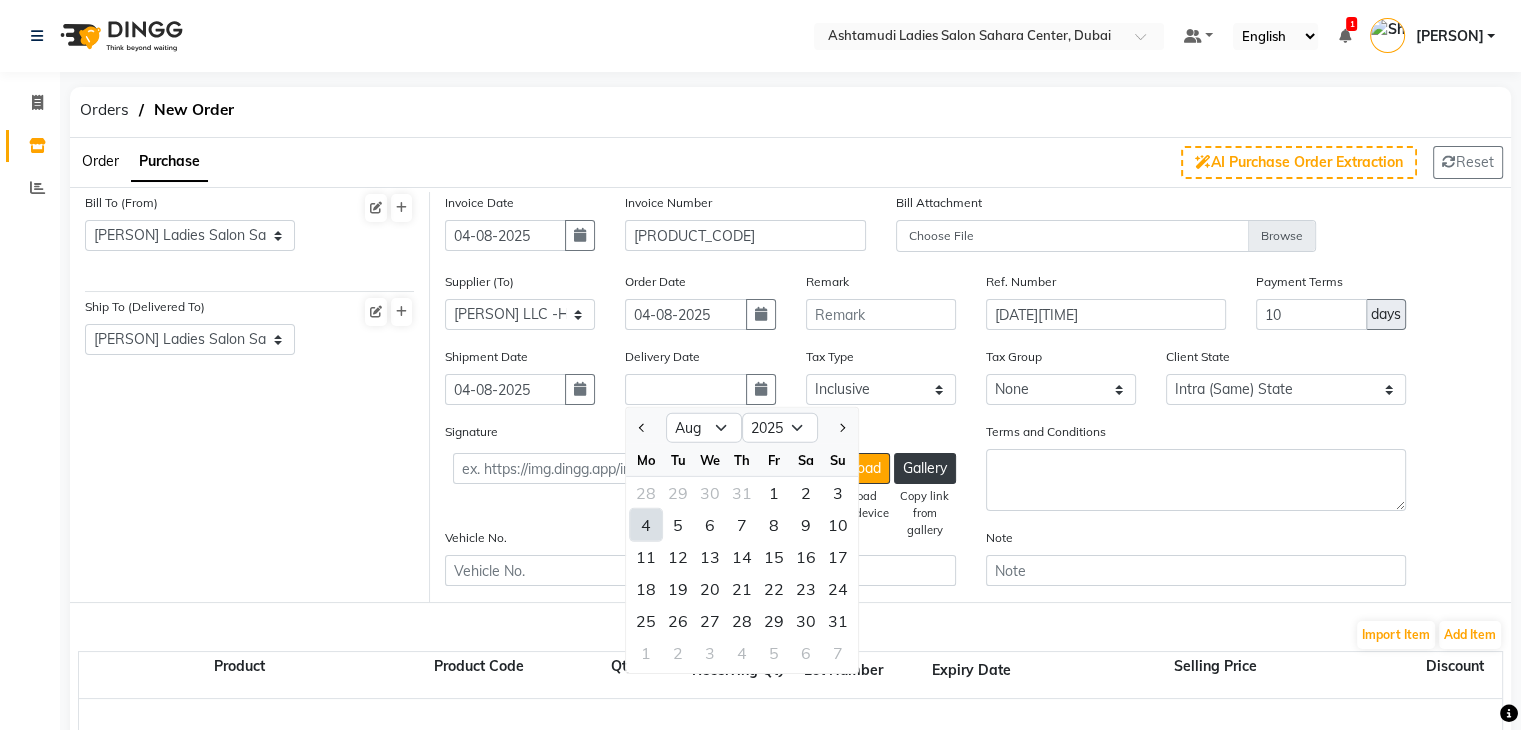 click on "4" 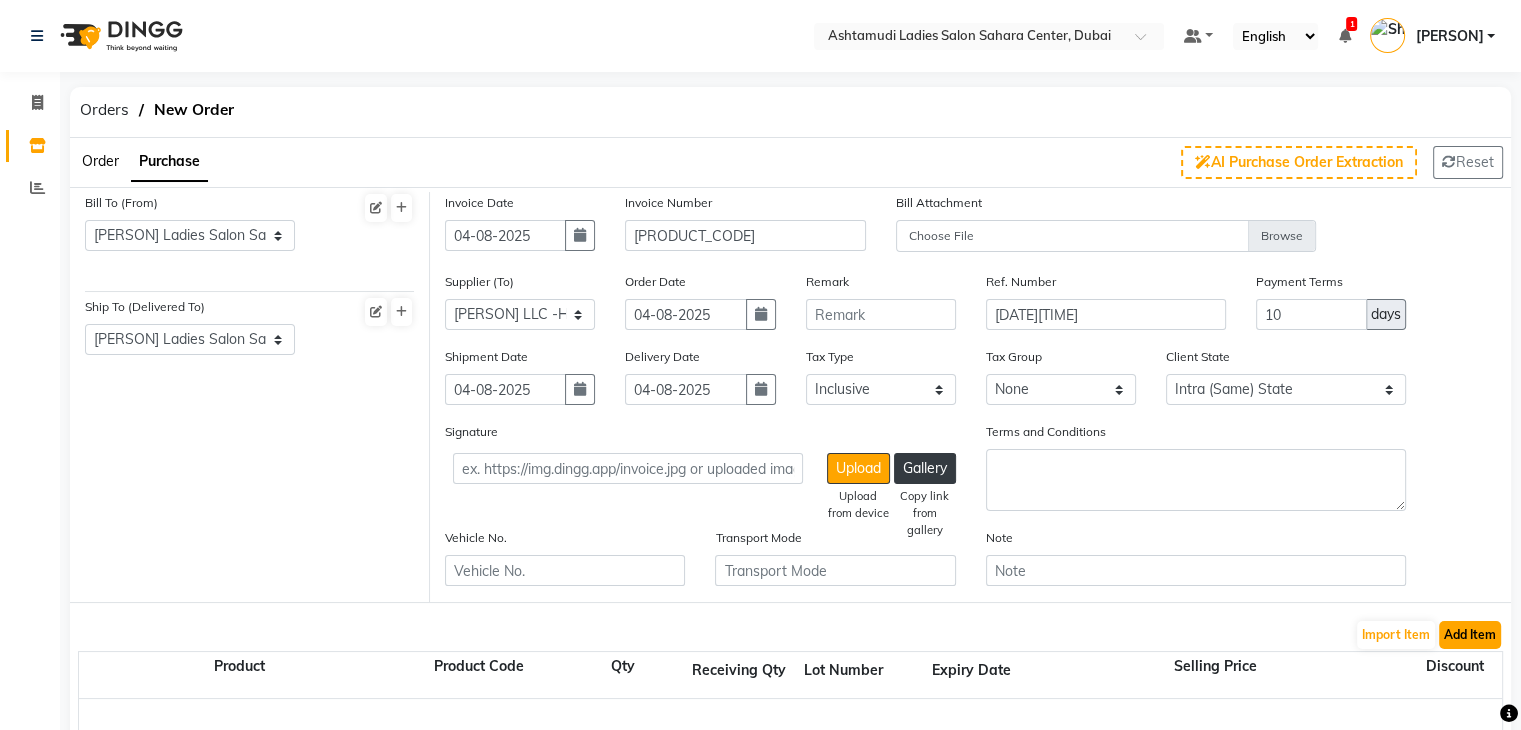 click on "Add Item" 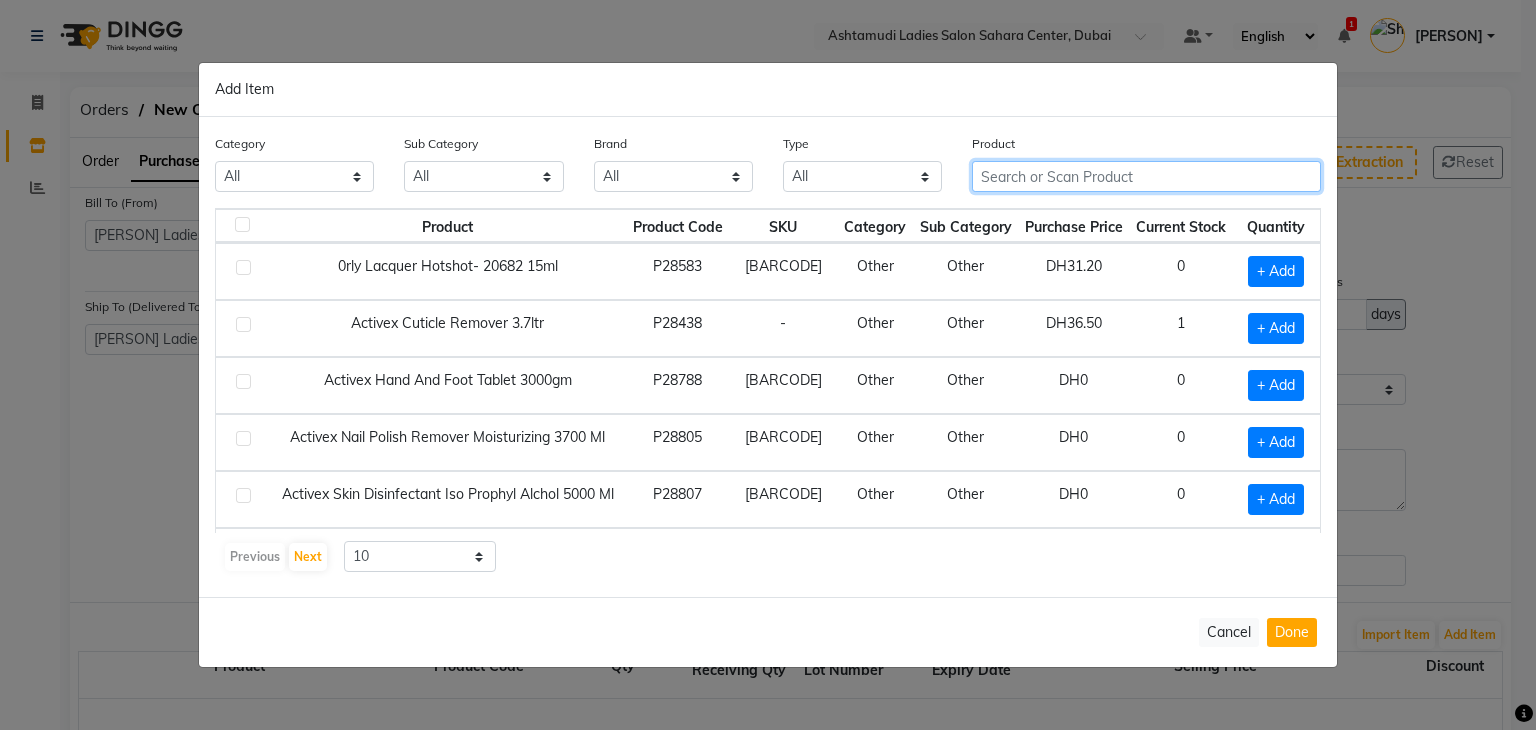 click 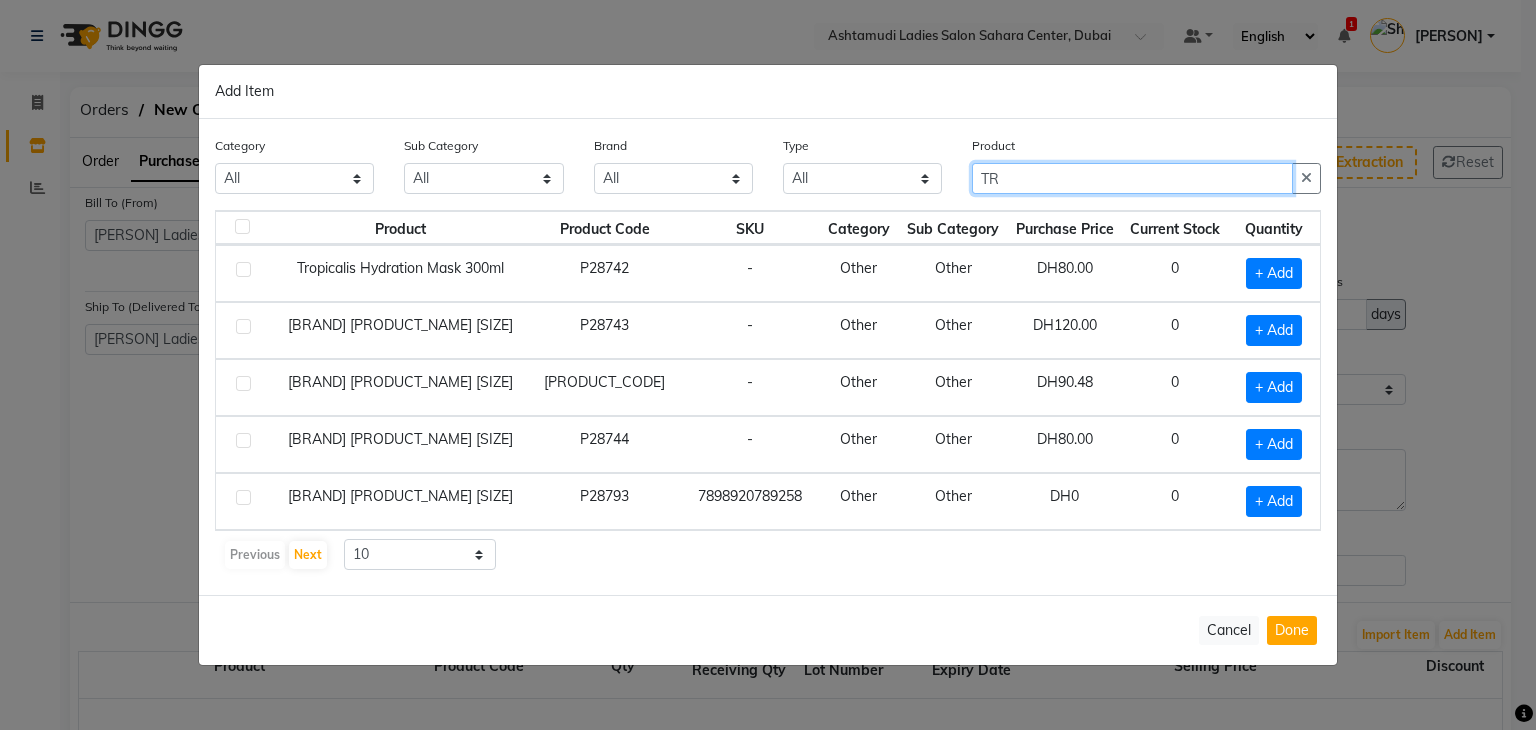 type on "T" 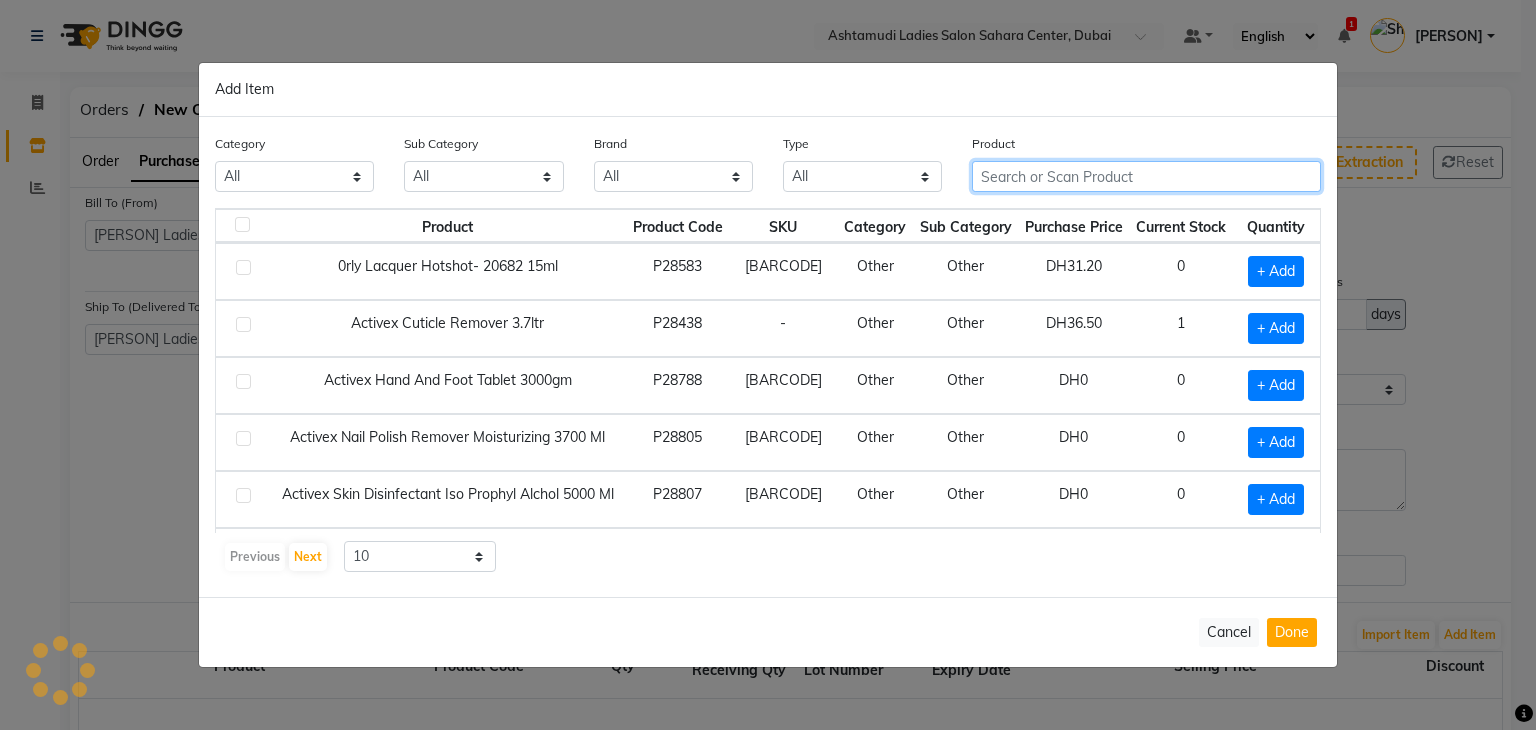 paste on "TROPICALIS Preparing Shampoo 1000ML" 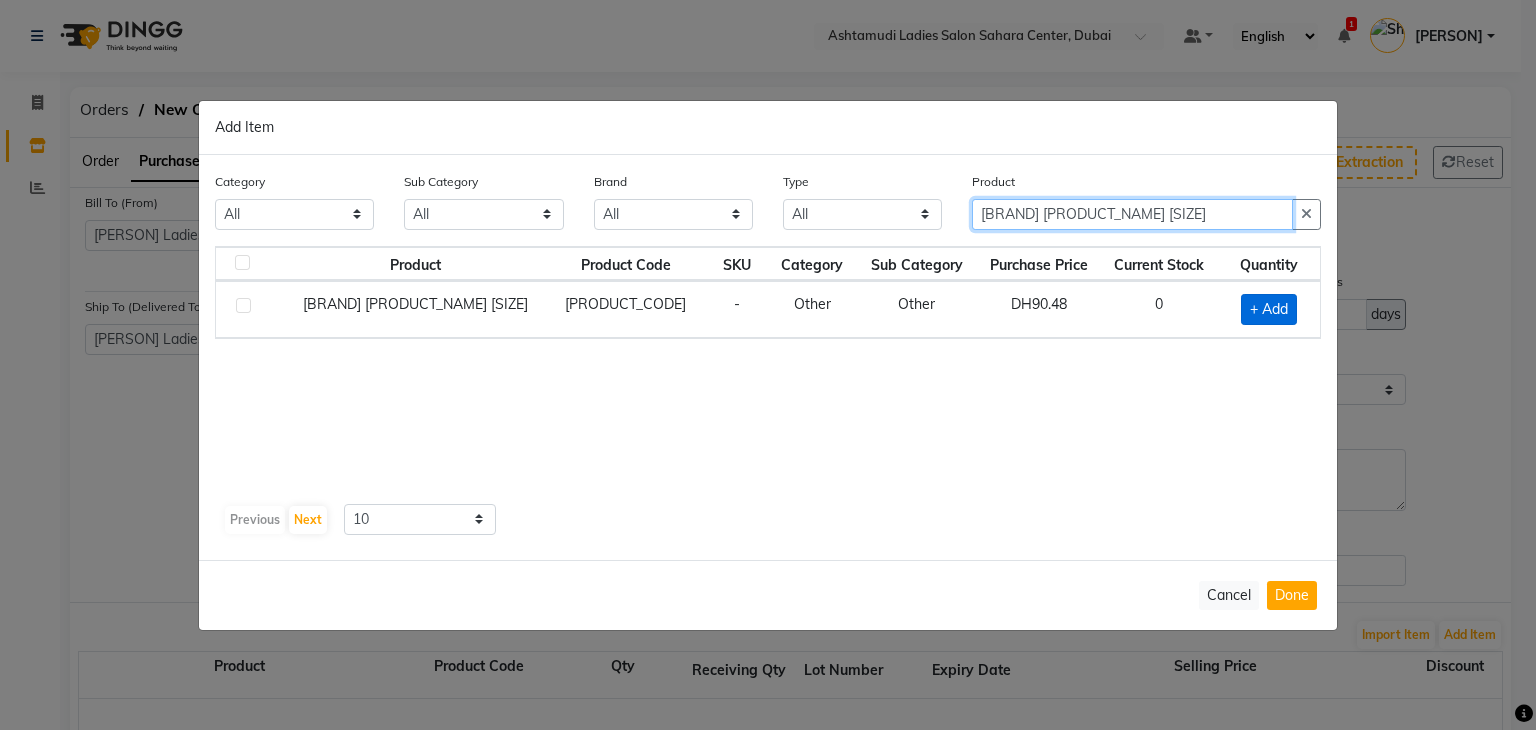 type on "TROPICALIS Preparing Shampoo 1000ML" 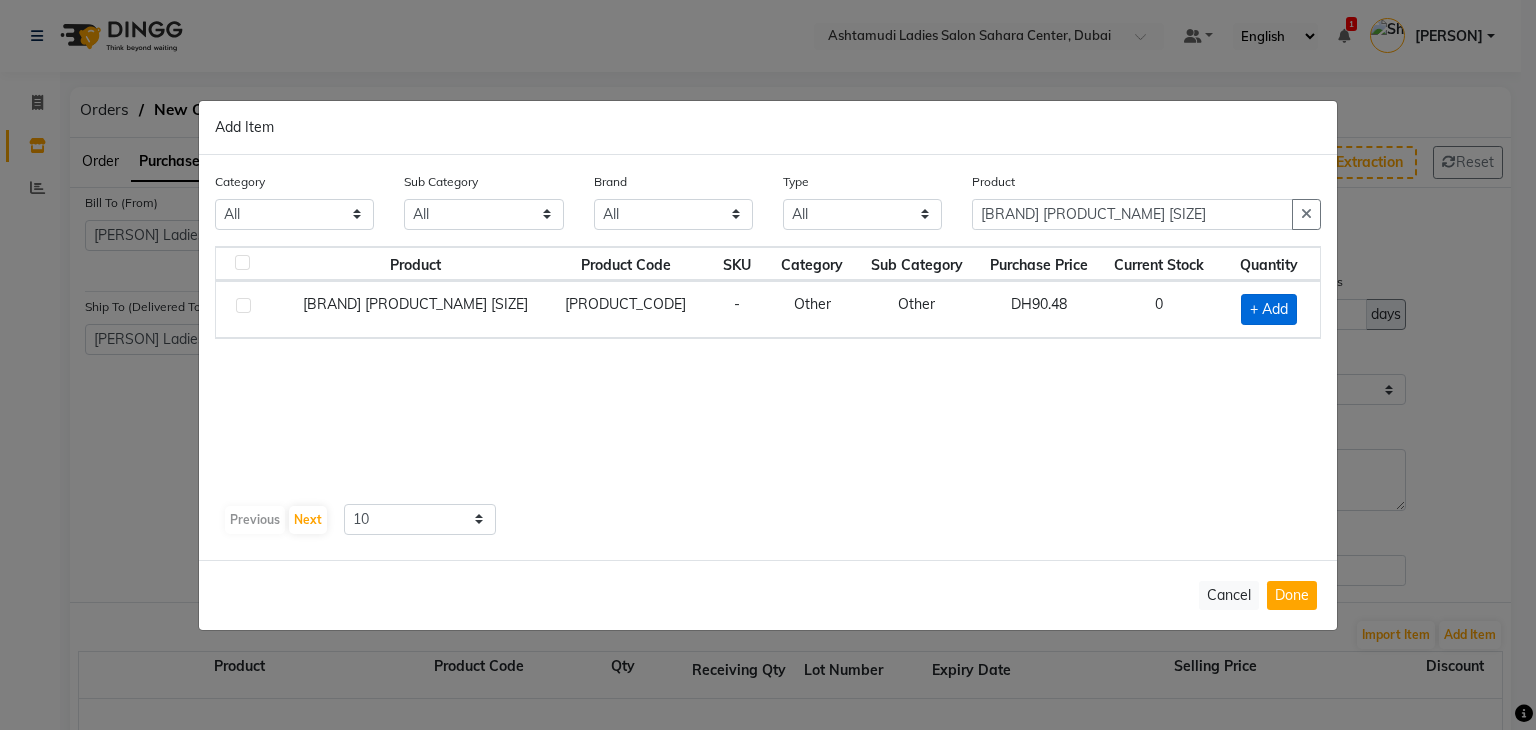 click on "+ Add" 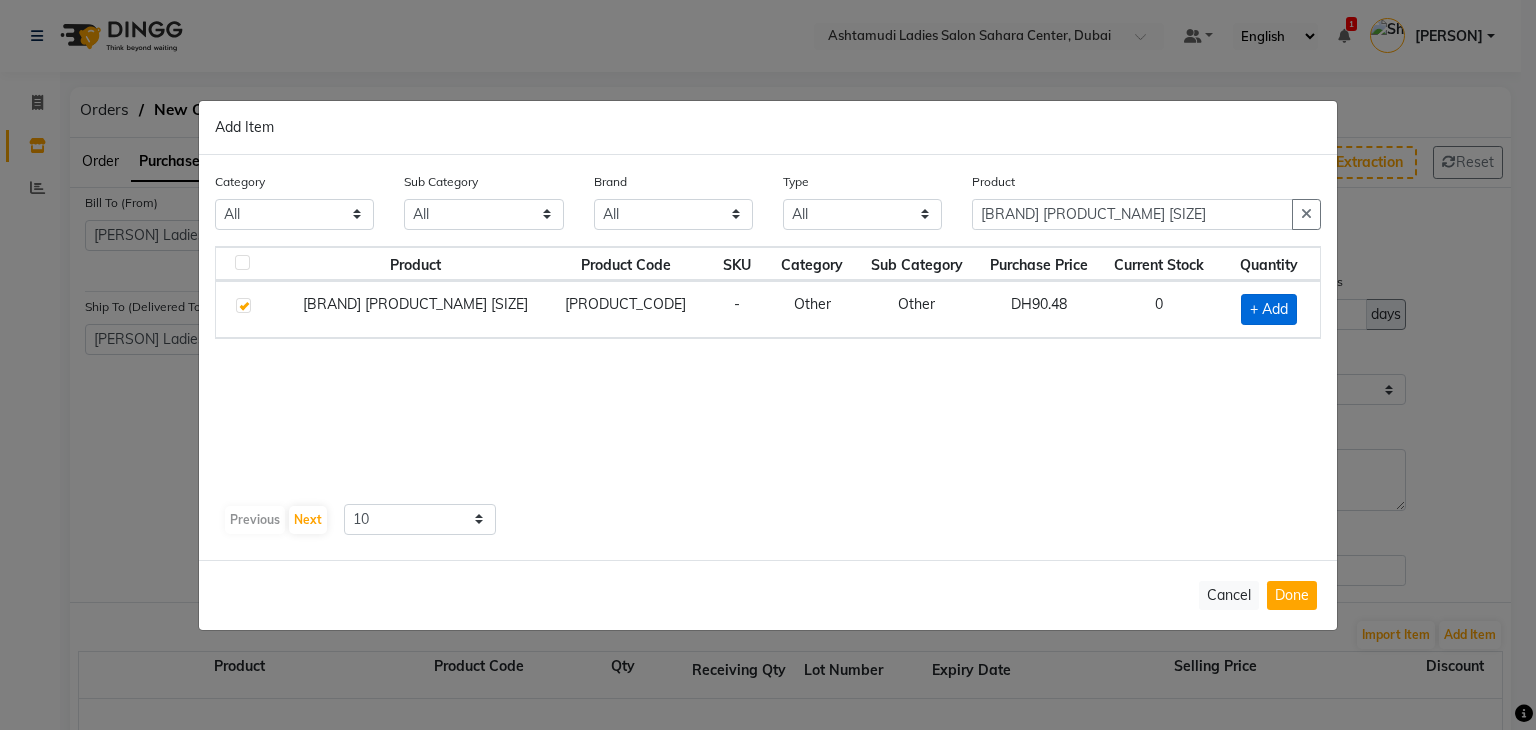 checkbox on "true" 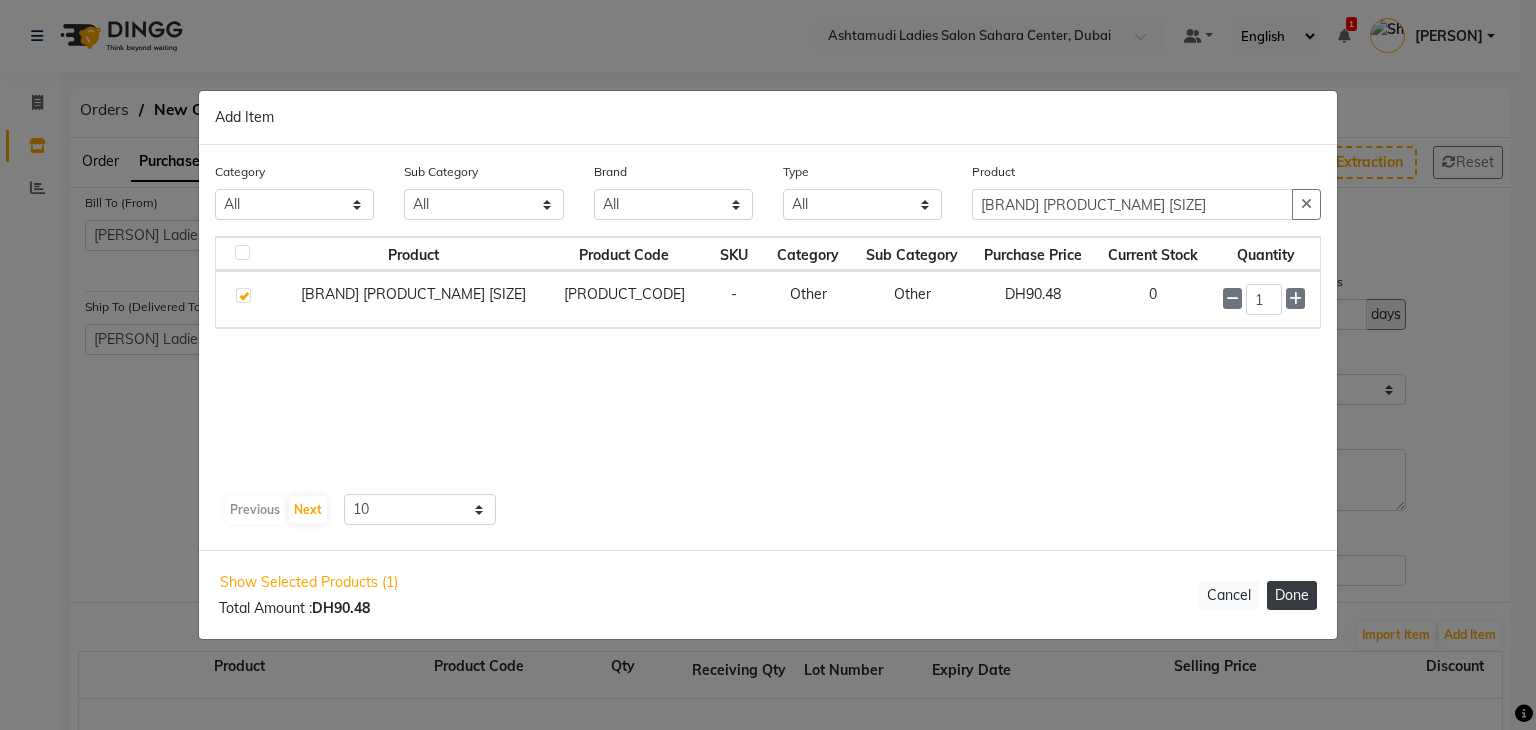 click on "Done" 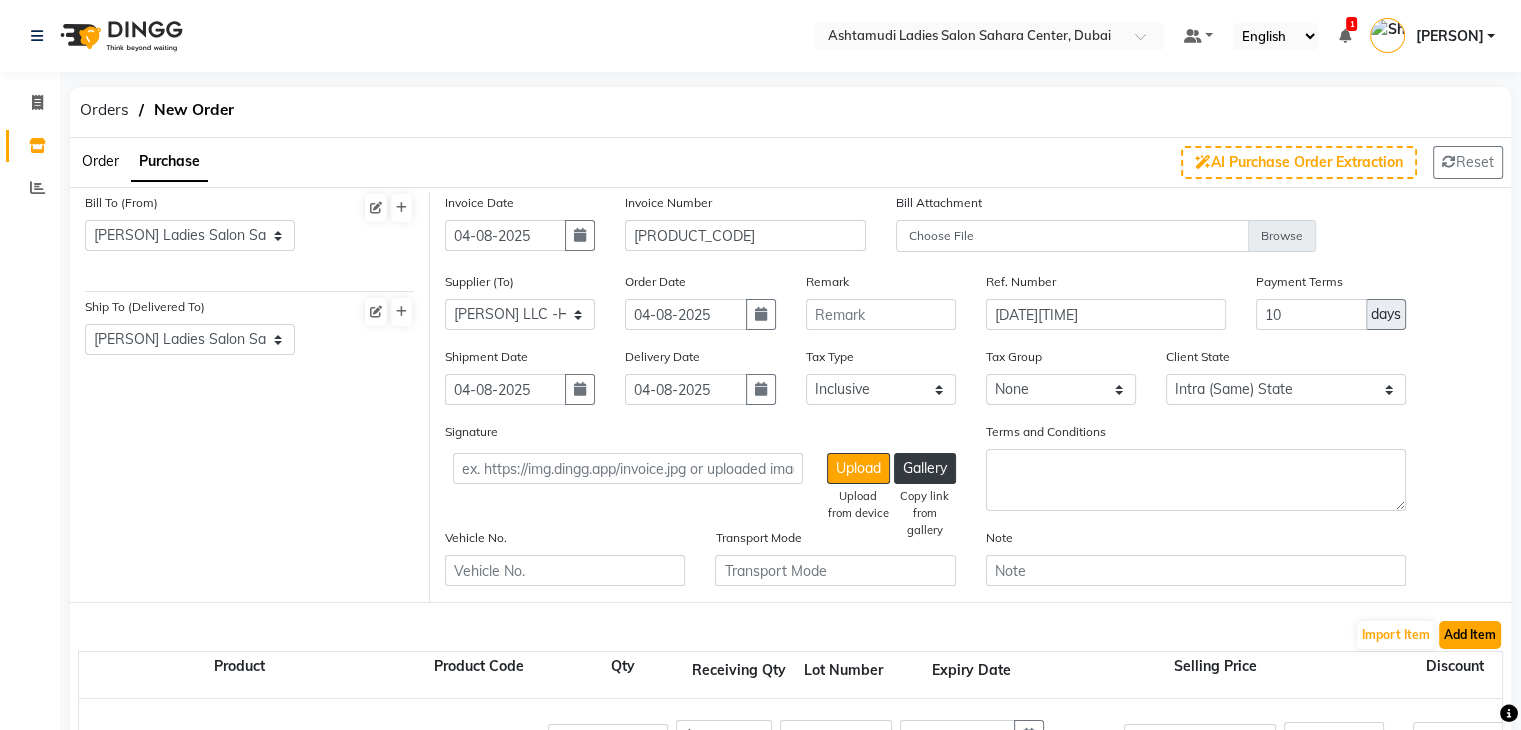 click on "Add Item" 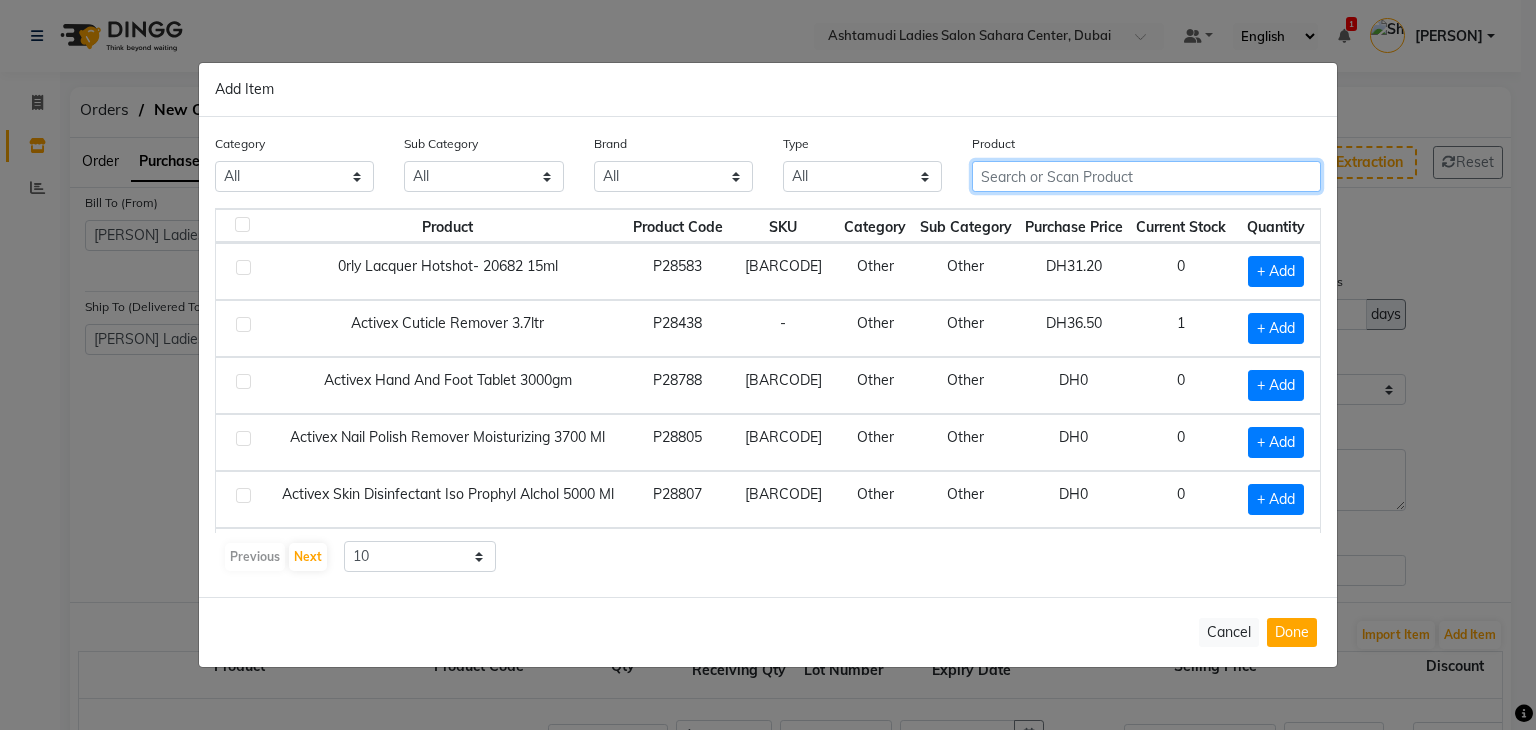 click 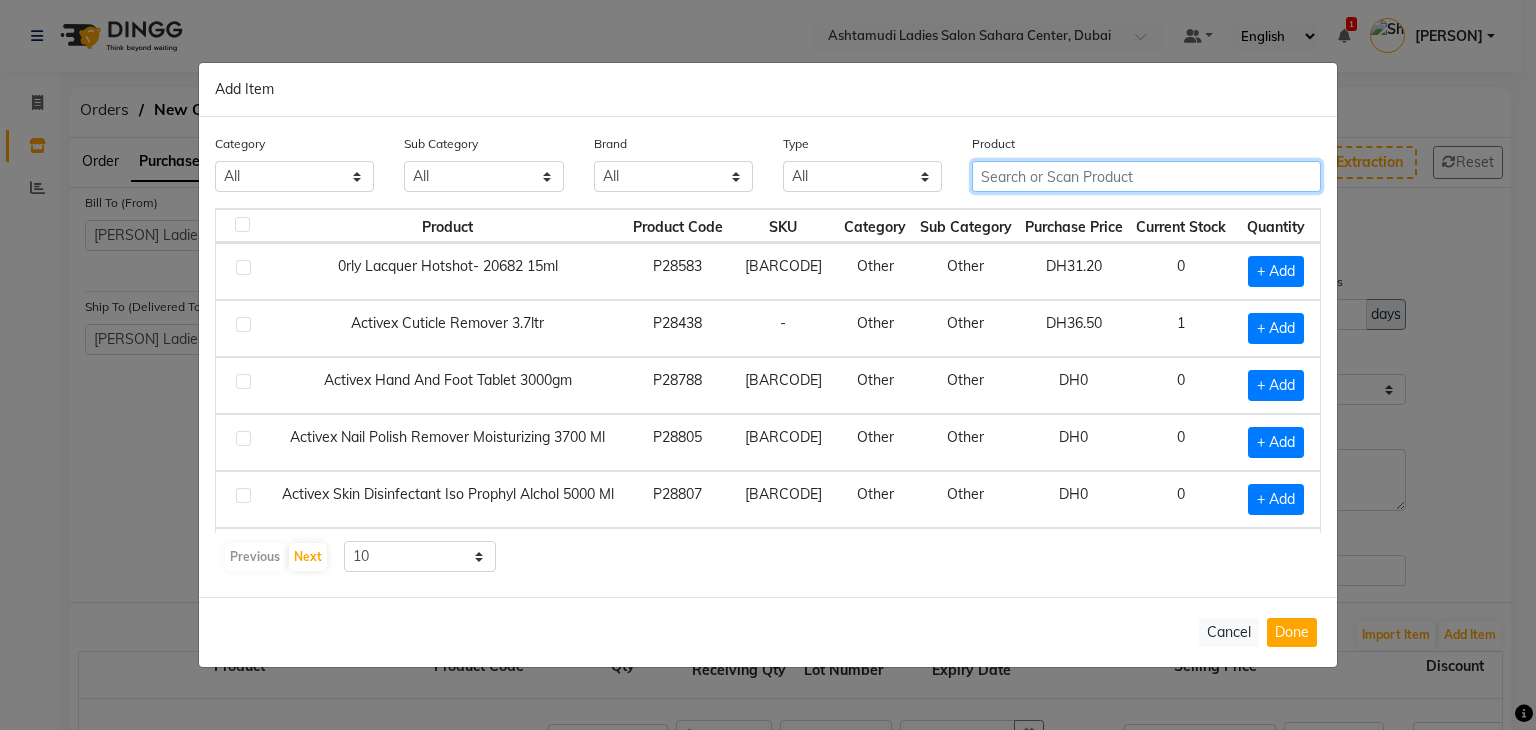 paste on "TROPICALIS MASCARA NUTRIVIA MASQUE 1000ML" 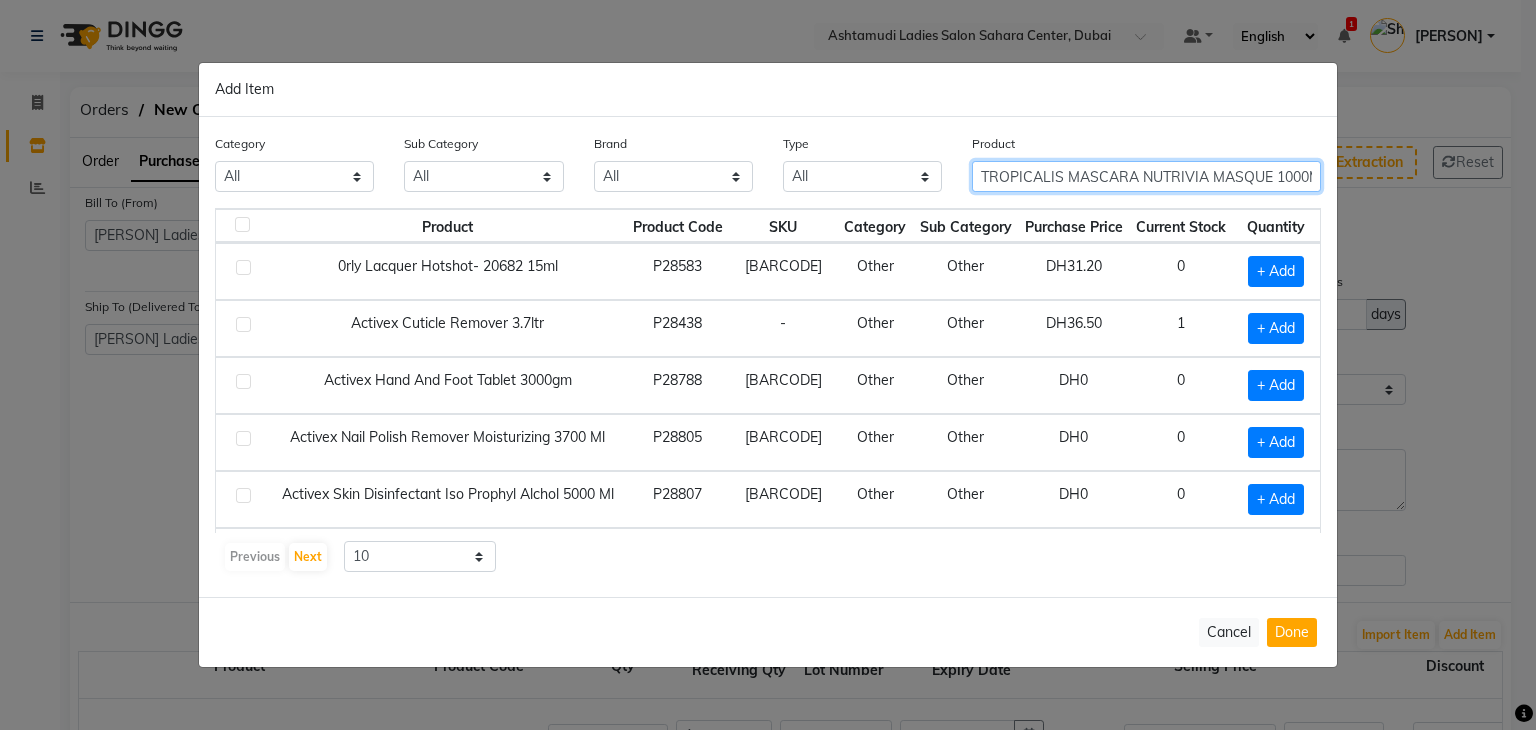 scroll, scrollTop: 0, scrollLeft: 40, axis: horizontal 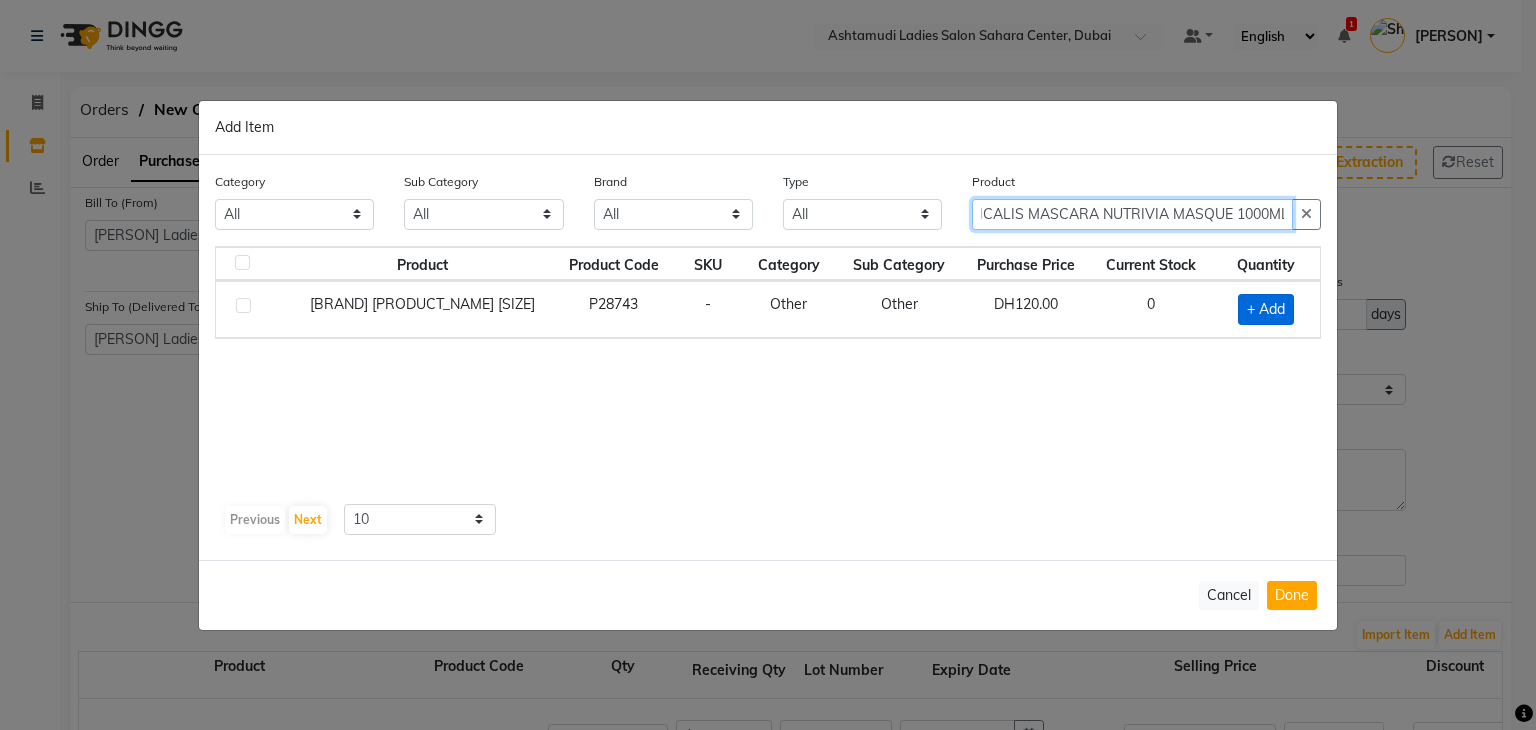 type on "TROPICALIS MASCARA NUTRIVIA MASQUE 1000ML" 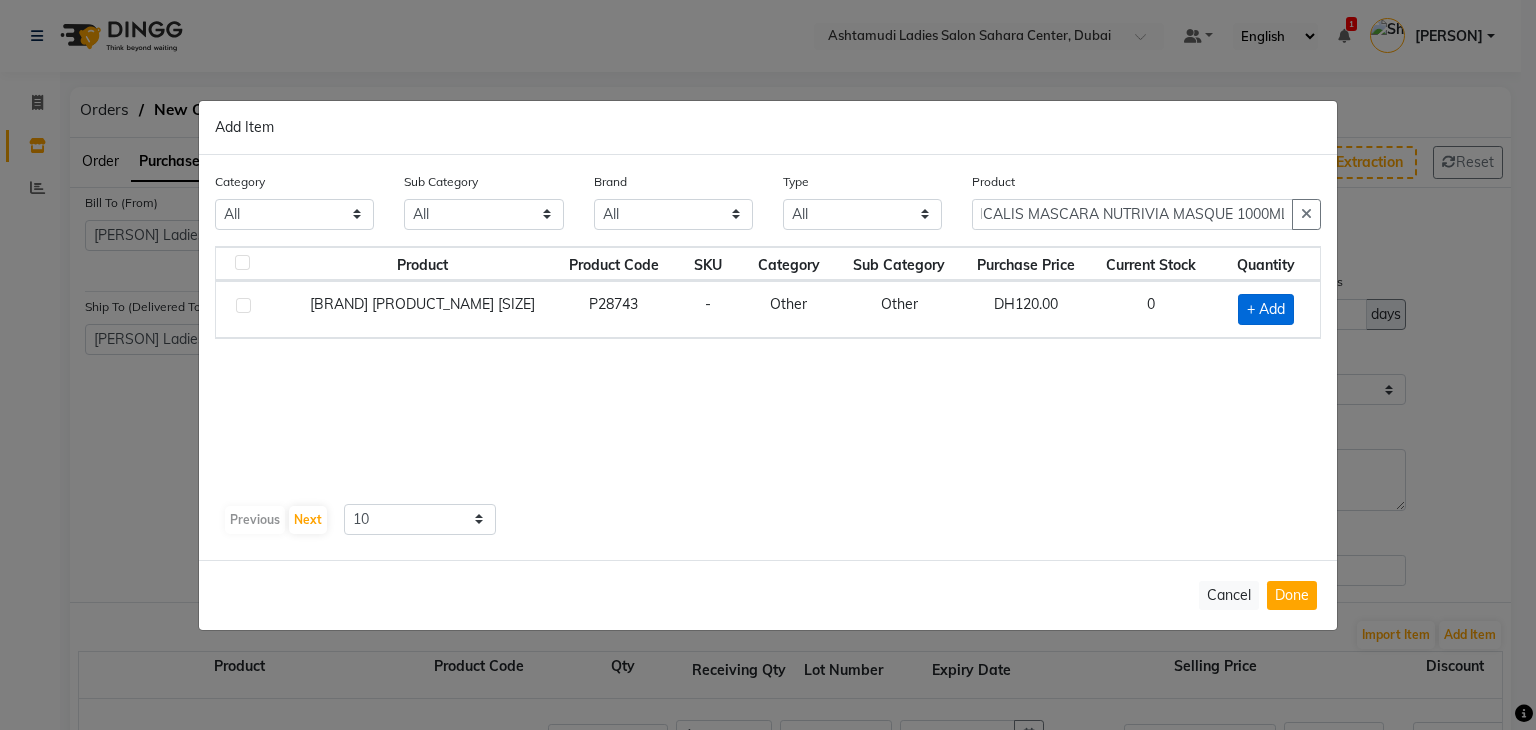 click on "+ Add" 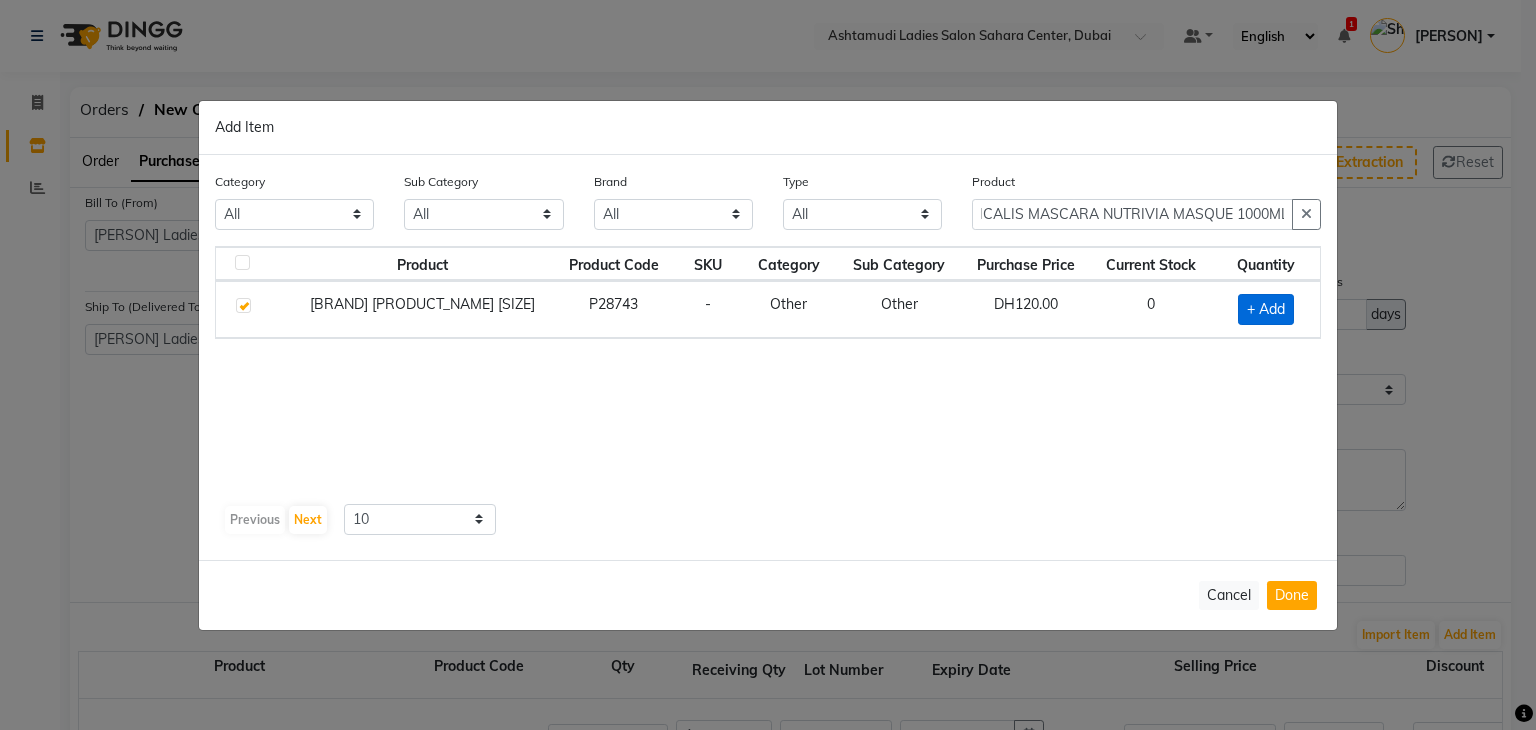 checkbox on "true" 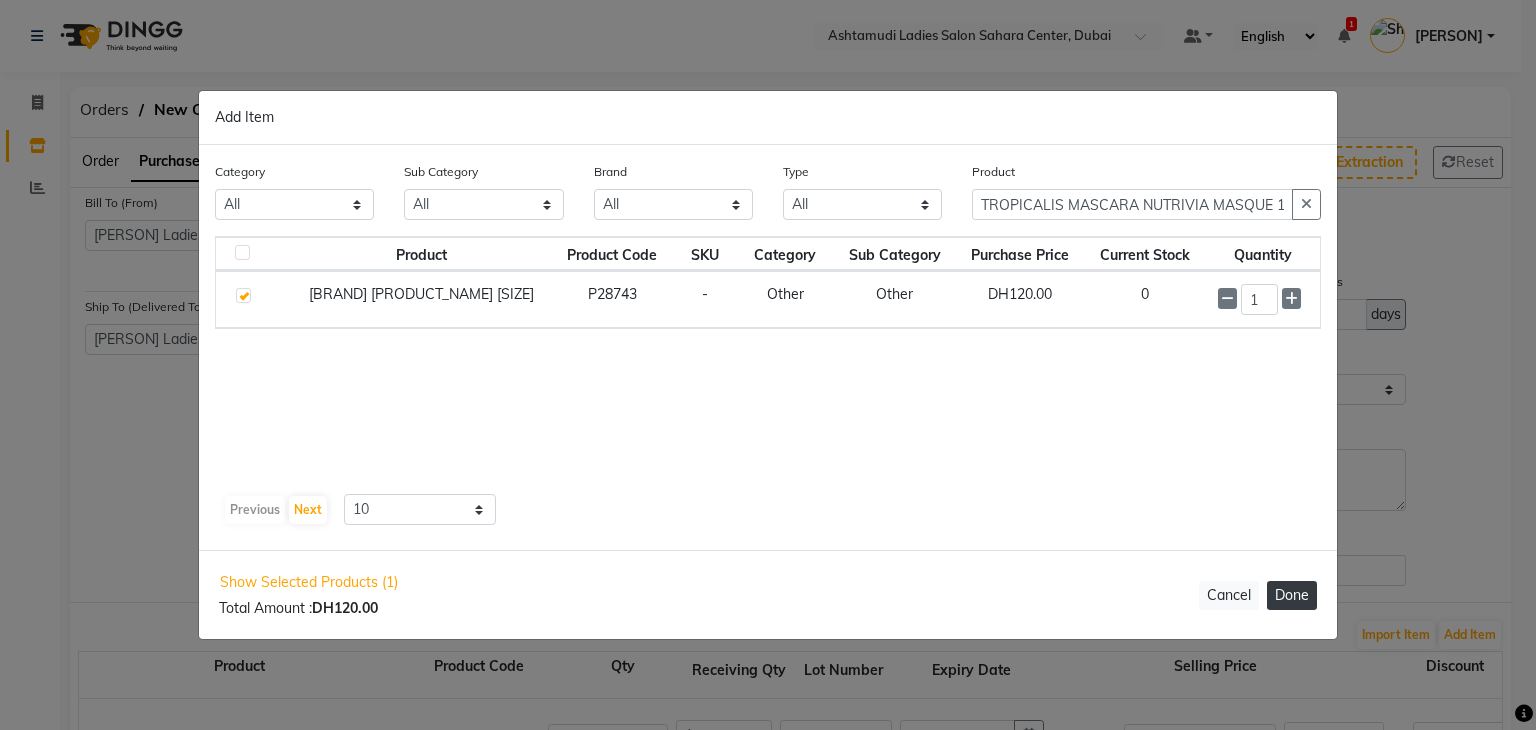 click on "Done" 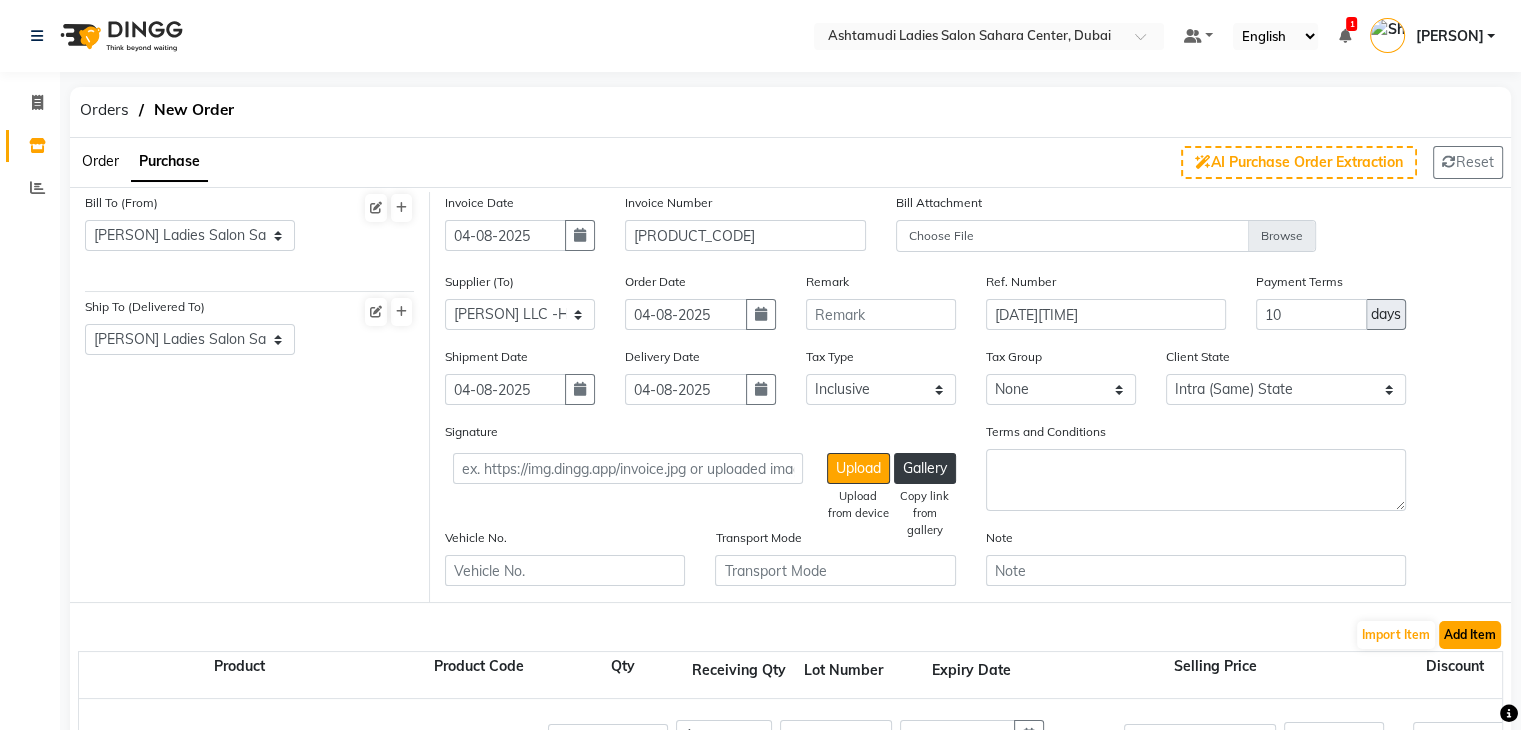 click on "Add Item" 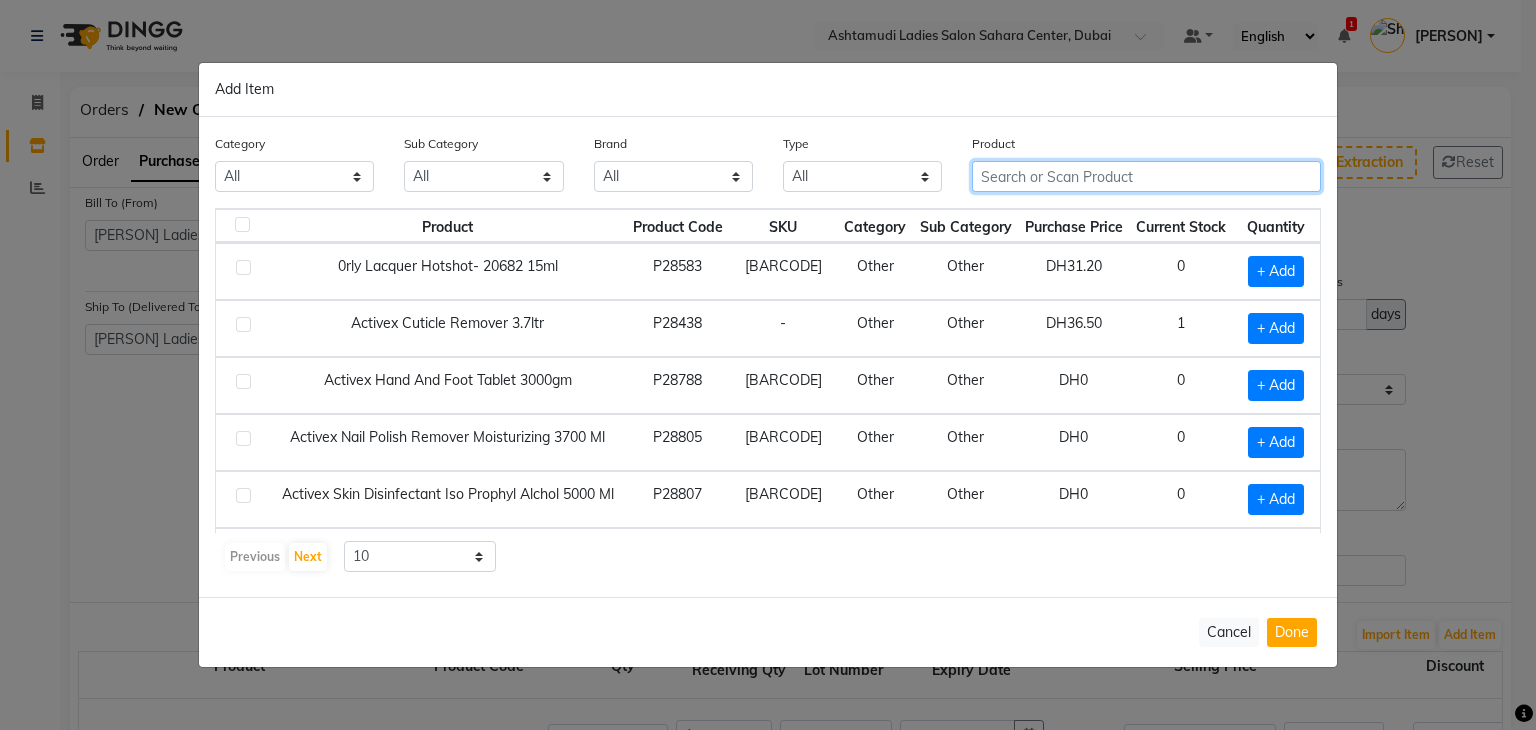 click 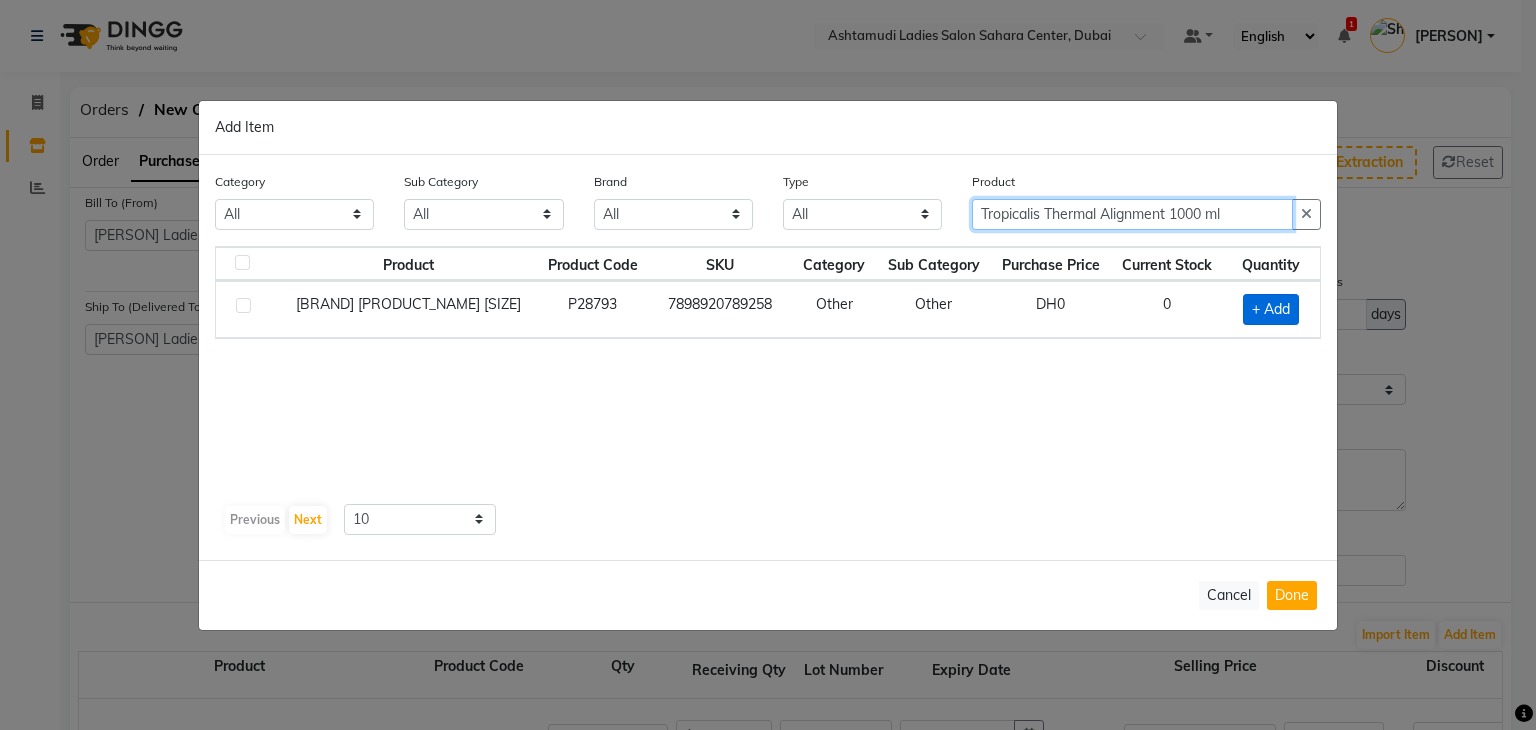 type on "Tropicalis Thermal Alignment 1000 ml" 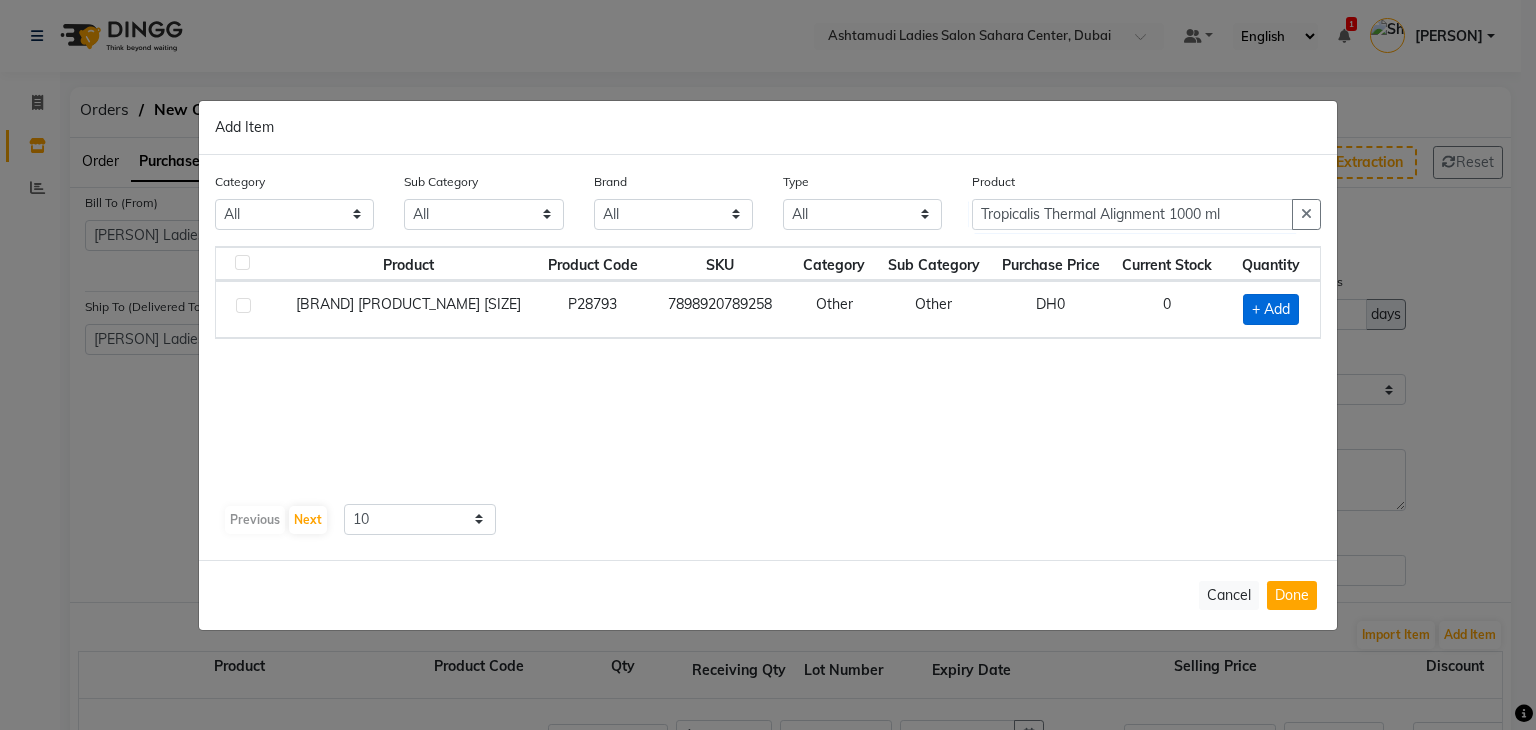 click on "+ Add" 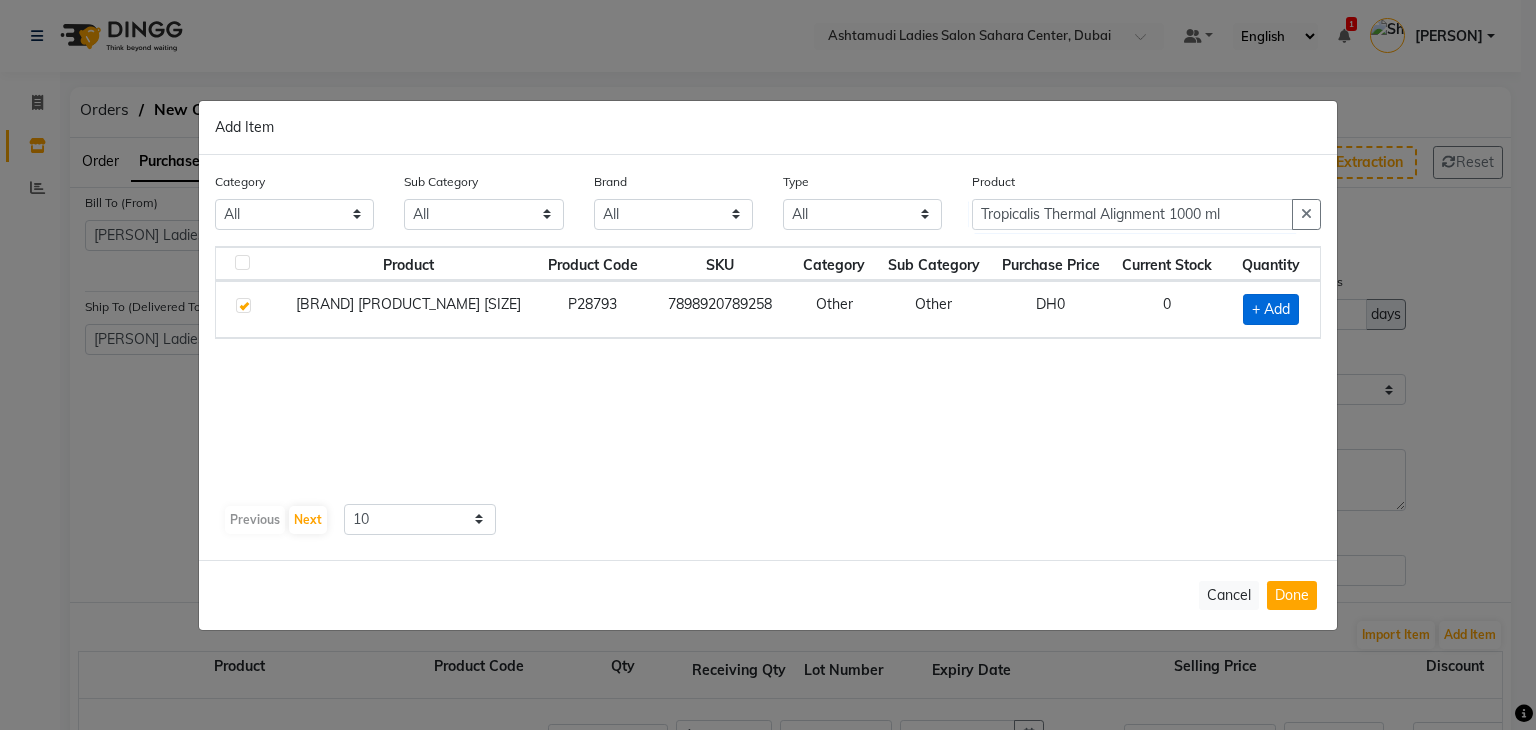 checkbox on "true" 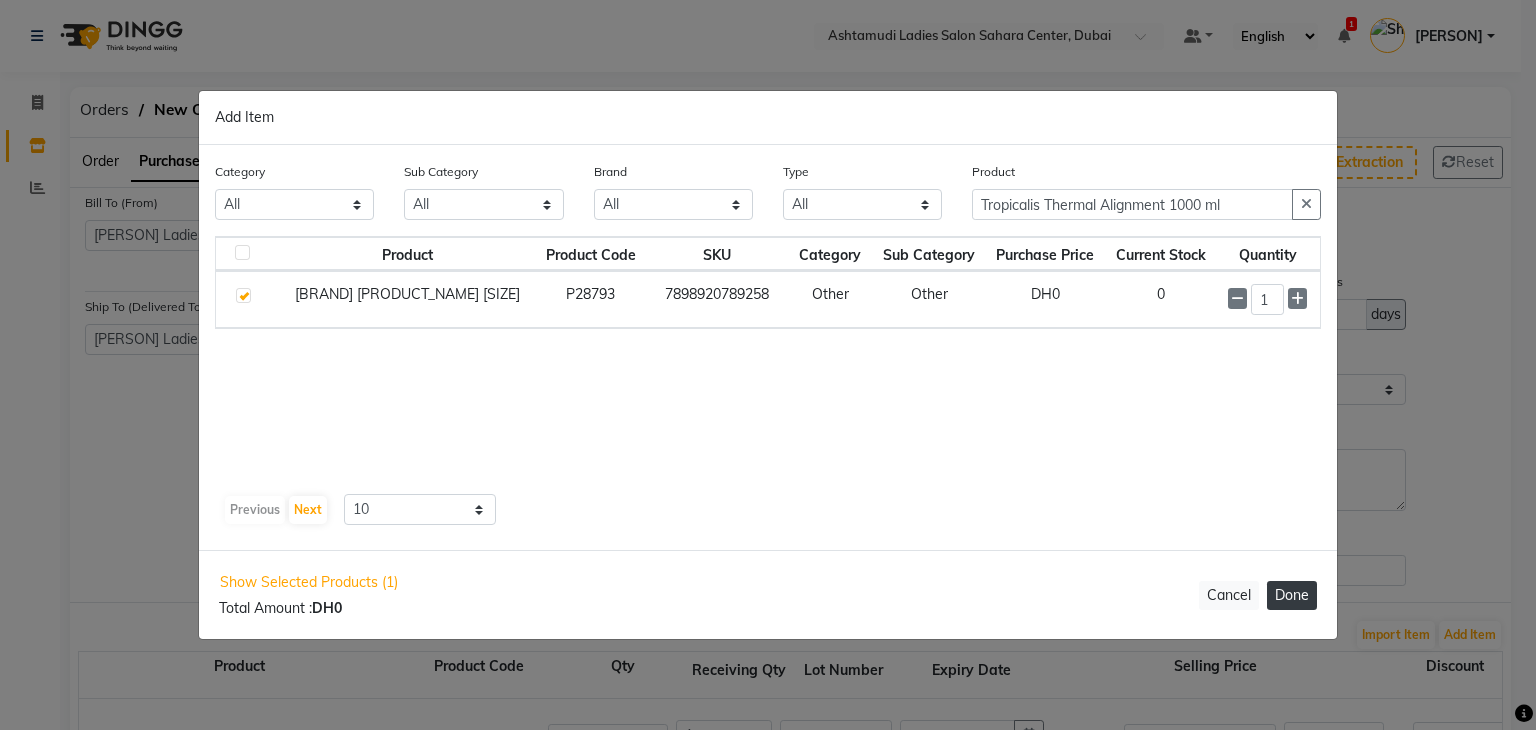 click on "Done" 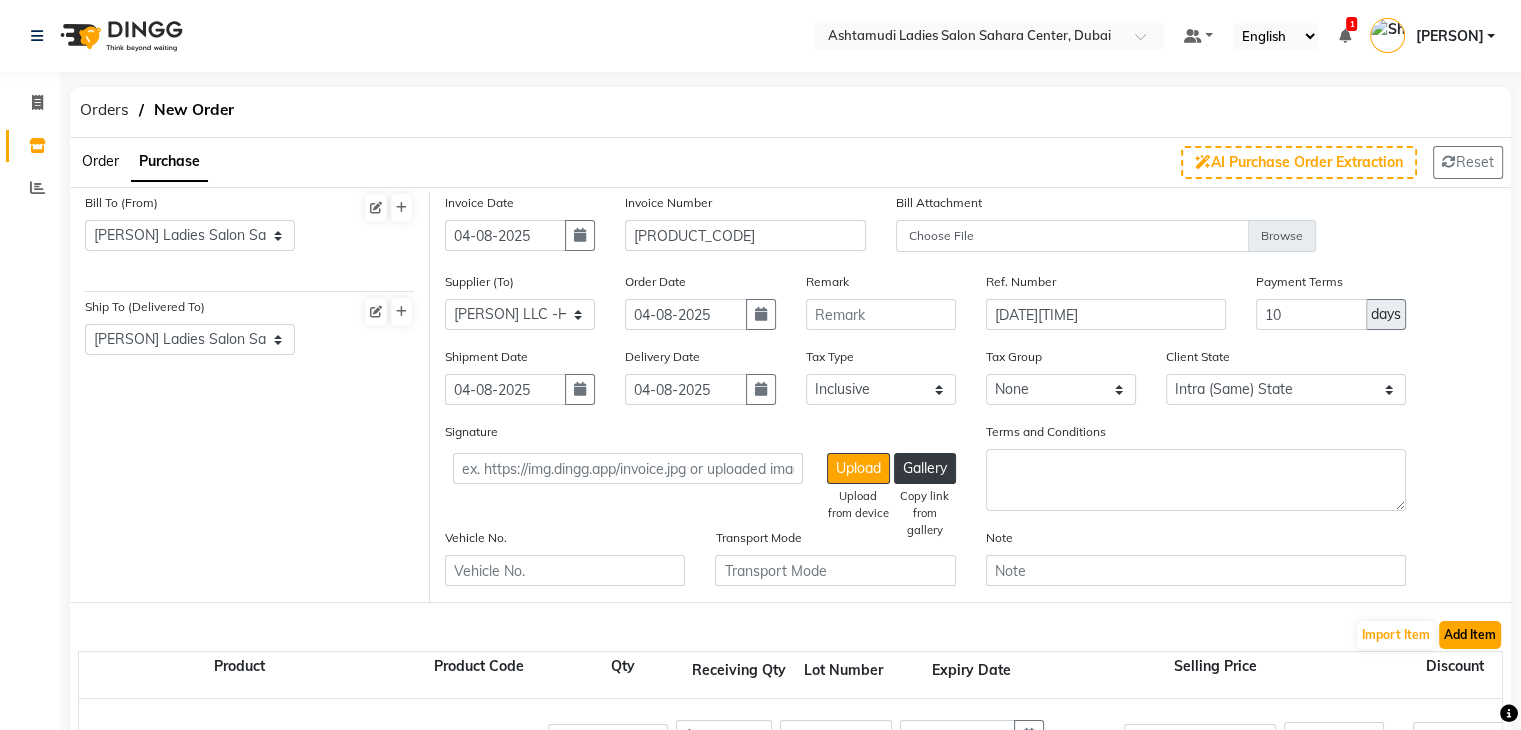 click on "Add Item" 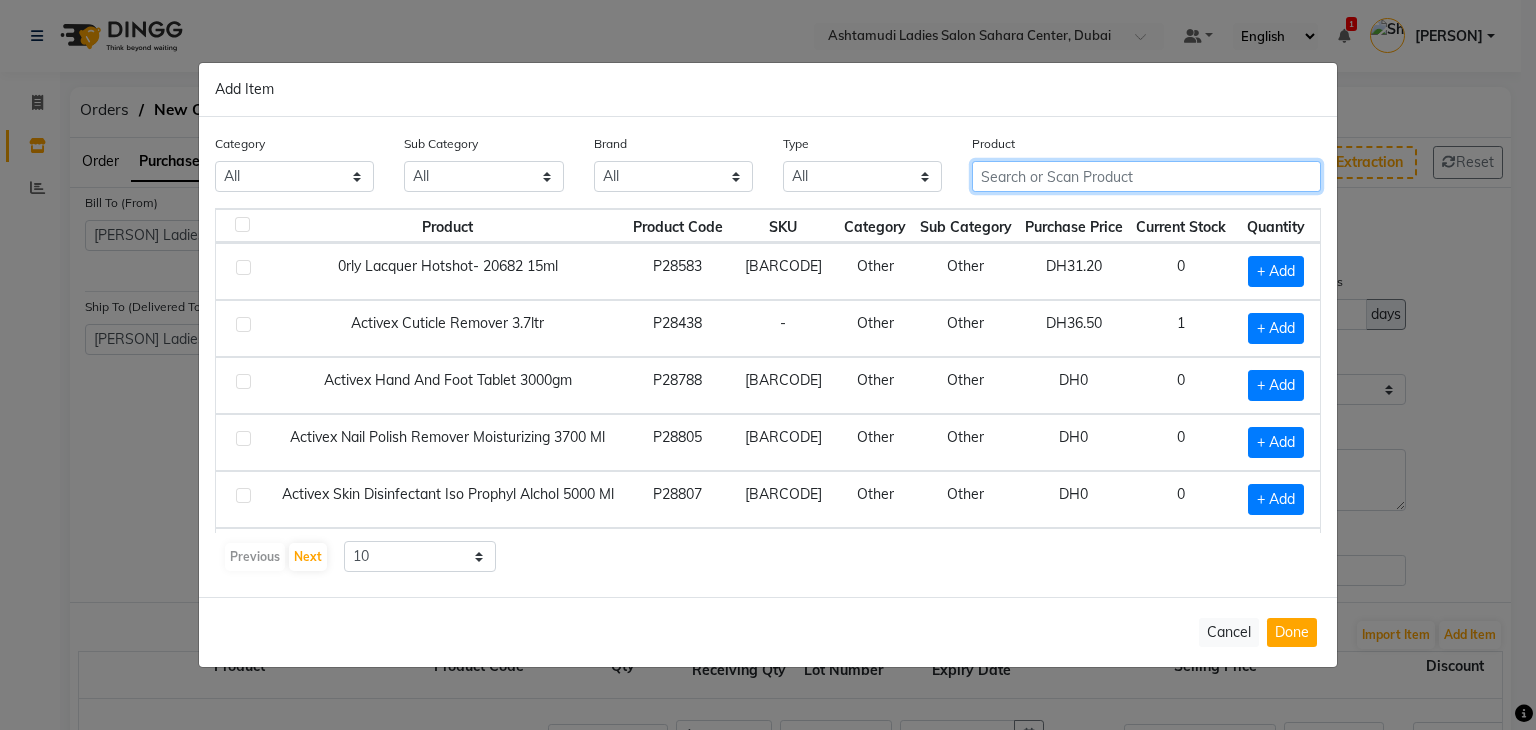 click 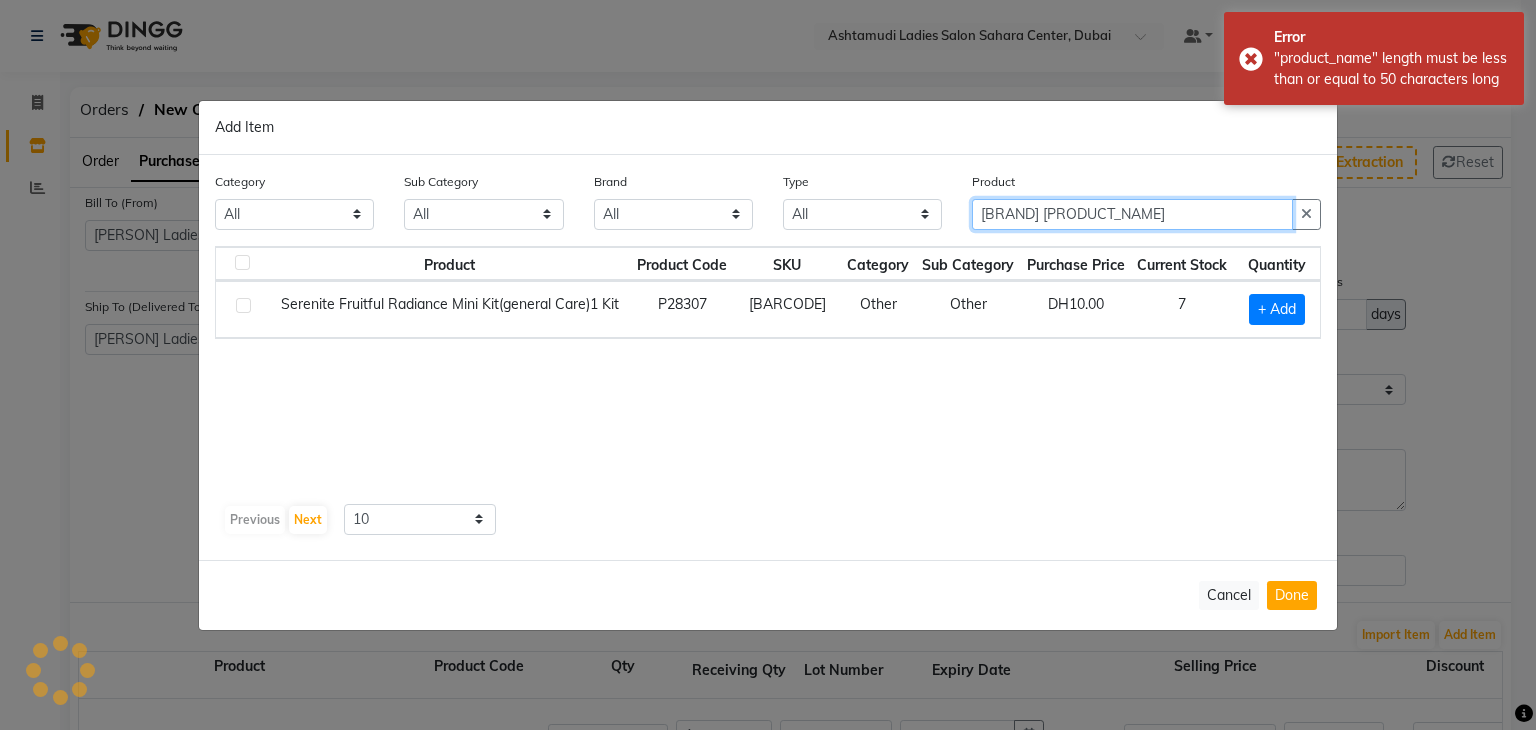 scroll, scrollTop: 0, scrollLeft: 16, axis: horizontal 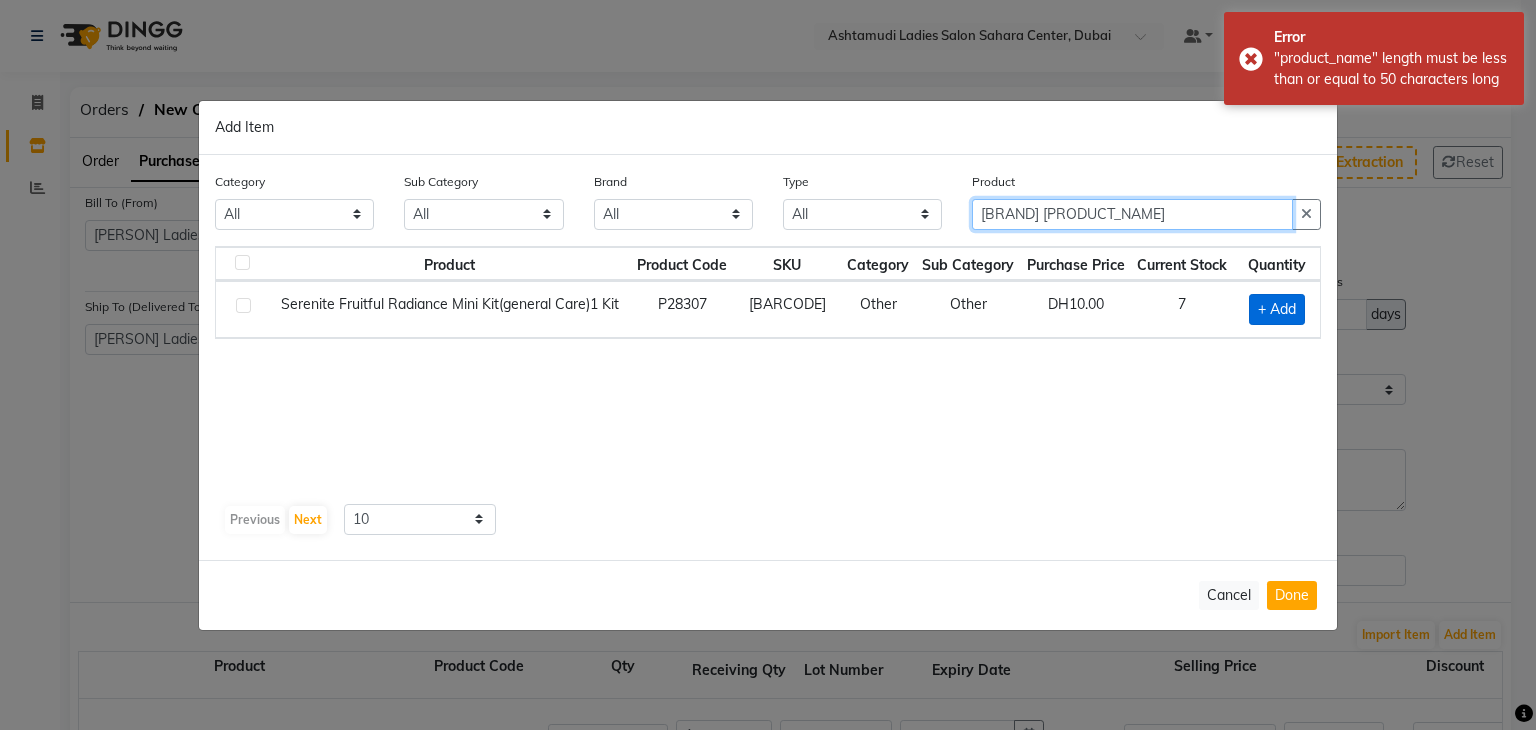 type on "SERENITE FRUITFUL RADIANCE MINI KIT(GENER" 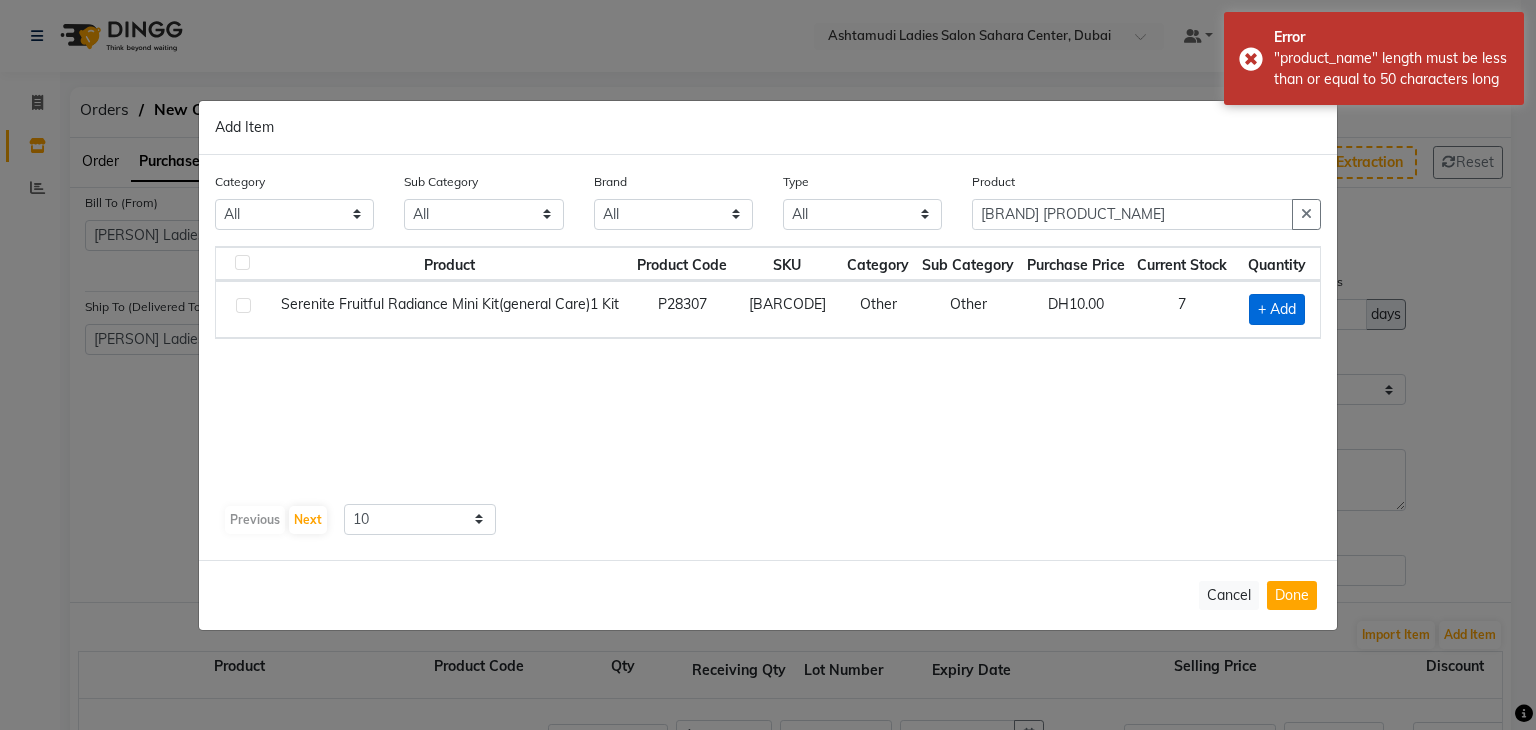 click on "+ Add" 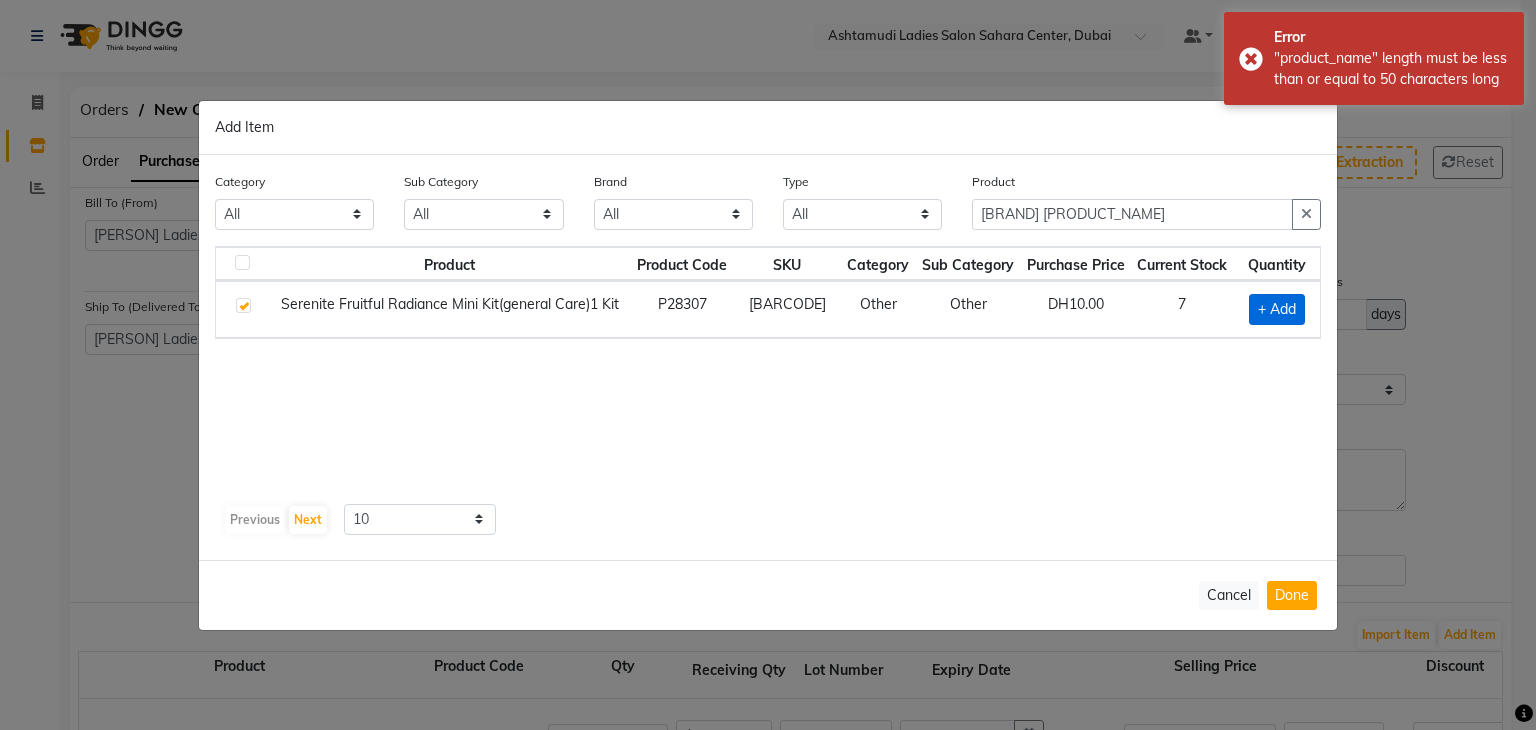 checkbox on "true" 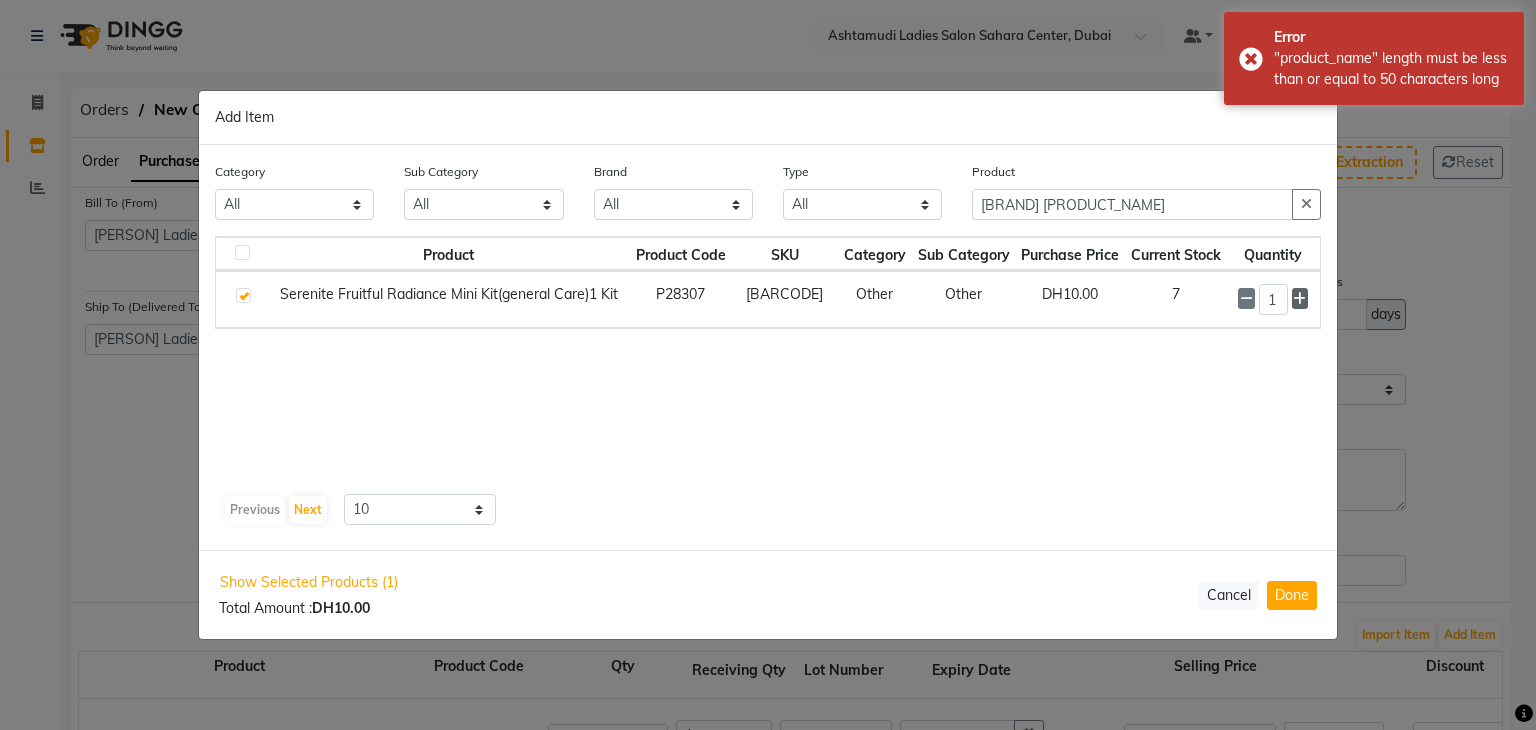 click 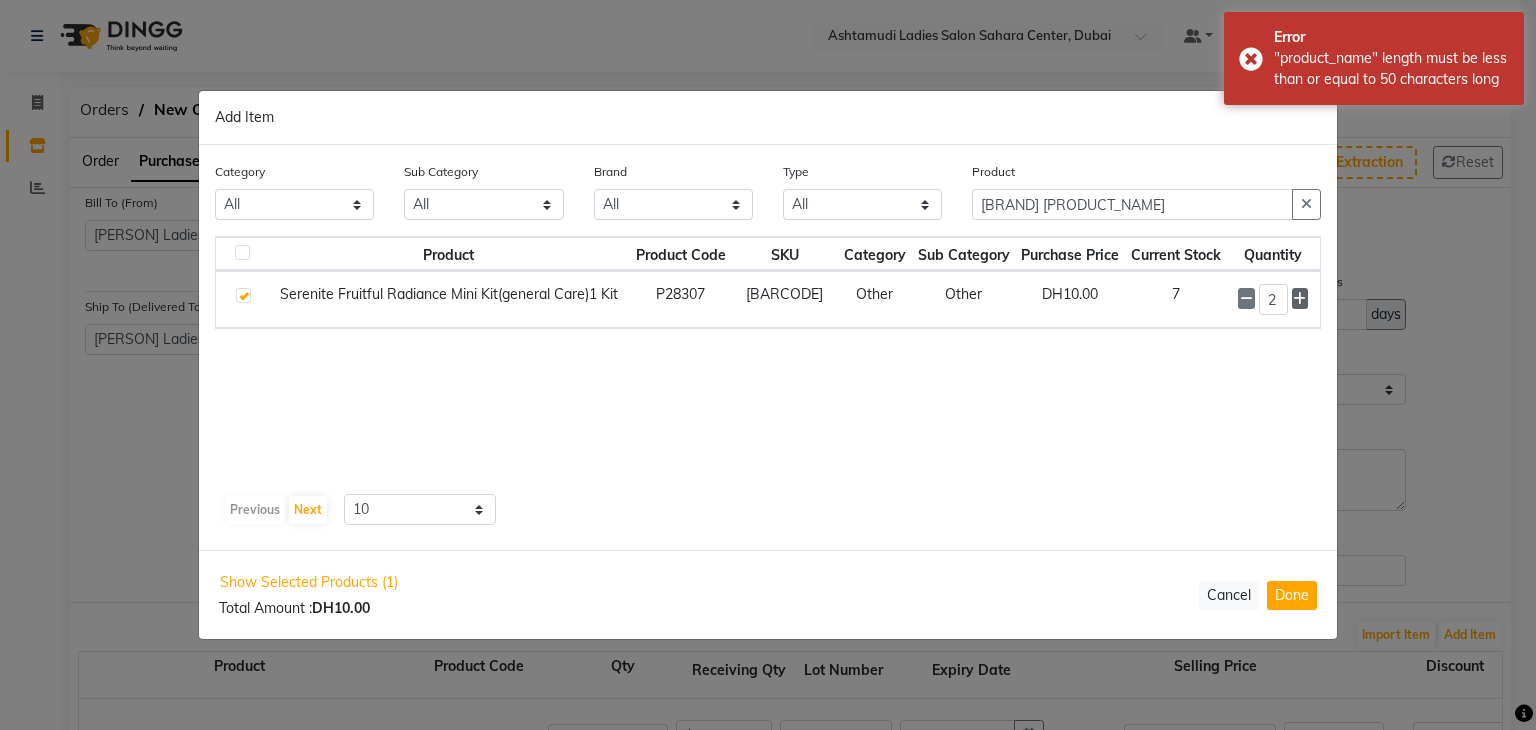 click 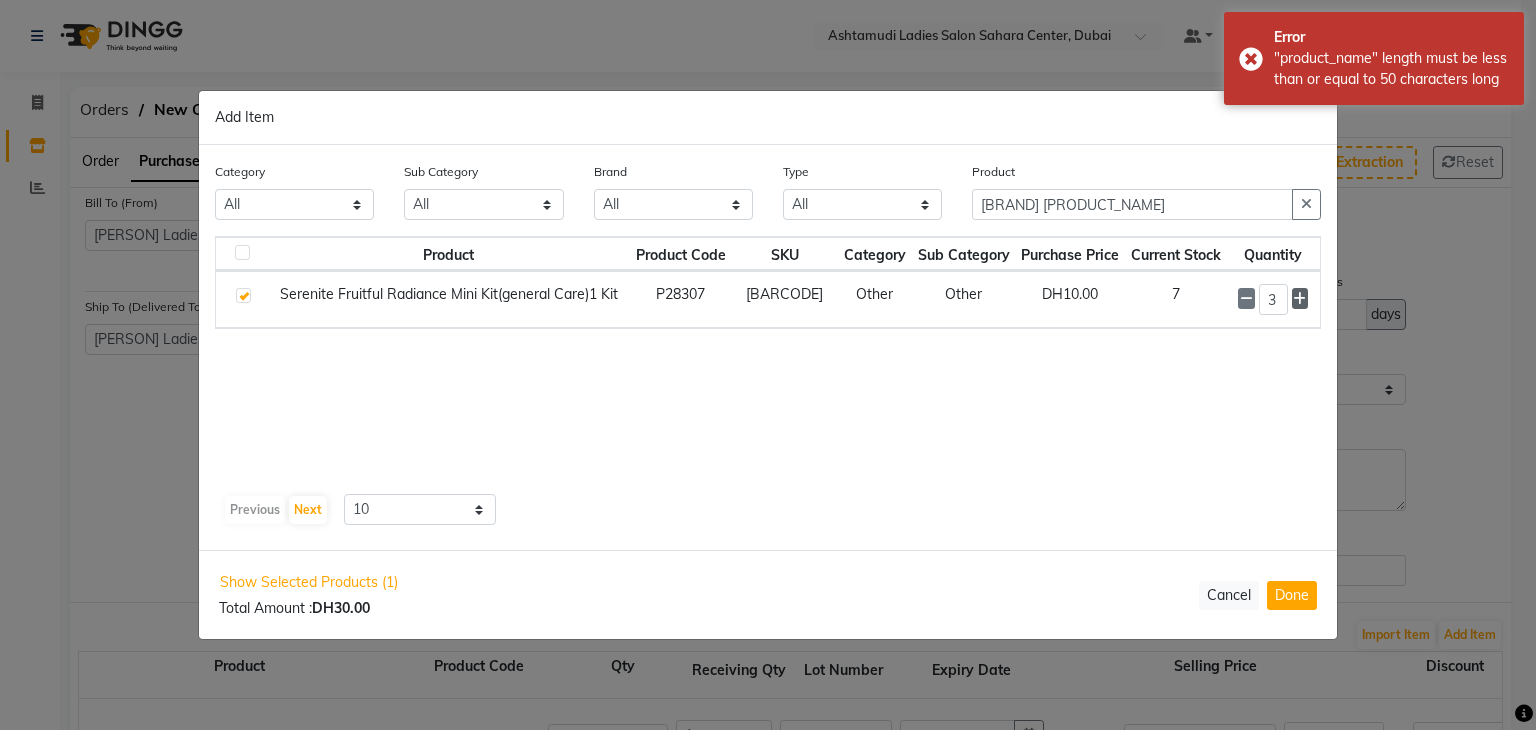 click 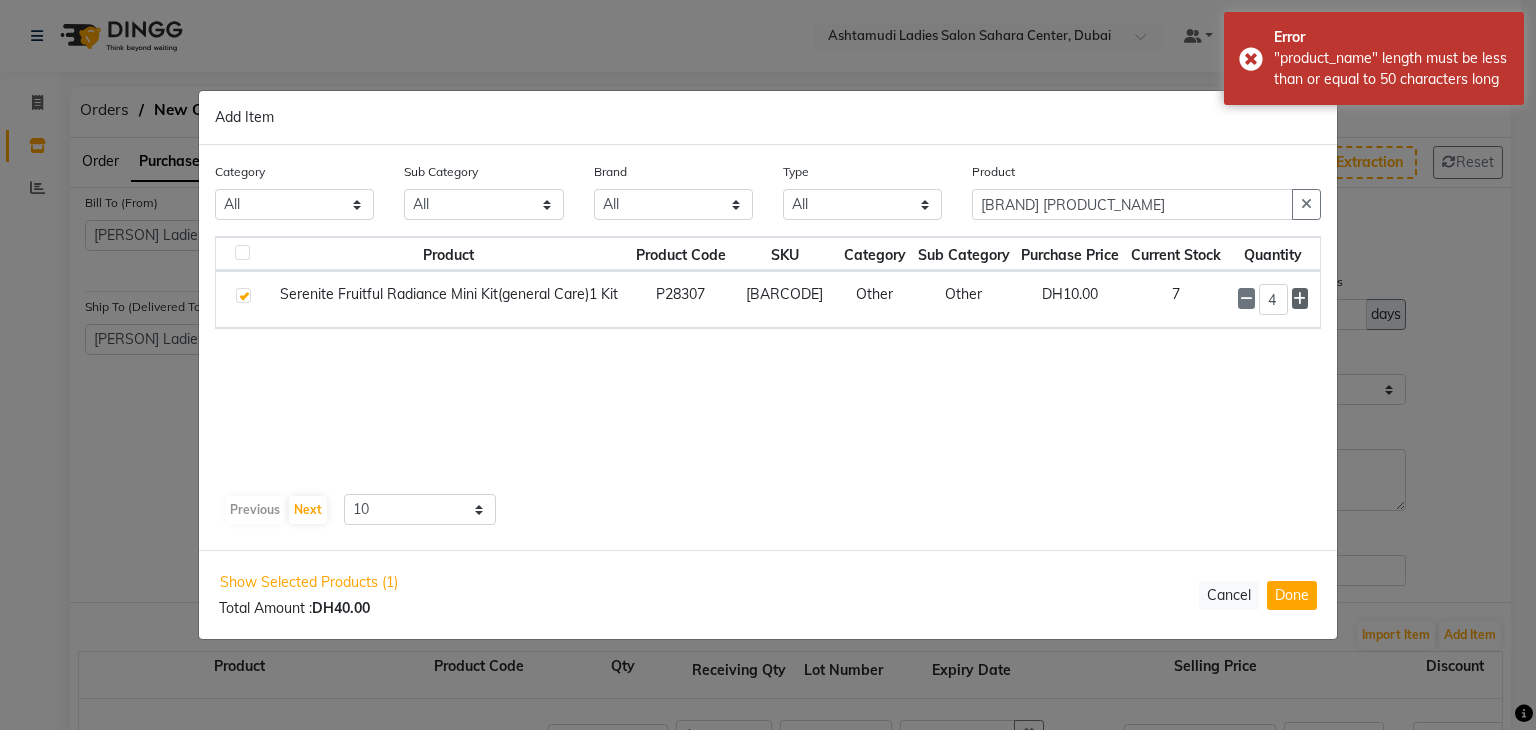 click 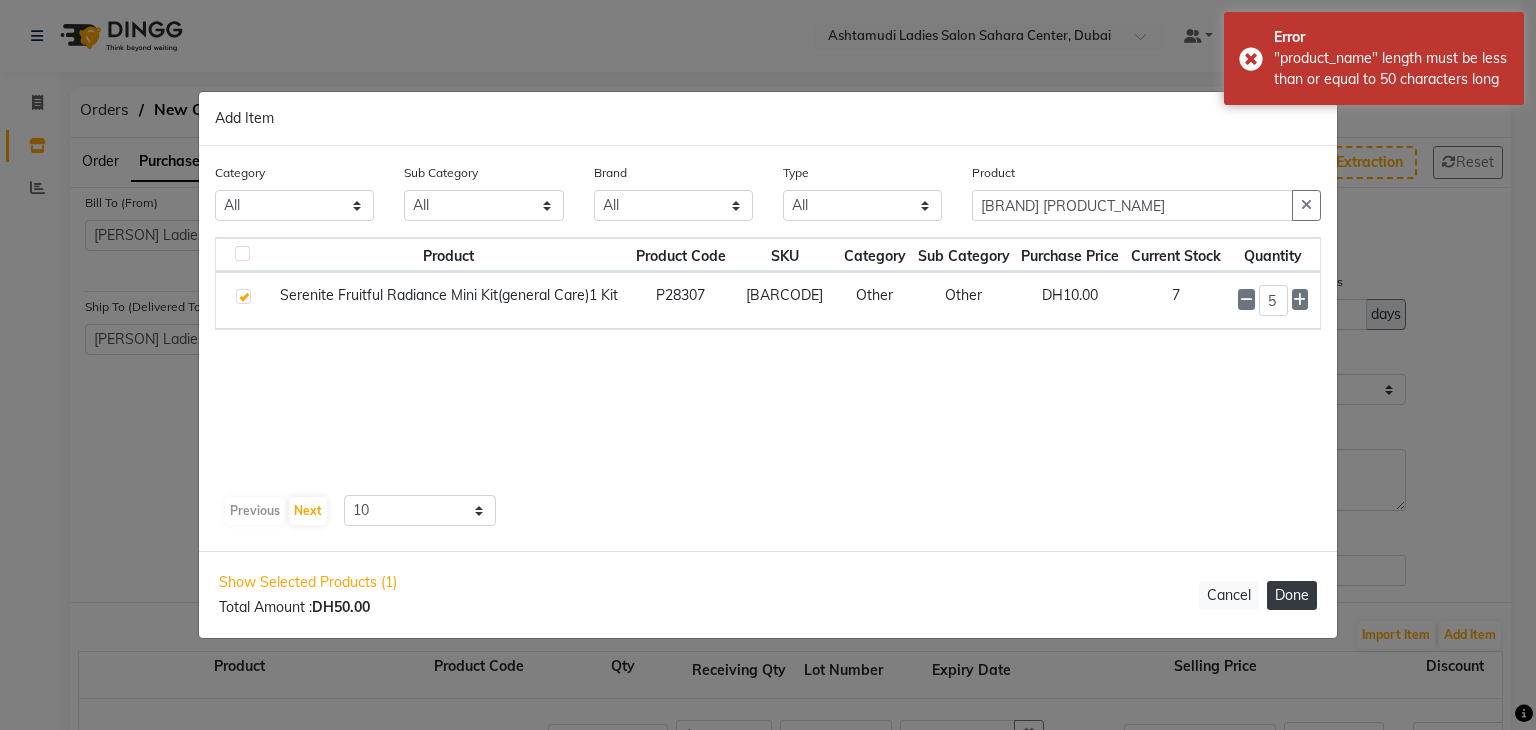 click on "Done" 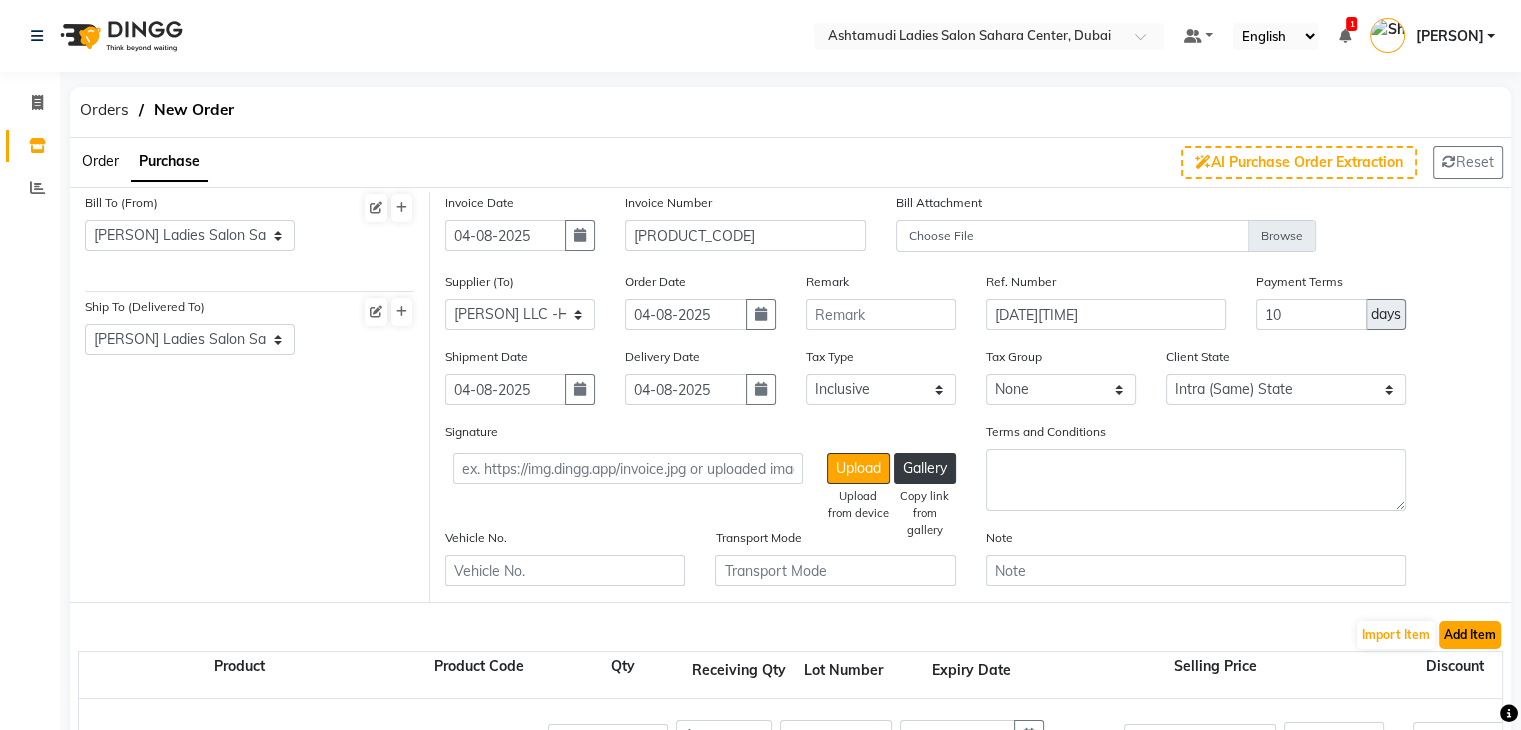 click on "Add Item" 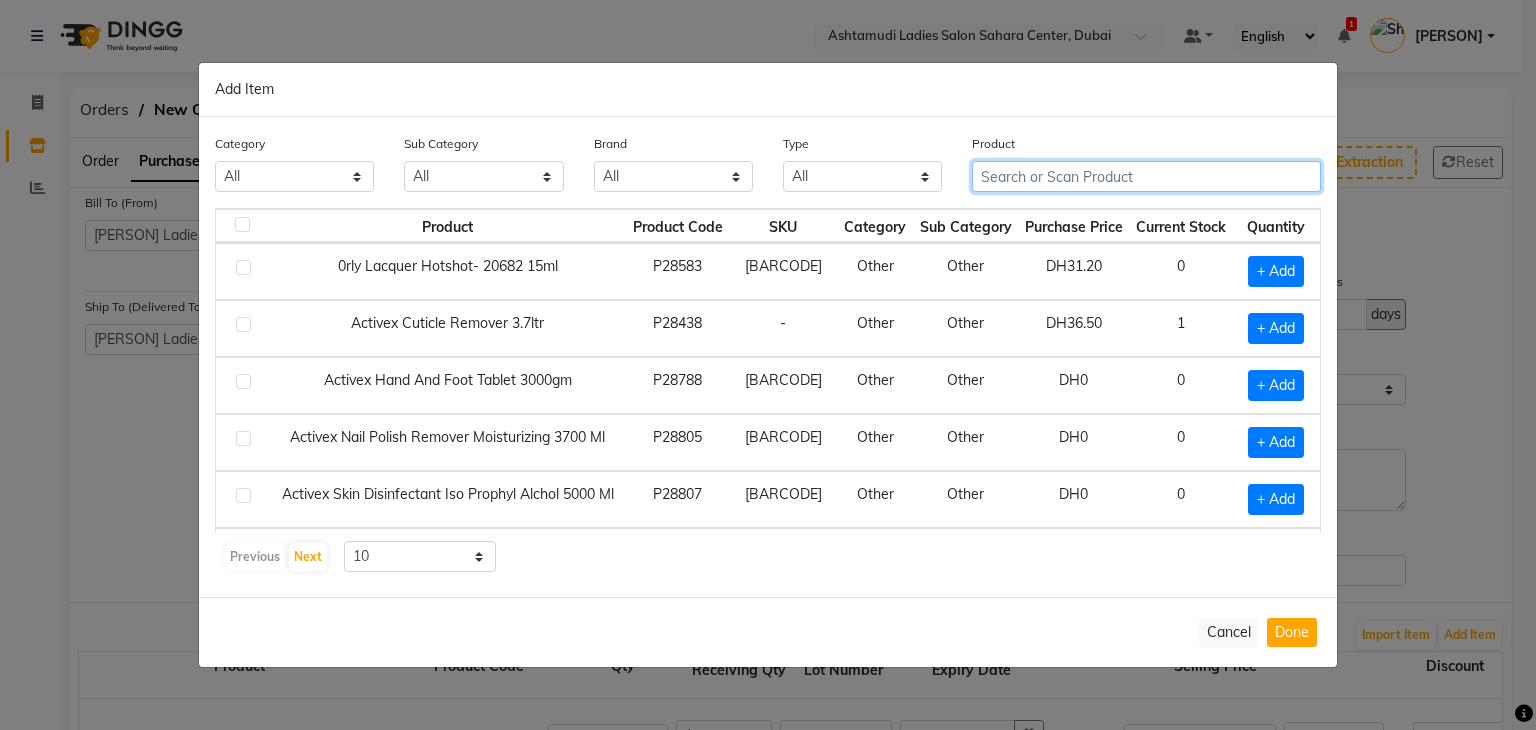 click 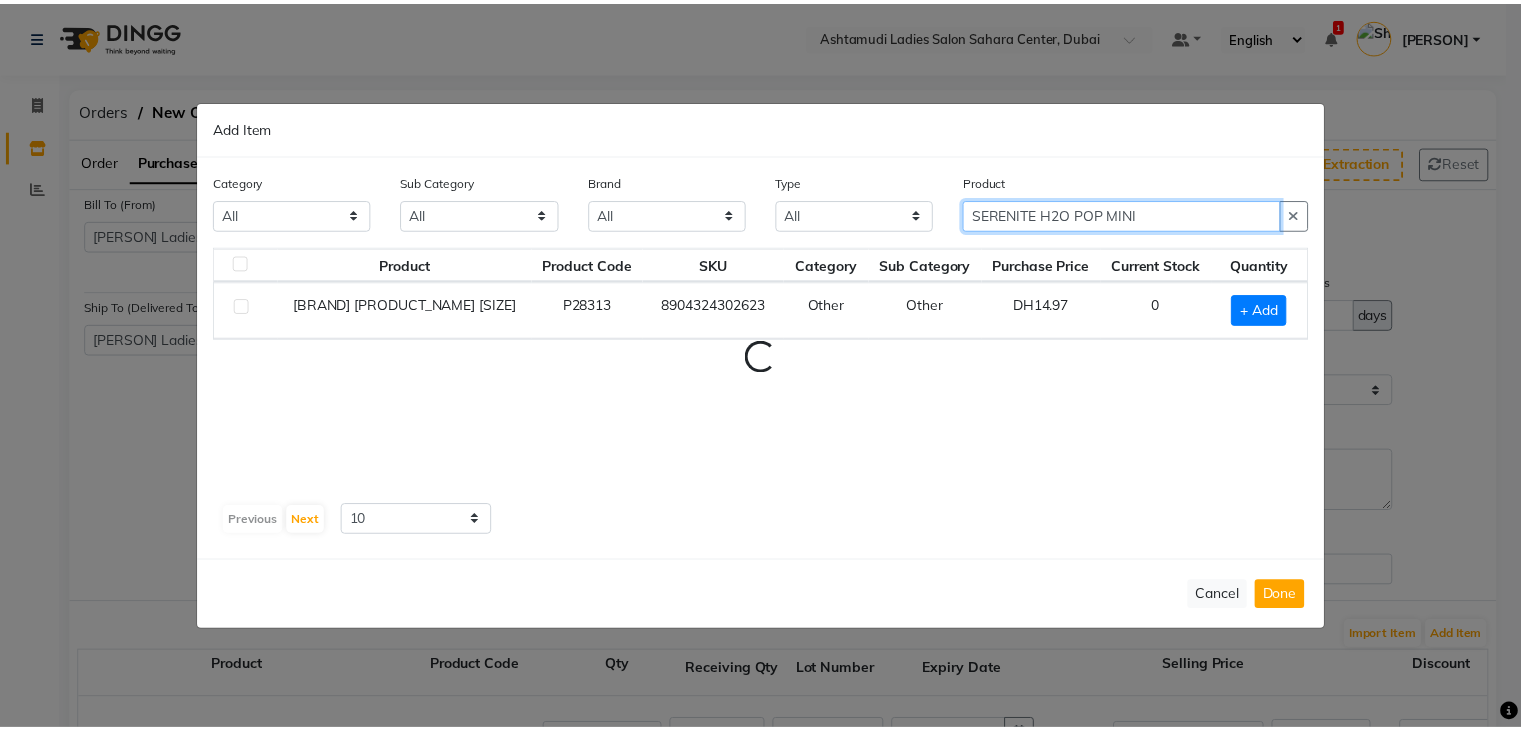 scroll, scrollTop: 0, scrollLeft: 0, axis: both 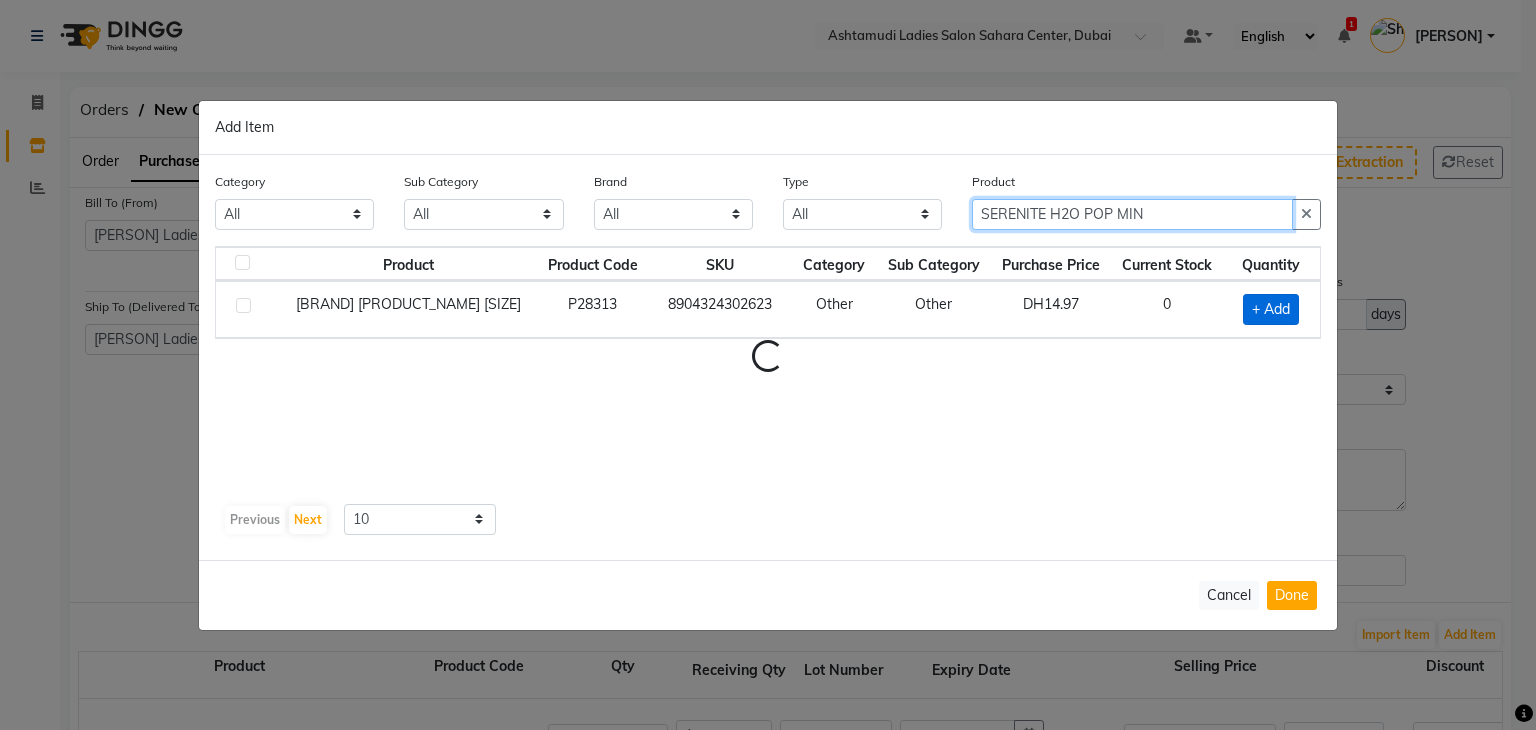 type on "SERENITE H2O POP MIN" 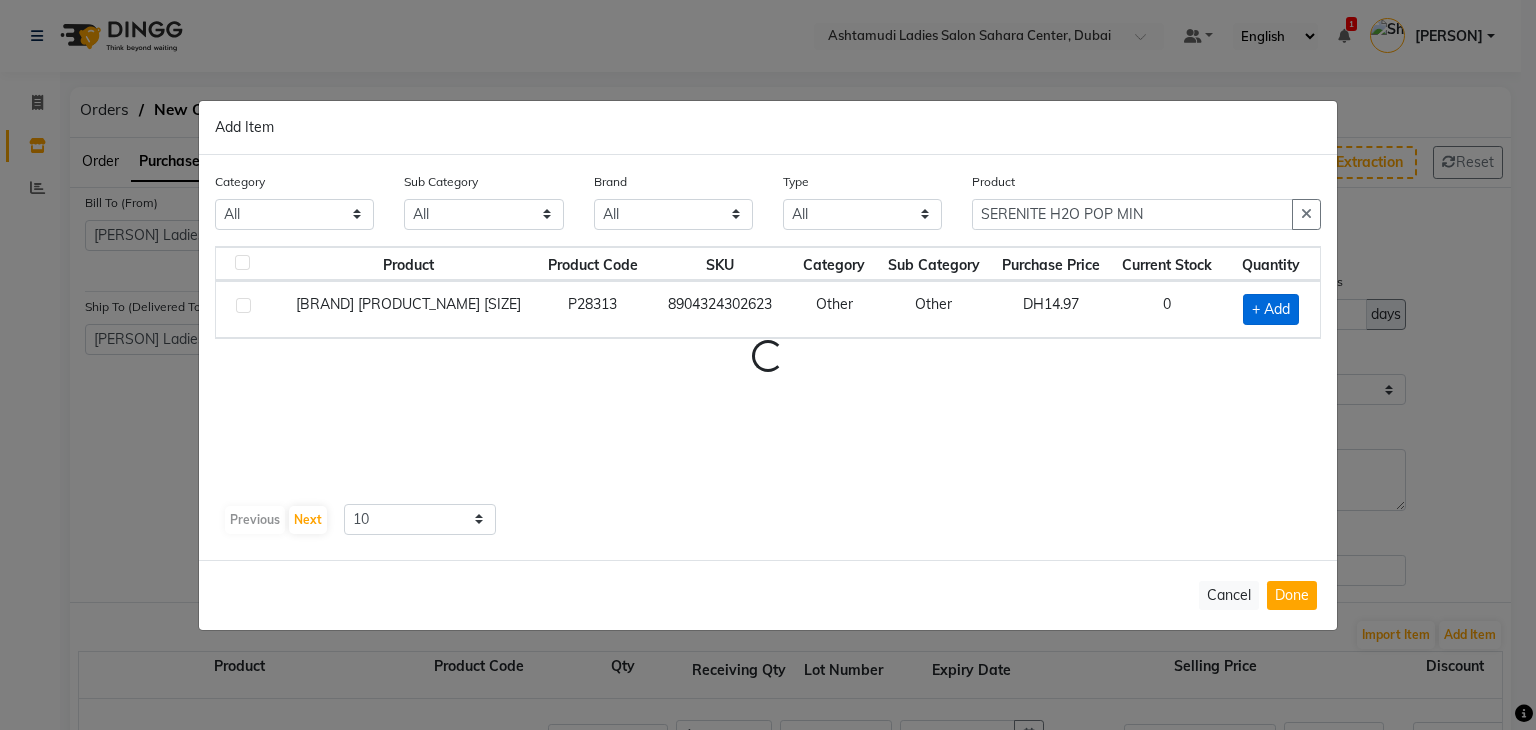 click on "+ Add" 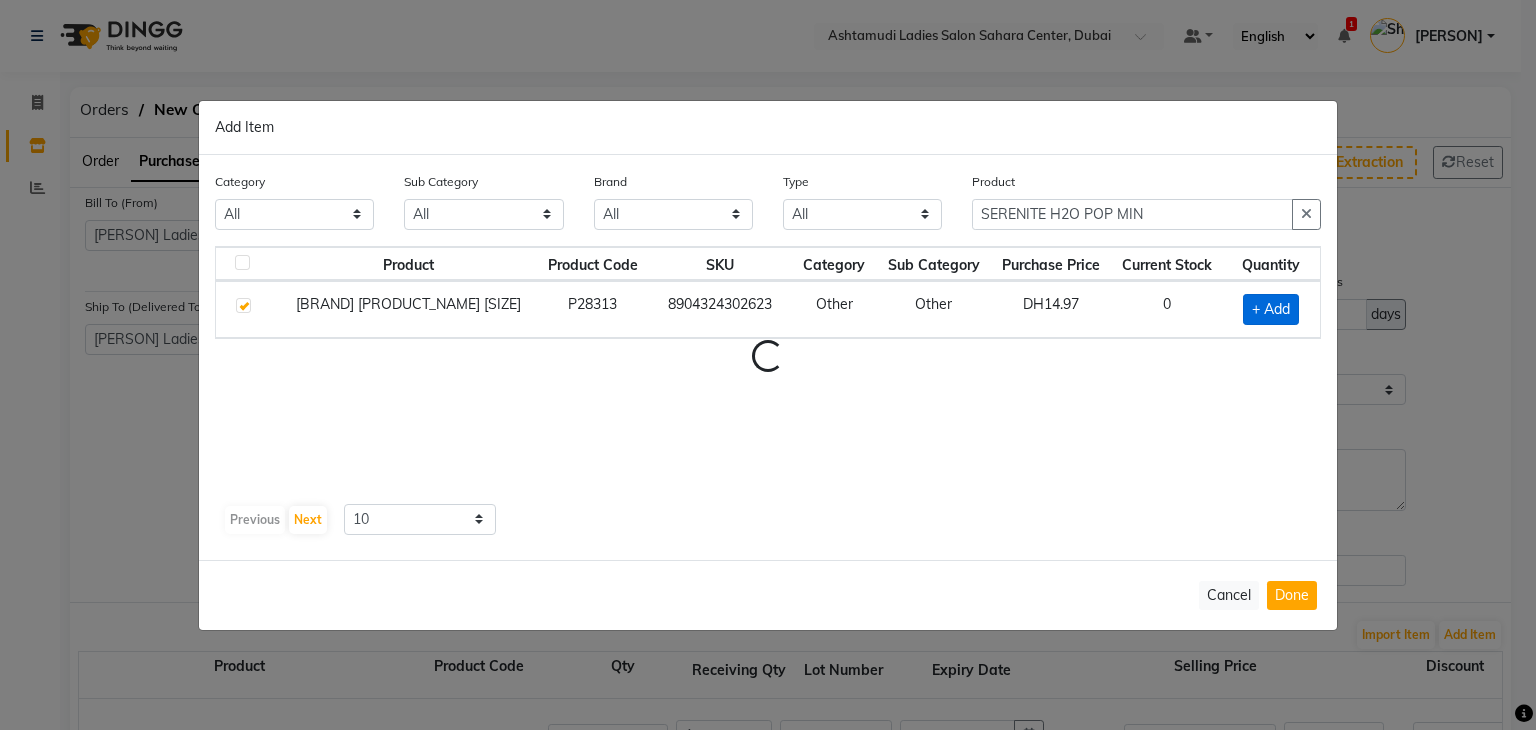 checkbox on "true" 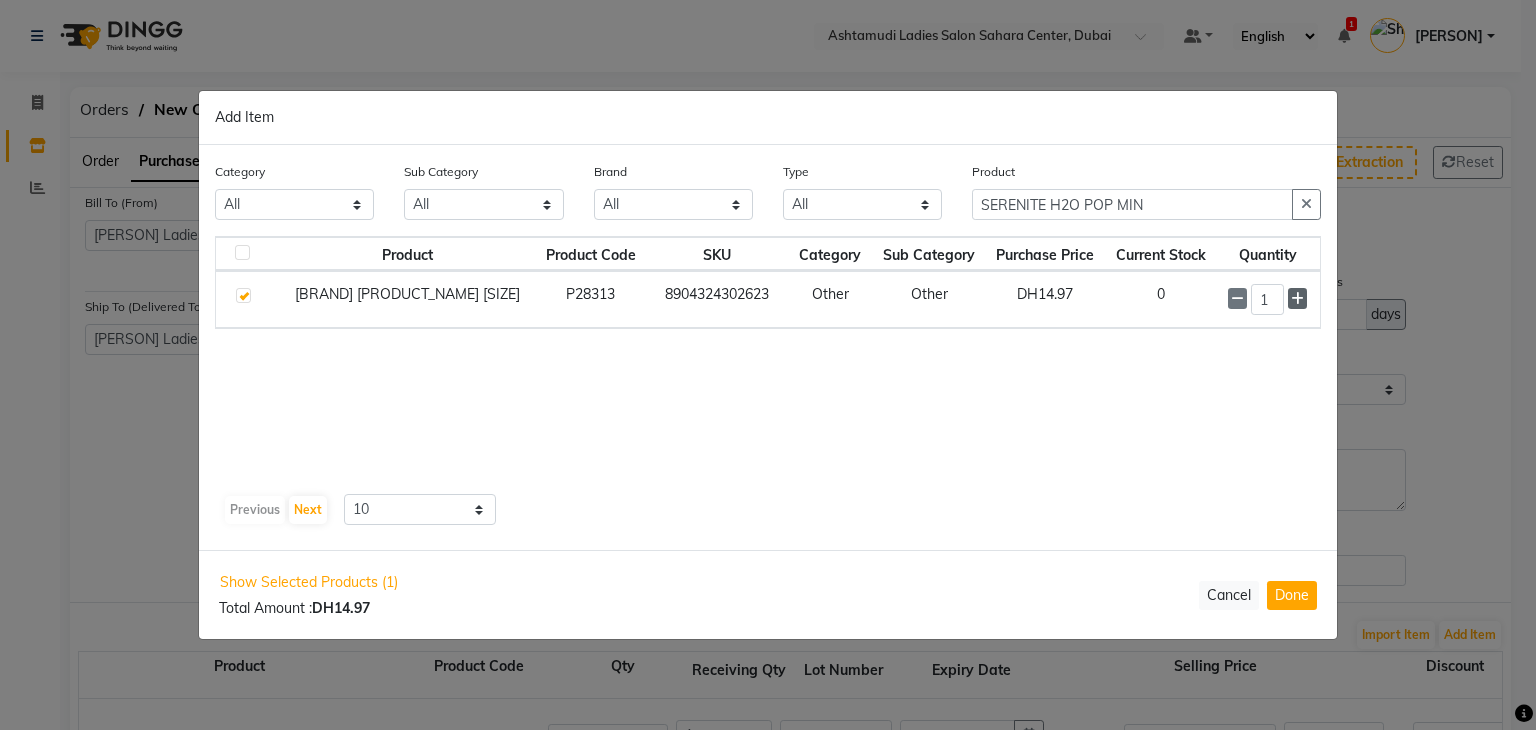 click 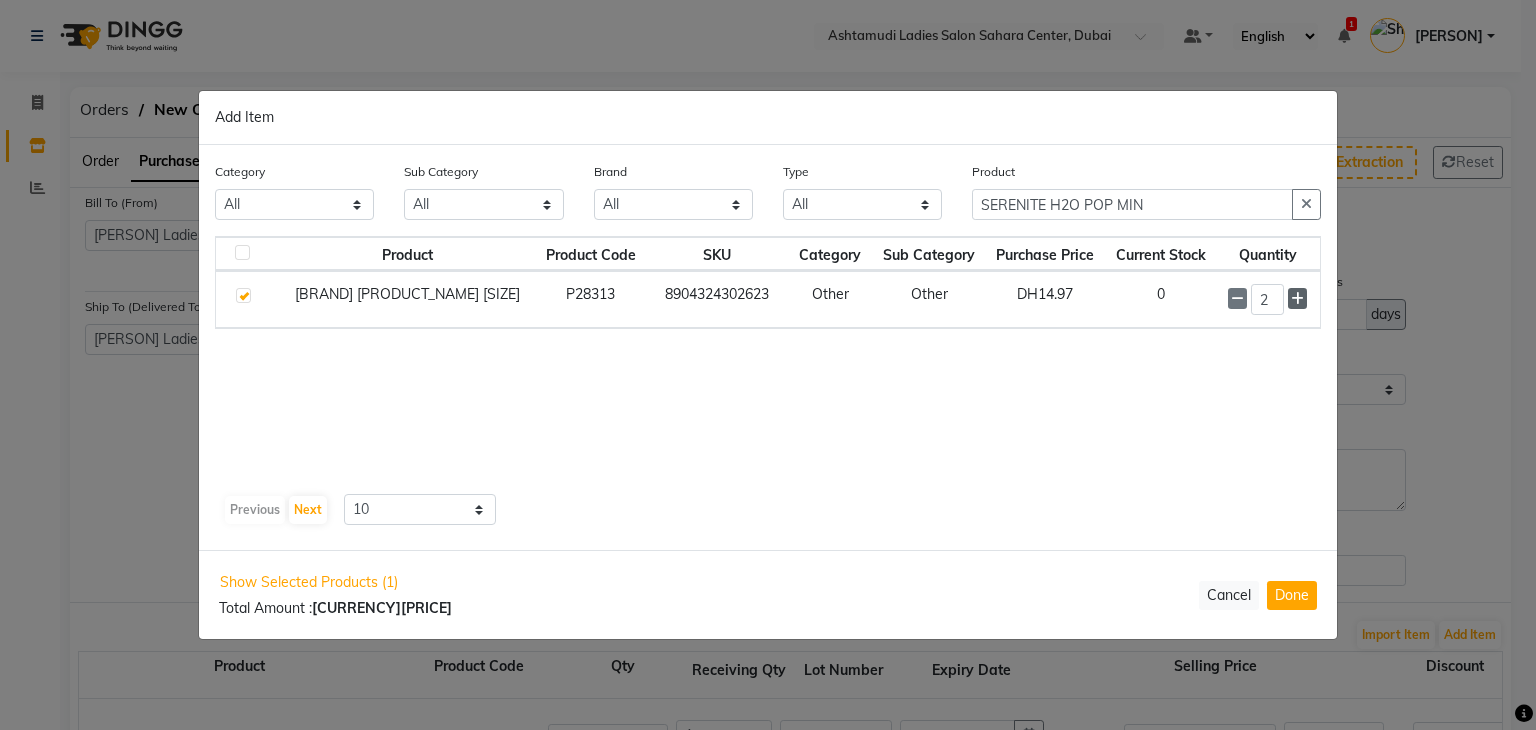 click 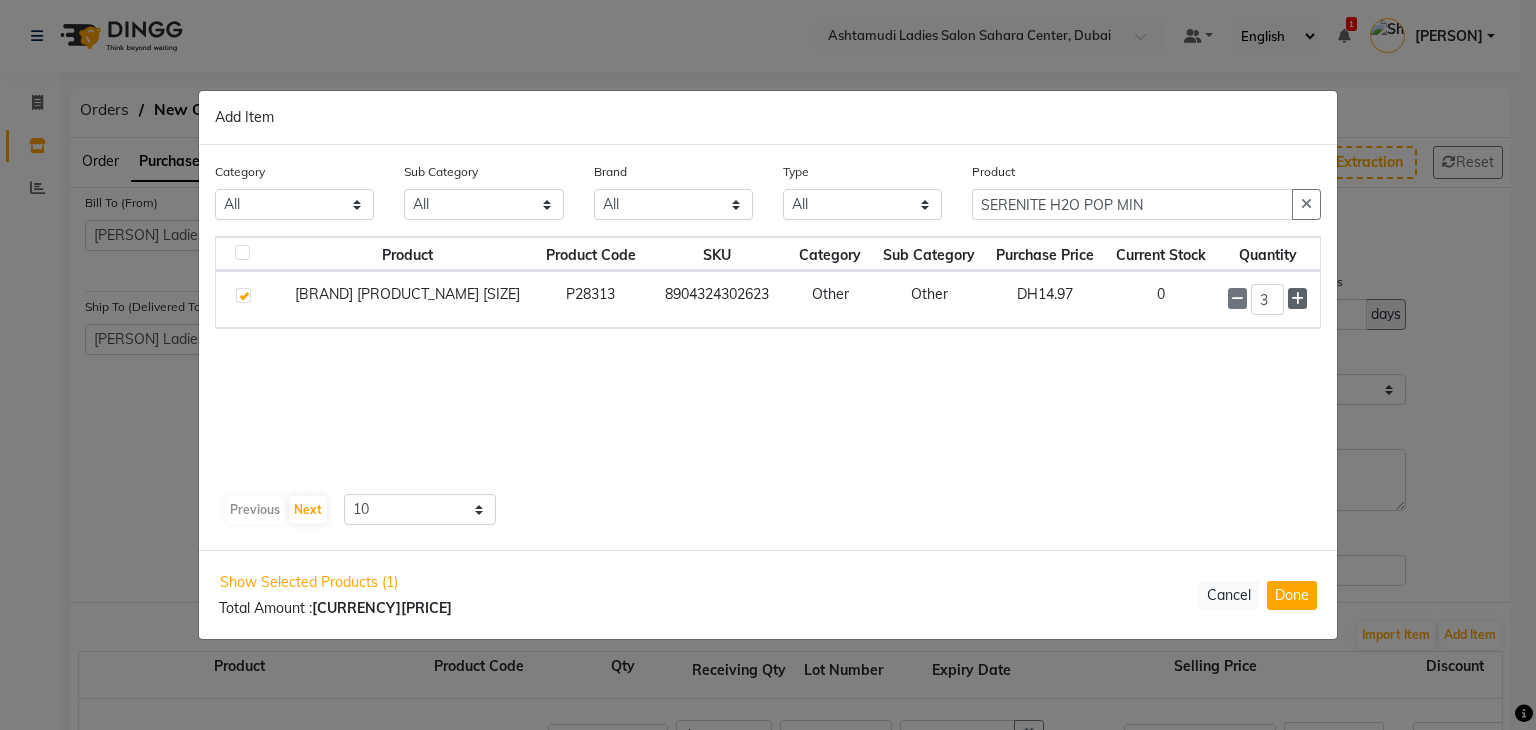 click 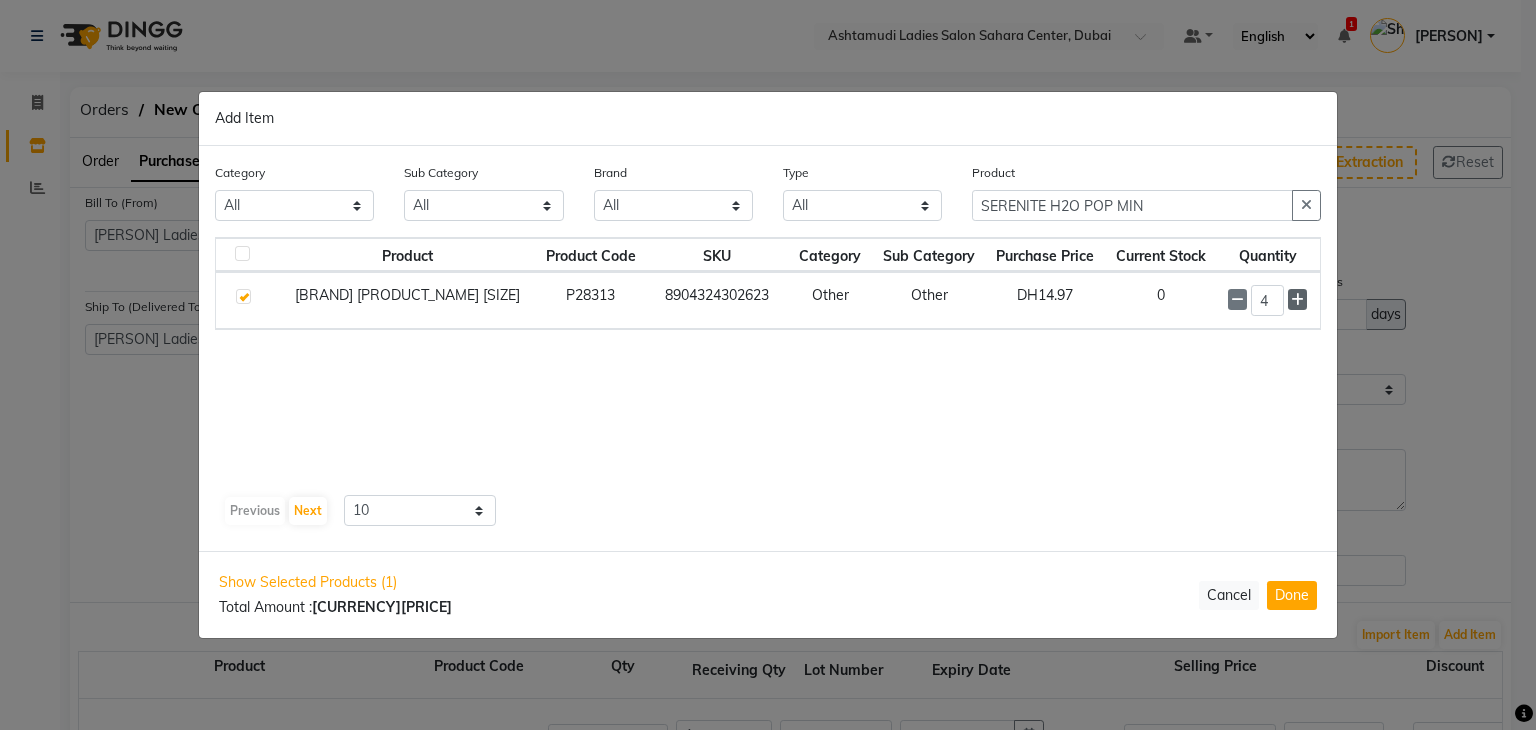 click 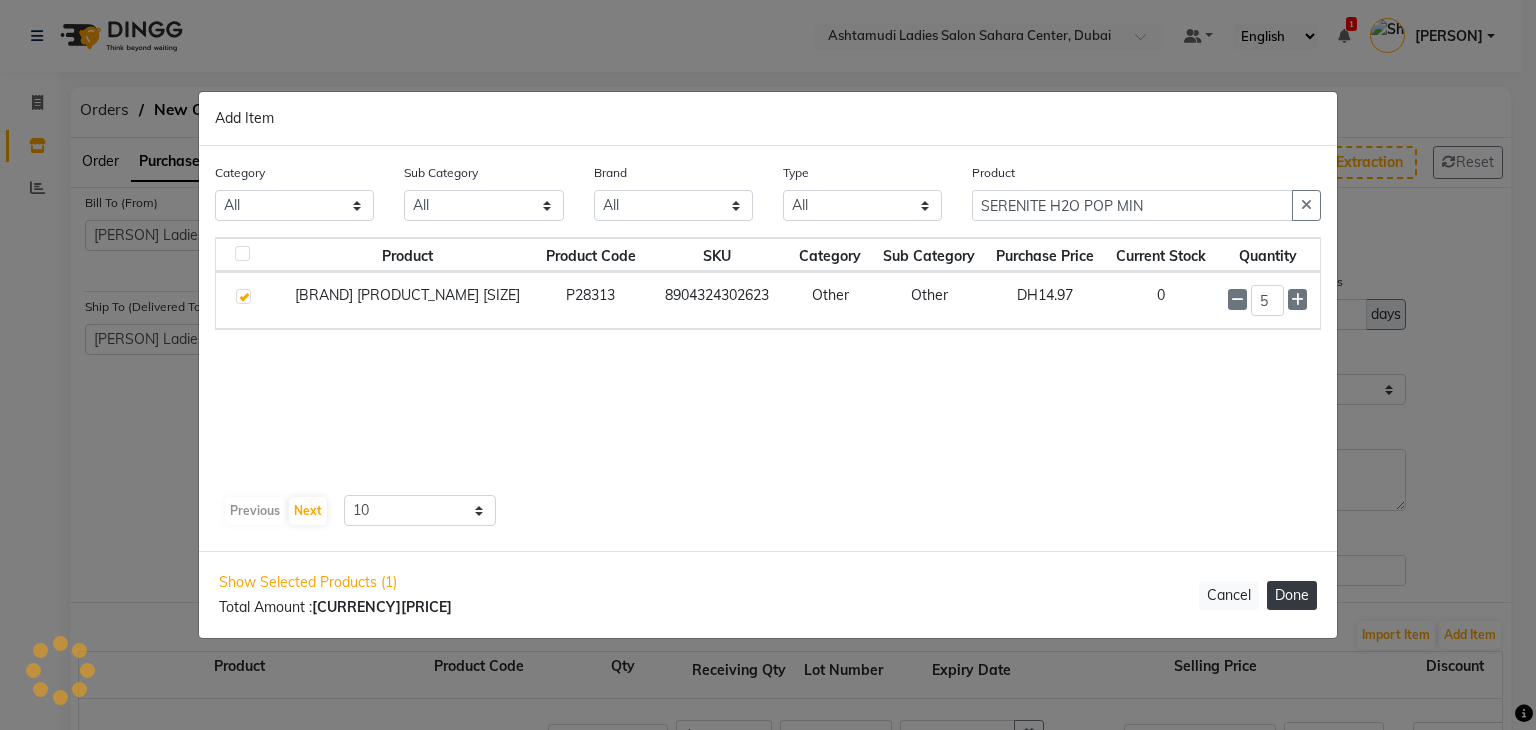 click on "Done" 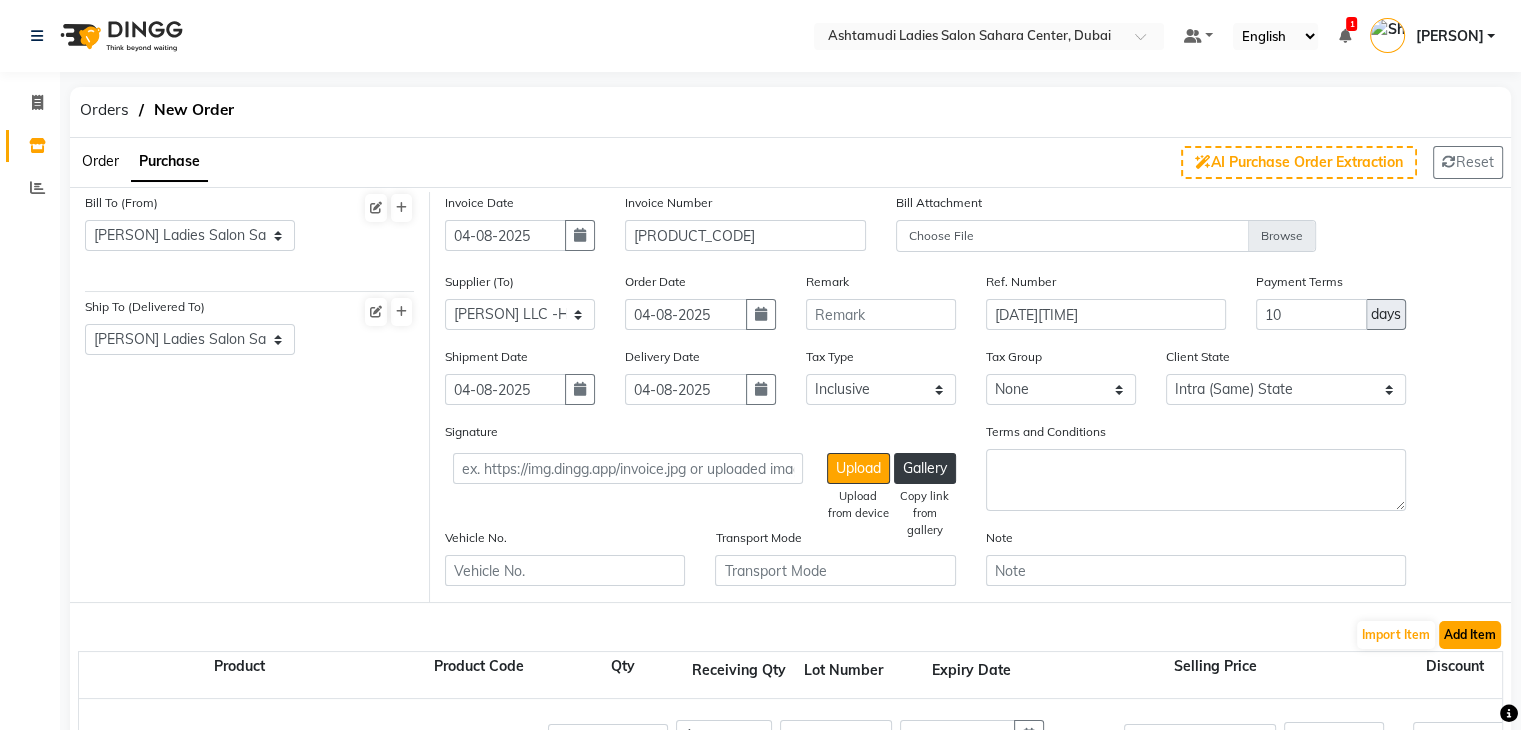 click on "Add Item" 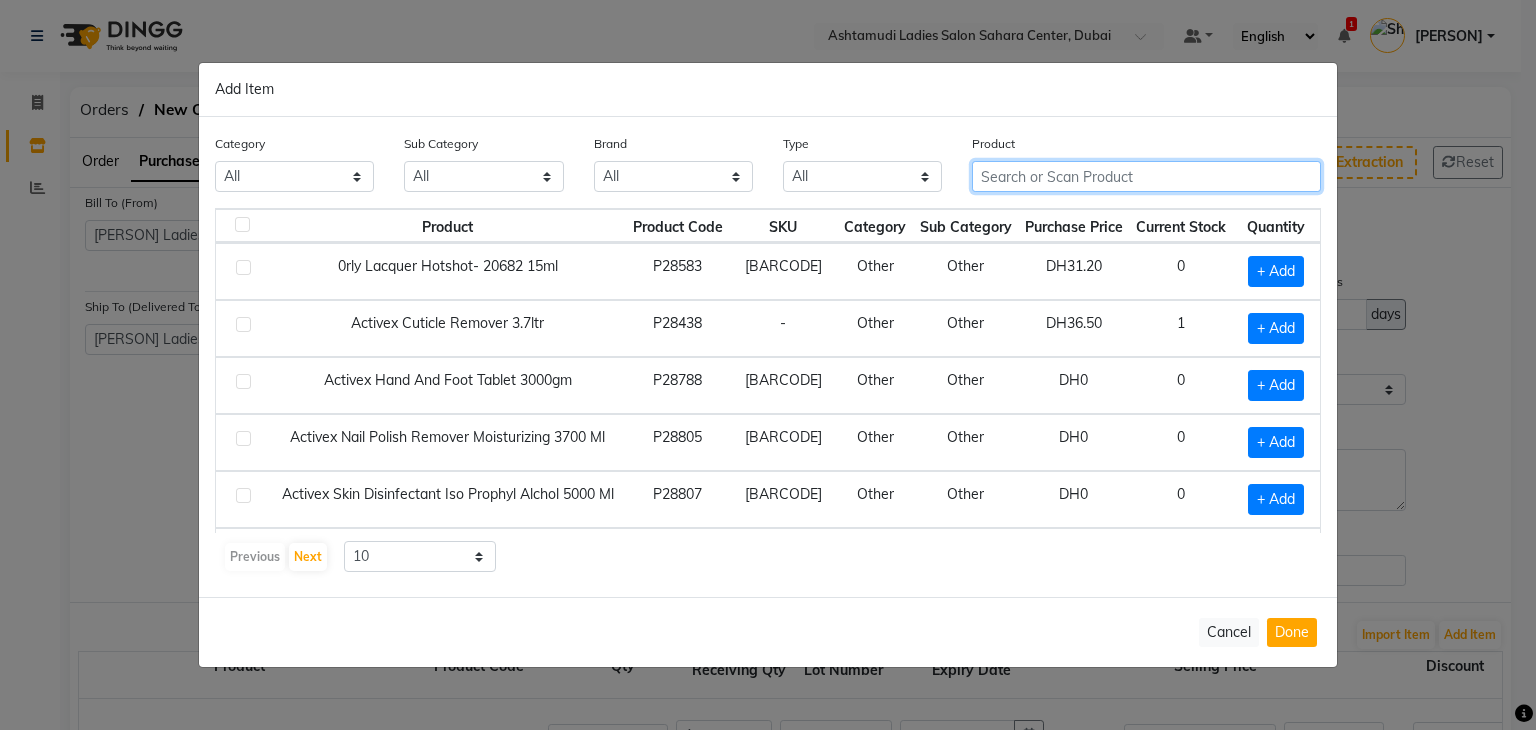 click 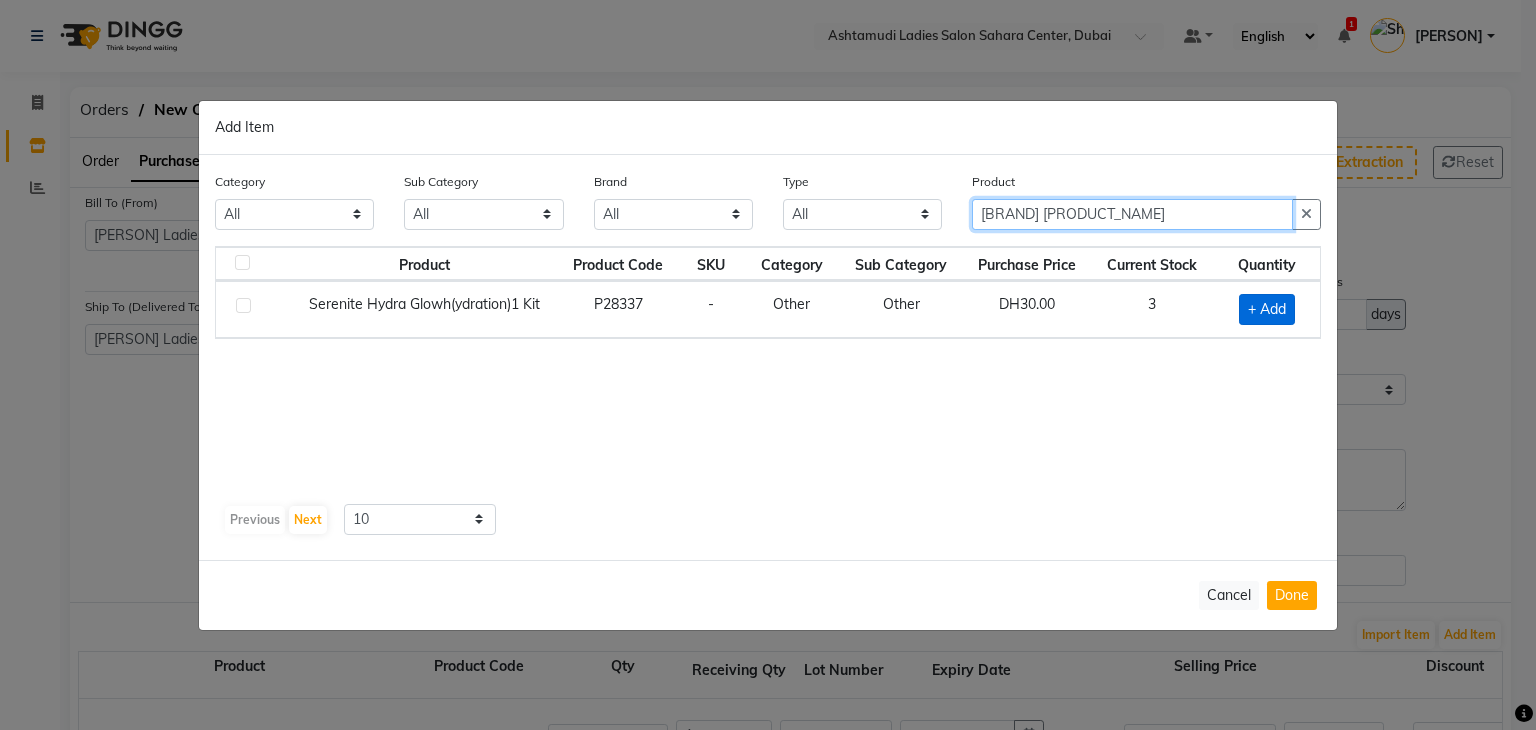 type on "SERENITE HYDRA GLO" 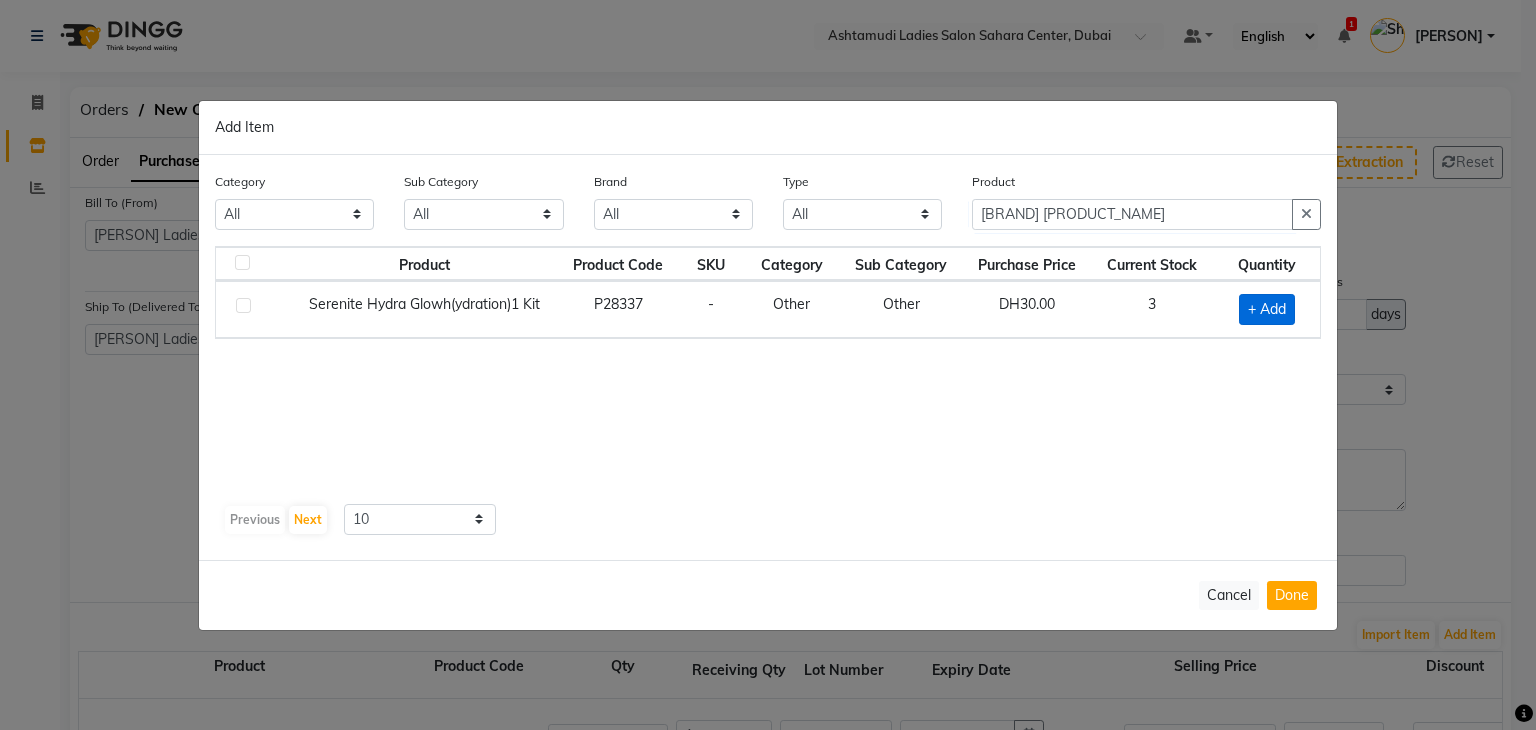 click on "+ Add" 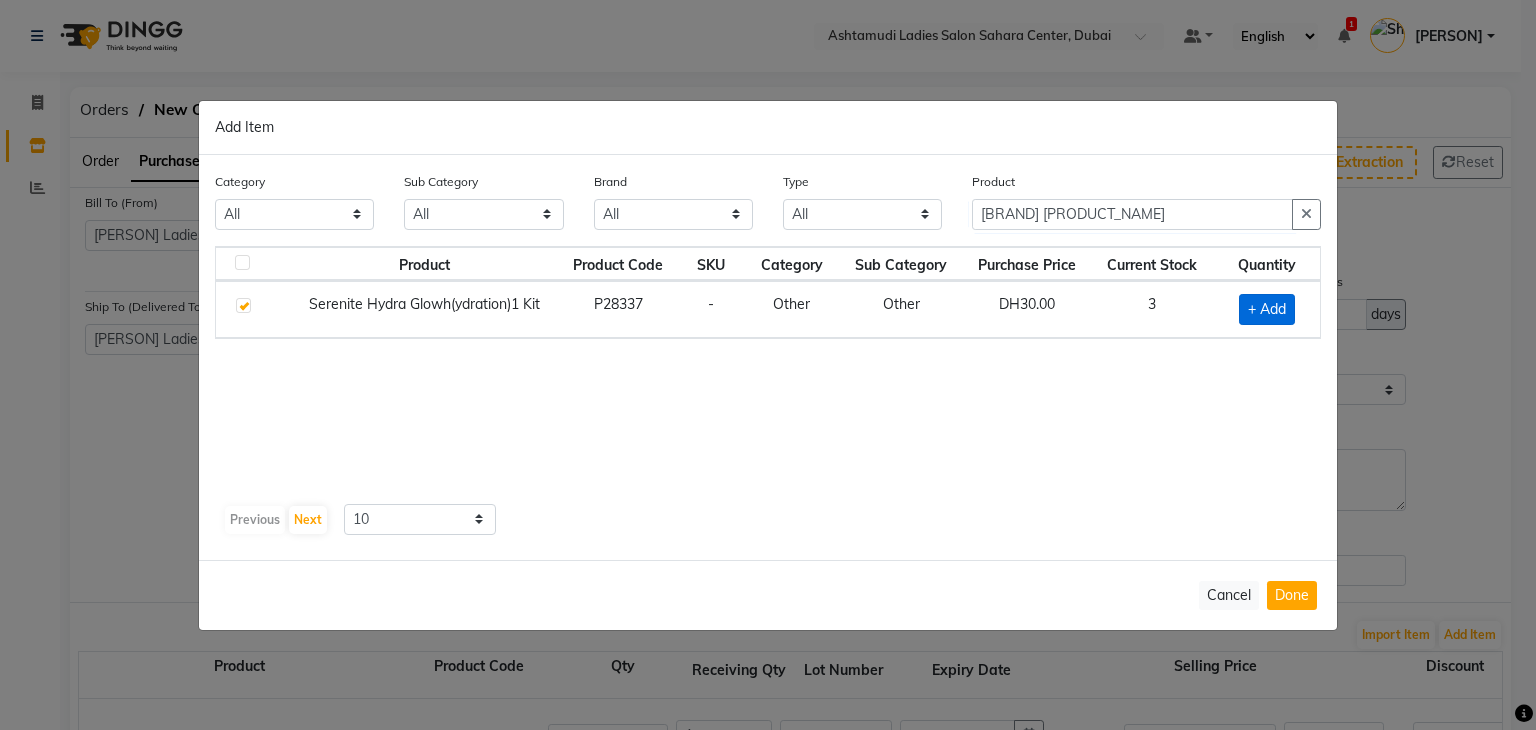 checkbox on "true" 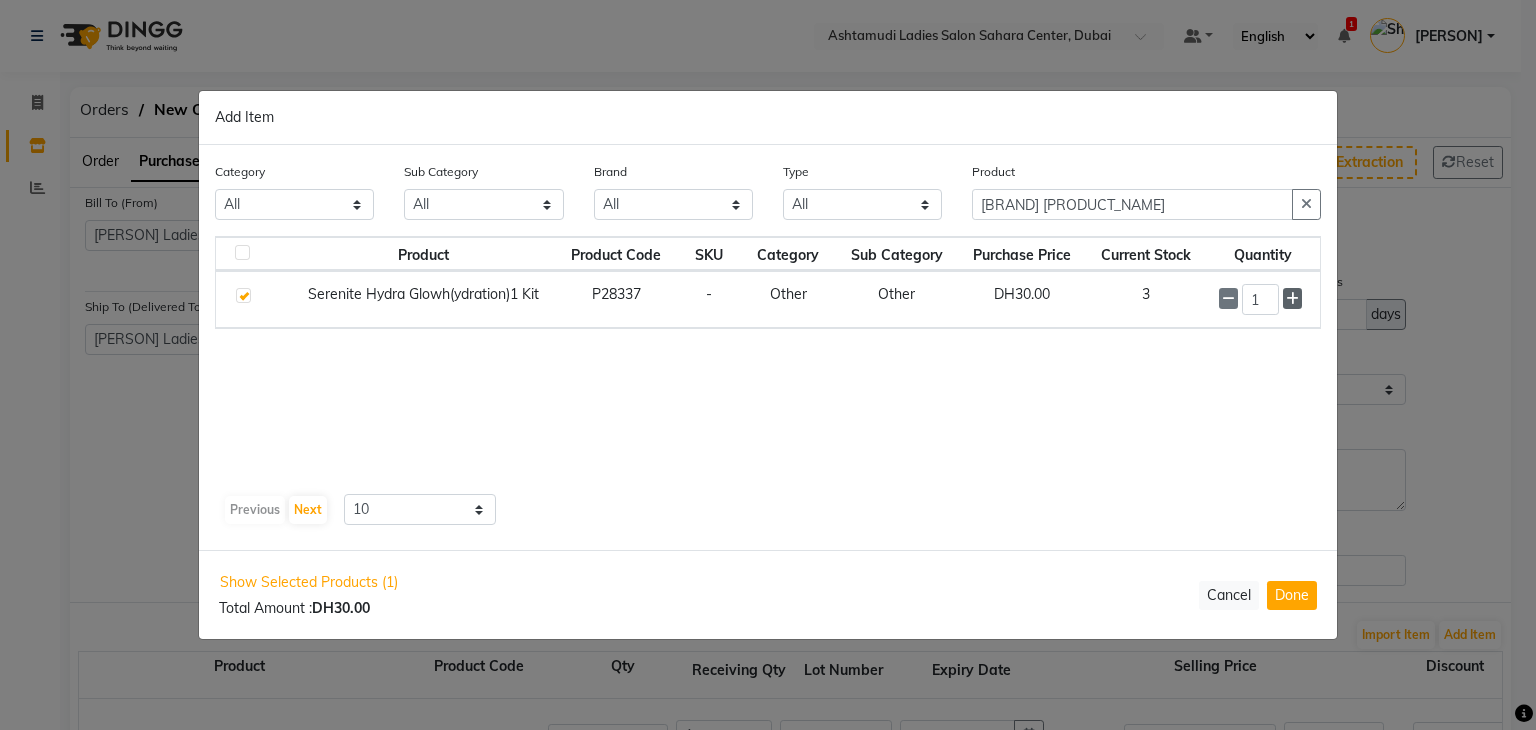 click 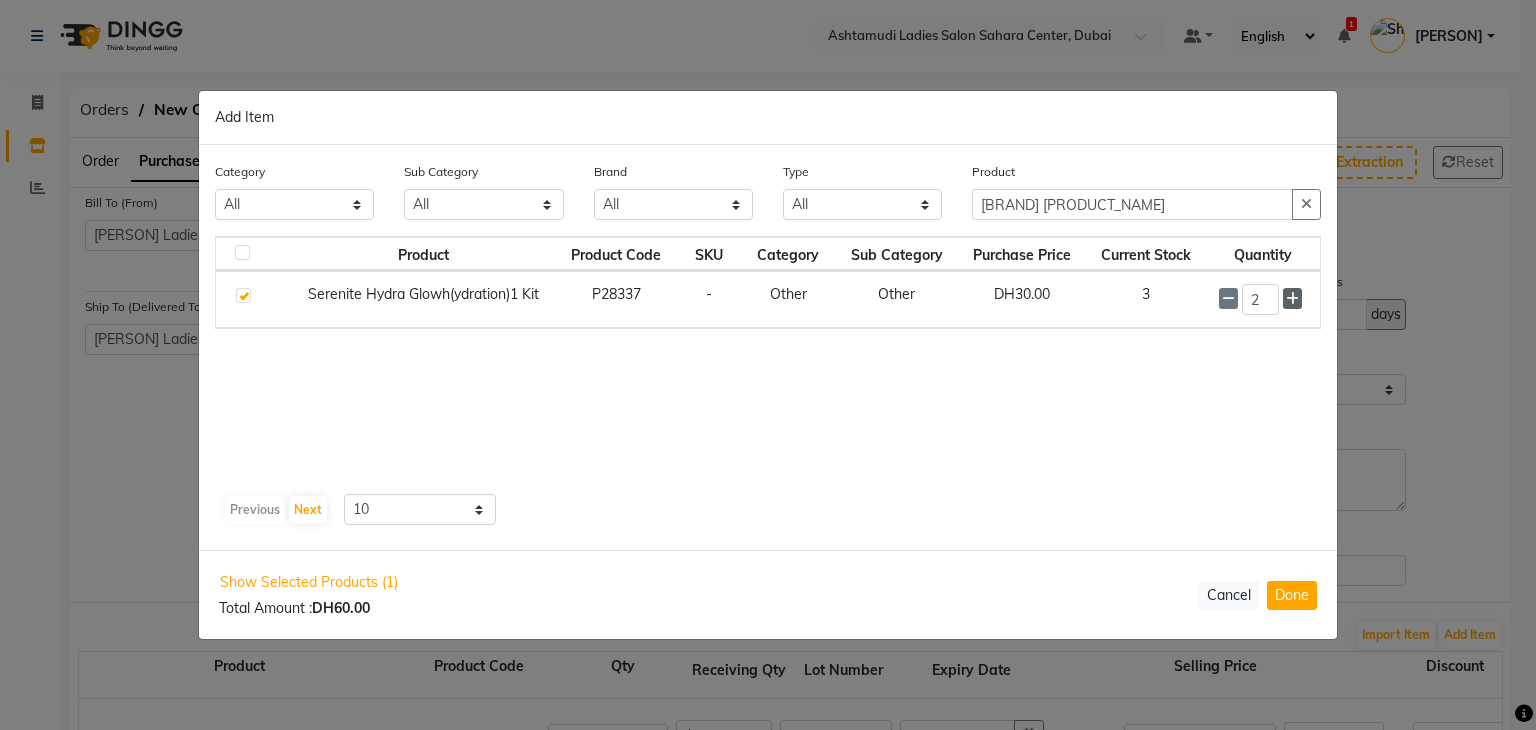 click 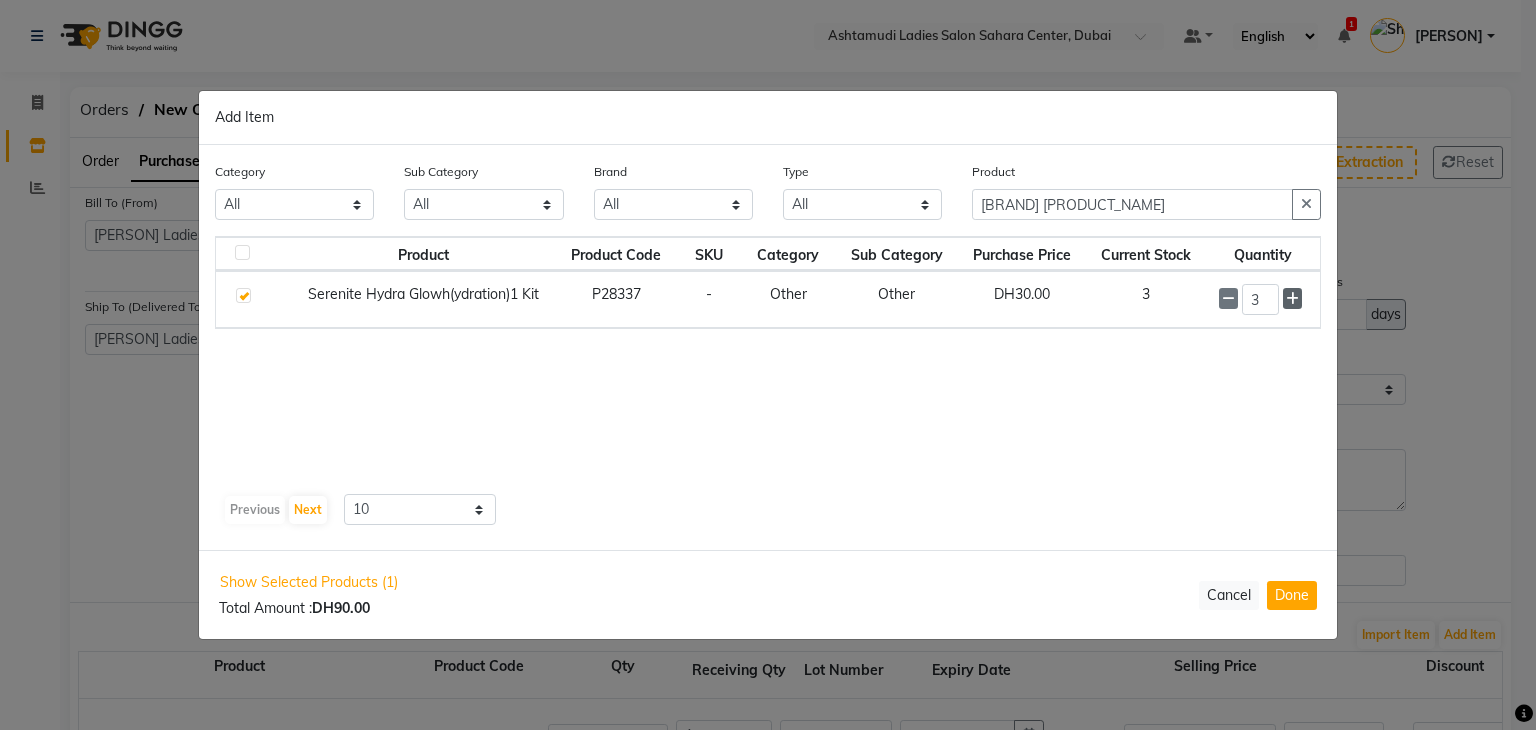 click 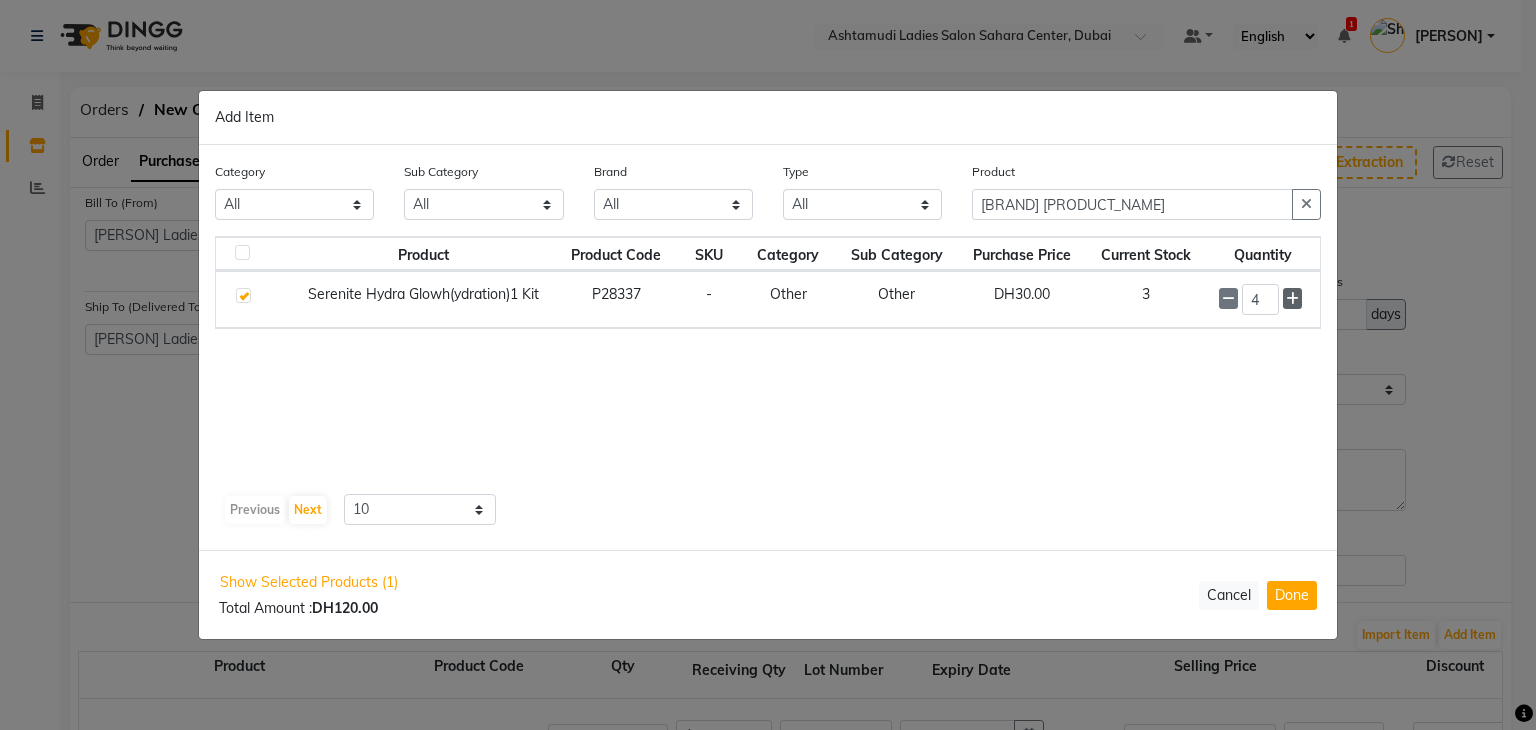 click 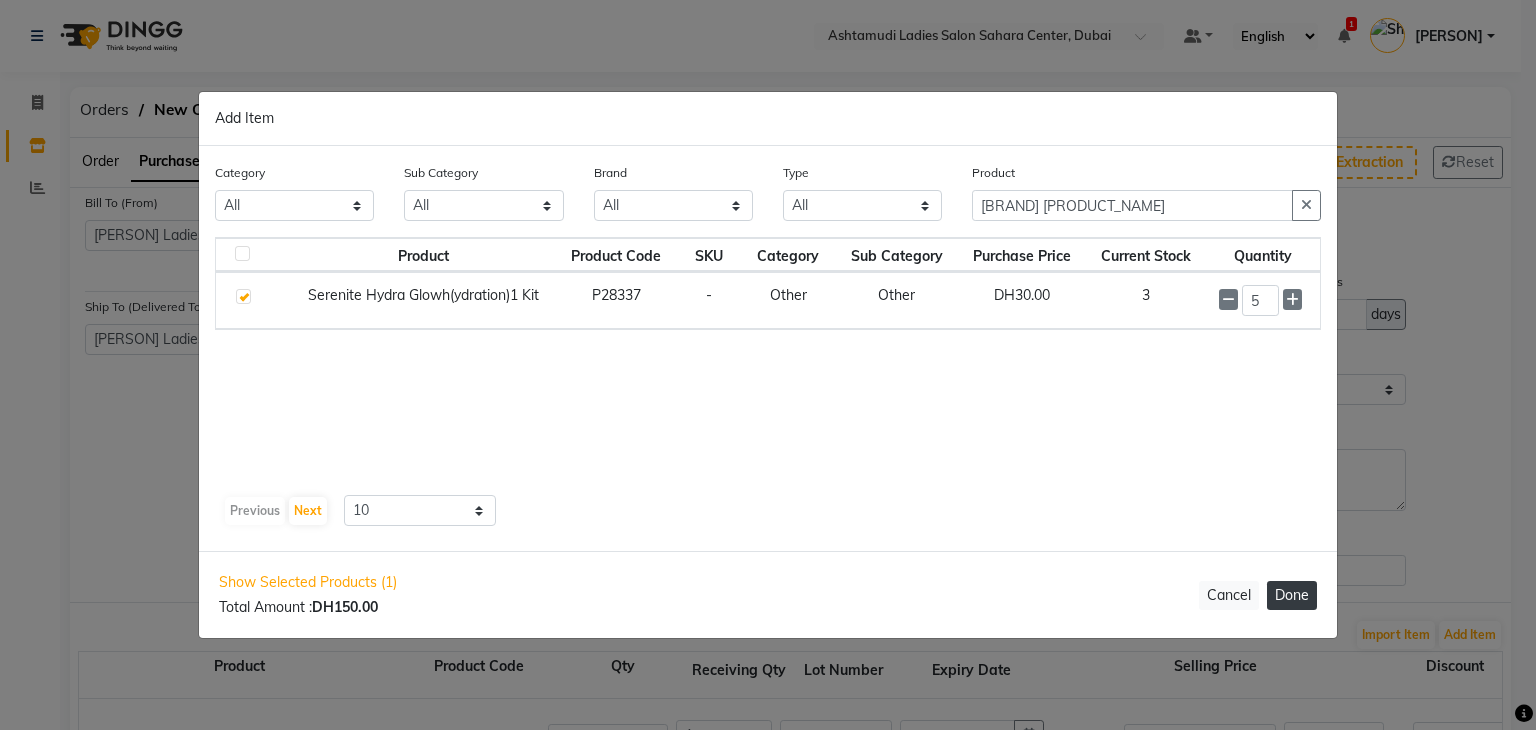 click on "Done" 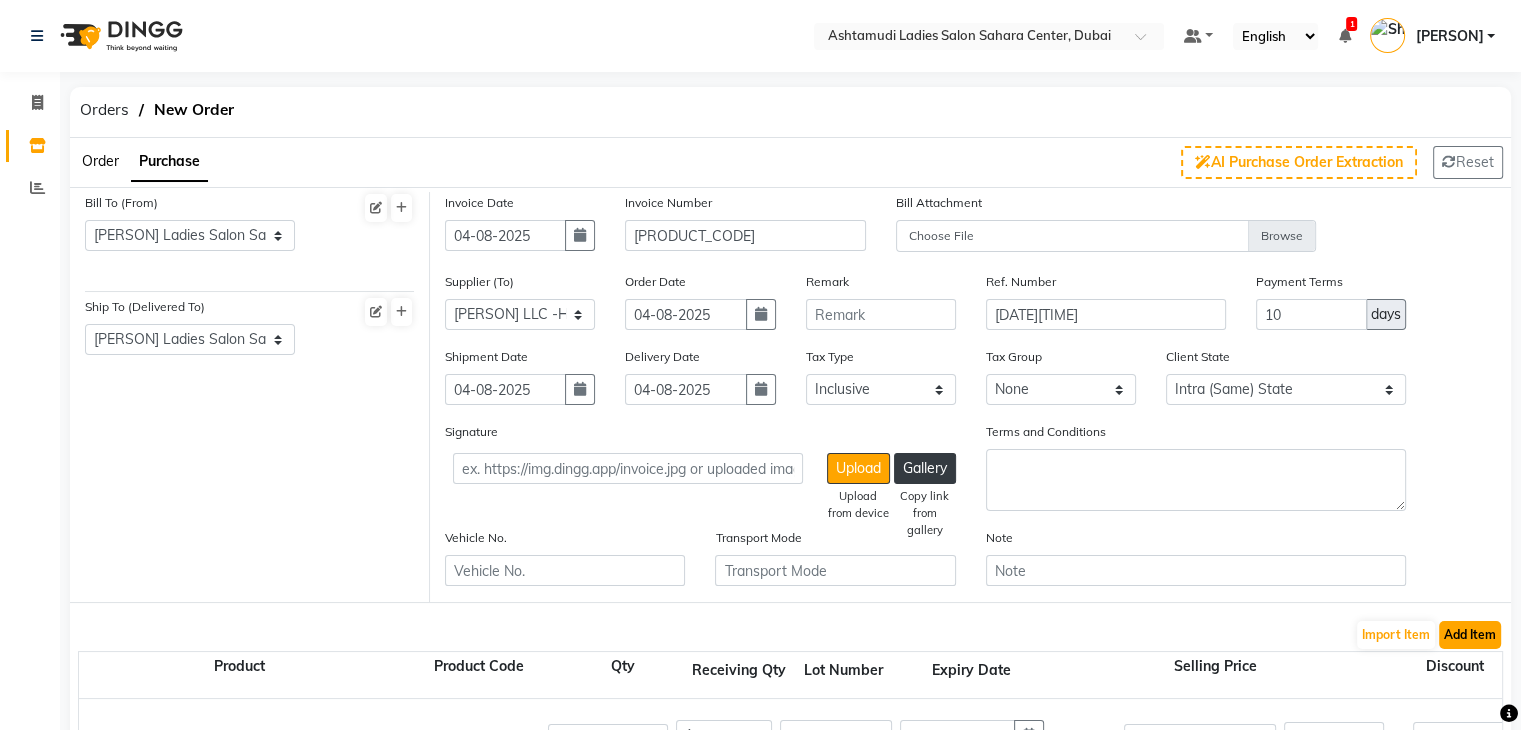 click on "Add Item" 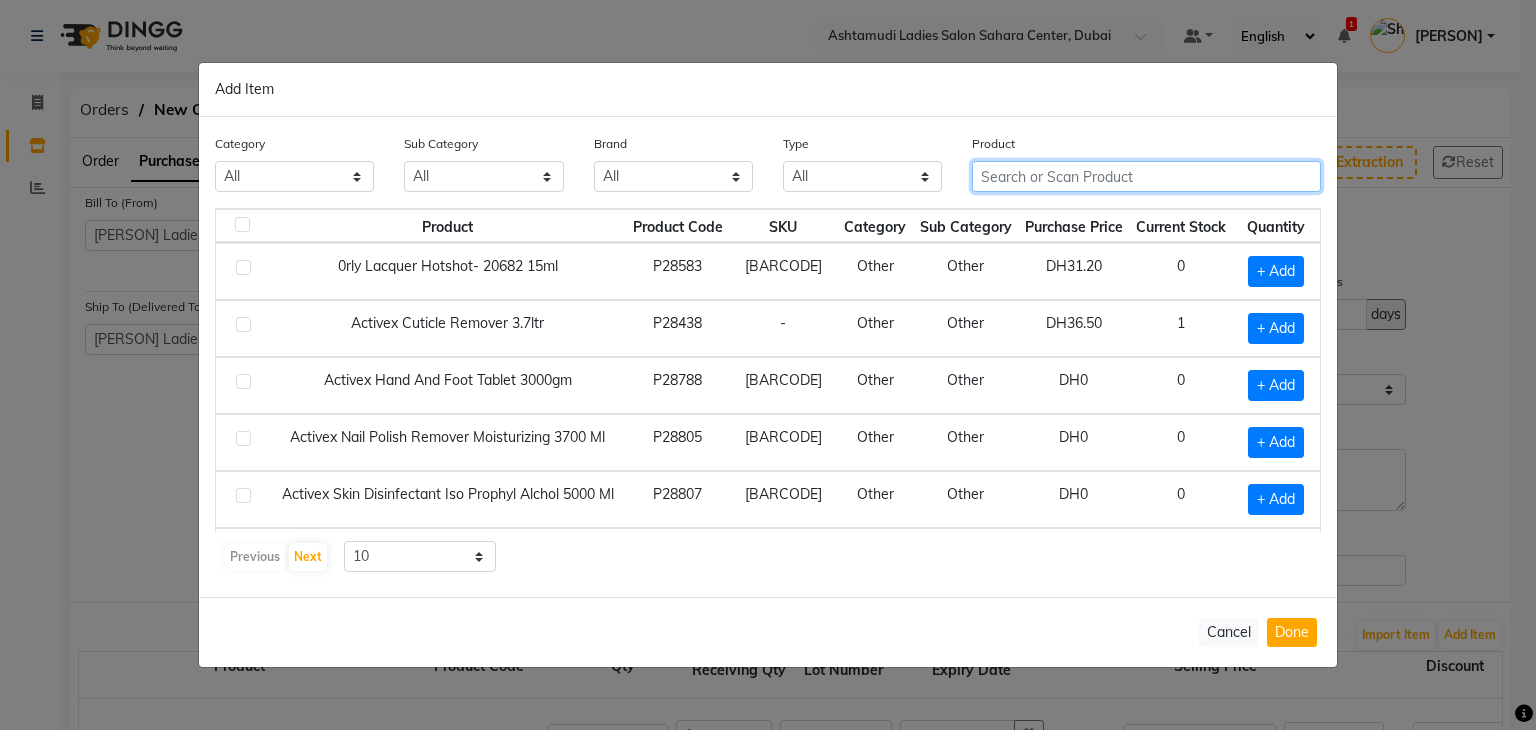 click 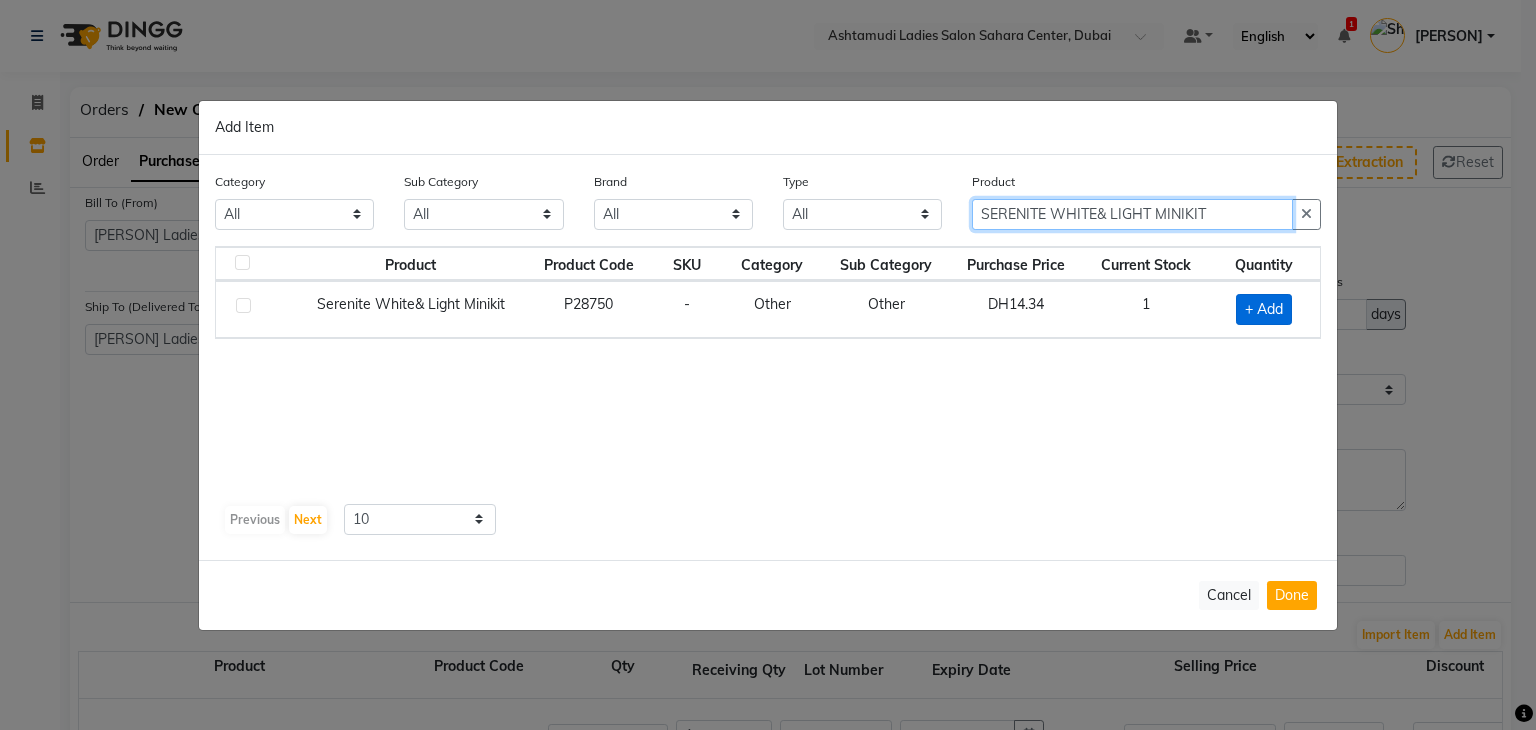 type on "SERENITE WHITE& LIGHT MINIKIT" 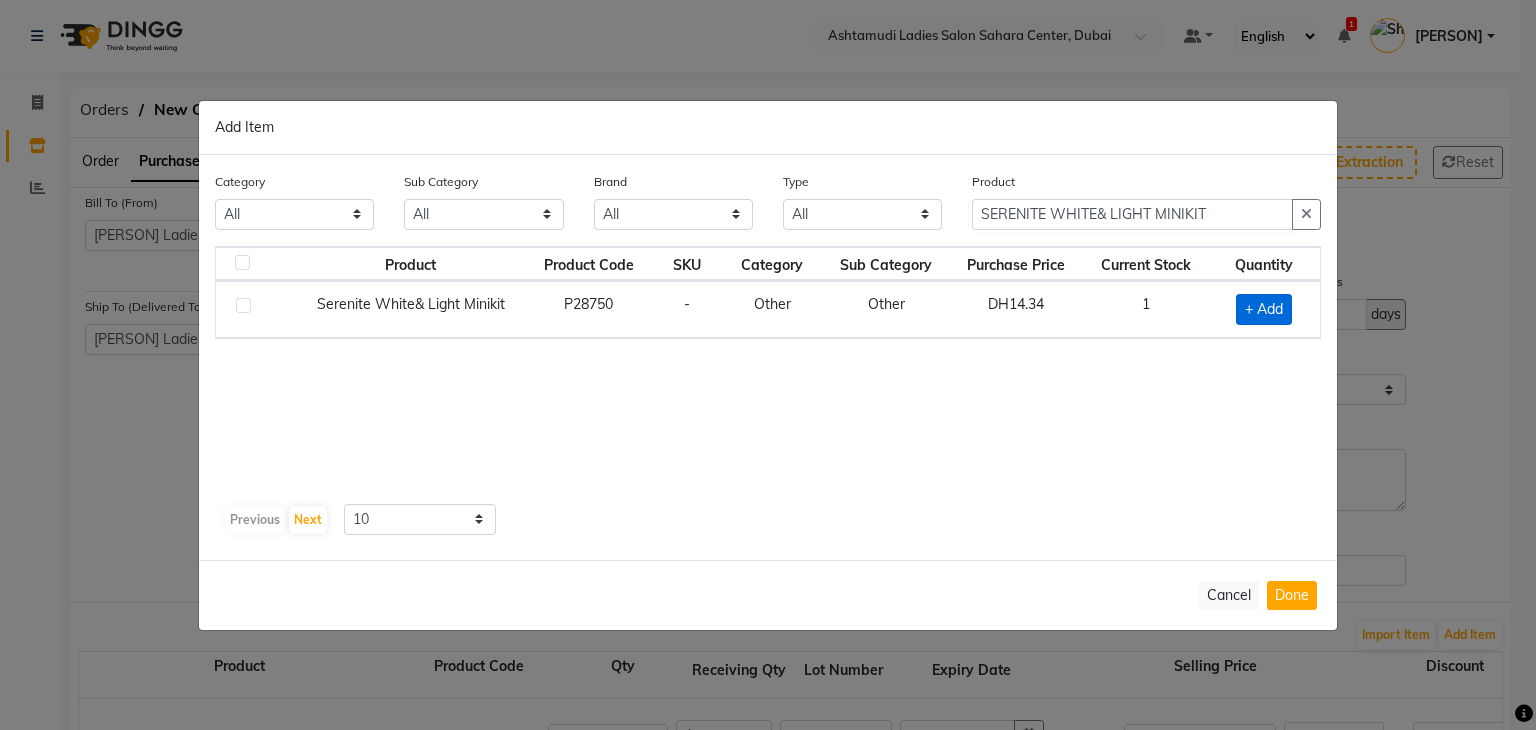 click on "+ Add" 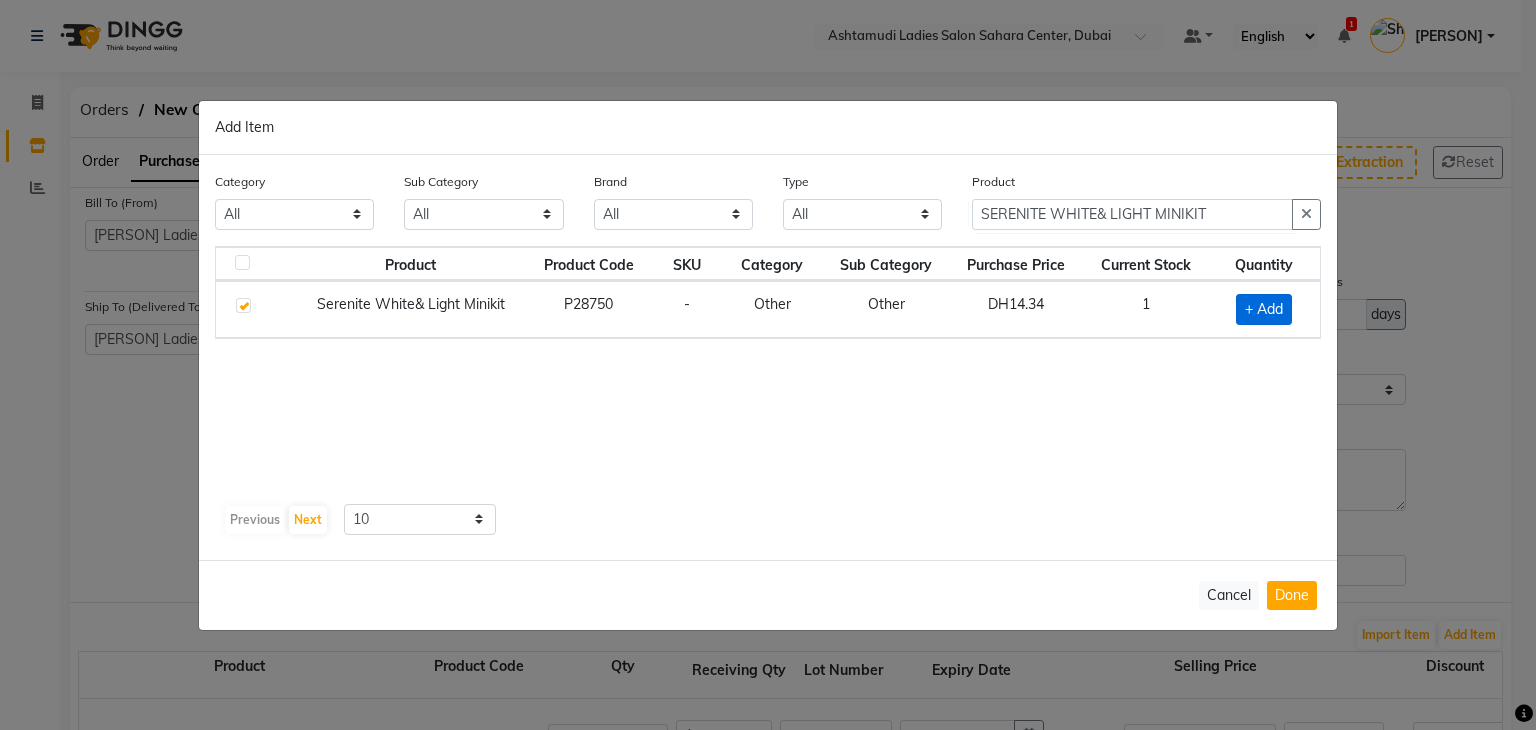 checkbox on "true" 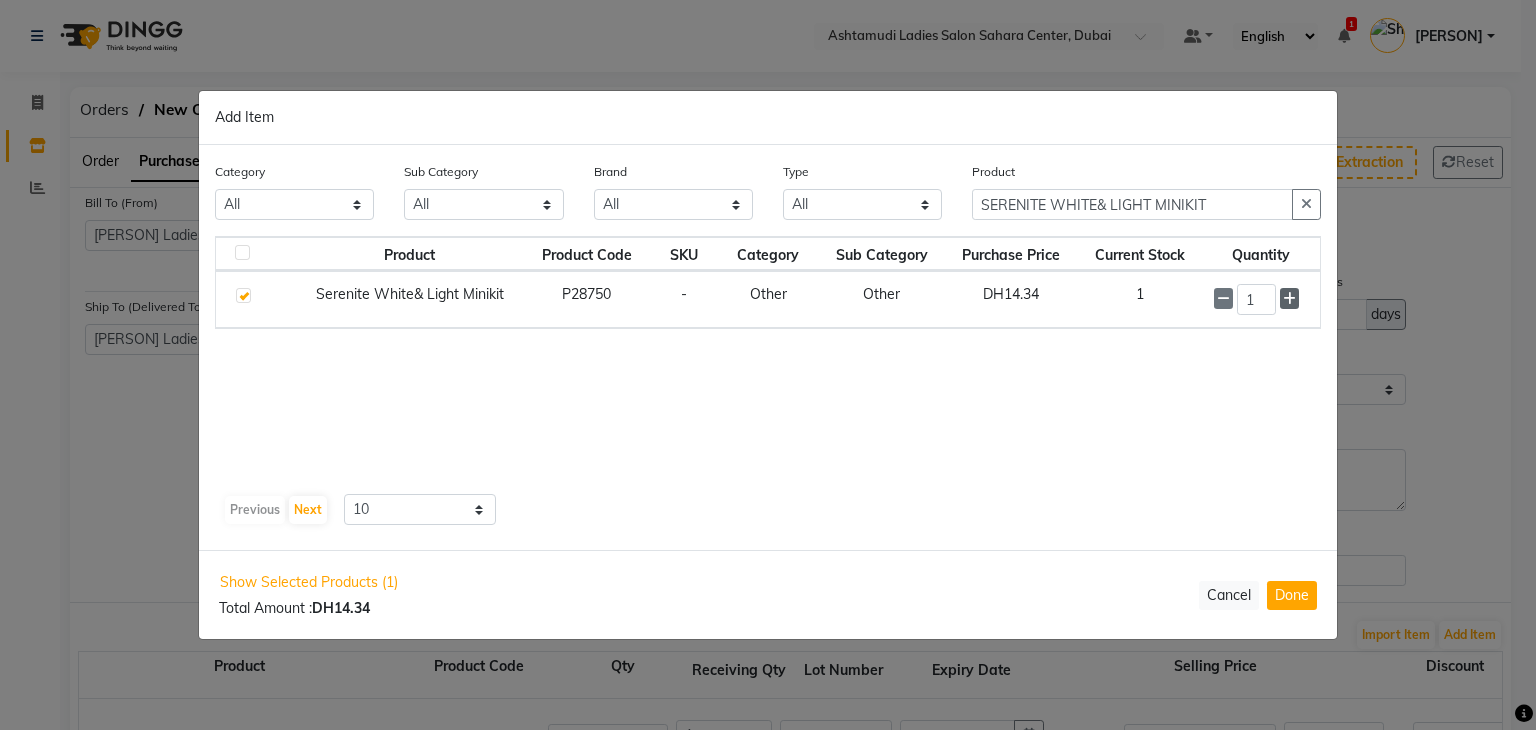 click 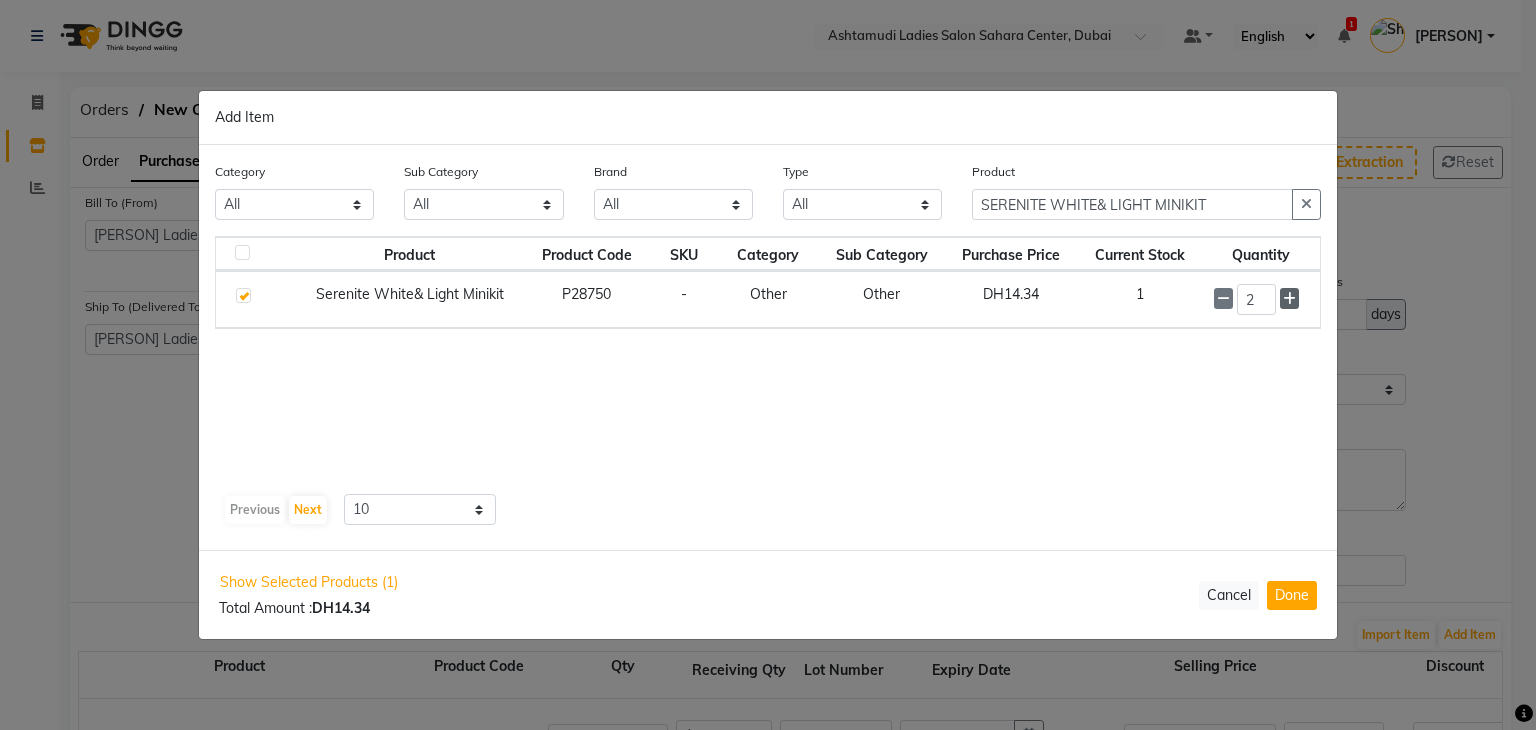 click 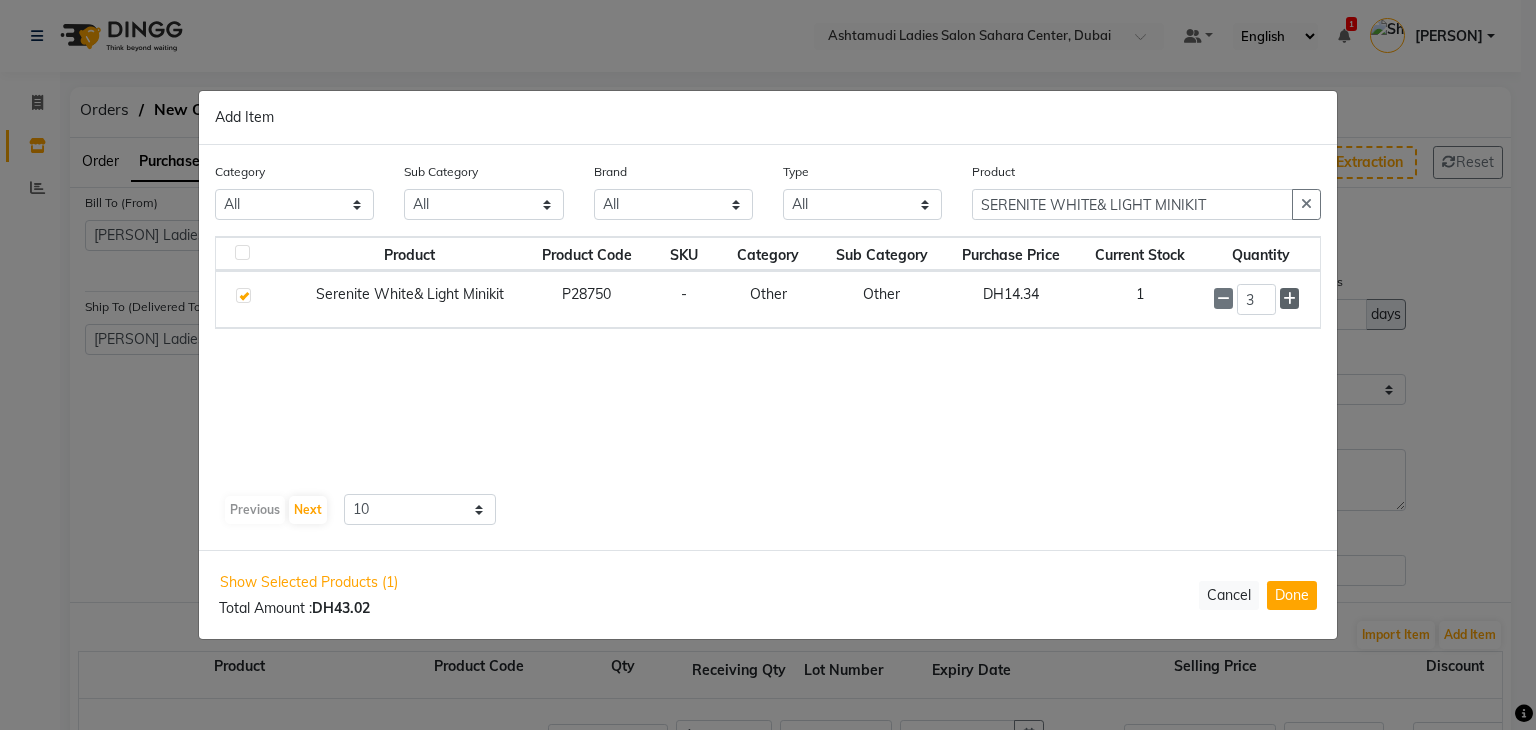 click 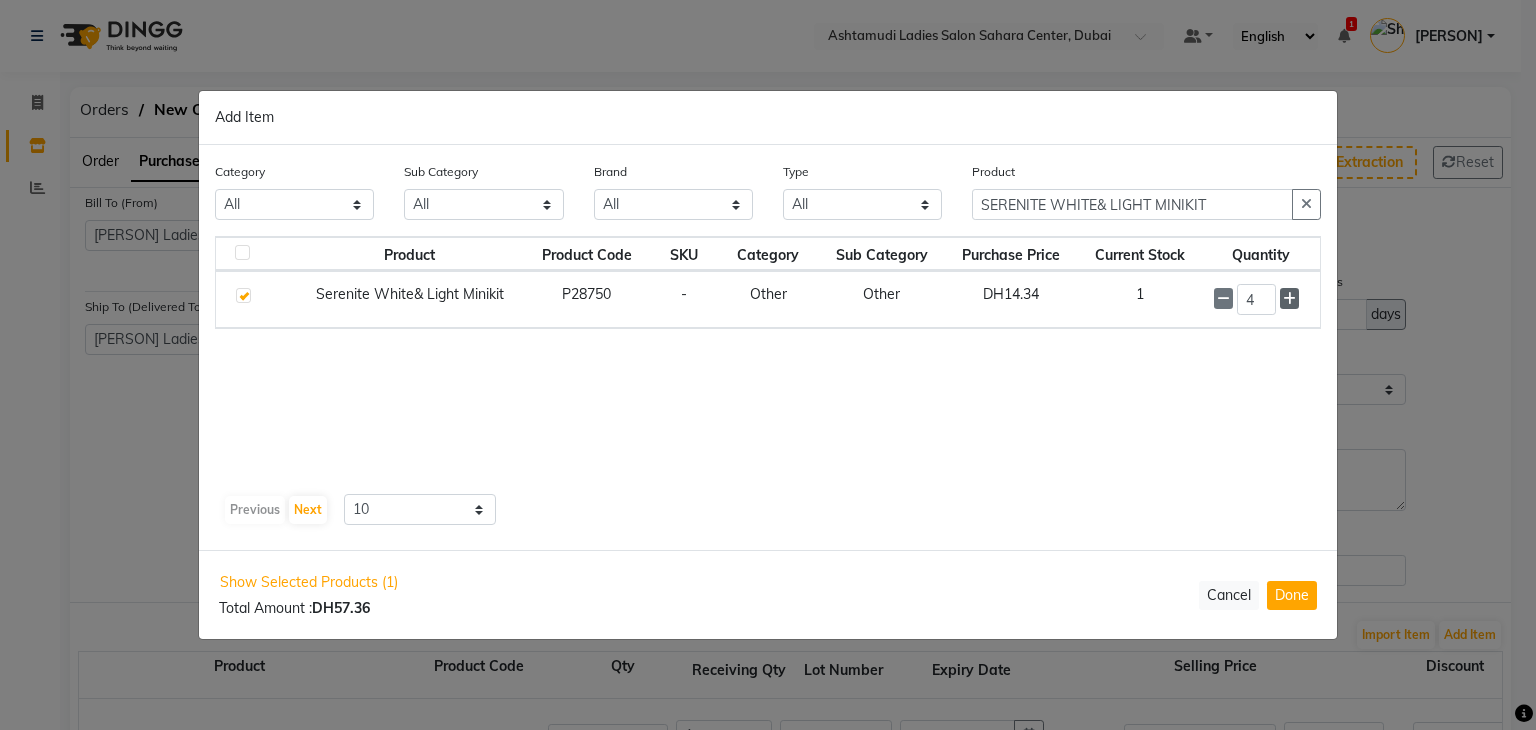 click 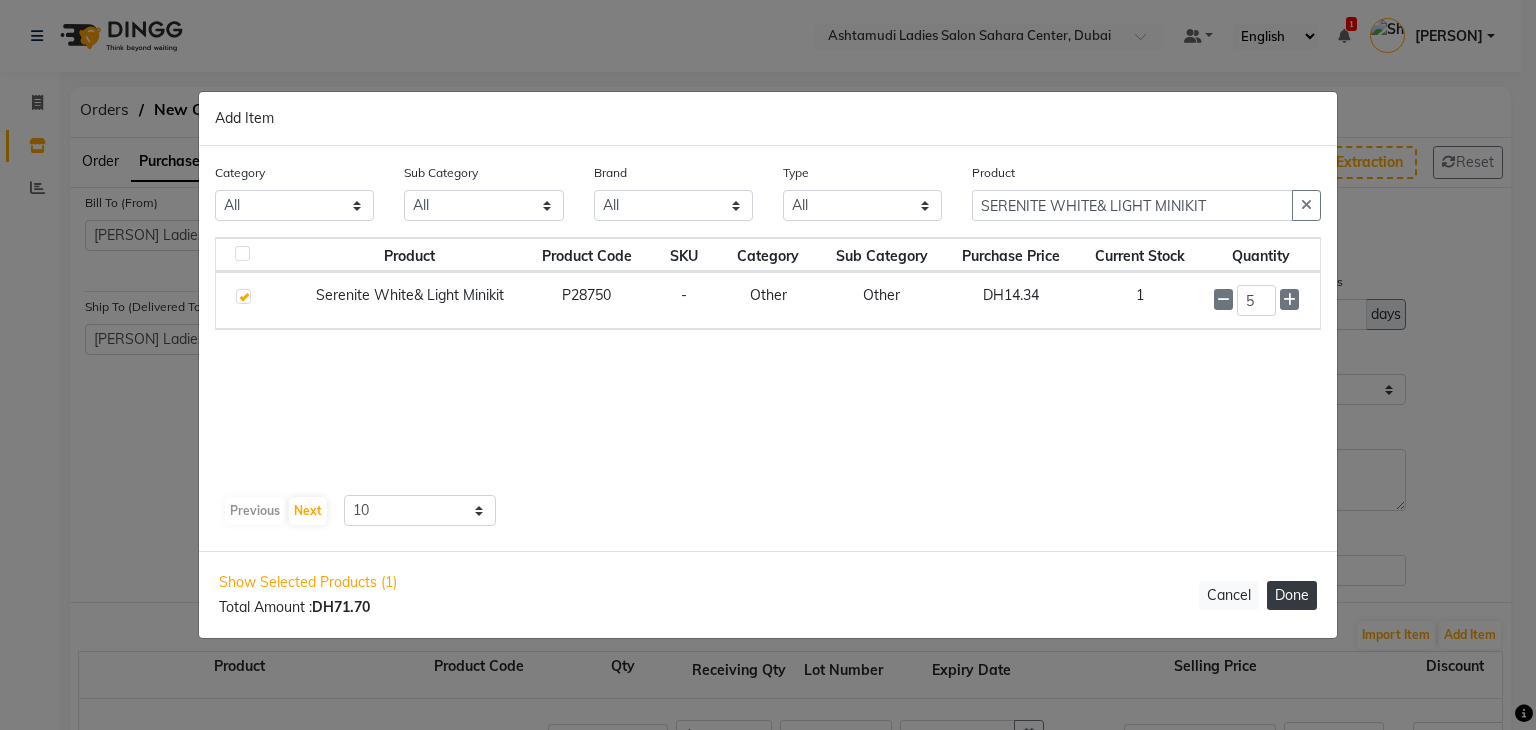 click on "Done" 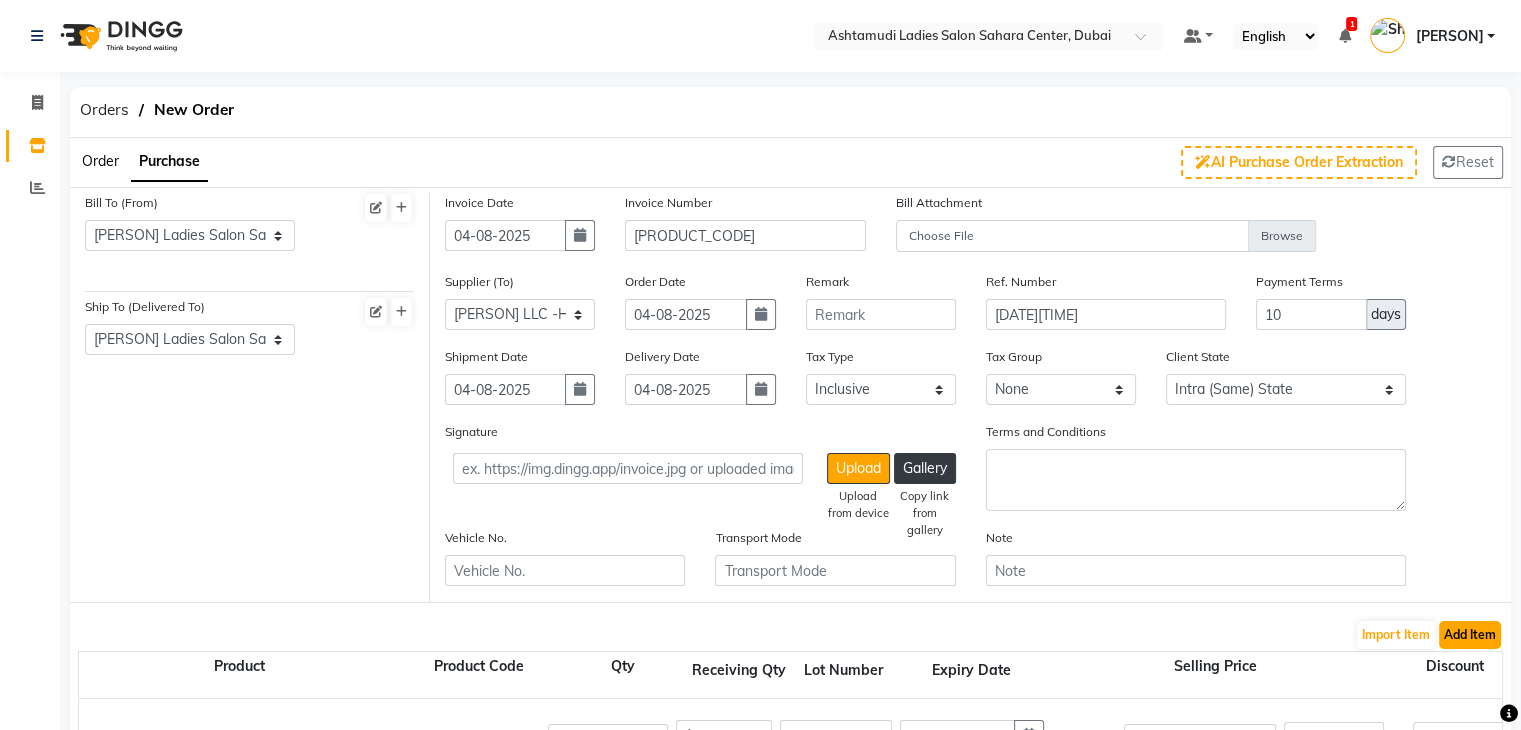 click on "Add Item" 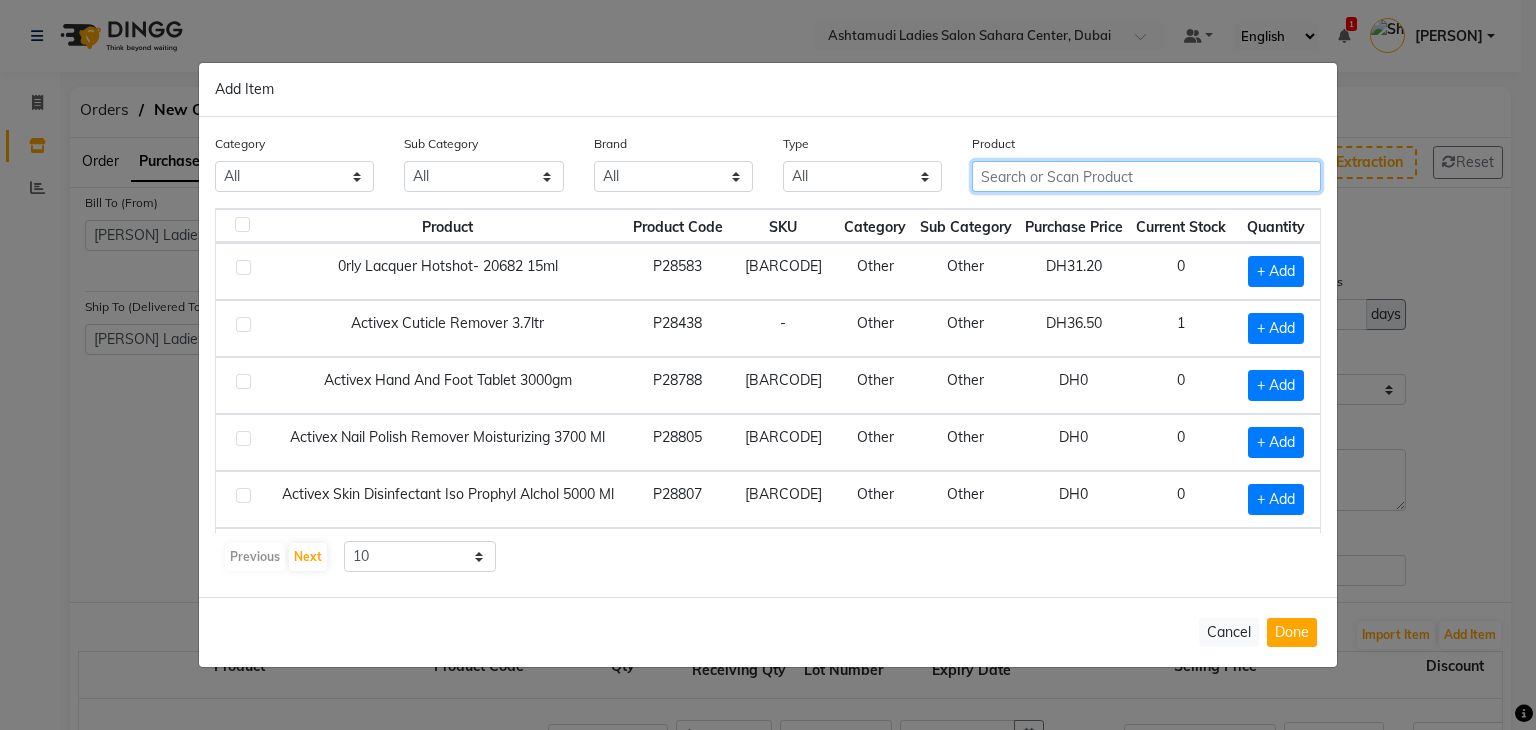 click 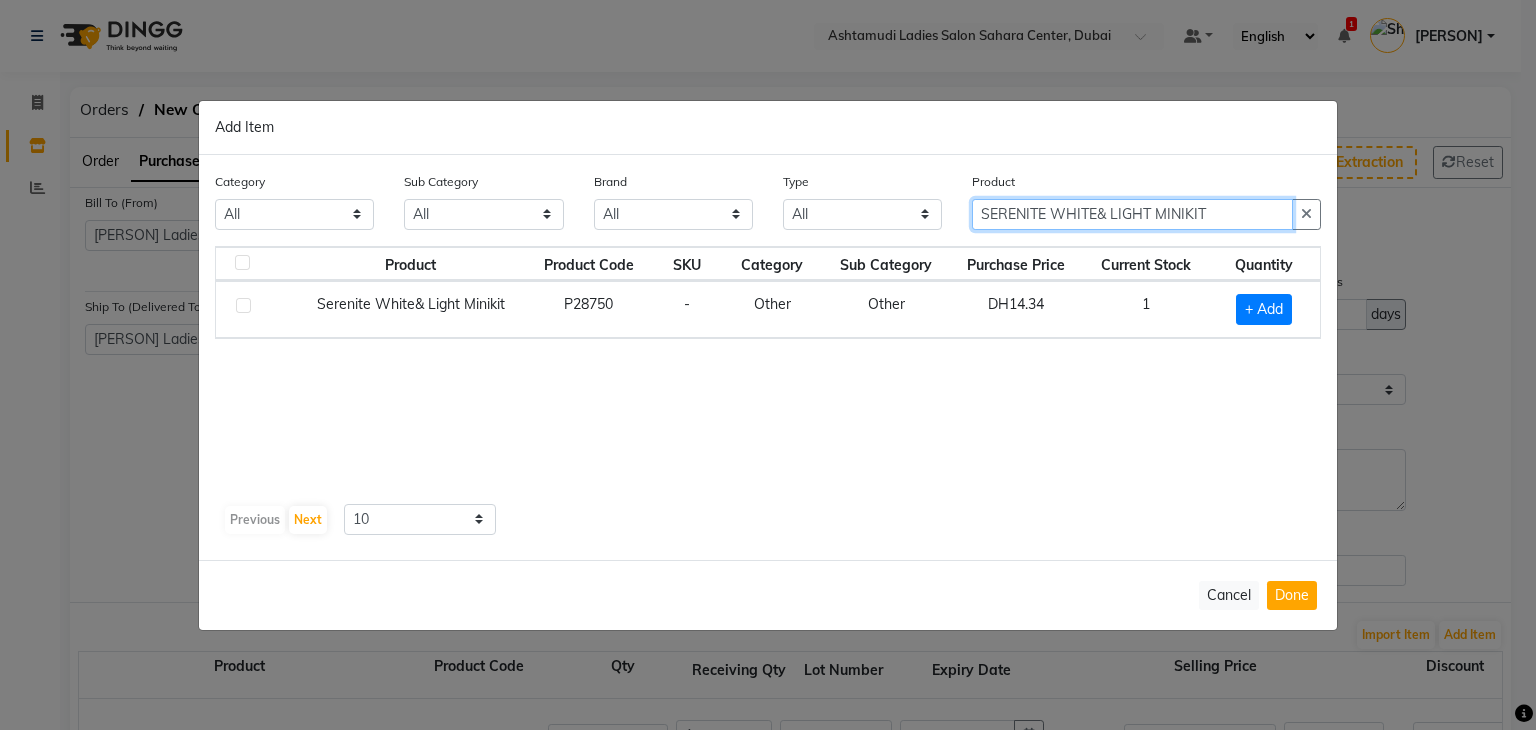 type on "SERENITE WHITE& LIGHT MINIKIT" 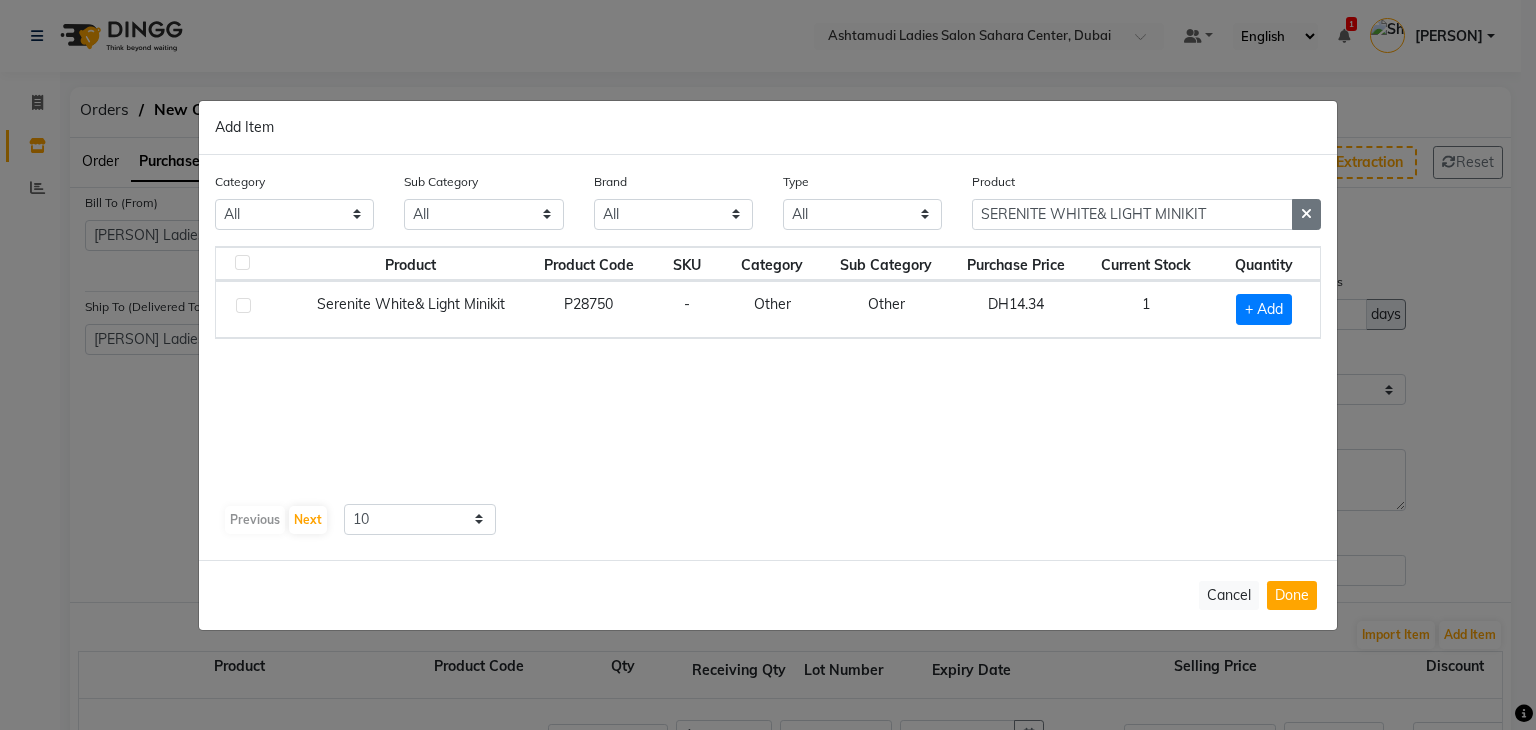 click 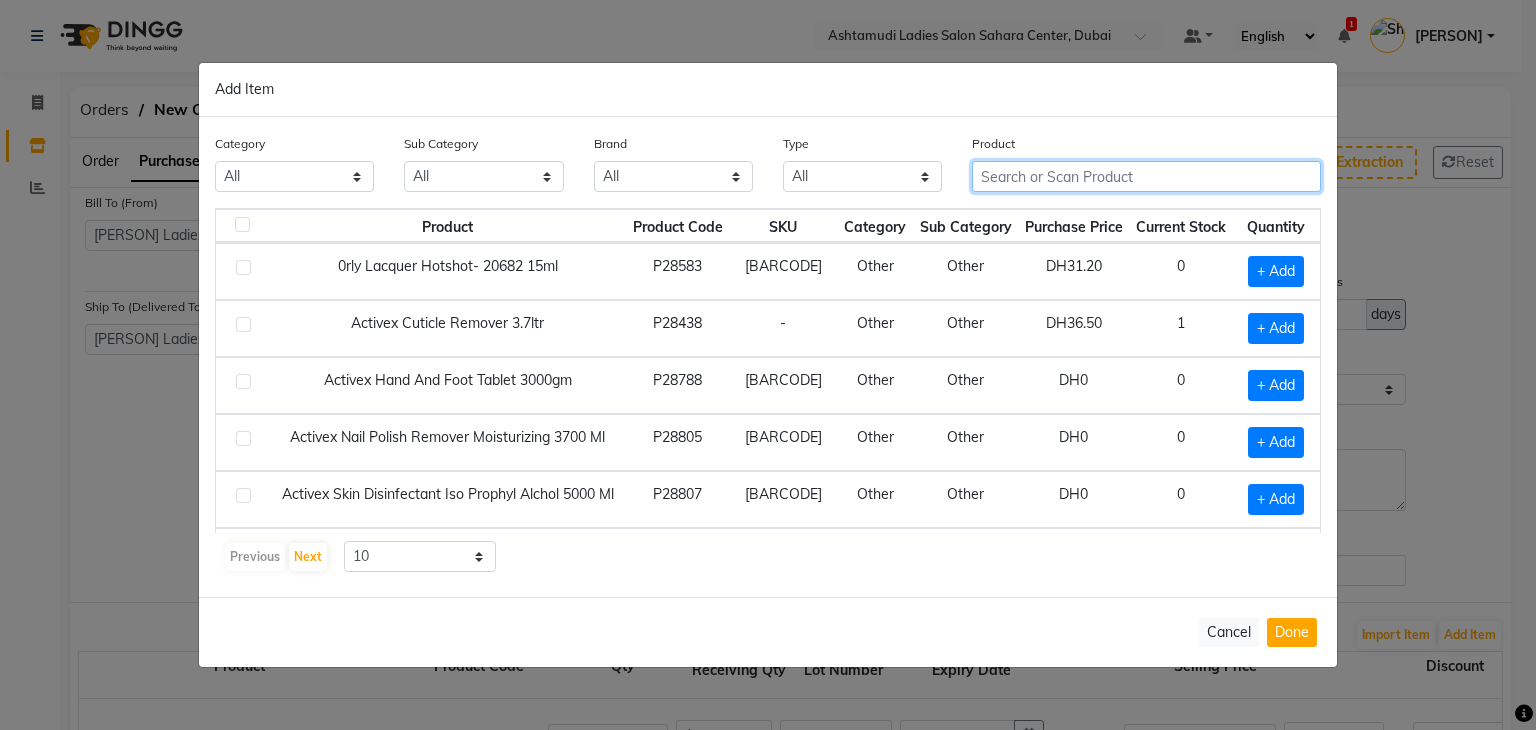 click 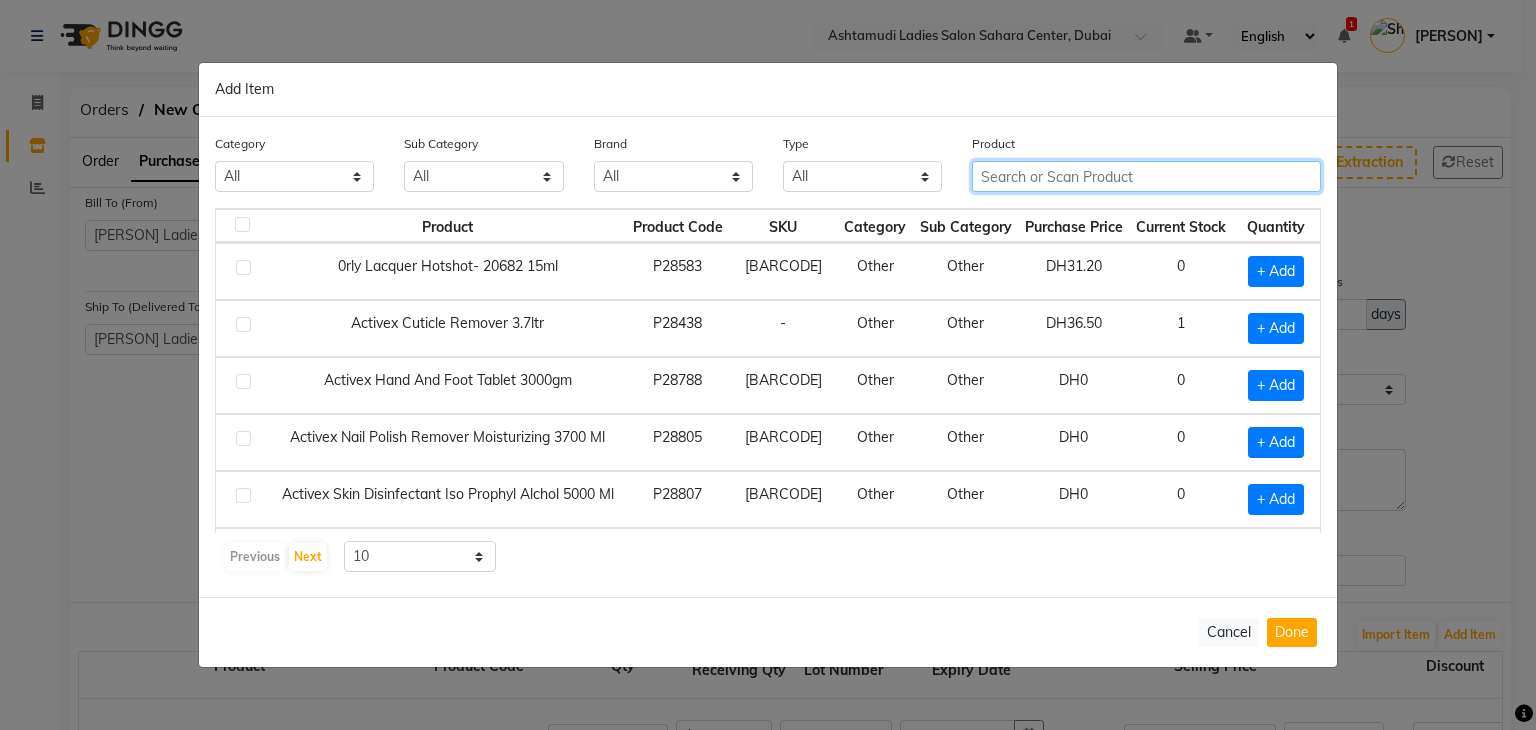 paste on "Floractive Profissional W 1 Shampoo 1000 ml" 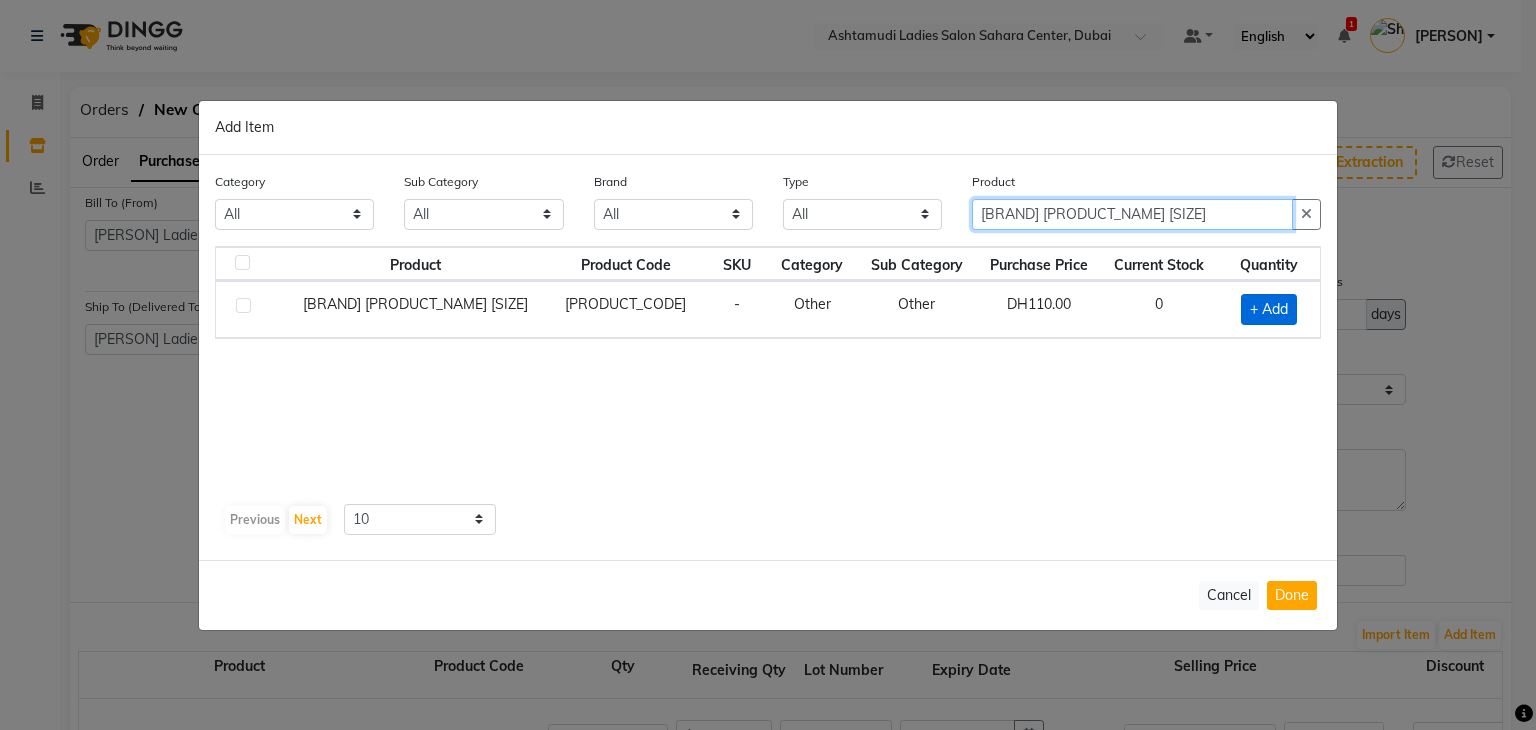 type on "Floractive Profissional W 1 Shampoo 1000" 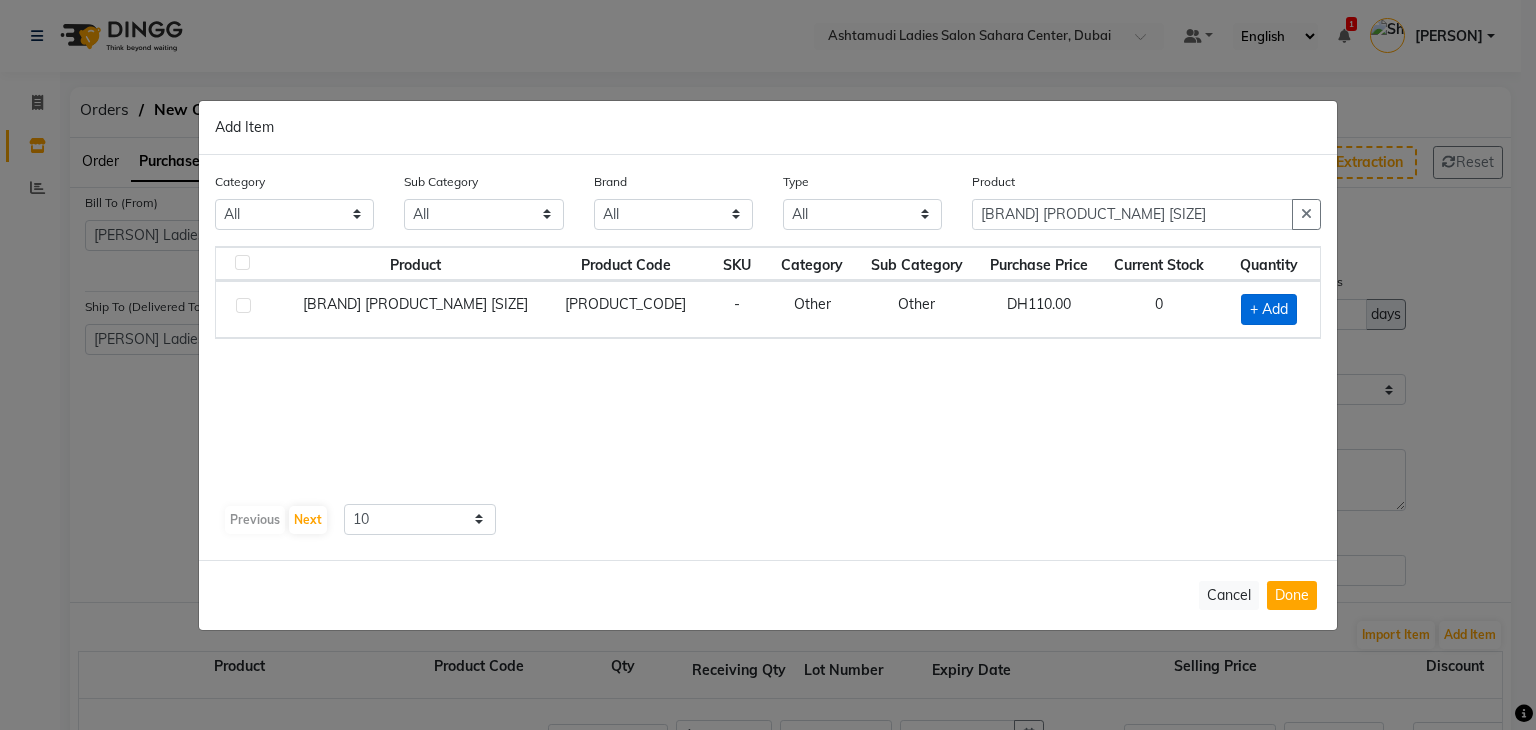 click on "+ Add" 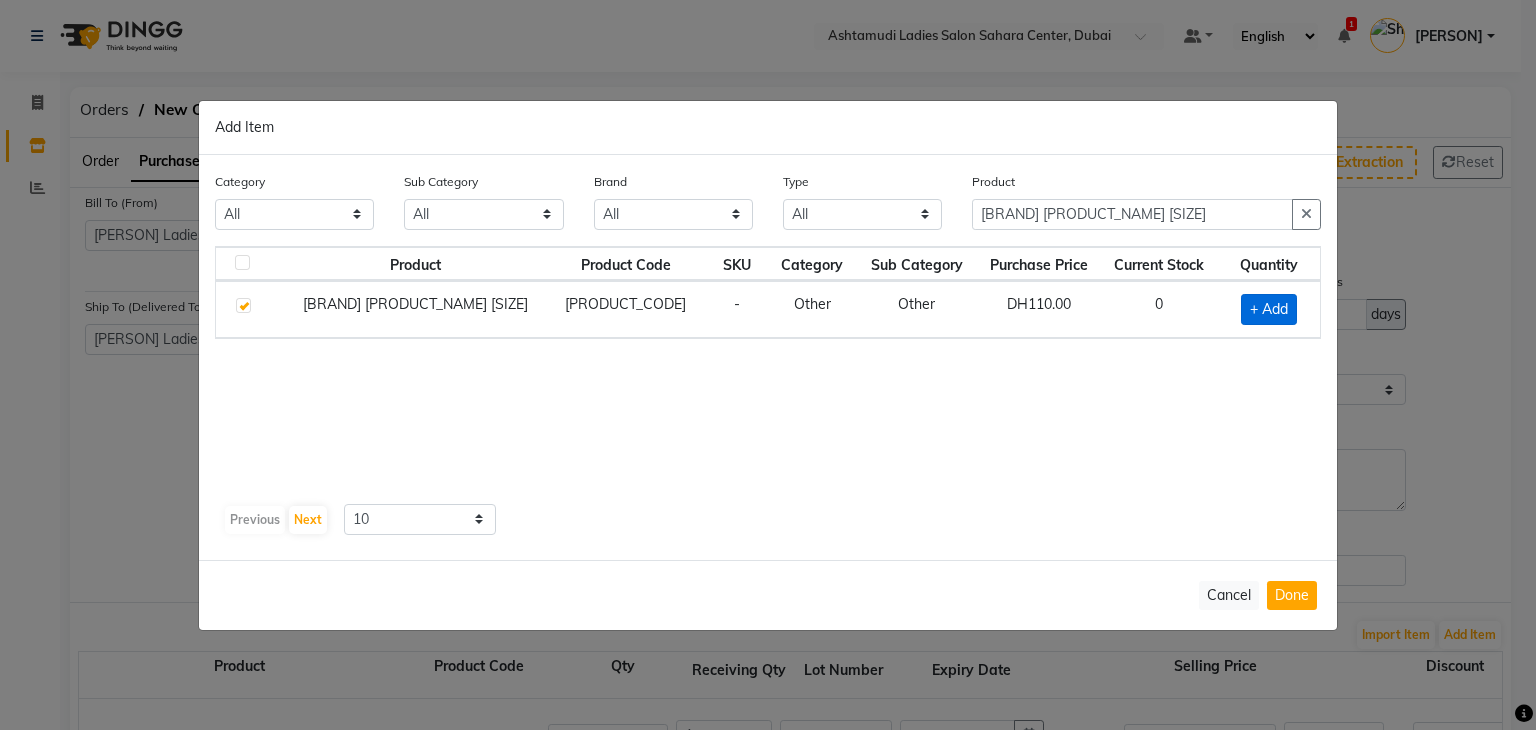 checkbox on "true" 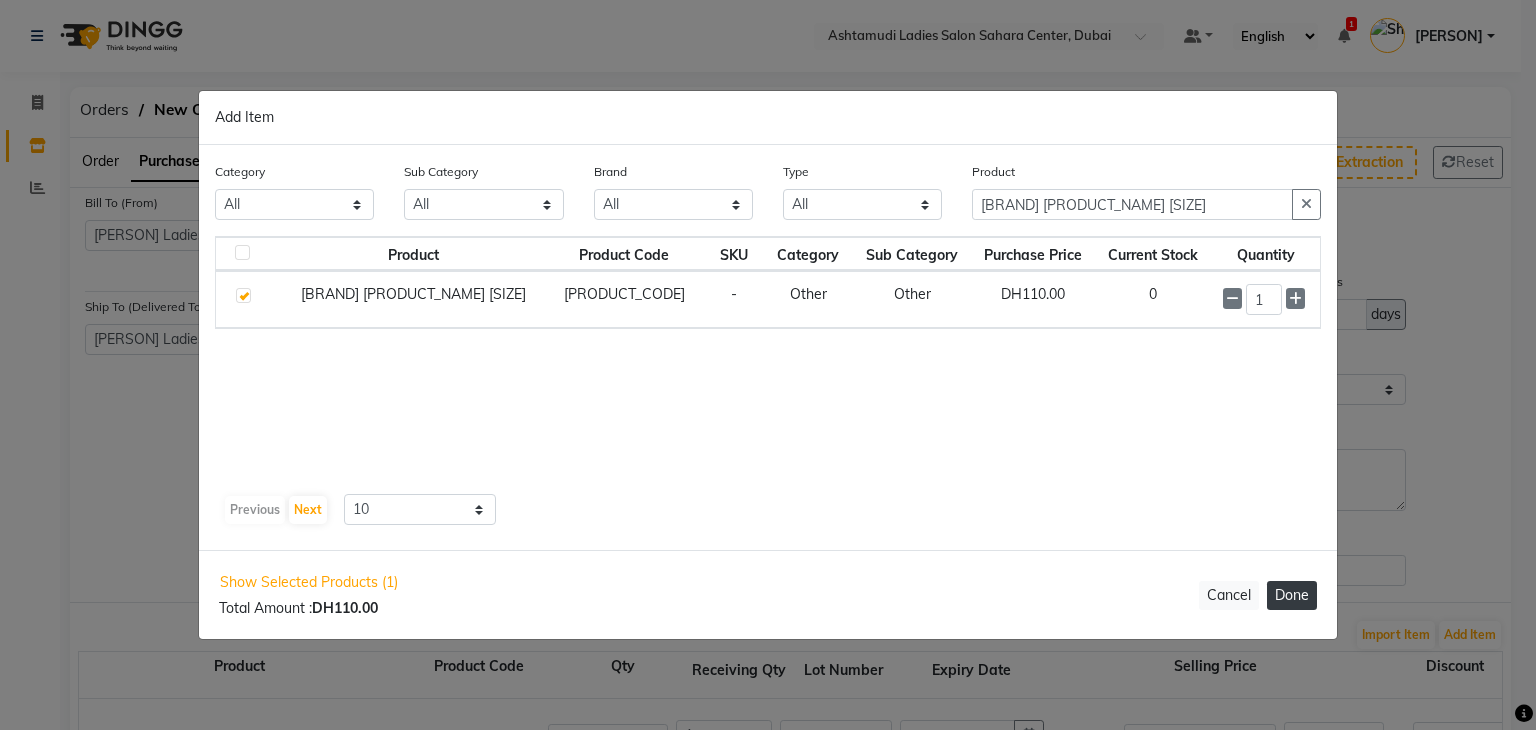 click on "Done" 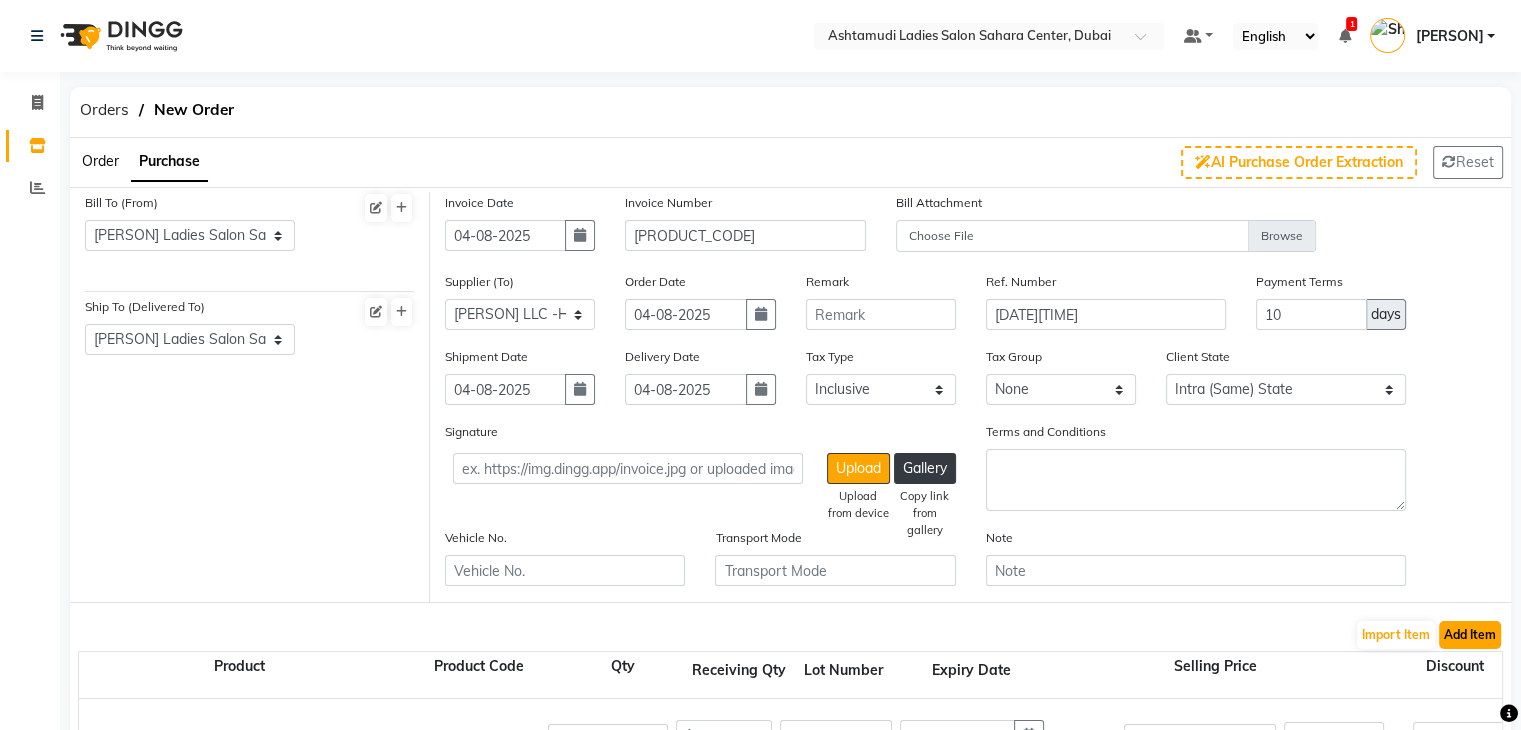 click on "Add Item" 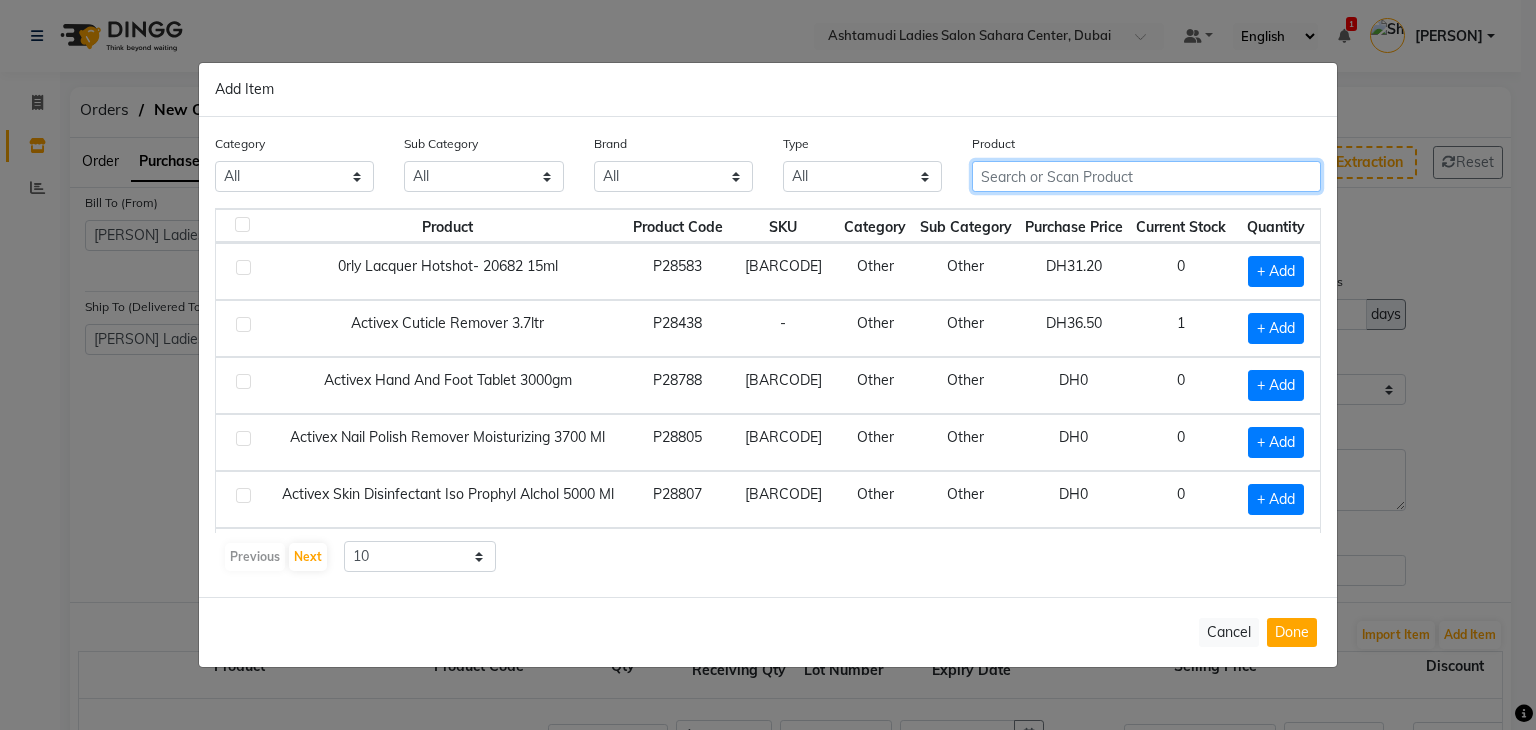 click 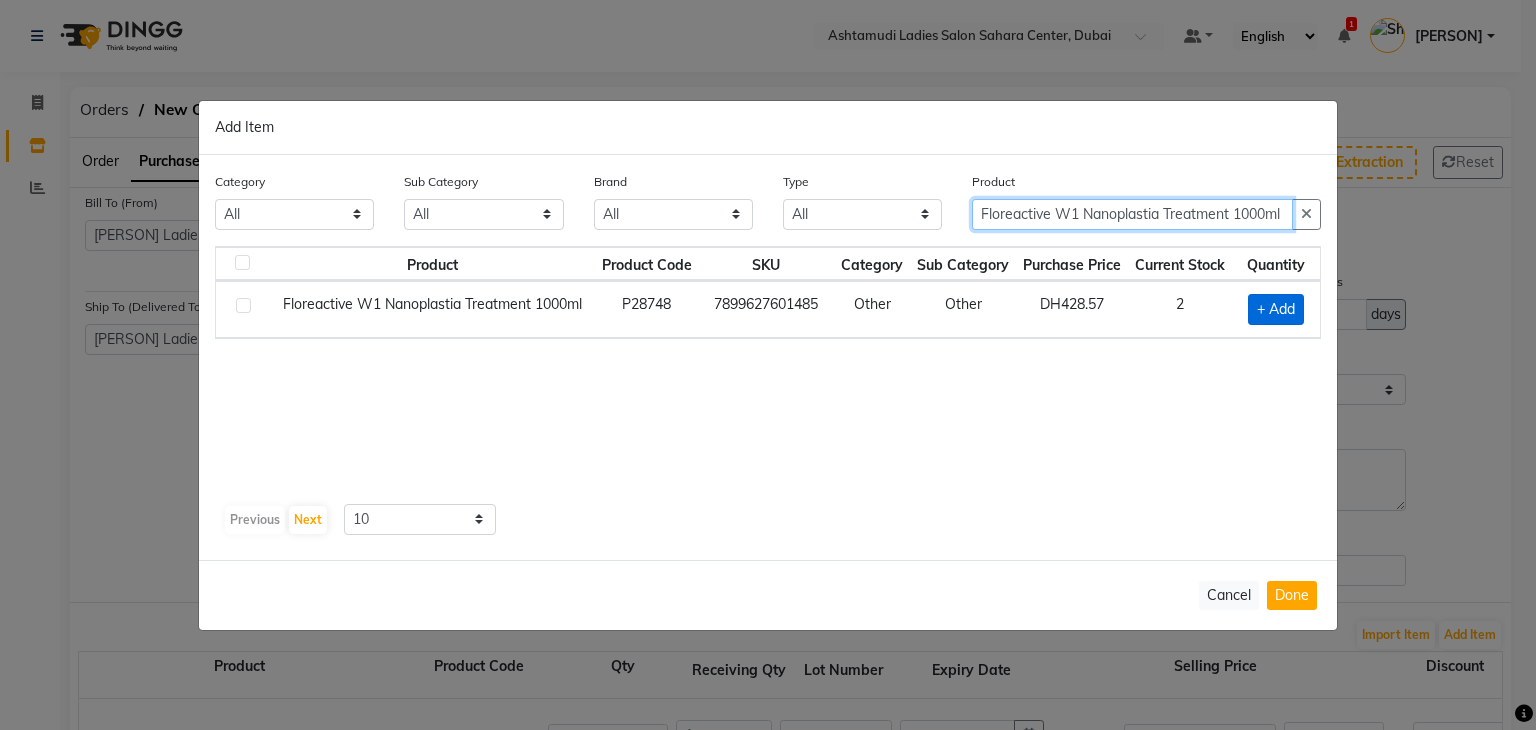 type on "Floreactive W1 Nanoplastia Treatment 1000ml" 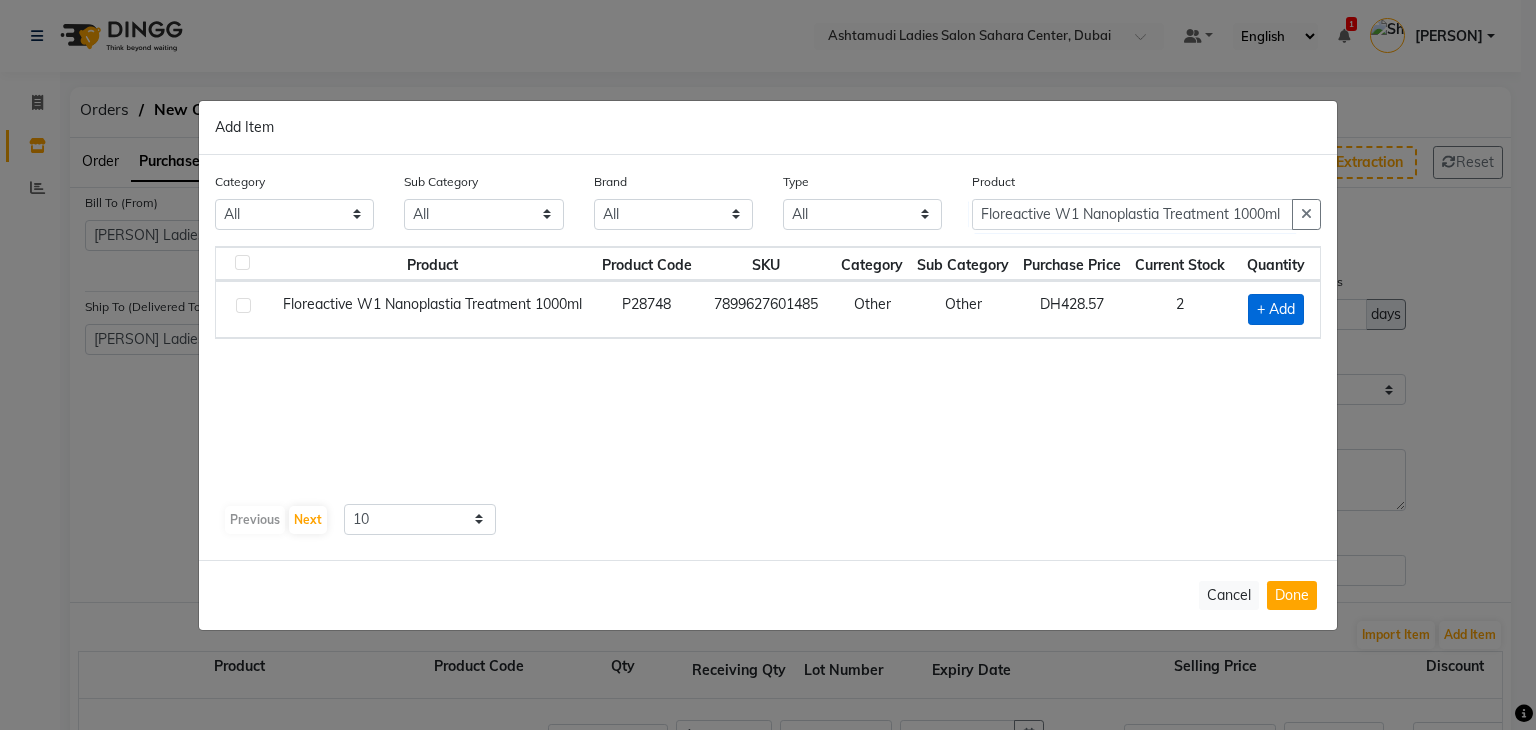 click on "+ Add" 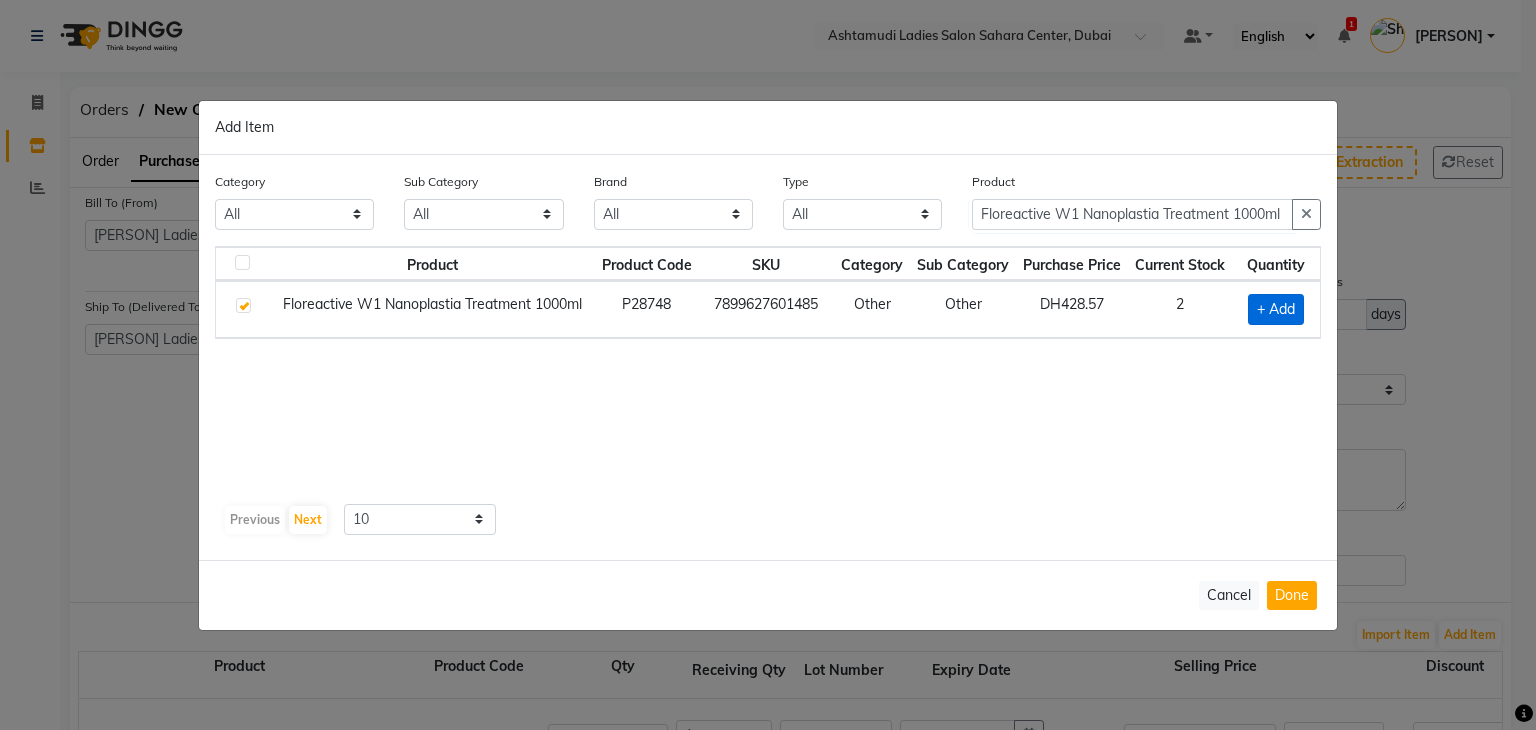 checkbox on "true" 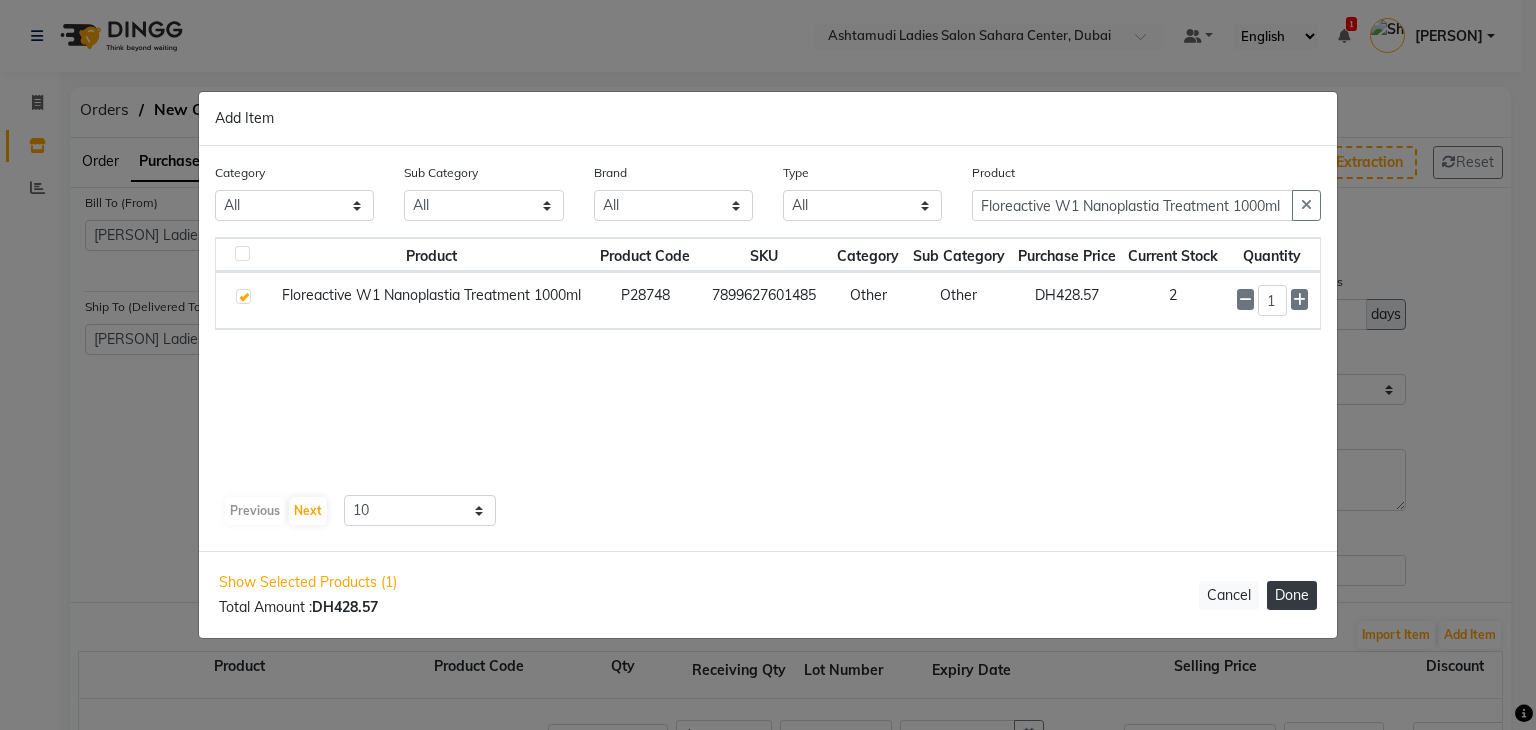 click on "Done" 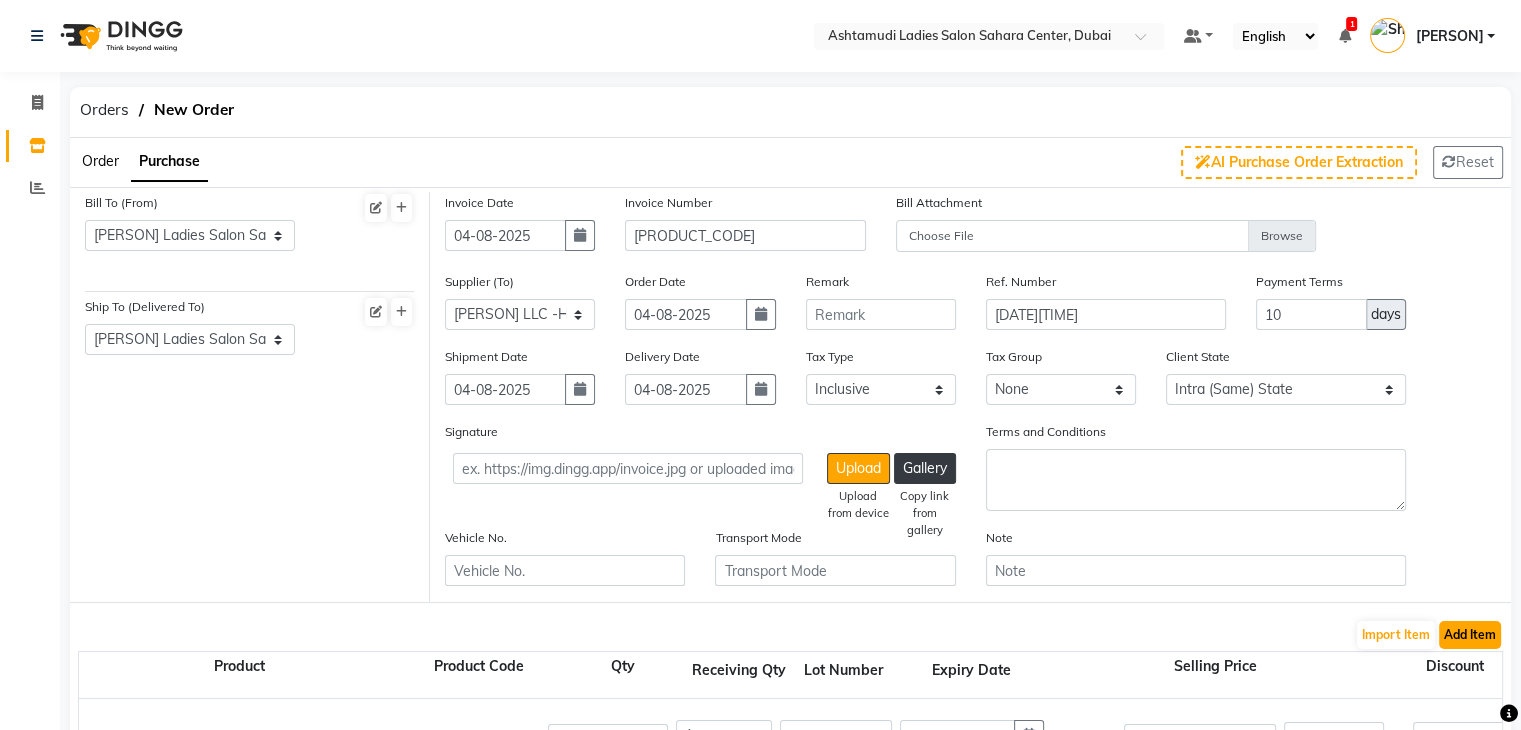 click on "Add Item" 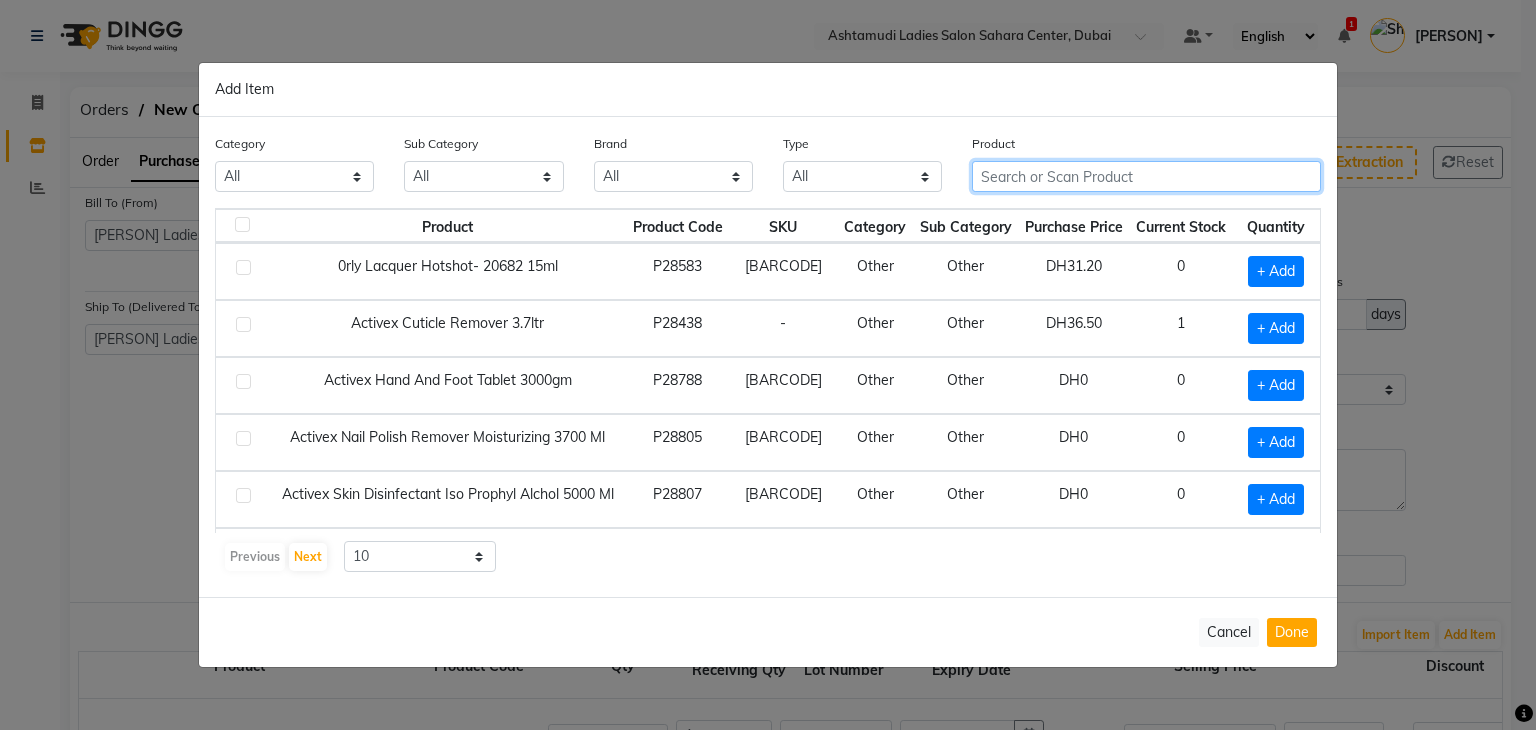 click 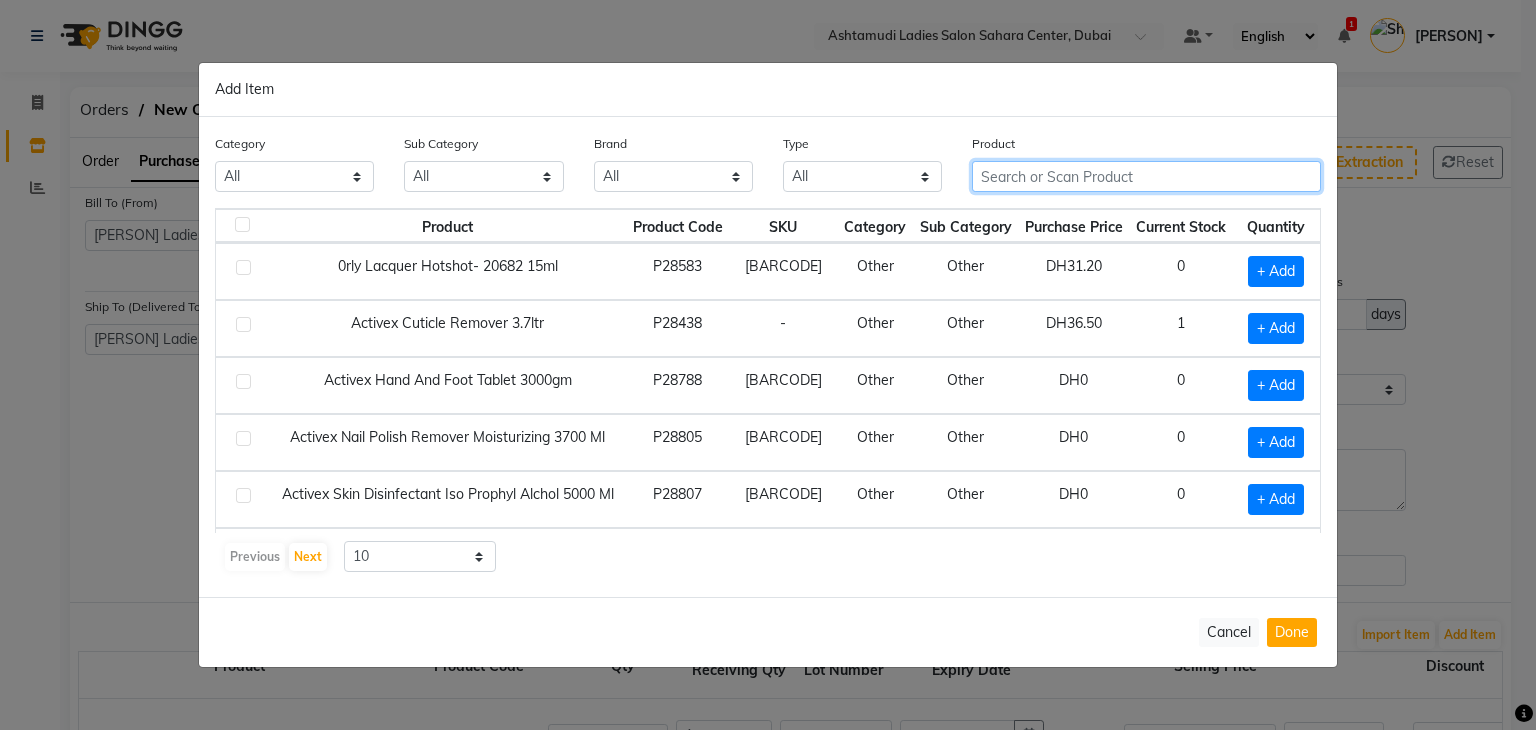 paste on "Floreactive W2 Nanoplastia Treatment 1000ml" 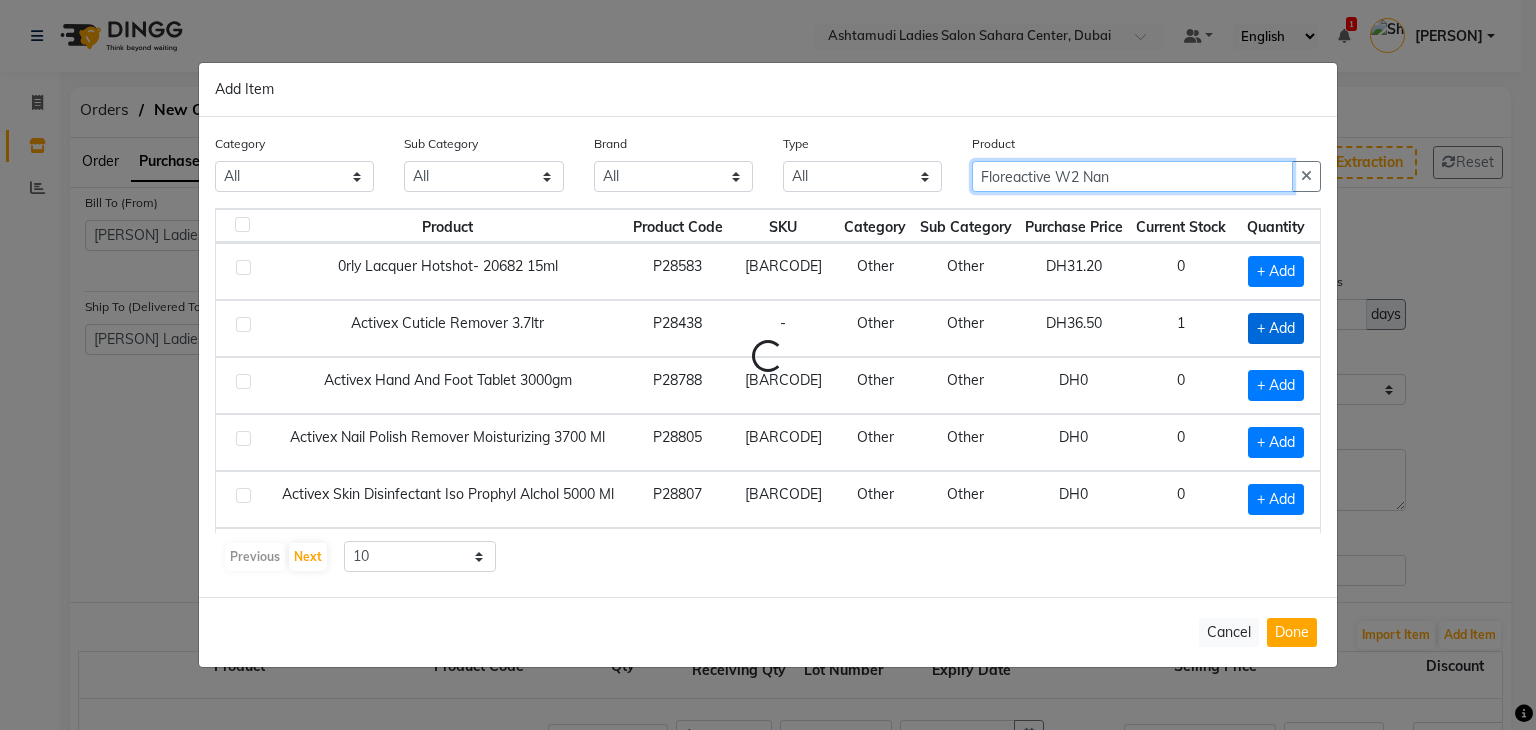 type on "Floreactive W2 Nan" 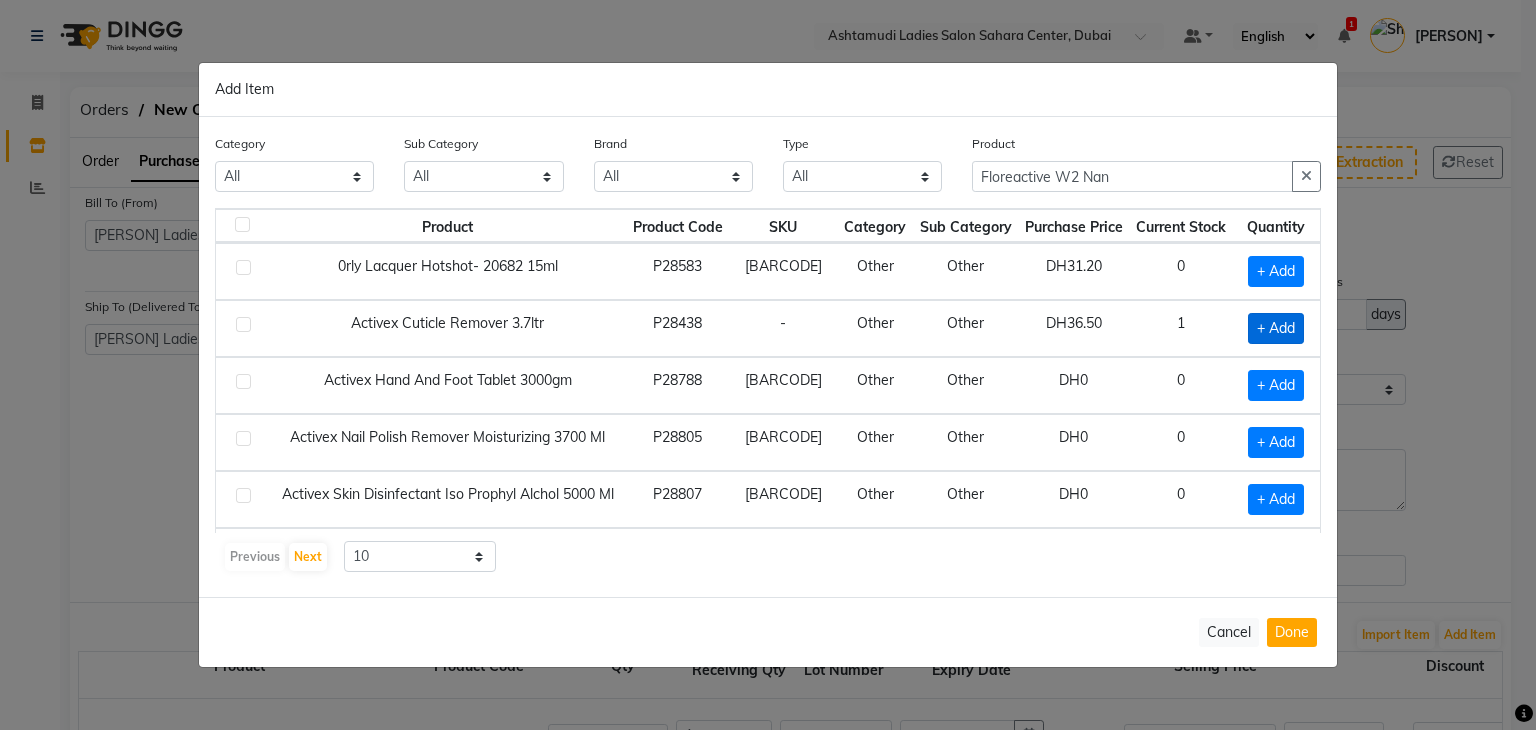 click on "+ Add" 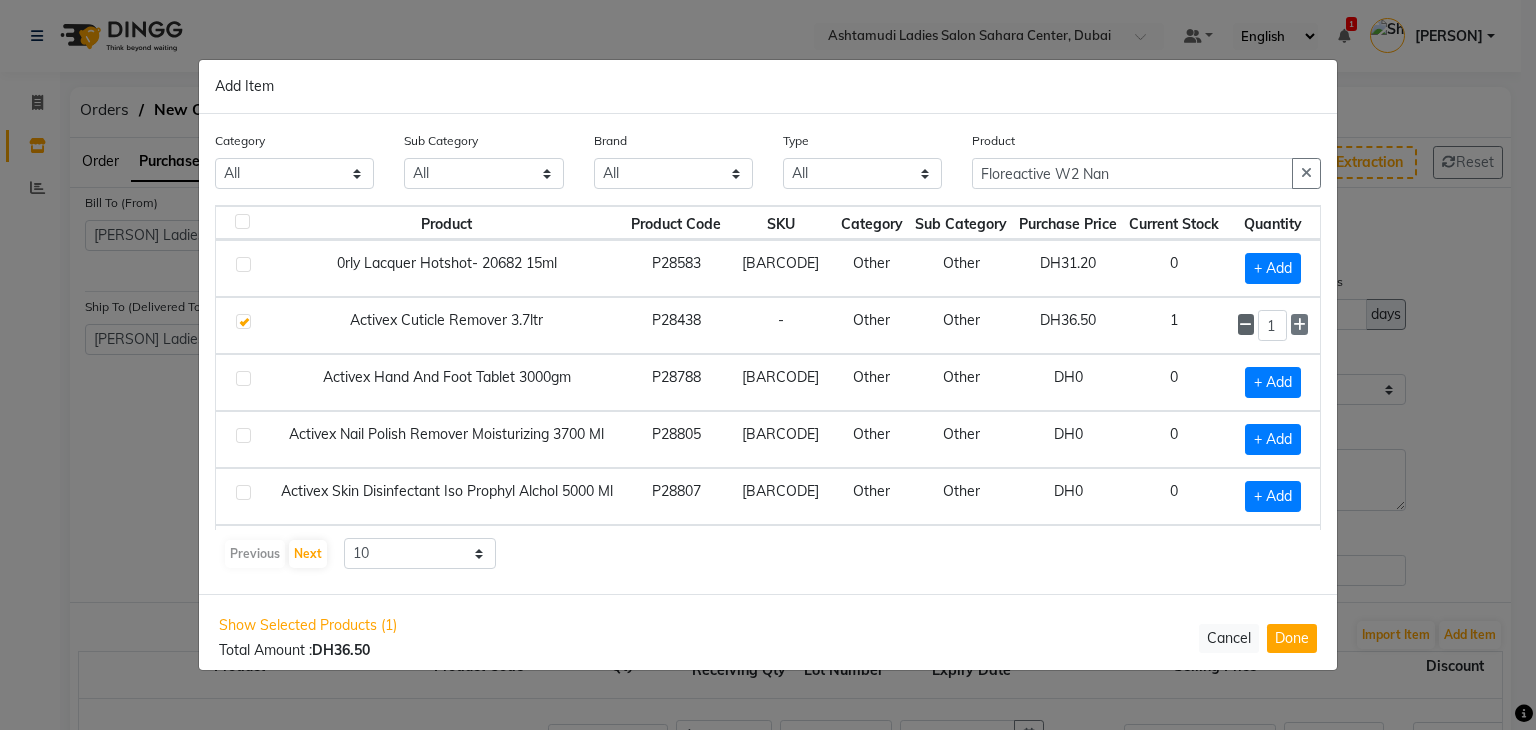click 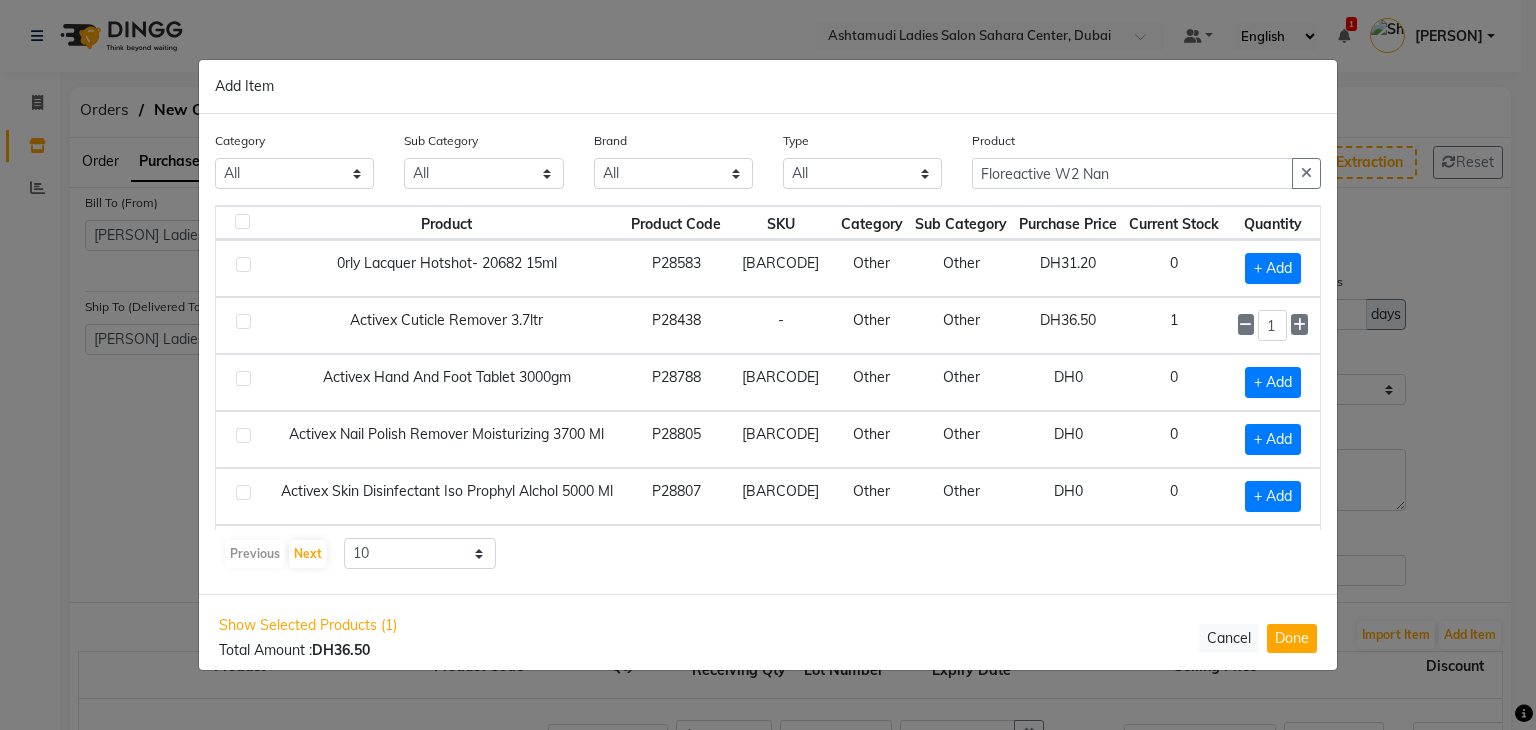 checkbox on "false" 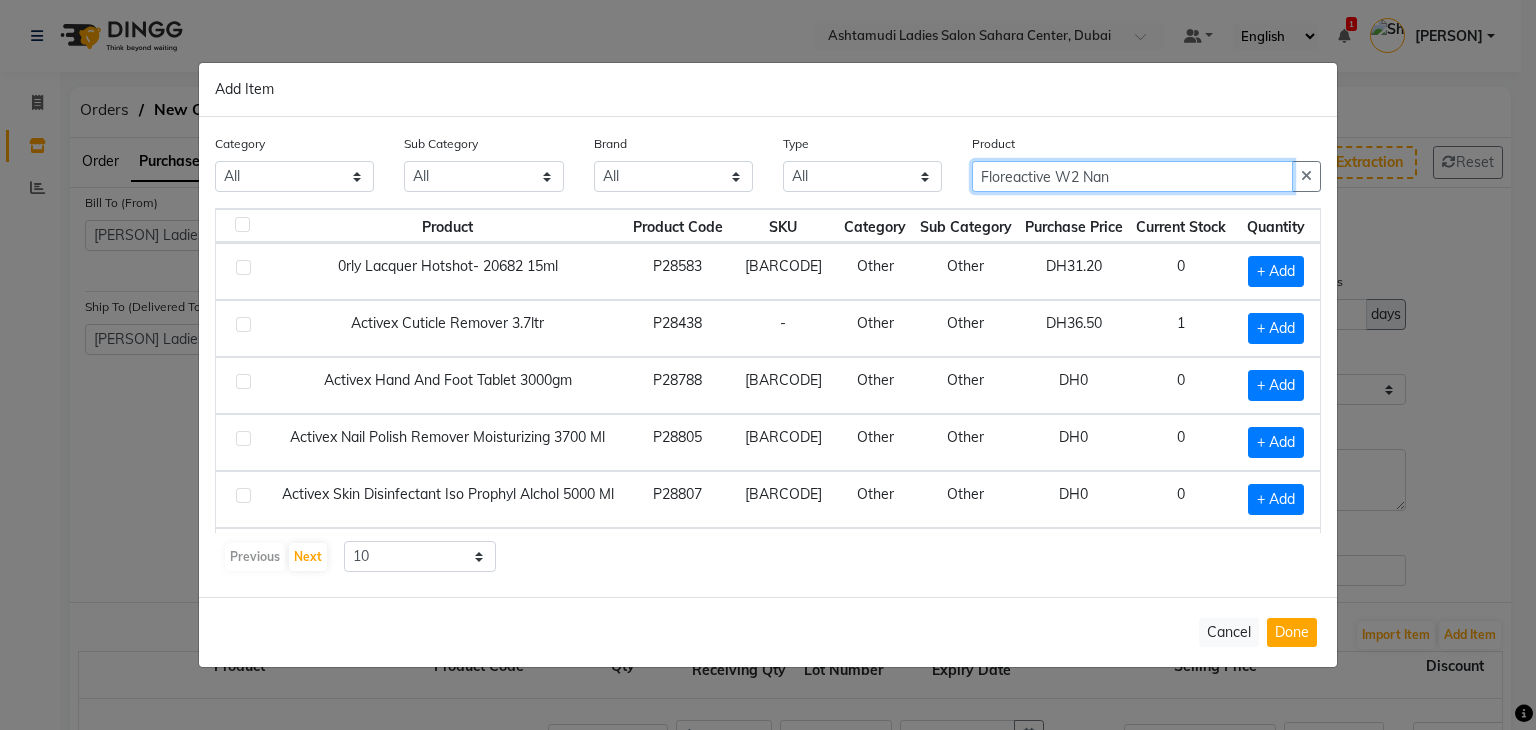 click on "Floreactive W2 Nan" 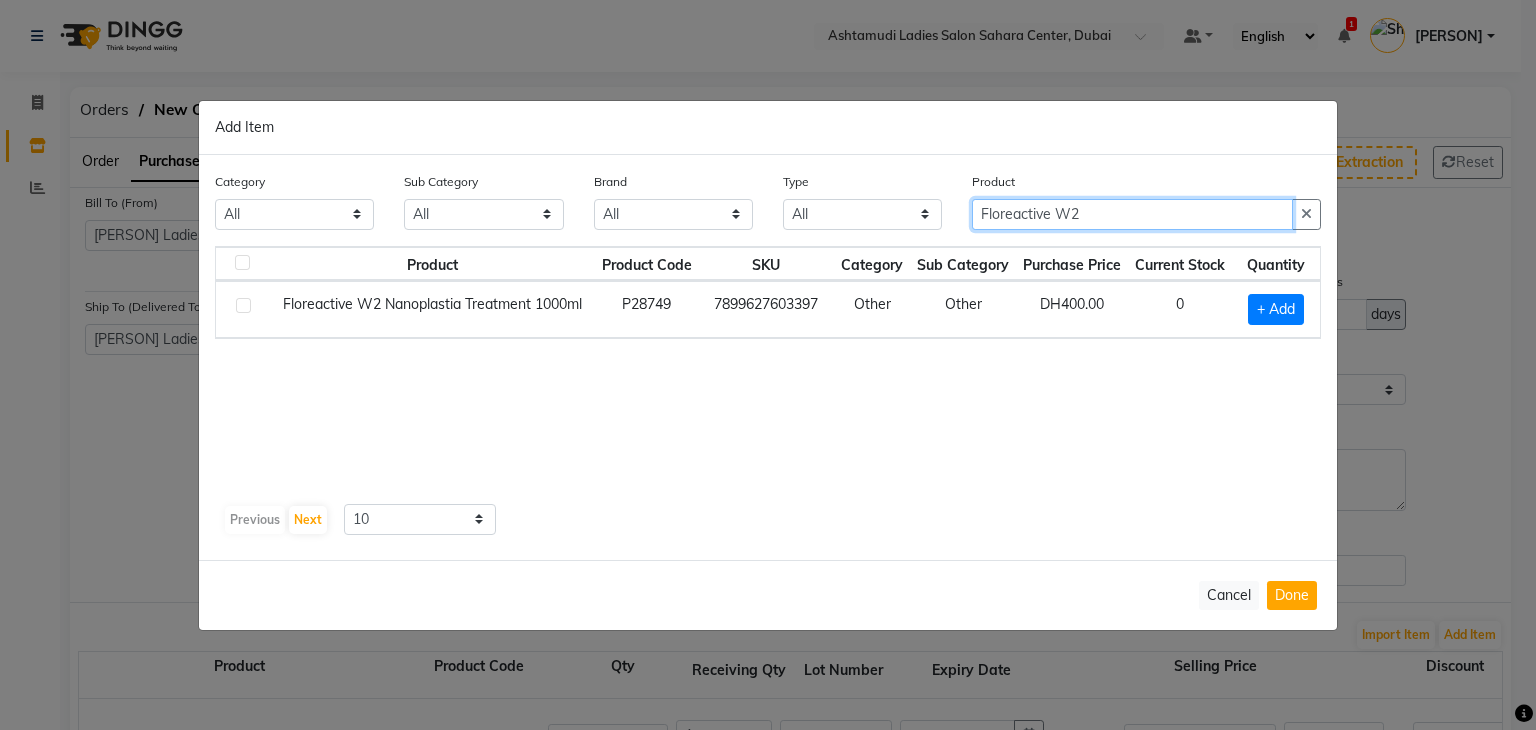 type on "Floreactive W2" 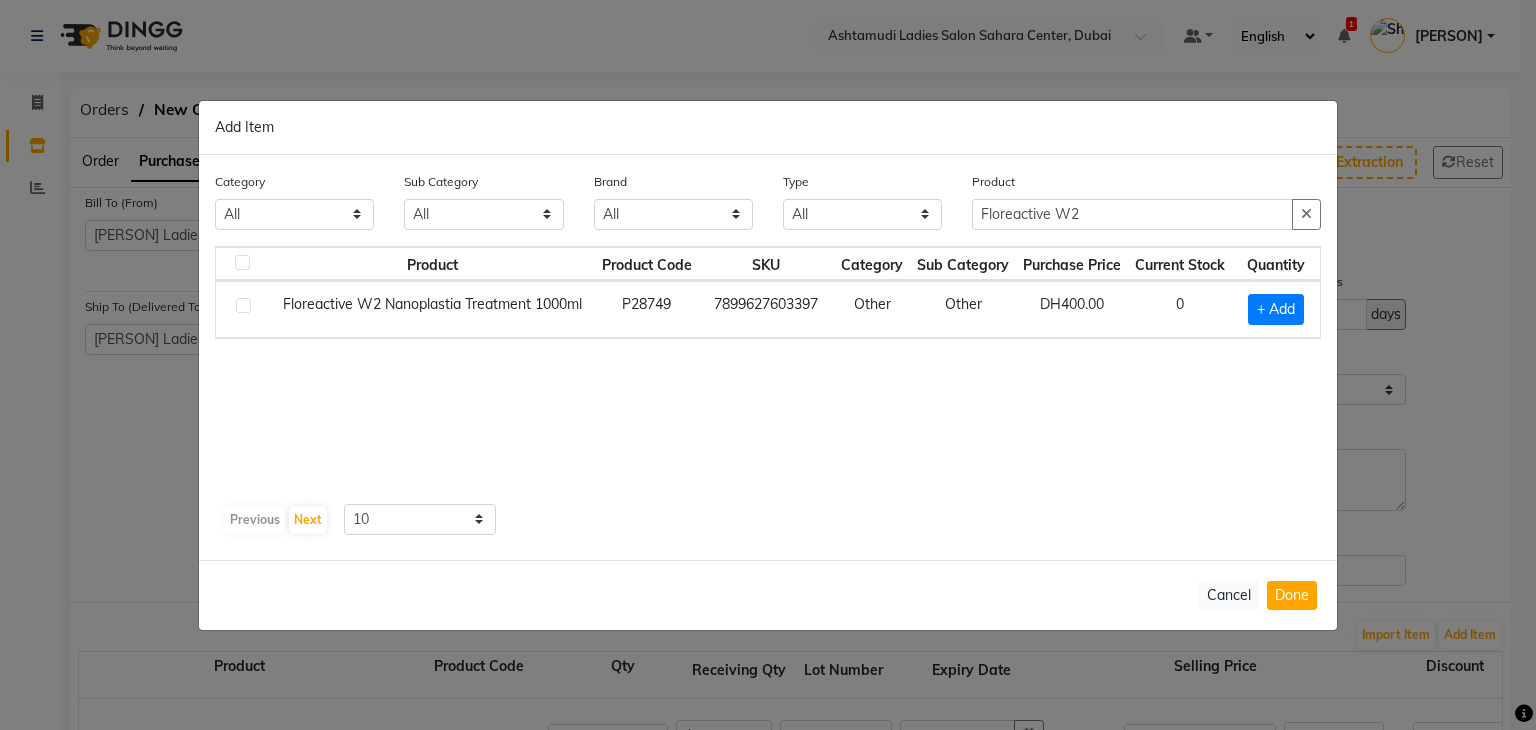 drag, startPoint x: 988, startPoint y: 527, endPoint x: 1043, endPoint y: 461, distance: 85.91275 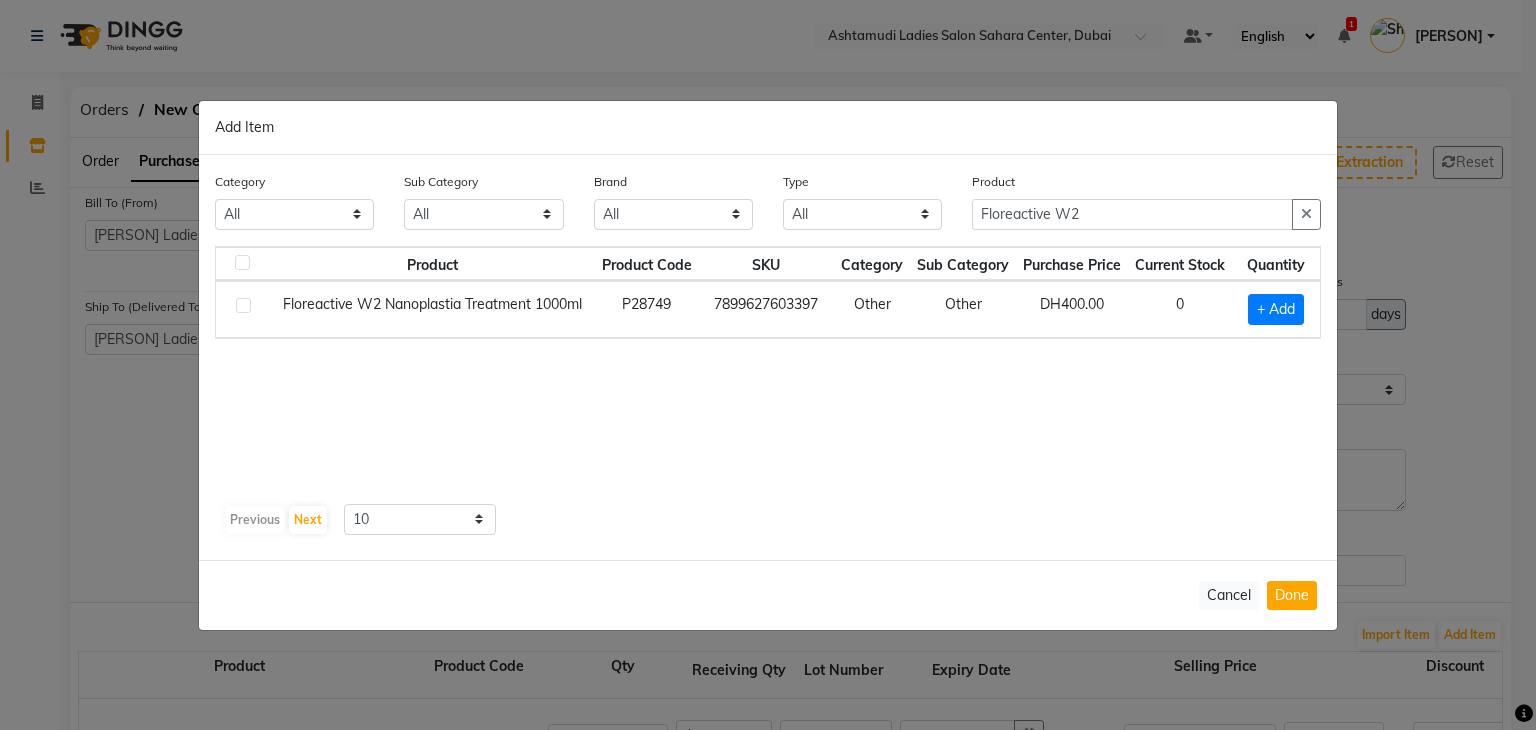 click on "+ Add" 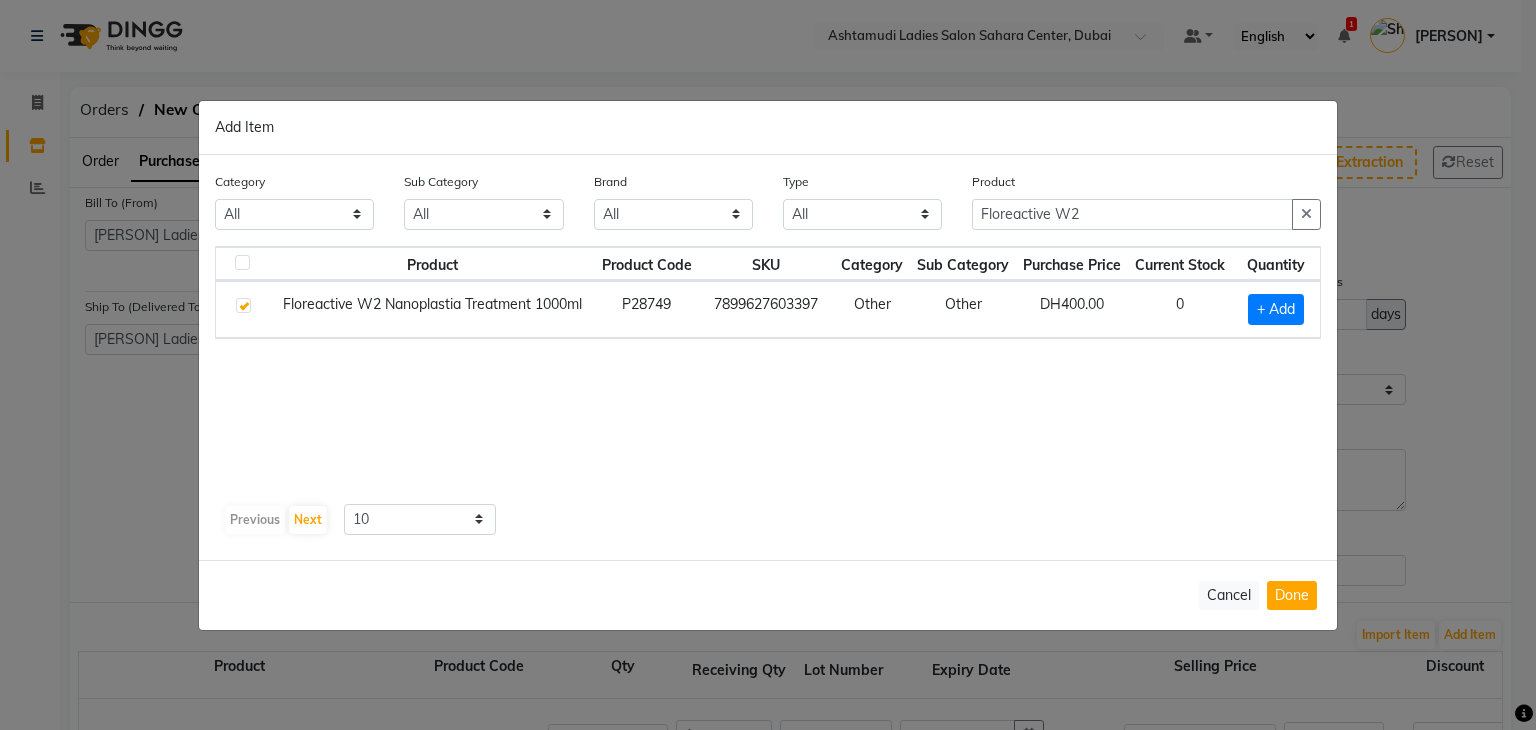 checkbox on "true" 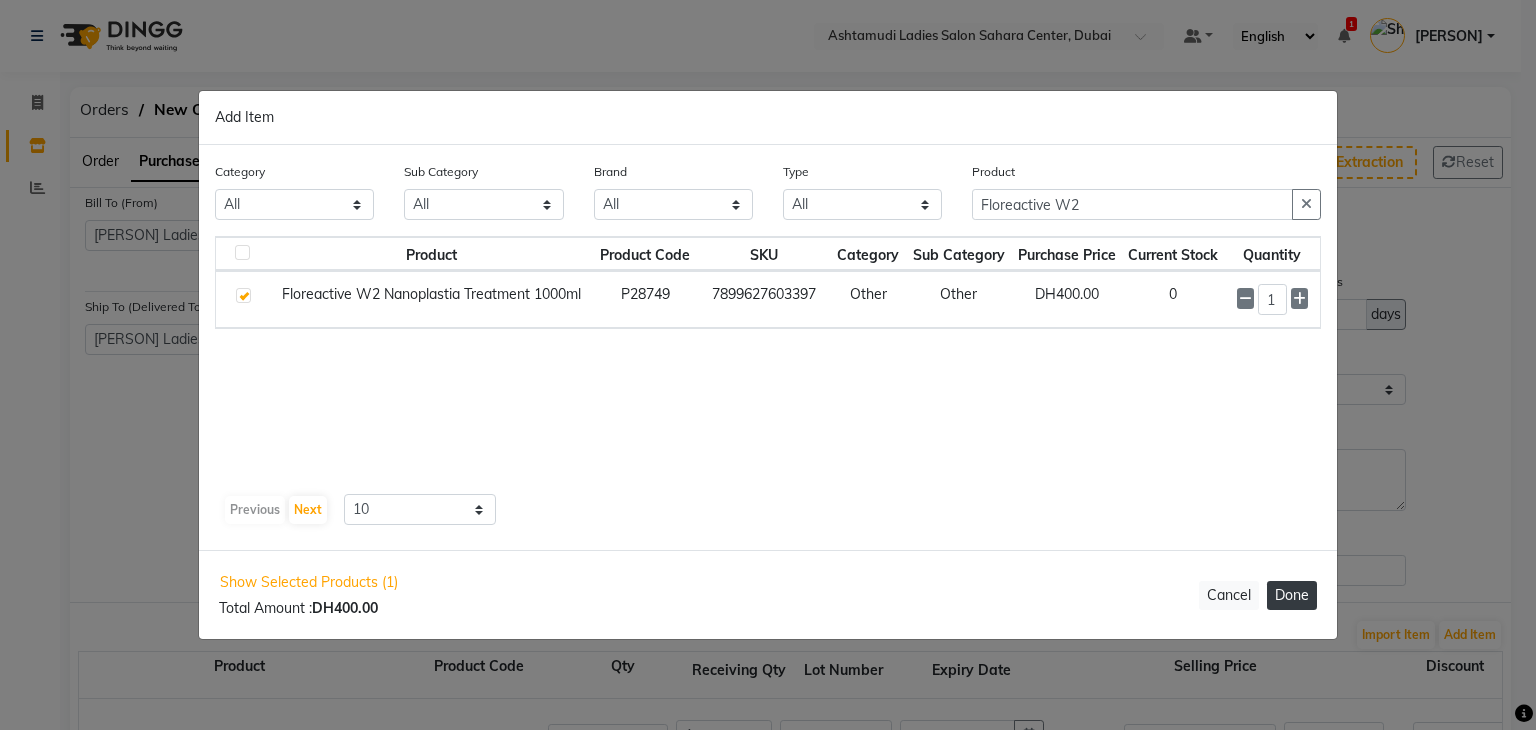 click on "Done" 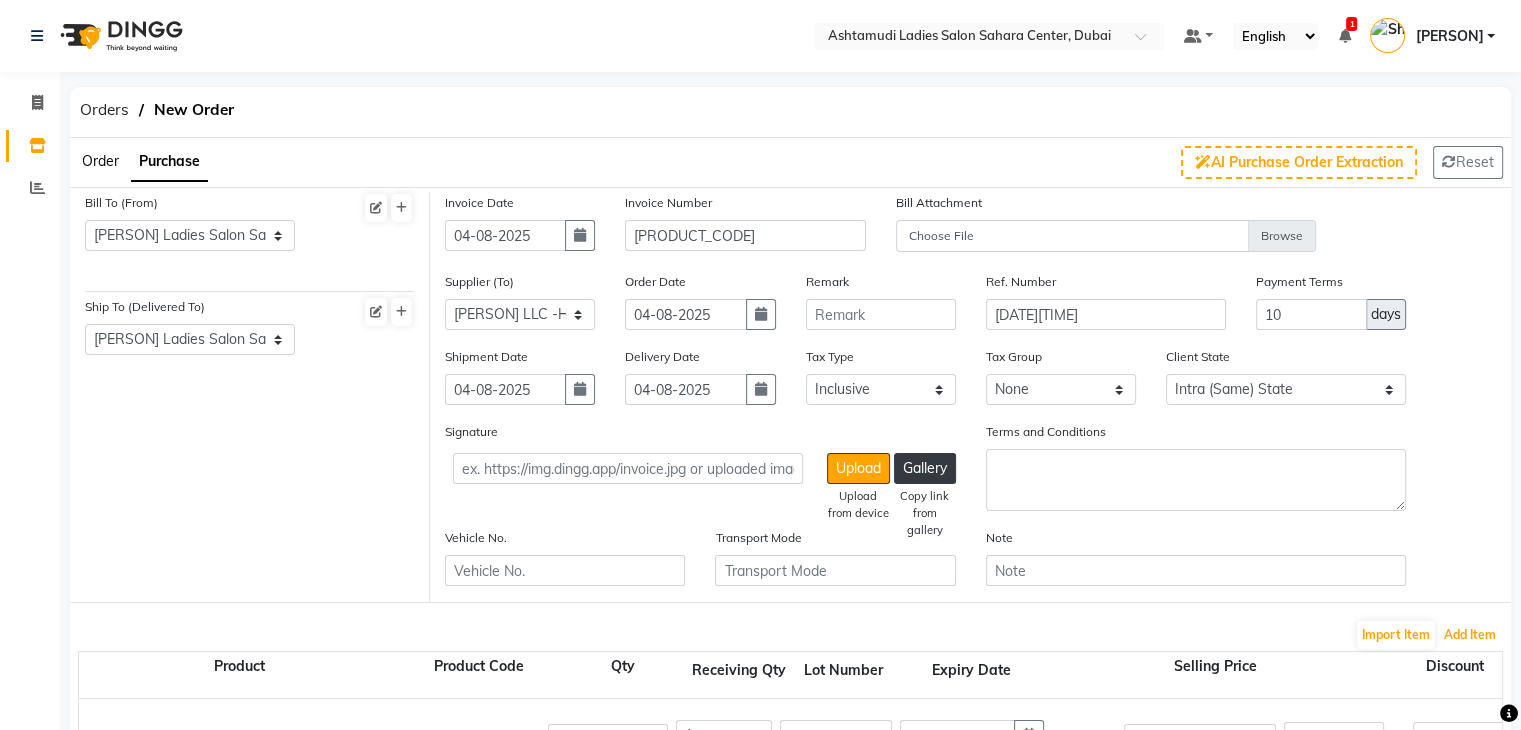 scroll, scrollTop: 679, scrollLeft: 0, axis: vertical 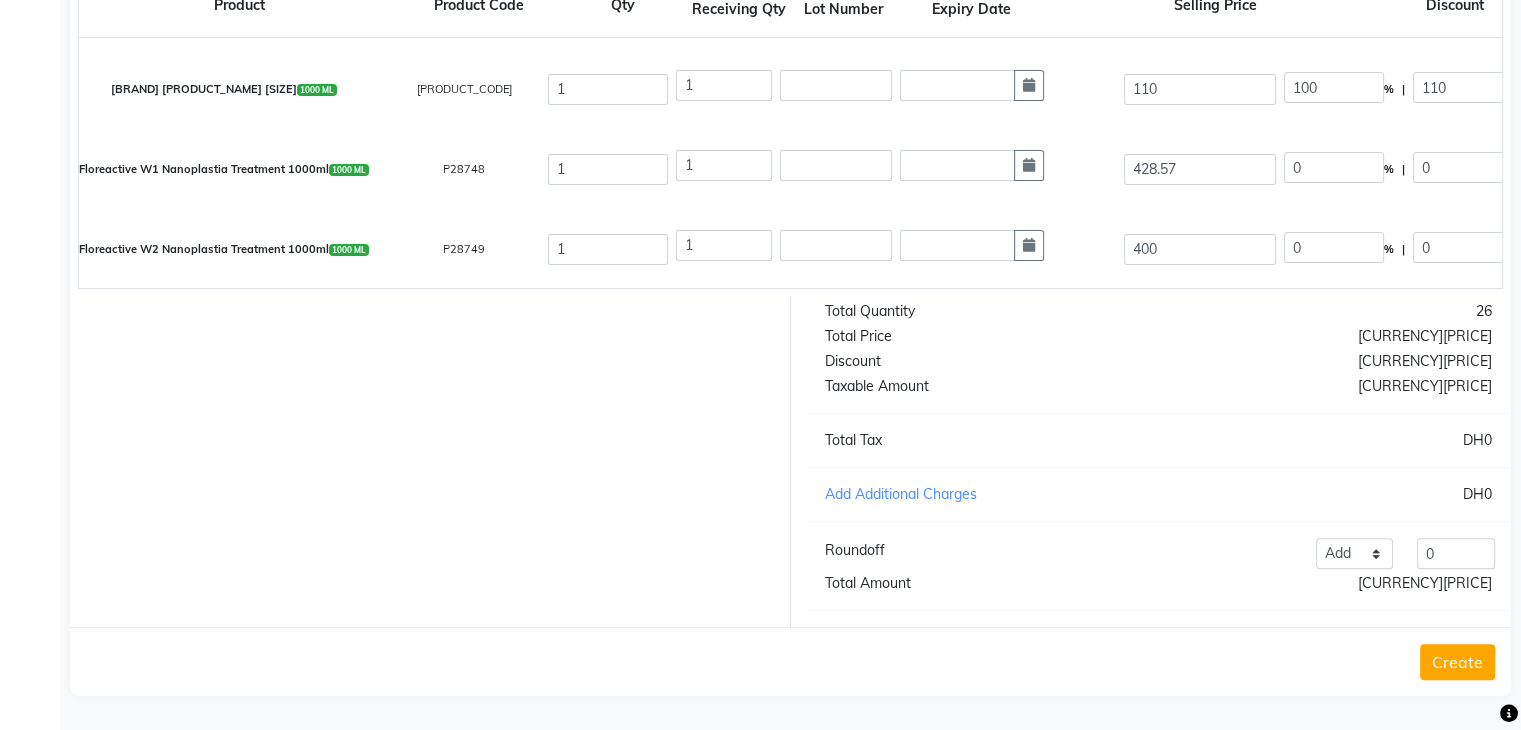 click on "Create" 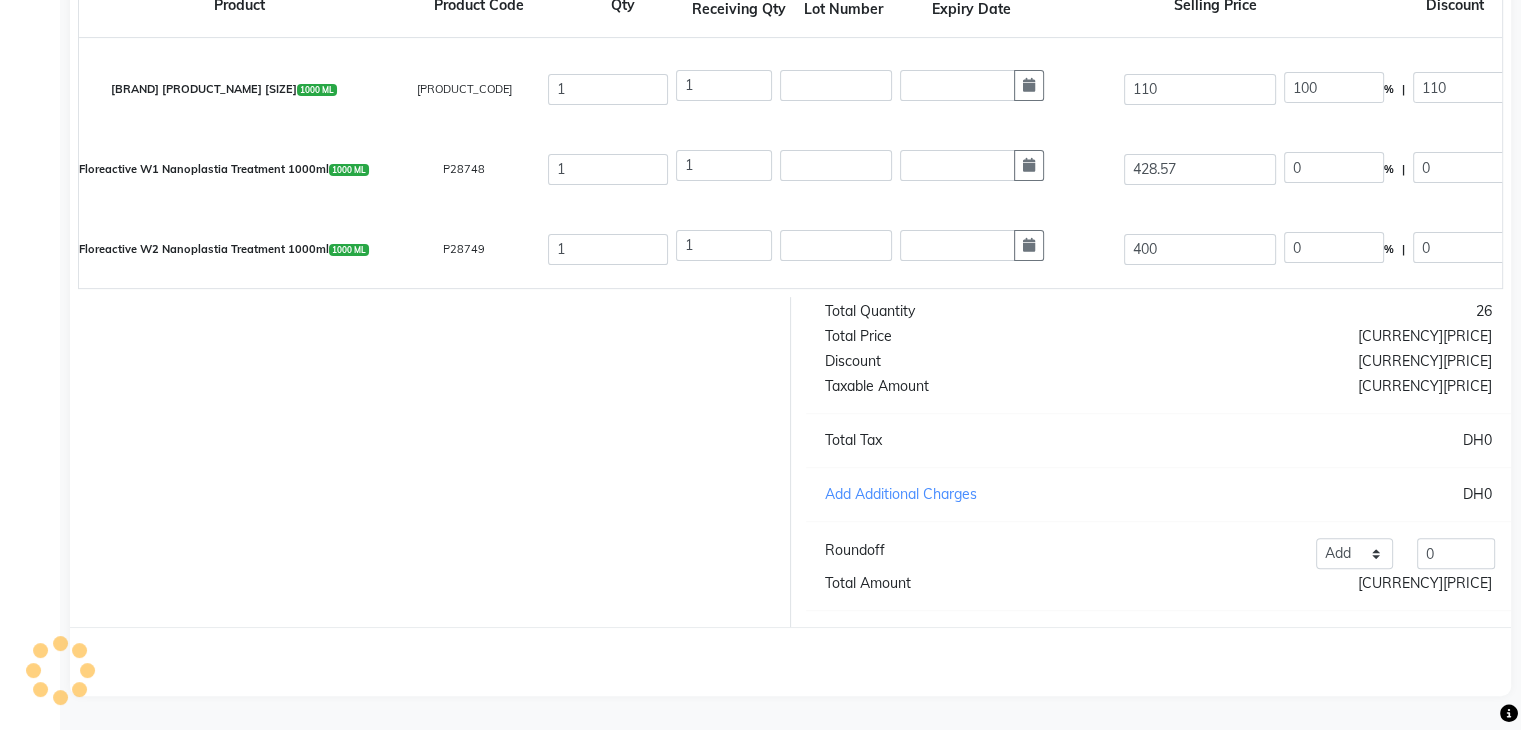 scroll, scrollTop: 0, scrollLeft: 0, axis: both 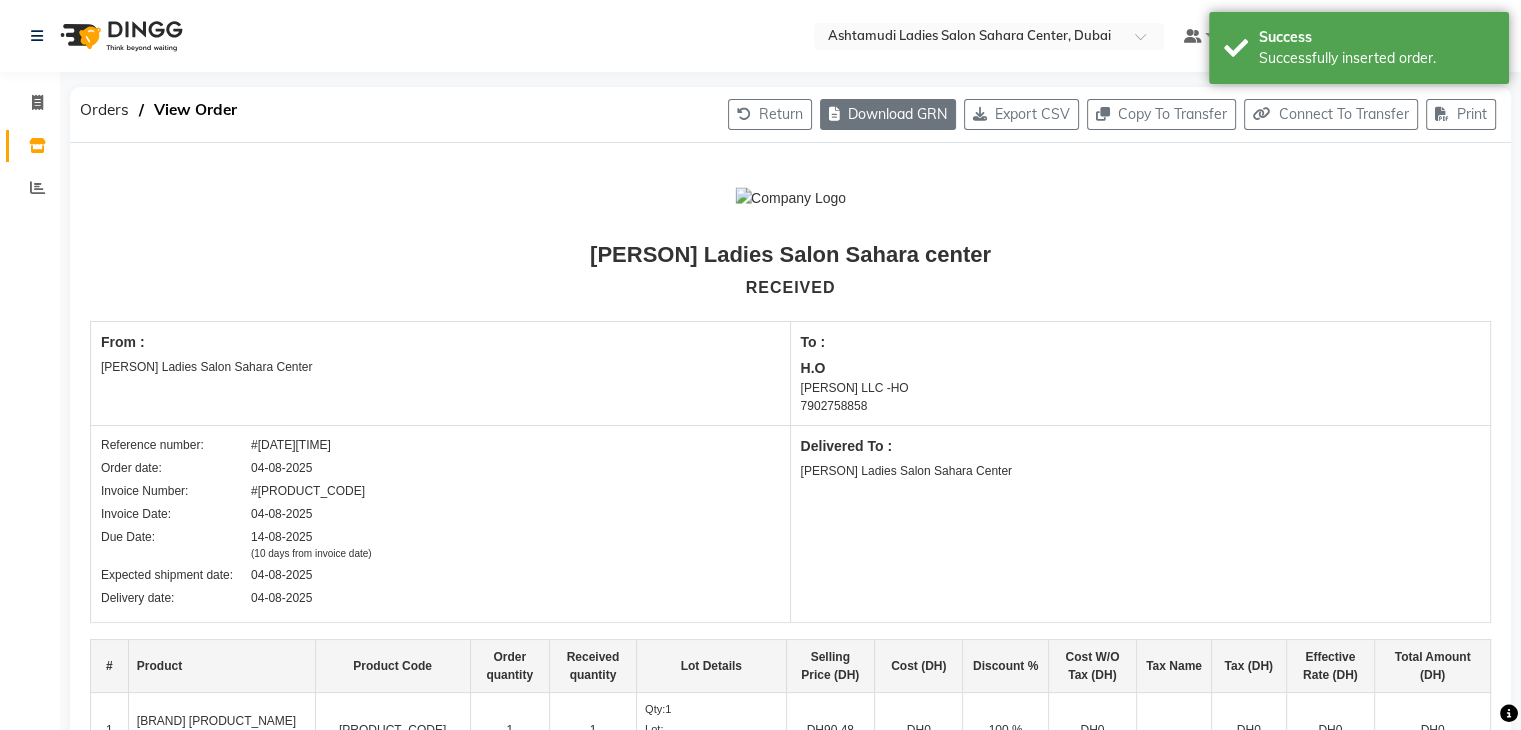 click on "Download GRN" 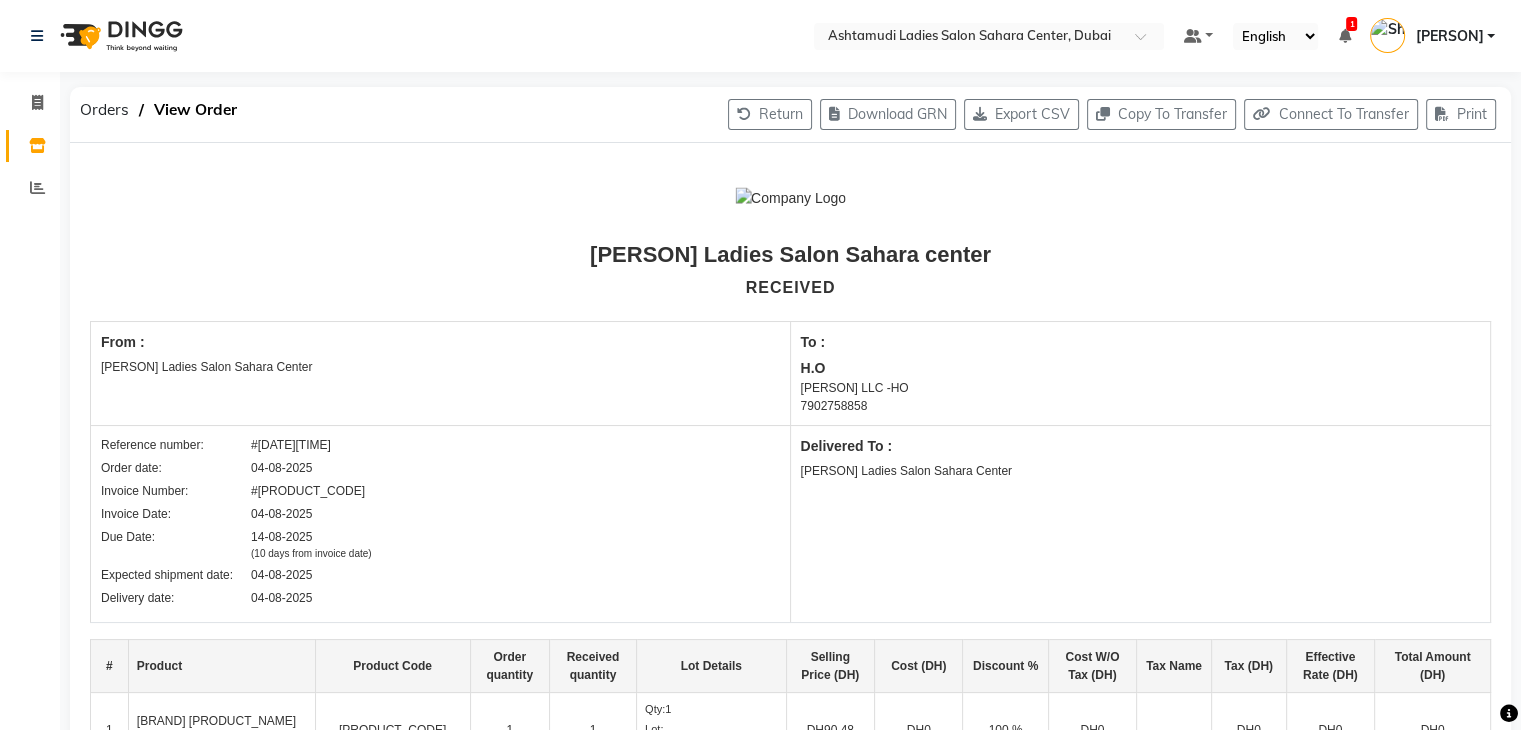 select on "true" 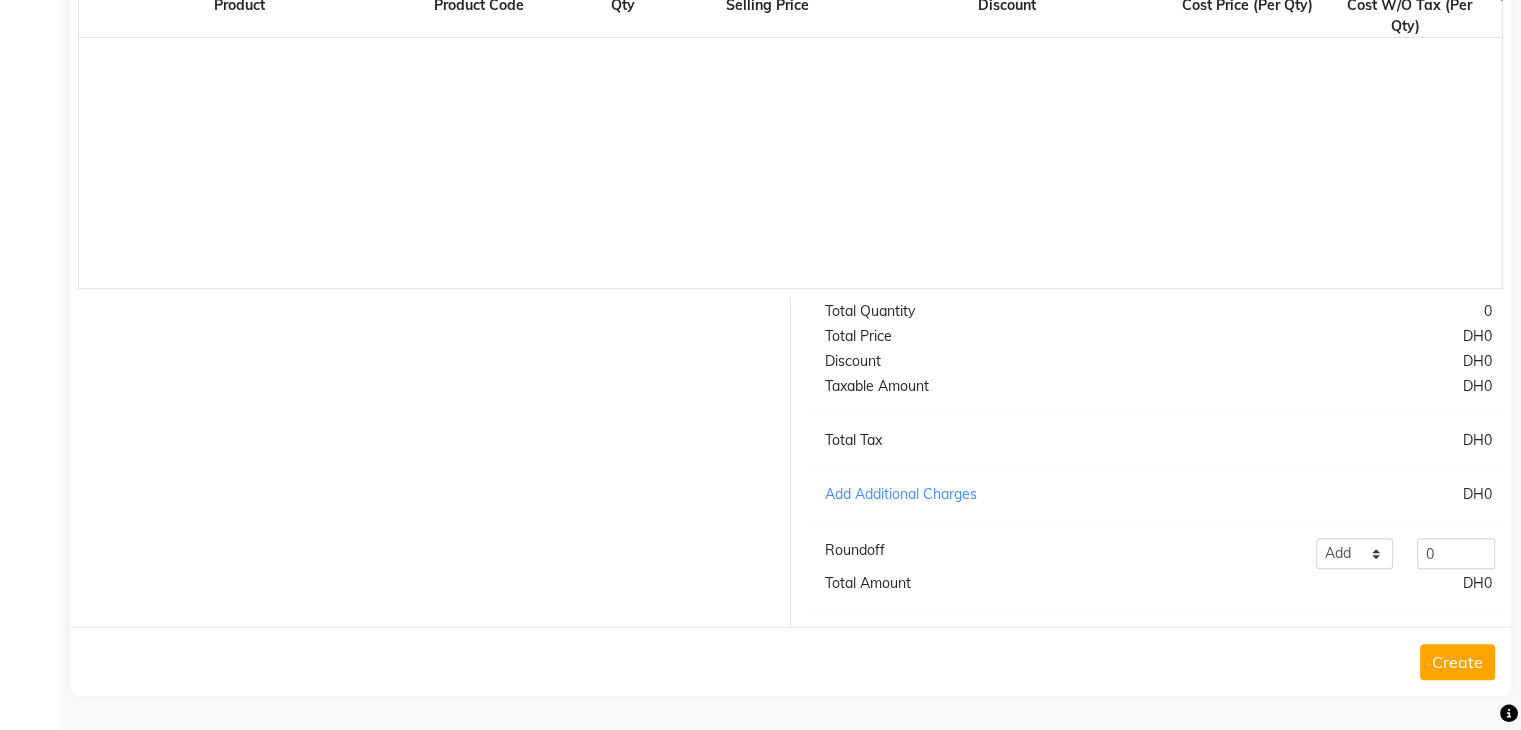 scroll, scrollTop: 0, scrollLeft: 0, axis: both 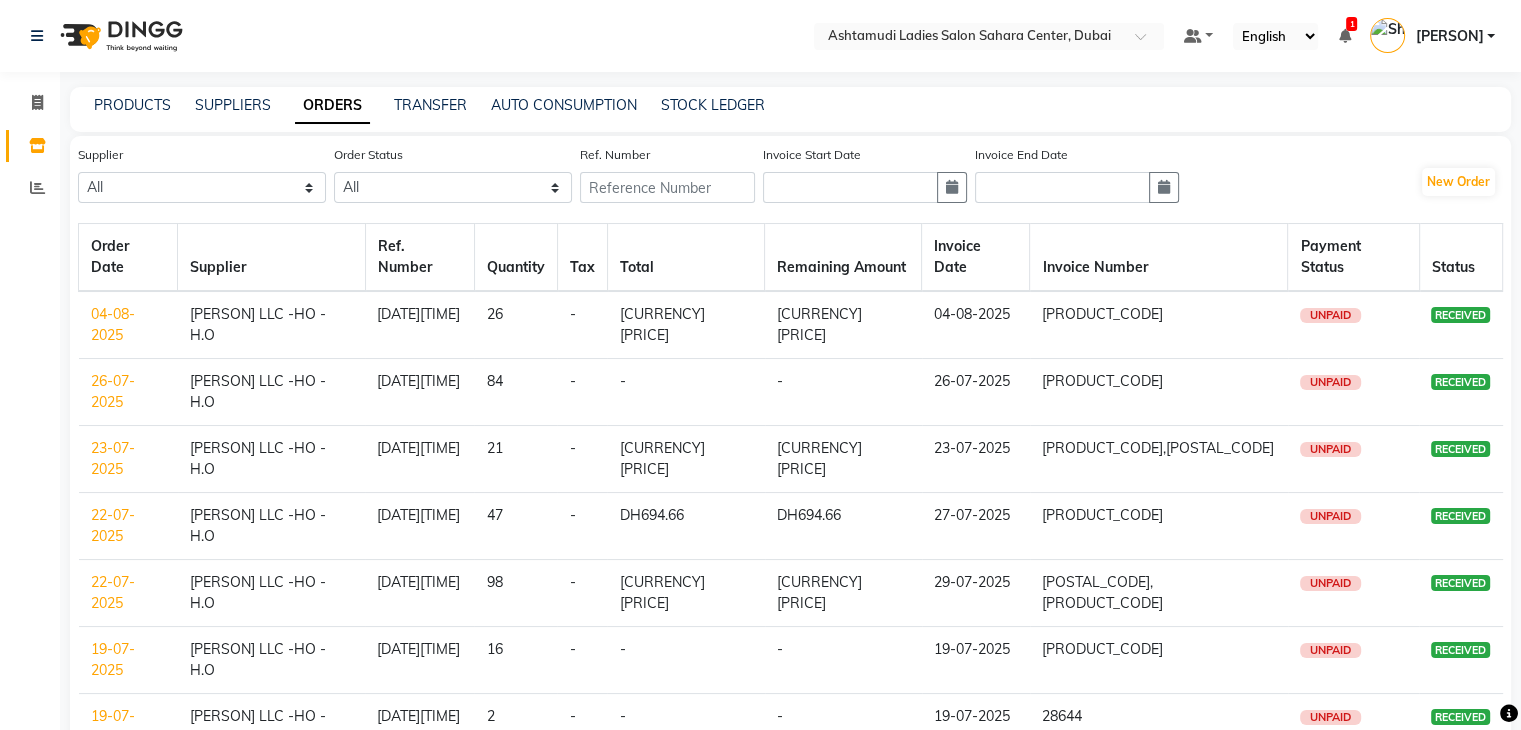 click on "04-08-2025" 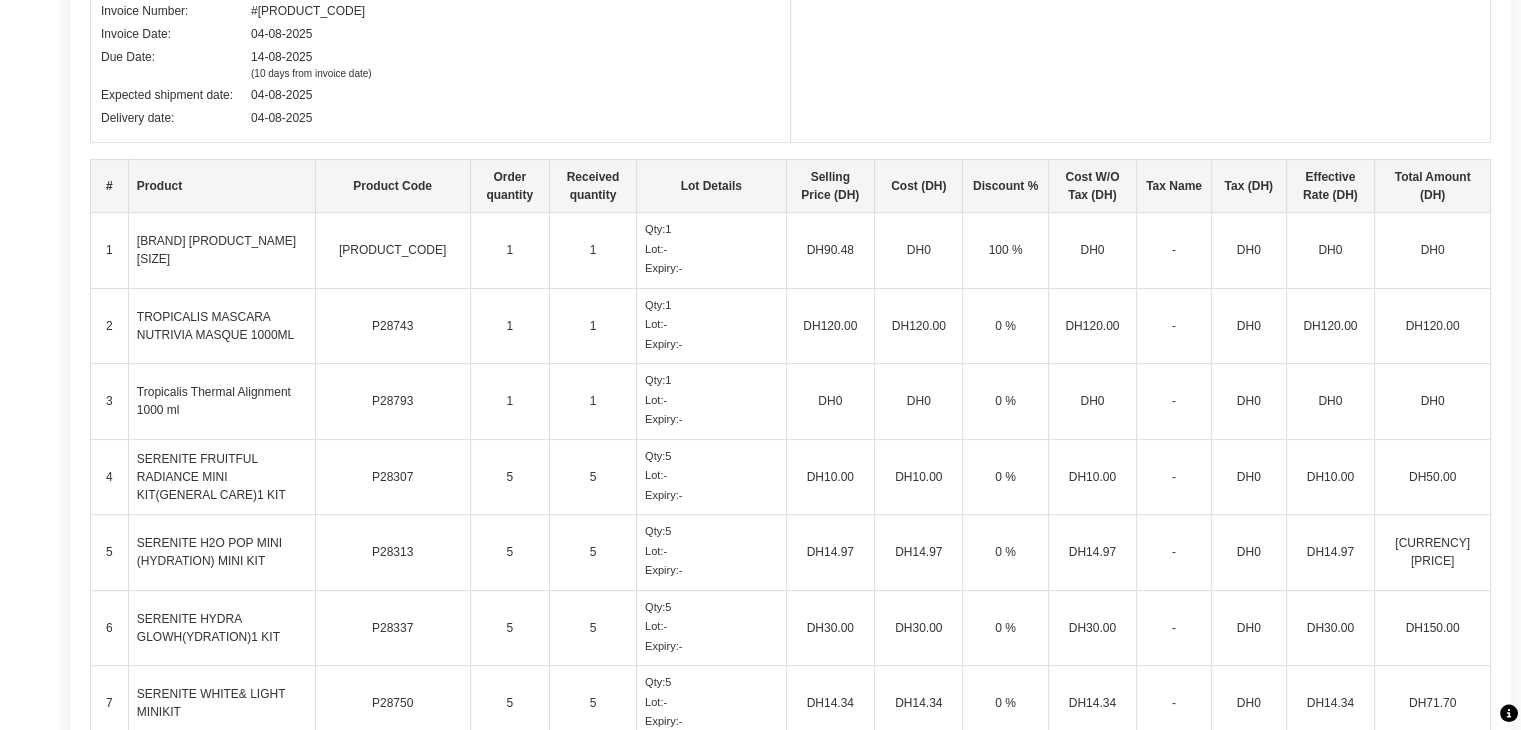 scroll, scrollTop: 16, scrollLeft: 0, axis: vertical 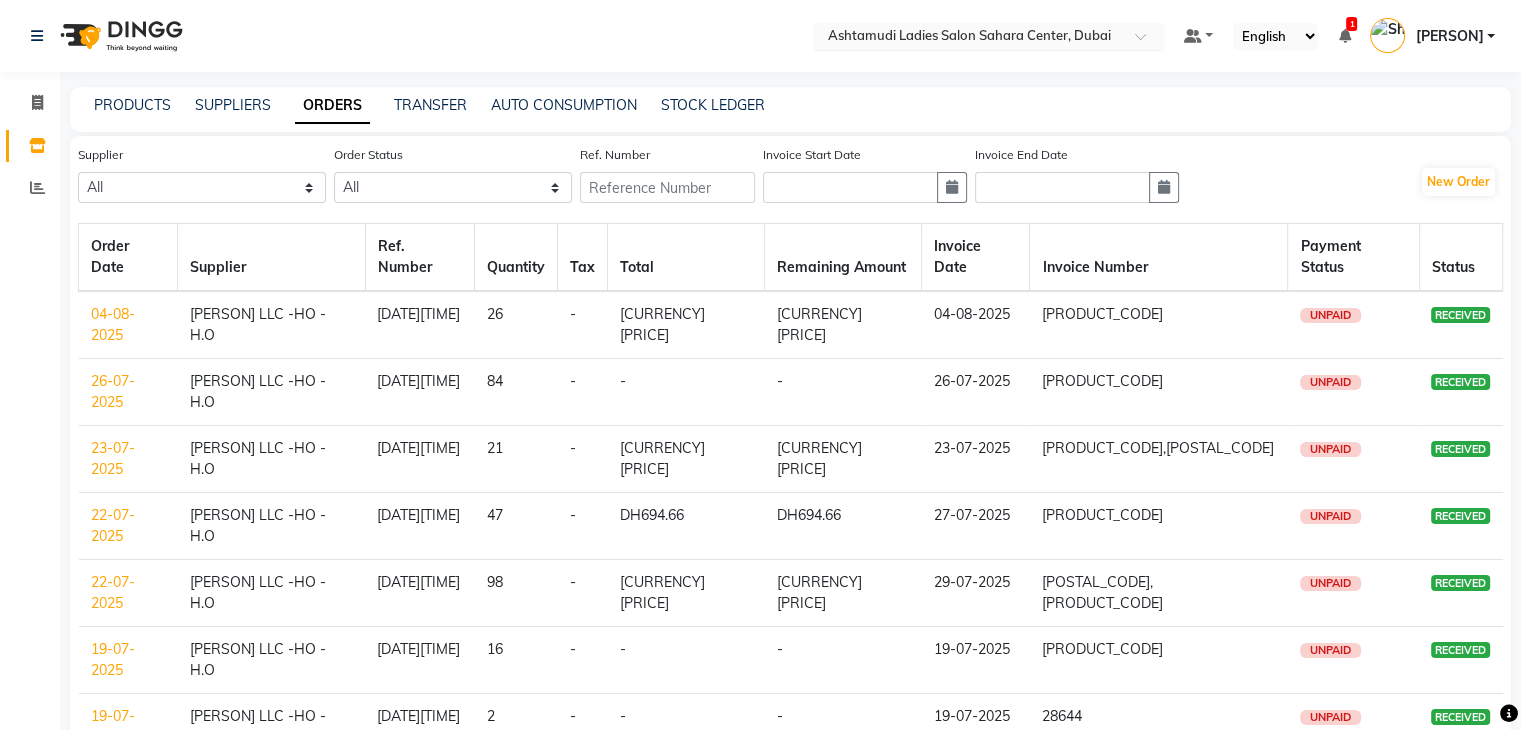 click at bounding box center [969, 38] 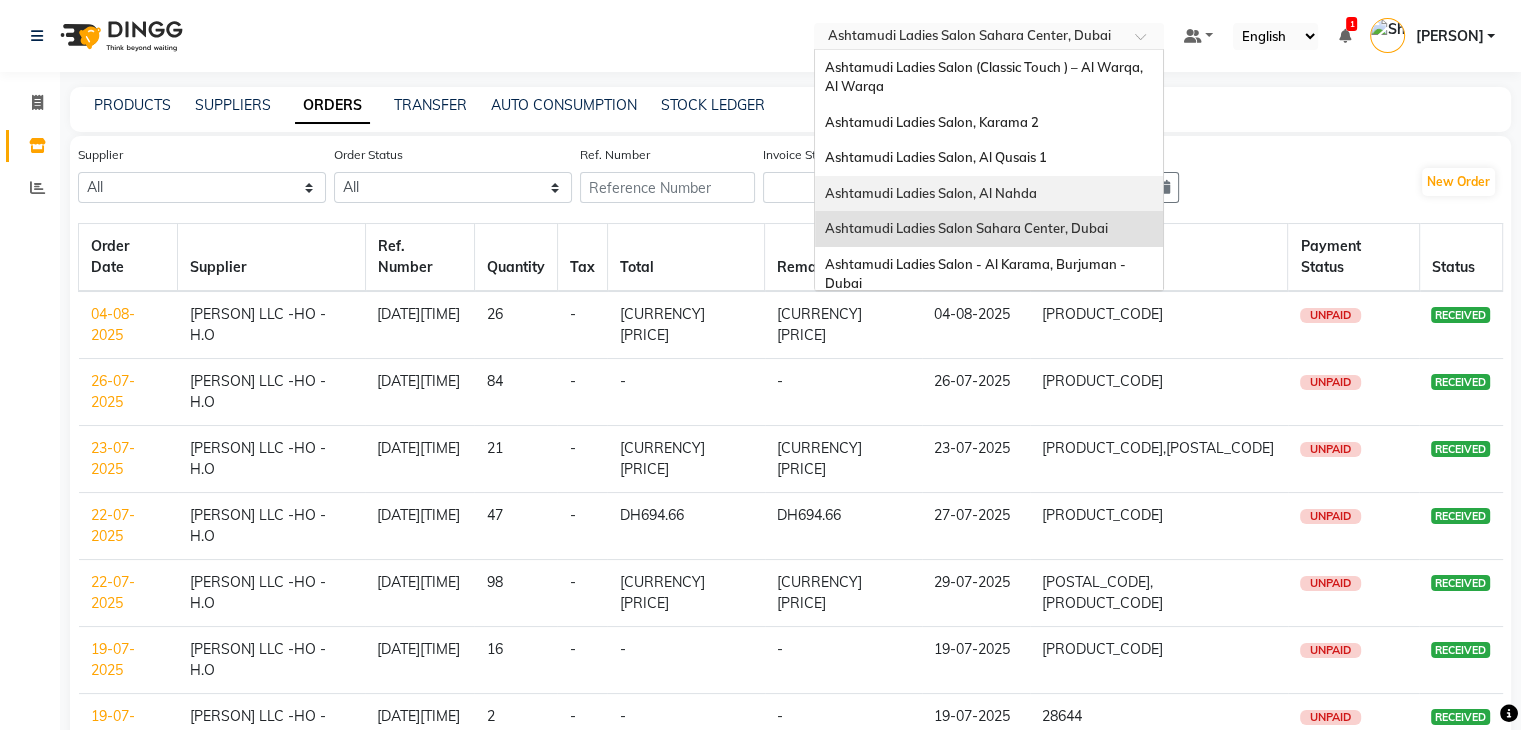 click on "Ashtamudi Ladies Salon, Al Nahda" at bounding box center (931, 193) 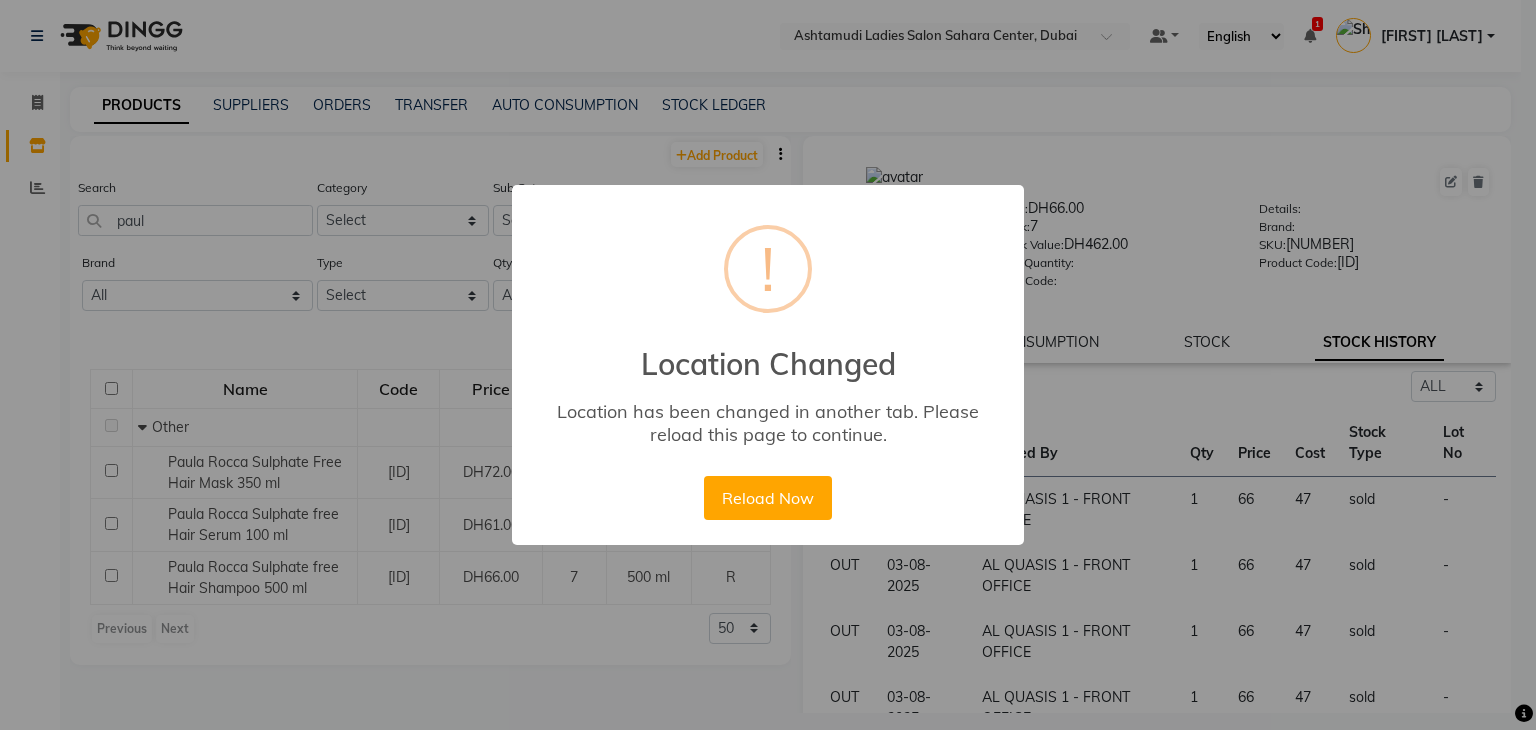 select on "all" 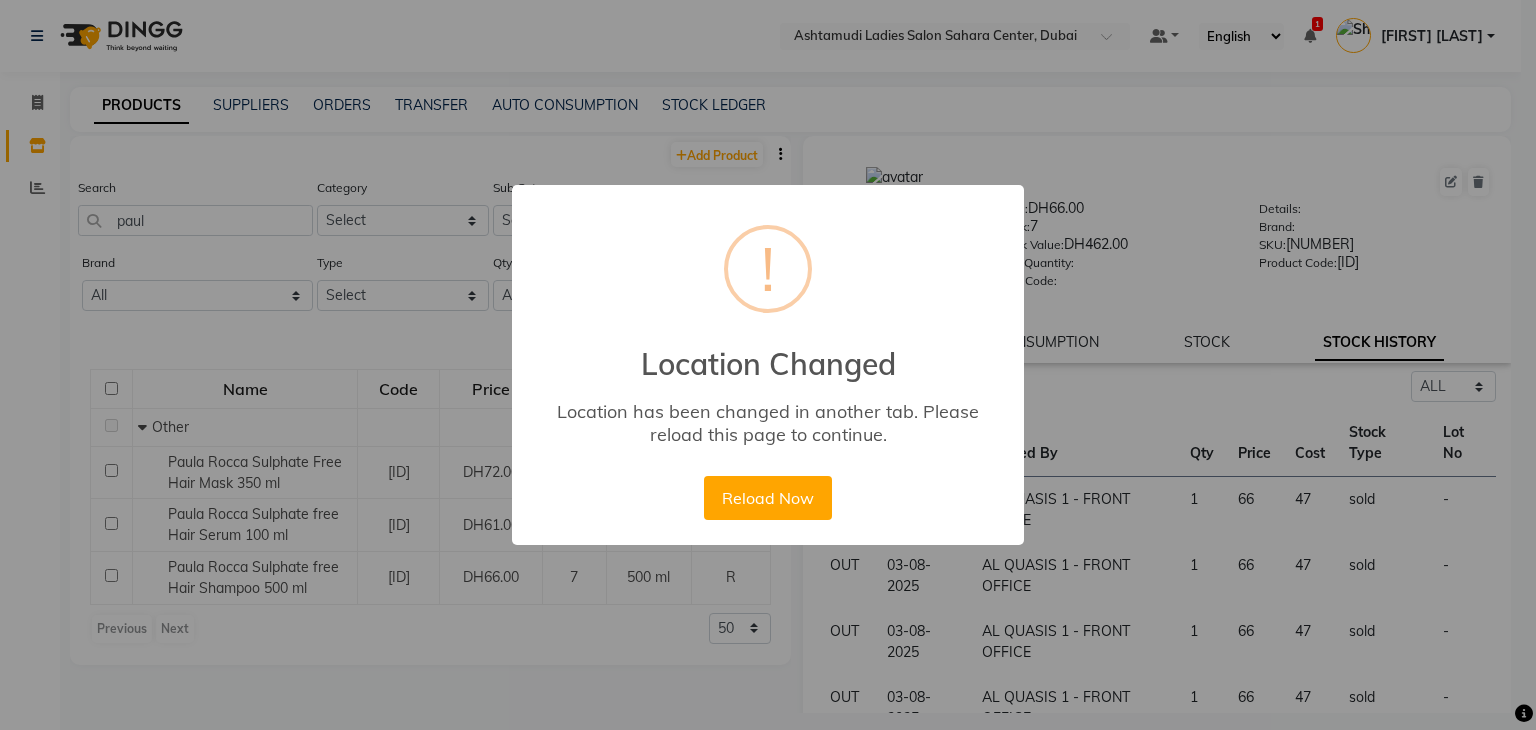 scroll, scrollTop: 0, scrollLeft: 0, axis: both 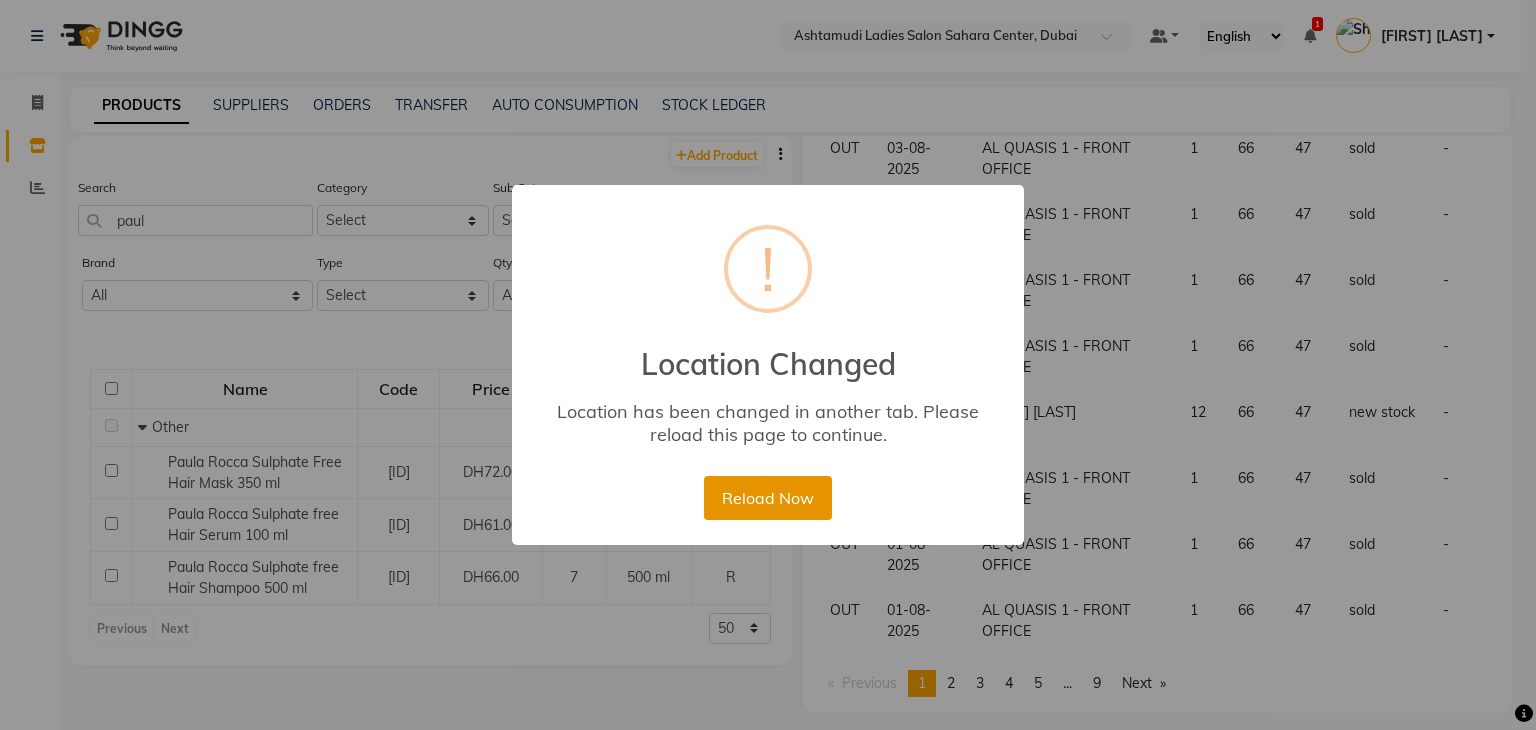 click on "Reload Now" at bounding box center (767, 498) 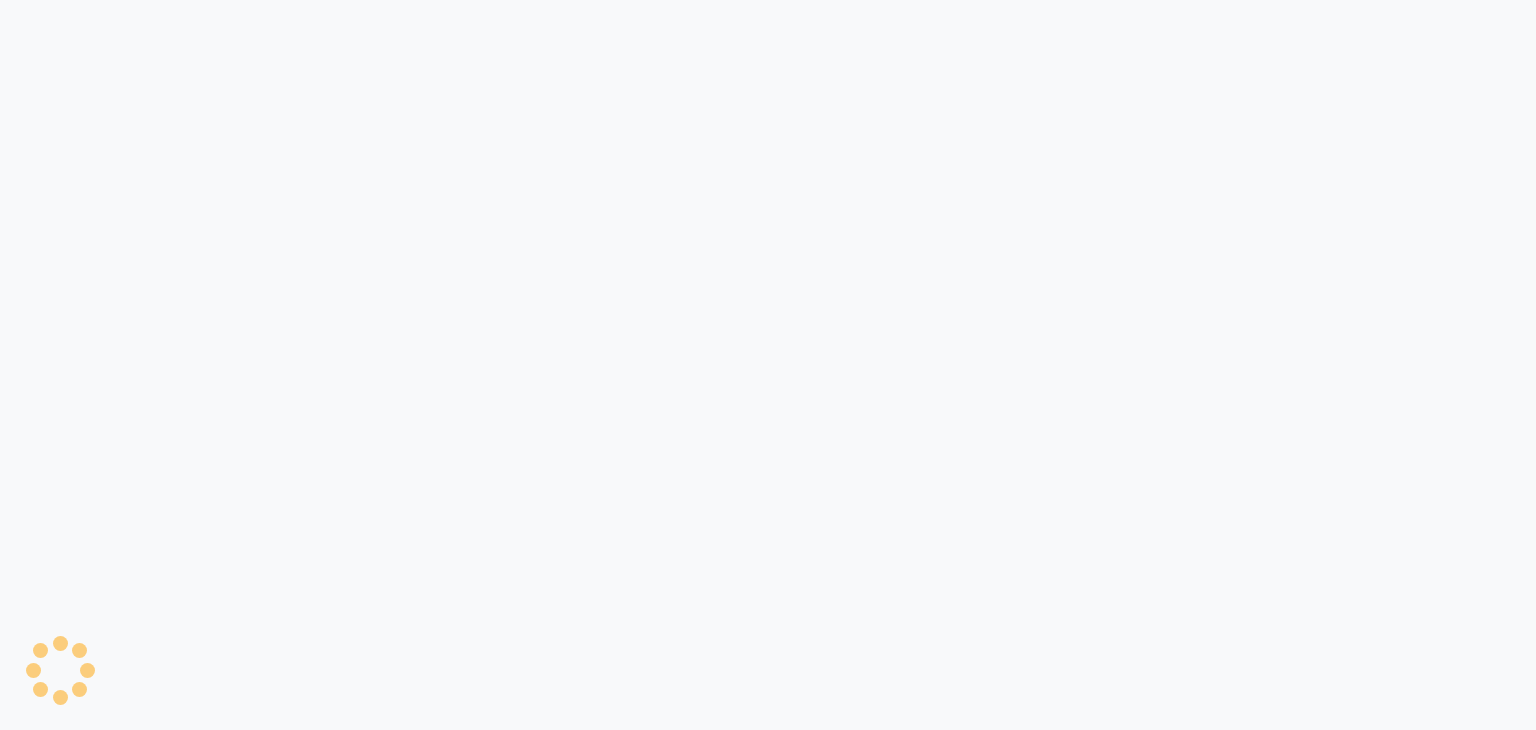 scroll, scrollTop: 0, scrollLeft: 0, axis: both 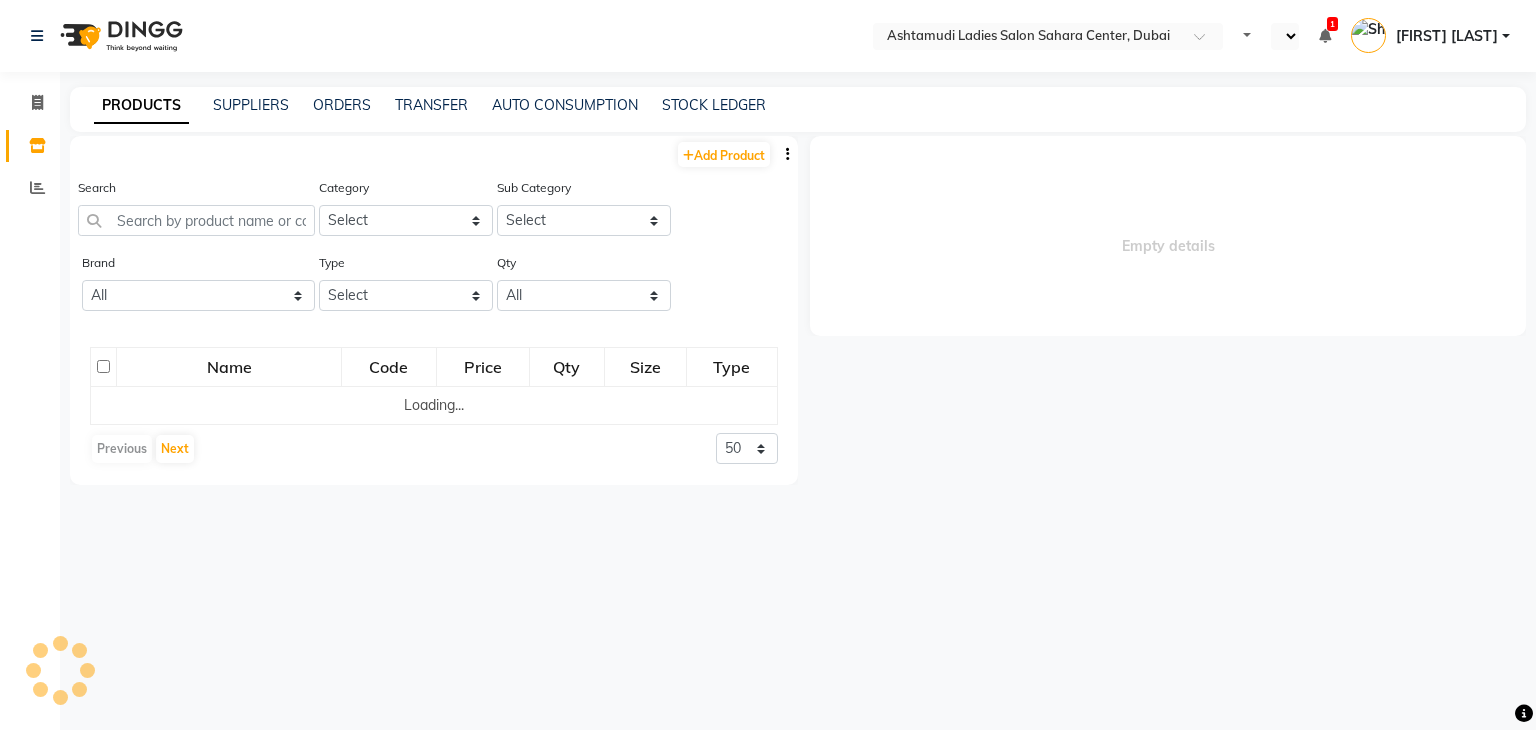 select on "en" 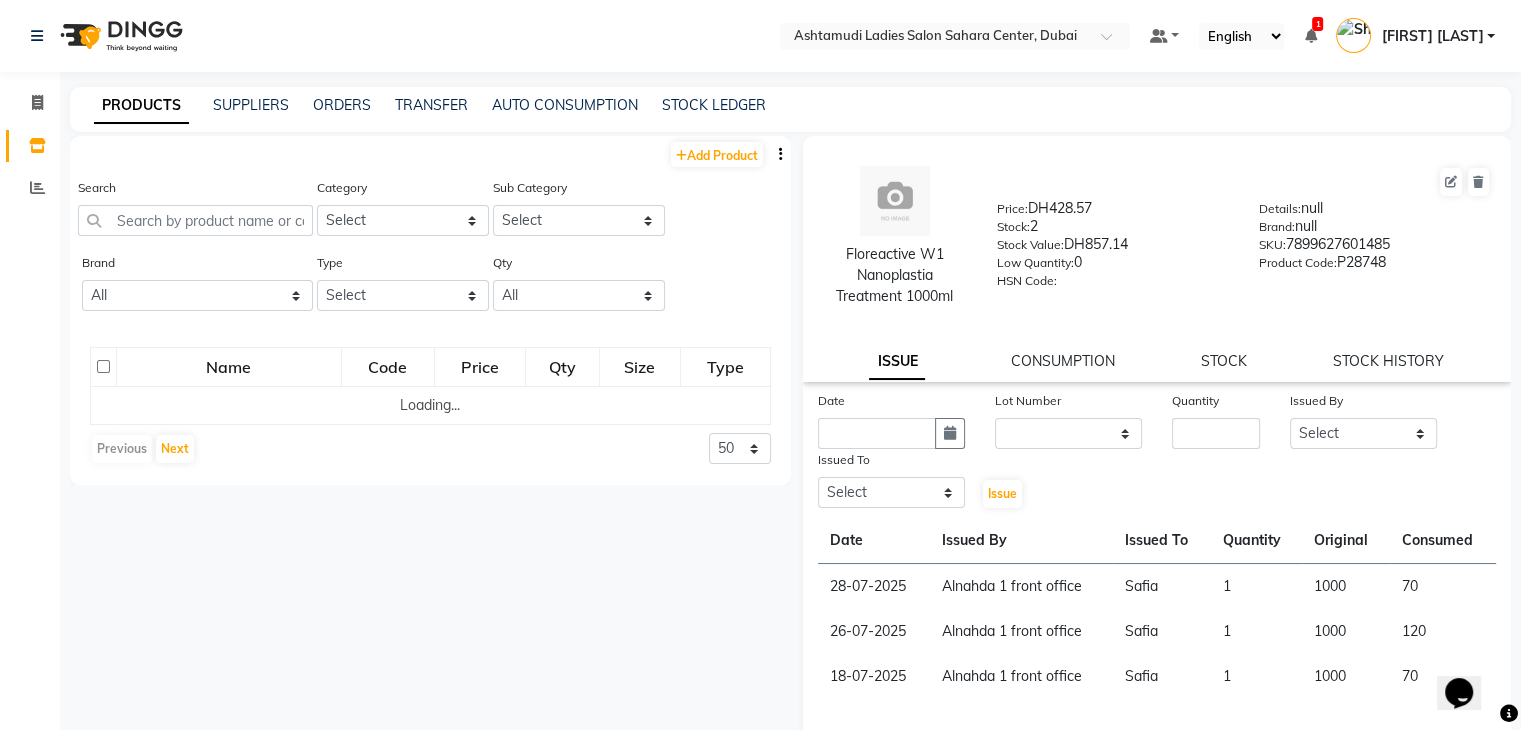 scroll, scrollTop: 0, scrollLeft: 0, axis: both 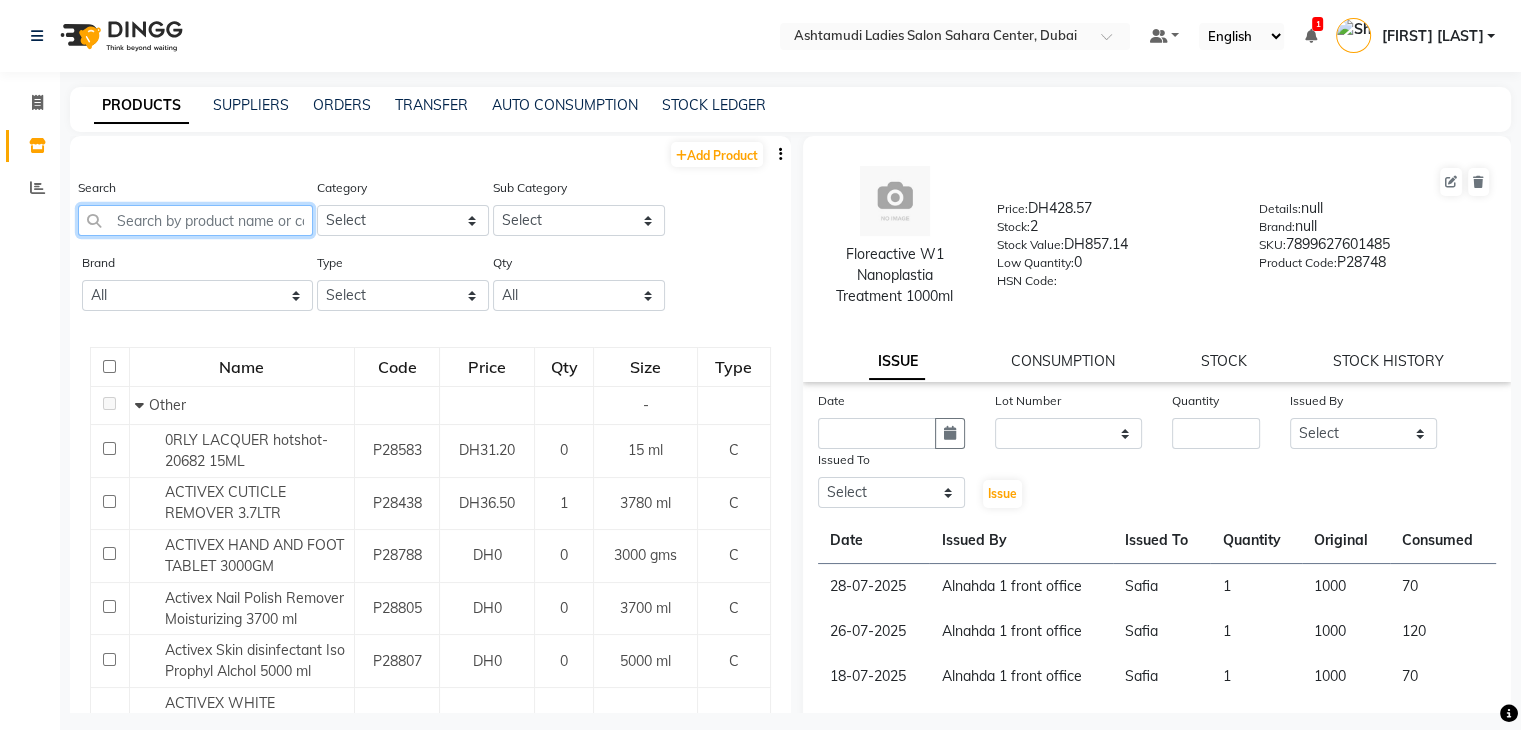click 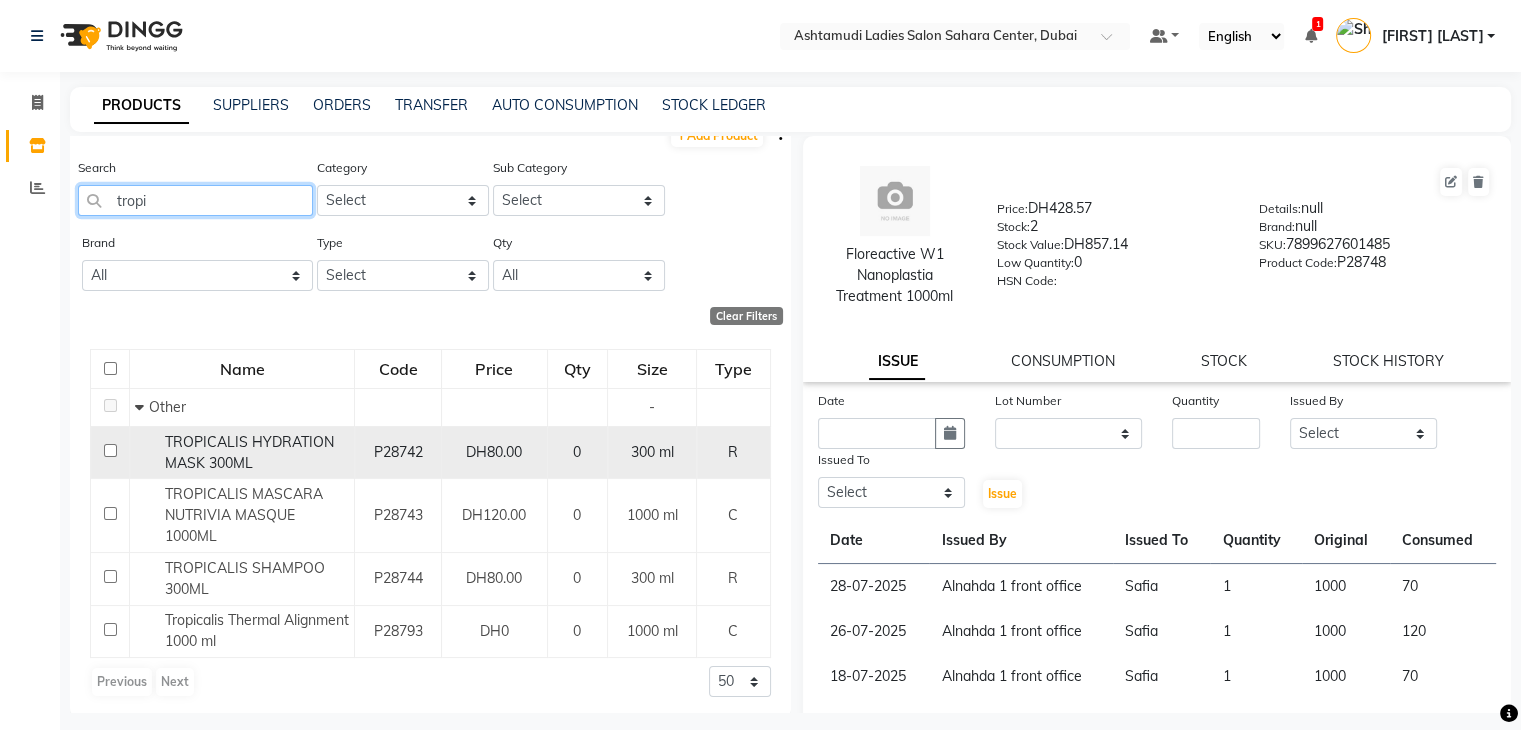 scroll, scrollTop: 26, scrollLeft: 0, axis: vertical 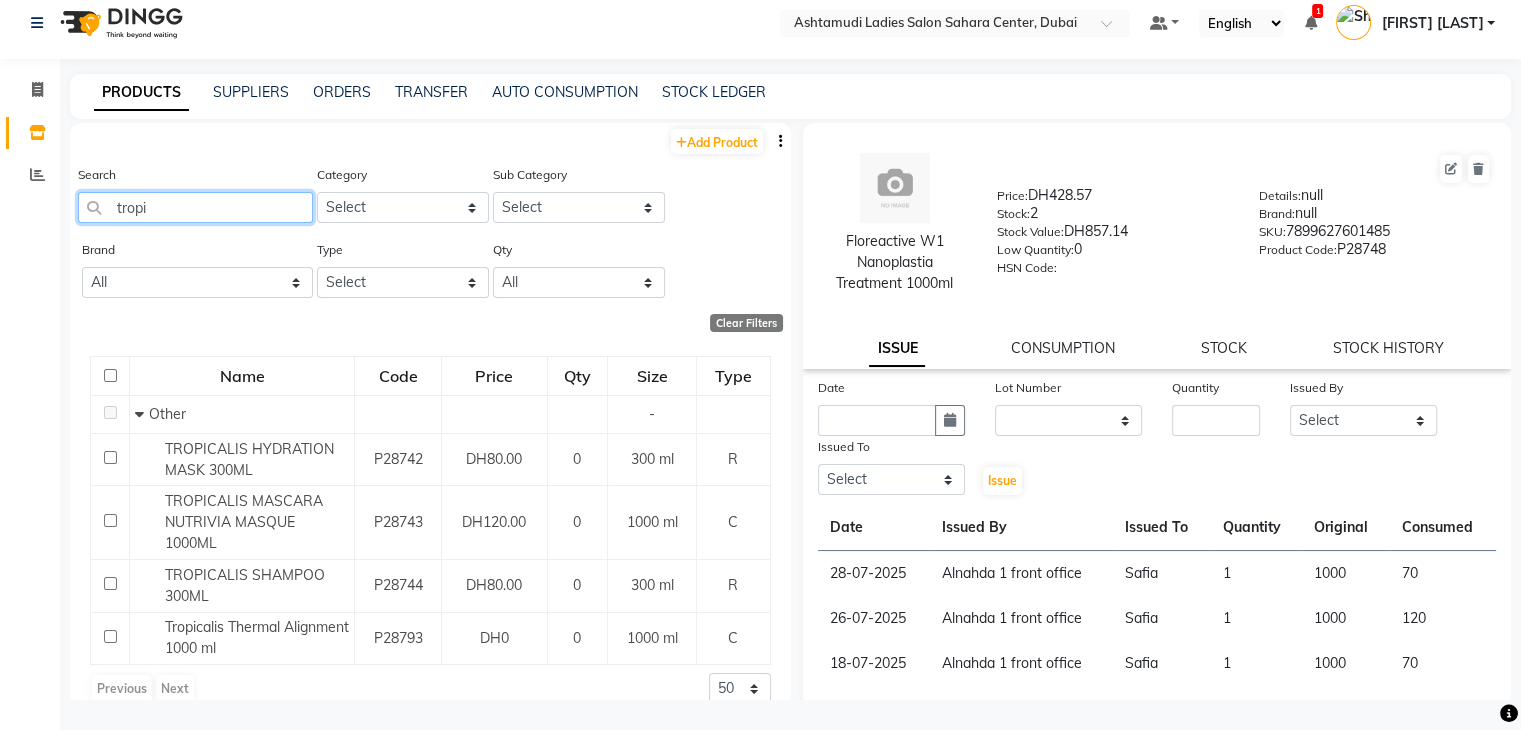 type on "tropi" 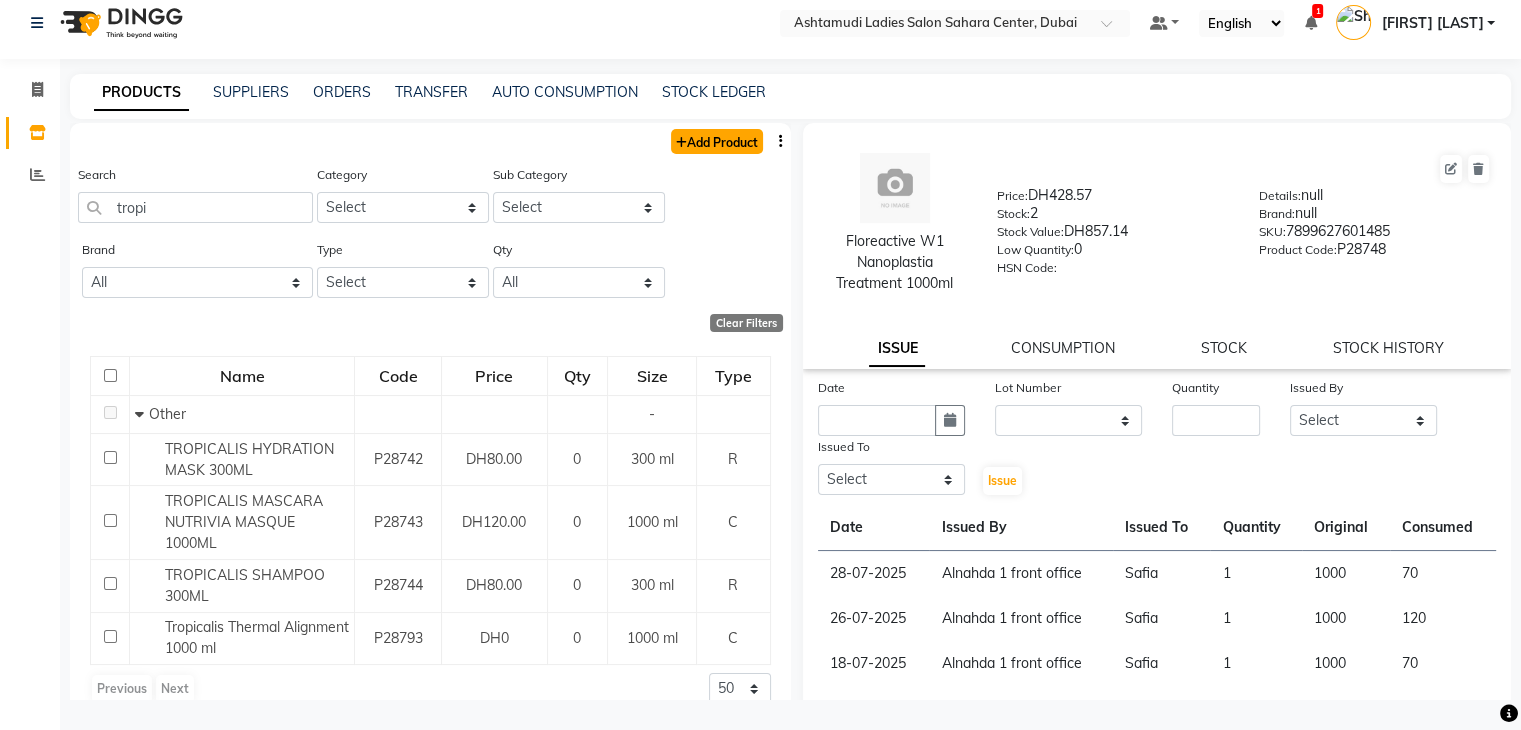 click on "Add Product" 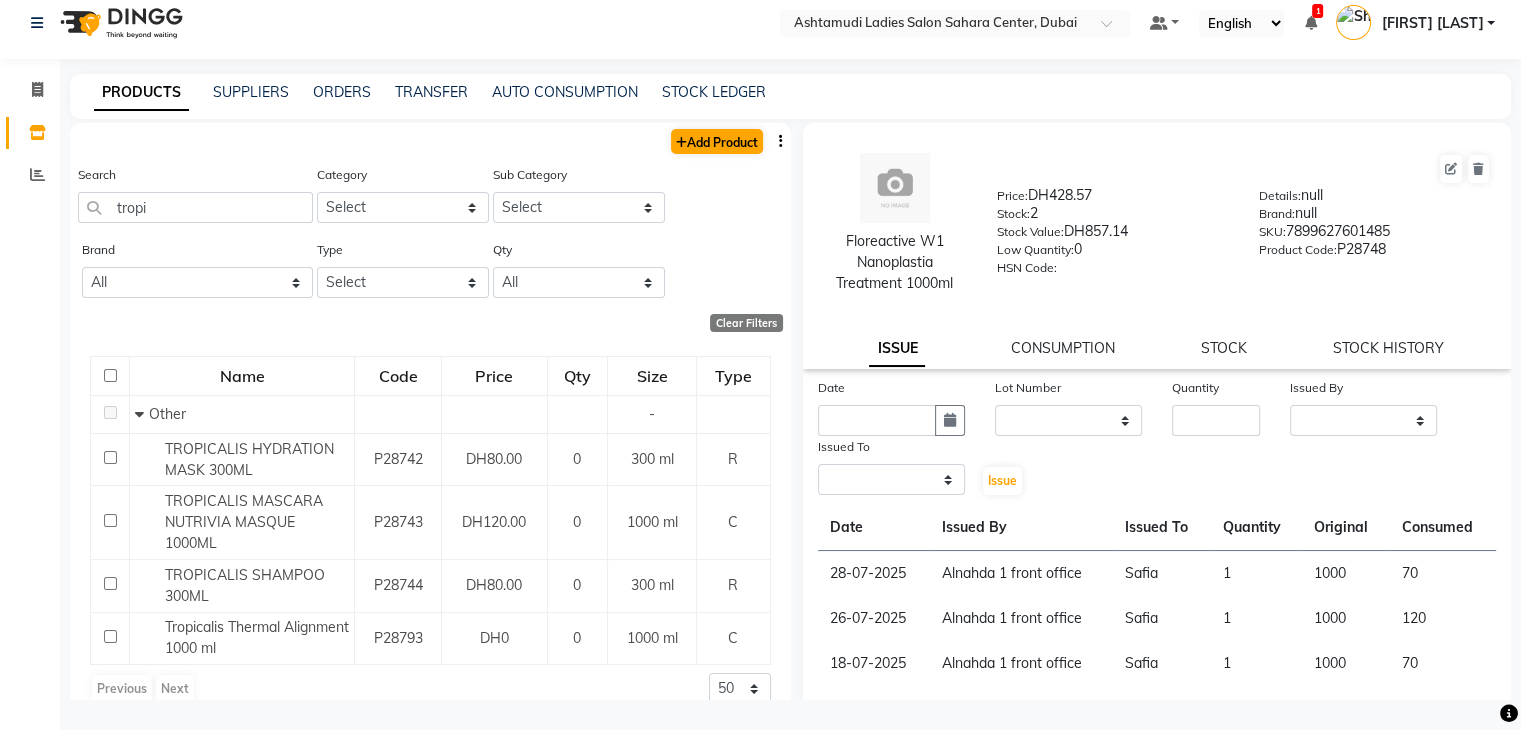 select on "true" 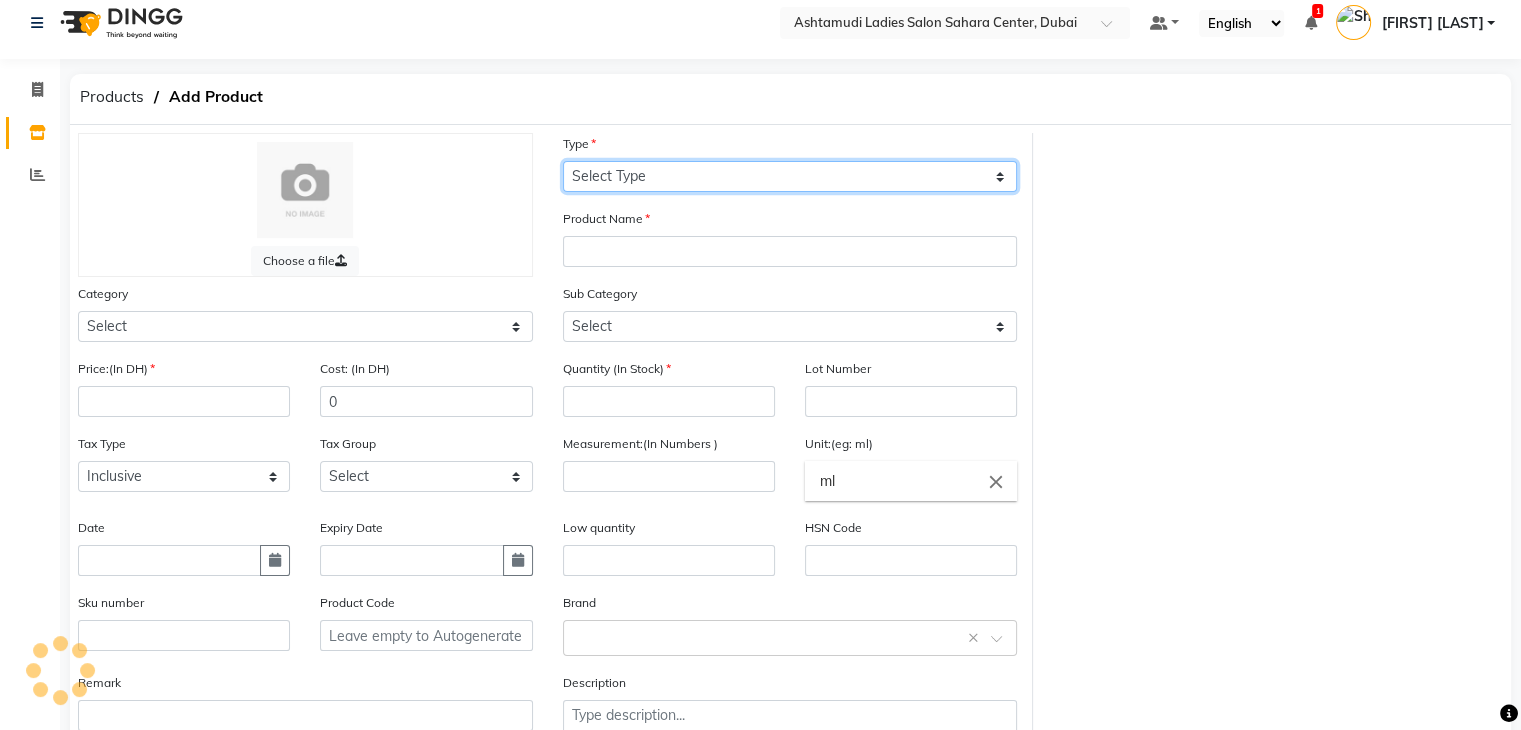 click on "Select Type Both Retail Consumable" 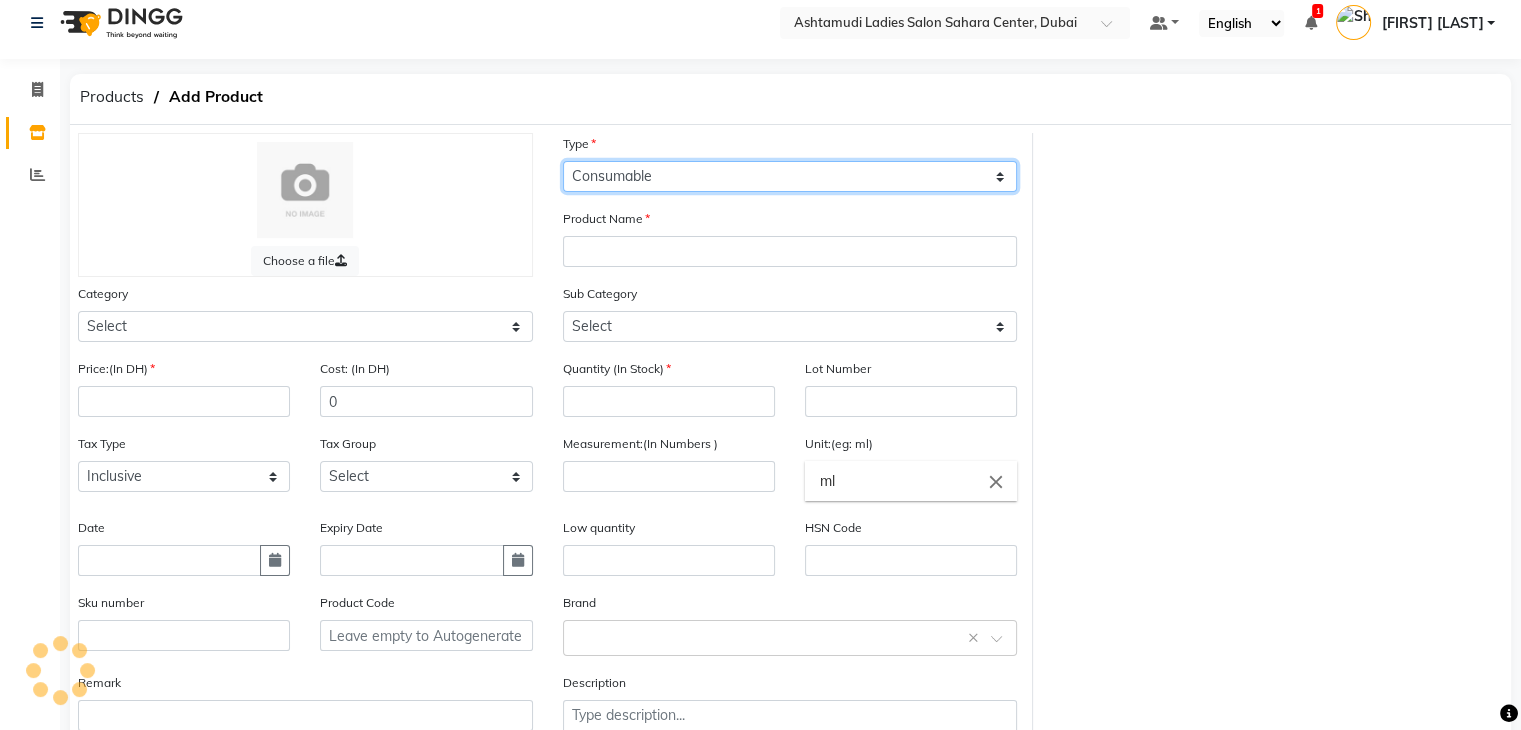 click on "Select Type Both Retail Consumable" 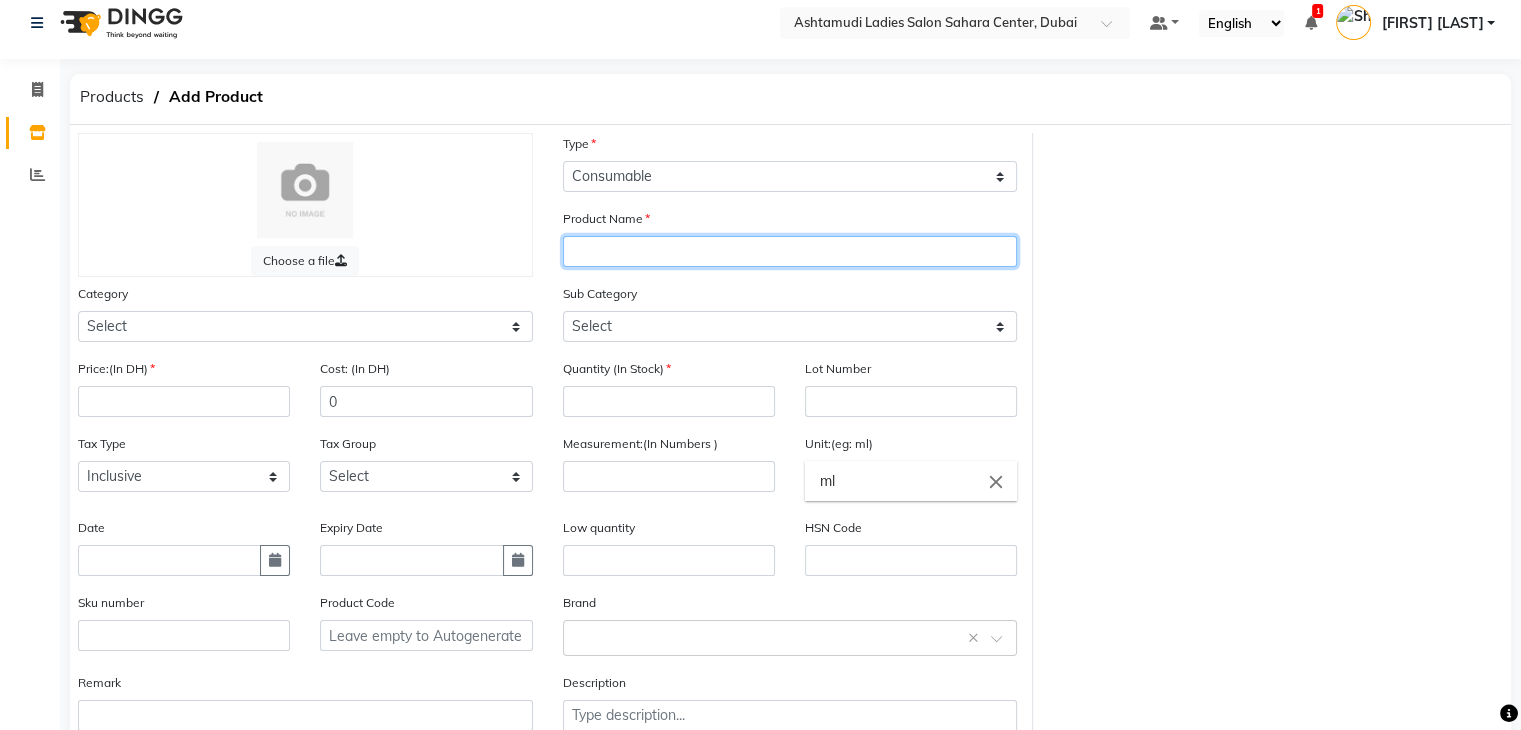 click 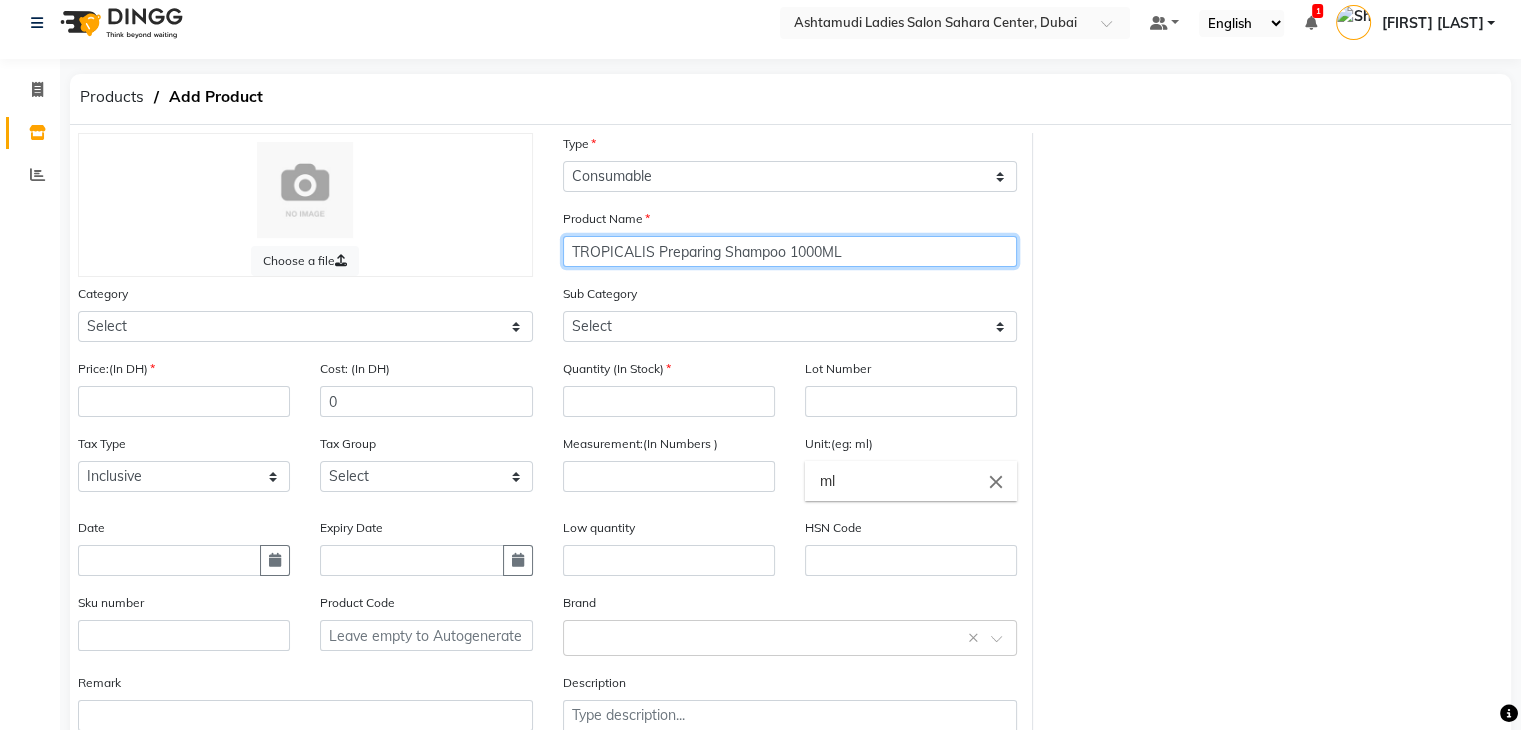 type on "TROPICALIS Preparing Shampoo 1000ML" 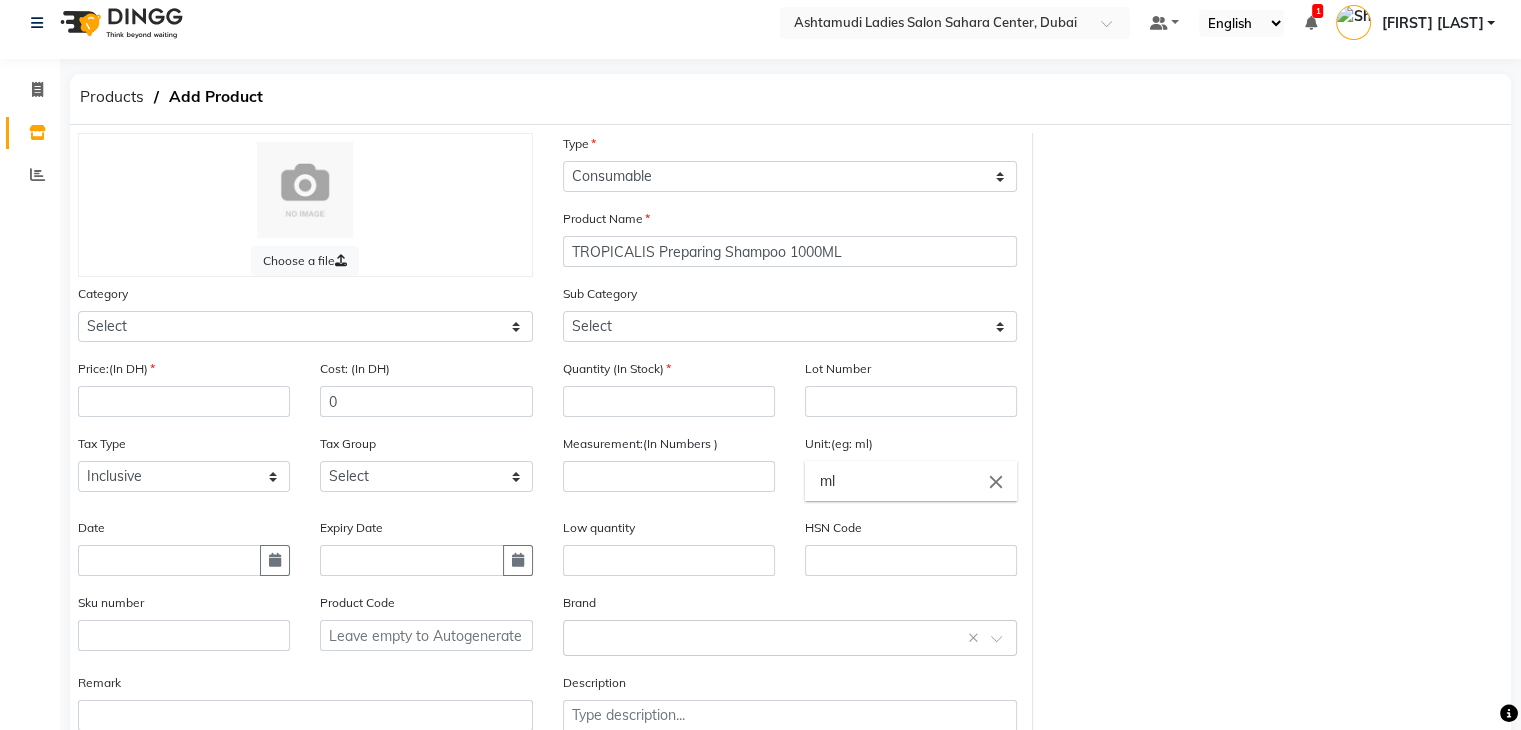 click on "Quantity (In Stock)" 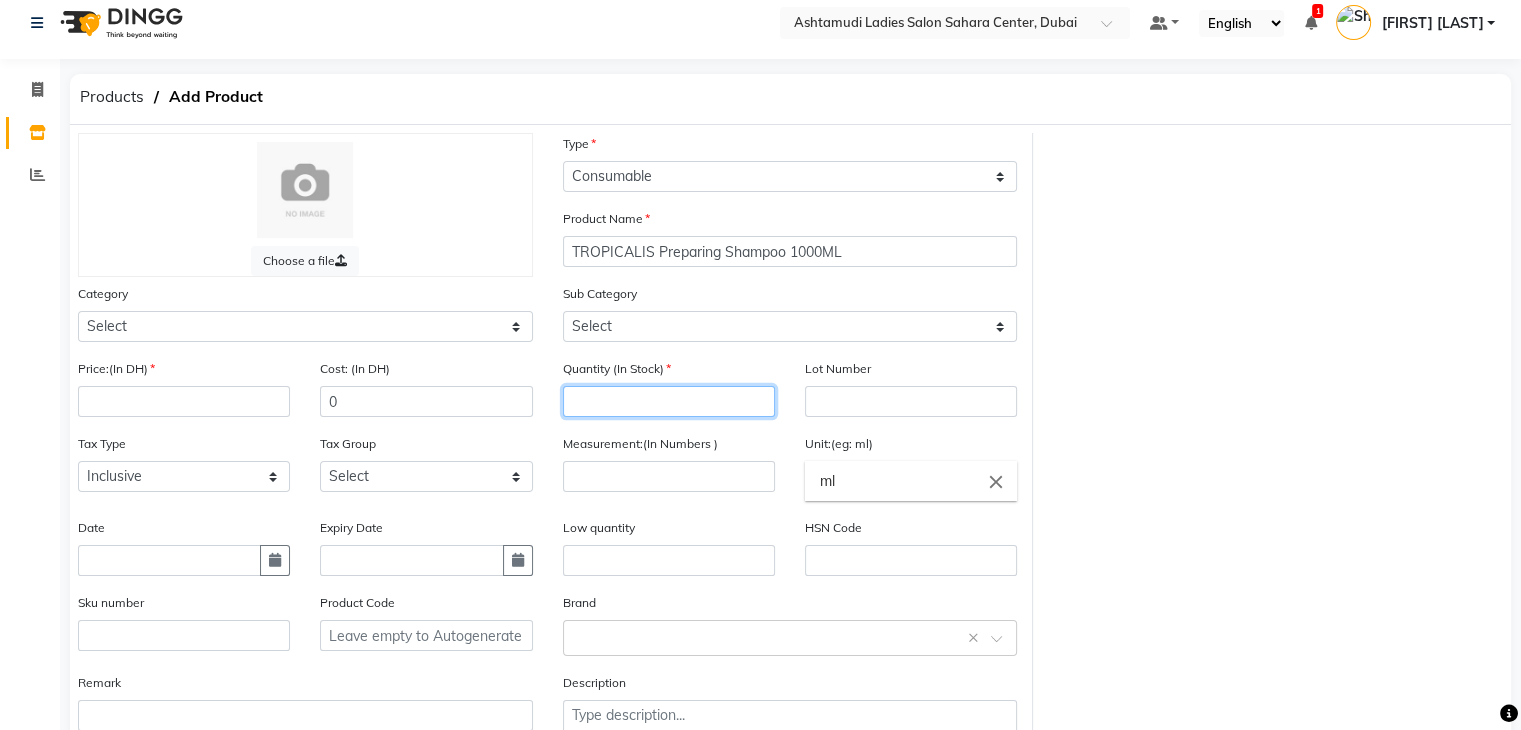 click 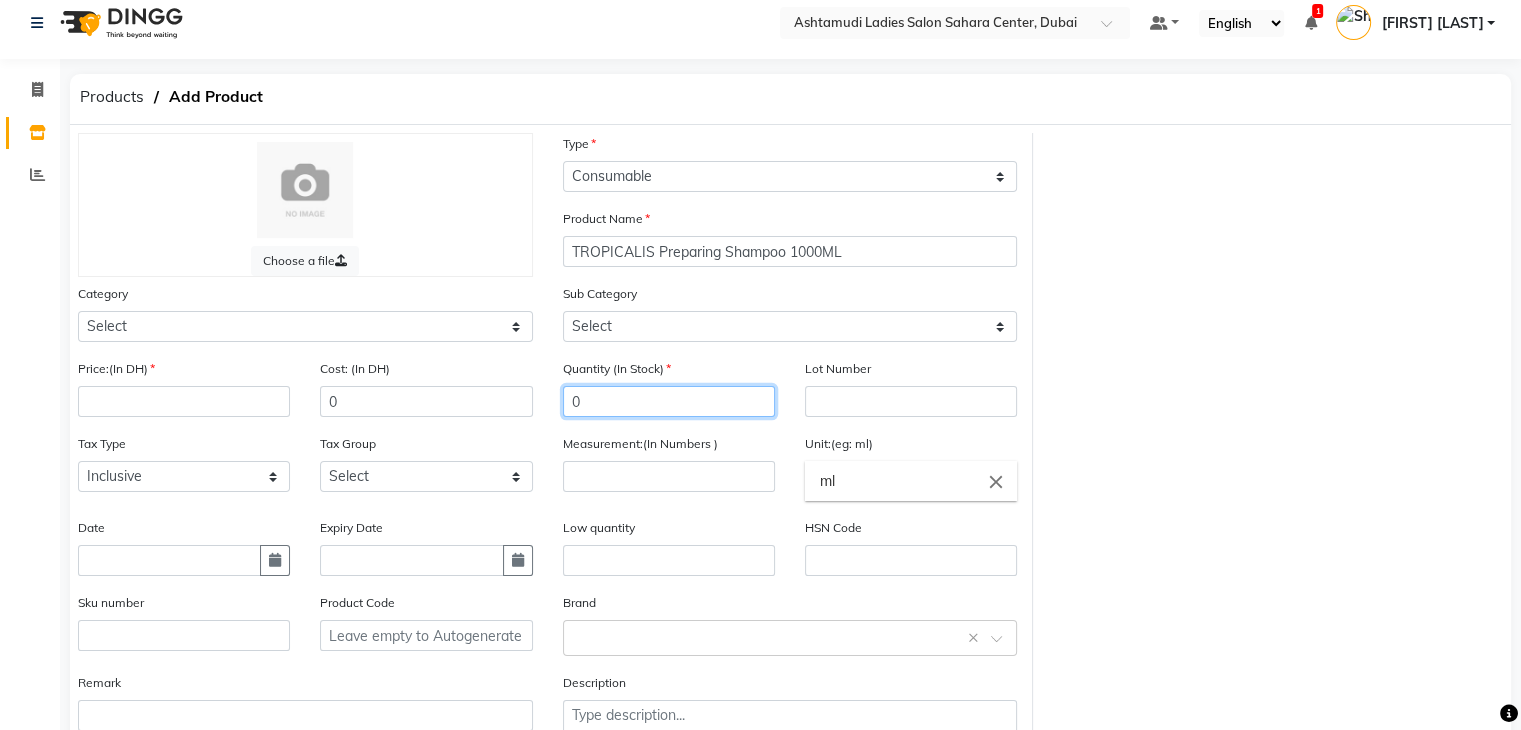 type on "0" 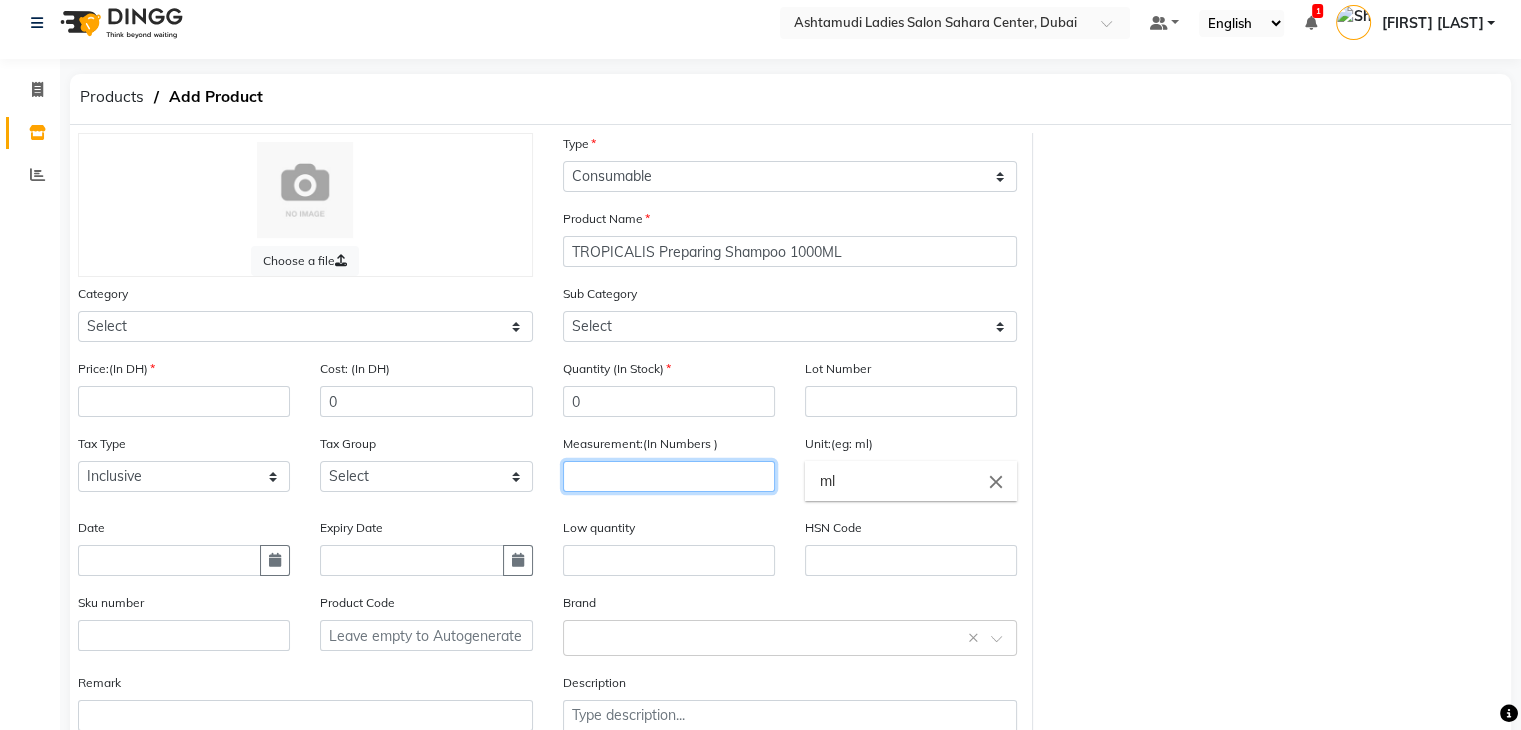 click 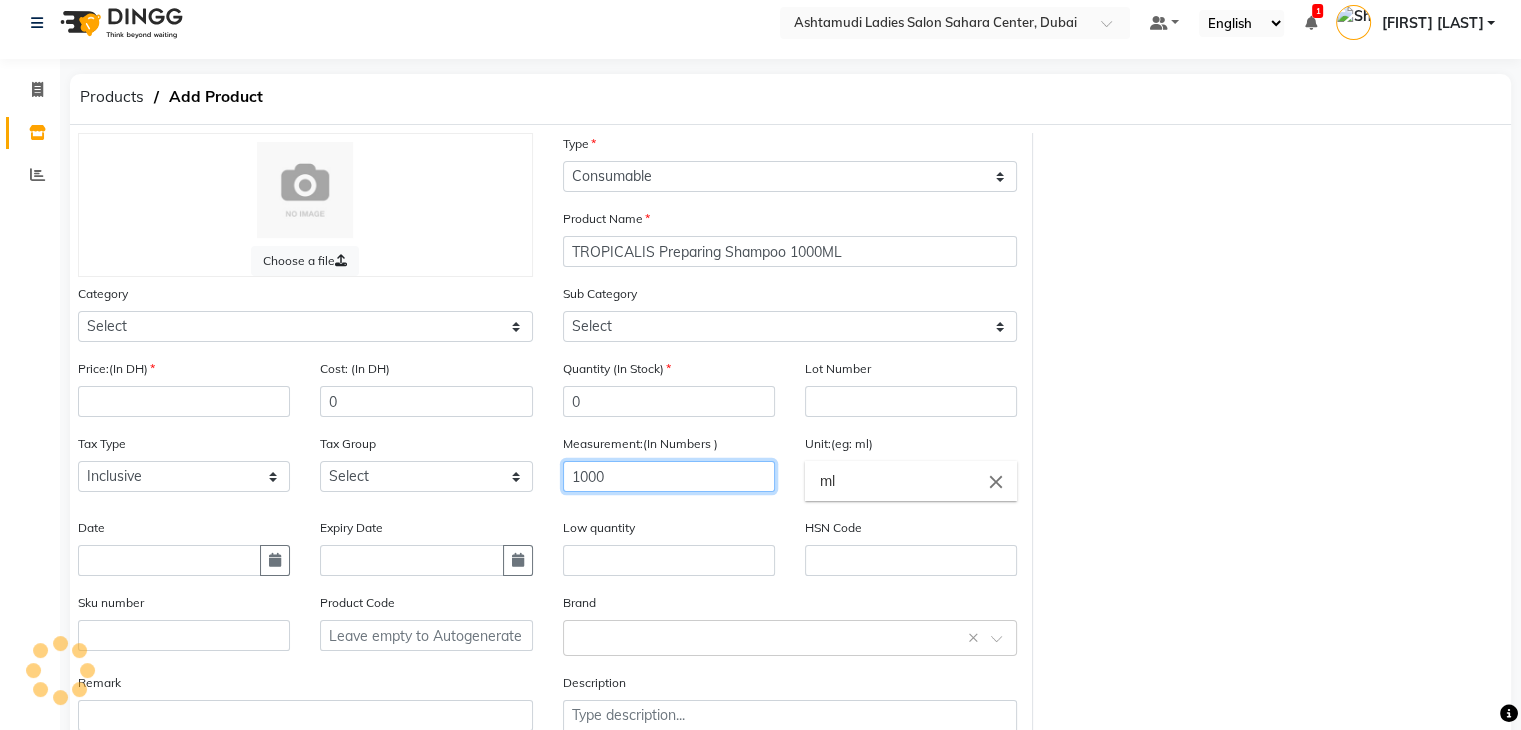 type on "1000" 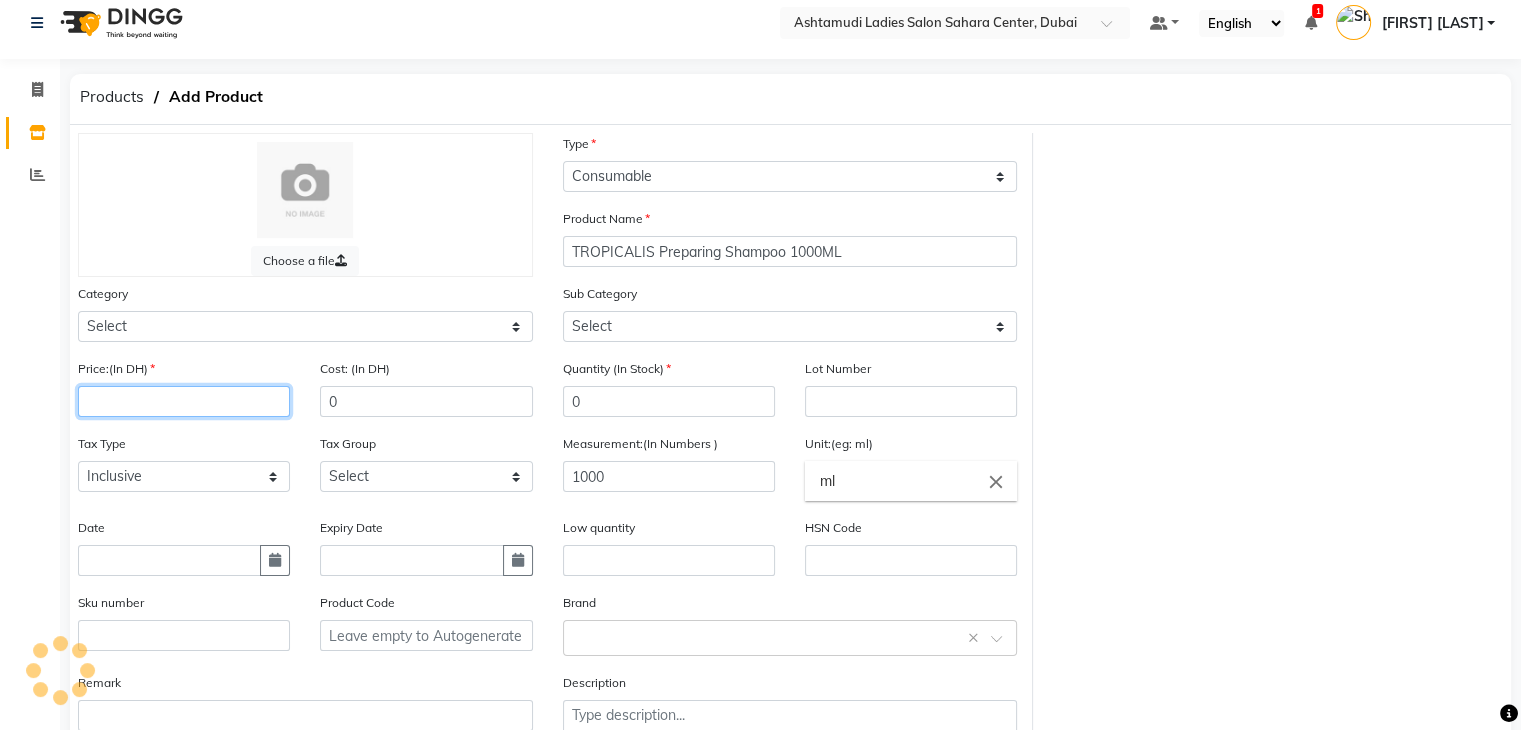 click 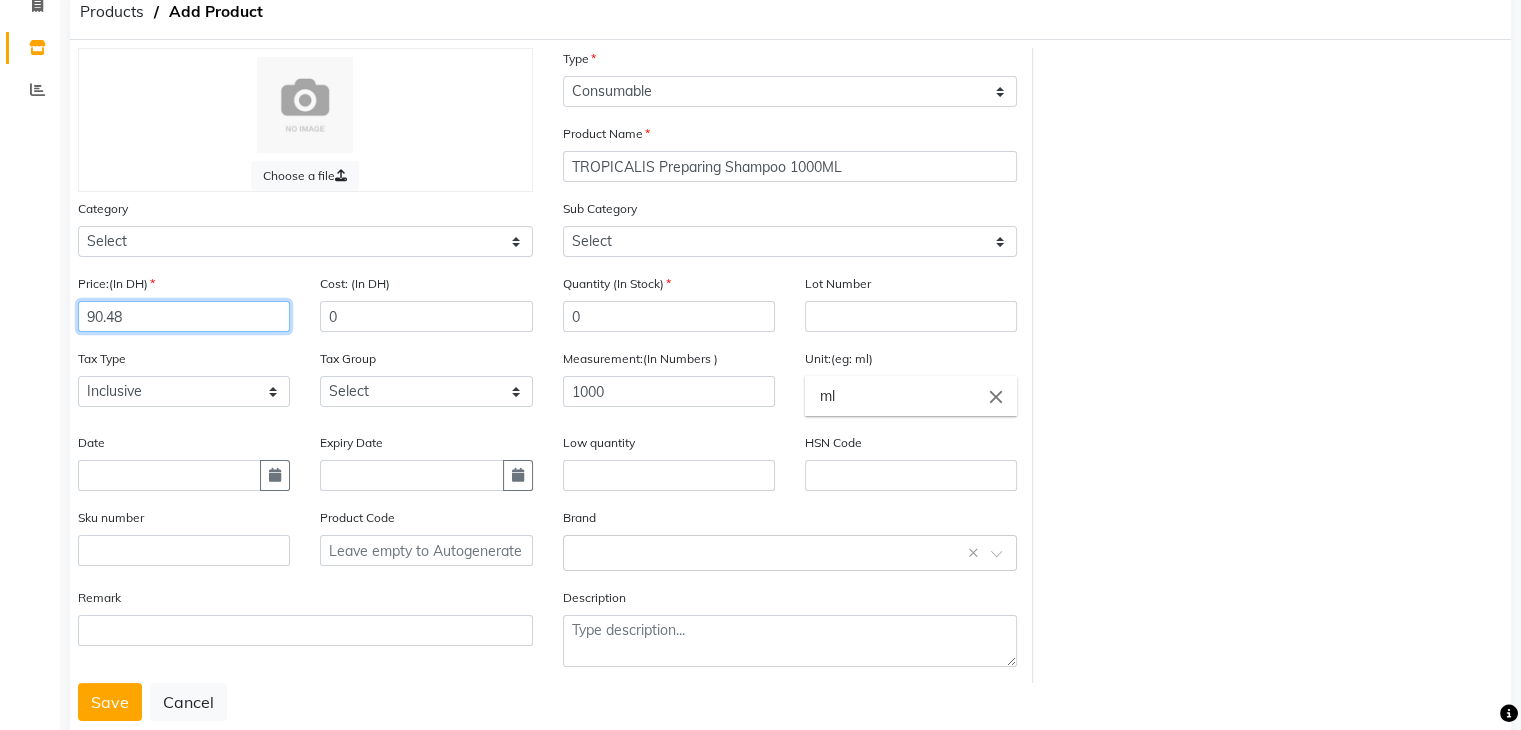 scroll, scrollTop: 156, scrollLeft: 0, axis: vertical 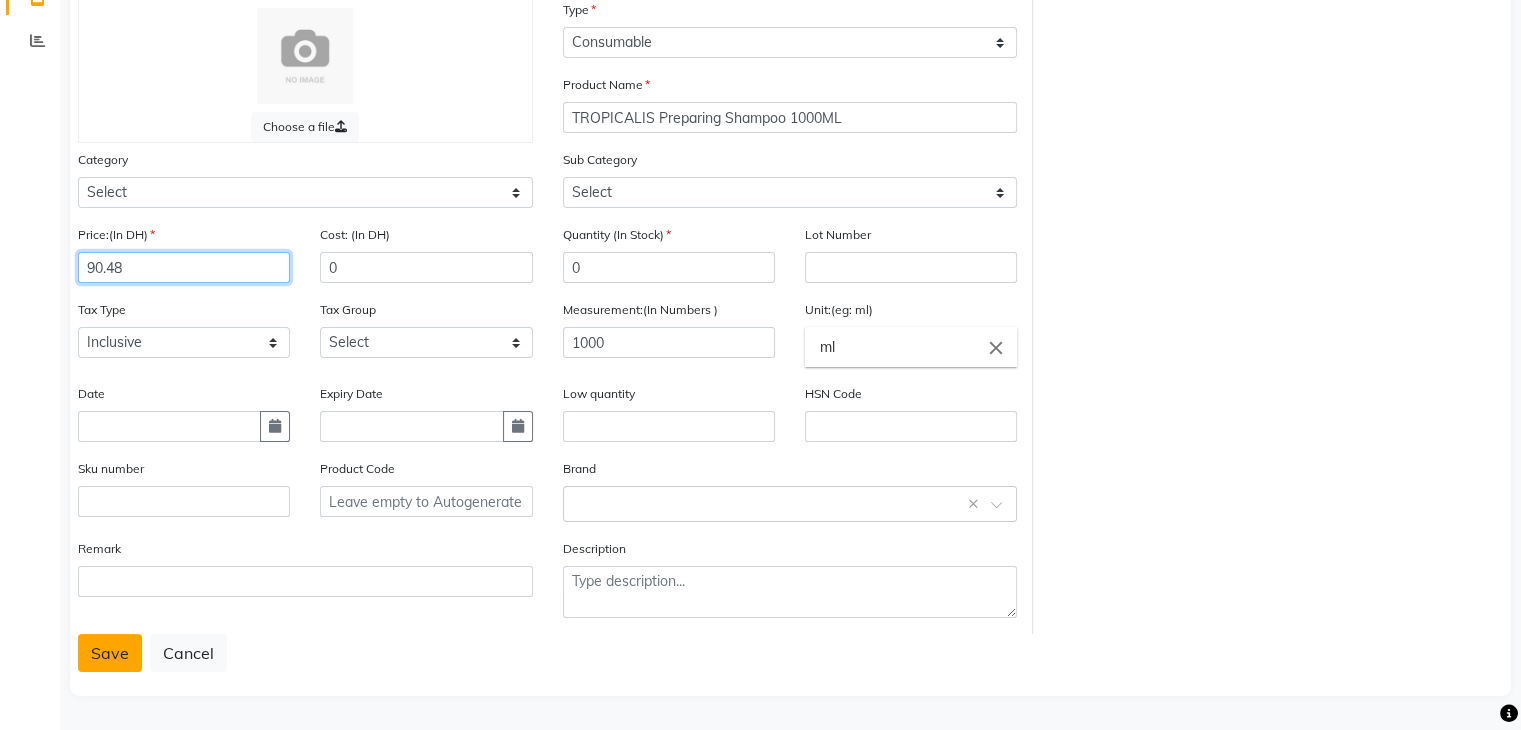type on "90.48" 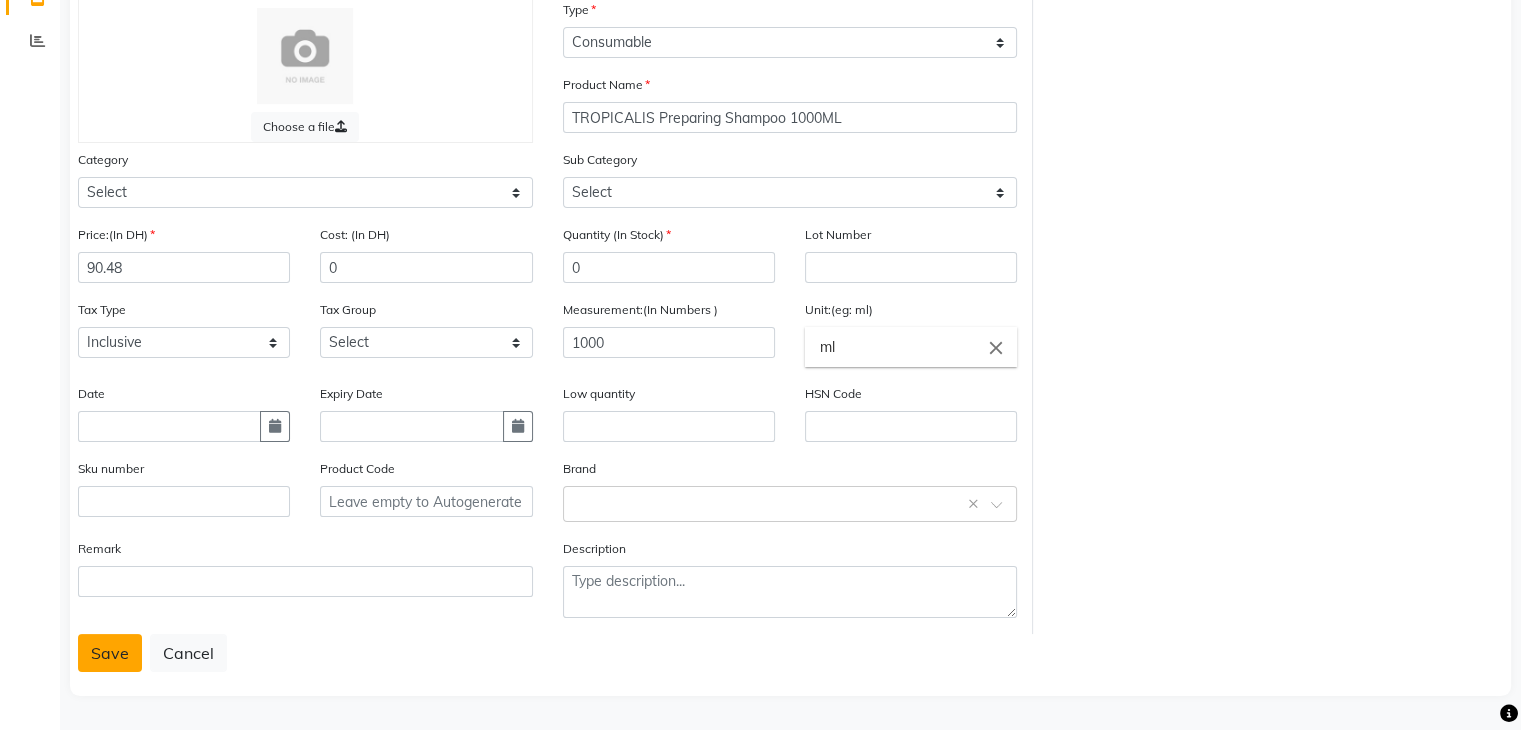 click on "Save" 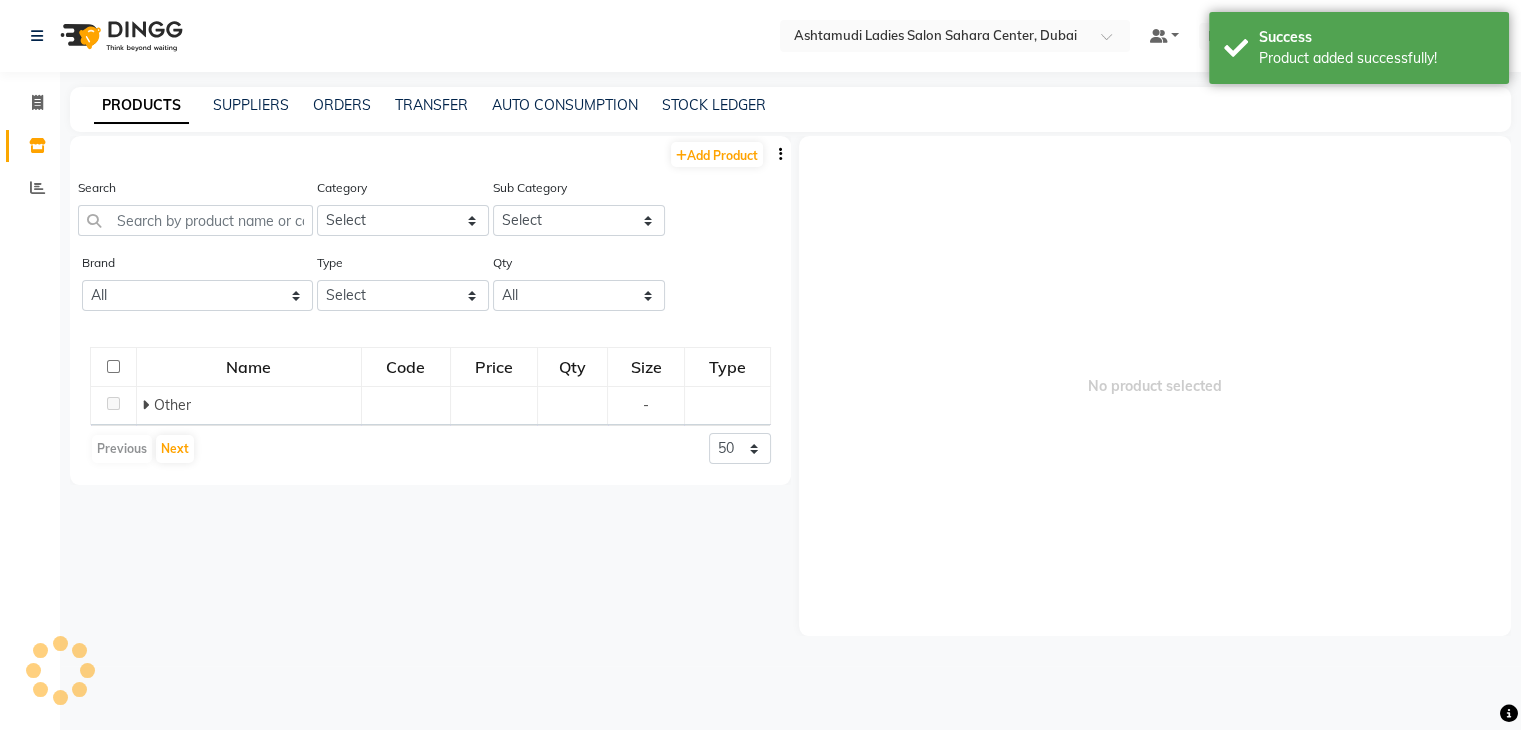 scroll, scrollTop: 0, scrollLeft: 0, axis: both 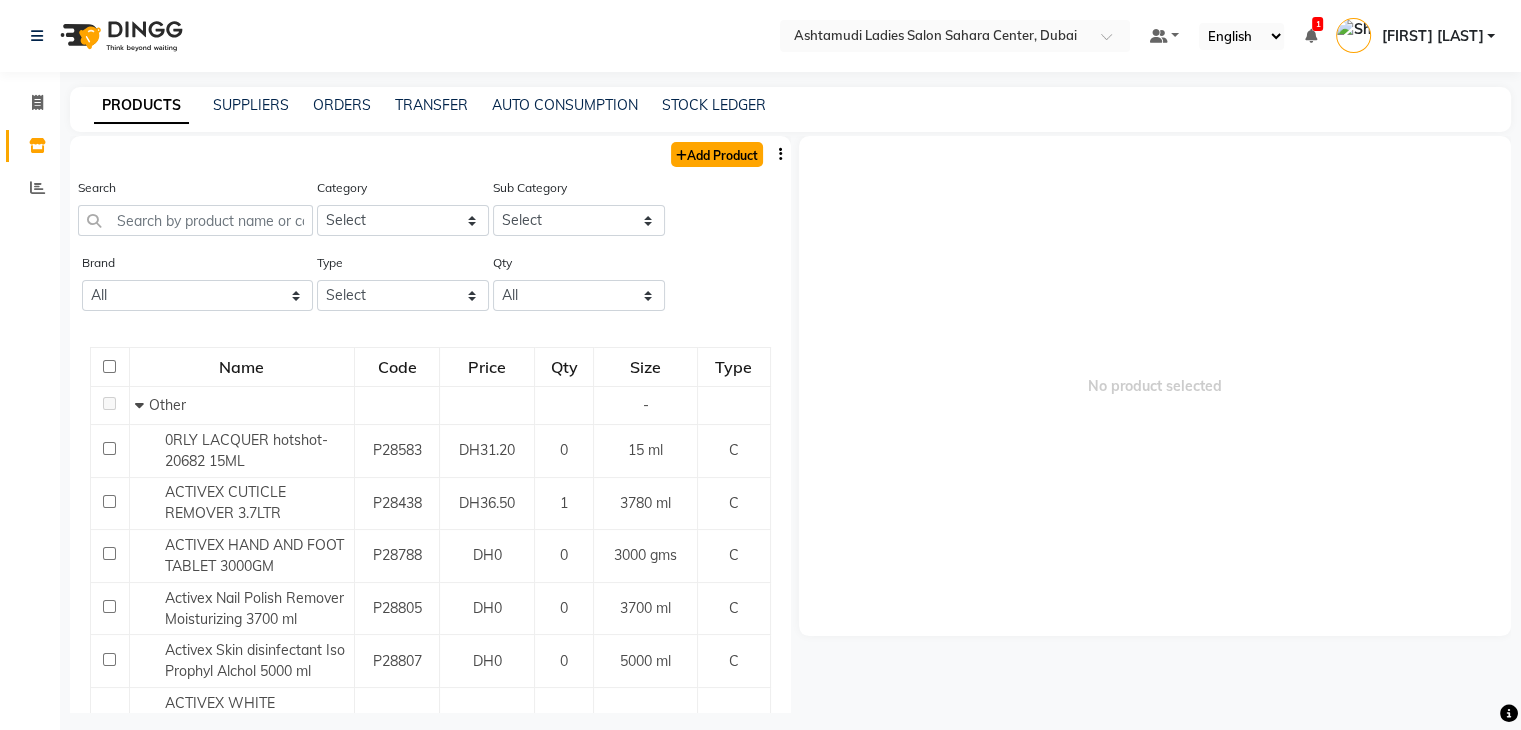 click on "Add Product" 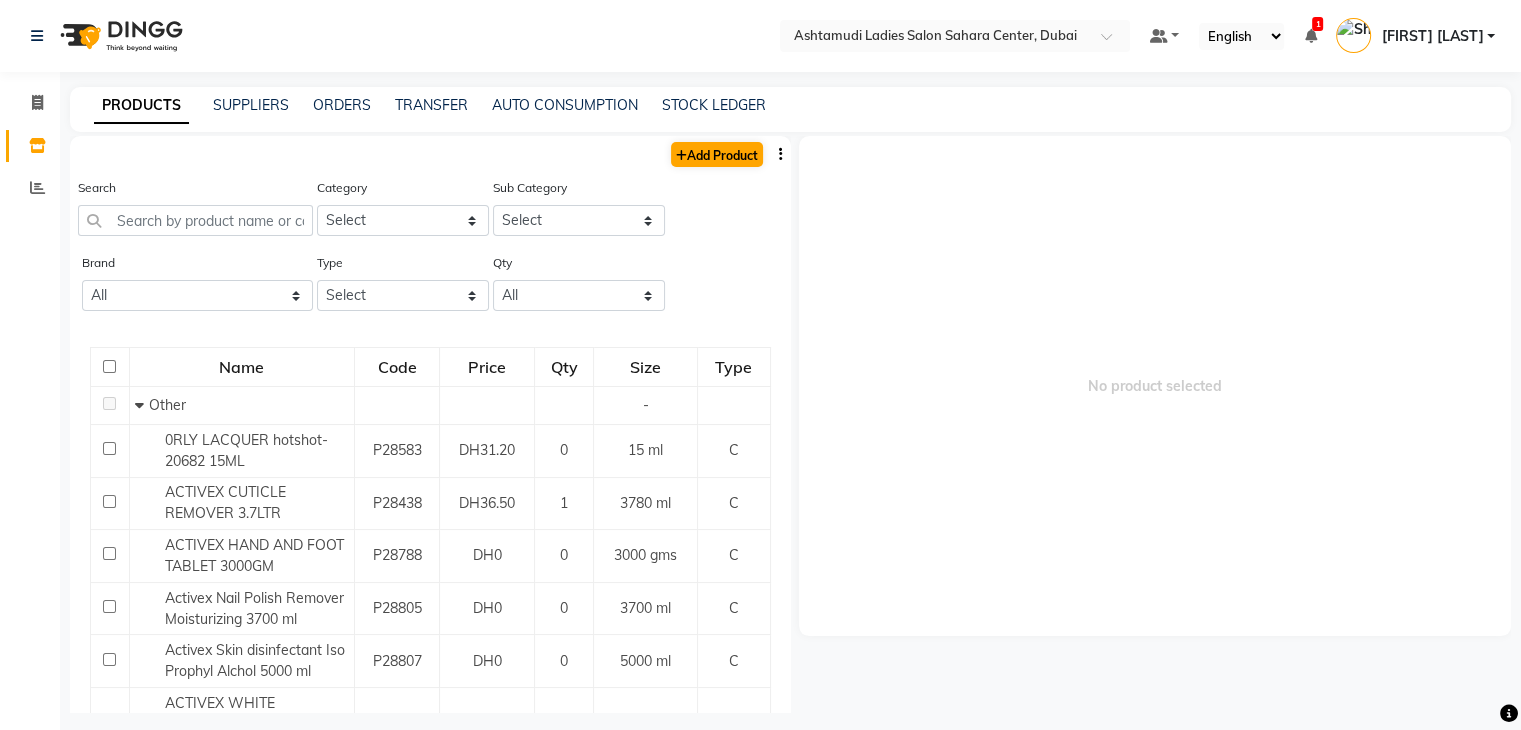 select on "true" 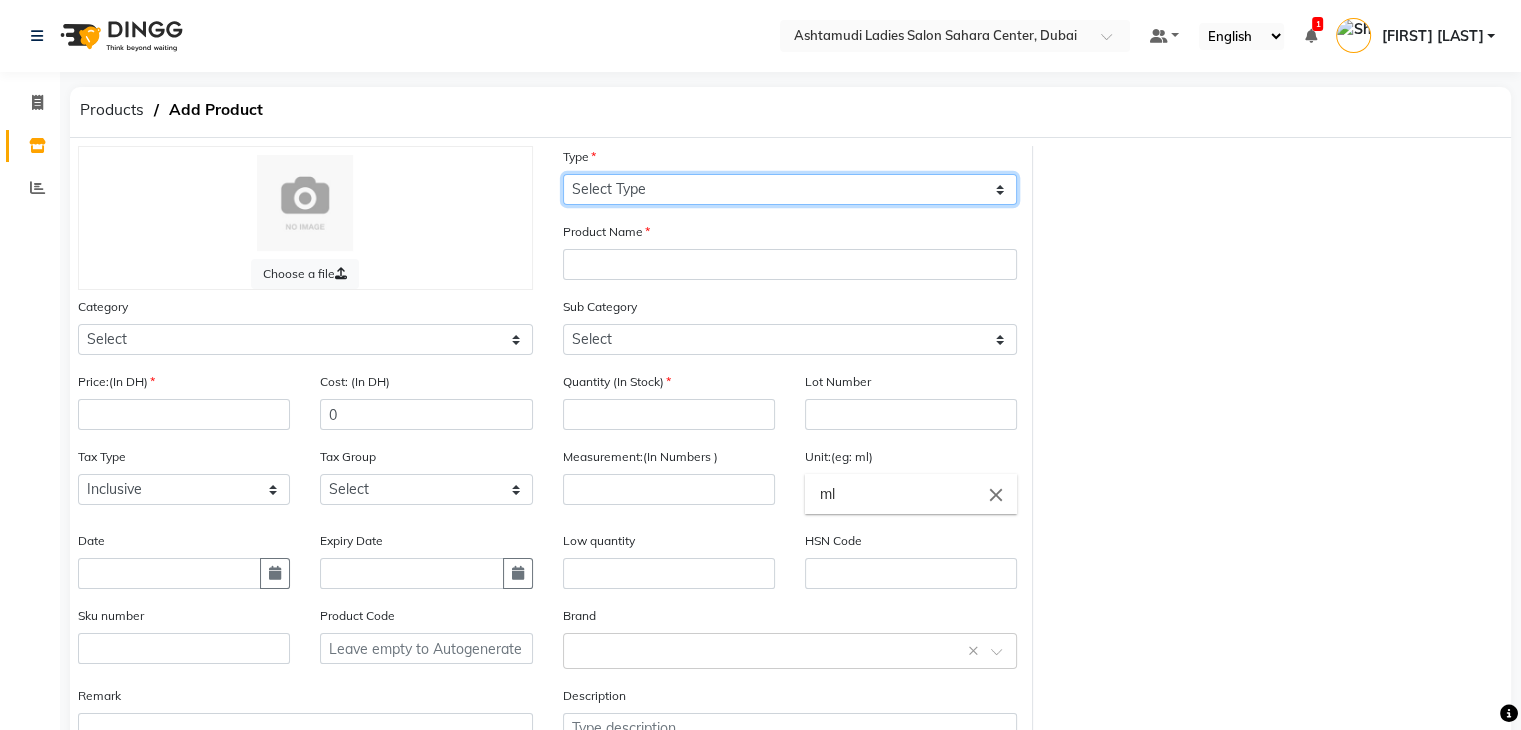 click on "Select Type Both Retail Consumable" 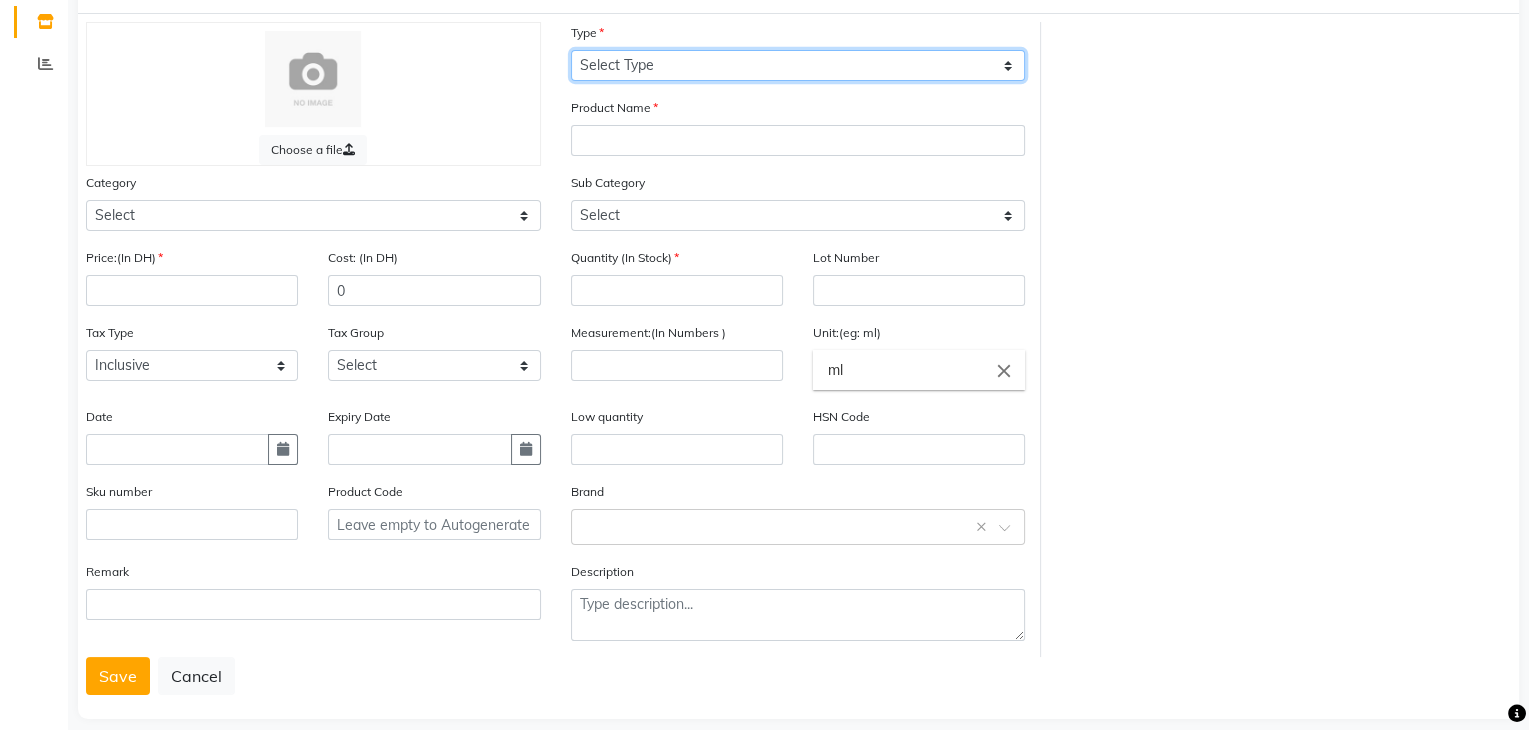 scroll, scrollTop: 156, scrollLeft: 0, axis: vertical 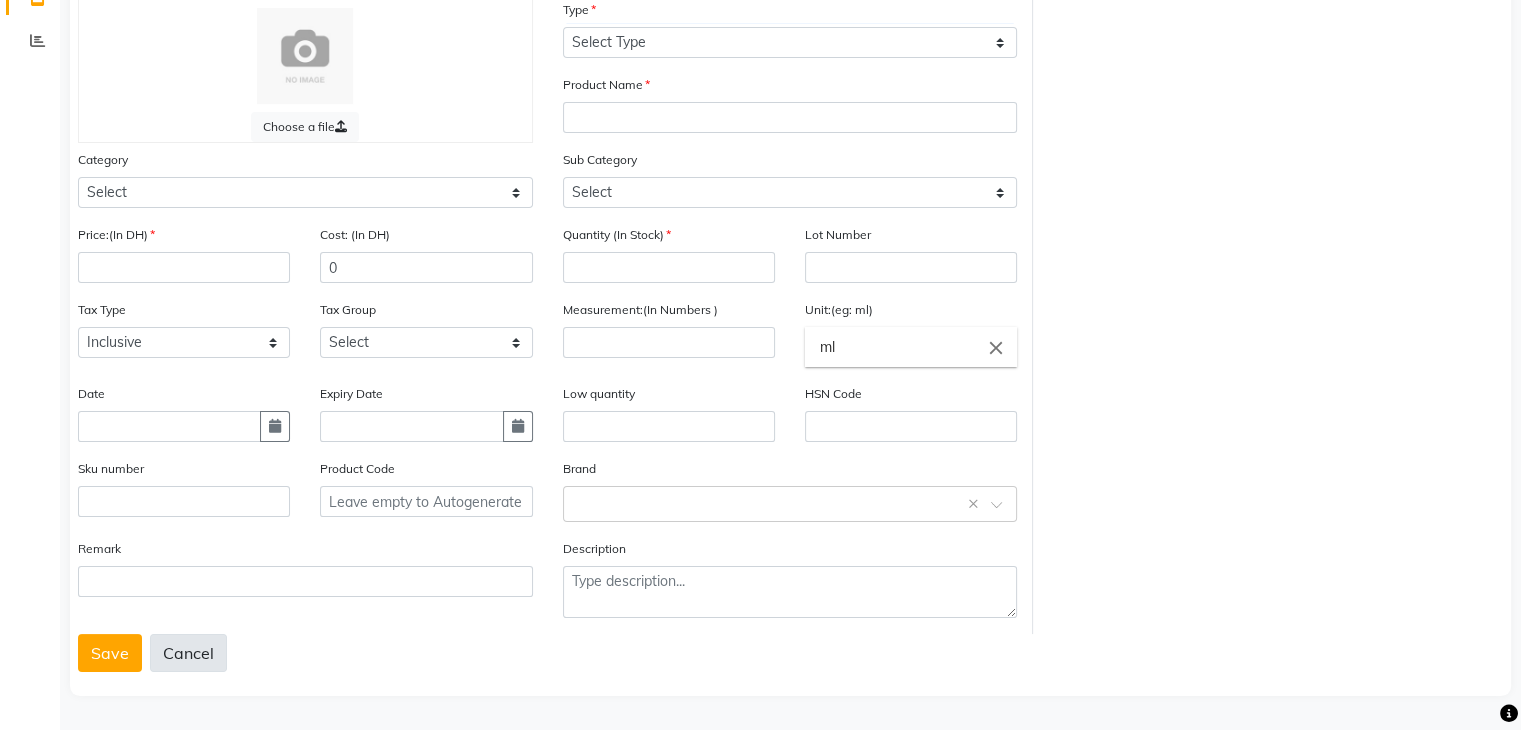 click on "Cancel" 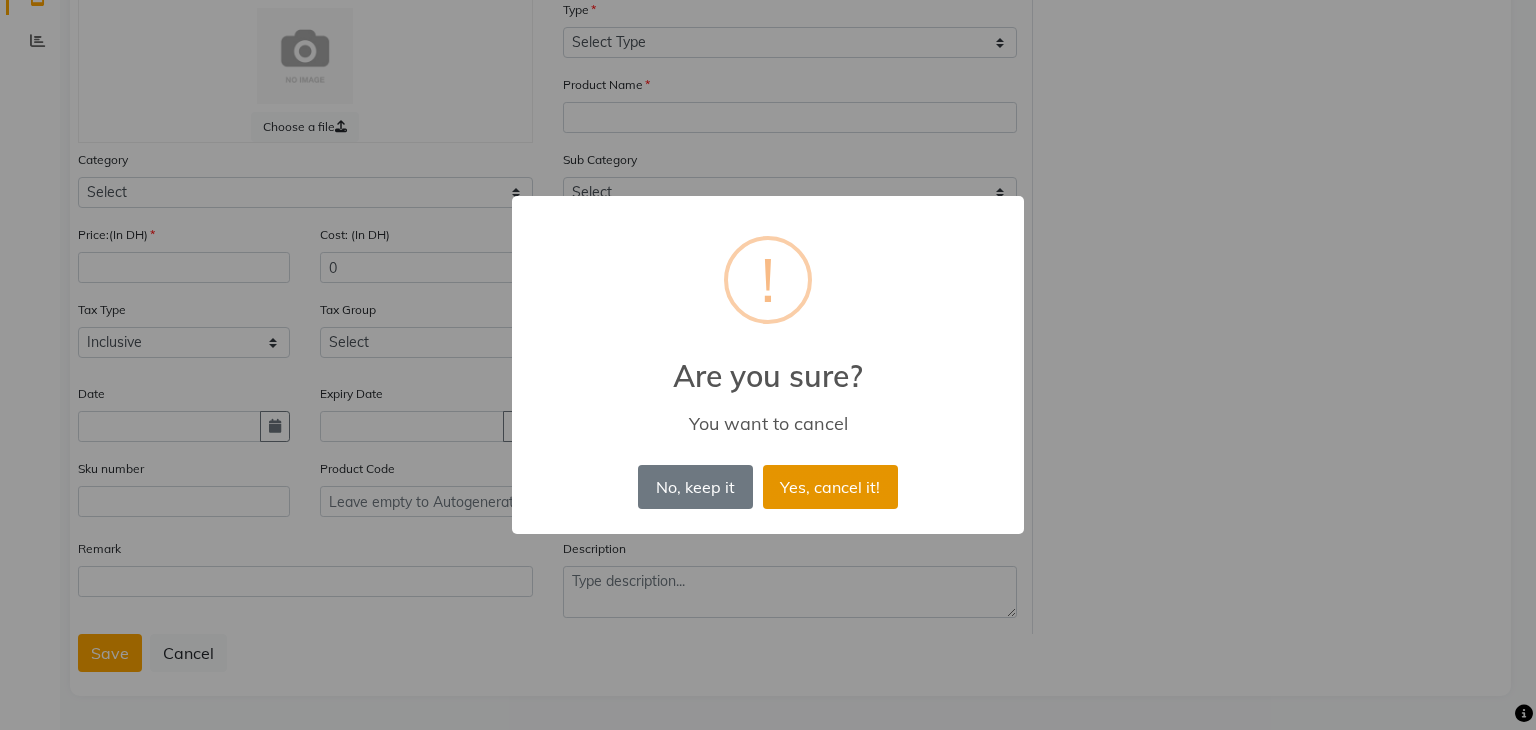 click on "Yes, cancel it!" at bounding box center (830, 487) 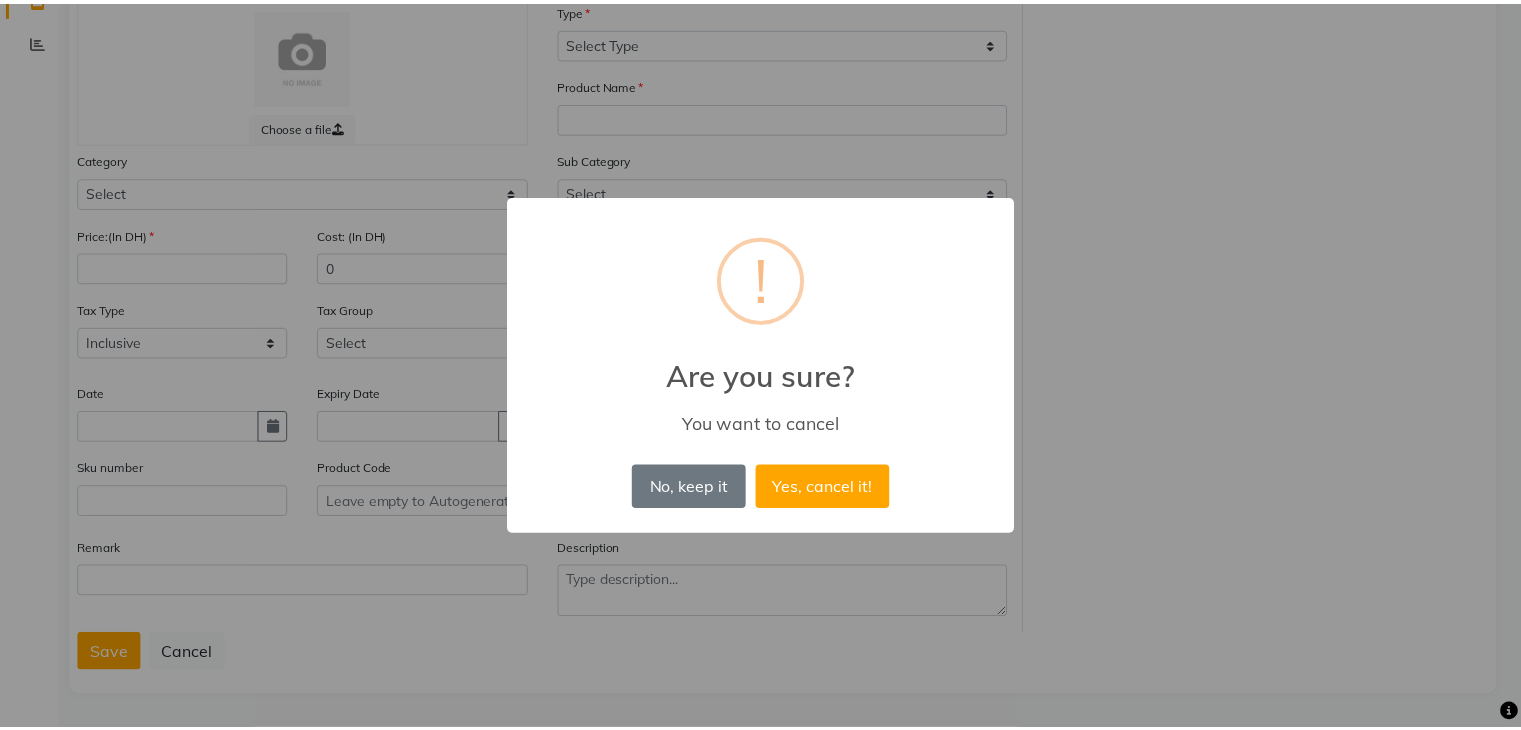 scroll, scrollTop: 0, scrollLeft: 0, axis: both 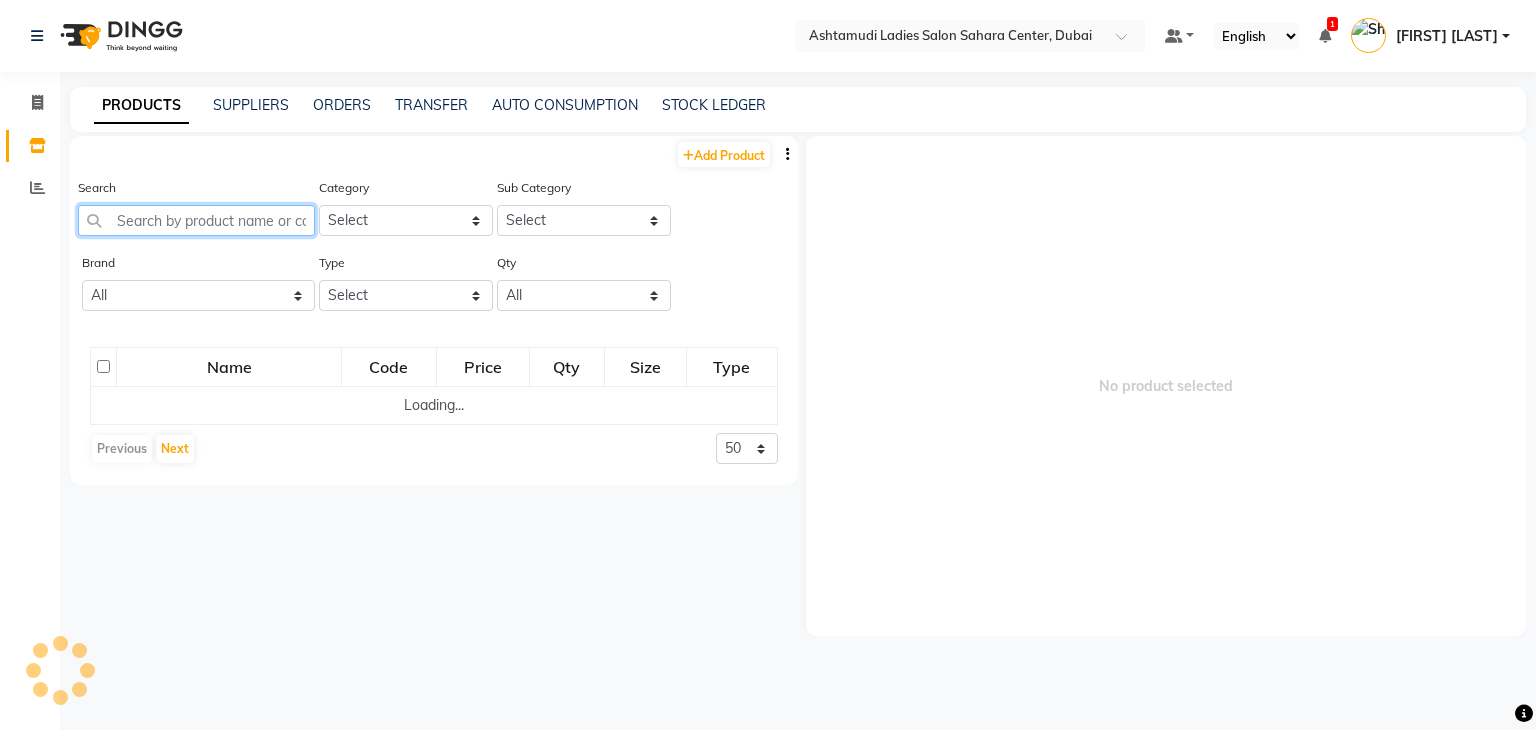 click 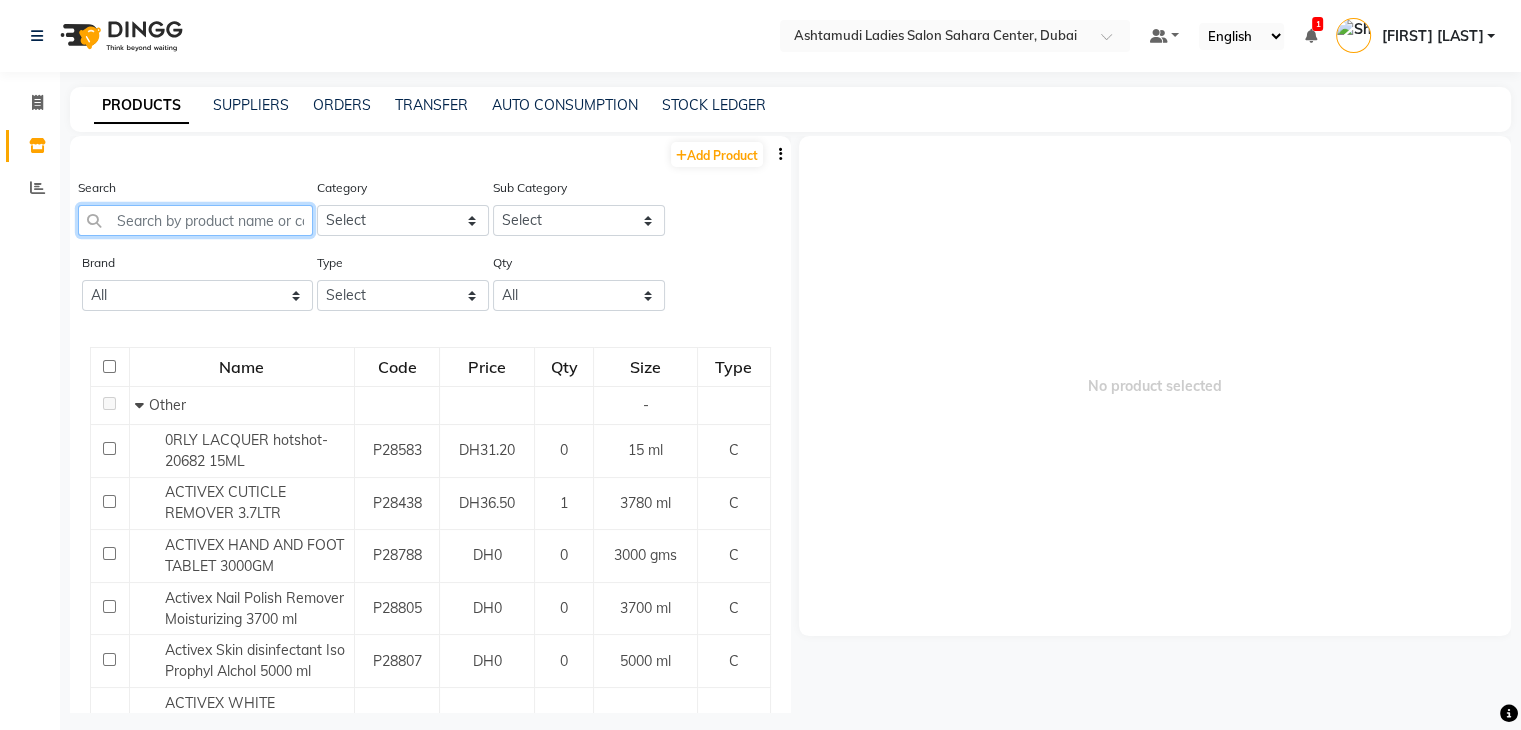 paste on "Floractive Profissional W 1 Shampoo 1000 ml" 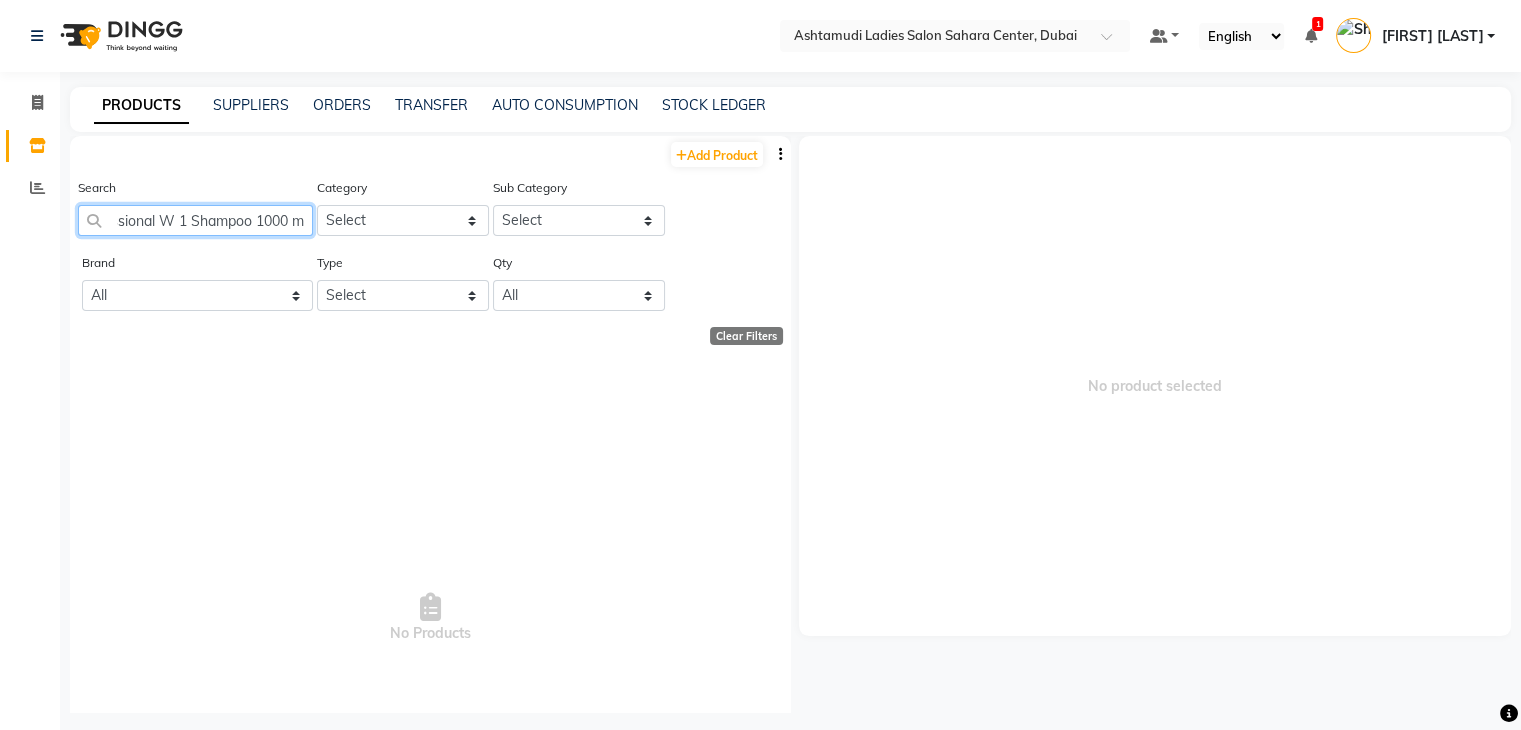 scroll, scrollTop: 0, scrollLeft: 109, axis: horizontal 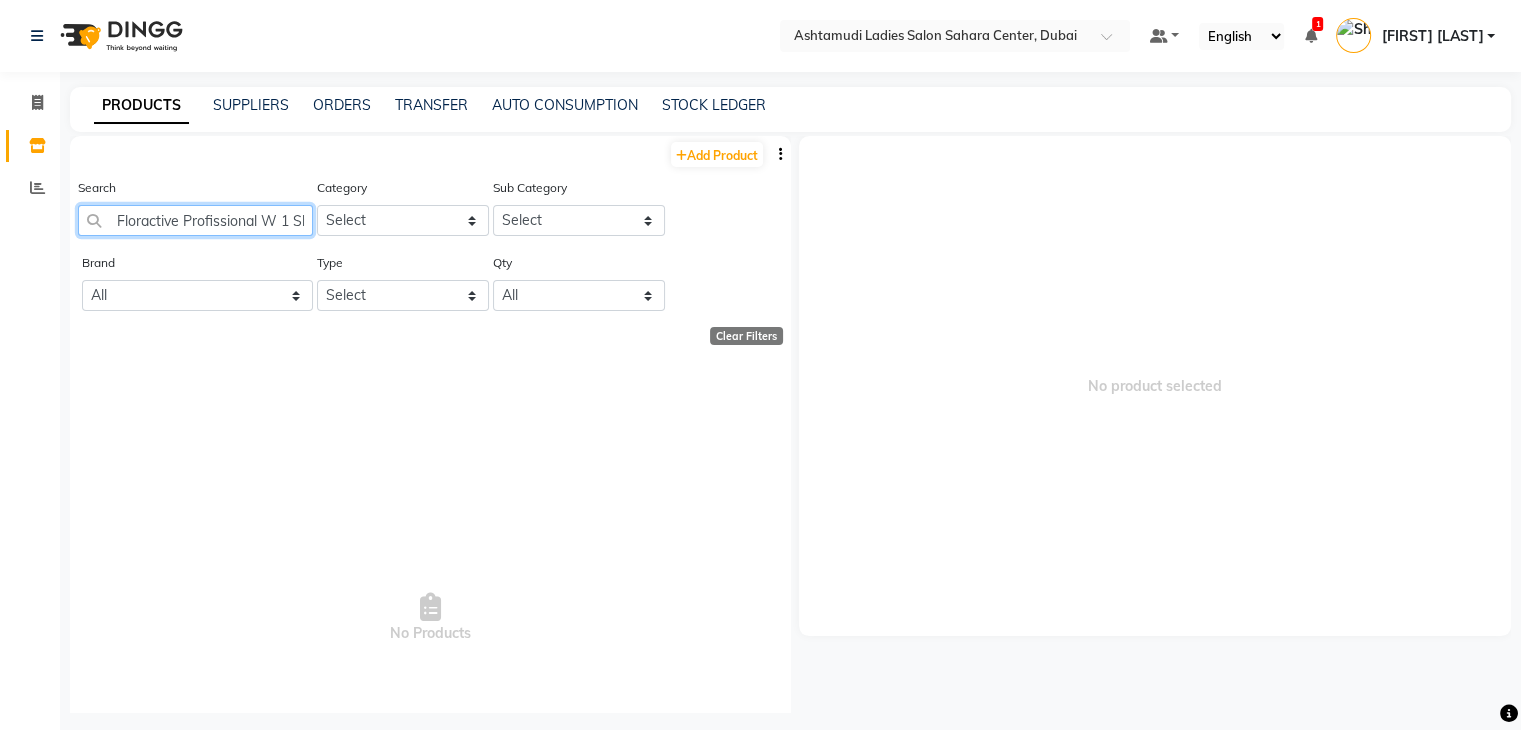 click on "Floractive Profissional W 1 Shampoo 1000" 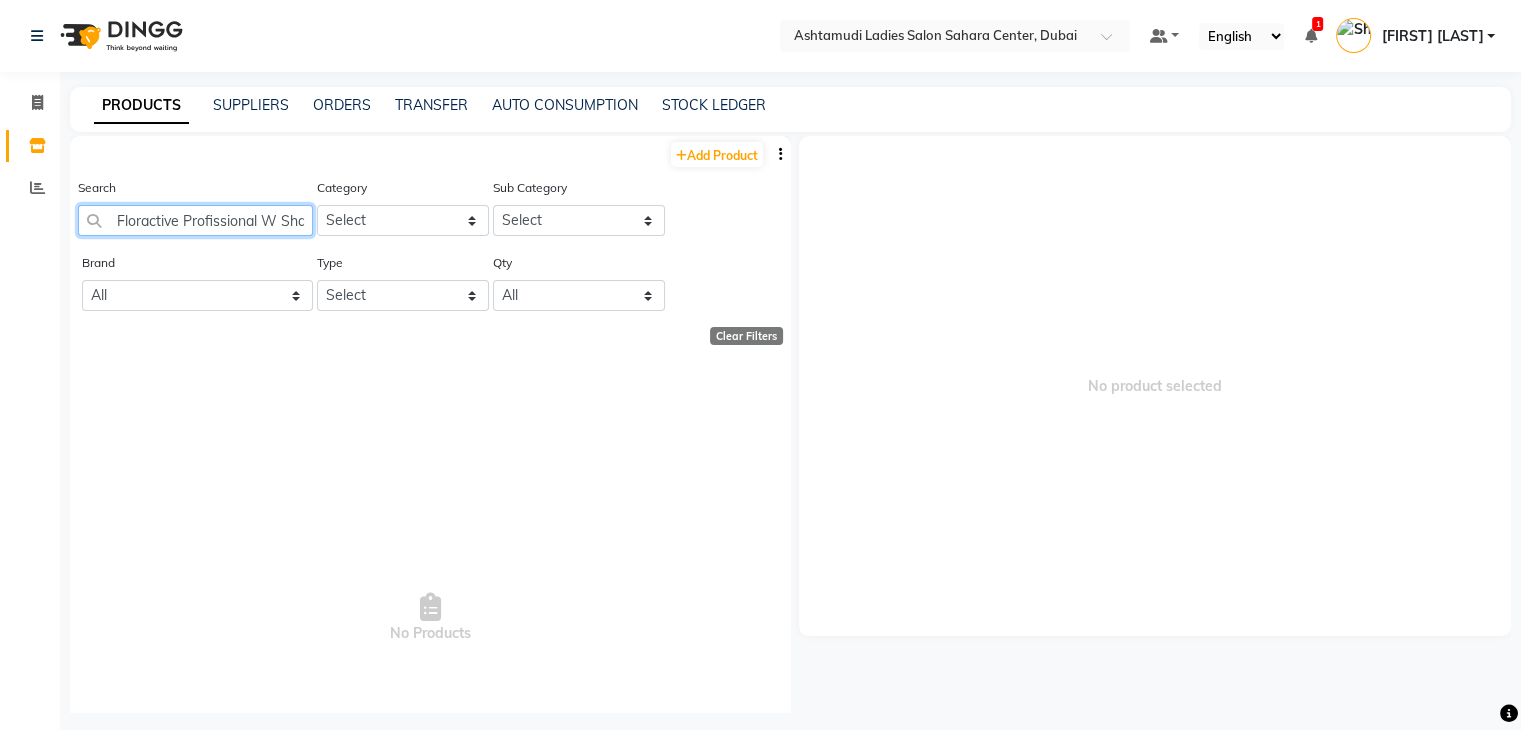 click on "Floractive Profissional W Shampoo 1000" 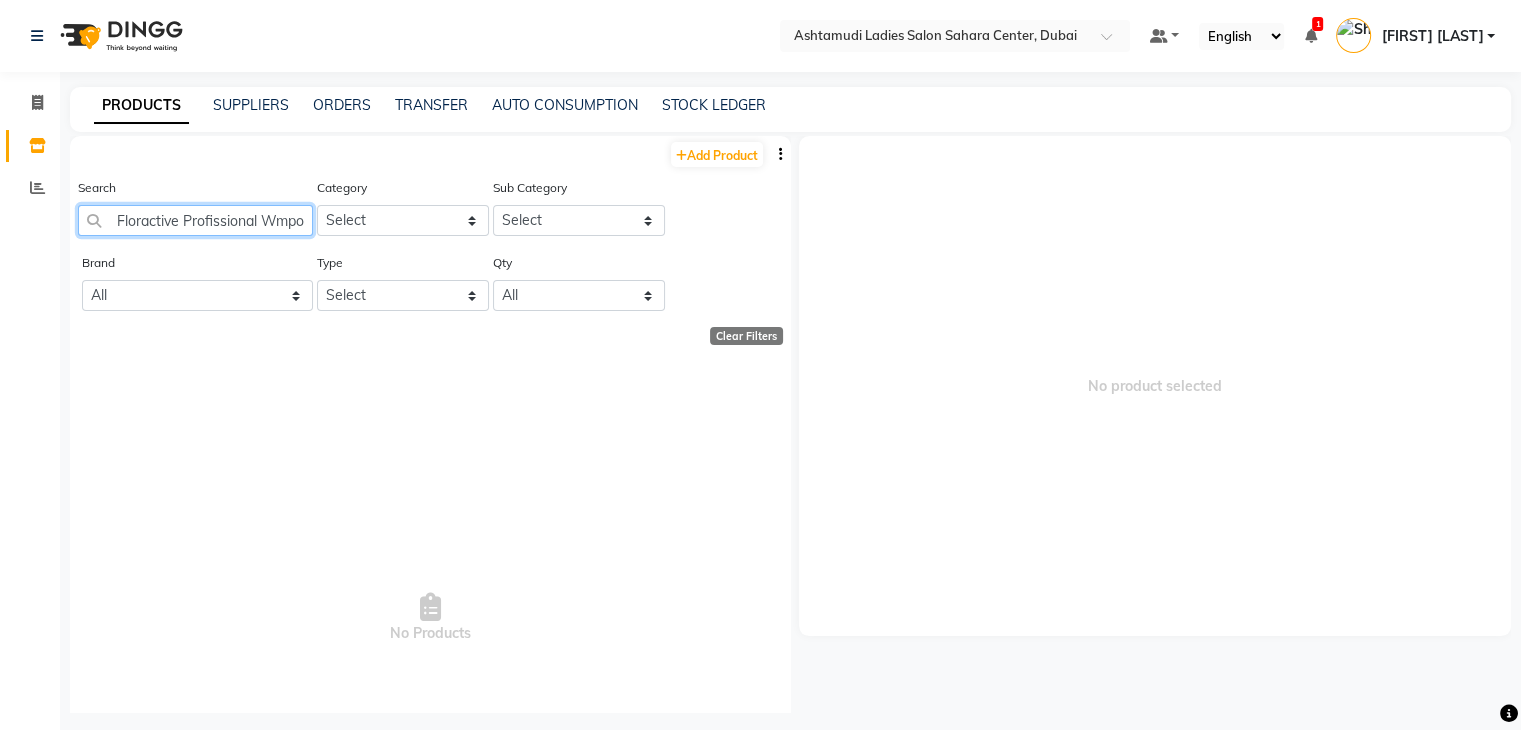 click on "Floractive Profissional Wmpoo 1000" 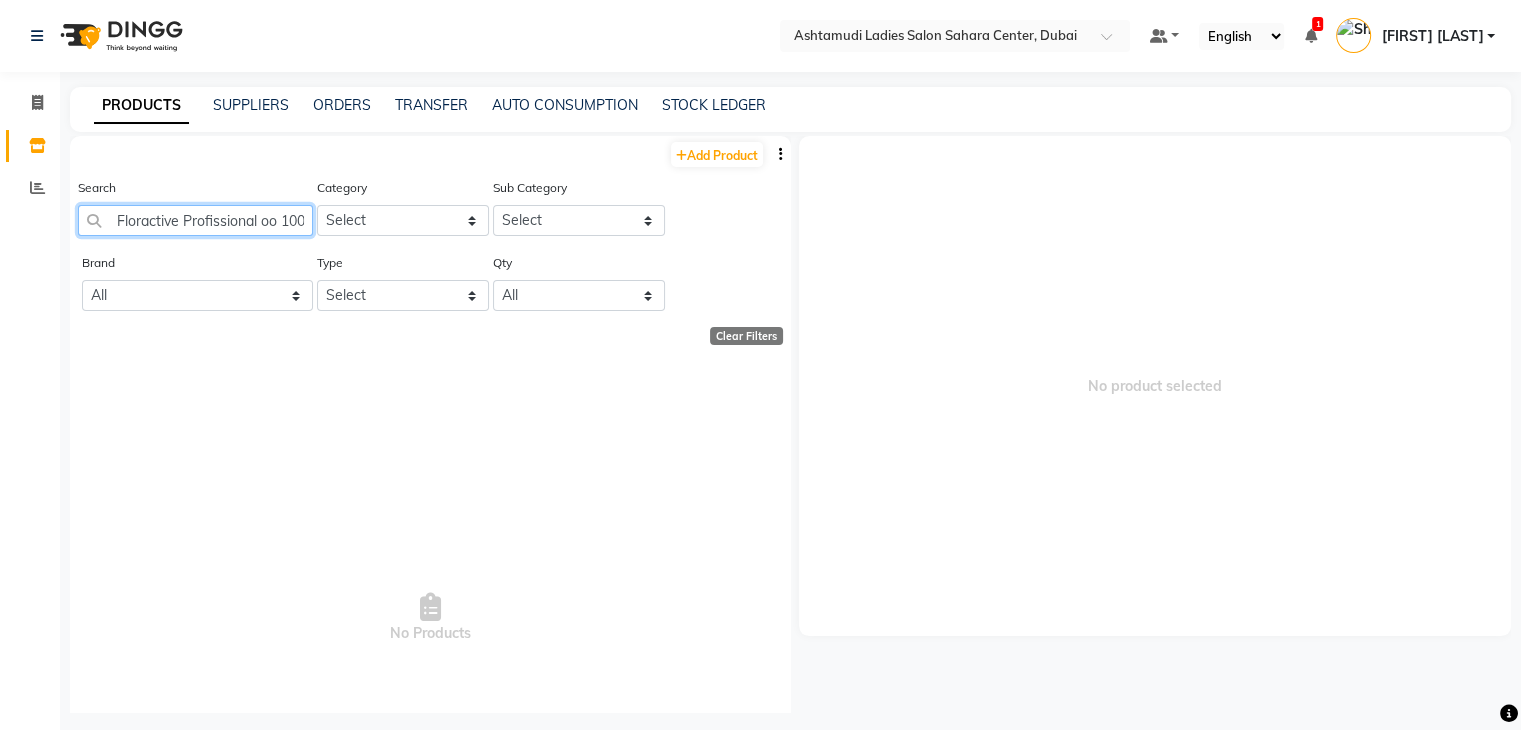 click on "Floractive Profissional oo 1000" 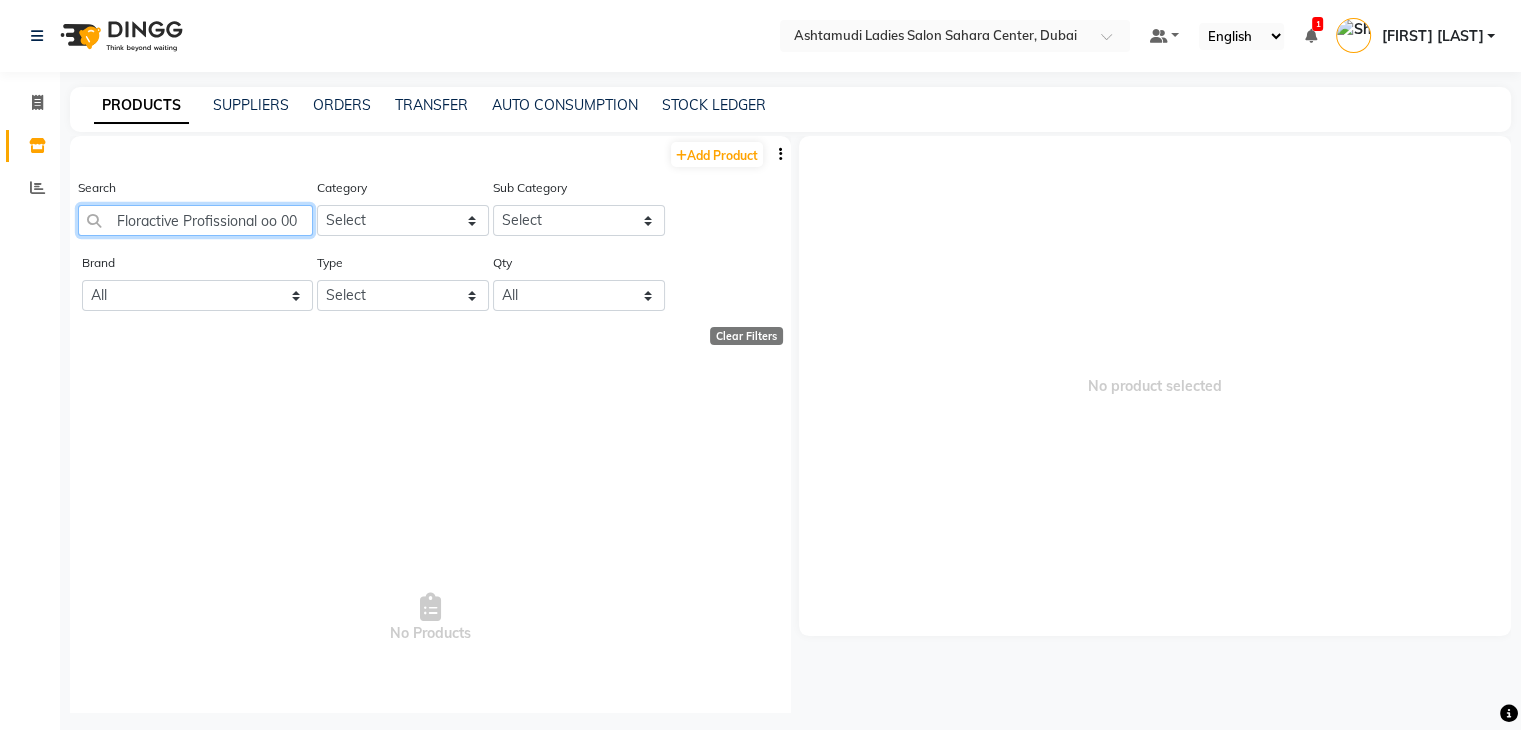click on "Floractive Profissional oo 00" 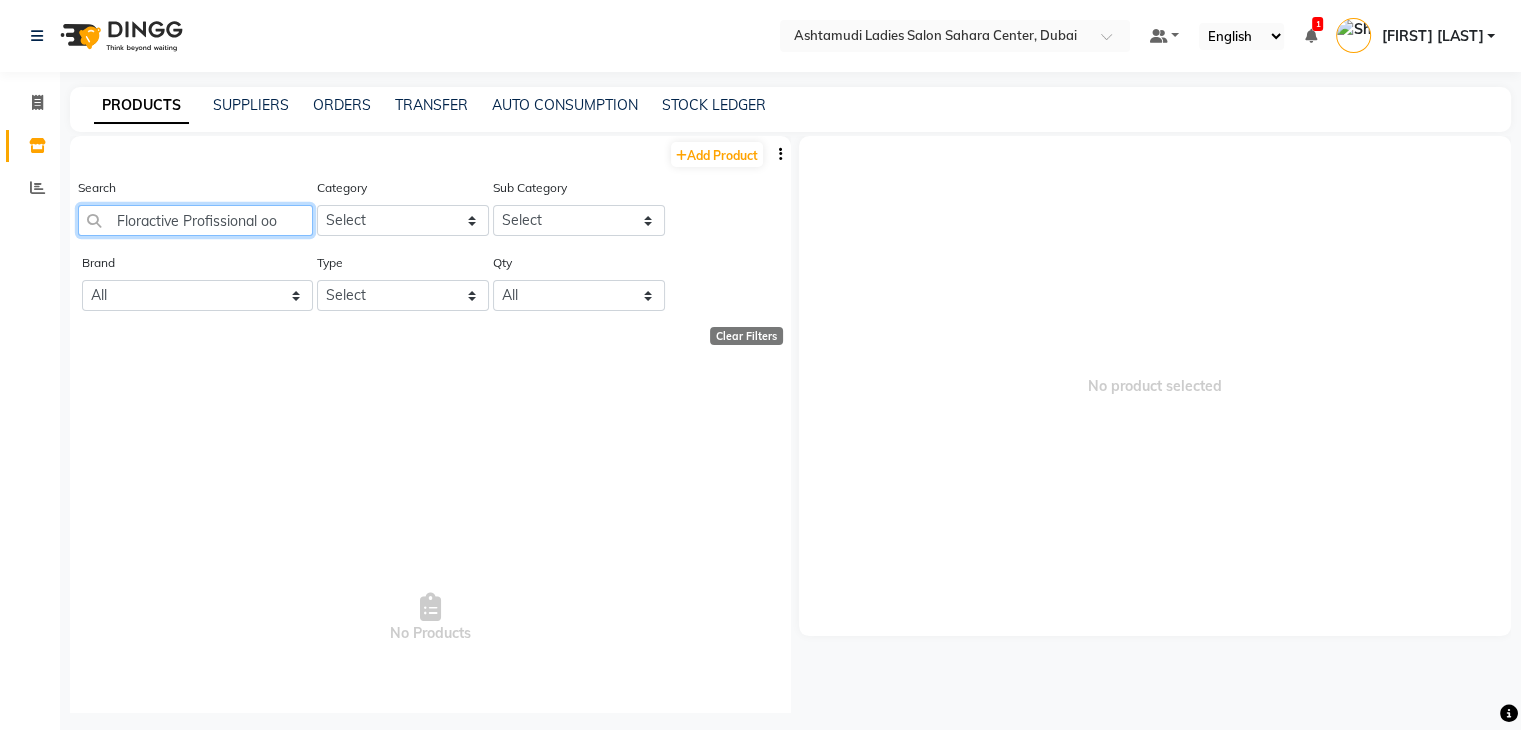 click on "Floractive Profissional oo" 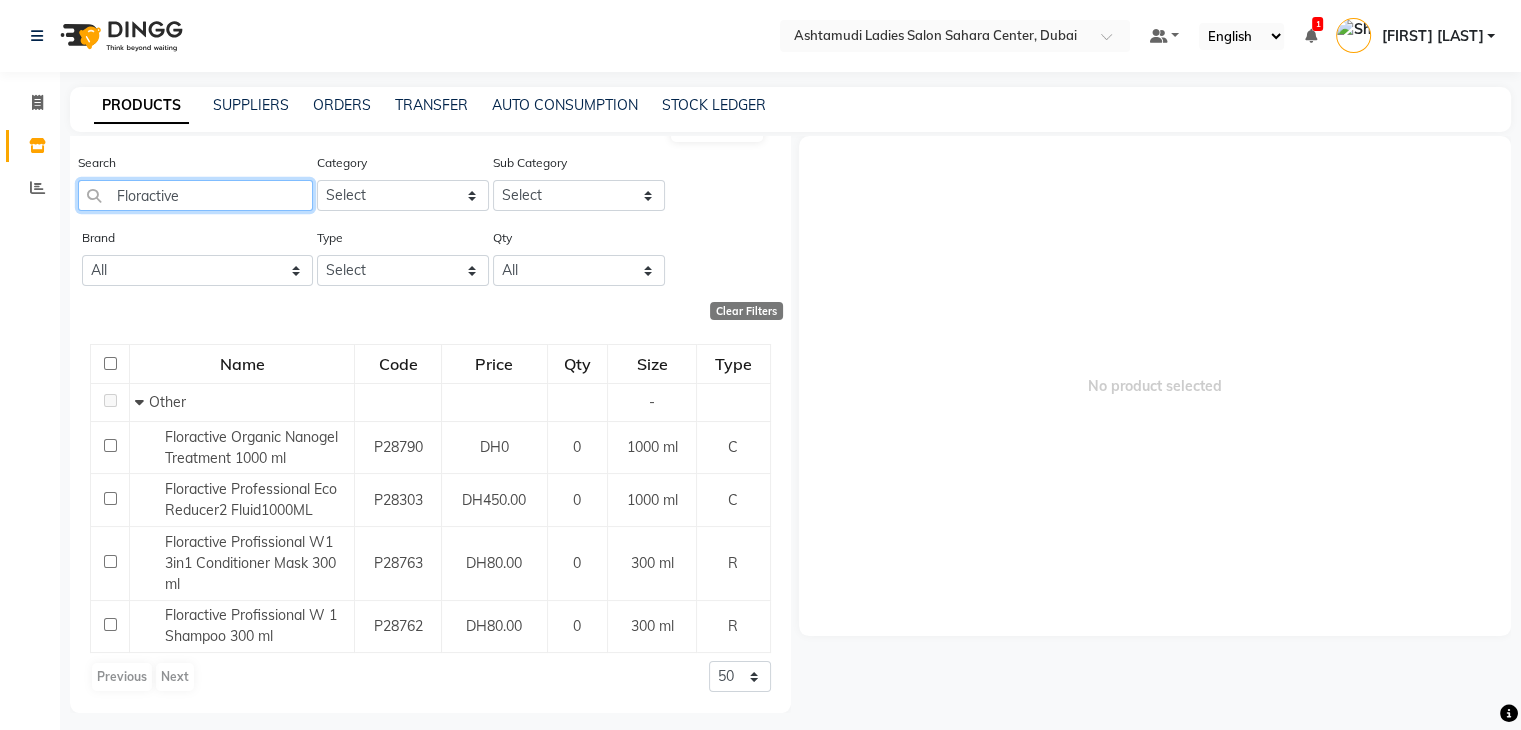 scroll, scrollTop: 0, scrollLeft: 0, axis: both 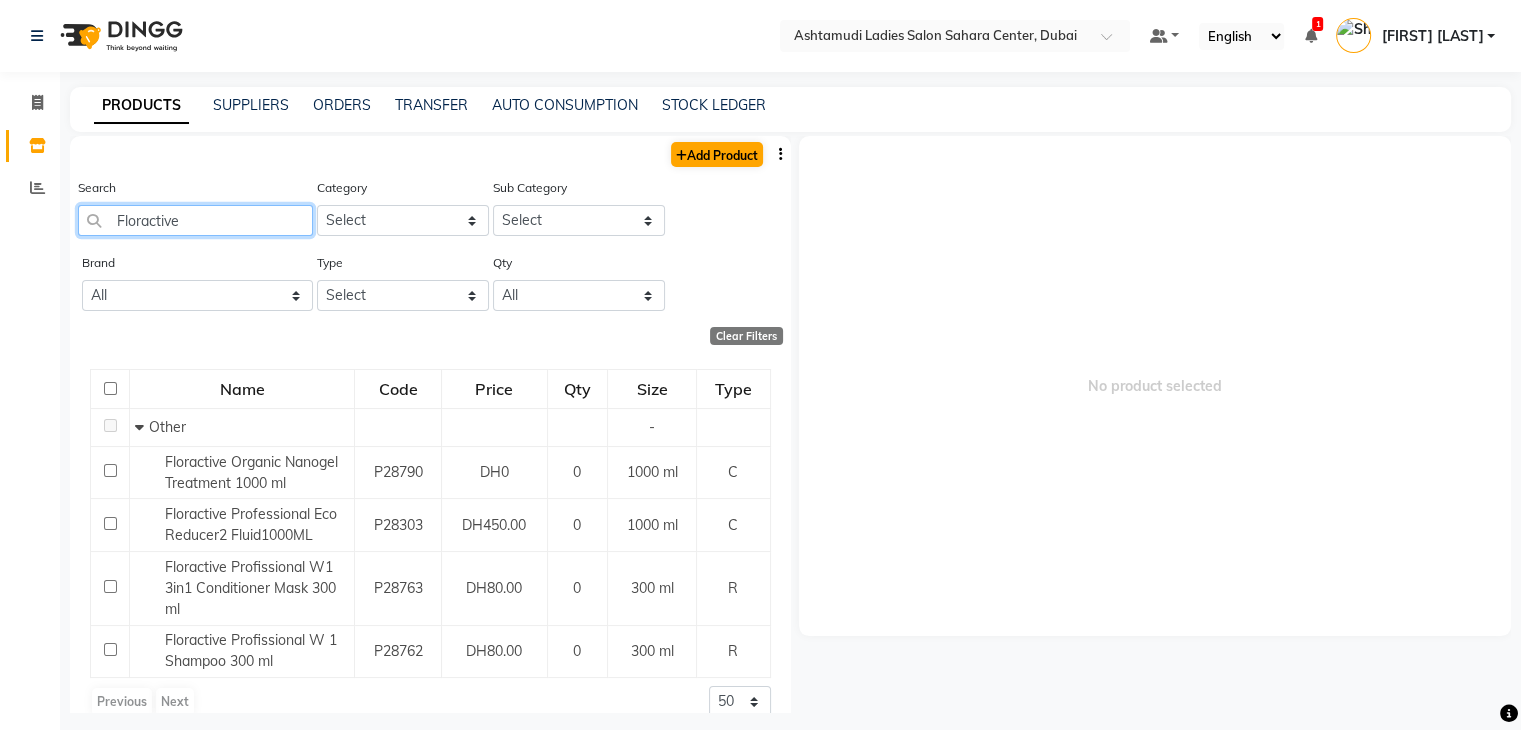 type on "Floractive" 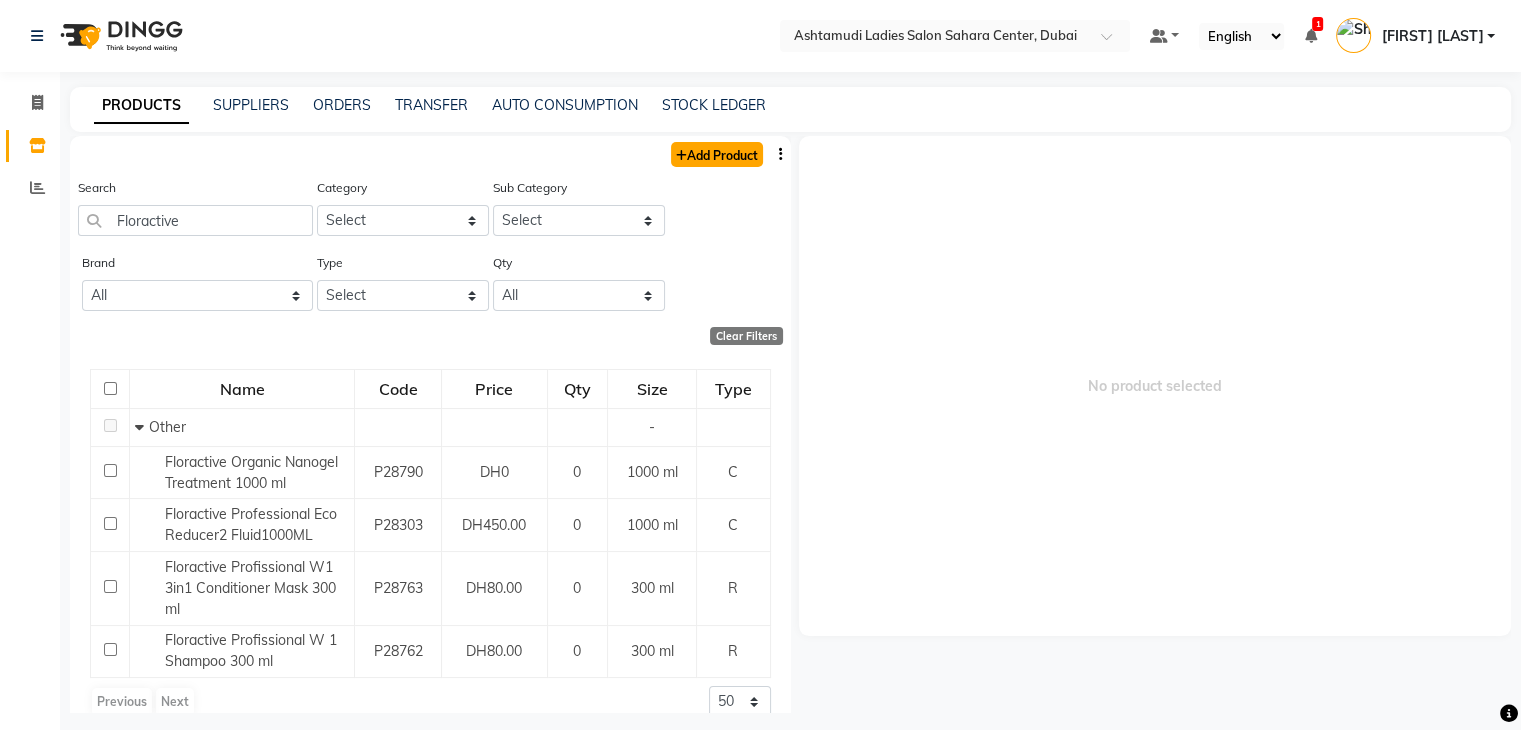 click on "Add Product" 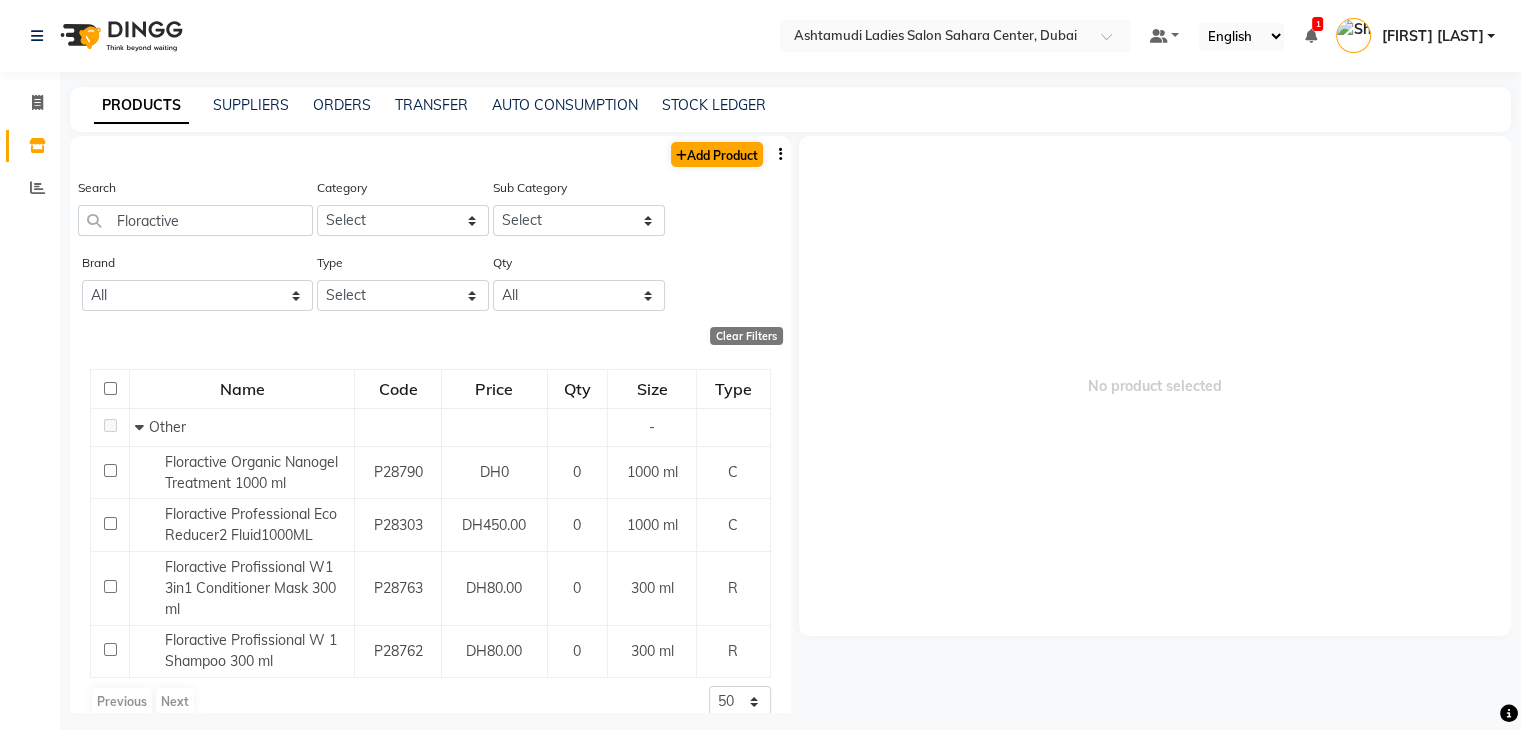 select on "true" 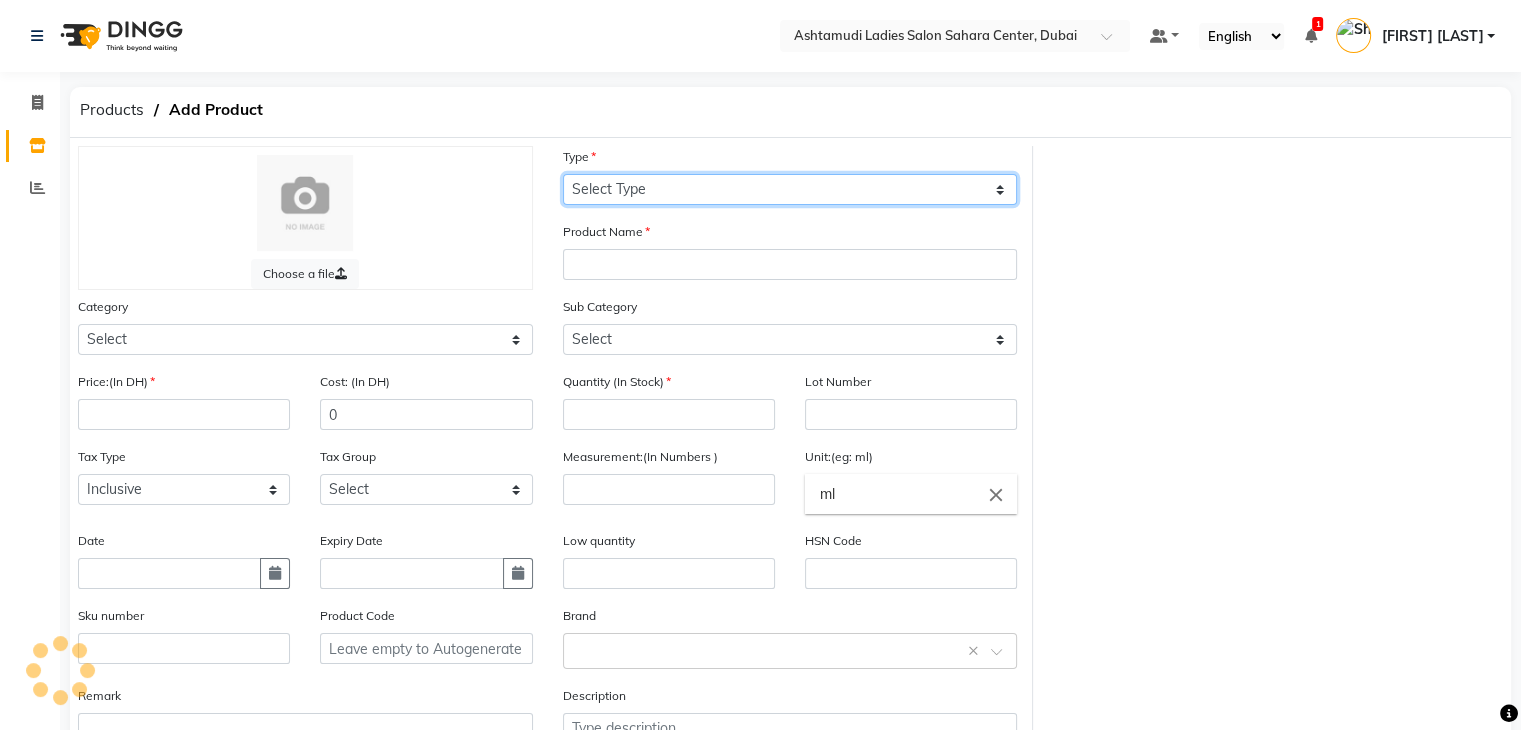 click on "Select Type Both Retail Consumable" 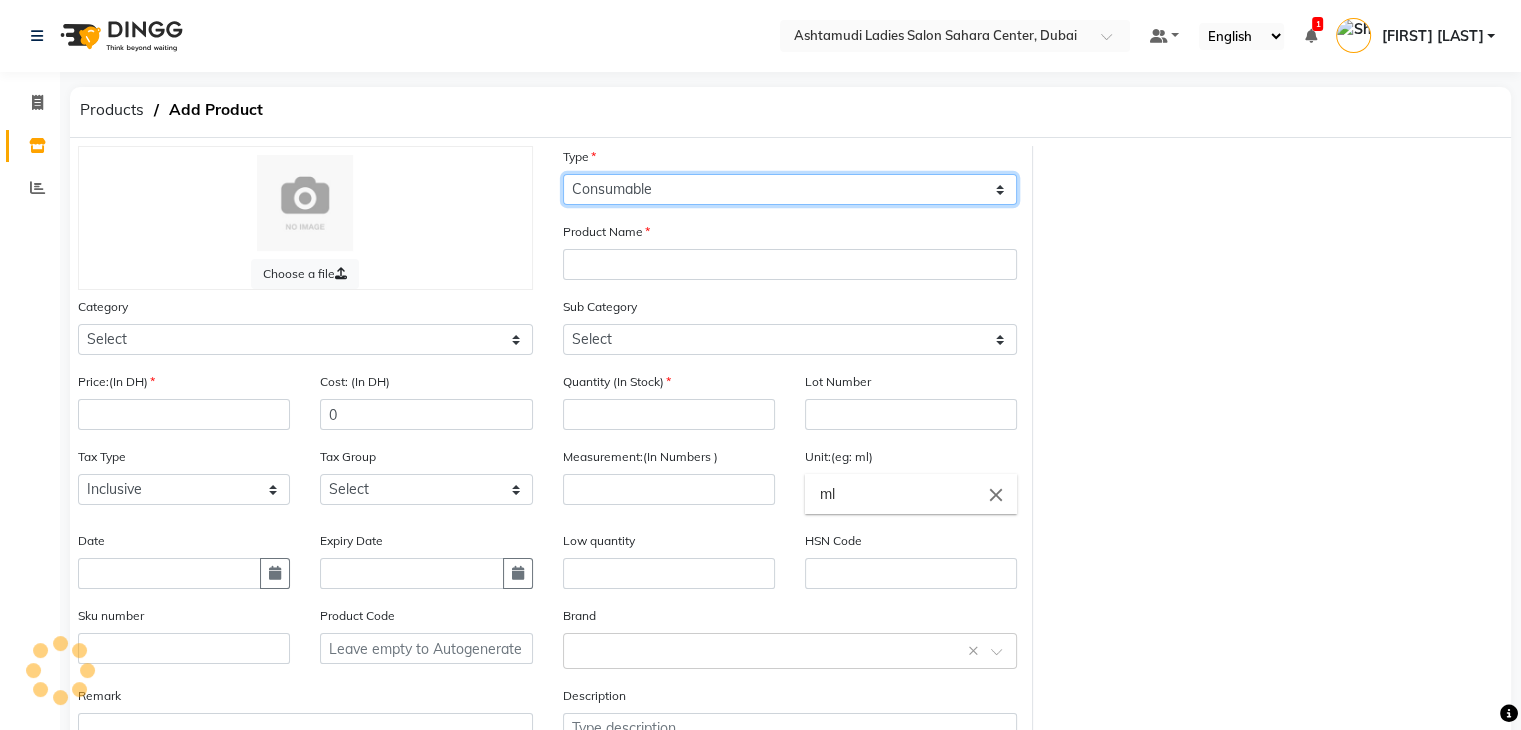 click on "Select Type Both Retail Consumable" 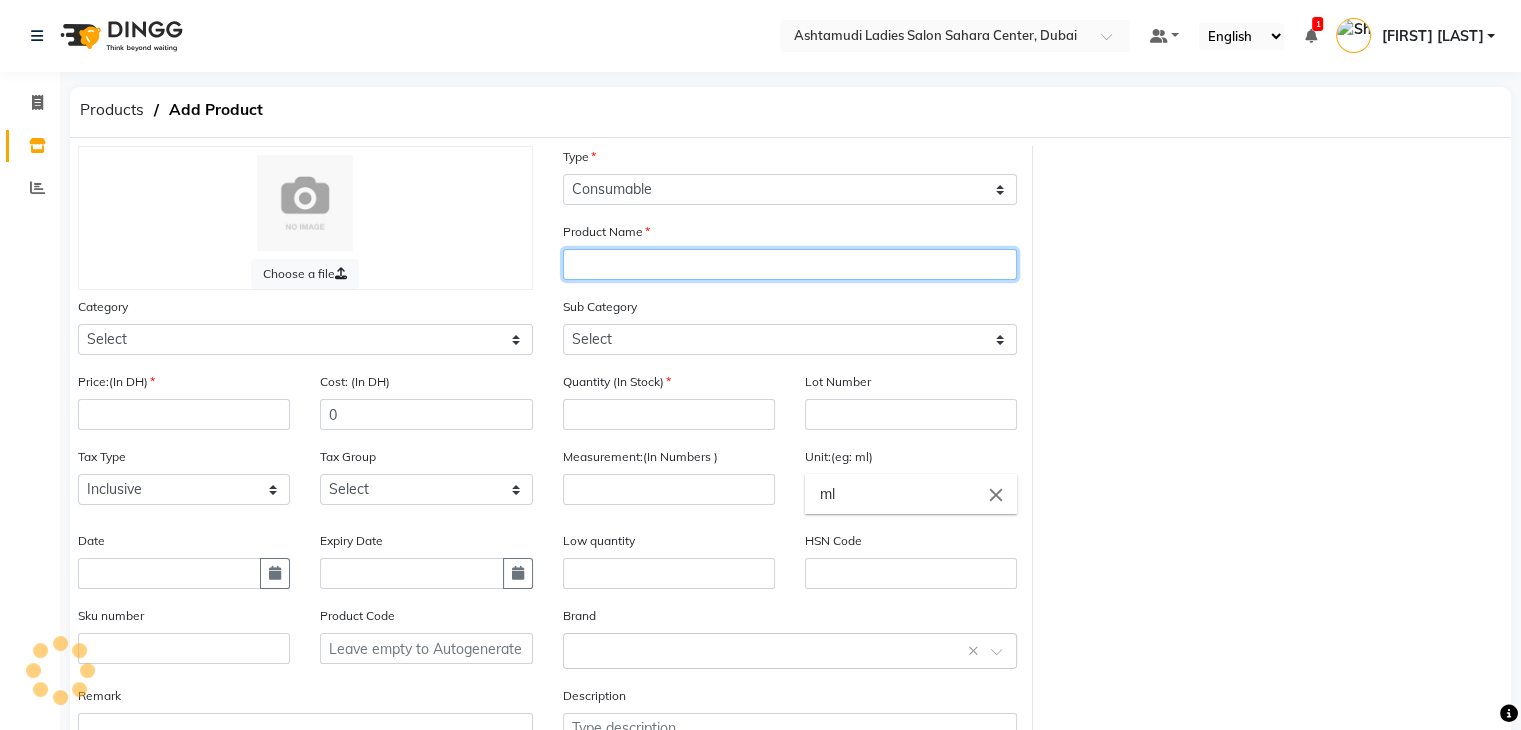click 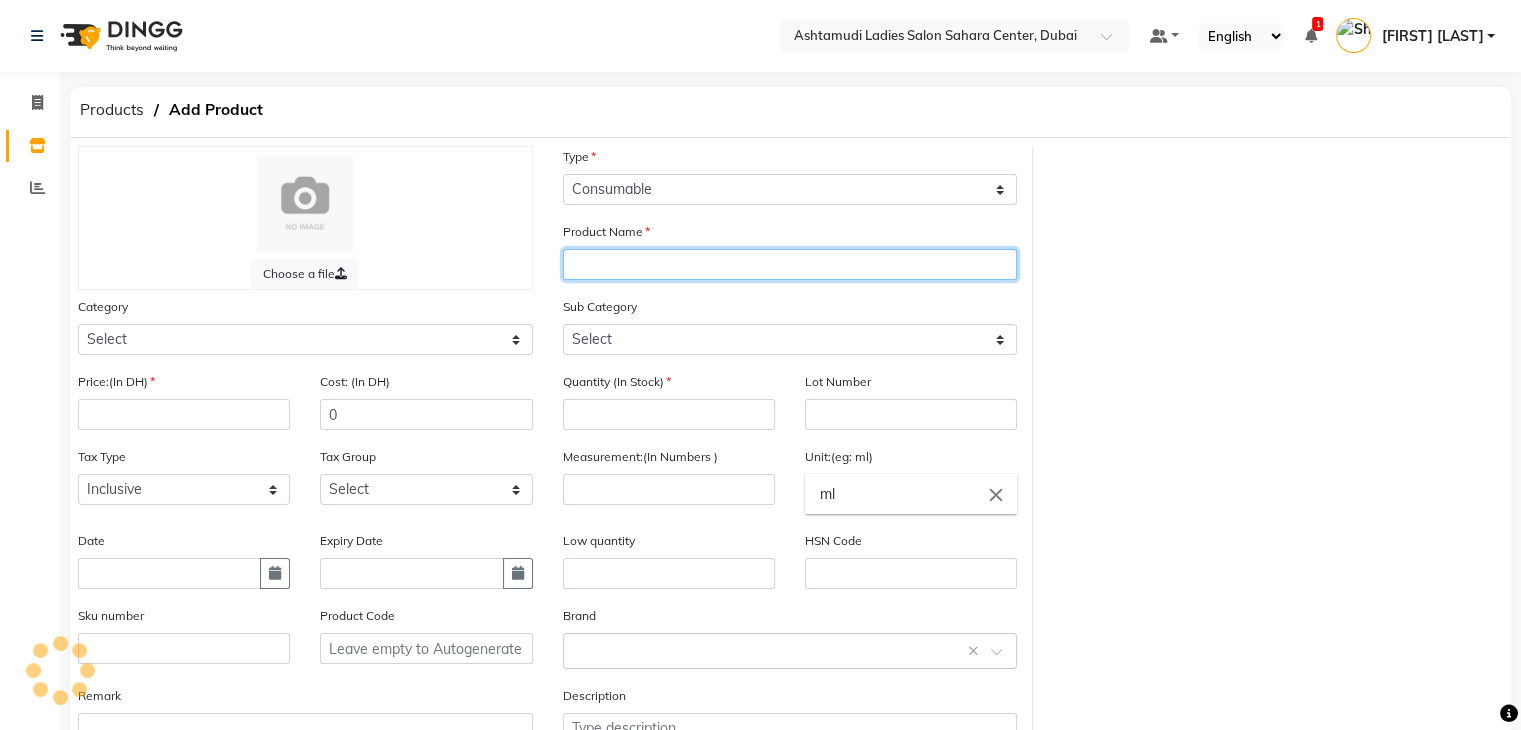 paste on "Floractive Profissional W 1 Shampoo 1000 ml" 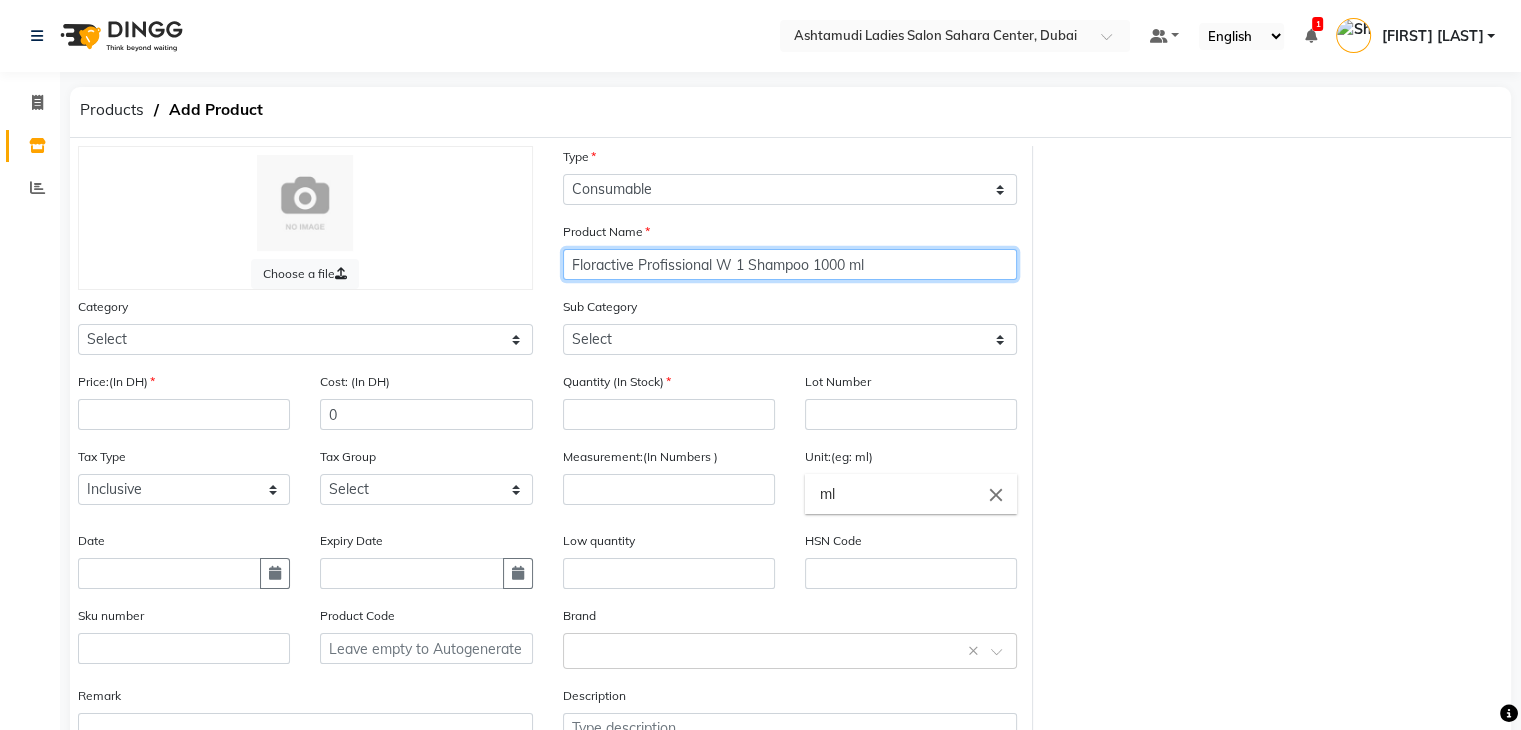 type on "Floractive Profissional W 1 Shampoo 1000 ml" 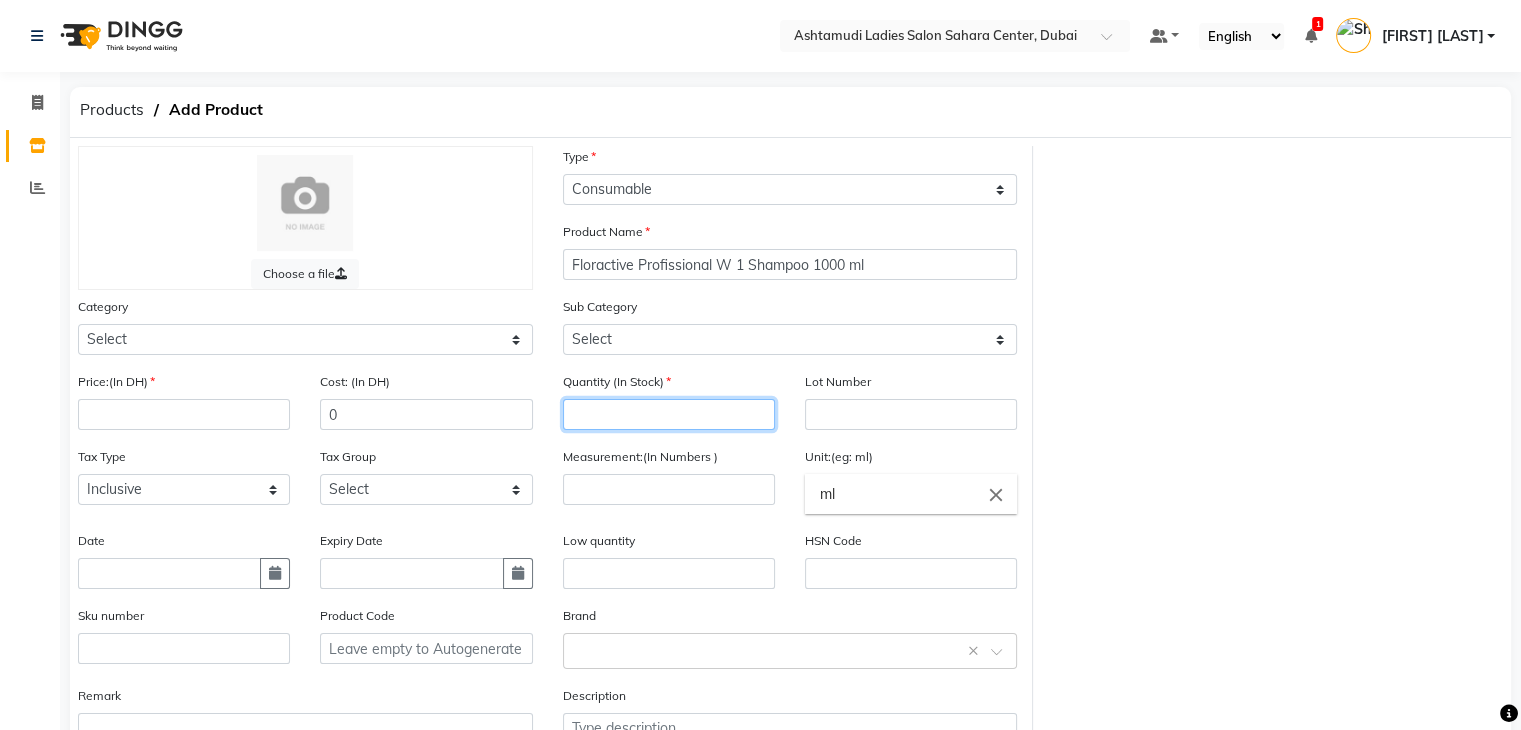 click 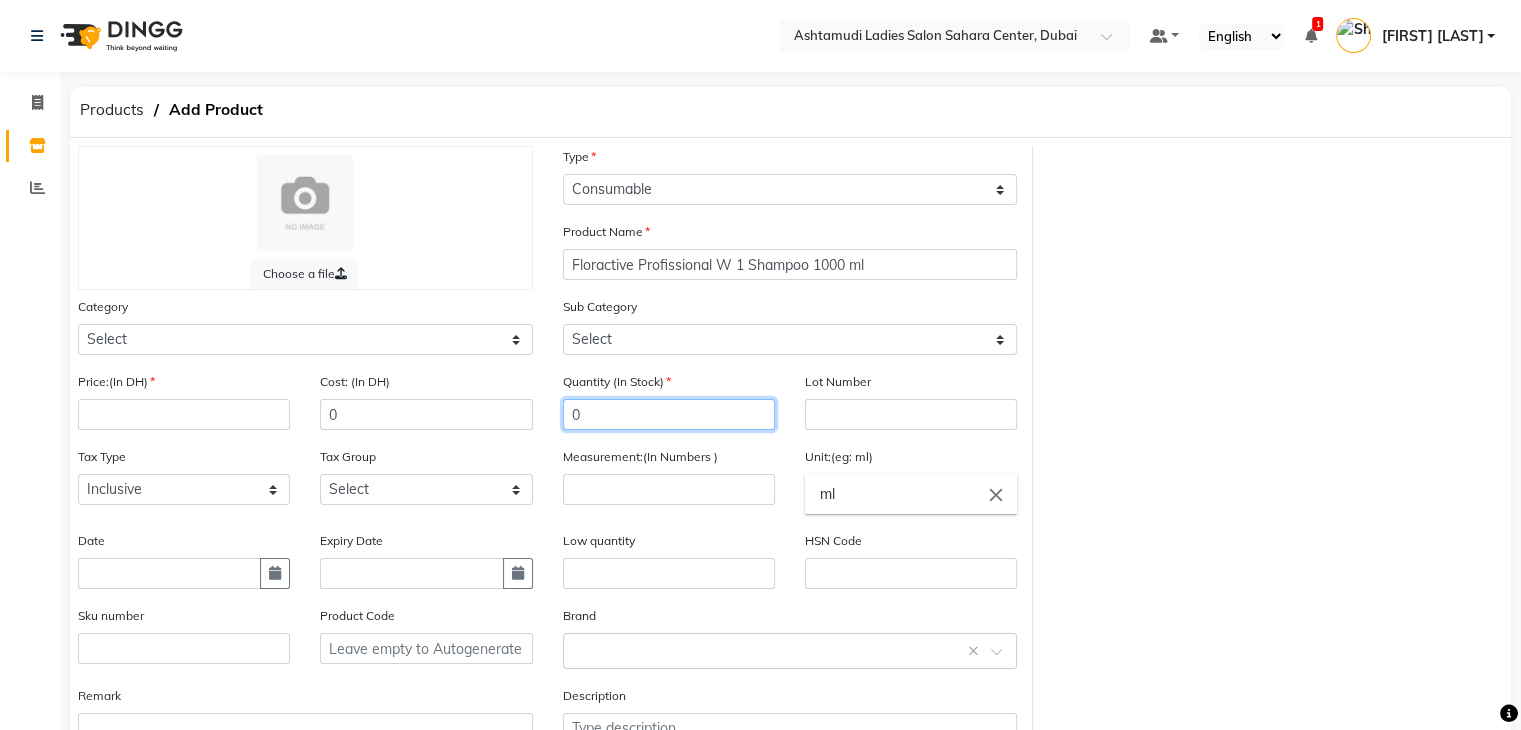 type on "0" 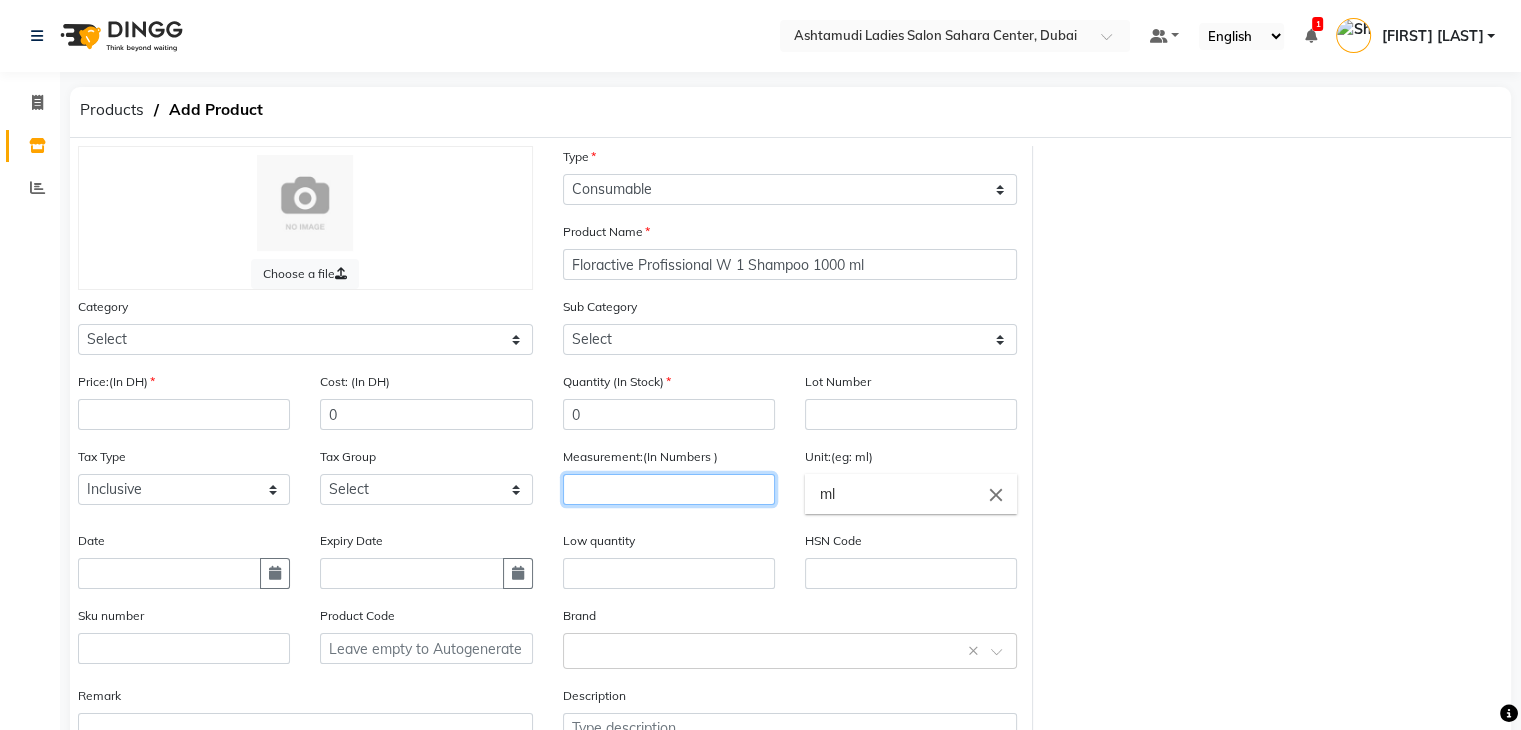 click 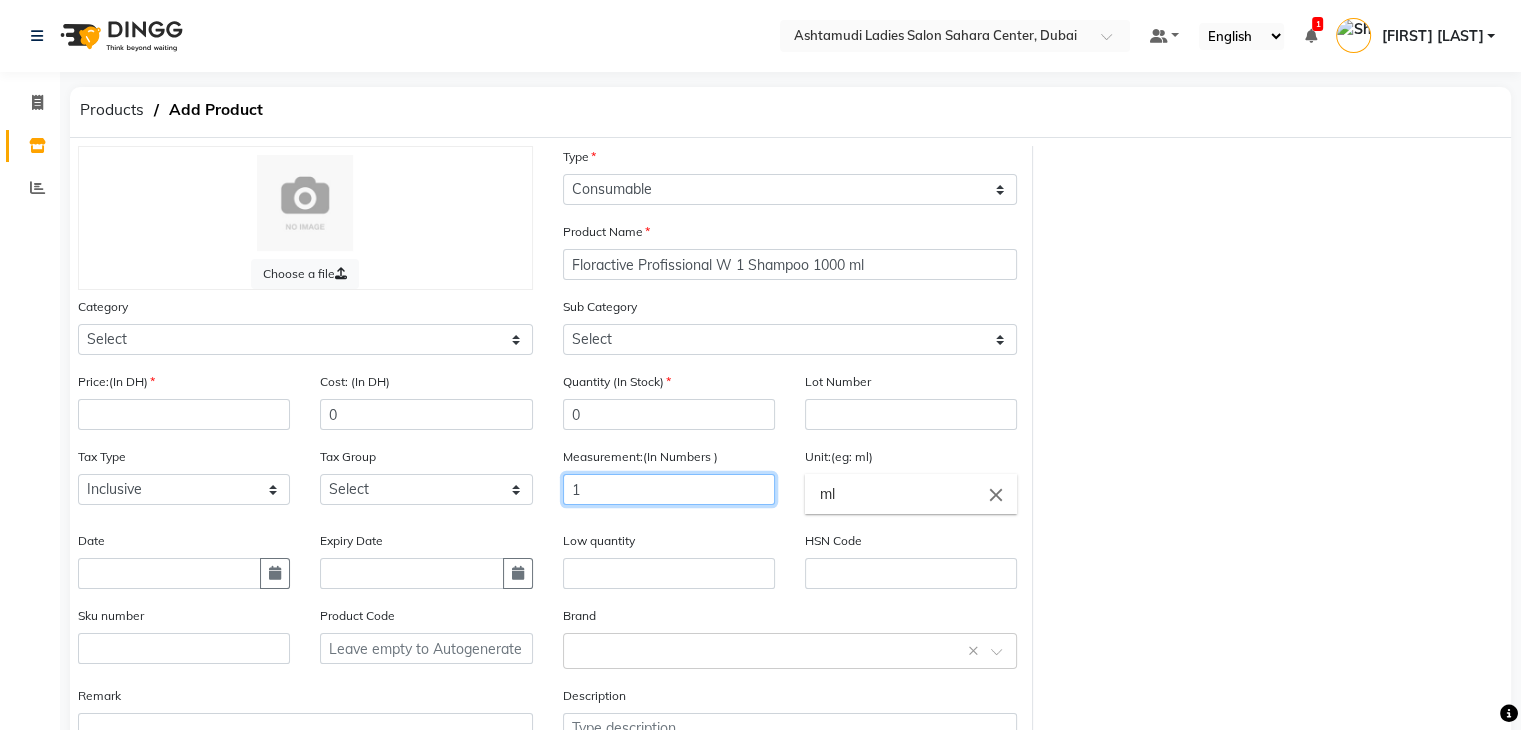 type on "1" 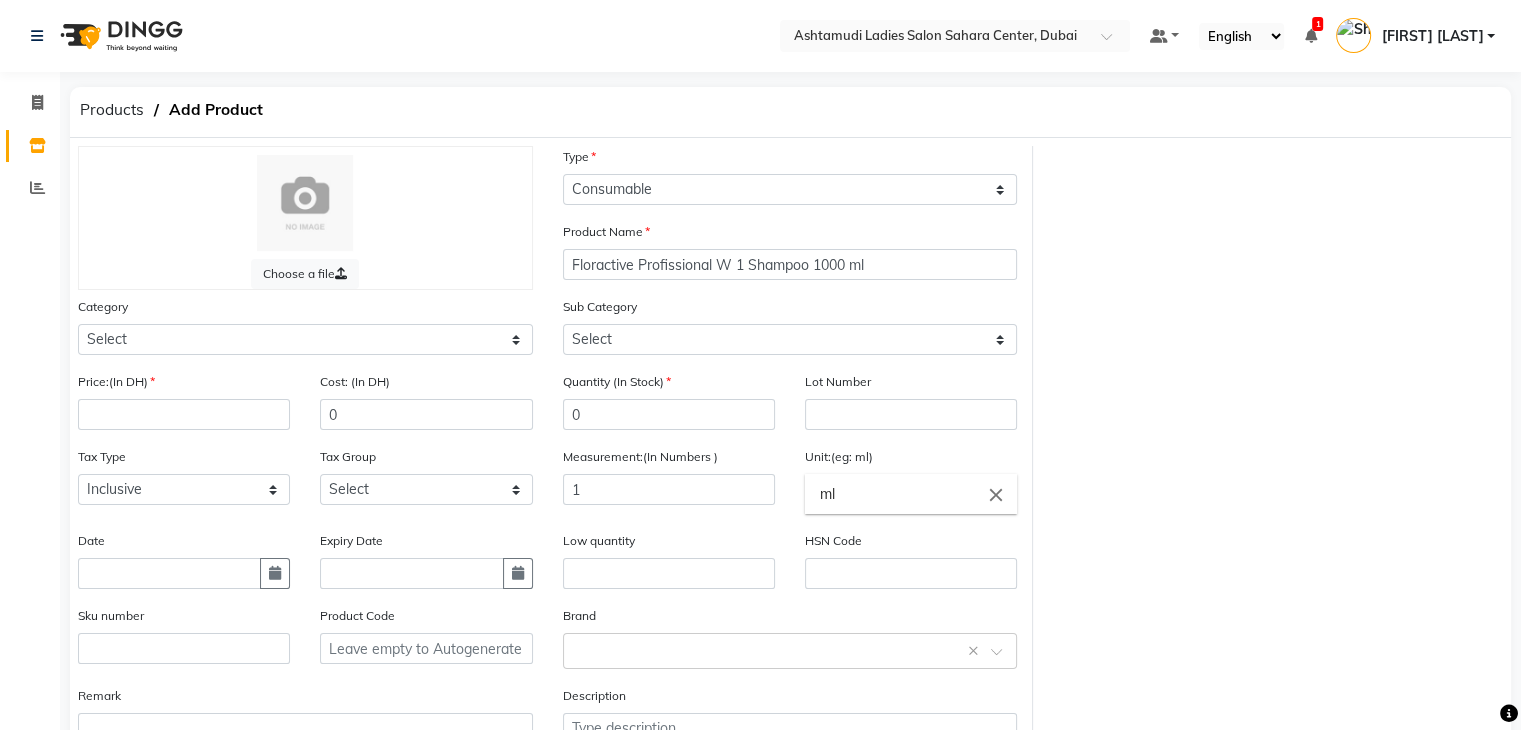 click on "ml" 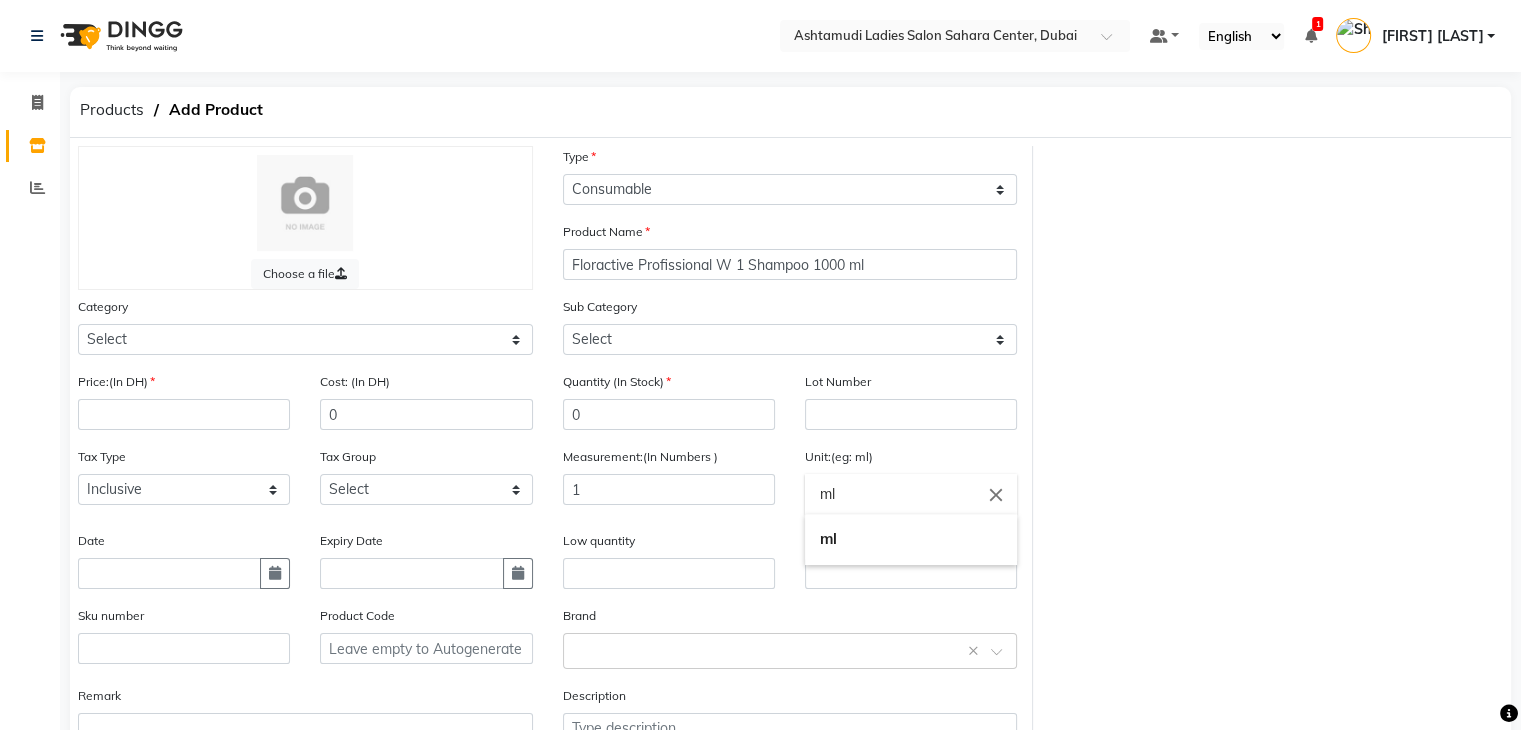 type on "m" 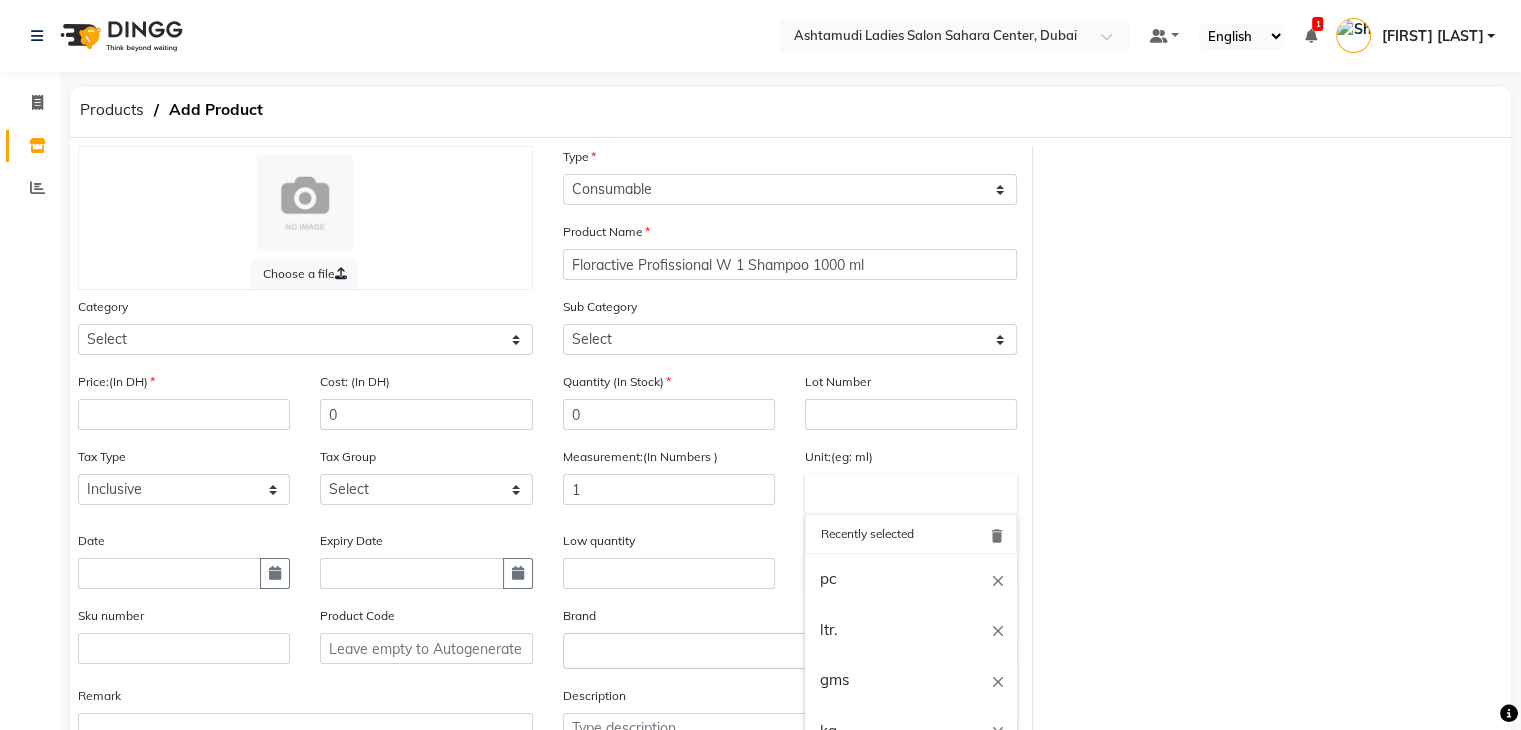 type 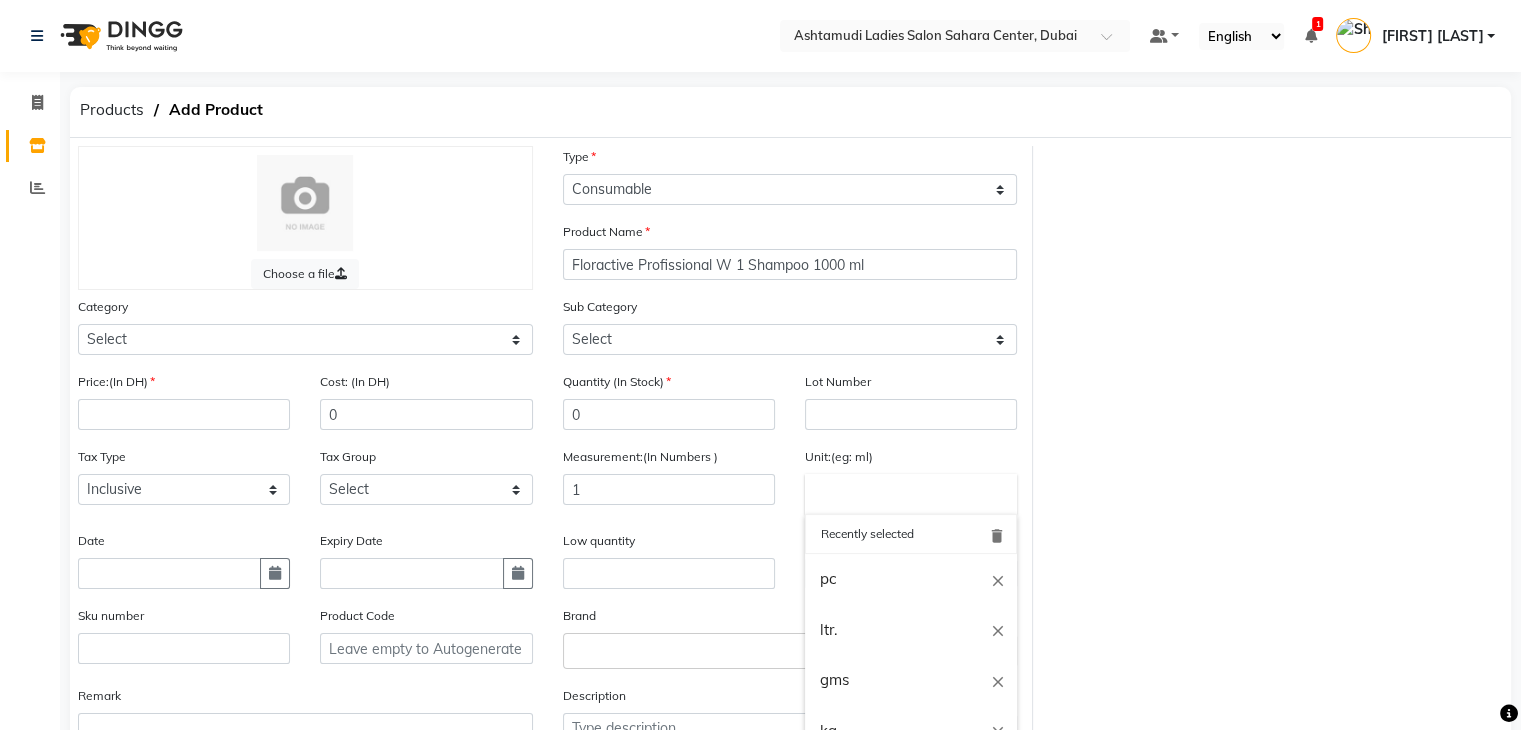 click 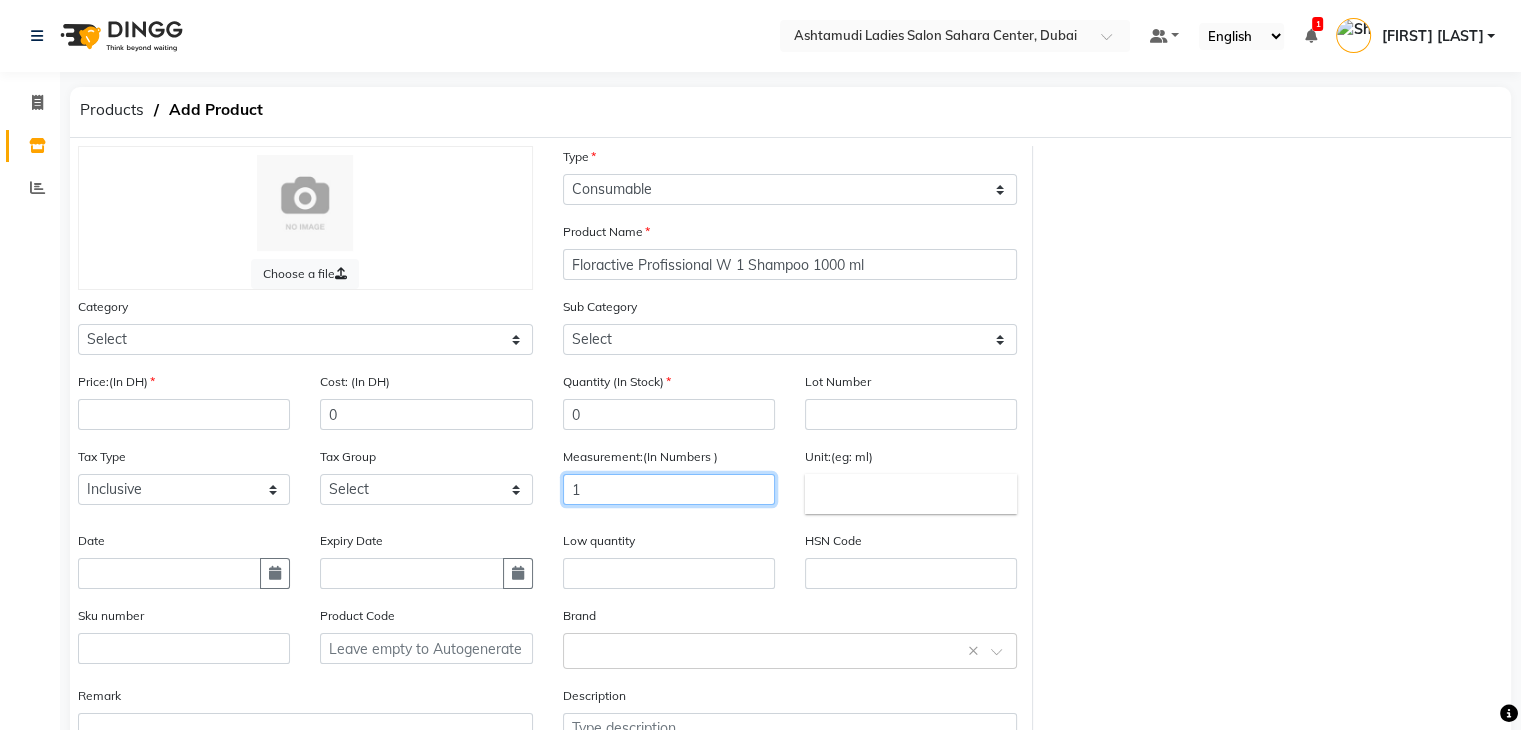 click on "1" 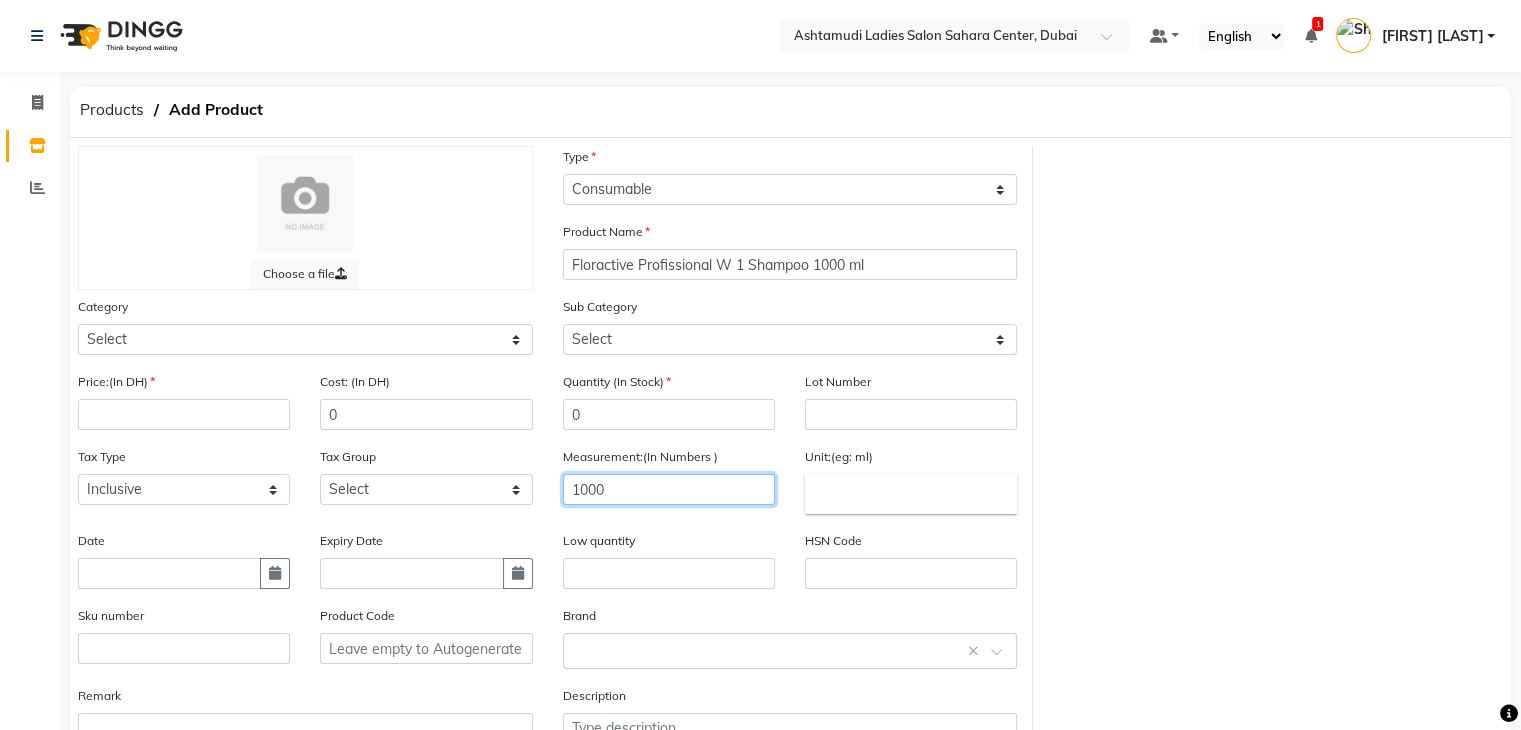 type on "1000" 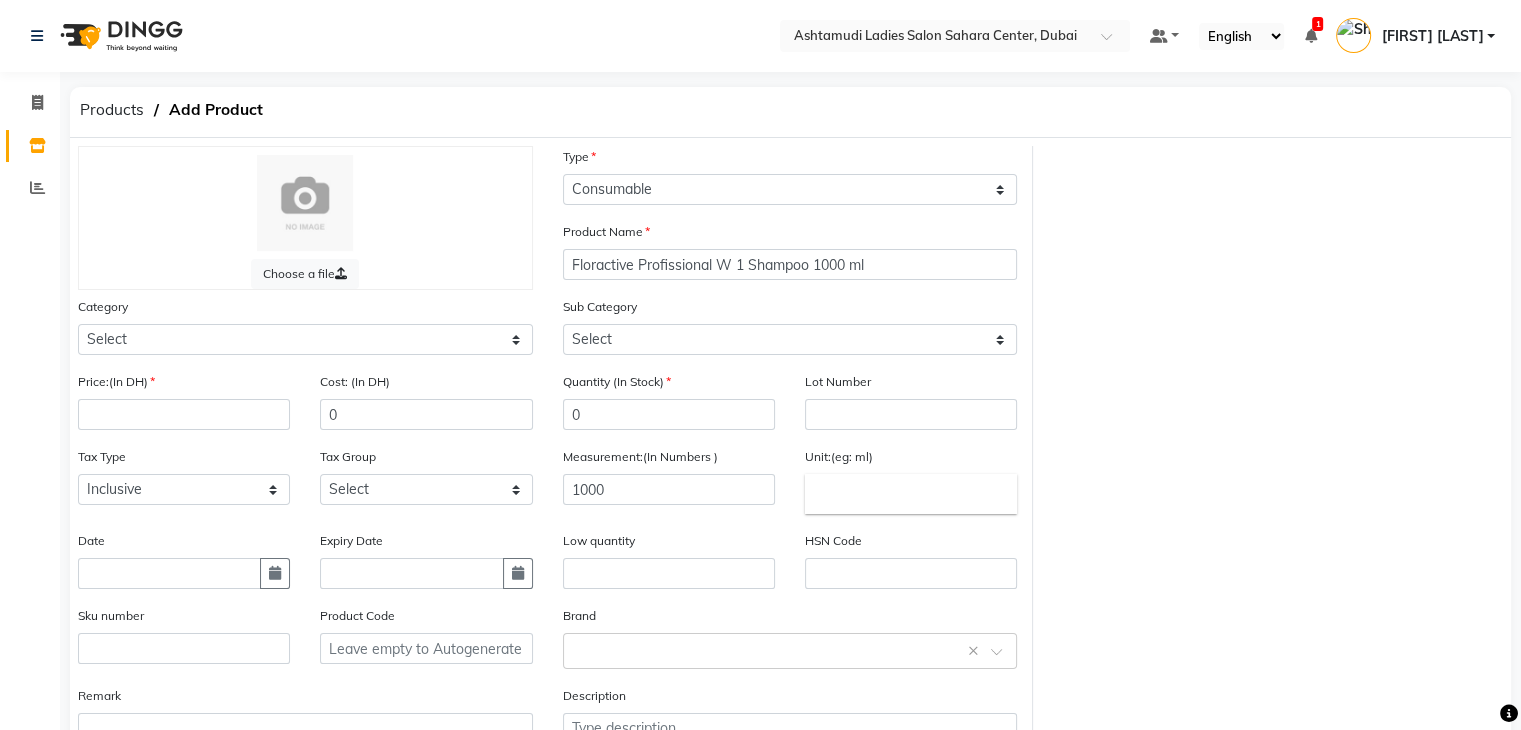 click 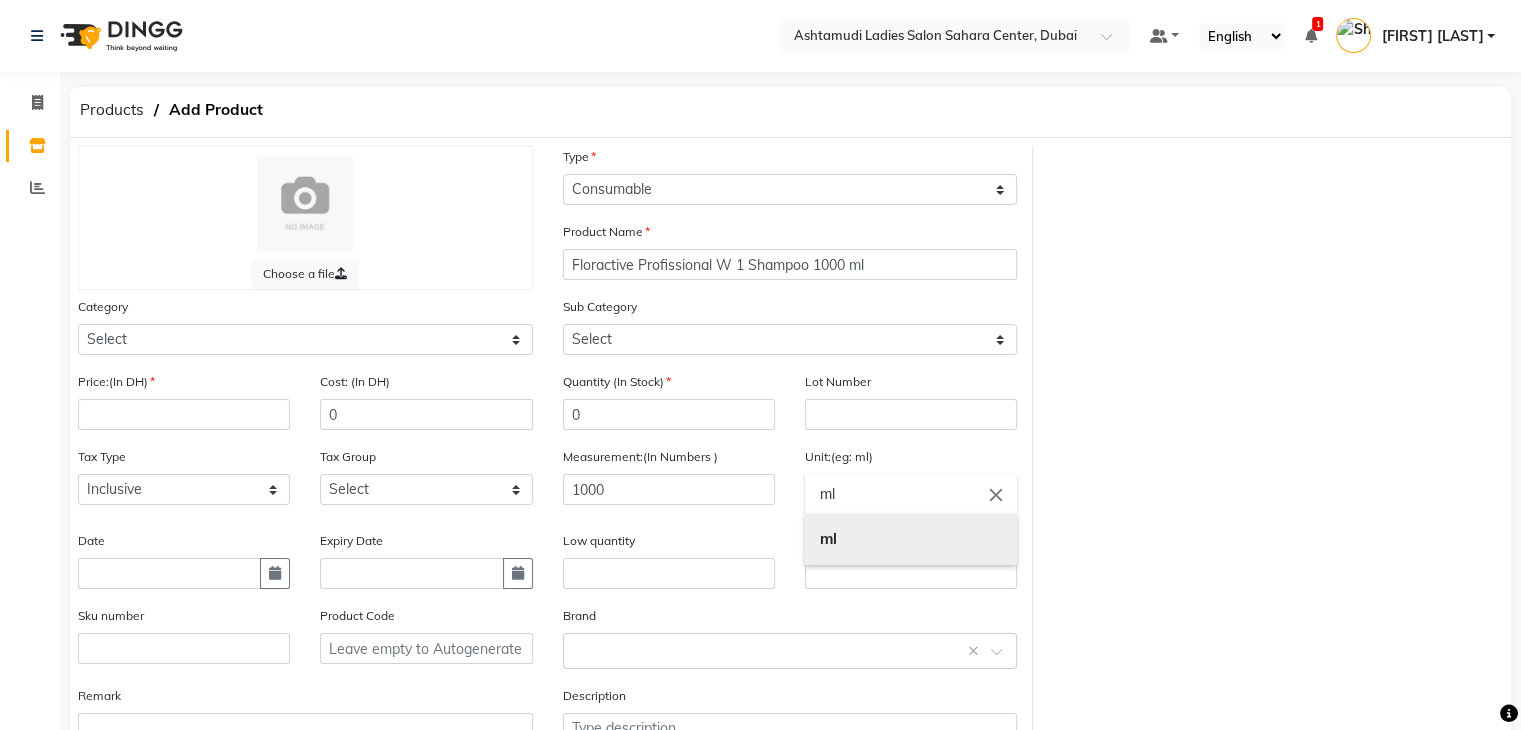 type on "ml" 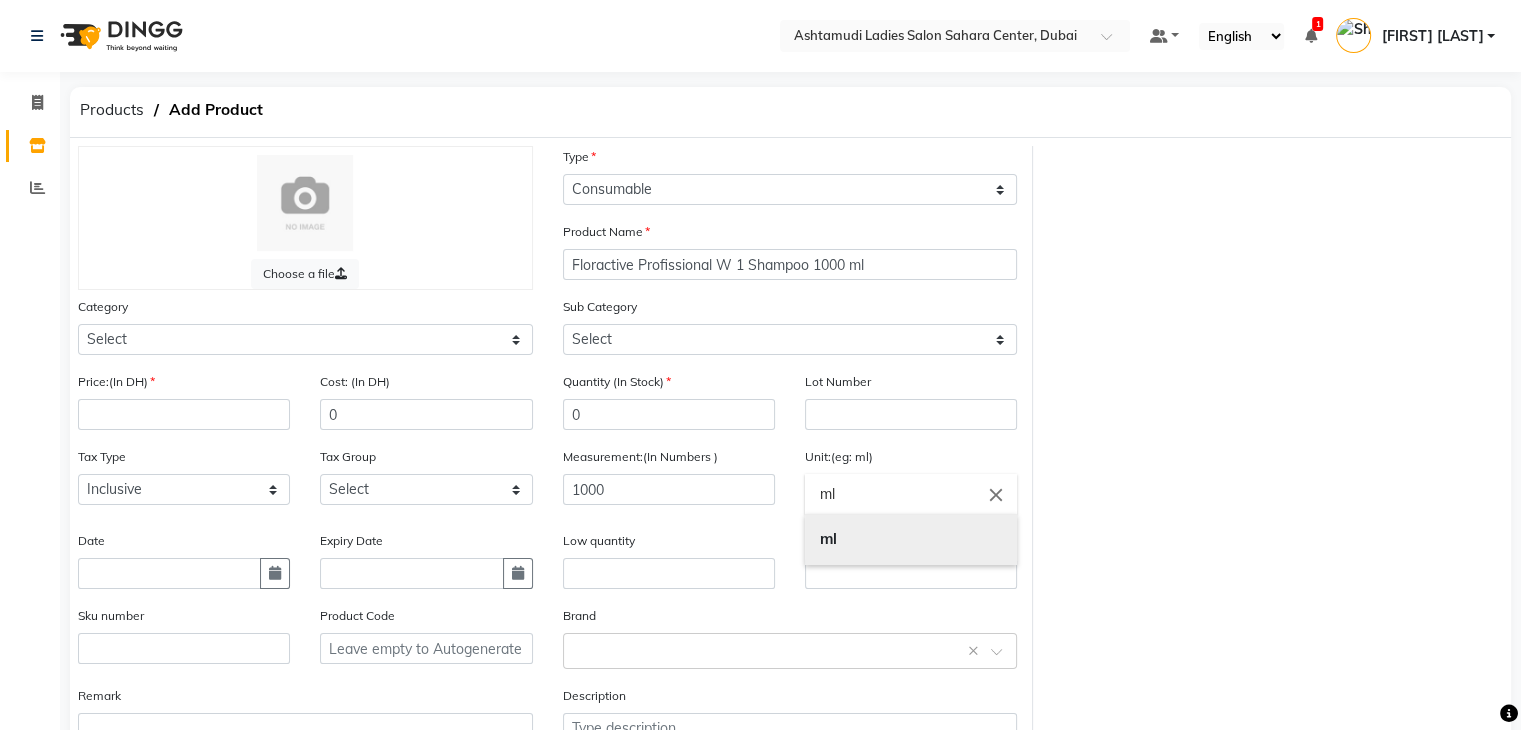 click on "ml" at bounding box center [911, 539] 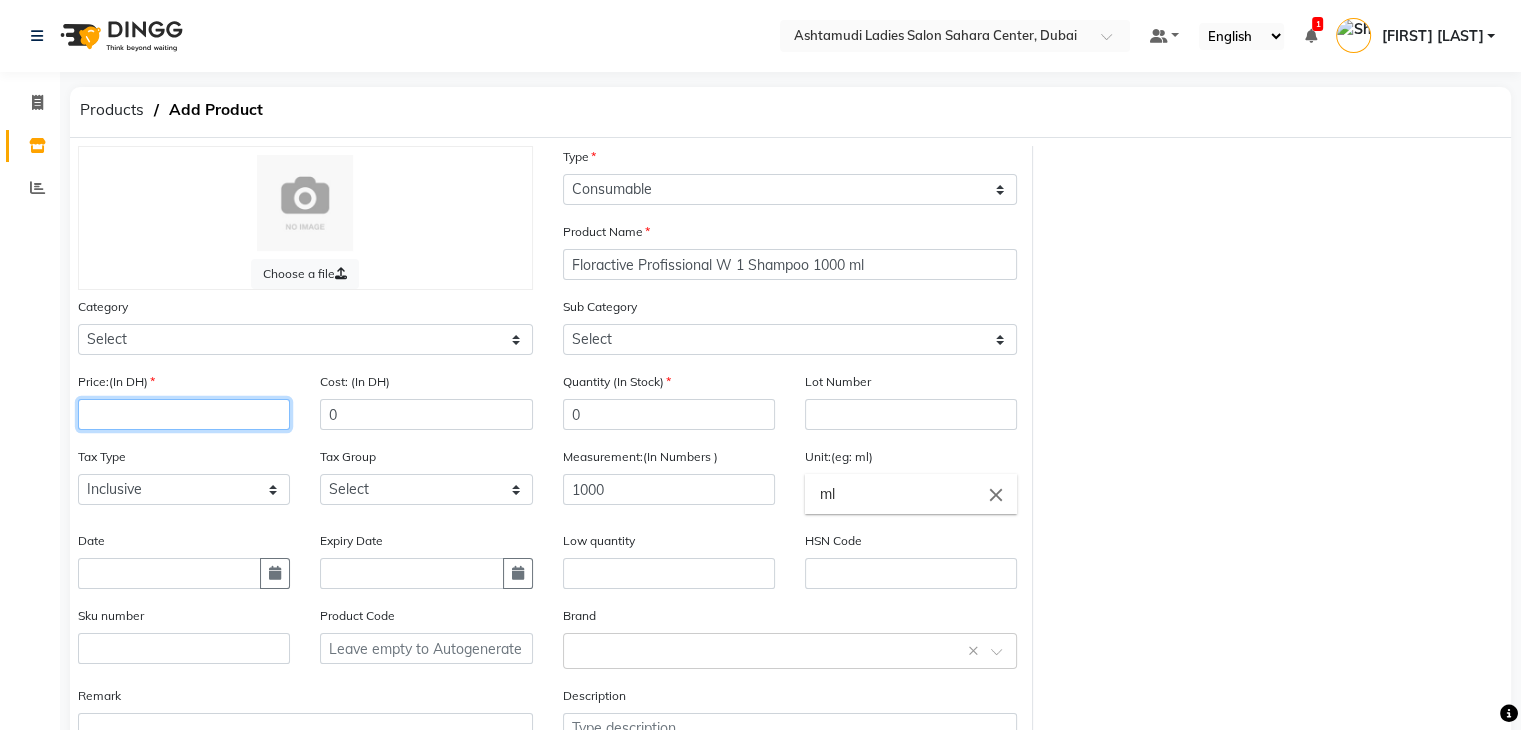 click 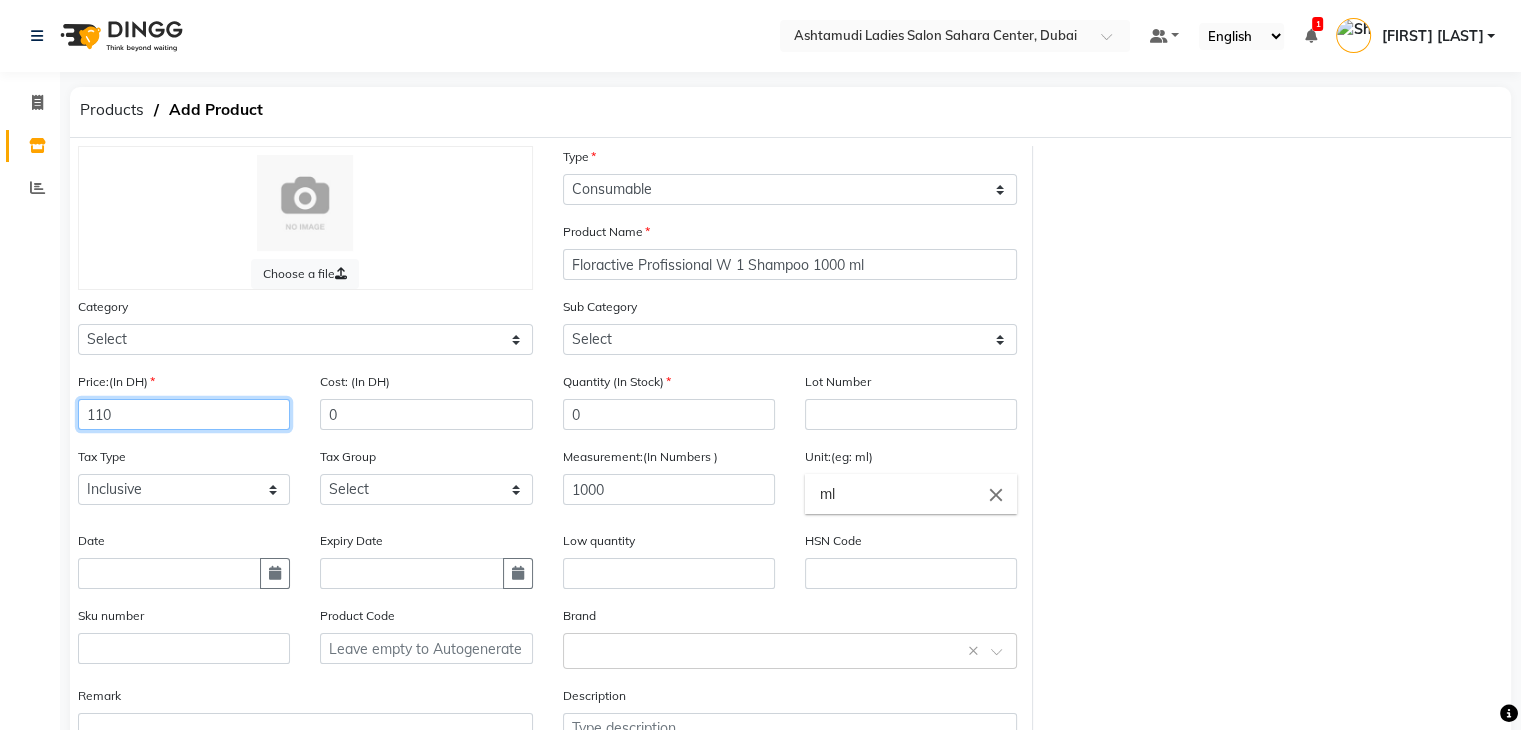 scroll, scrollTop: 156, scrollLeft: 0, axis: vertical 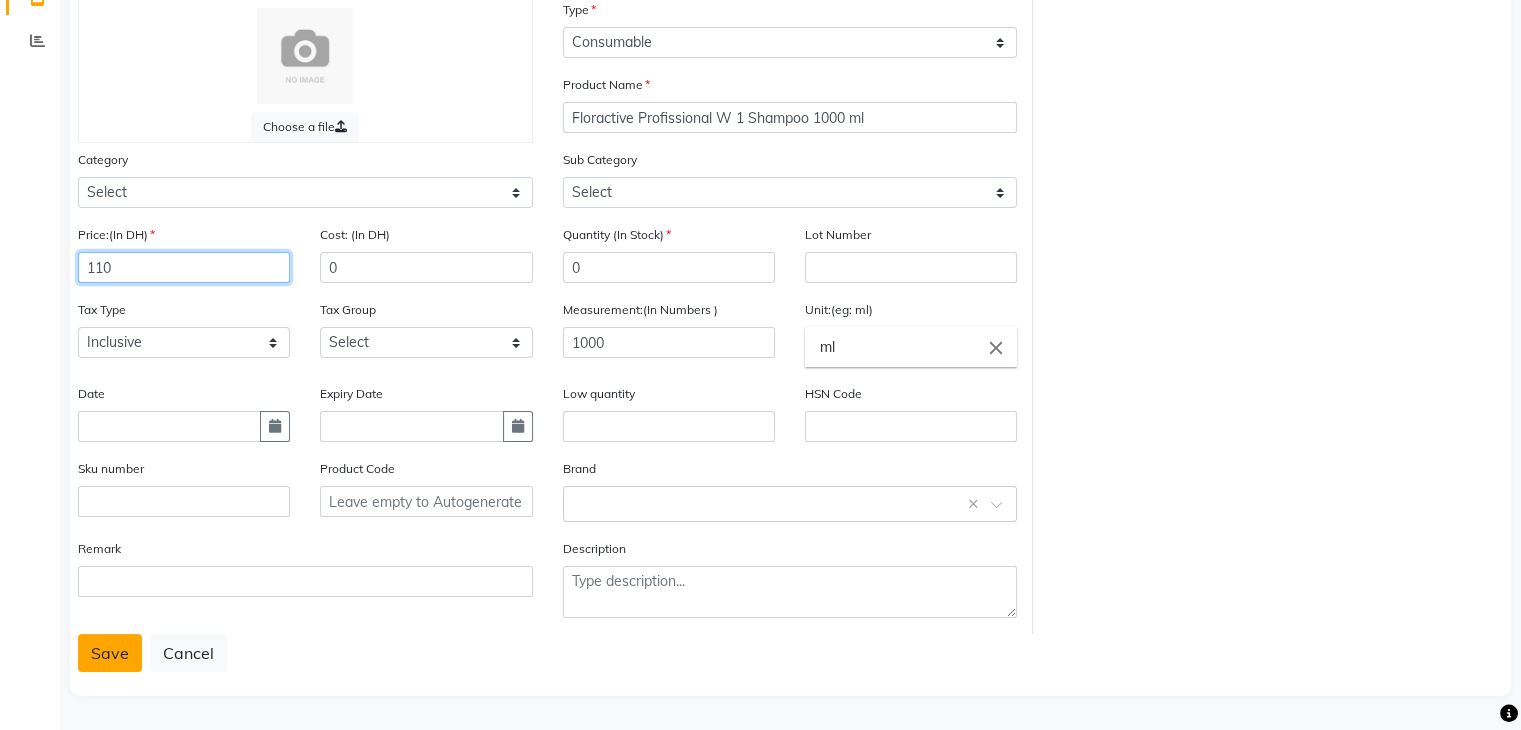 type on "110" 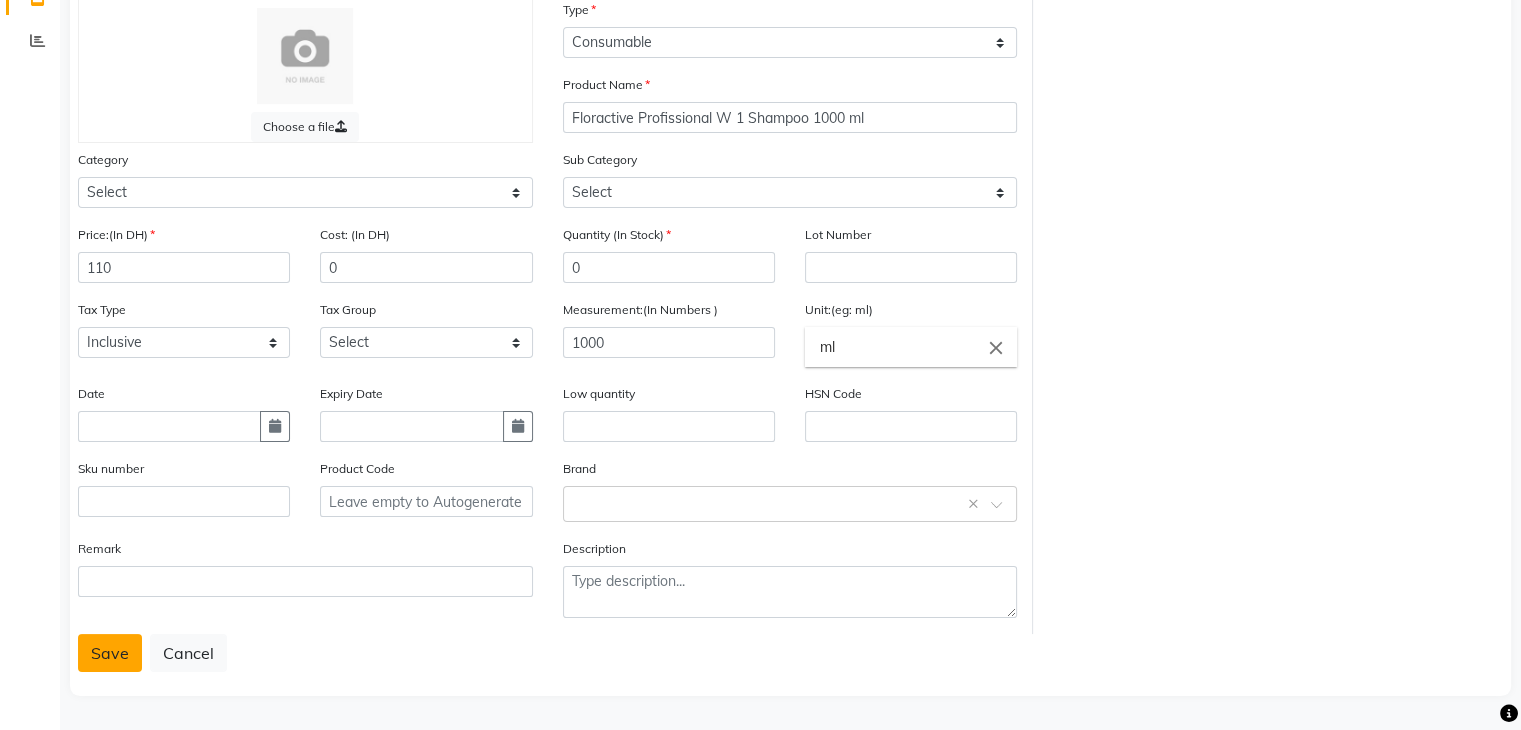 click on "Save" 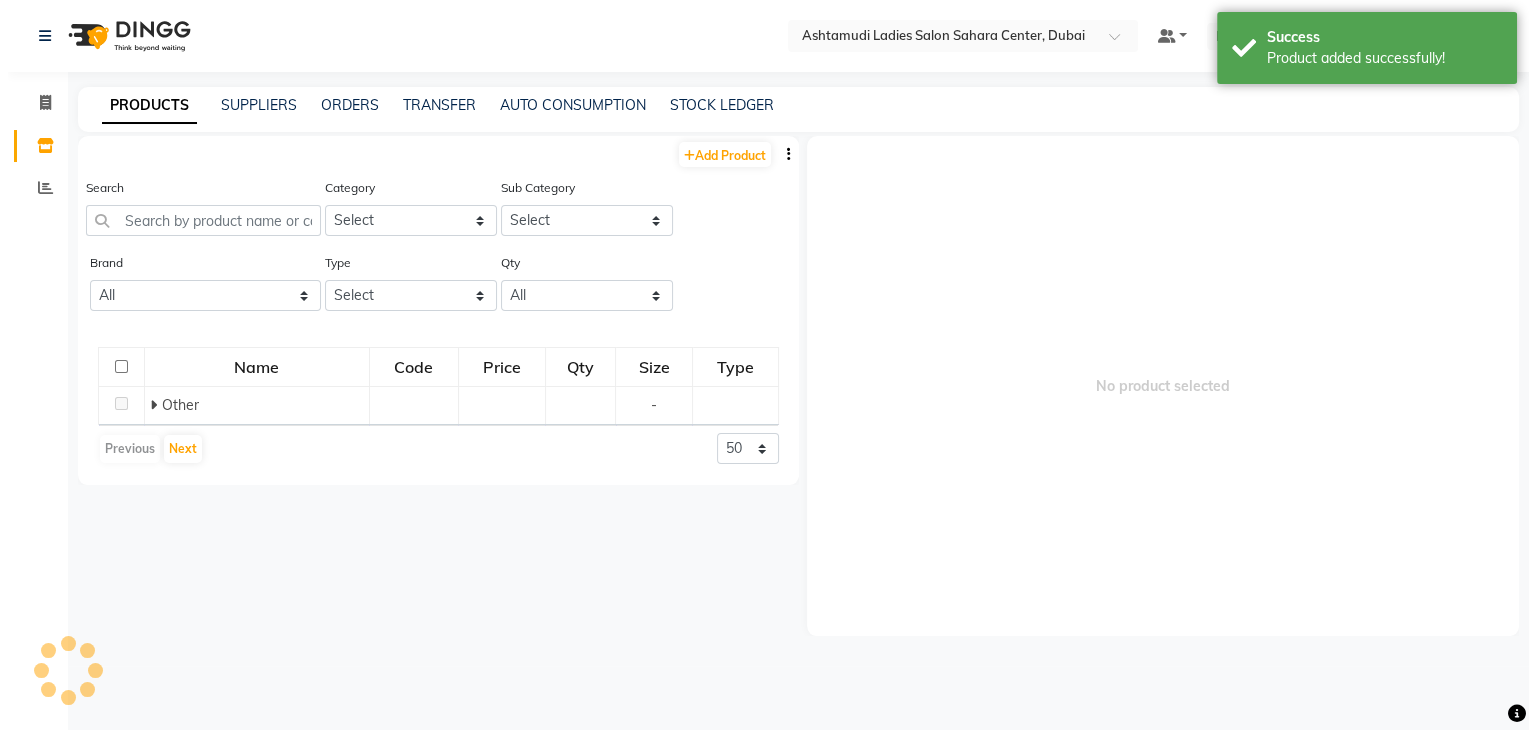 scroll, scrollTop: 0, scrollLeft: 0, axis: both 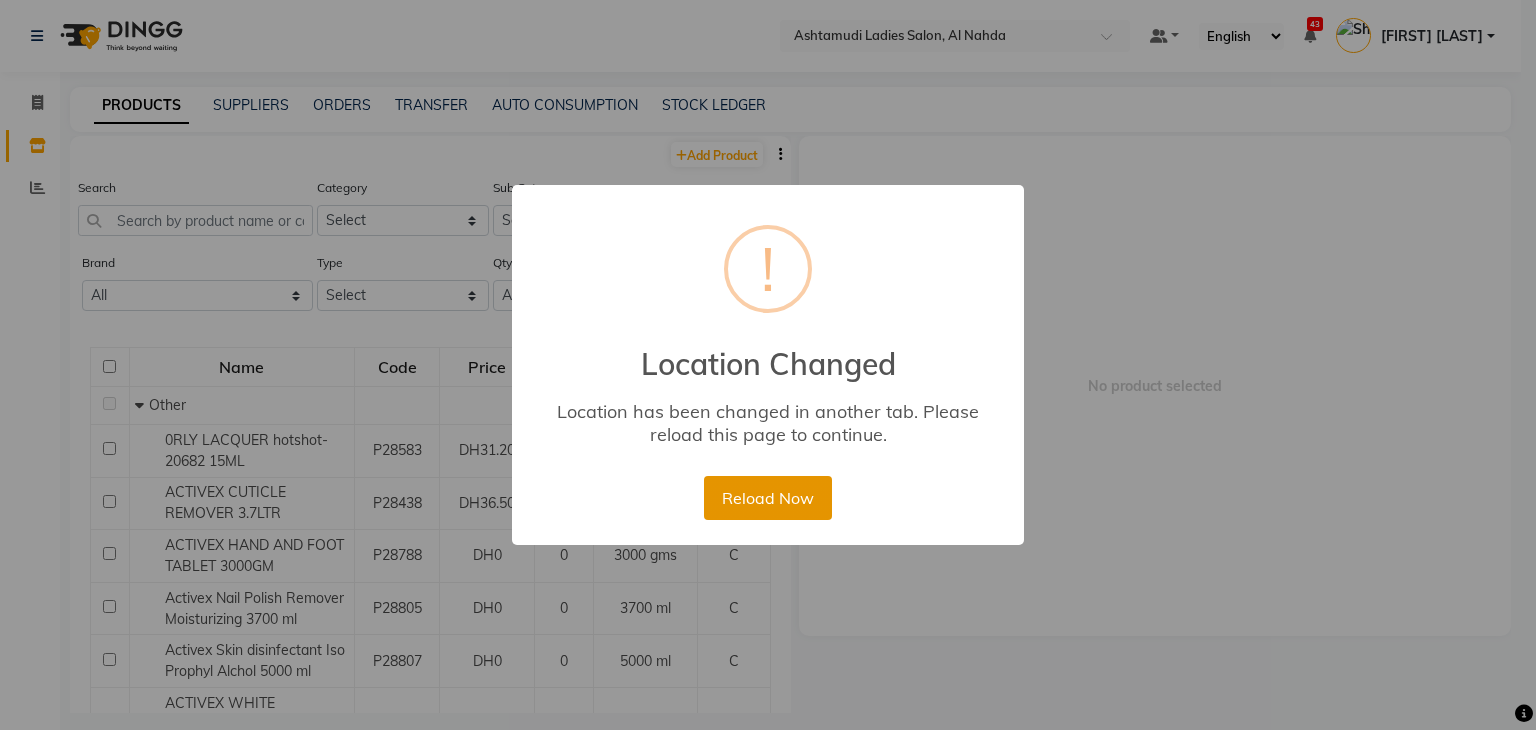 click on "Reload Now" at bounding box center [767, 498] 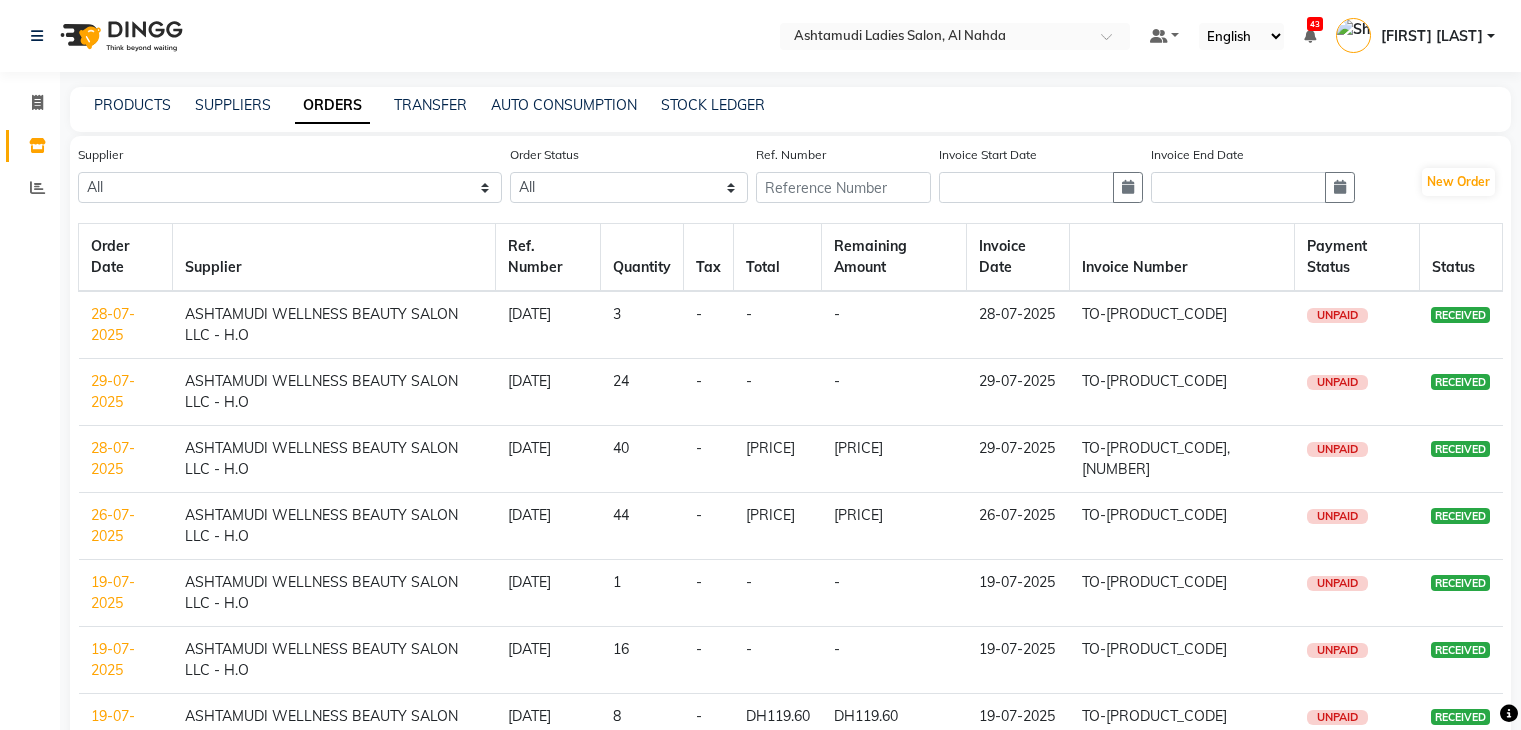 scroll, scrollTop: 0, scrollLeft: 0, axis: both 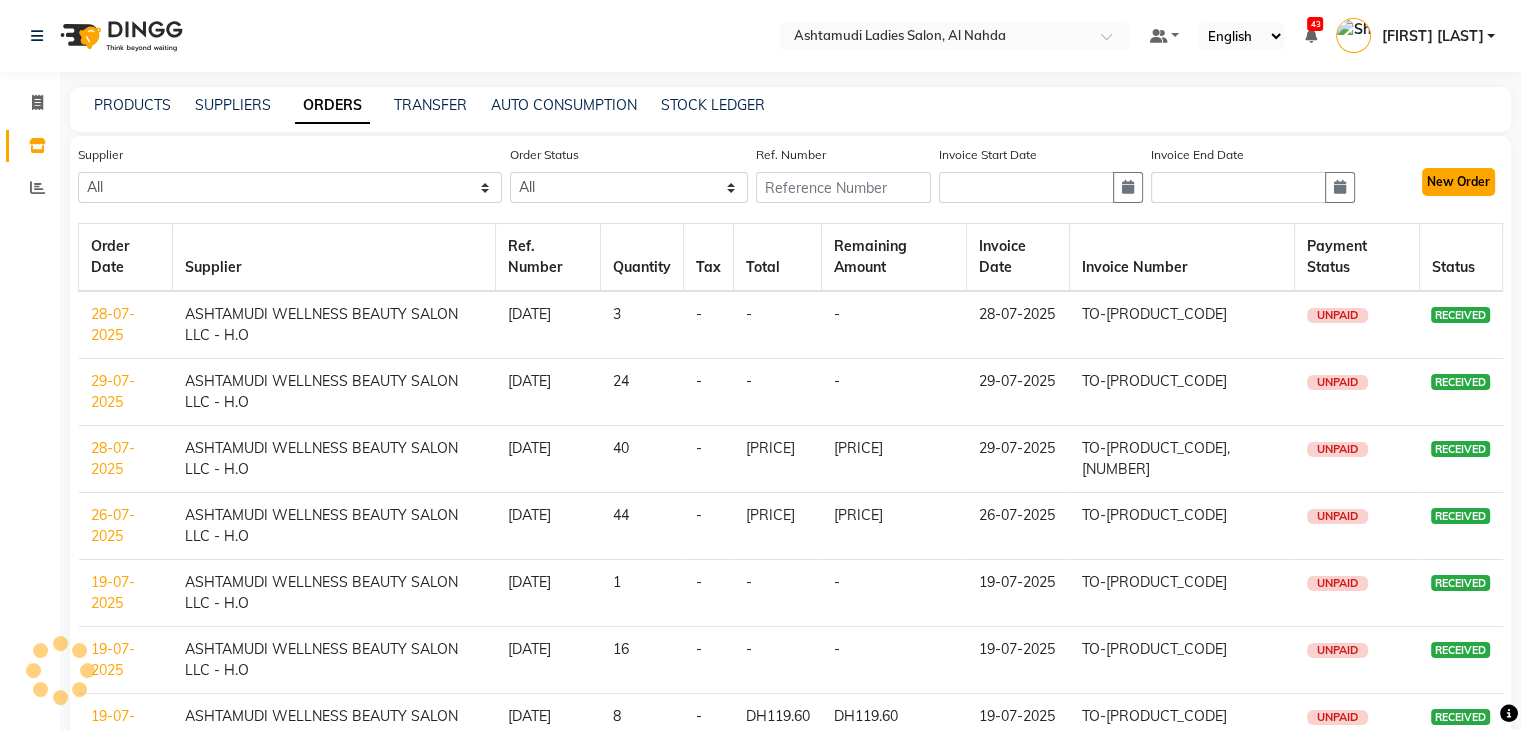 click on "New Order" 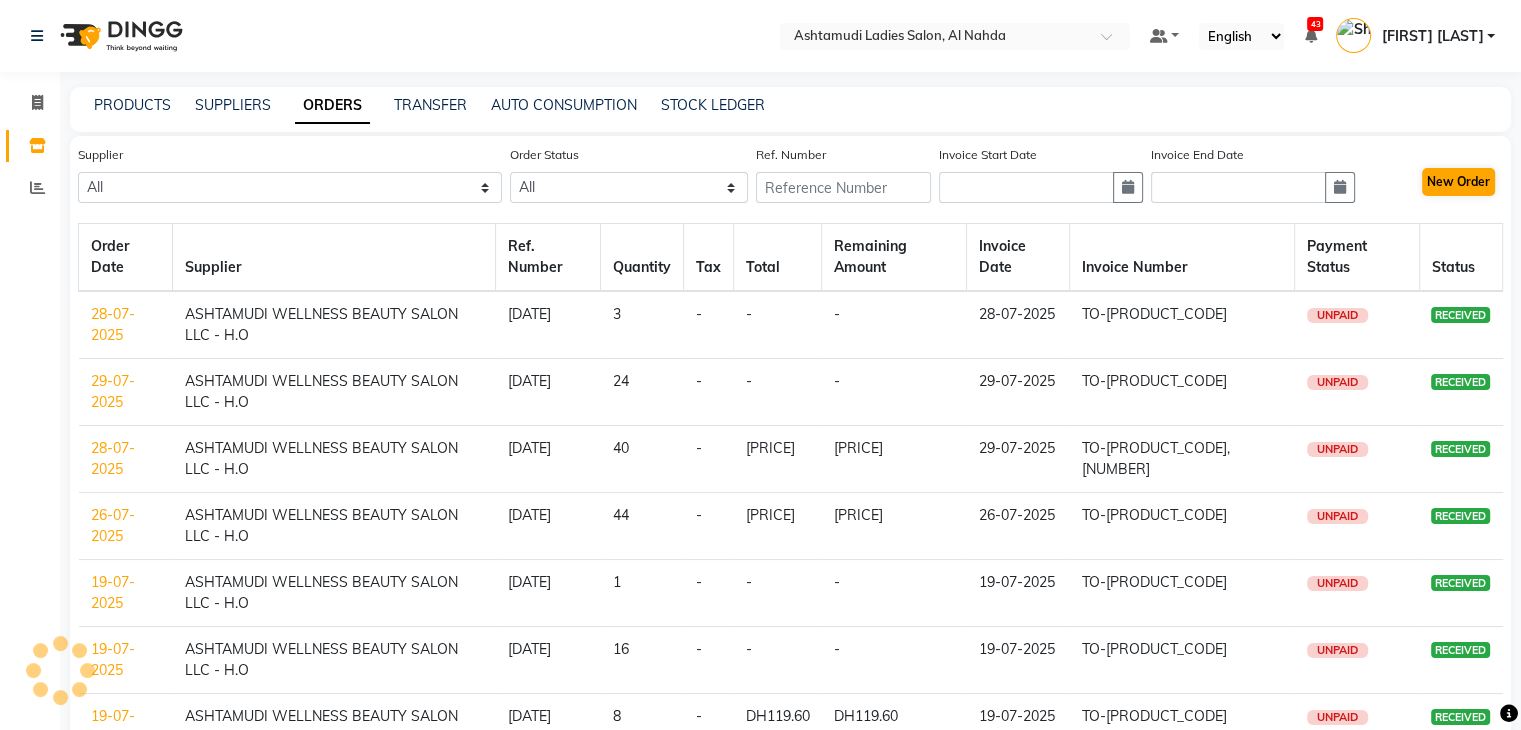 select on "true" 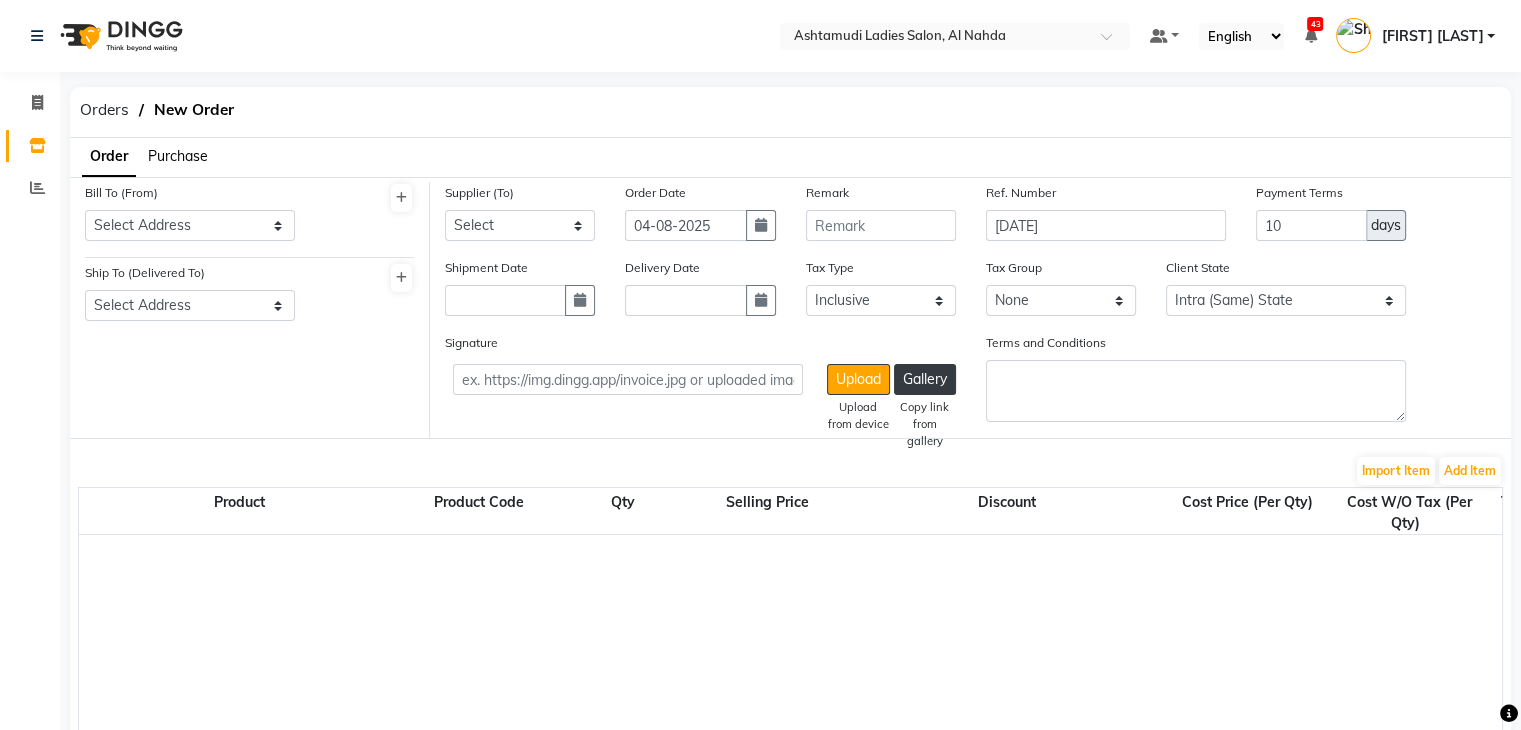click on "Purchase" 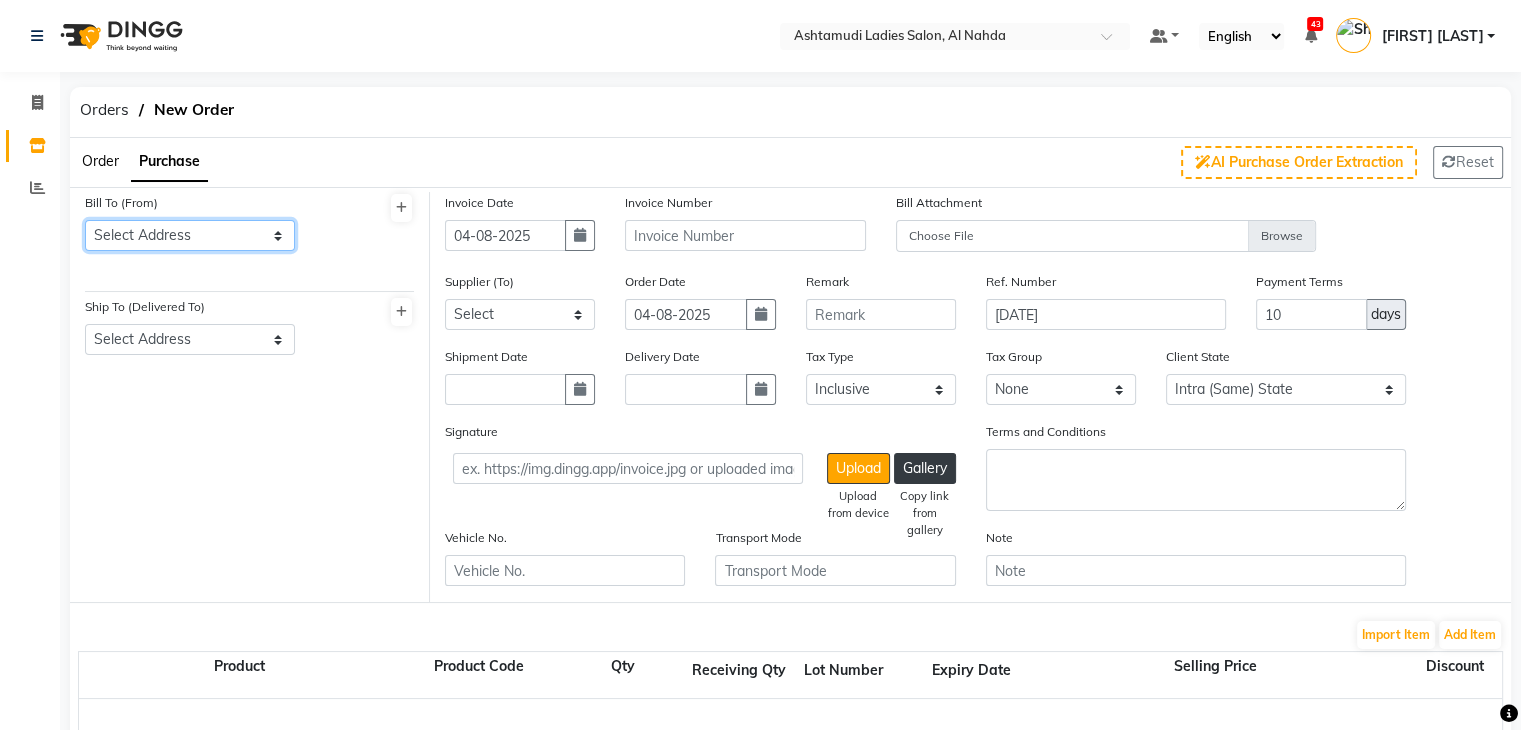 click on "Select Address Ashtamudi Ladies Salon - AL NAHDA" 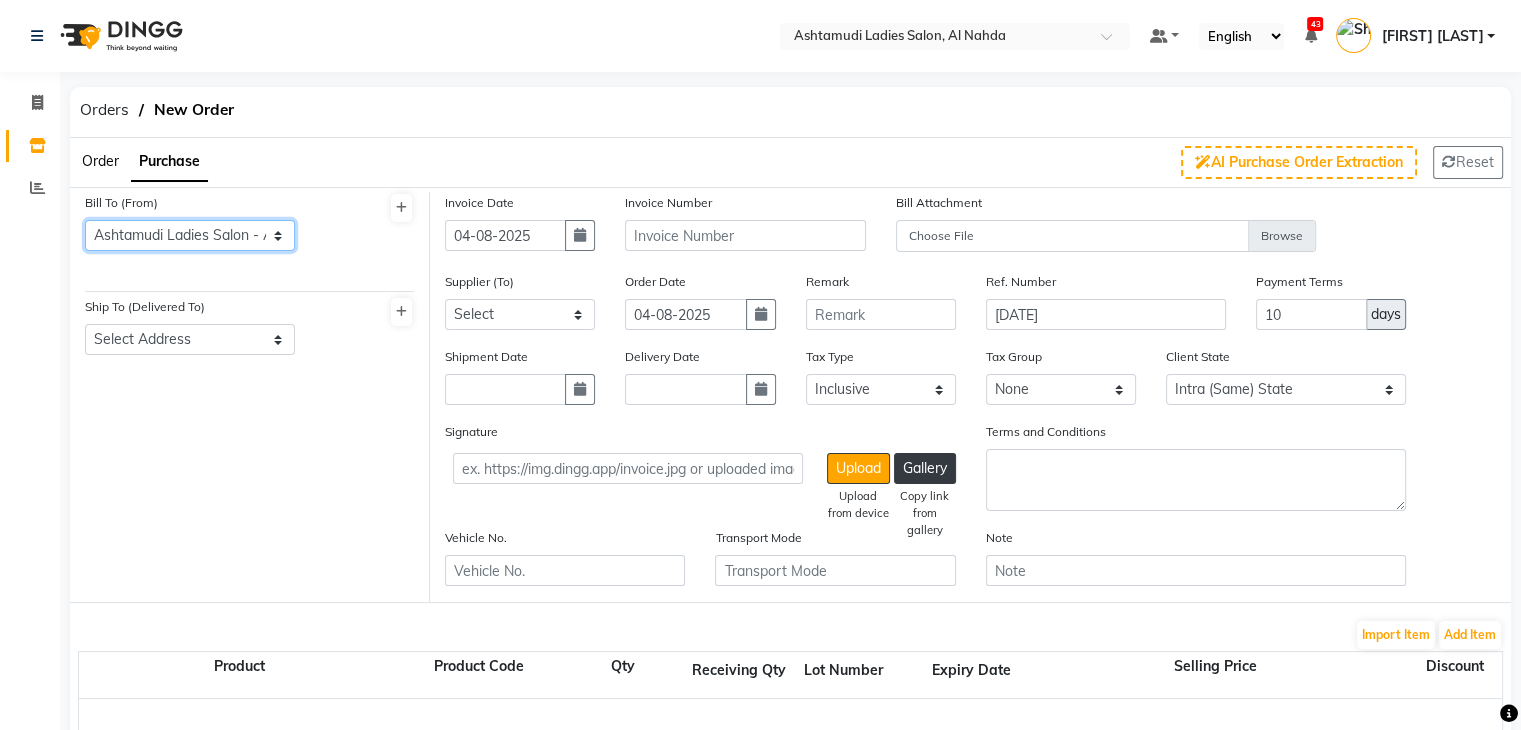 click on "Select Address Ashtamudi Ladies Salon - AL NAHDA" 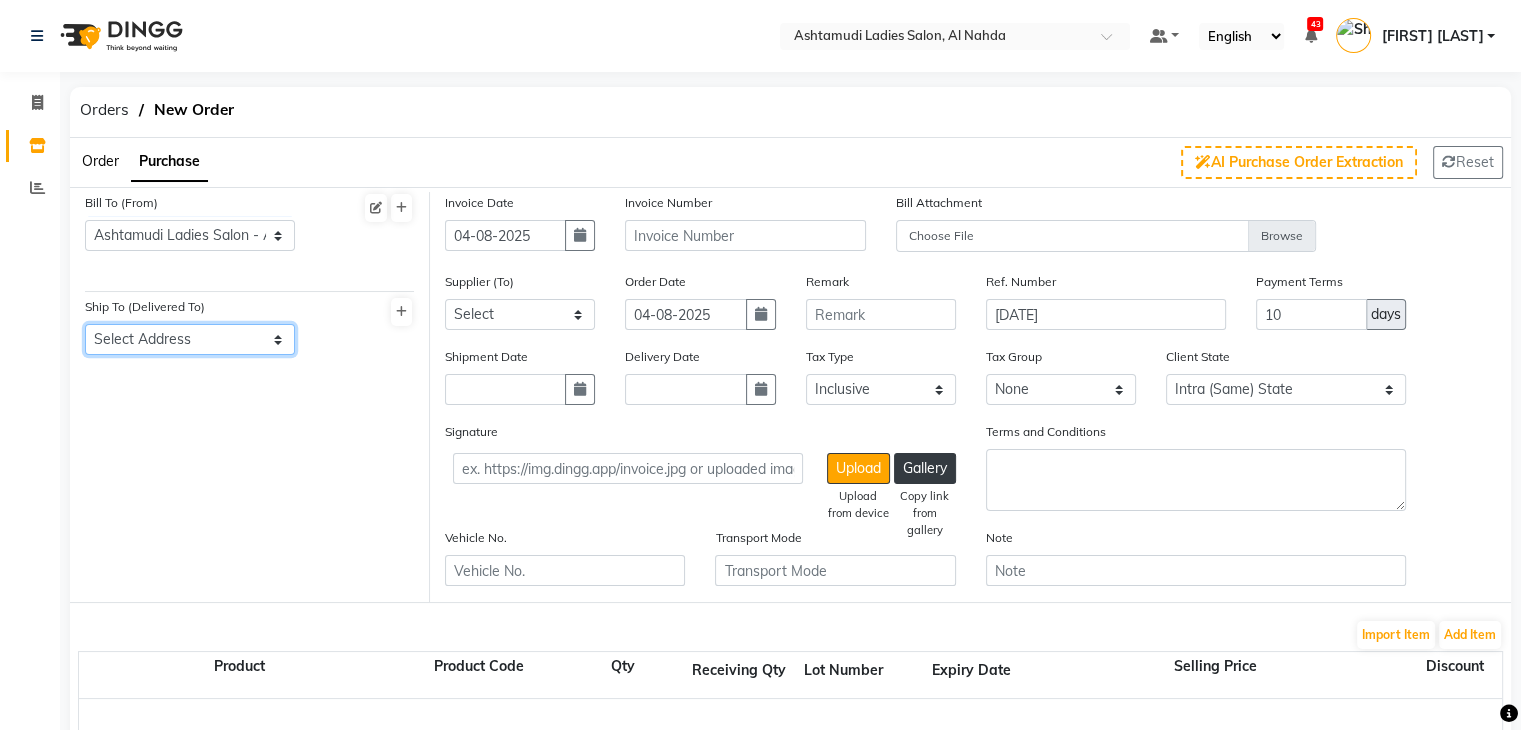 click on "Select Address Ashtamudi Ladies Salon - AL NAHDA" 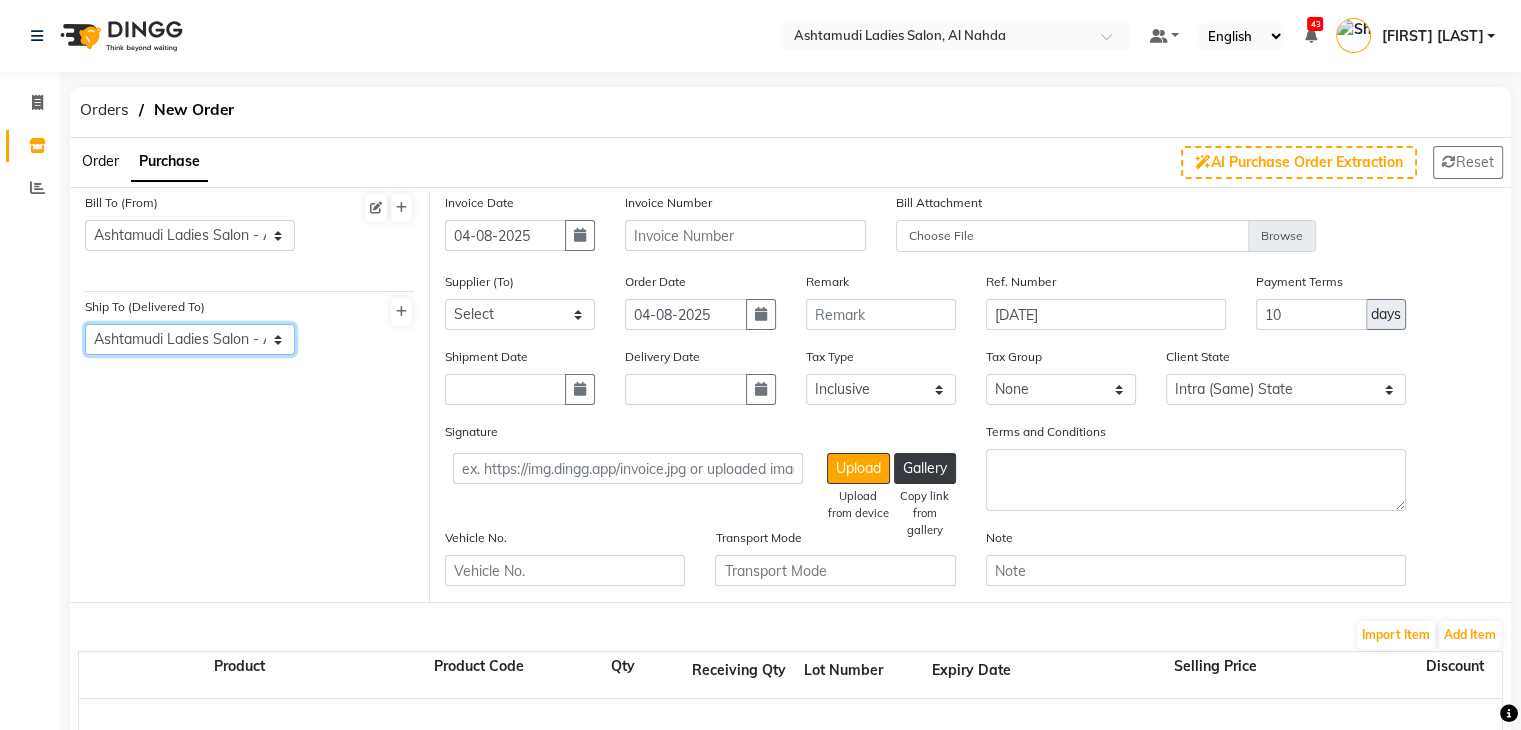 click on "Select Address Ashtamudi Ladies Salon - AL NAHDA" 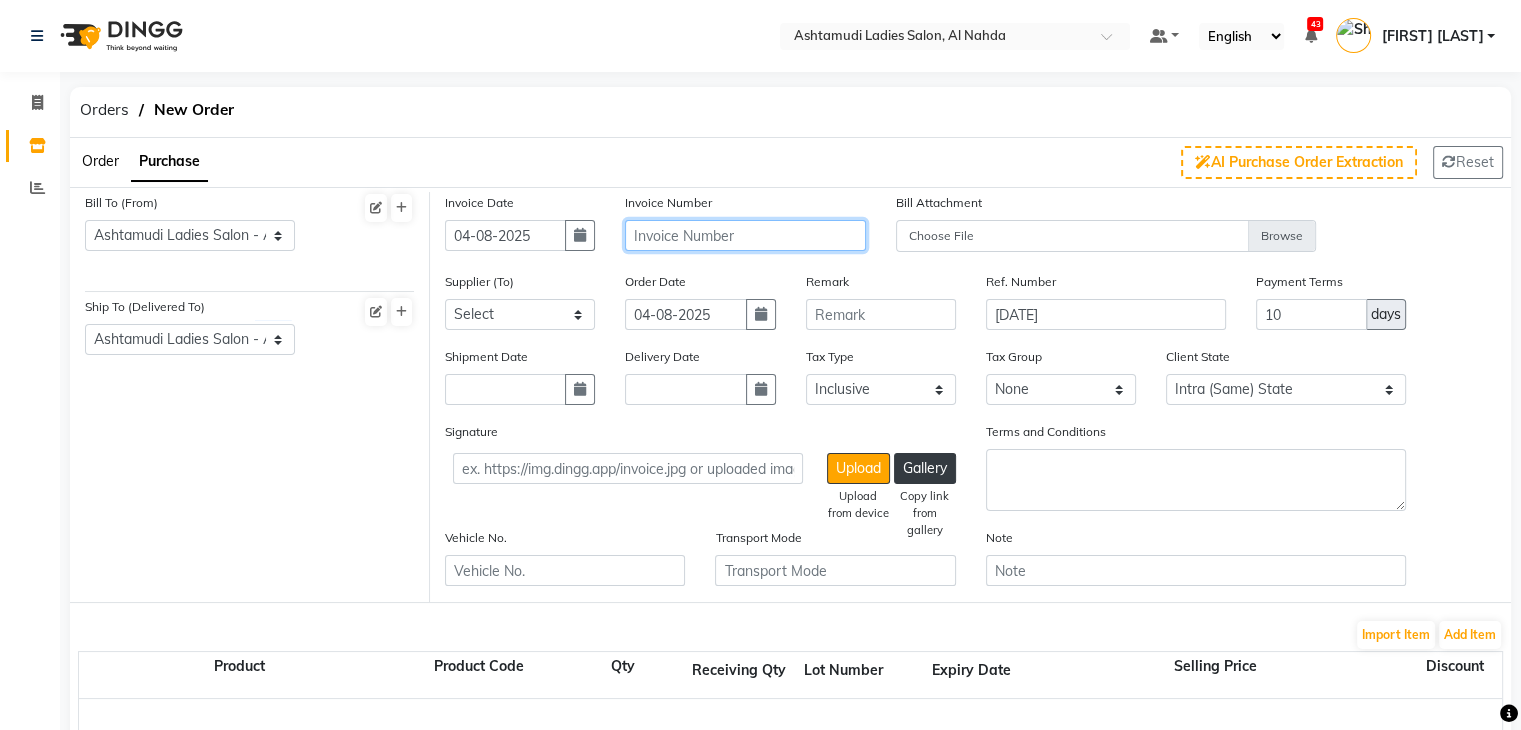 click 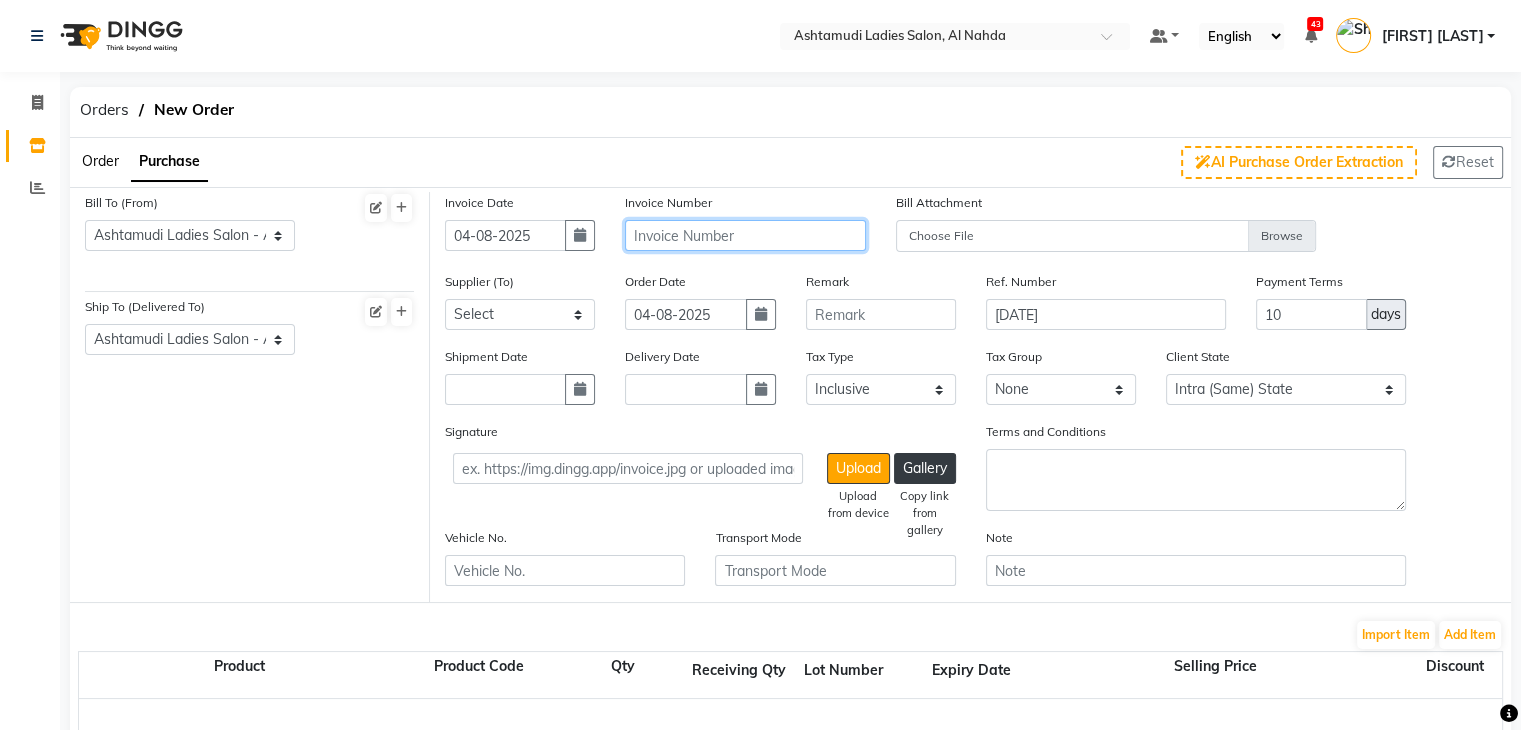 paste on "TO-[PRODUCT_CODE]" 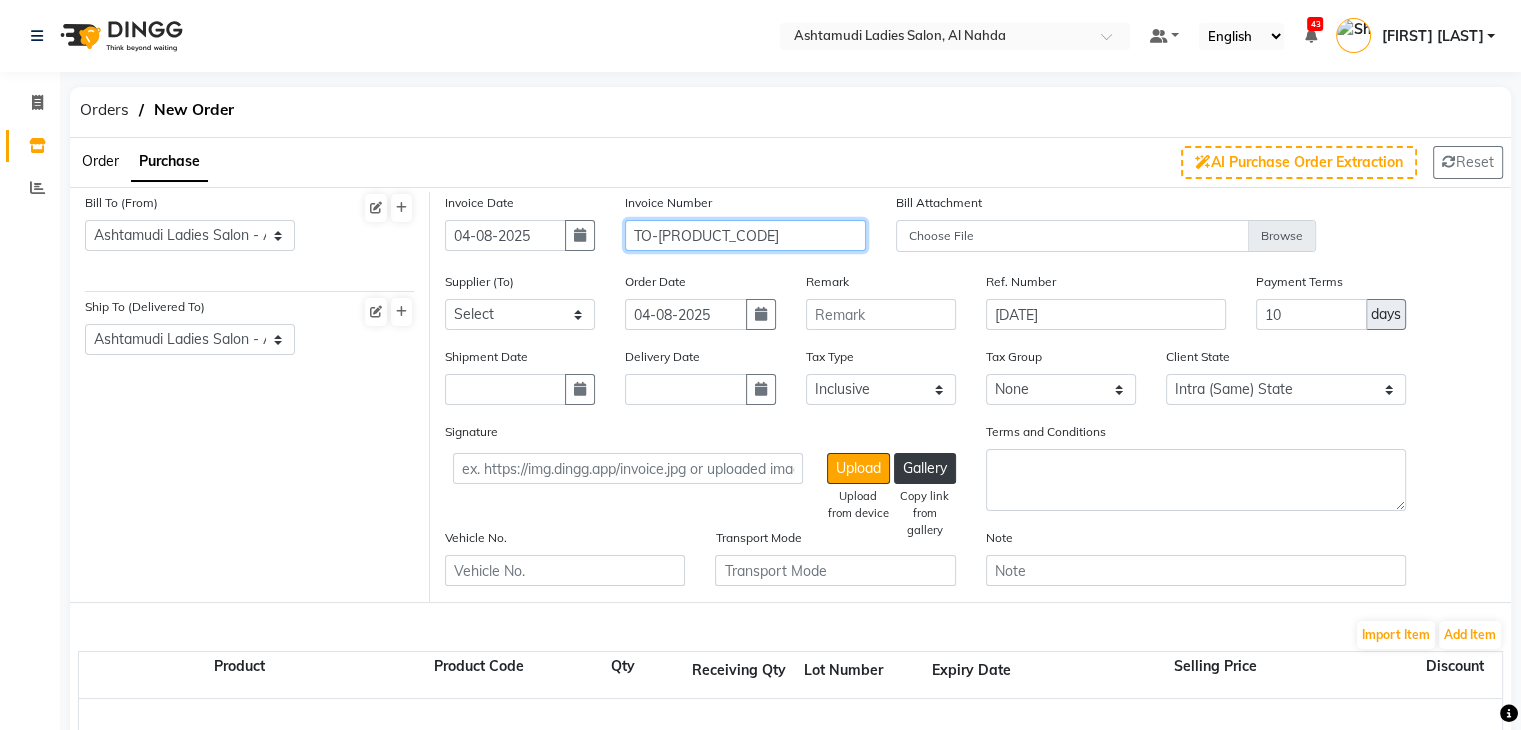 type on "TO-[PRODUCT_CODE]" 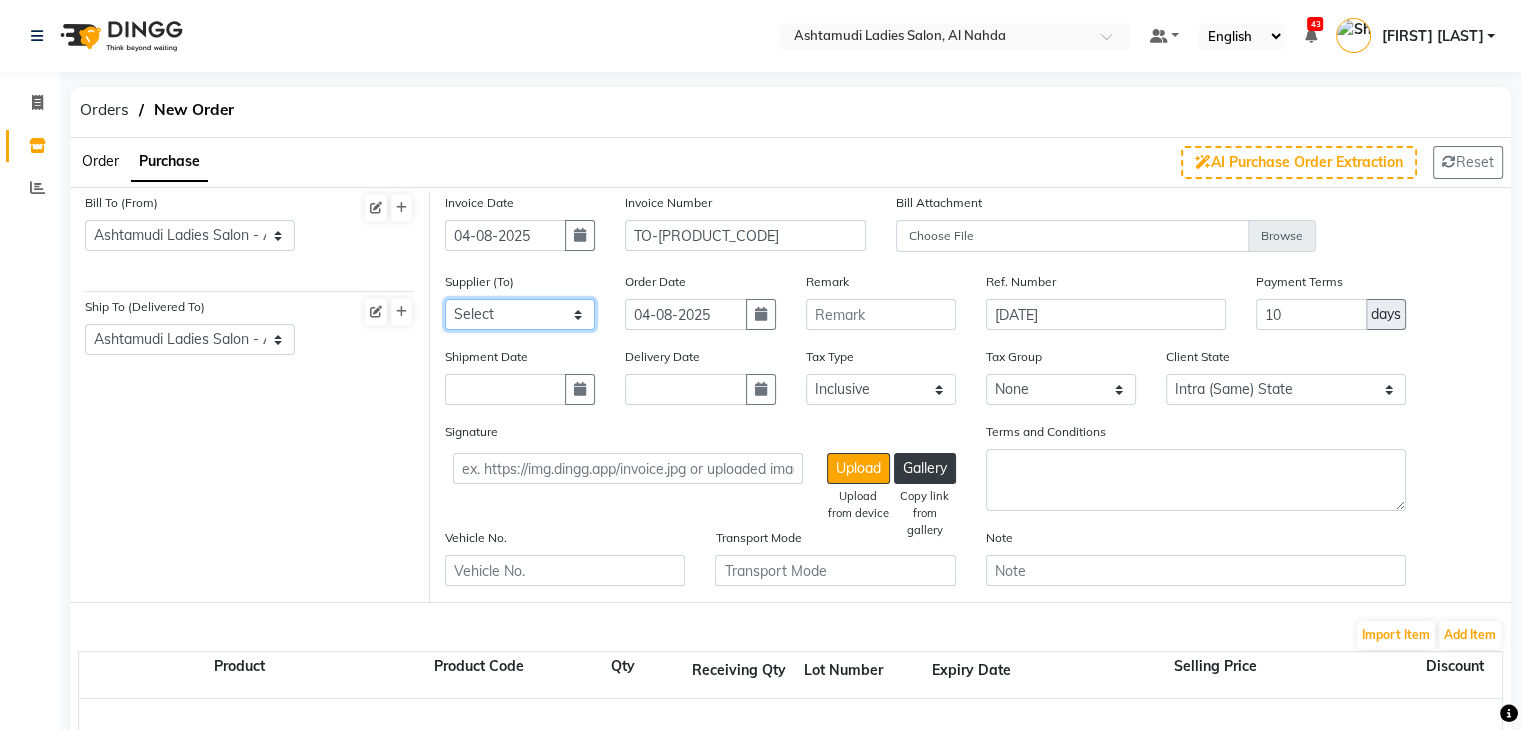 click on "Select ASHTAMUDI WELLNESS BEAUTY SALON LLC  - H.O" 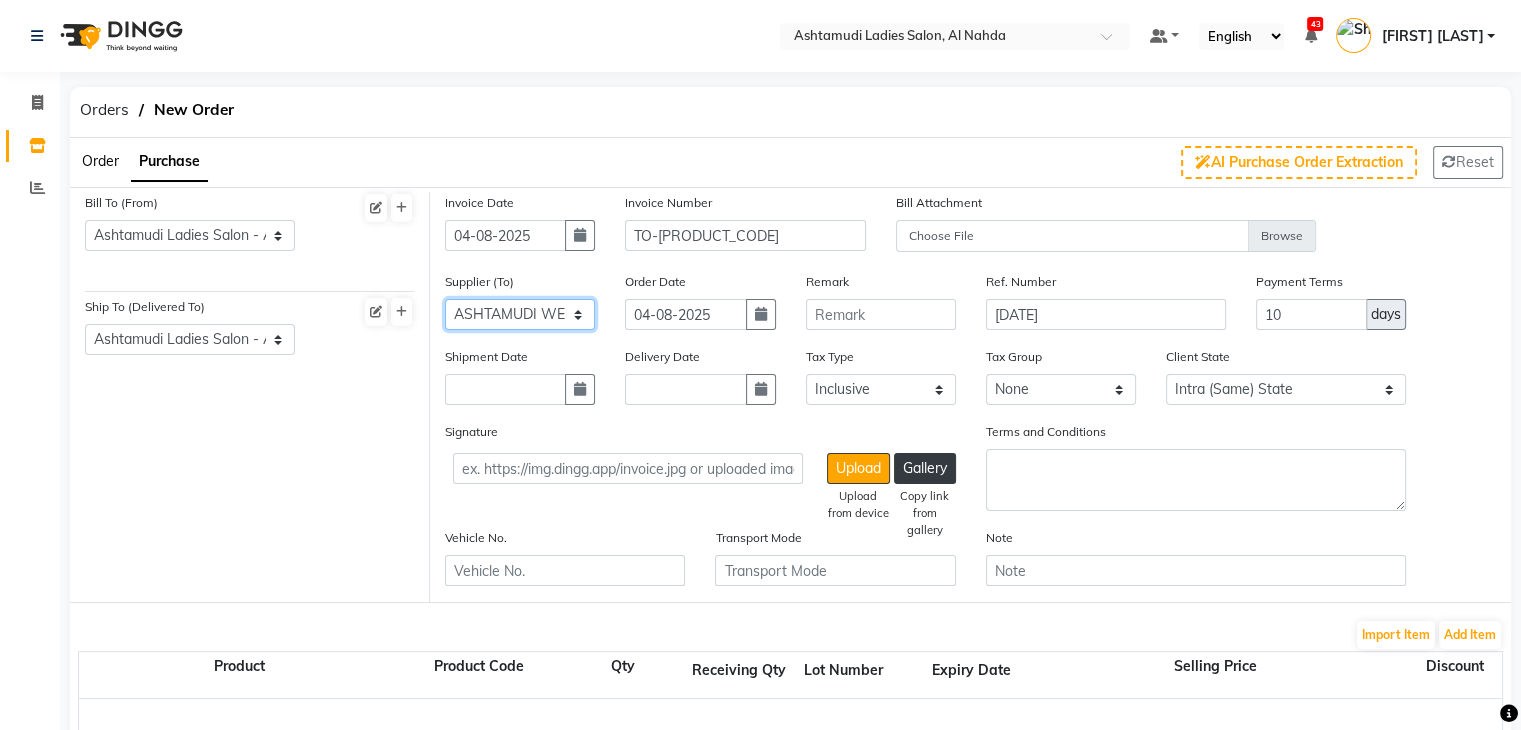 click on "Select ASHTAMUDI WELLNESS BEAUTY SALON LLC  - H.O" 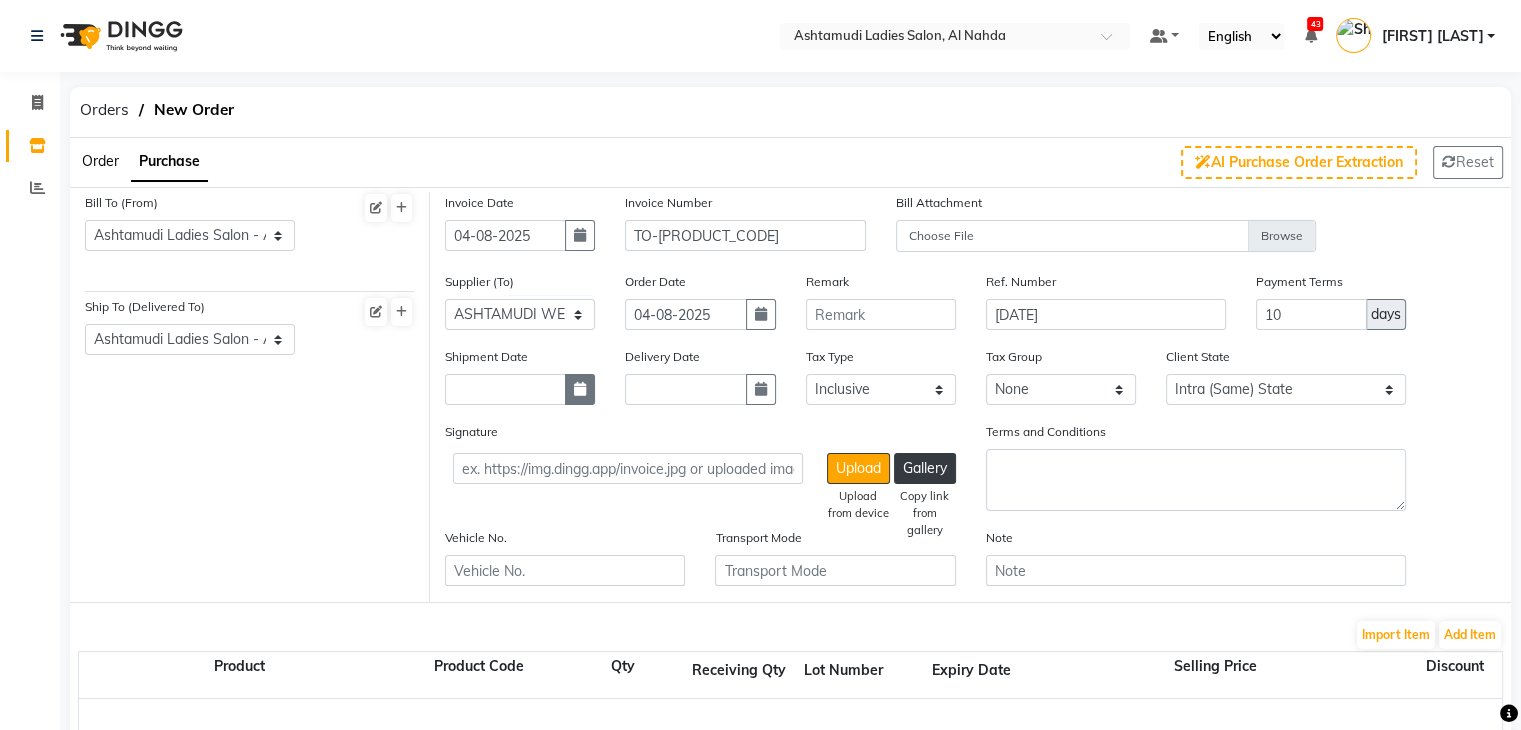 click 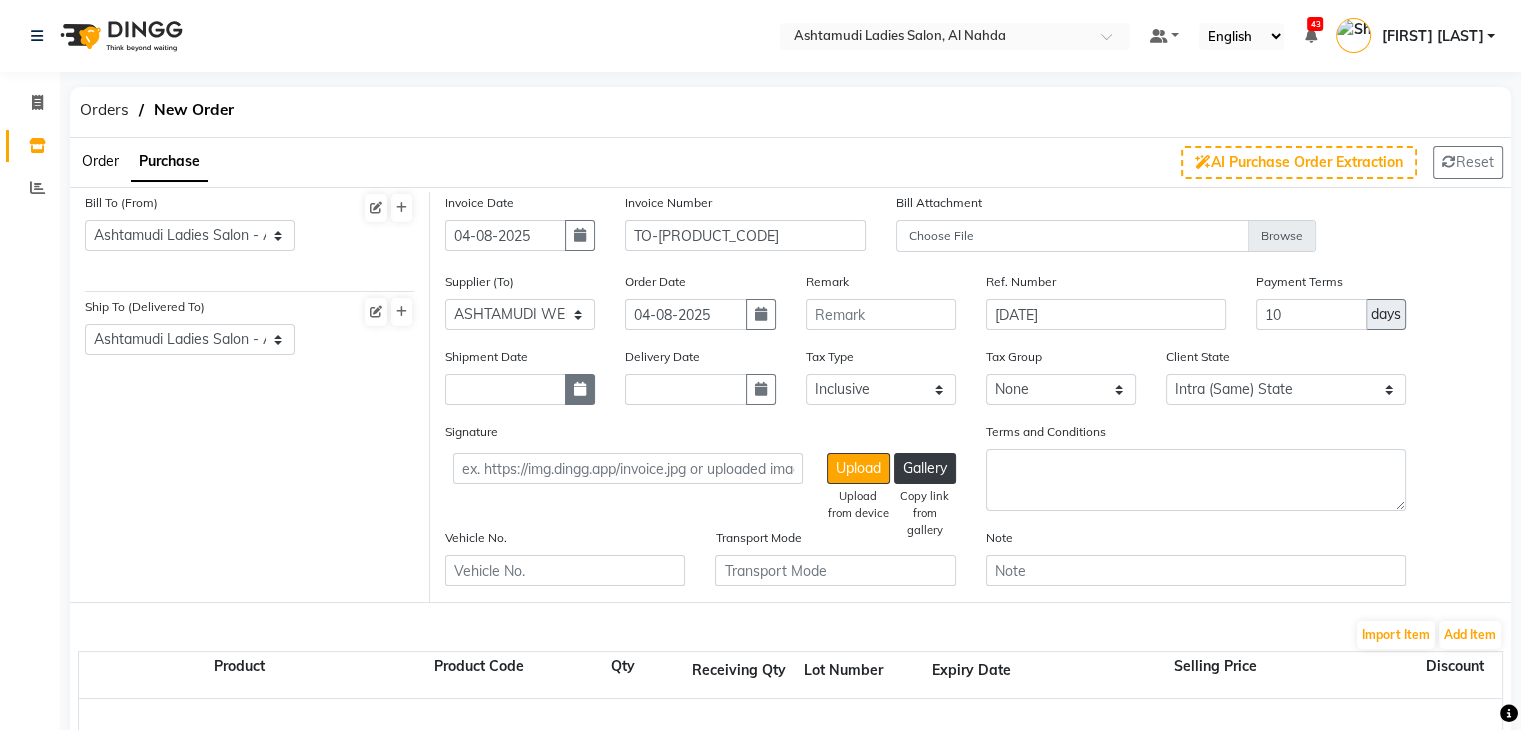 select on "8" 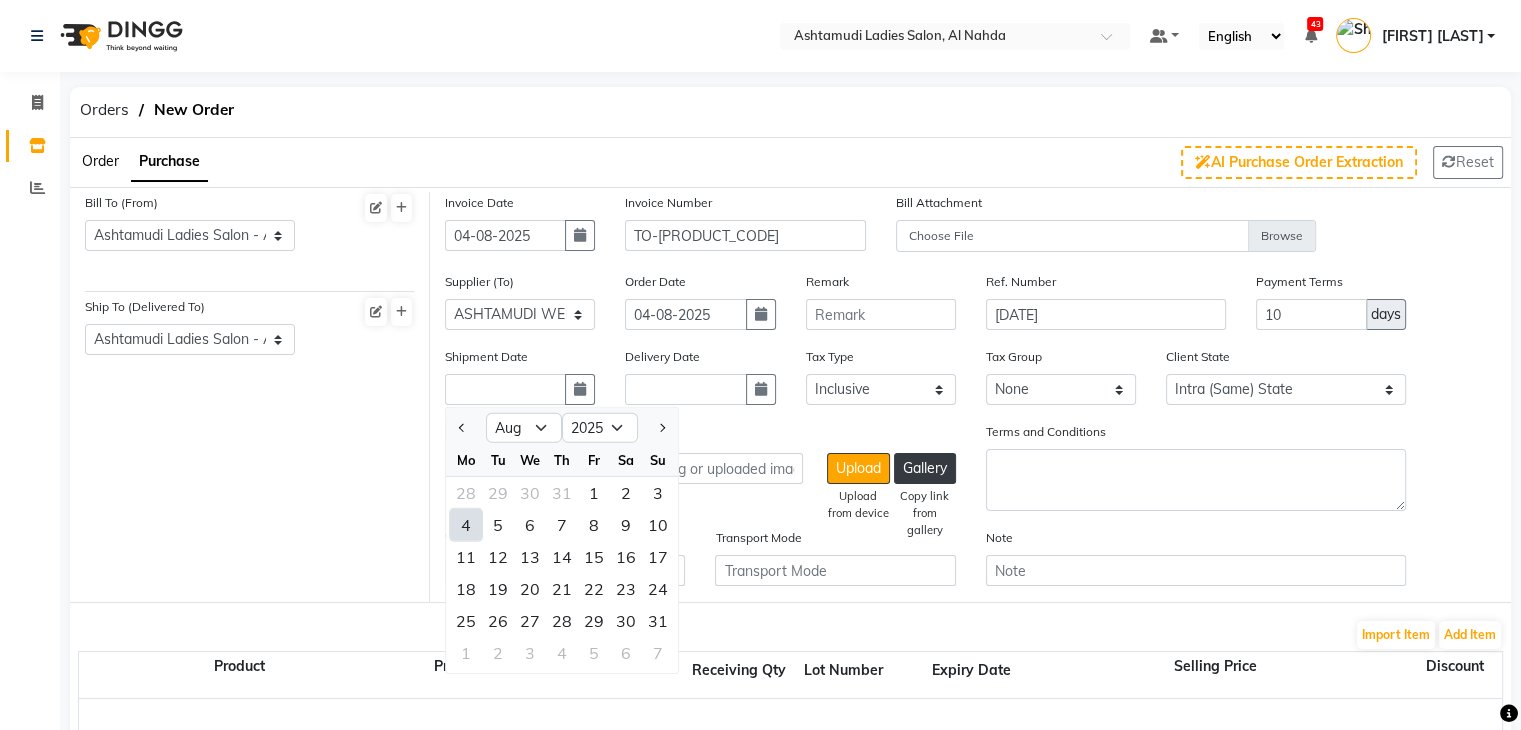 click on "4" 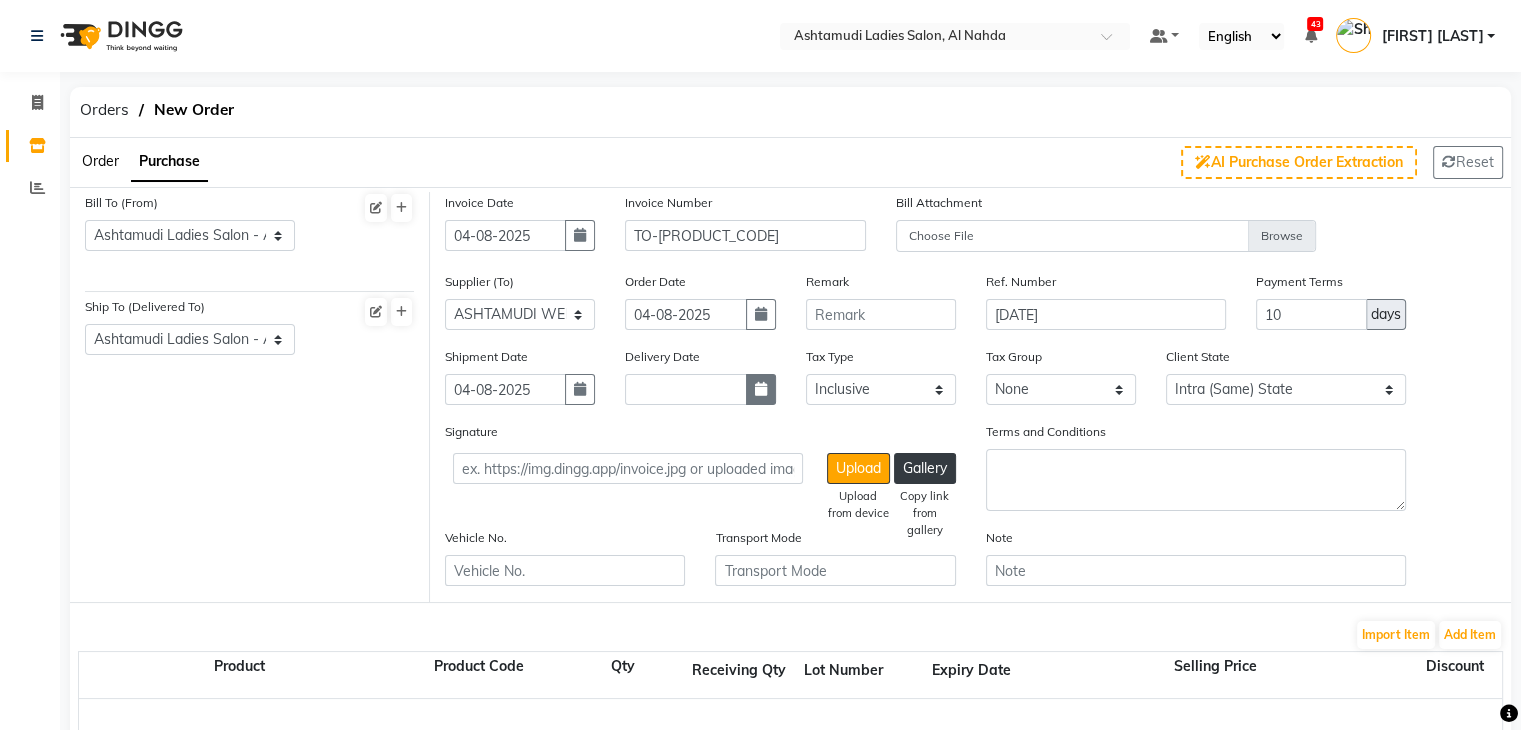click 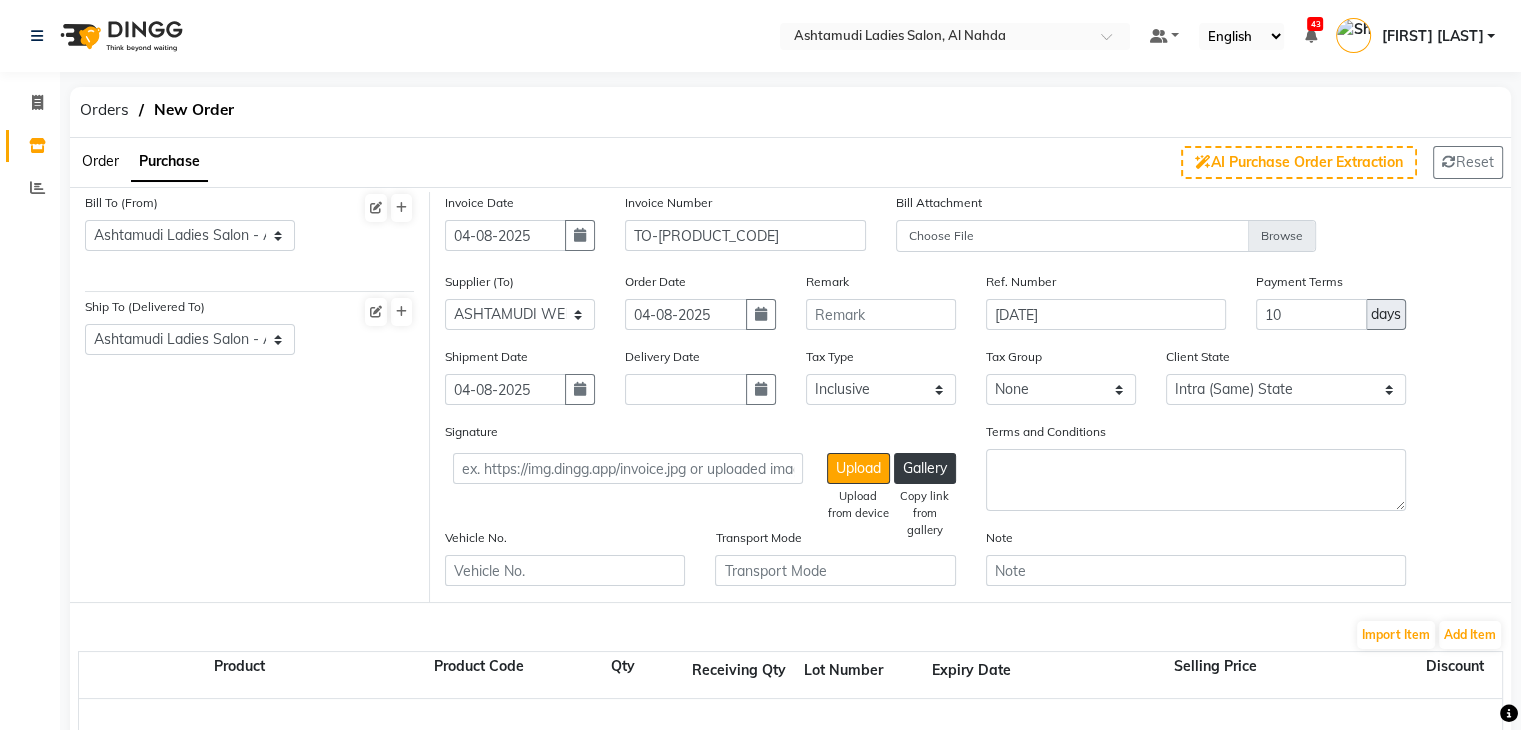 select on "8" 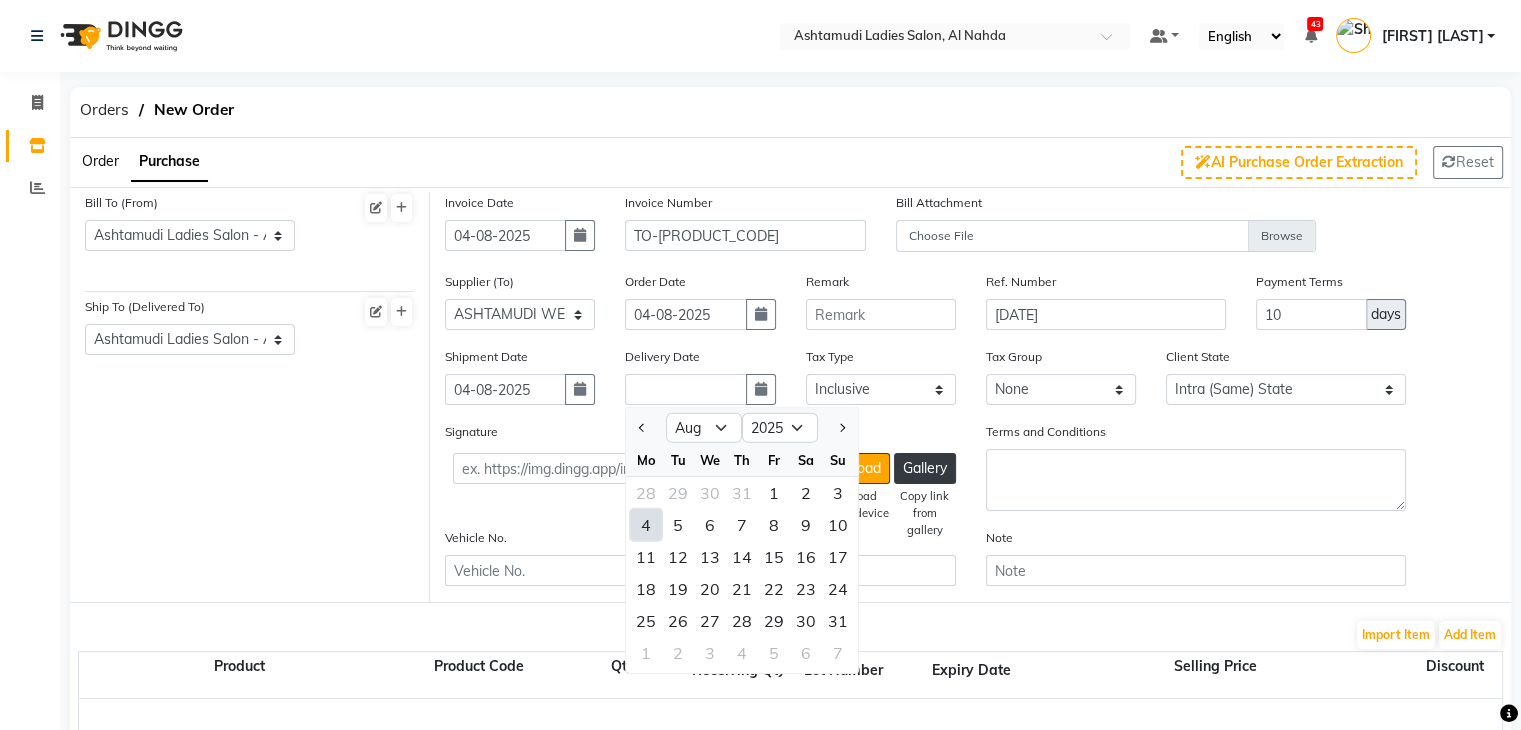 click on "4" 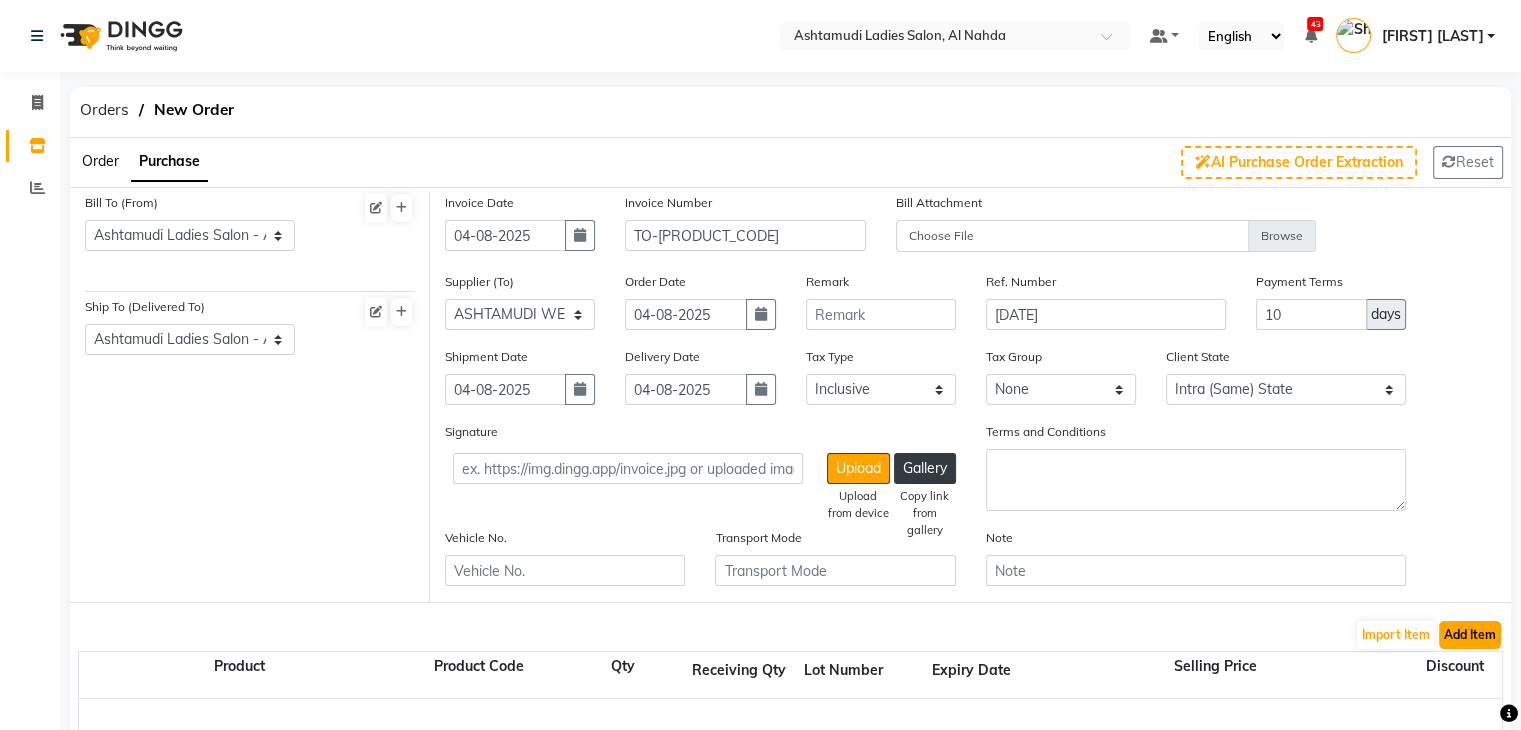 click on "Add Item" 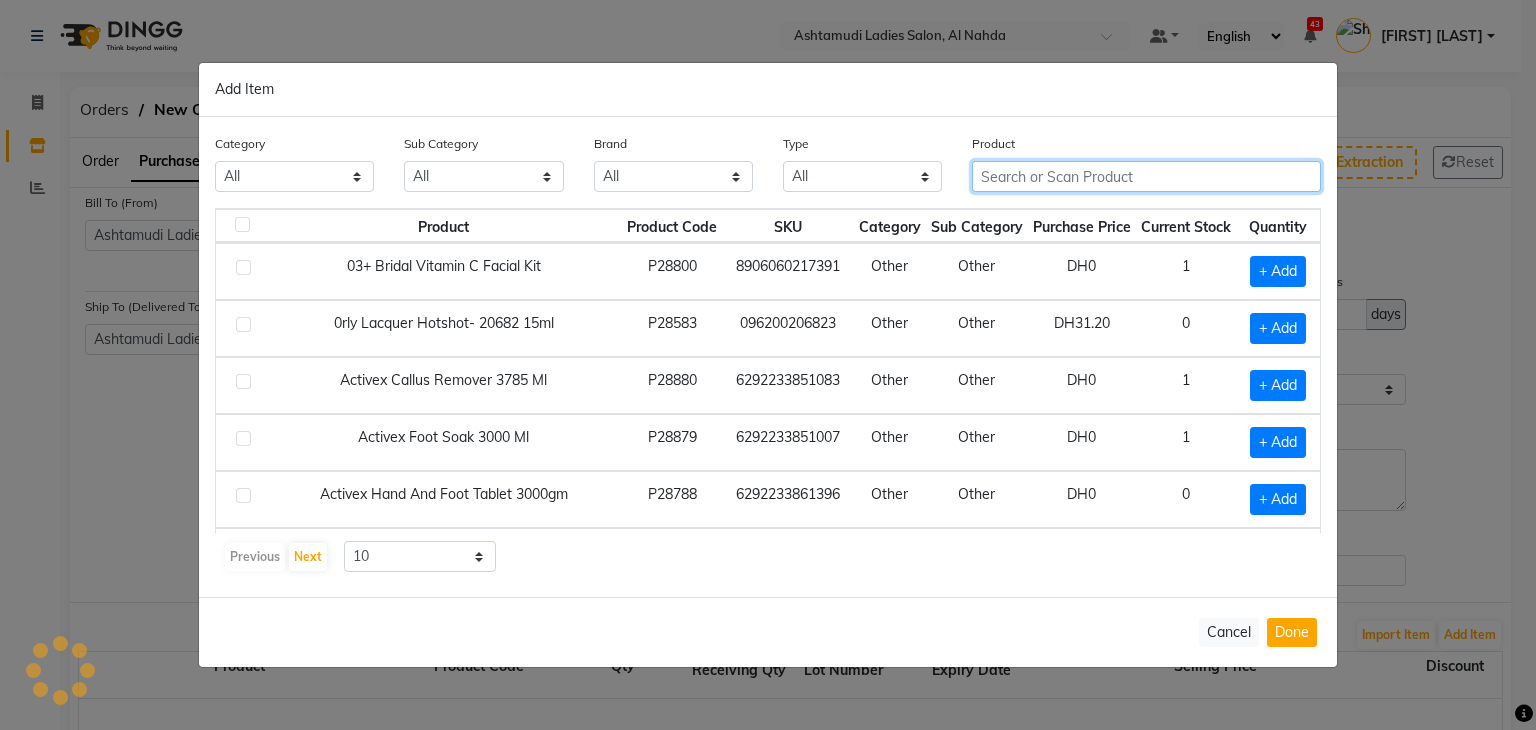 click 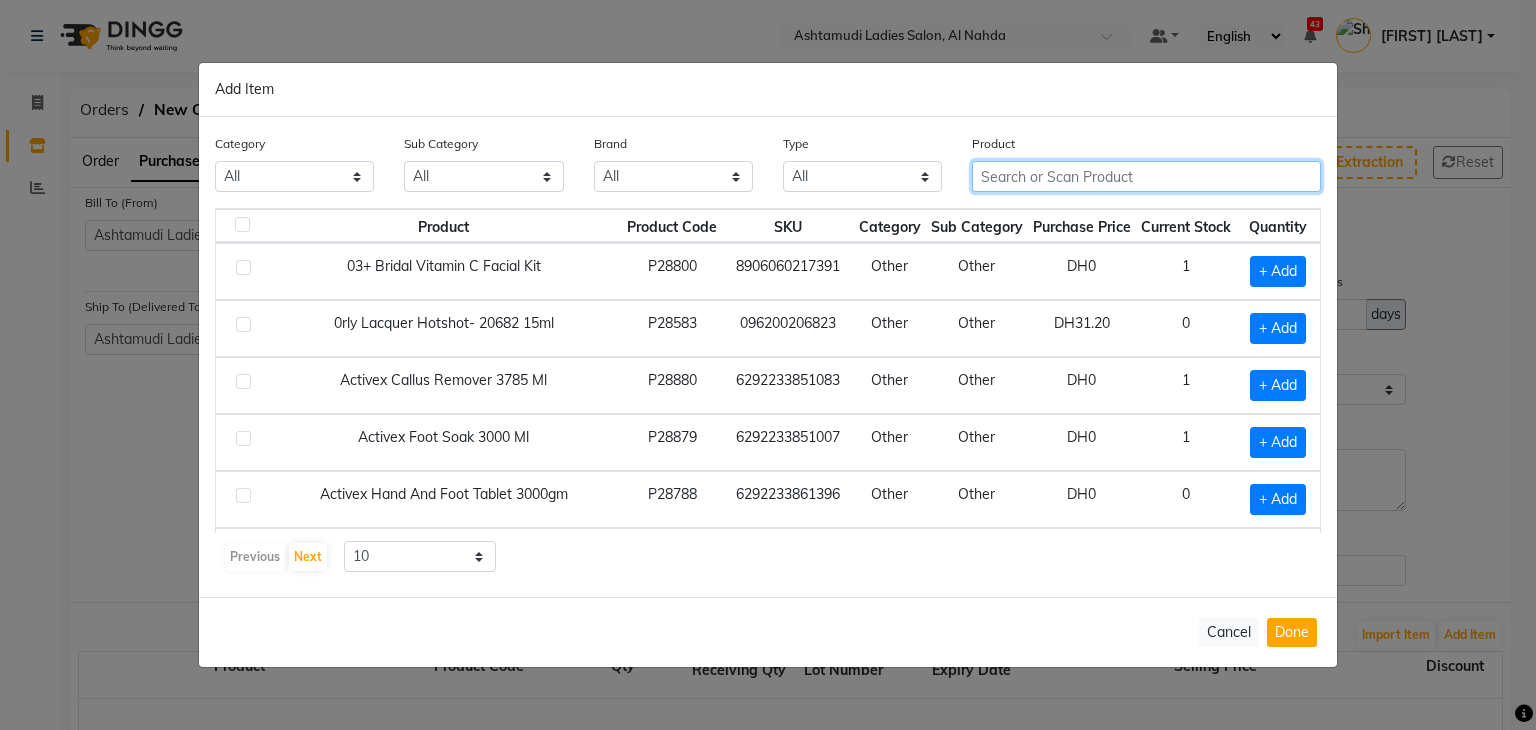 paste on "TROPICALIS MASCARA NUTRIVIA MASQUE 1000ML" 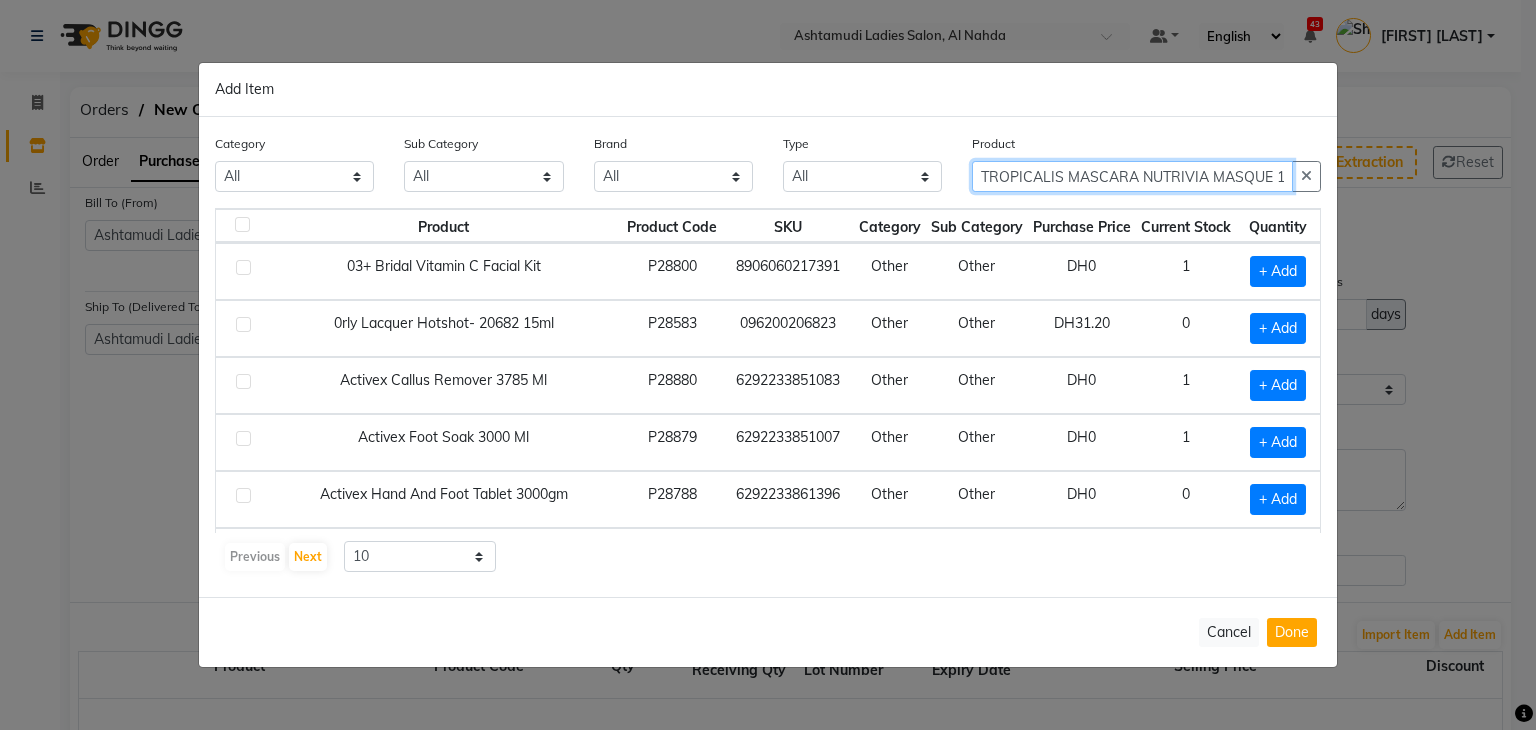scroll, scrollTop: 0, scrollLeft: 40, axis: horizontal 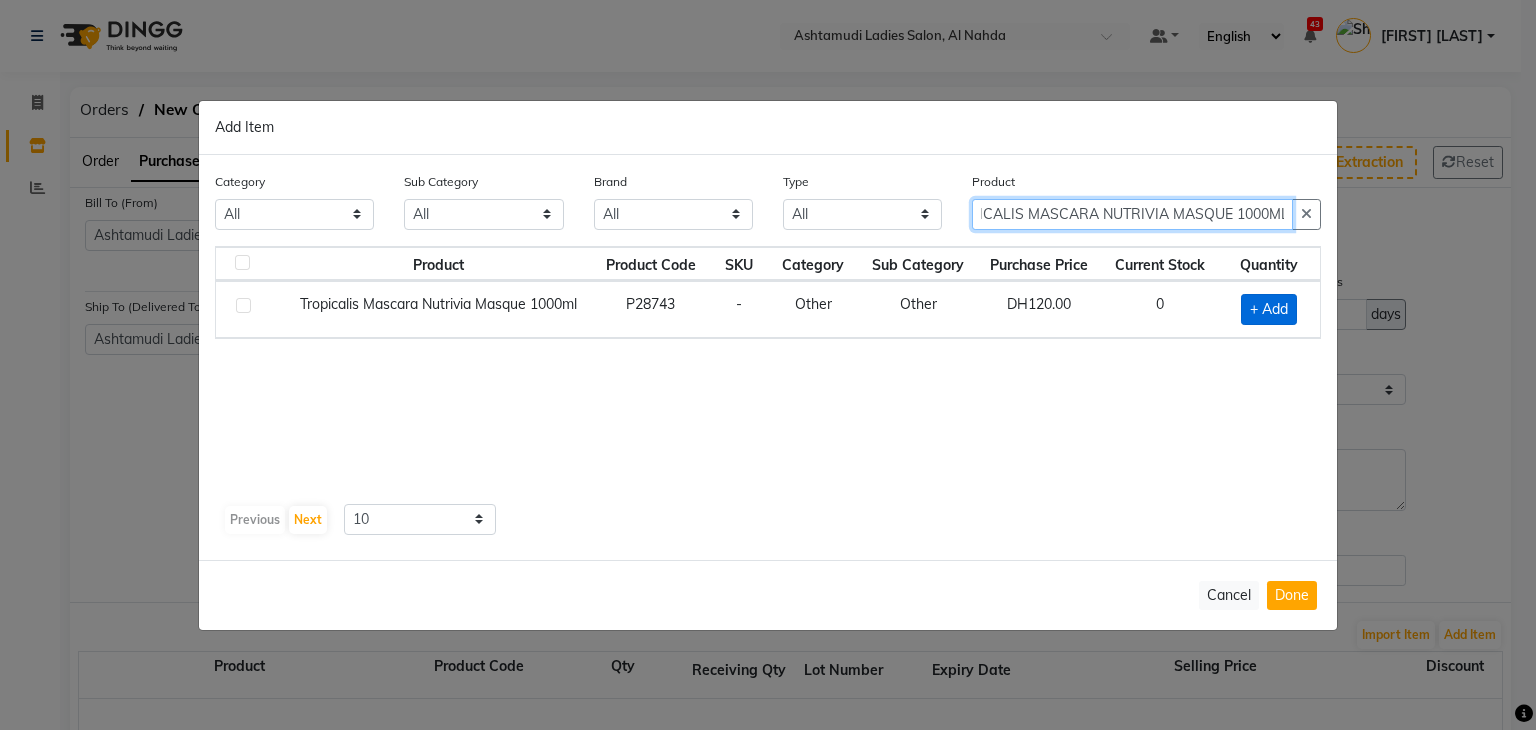 type on "TROPICALIS MASCARA NUTRIVIA MASQUE 1000ML" 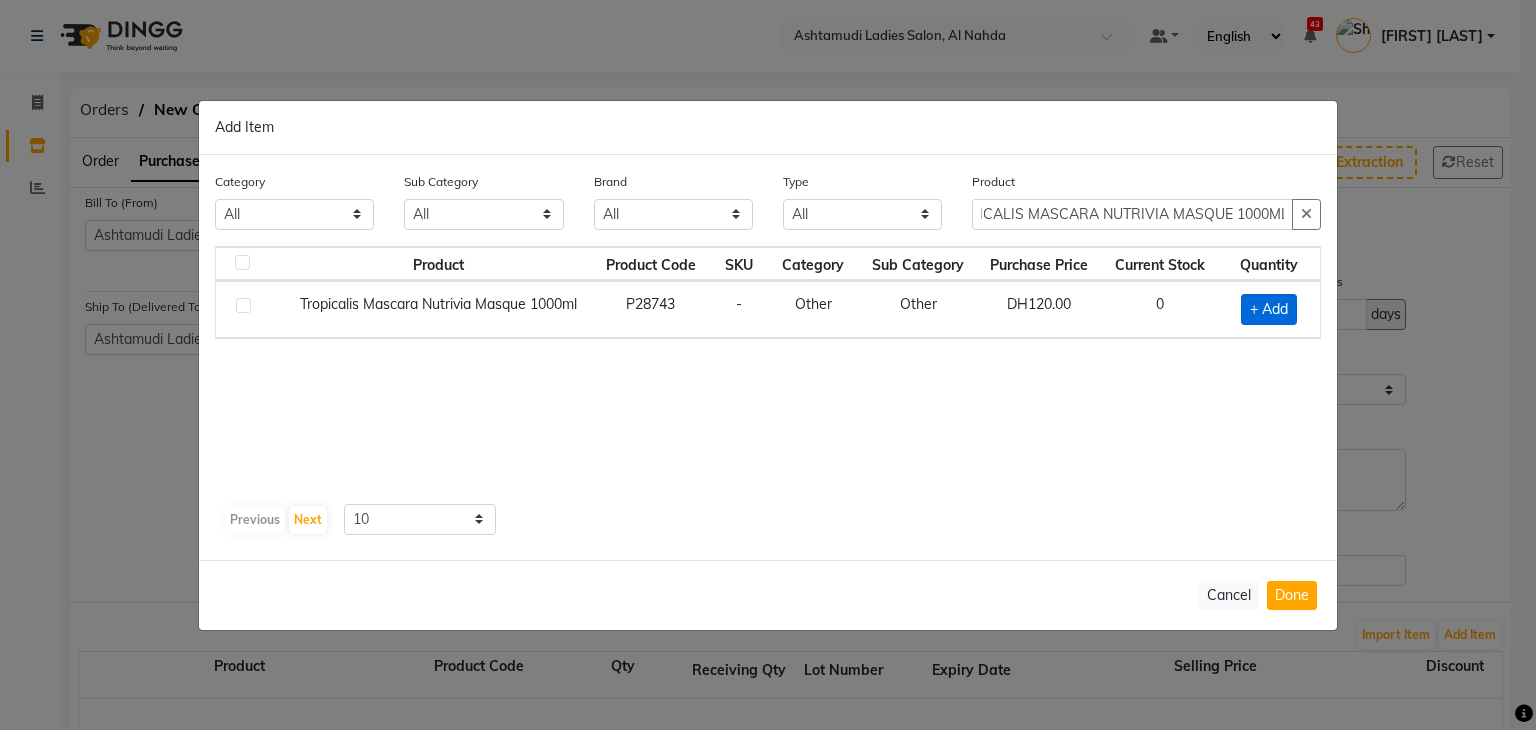 click on "+ Add" 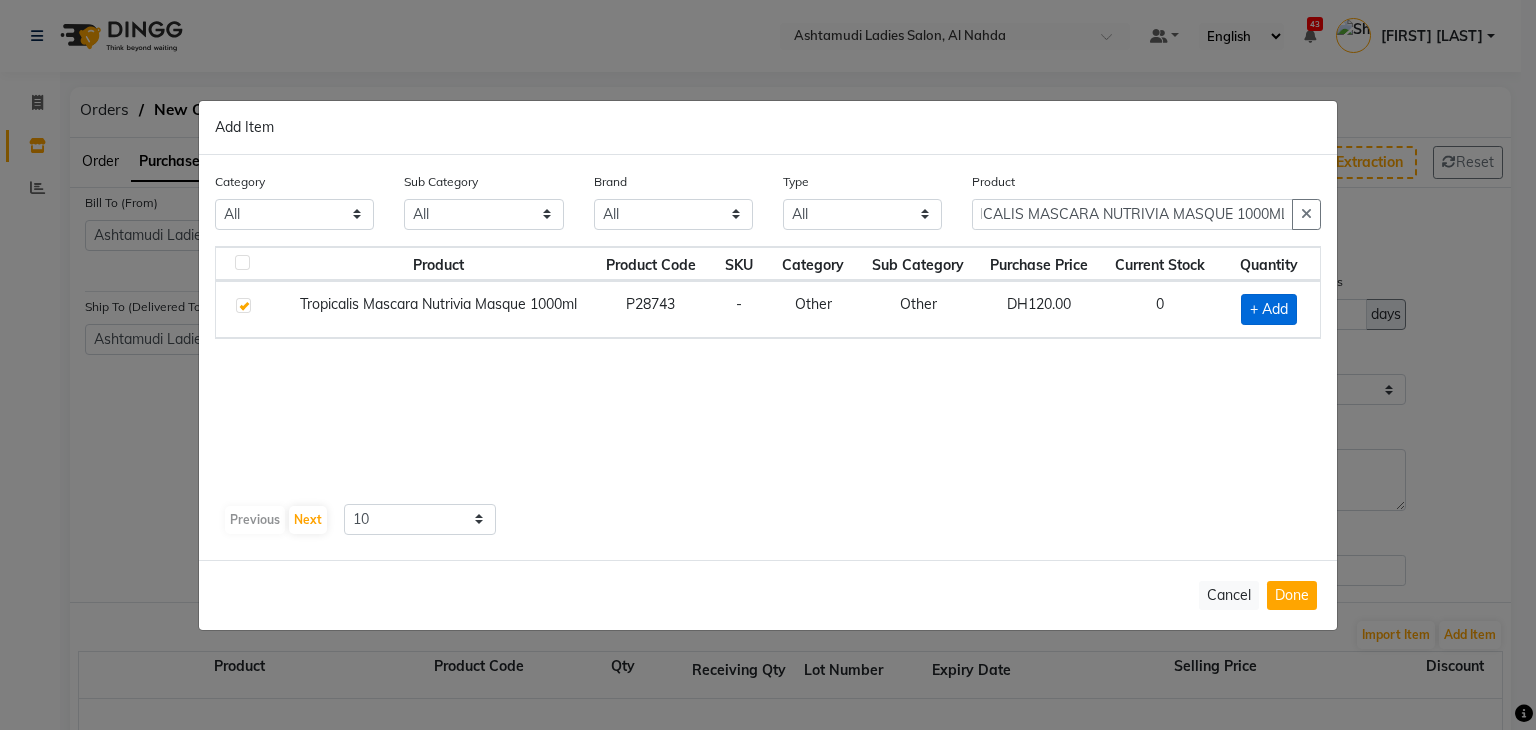checkbox on "true" 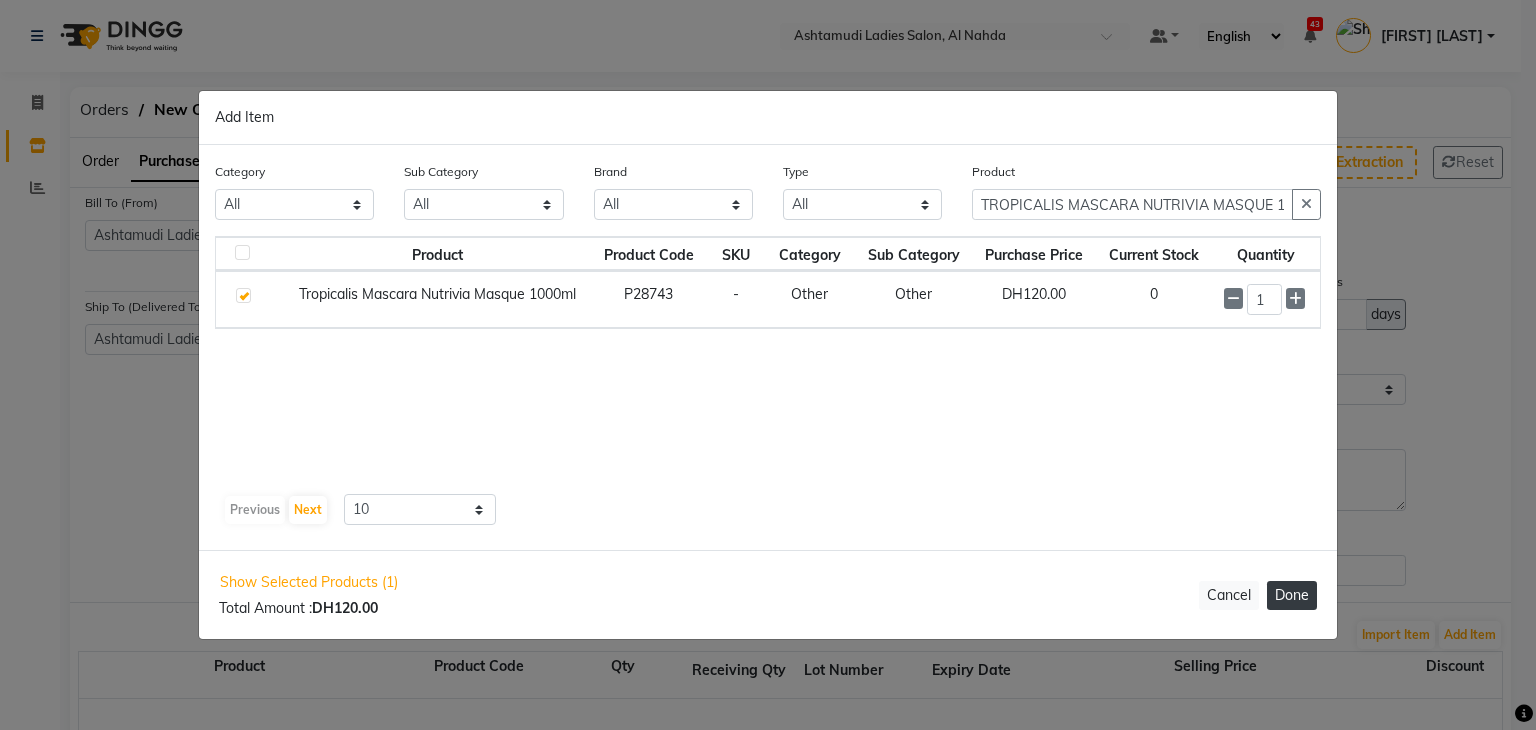 click on "Done" 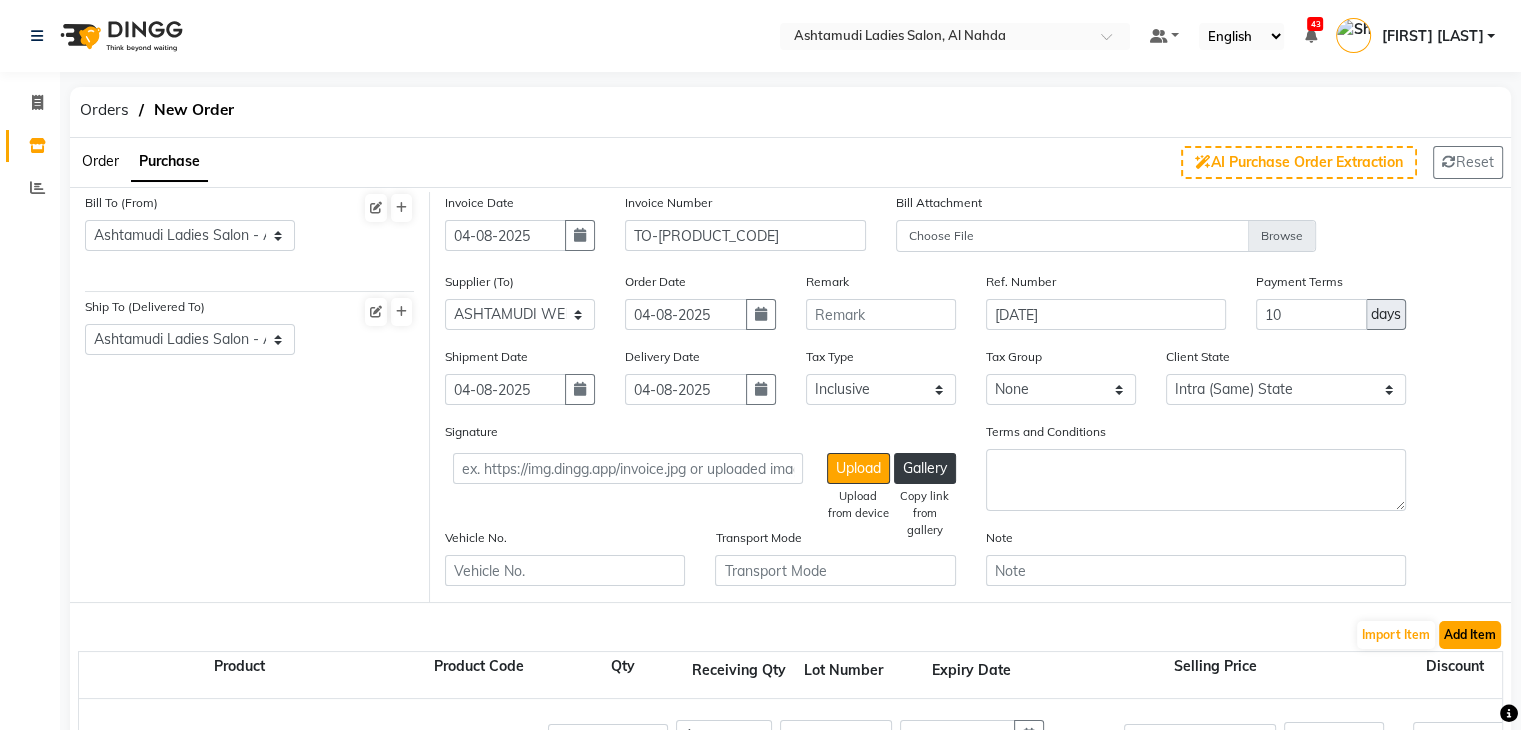 click on "Add Item" 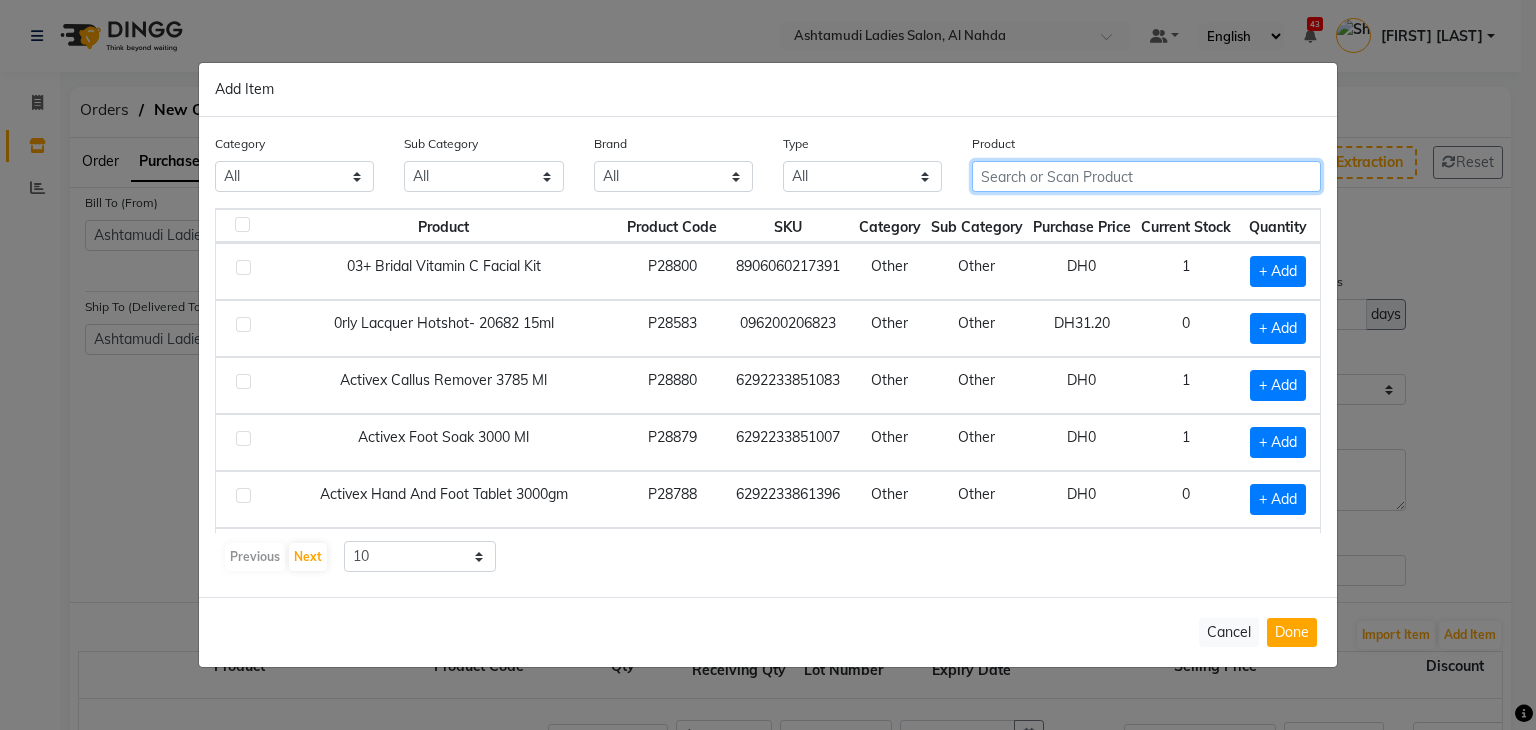 click 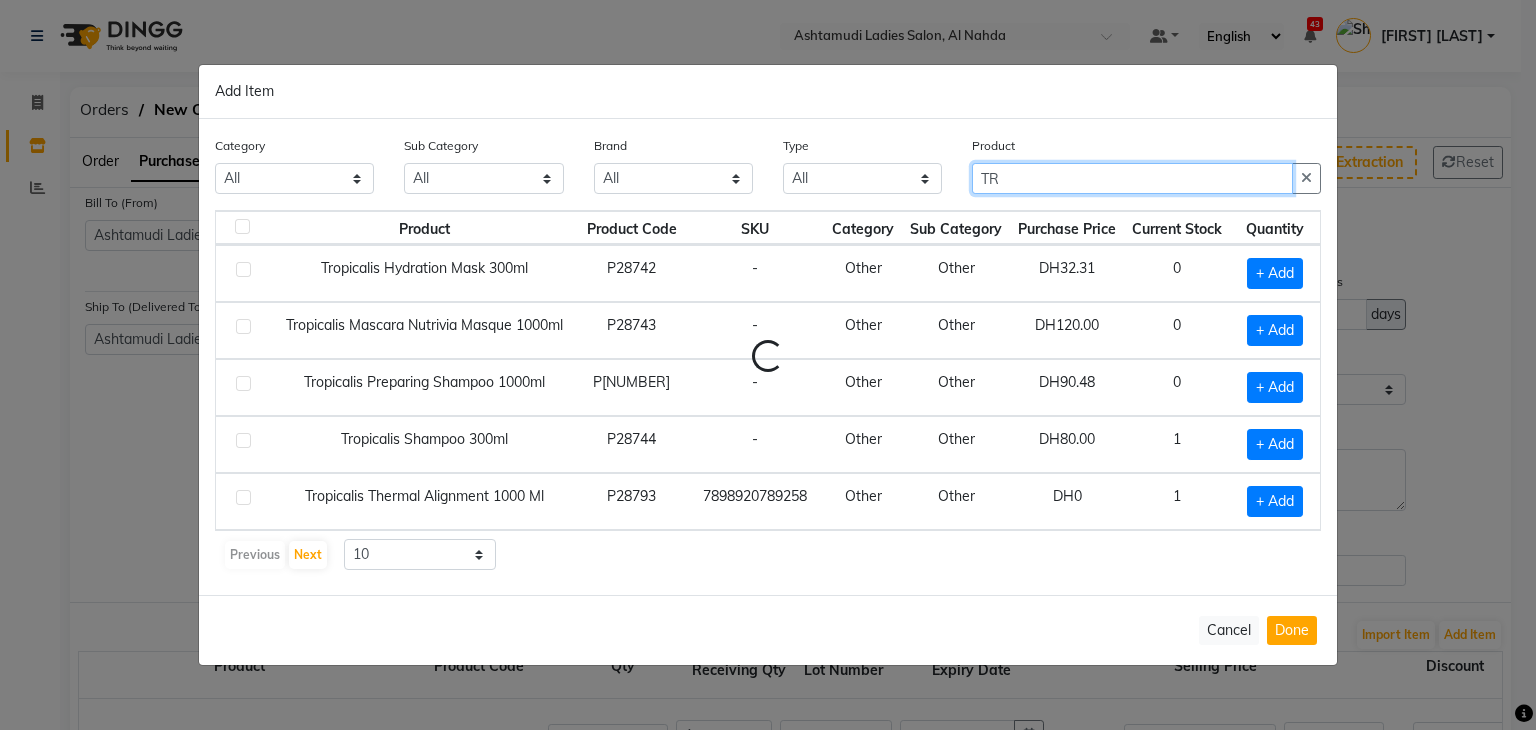 type on "T" 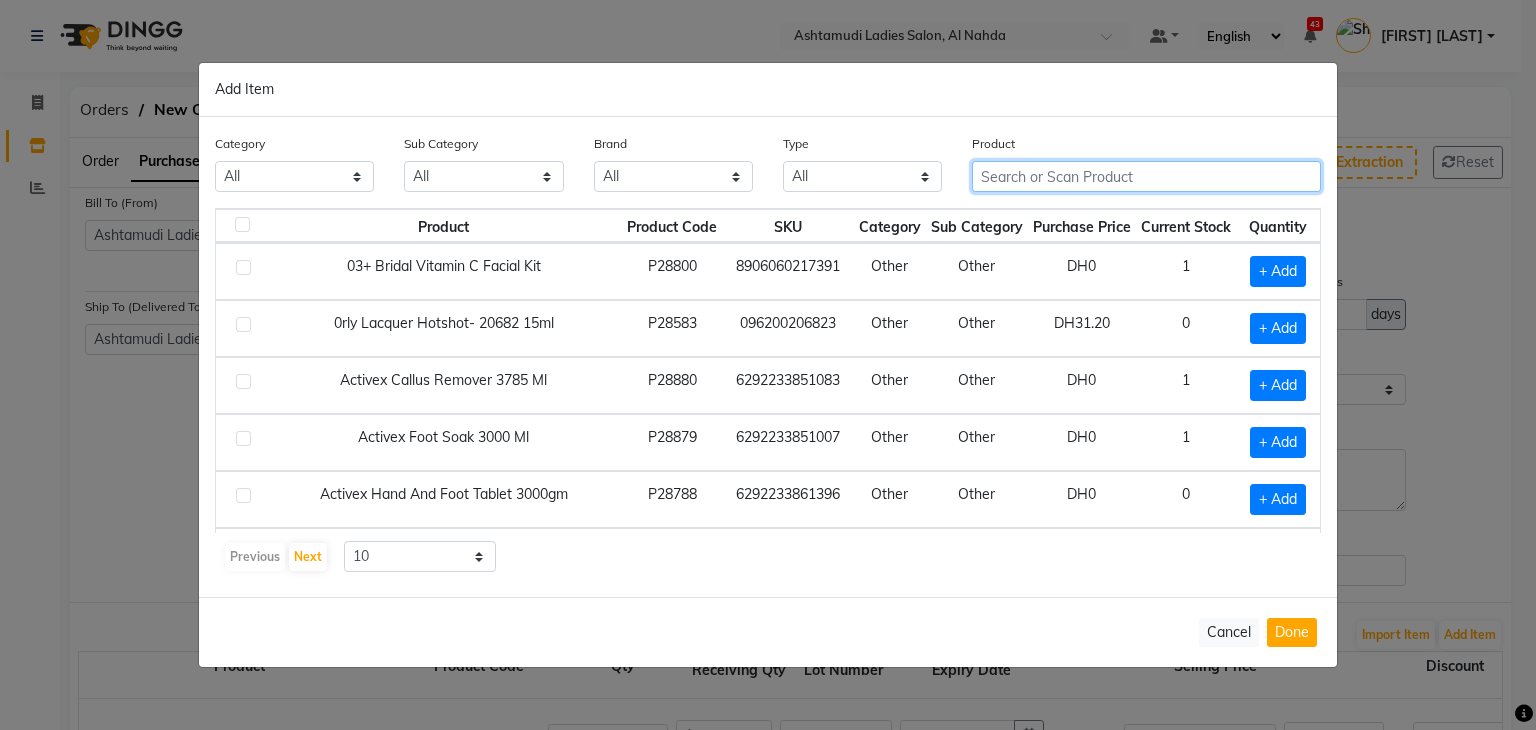 paste on "TROPICALIS Preparing Shampoo 1000ML" 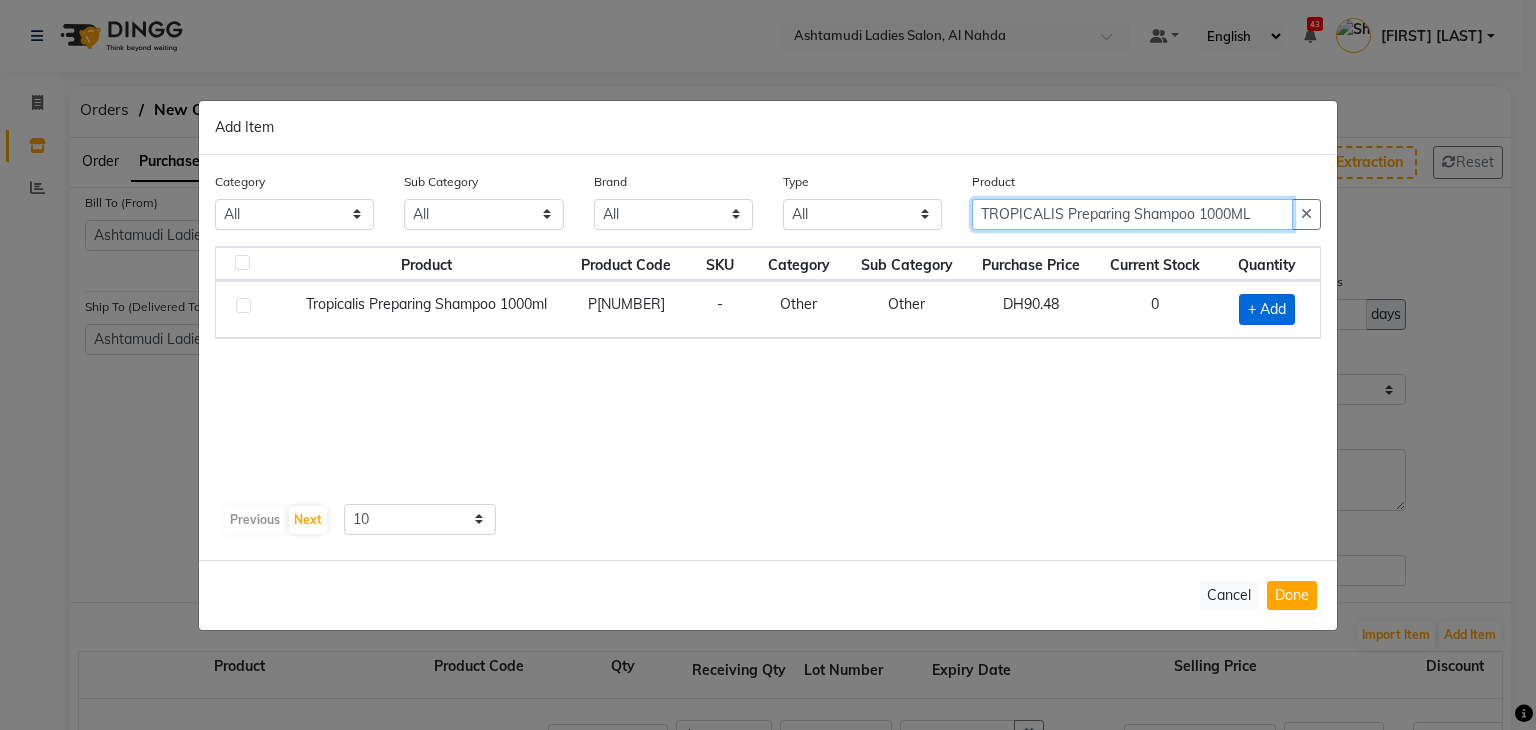 type on "TROPICALIS Preparing Shampoo 1000ML" 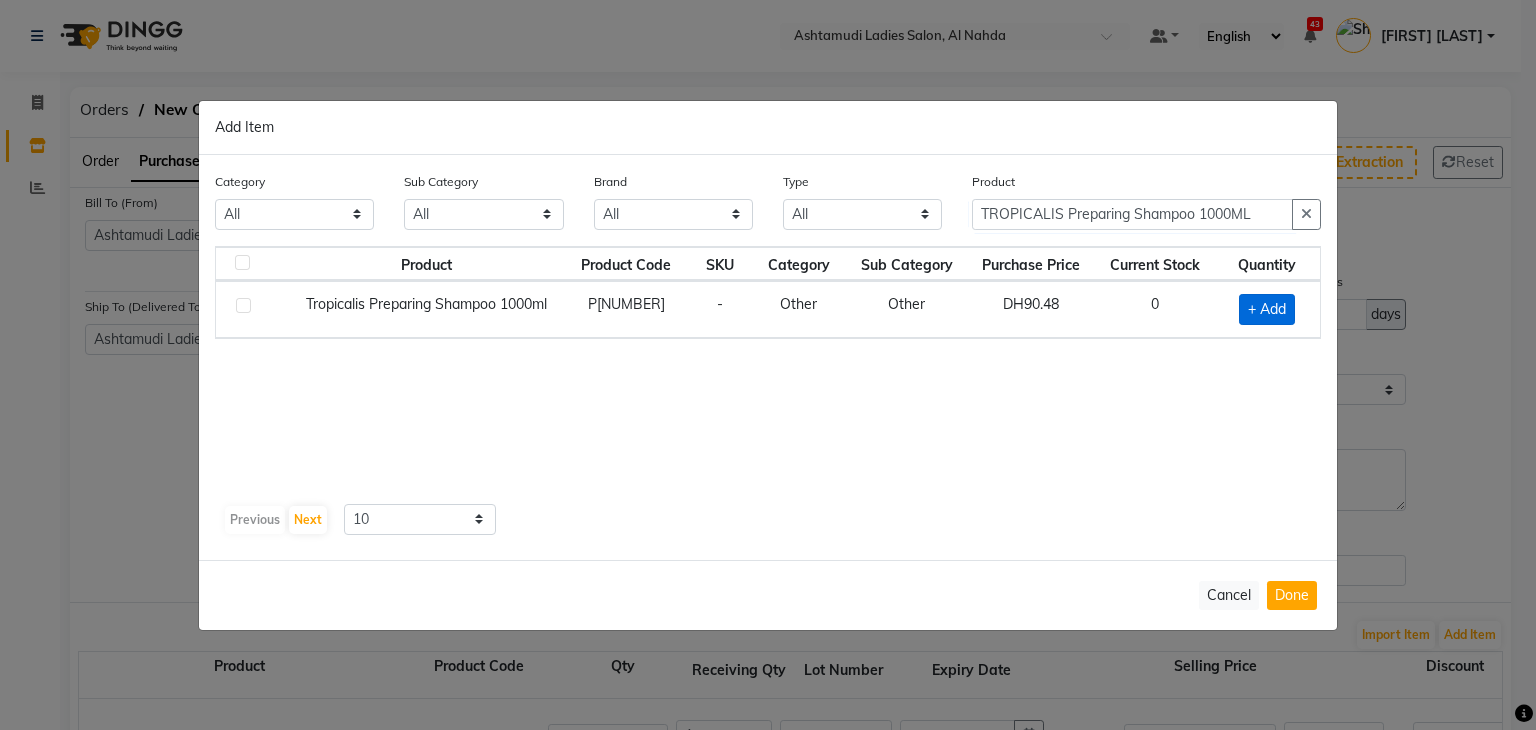 click on "+ Add" 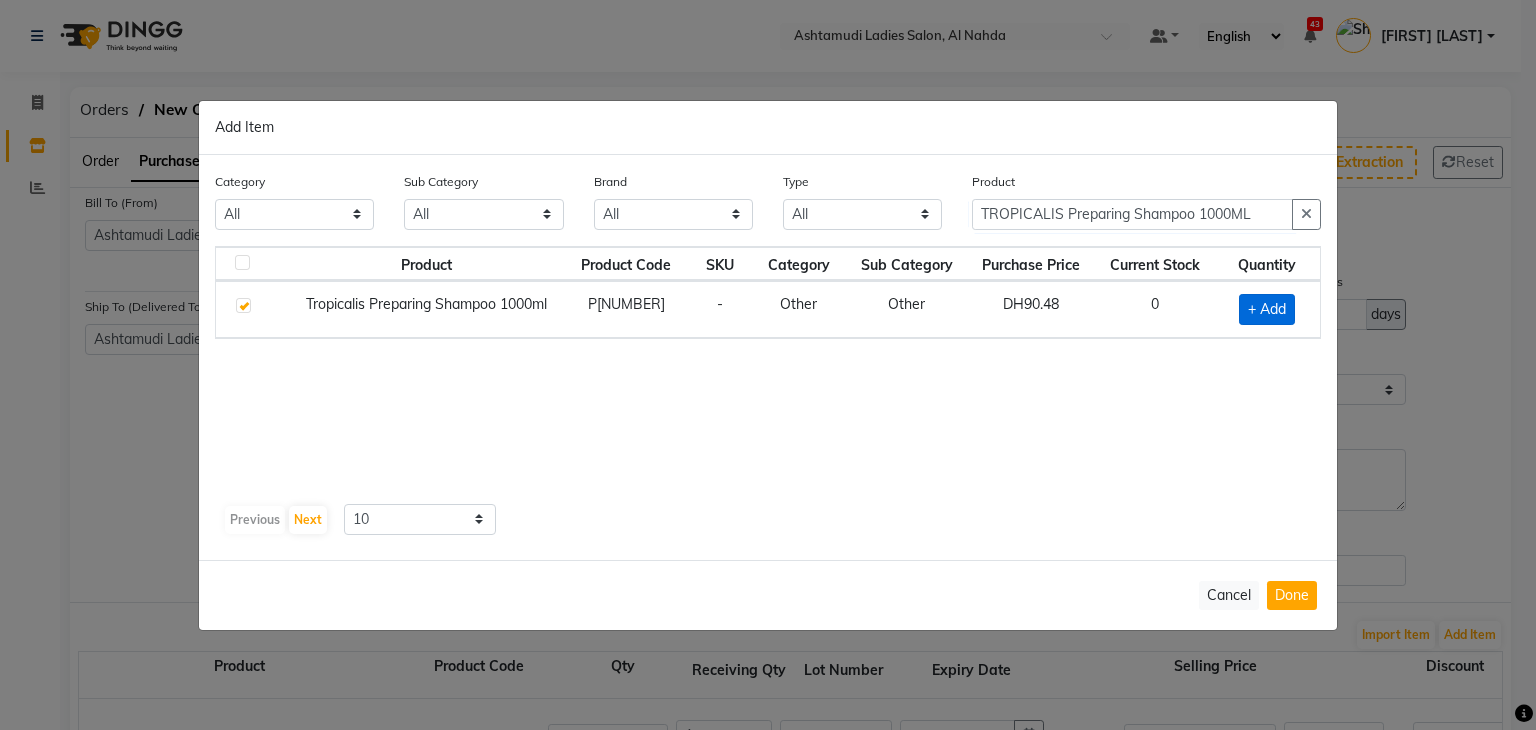 checkbox on "true" 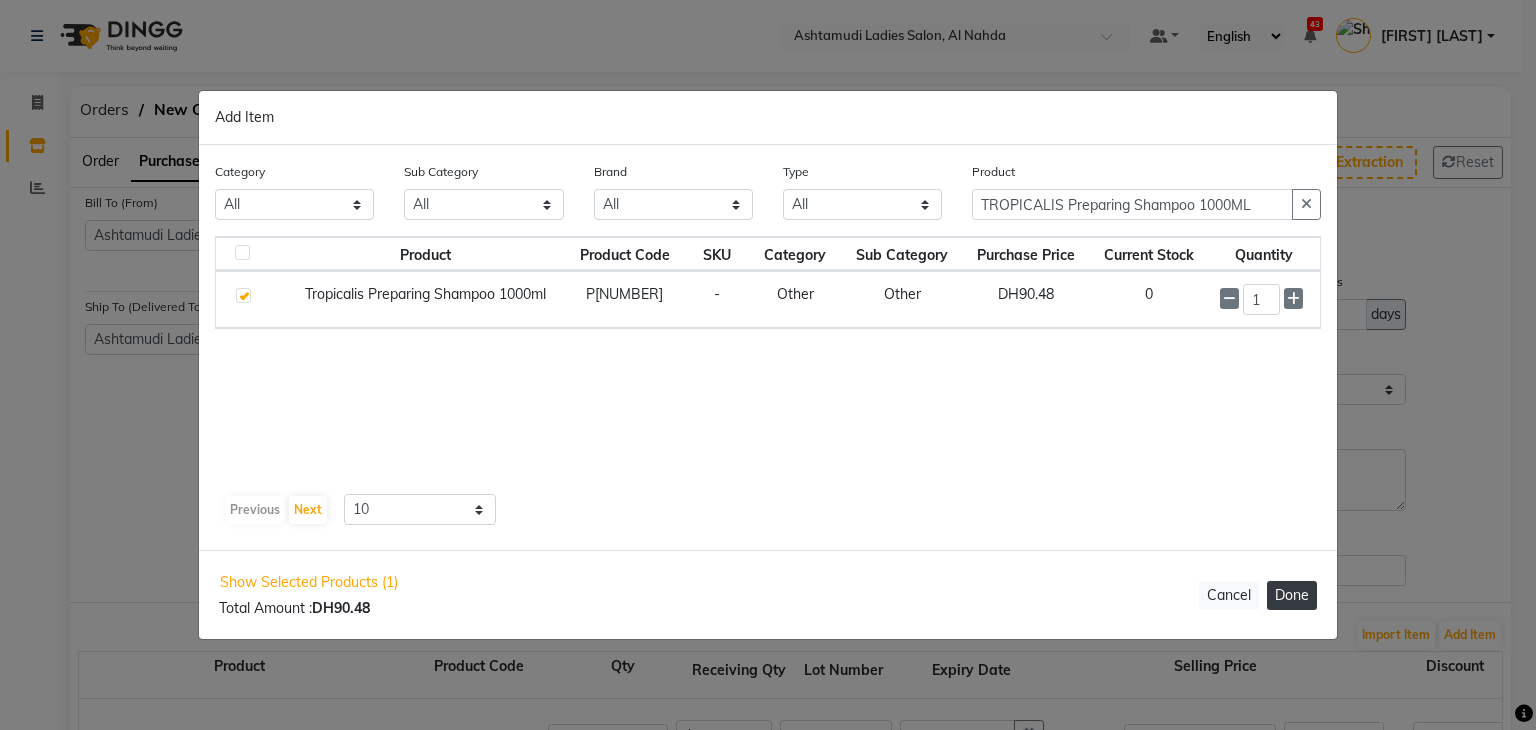 click on "Done" 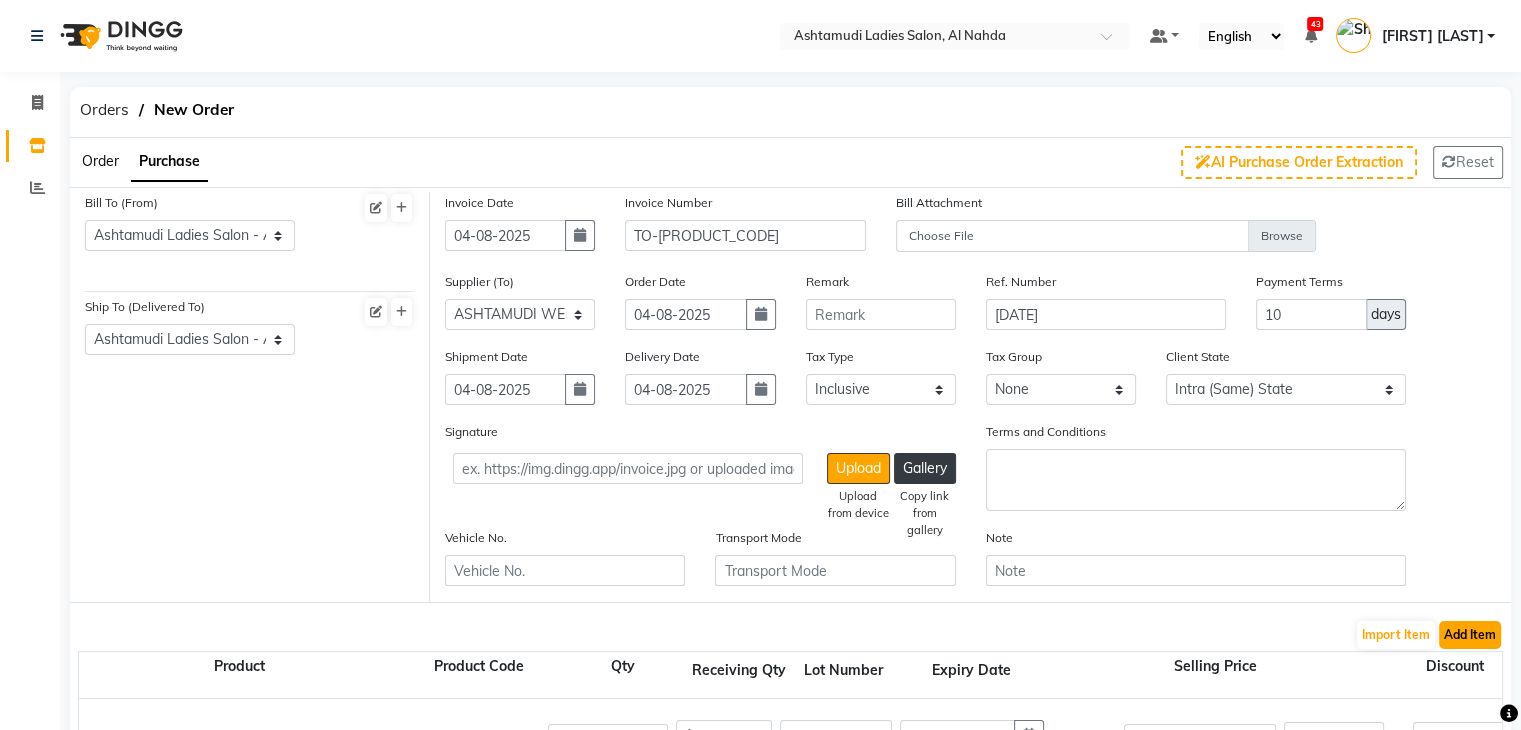 click on "Add Item" 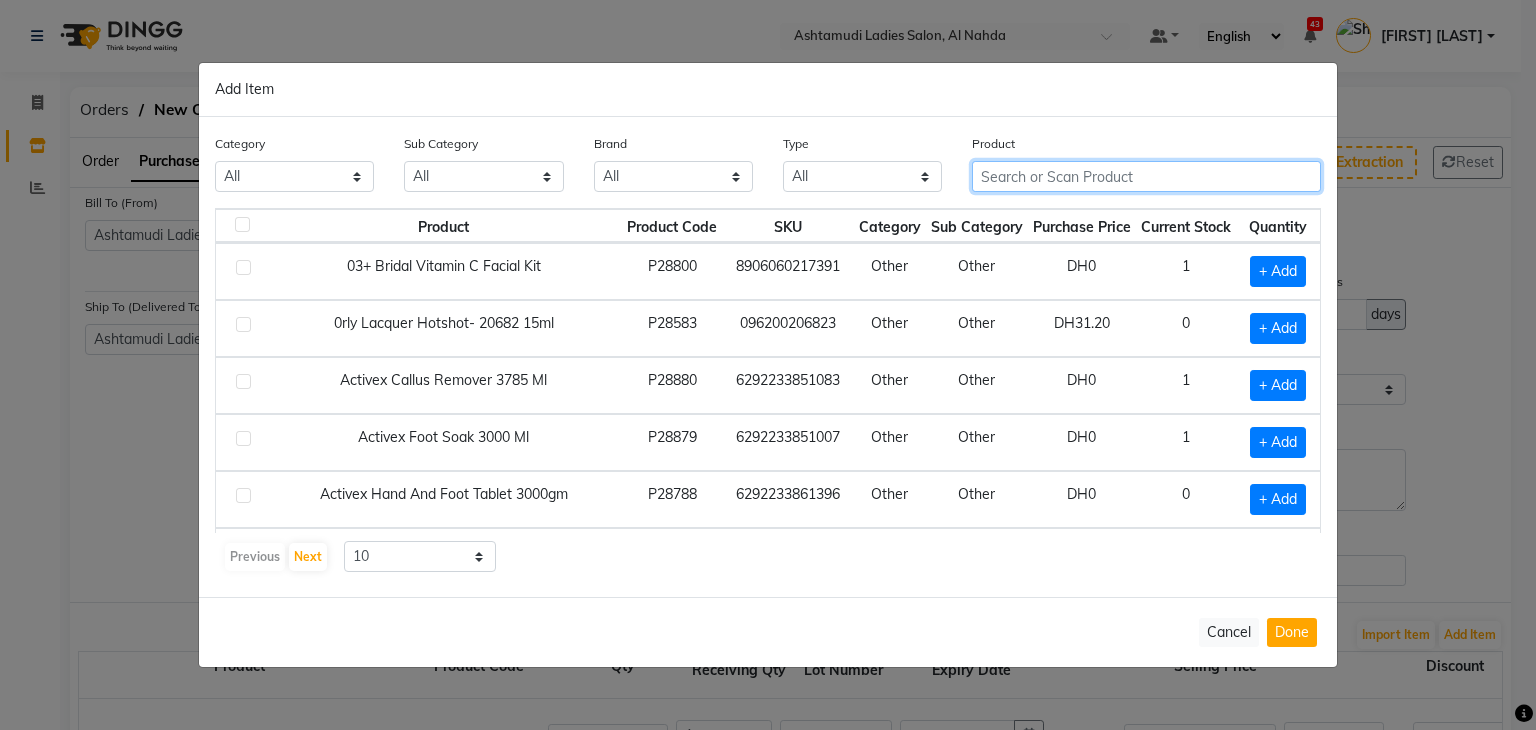 click 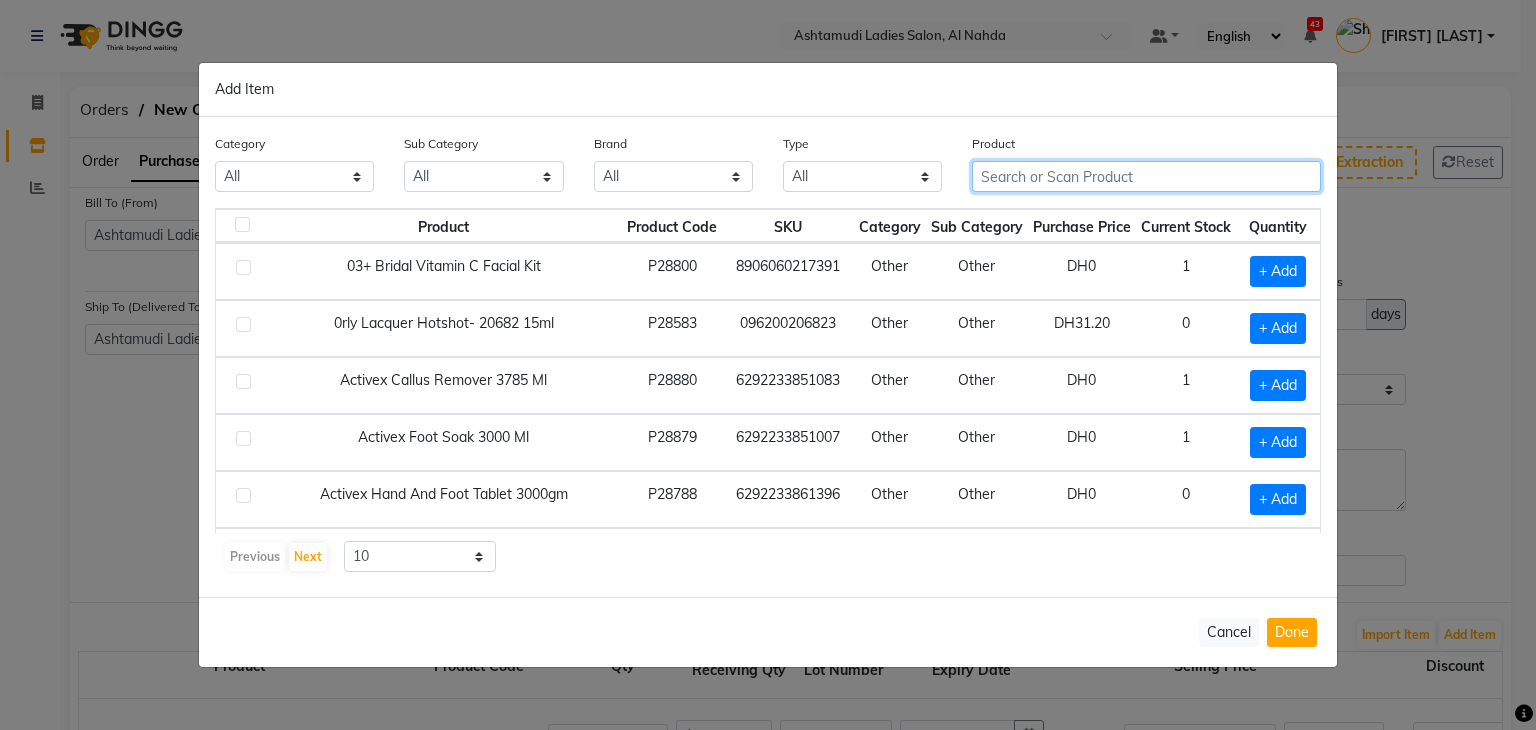 paste on "Tropicalis Thermal Alignment 1000 ml" 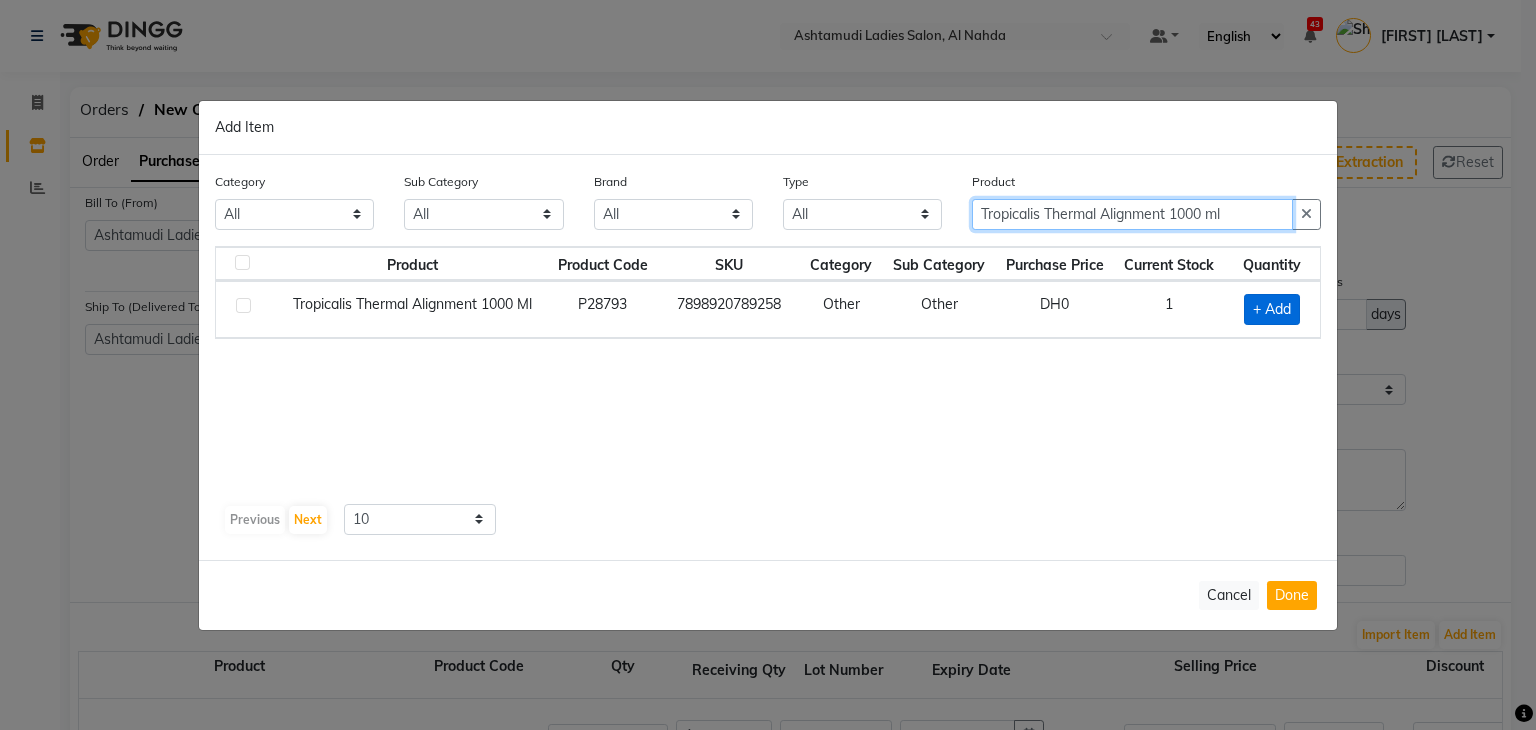 type on "Tropicalis Thermal Alignment 1000 ml" 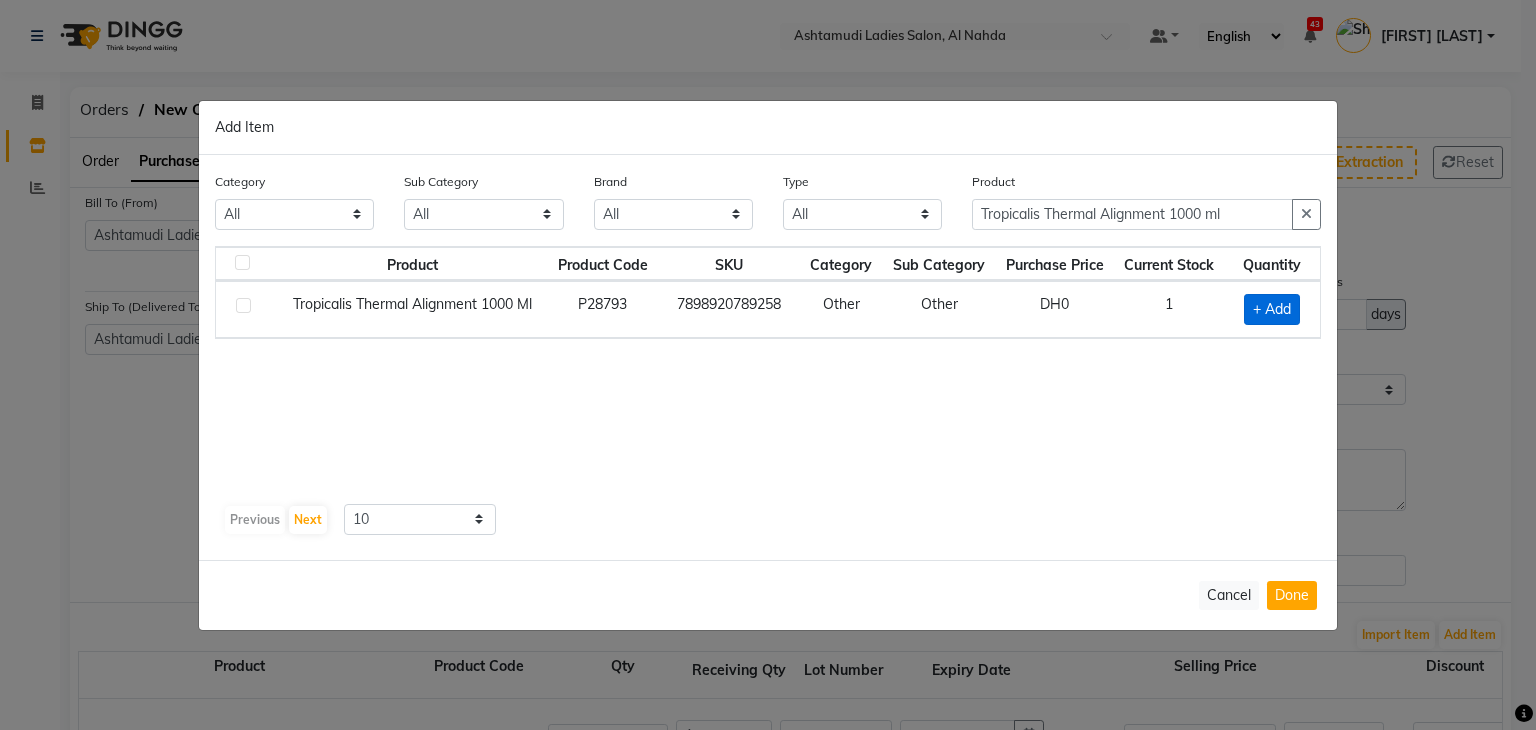 click on "+ Add" 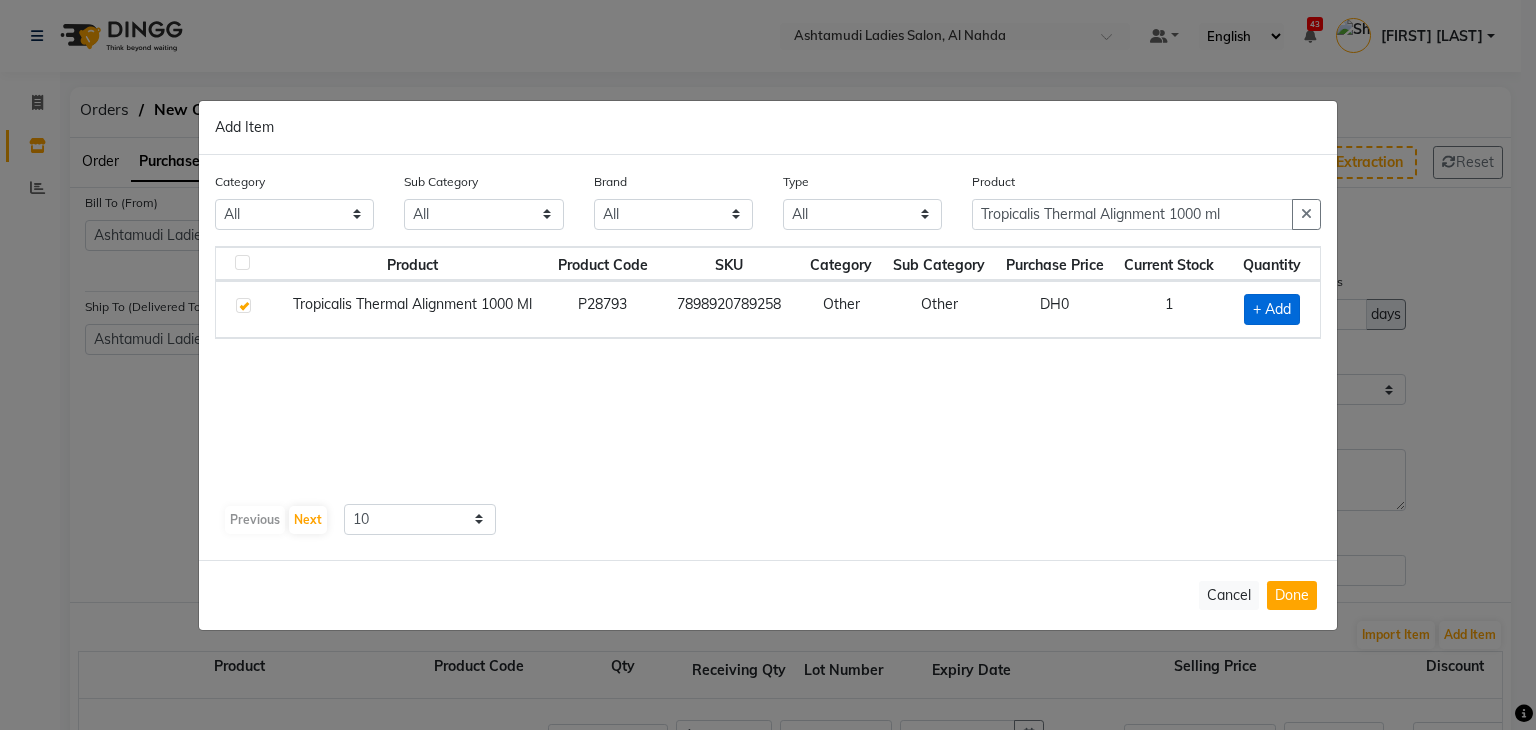 checkbox on "true" 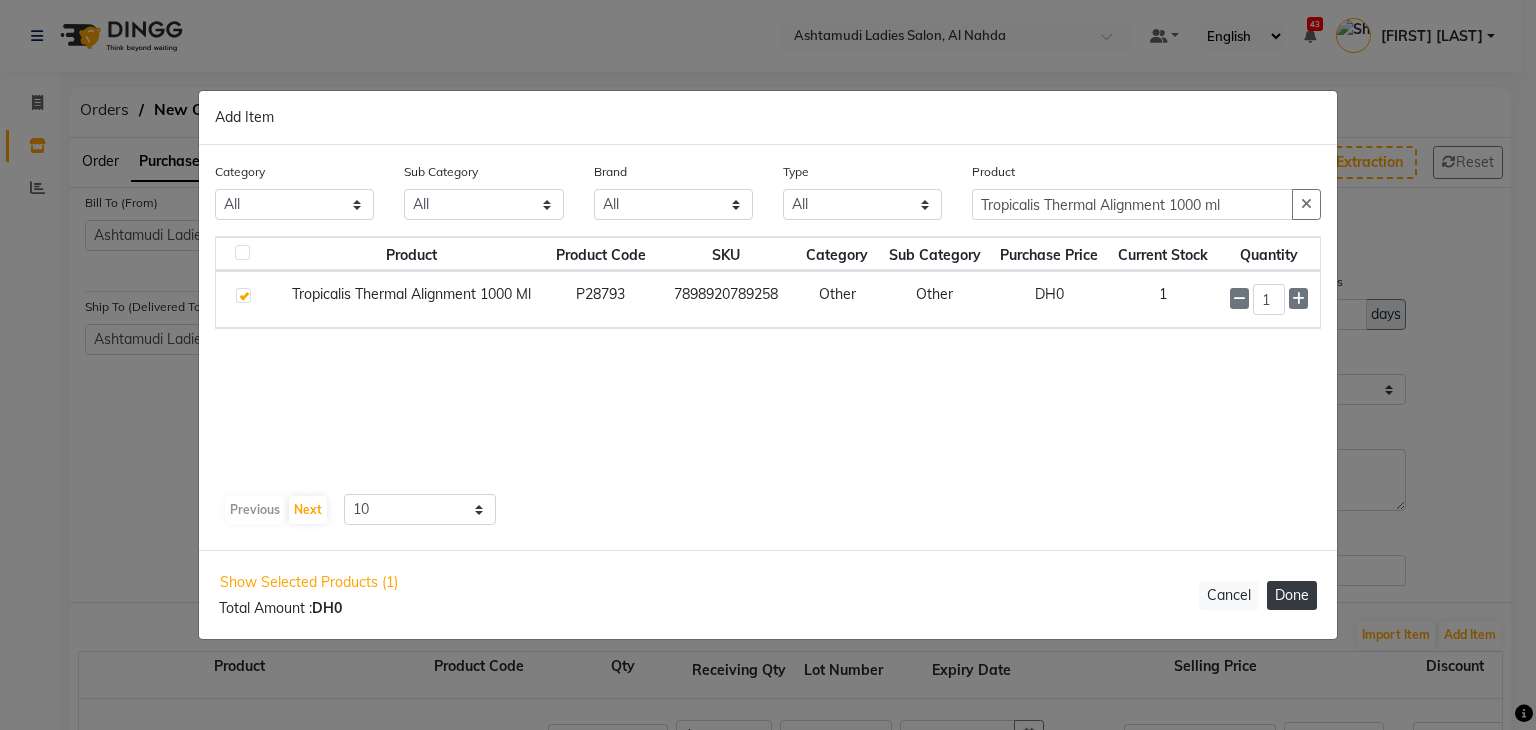 click on "Done" 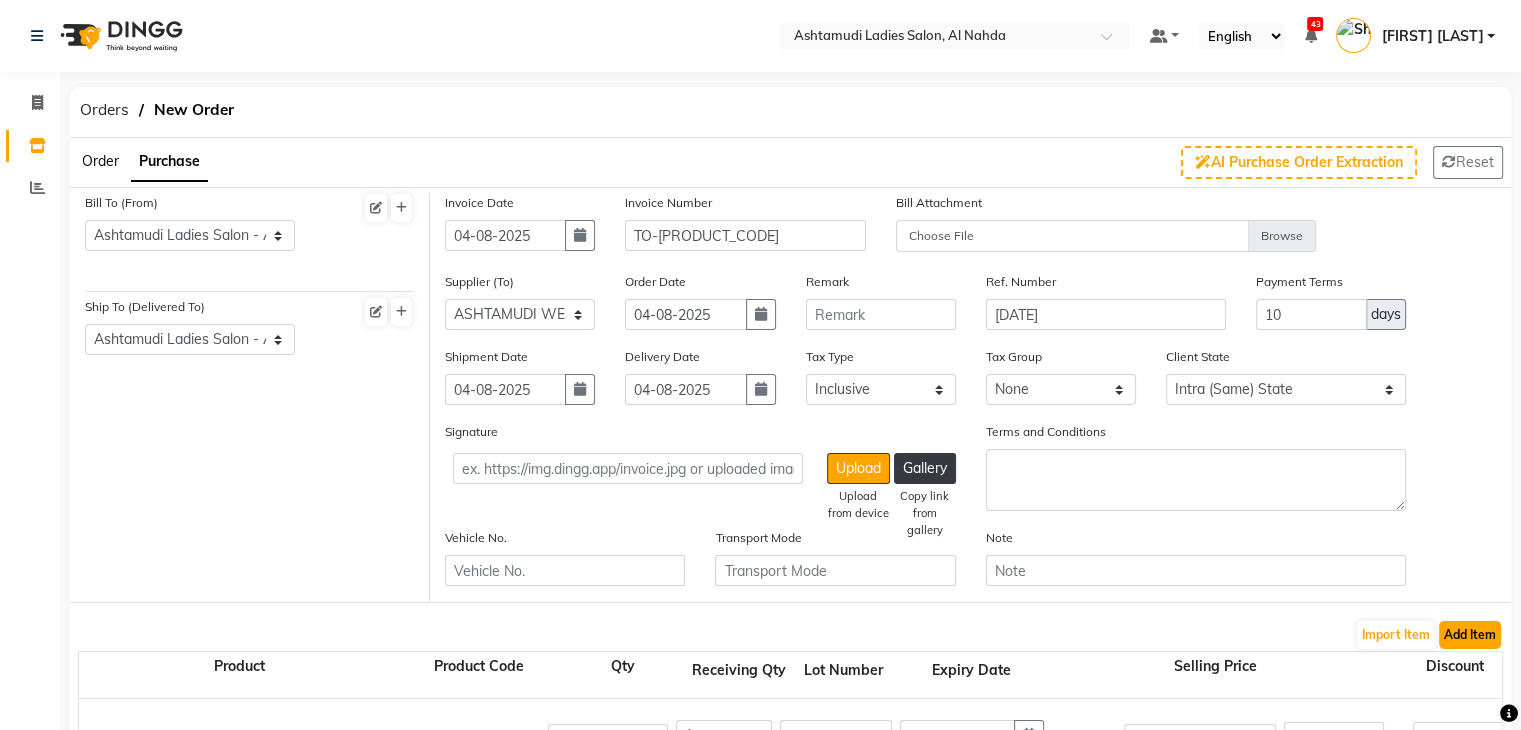 click on "Add Item" 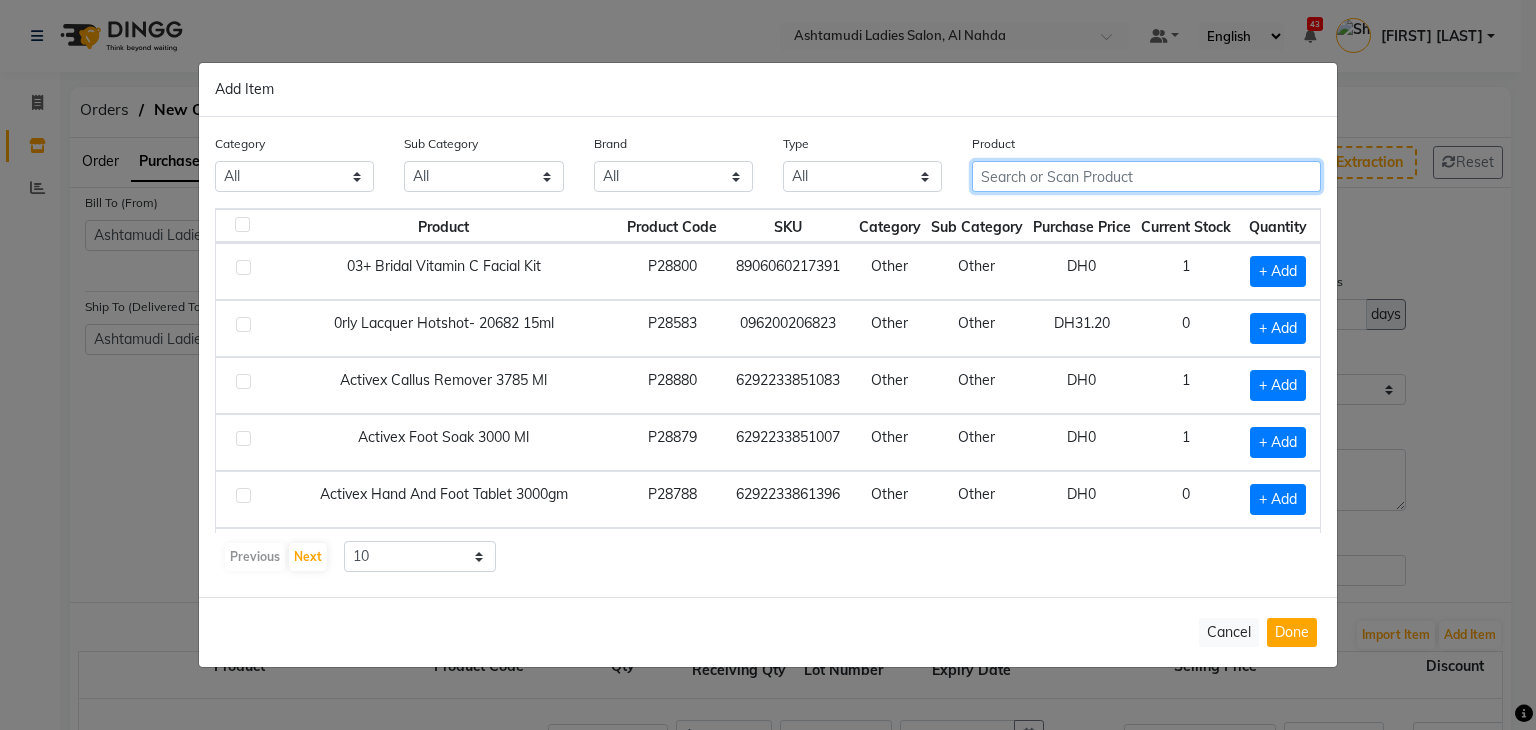 click 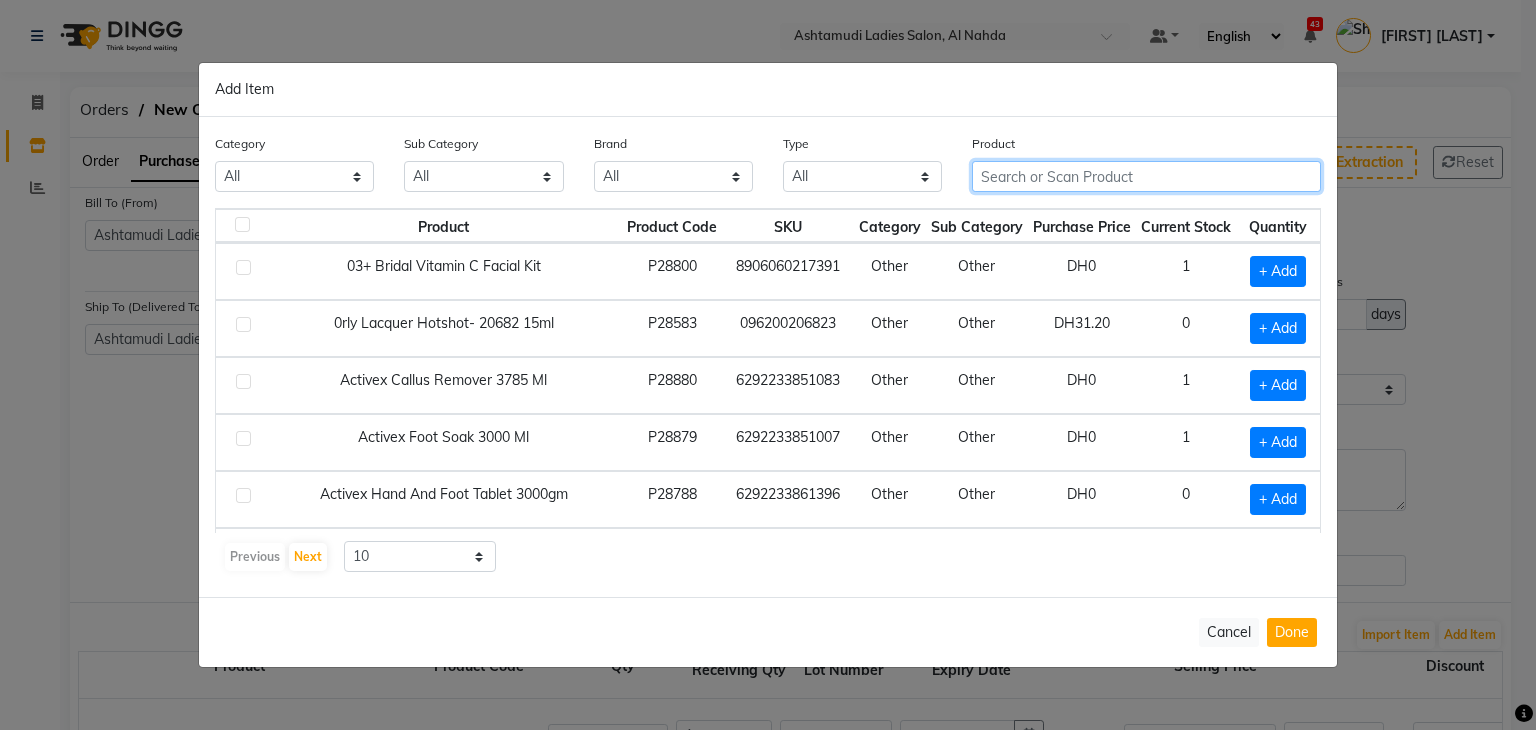 paste on "SERENITE FRUITFUL RADIANCE MINI KIT(GENERAL CARE)1 KIT" 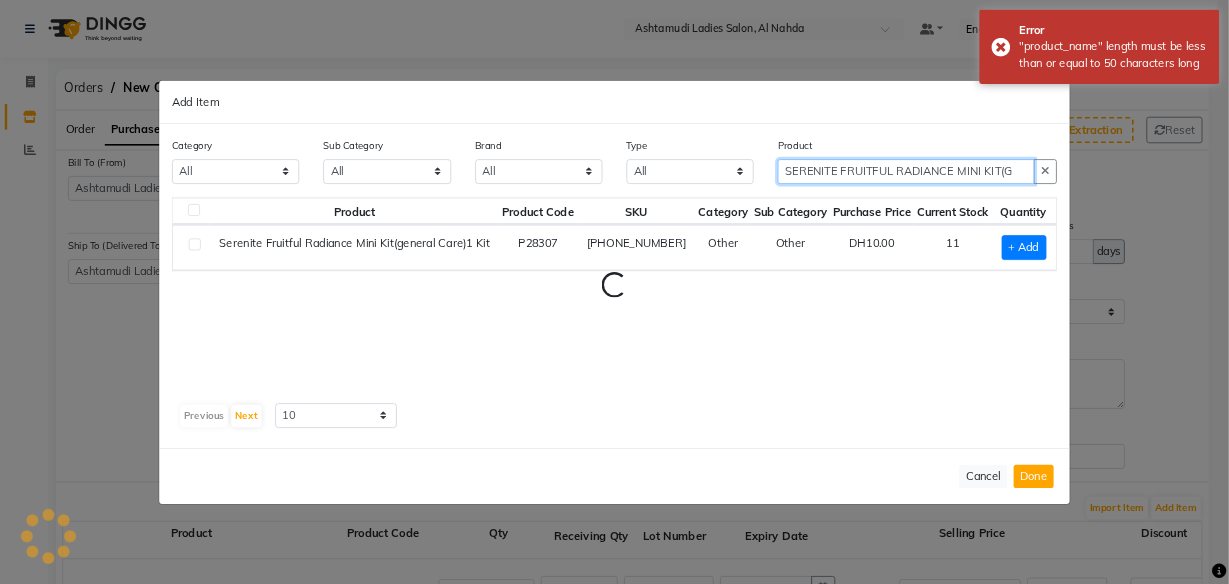 scroll, scrollTop: 0, scrollLeft: 0, axis: both 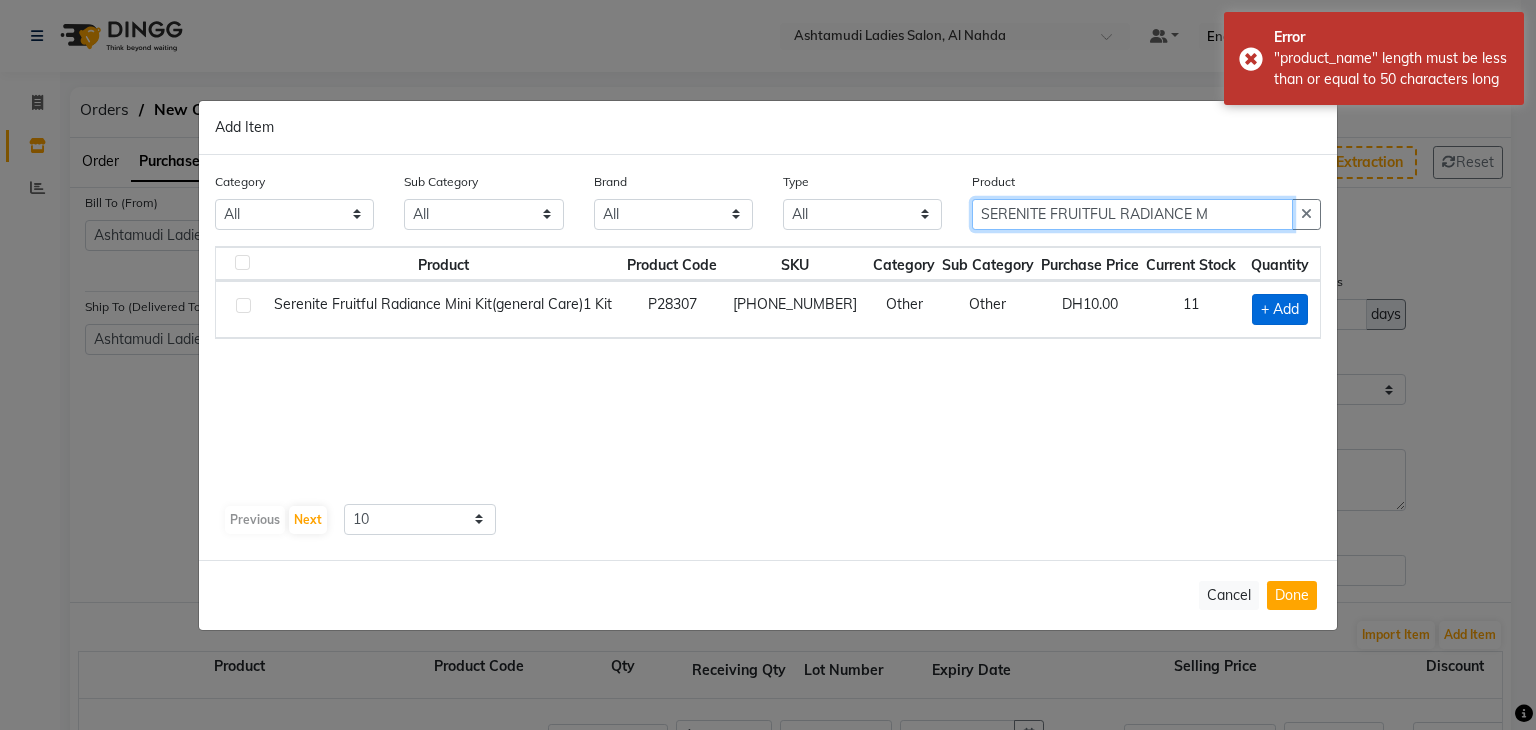type on "SERENITE FRUITFUL RADIANCE M" 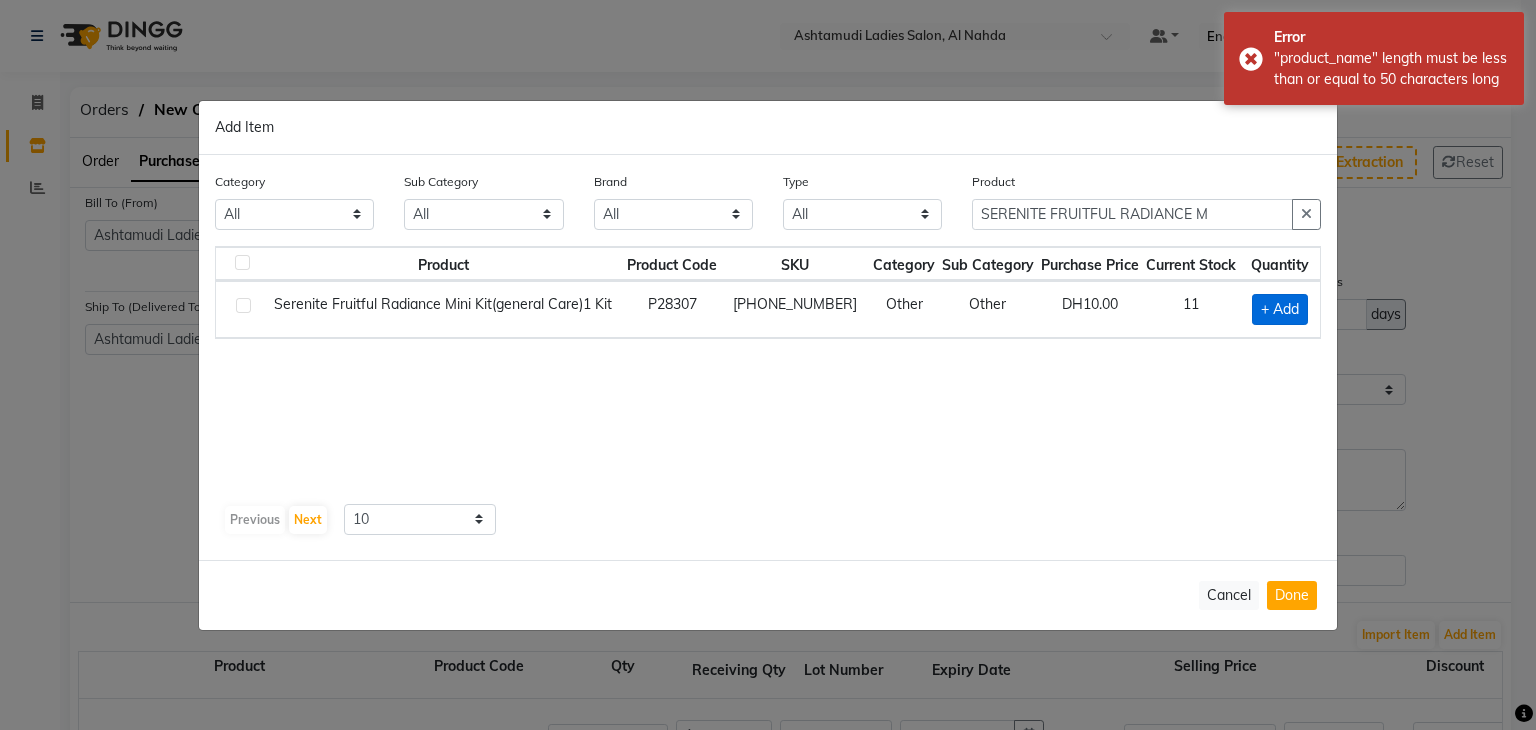 click on "+ Add" 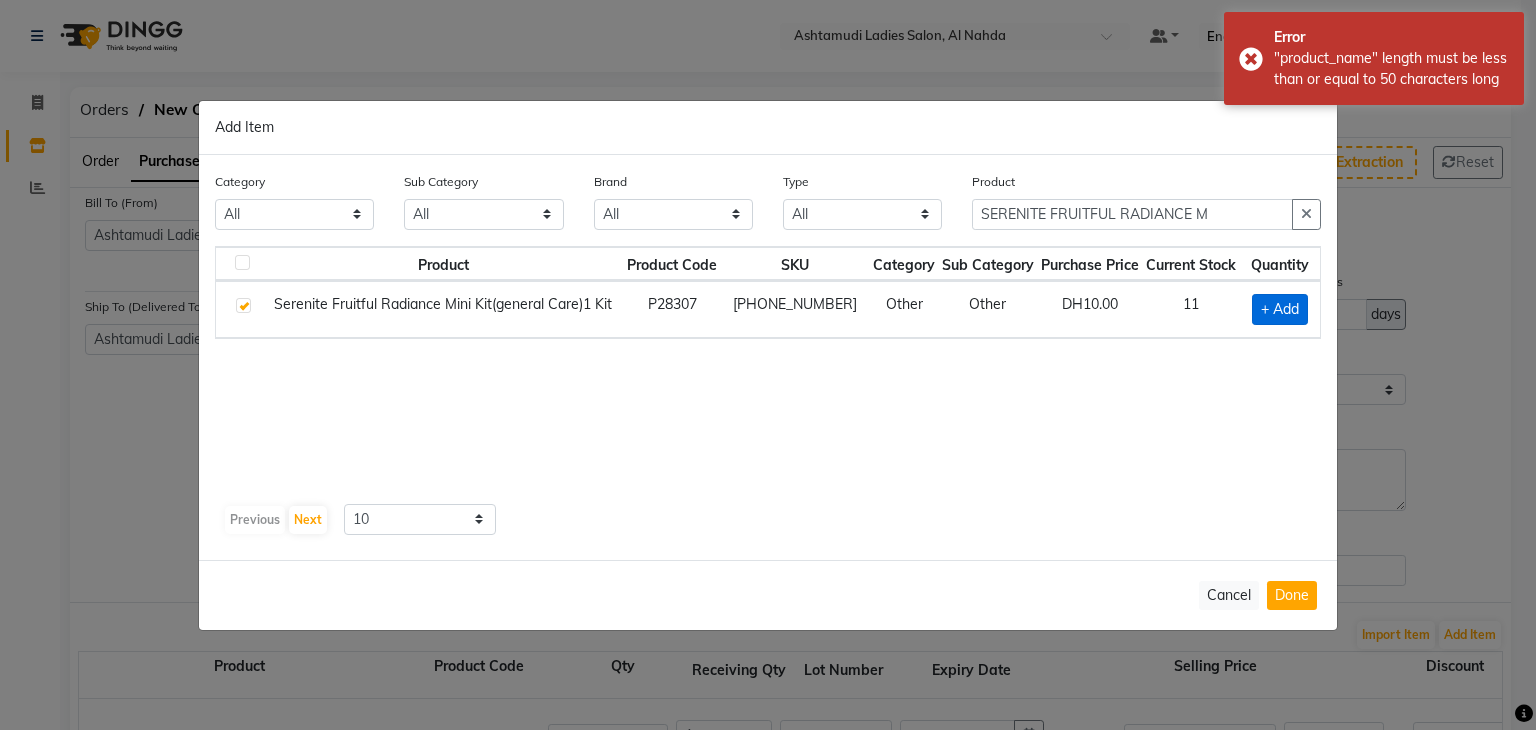 checkbox on "true" 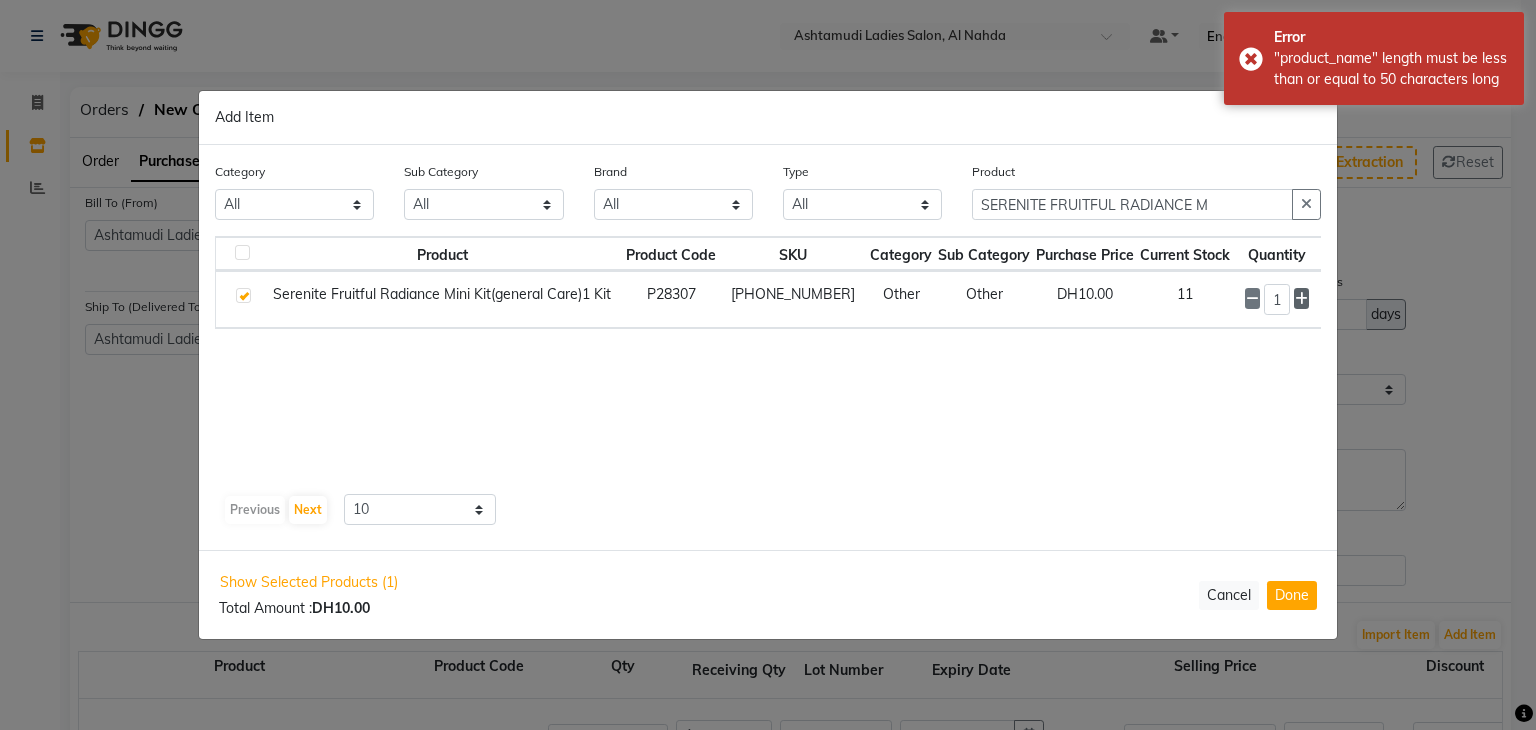 click 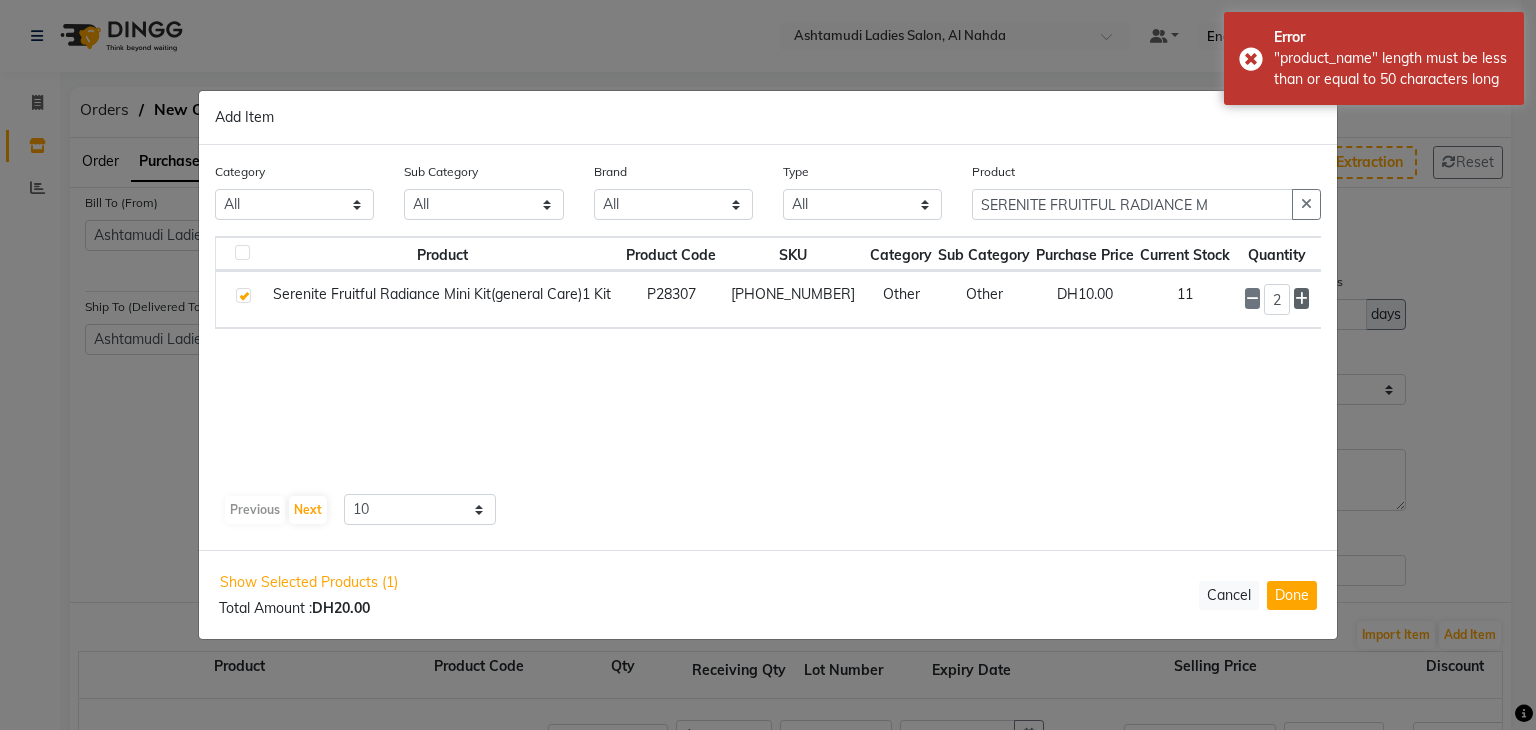 click 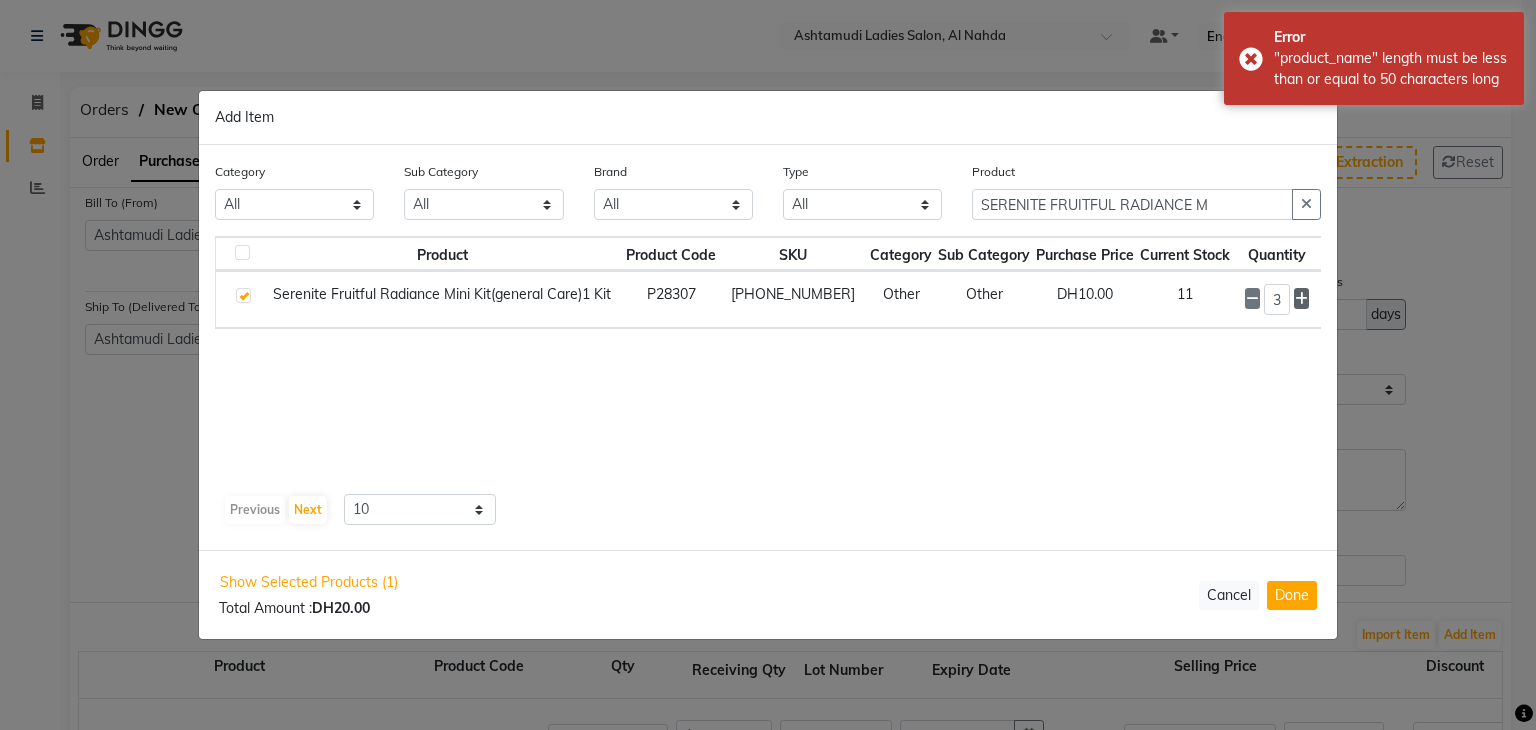 click 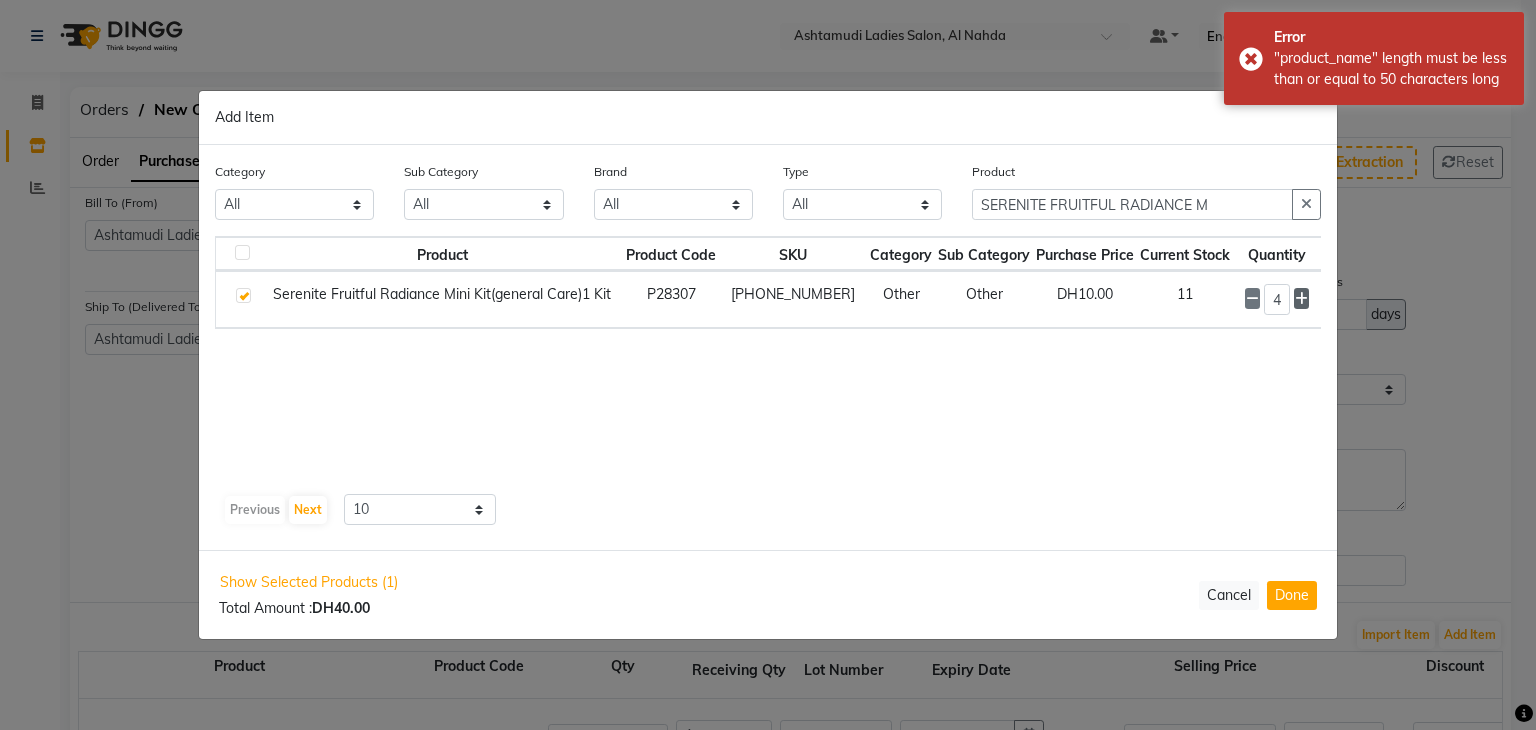 click 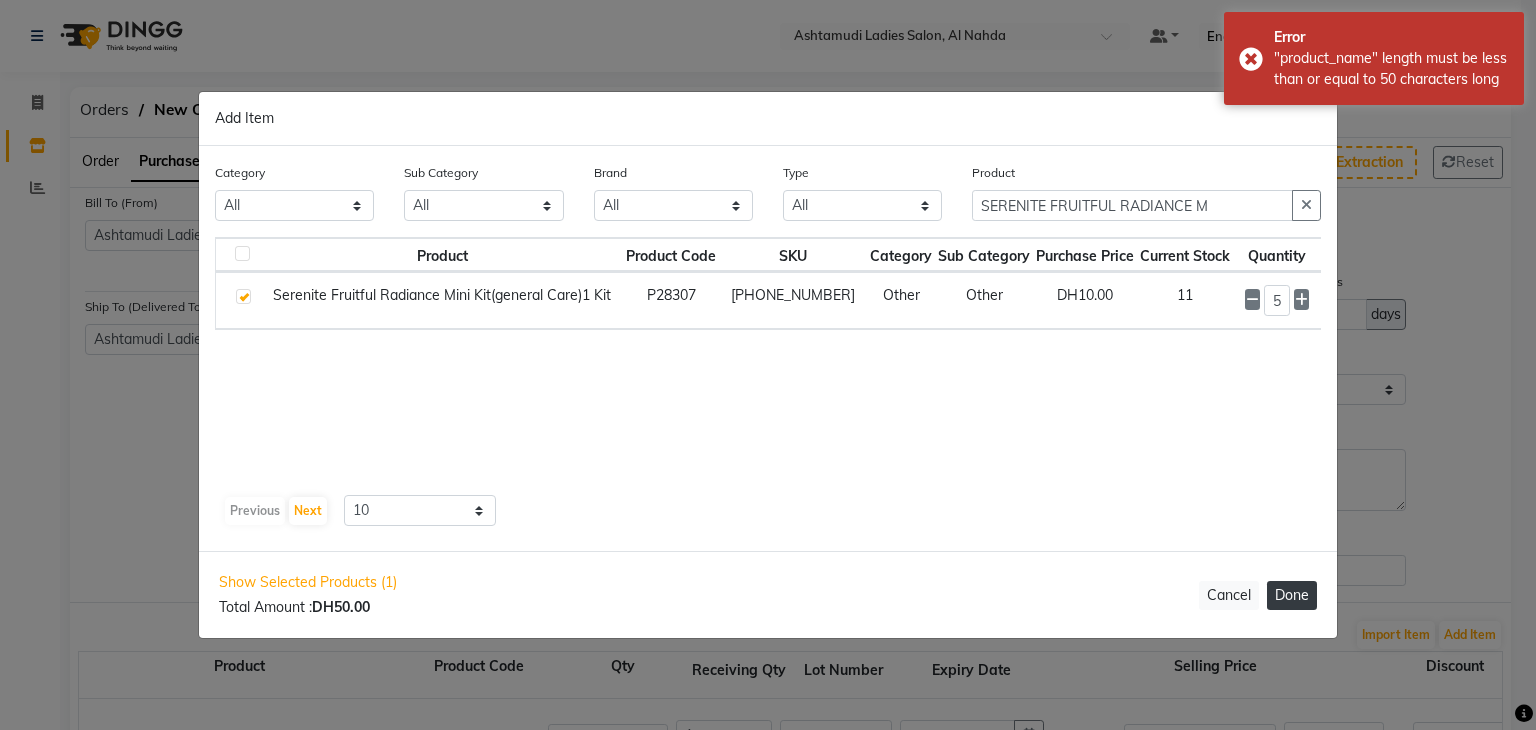 click on "Done" 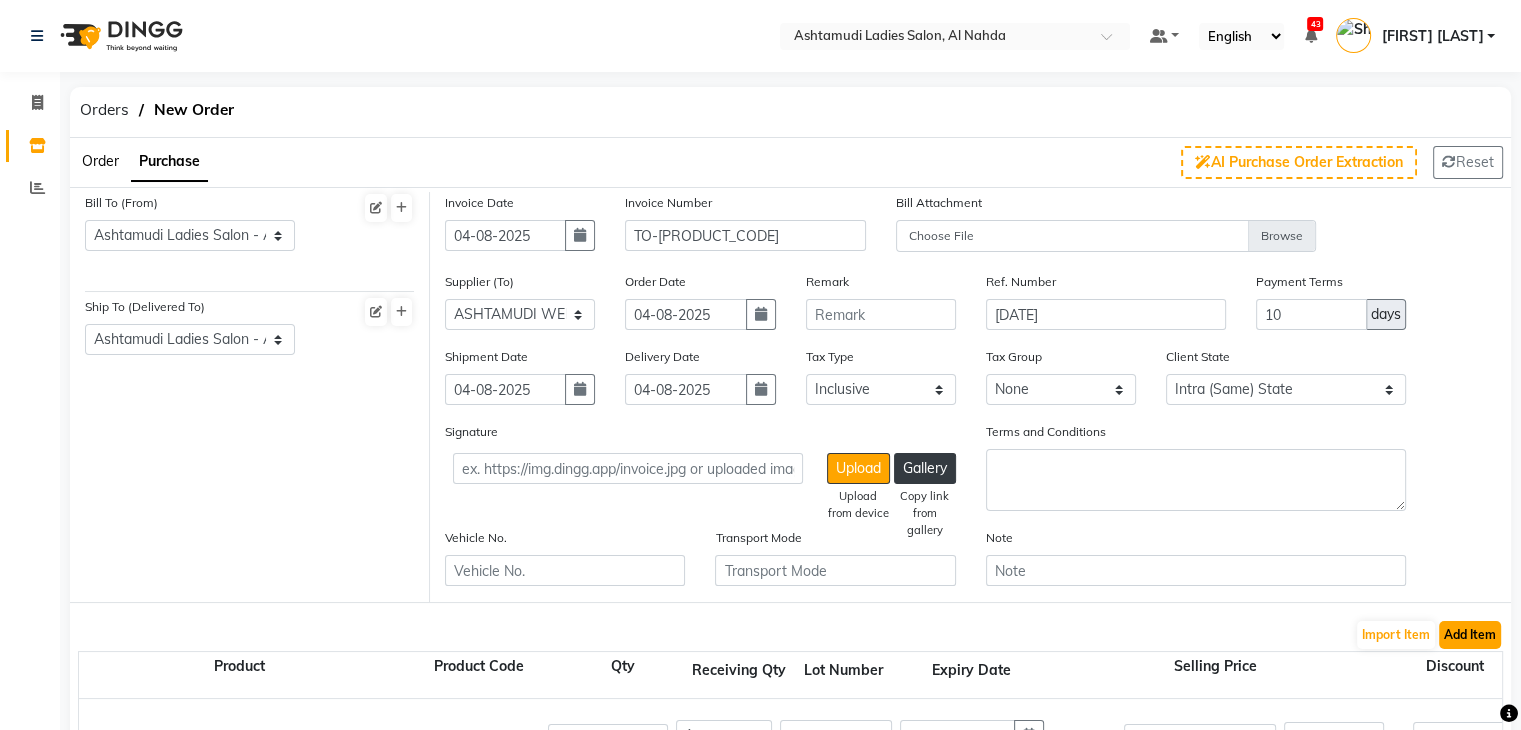 click on "Add Item" 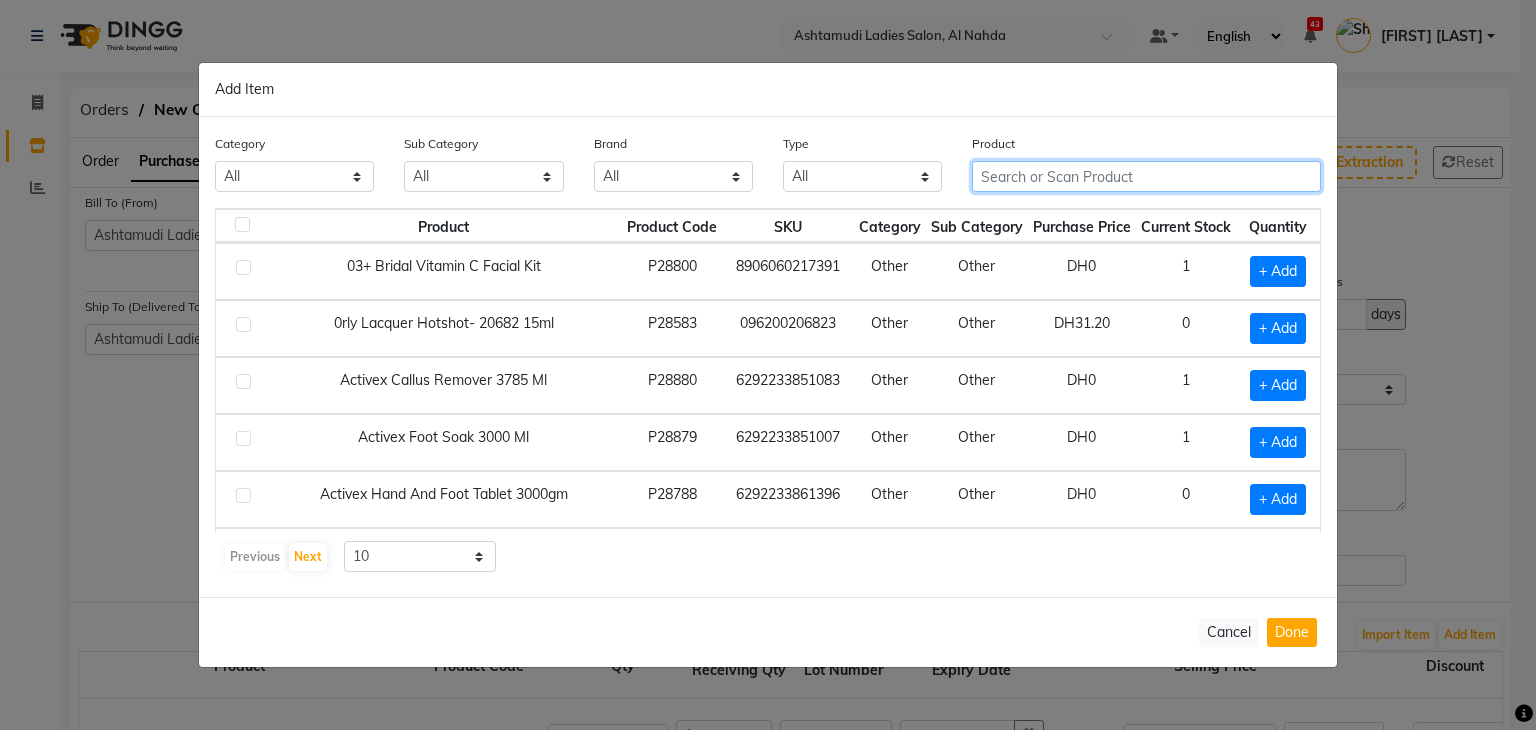 click 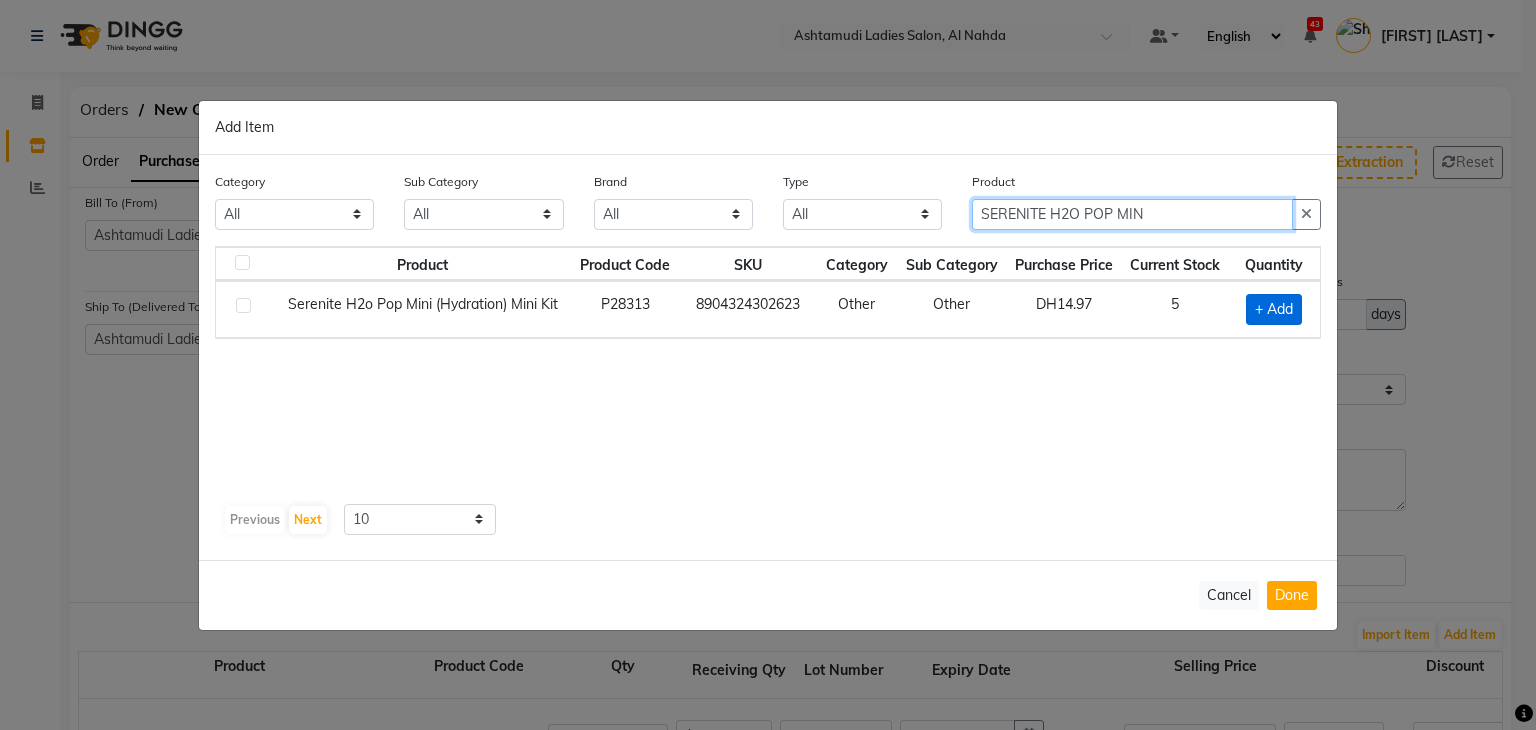 type on "SERENITE H2O POP MIN" 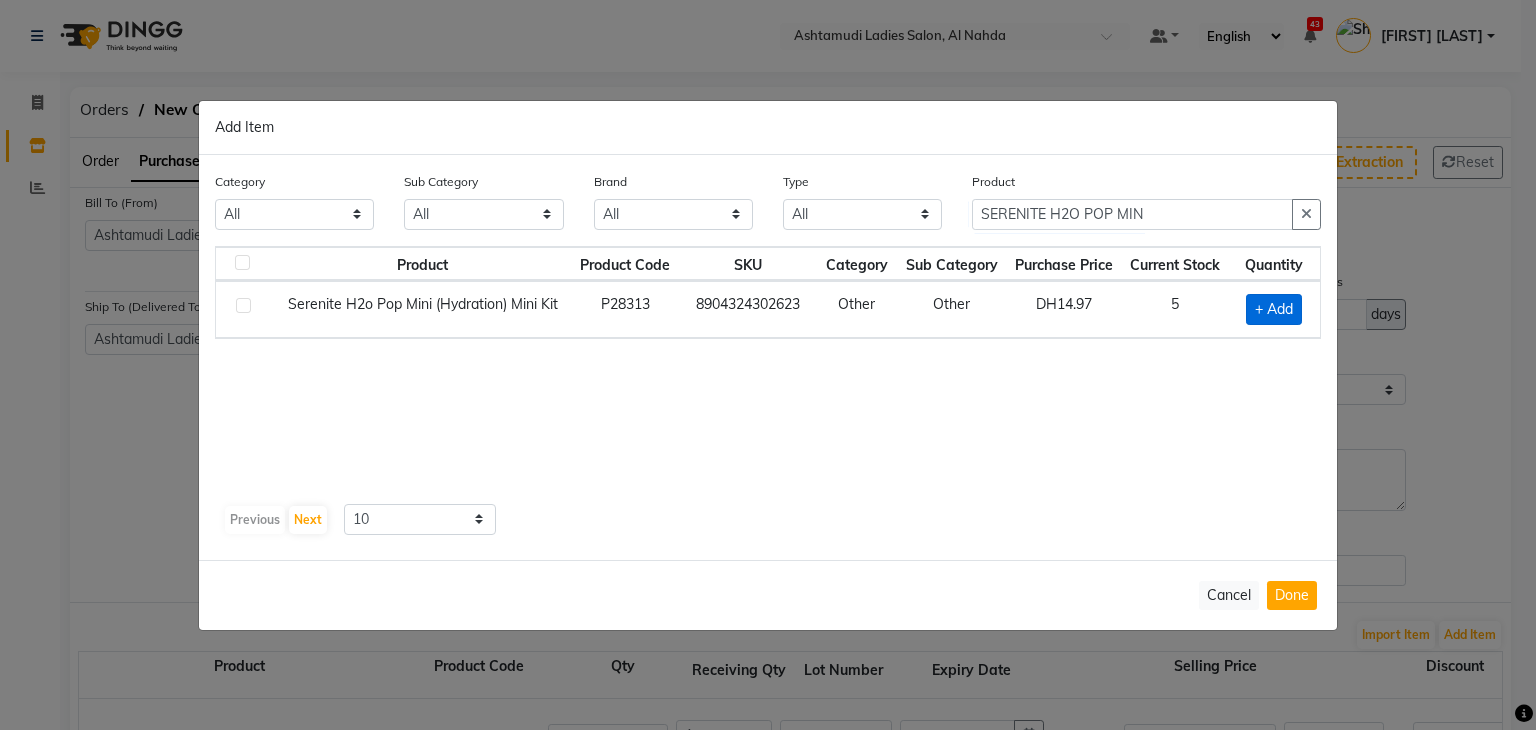 click on "+ Add" 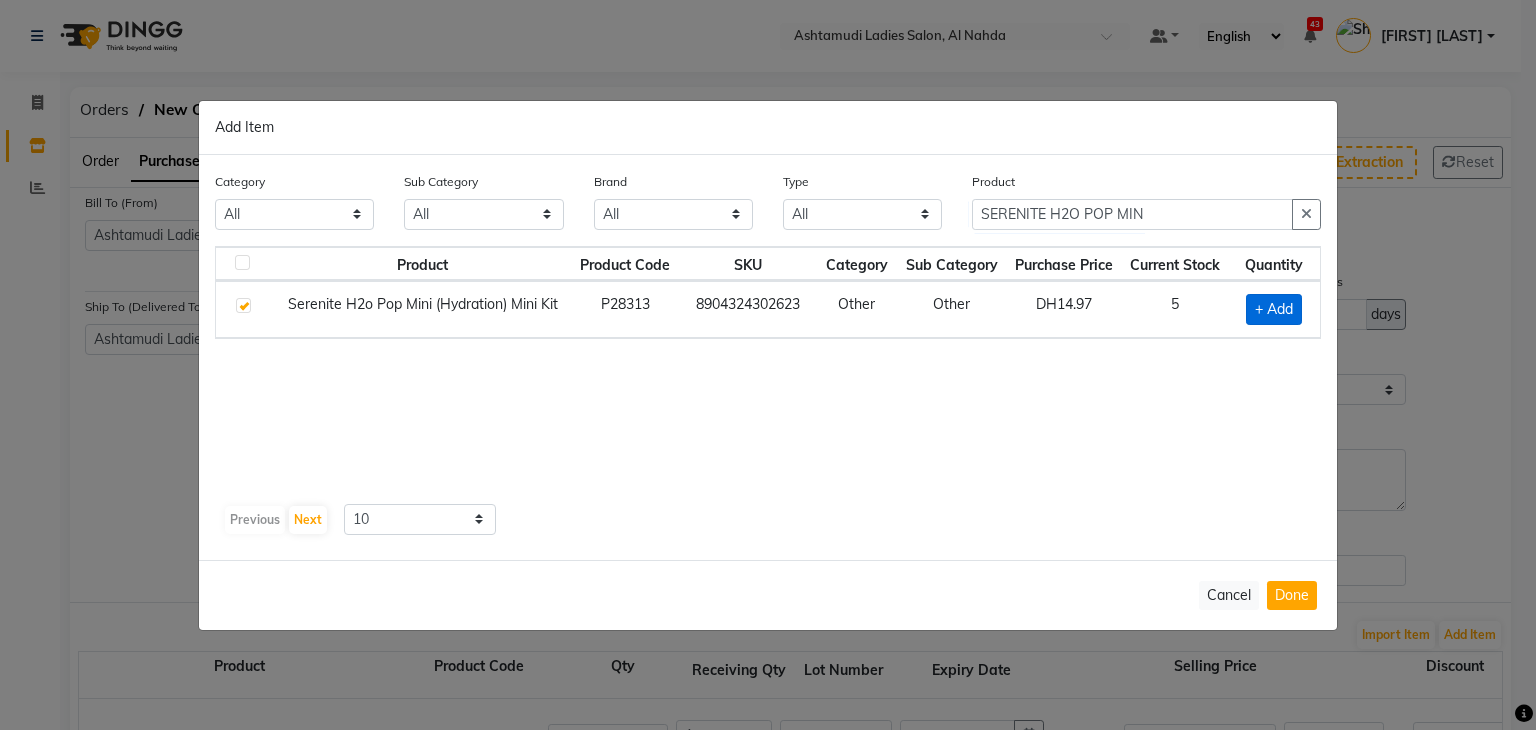 checkbox on "true" 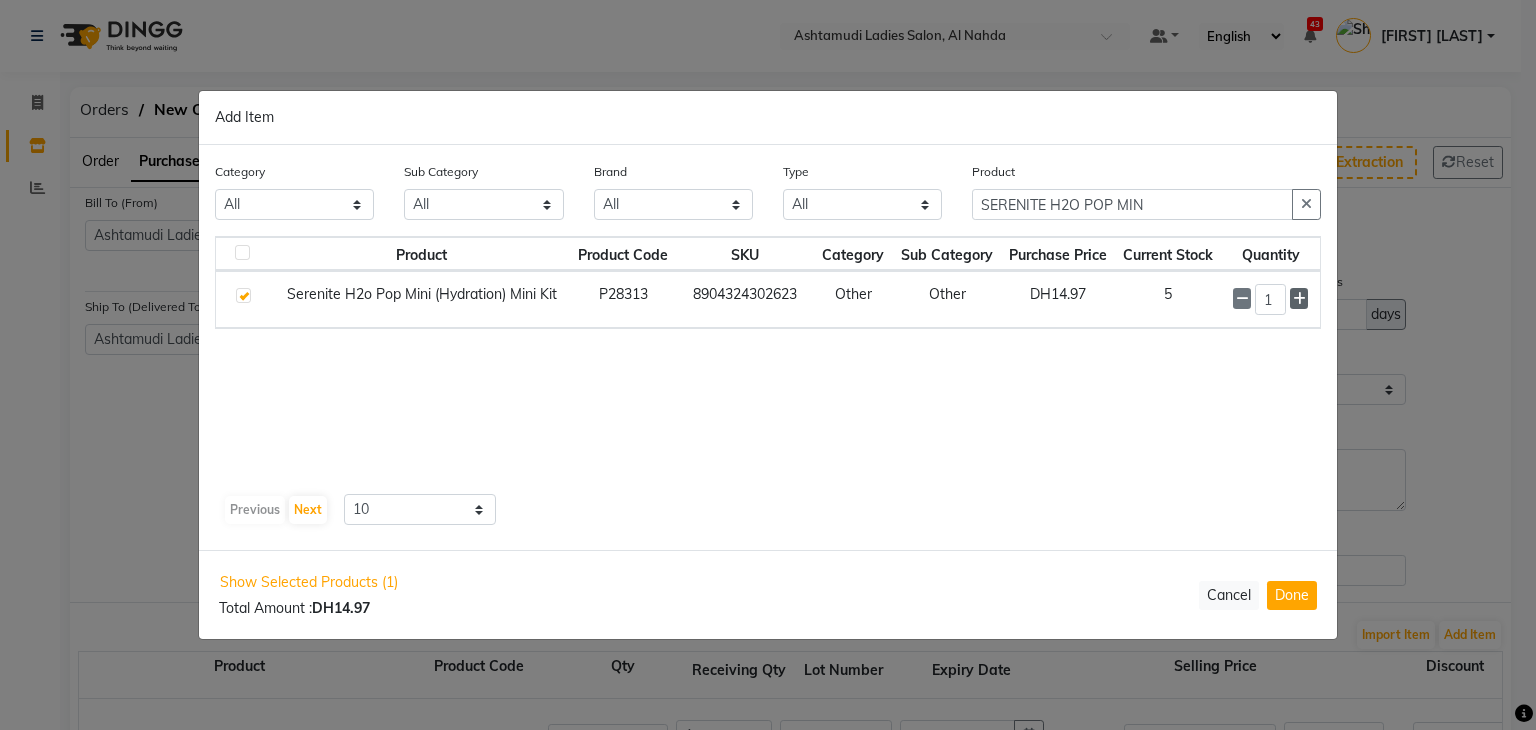 click 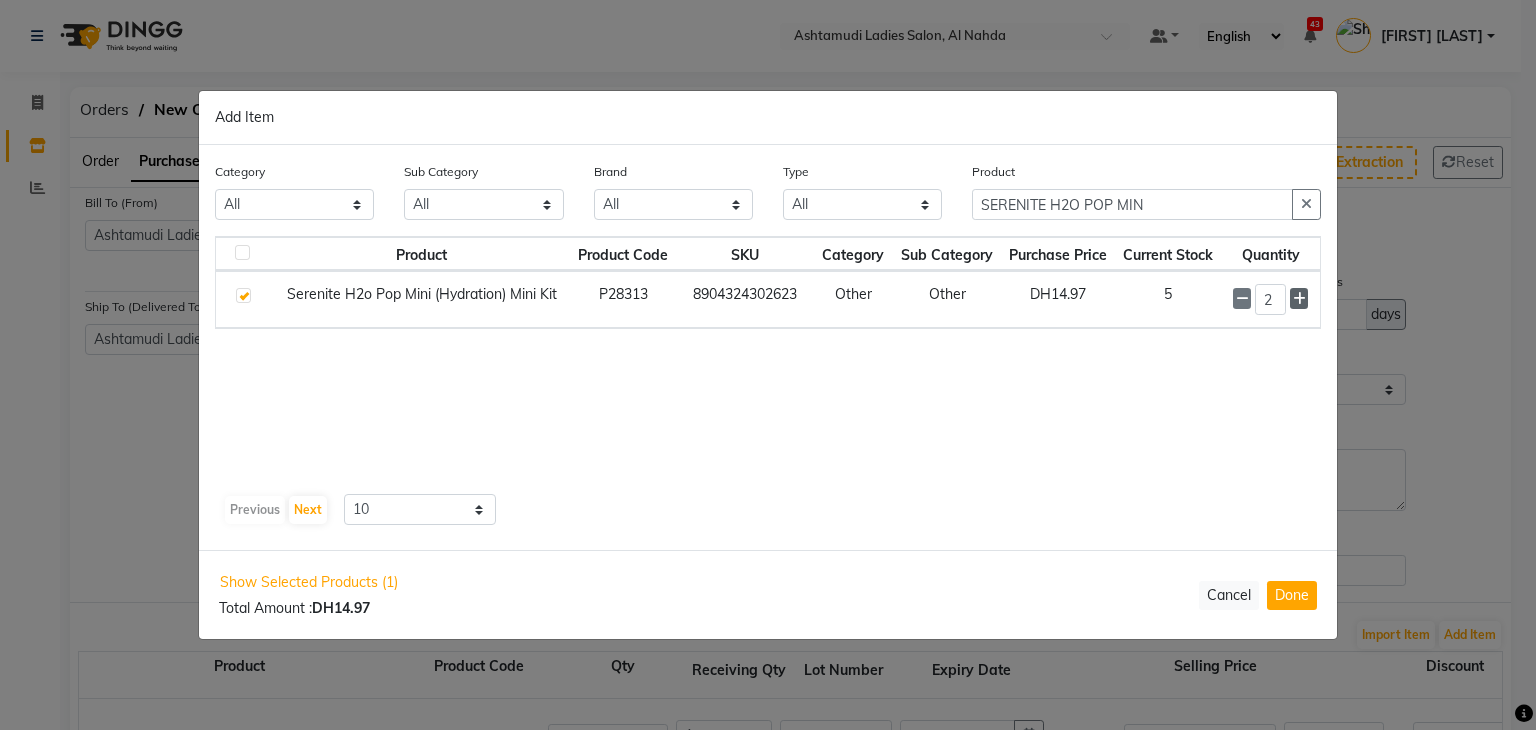 click 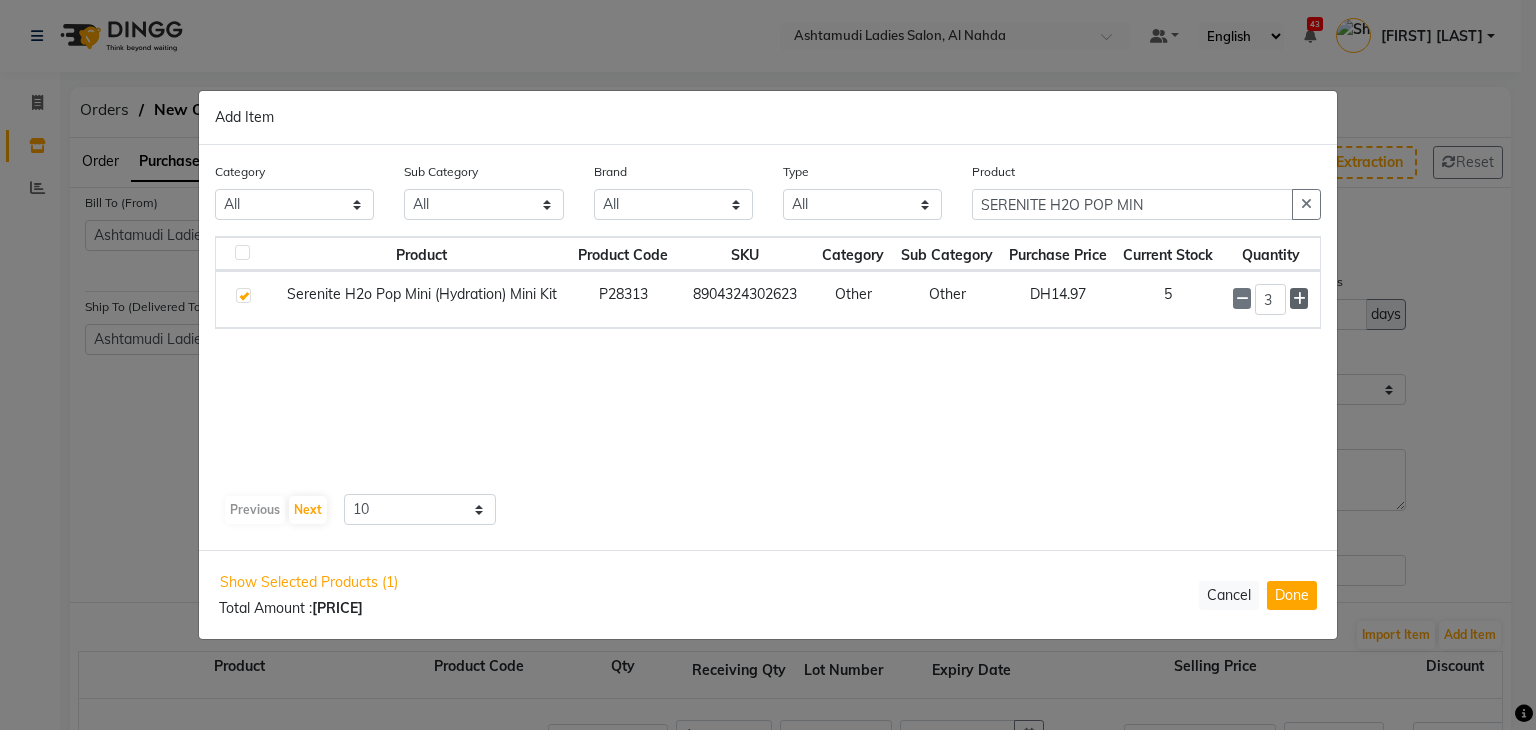 click 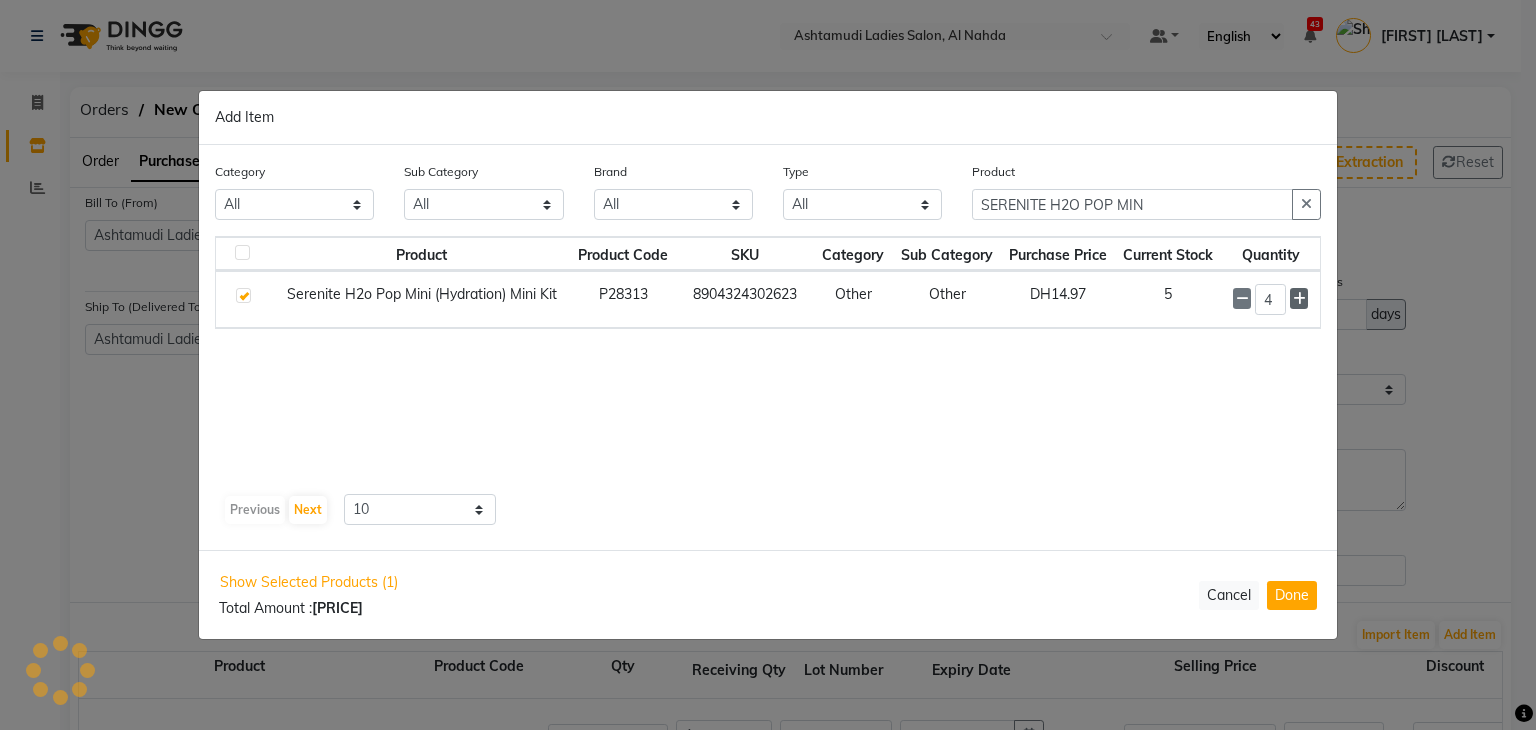 click 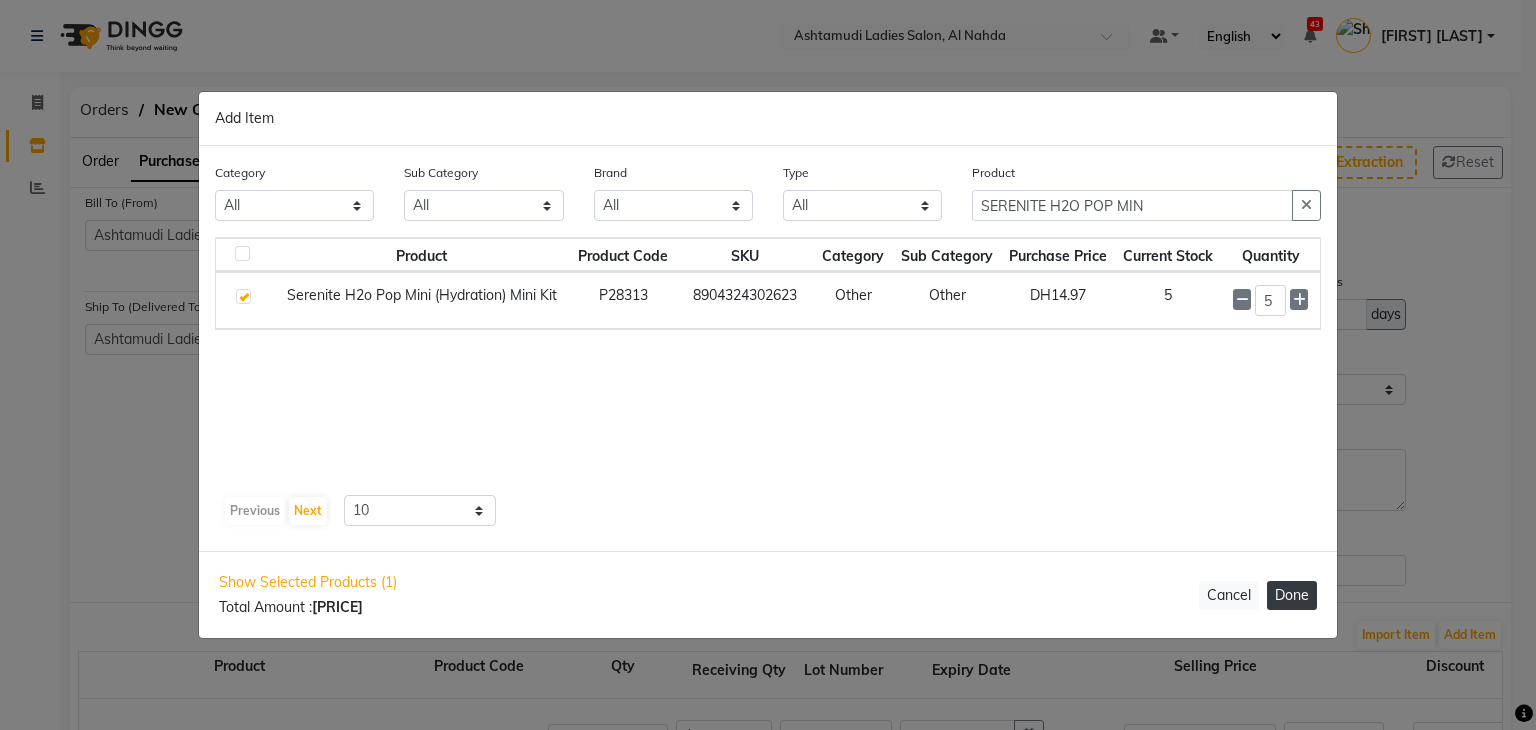 click on "Done" 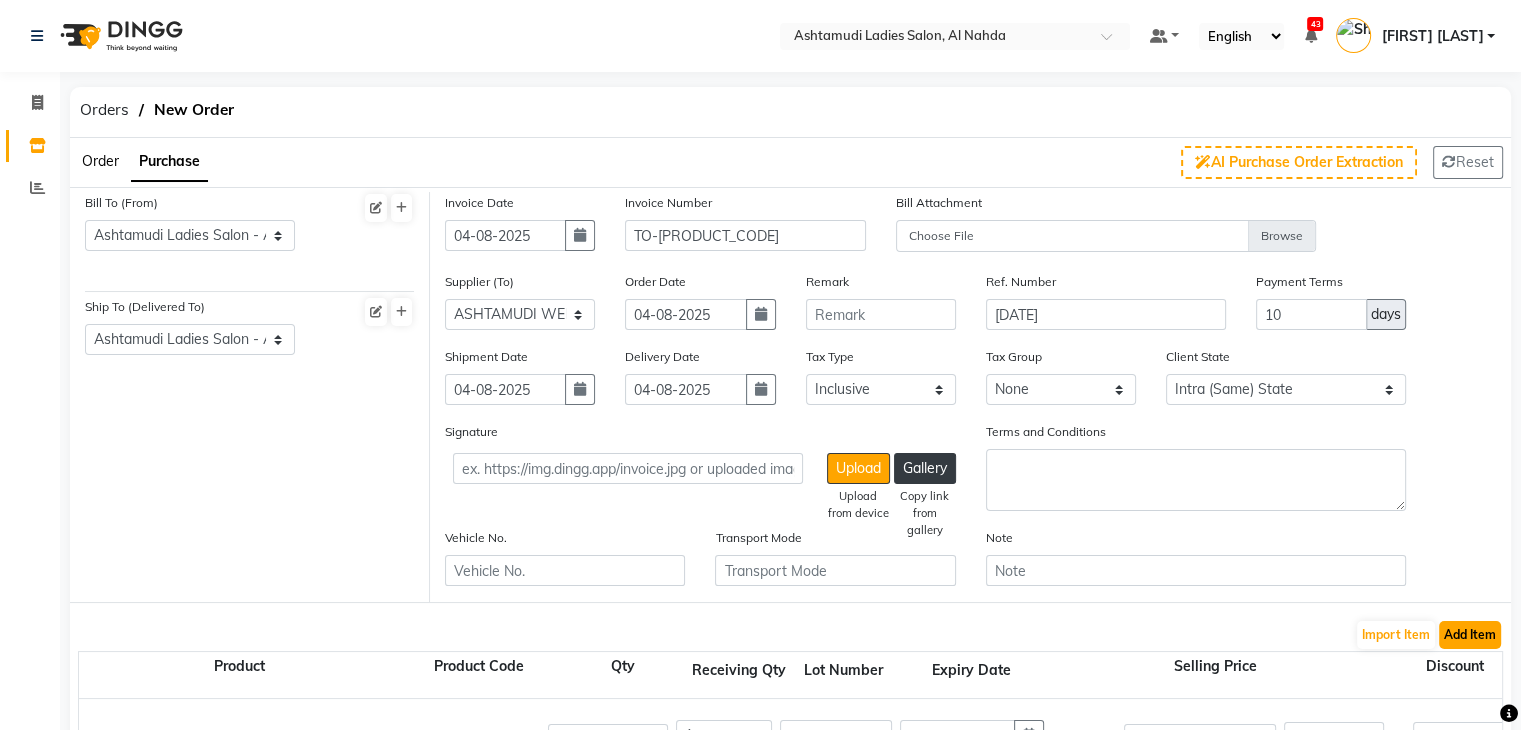 click on "Add Item" 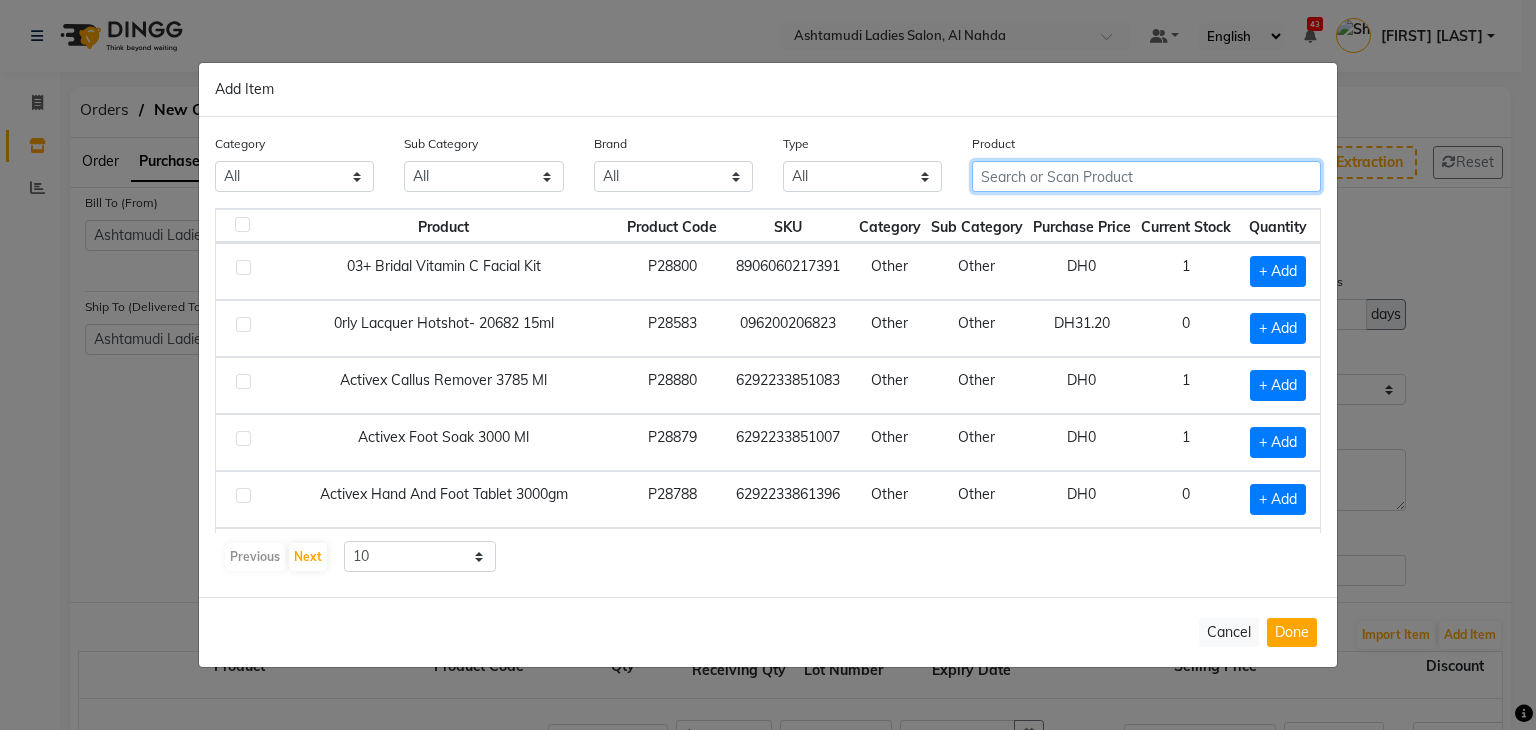 click 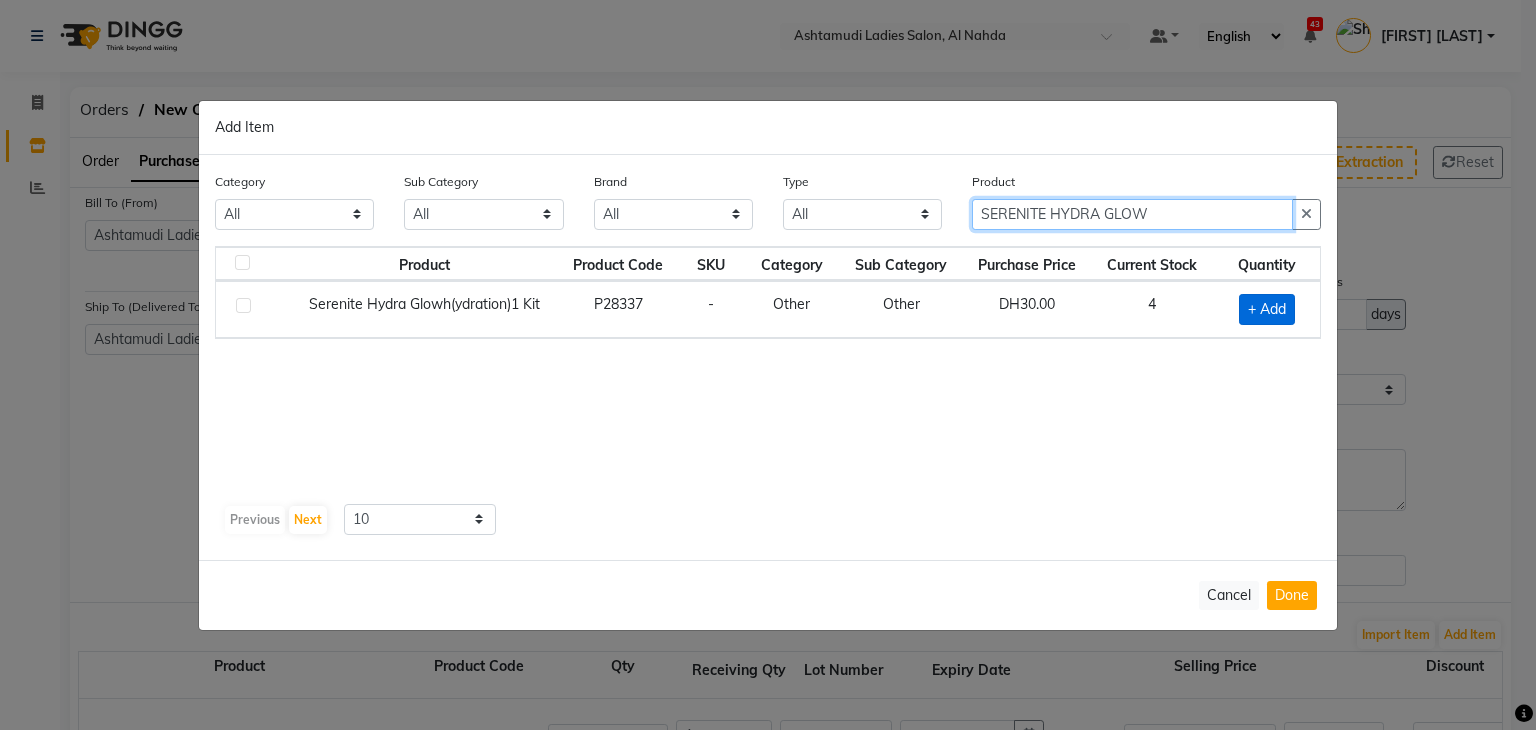 type on "SERENITE HYDRA GLOW" 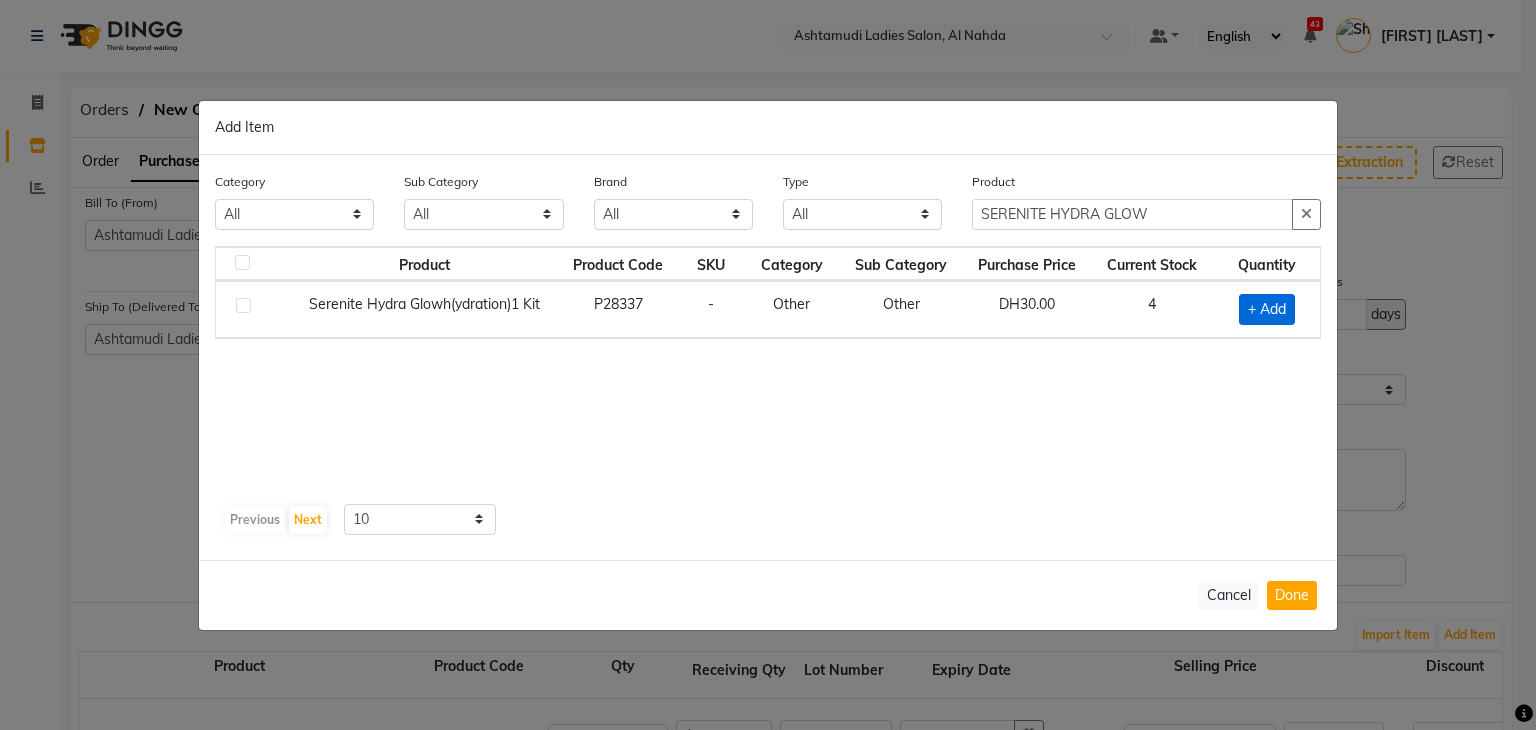 click on "+ Add" 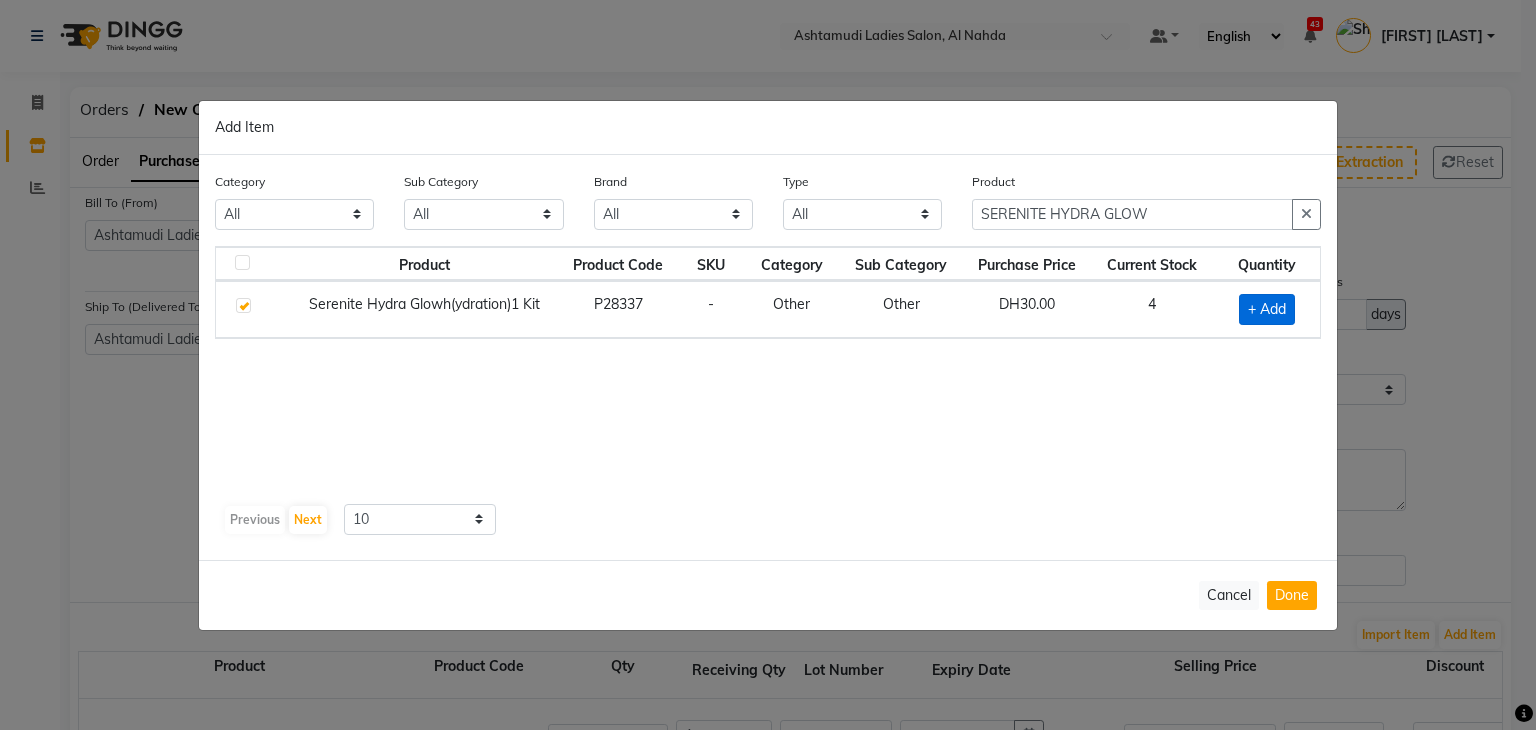 checkbox on "true" 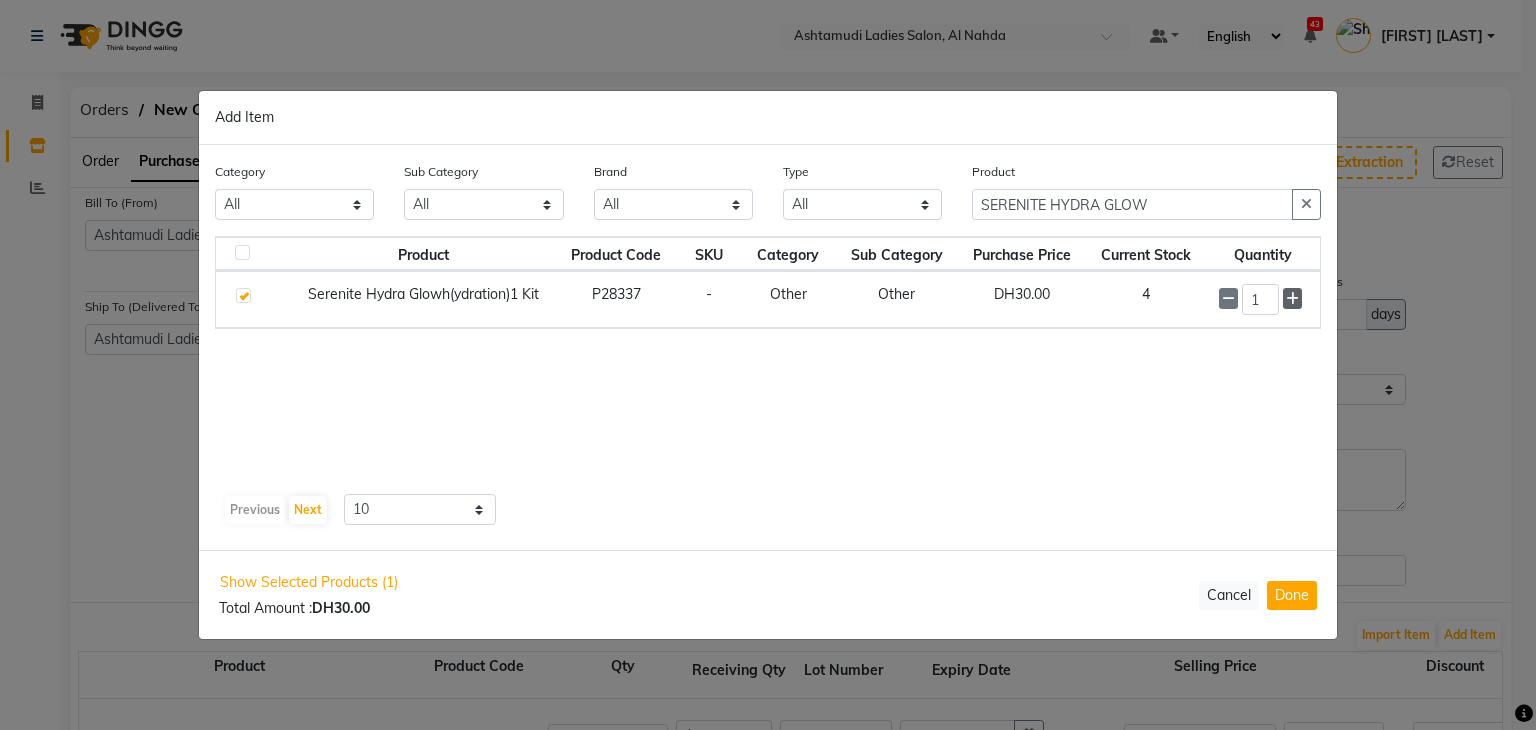 click 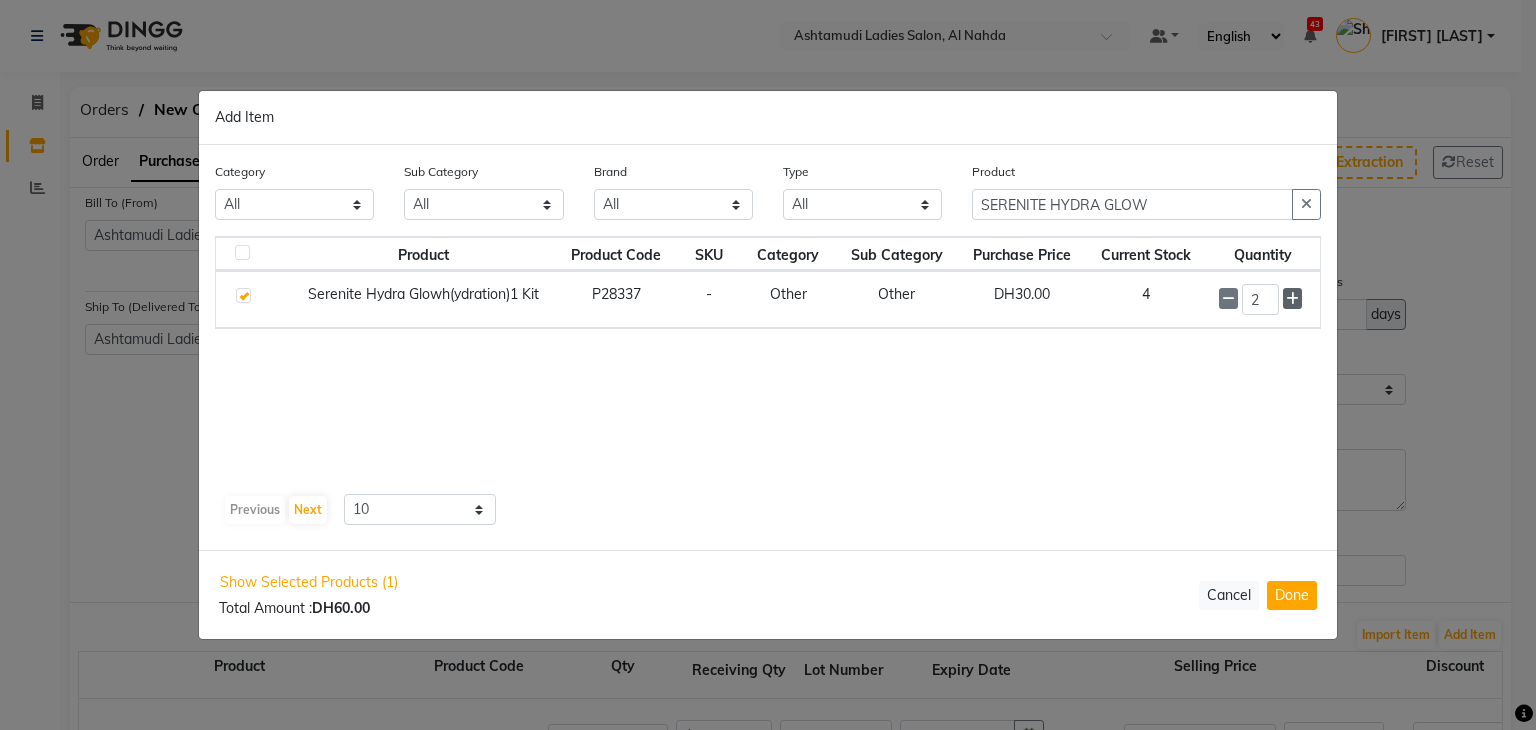 click 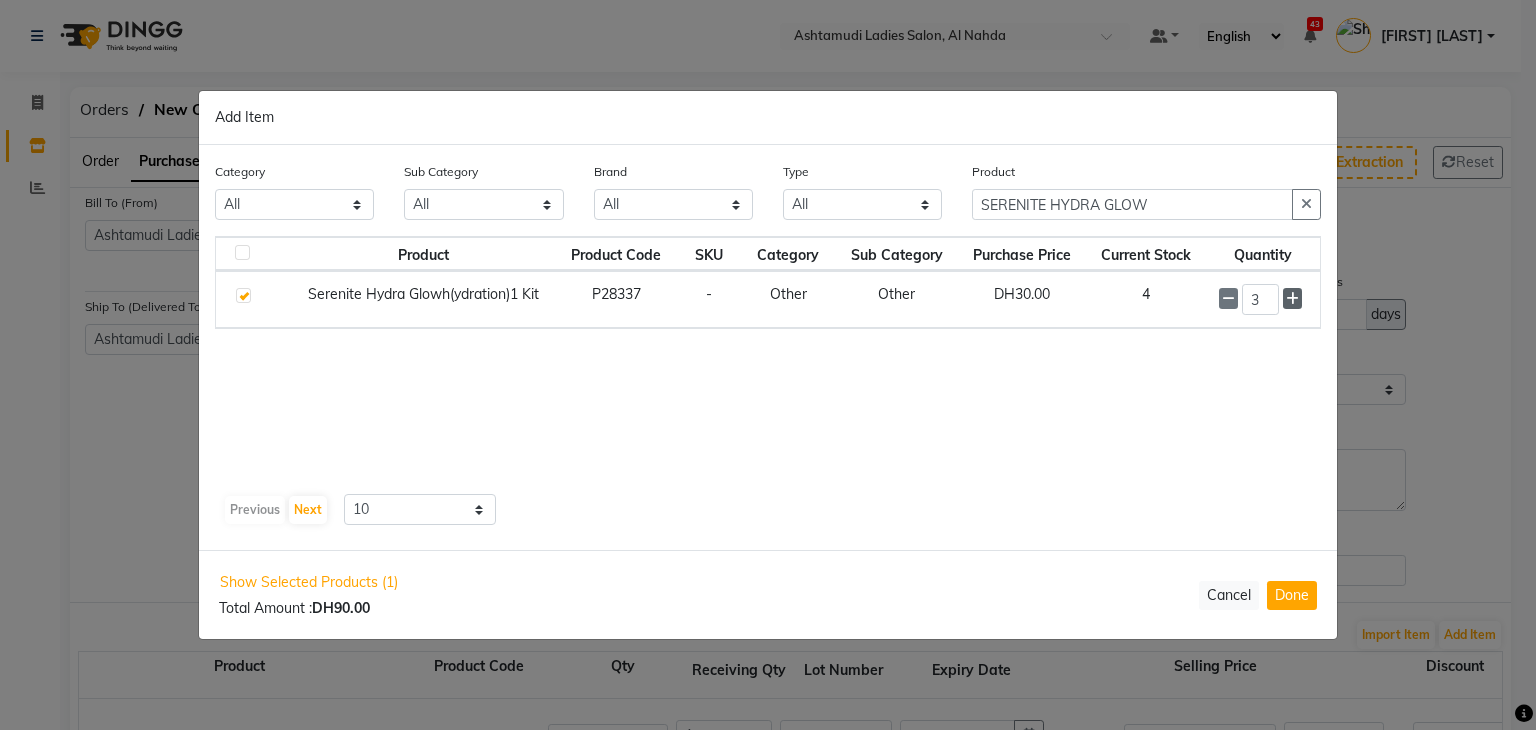 click 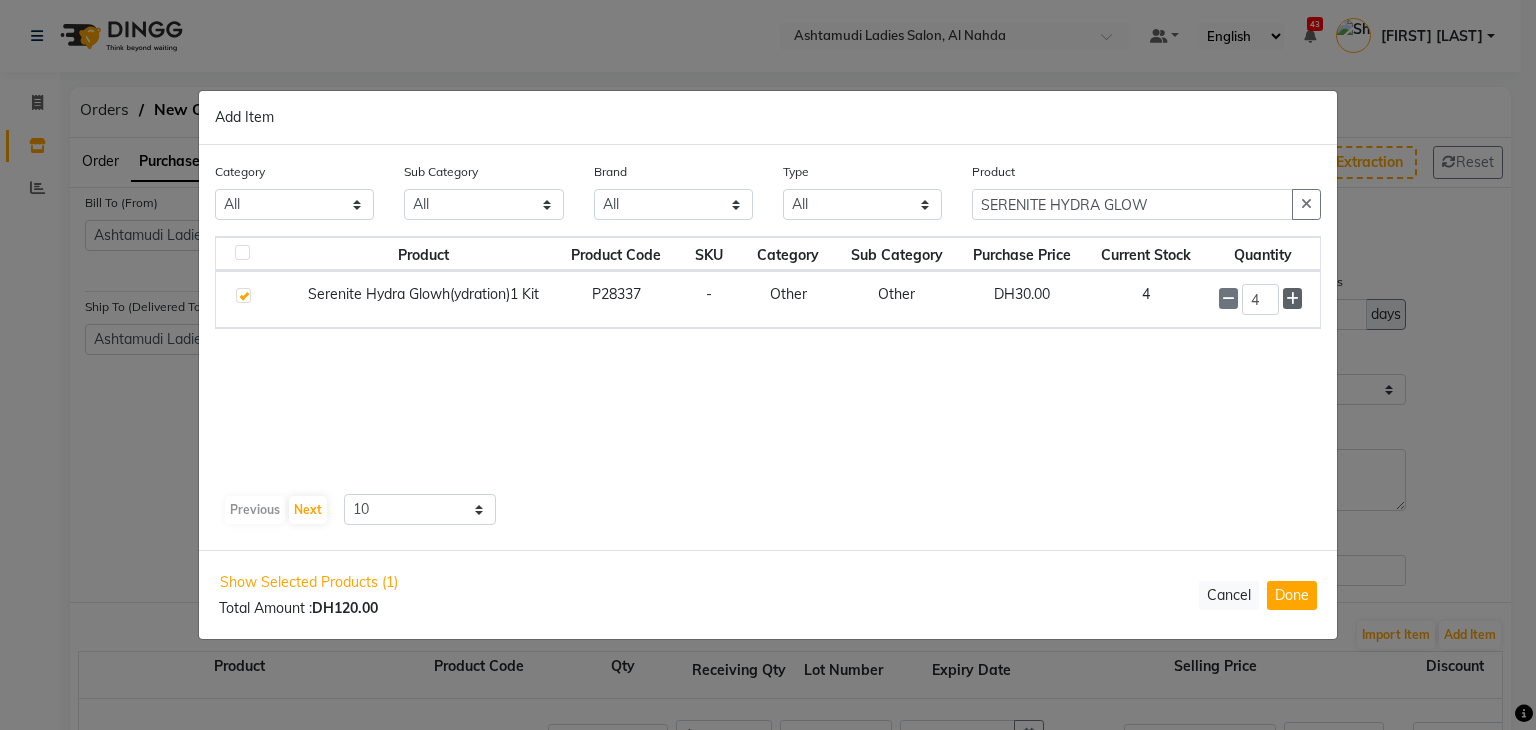 click 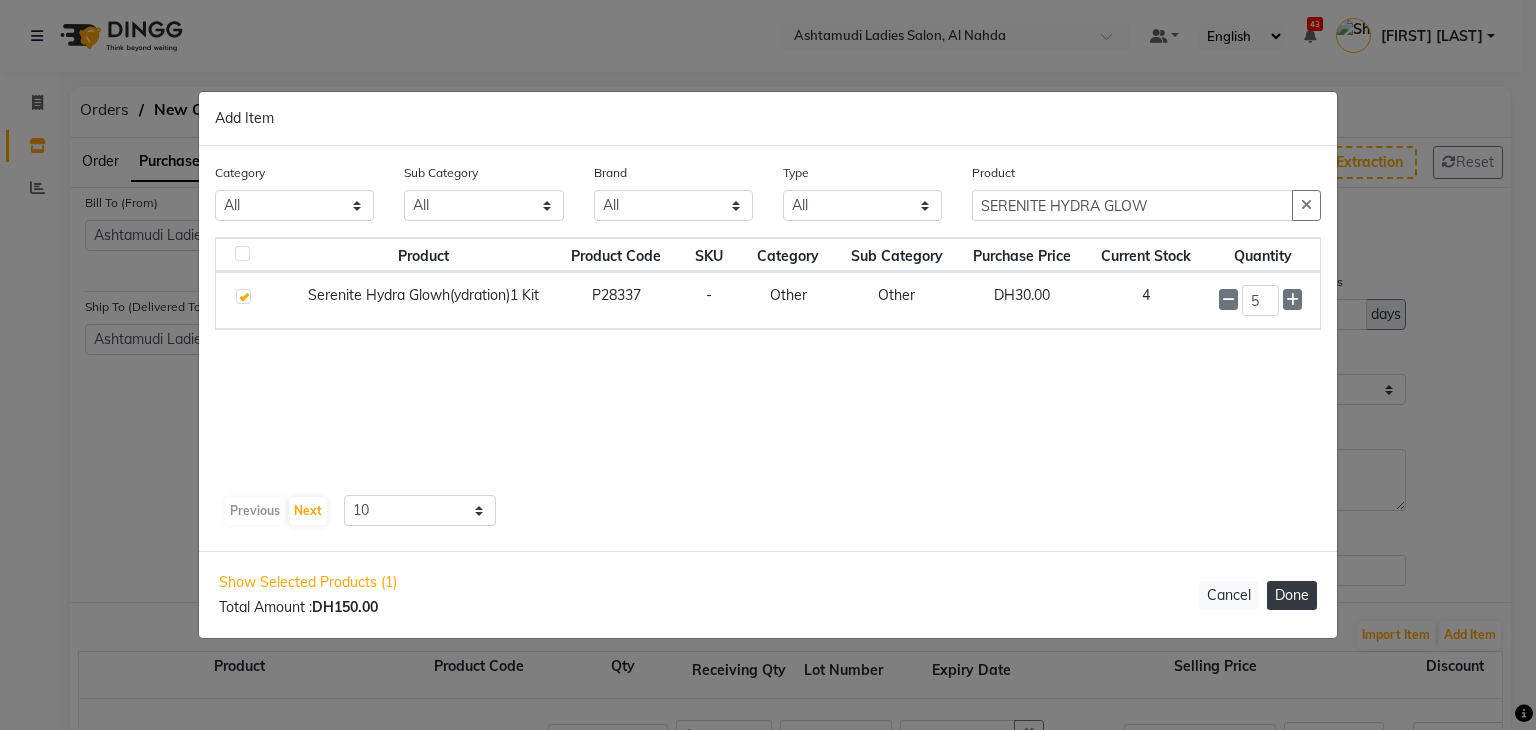 click on "Done" 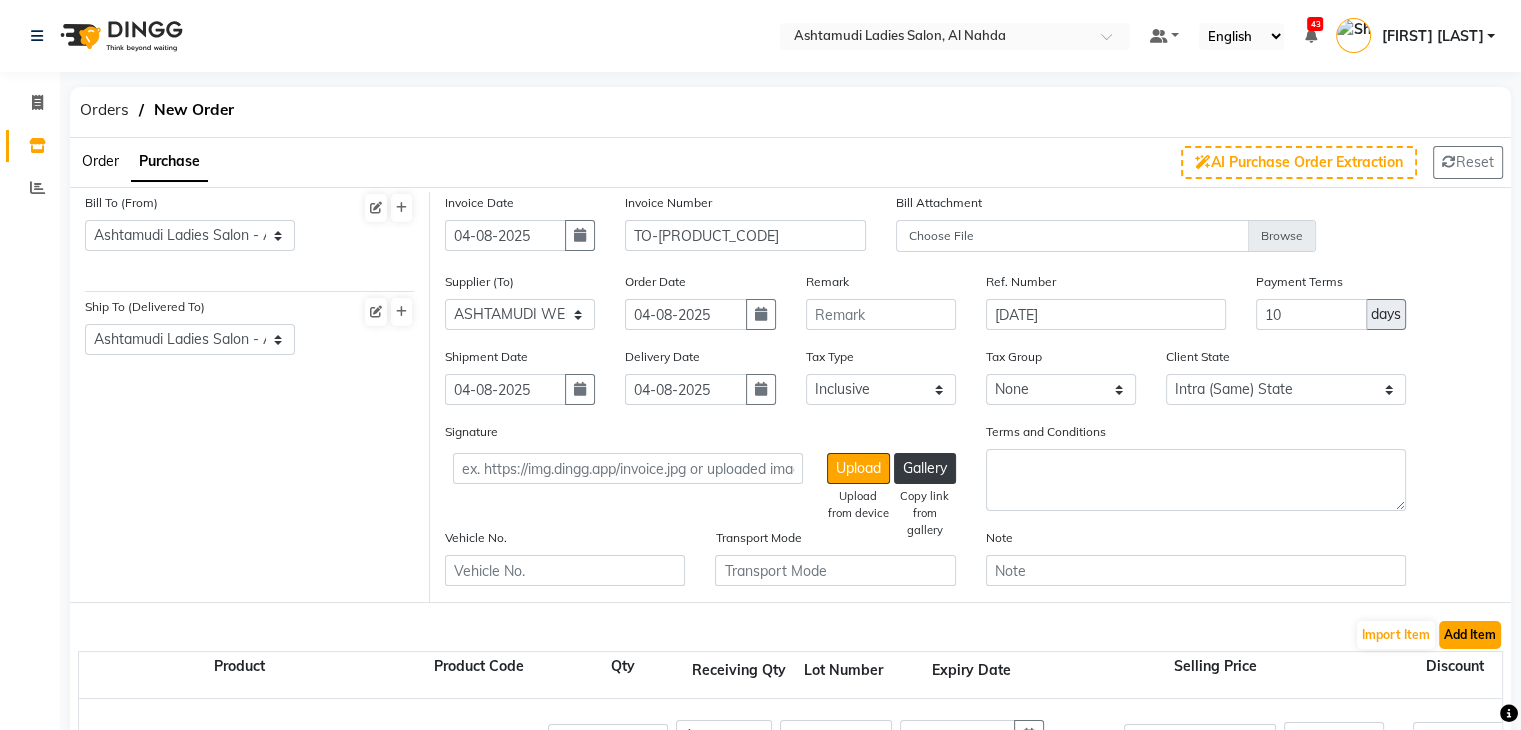 click on "Add Item" 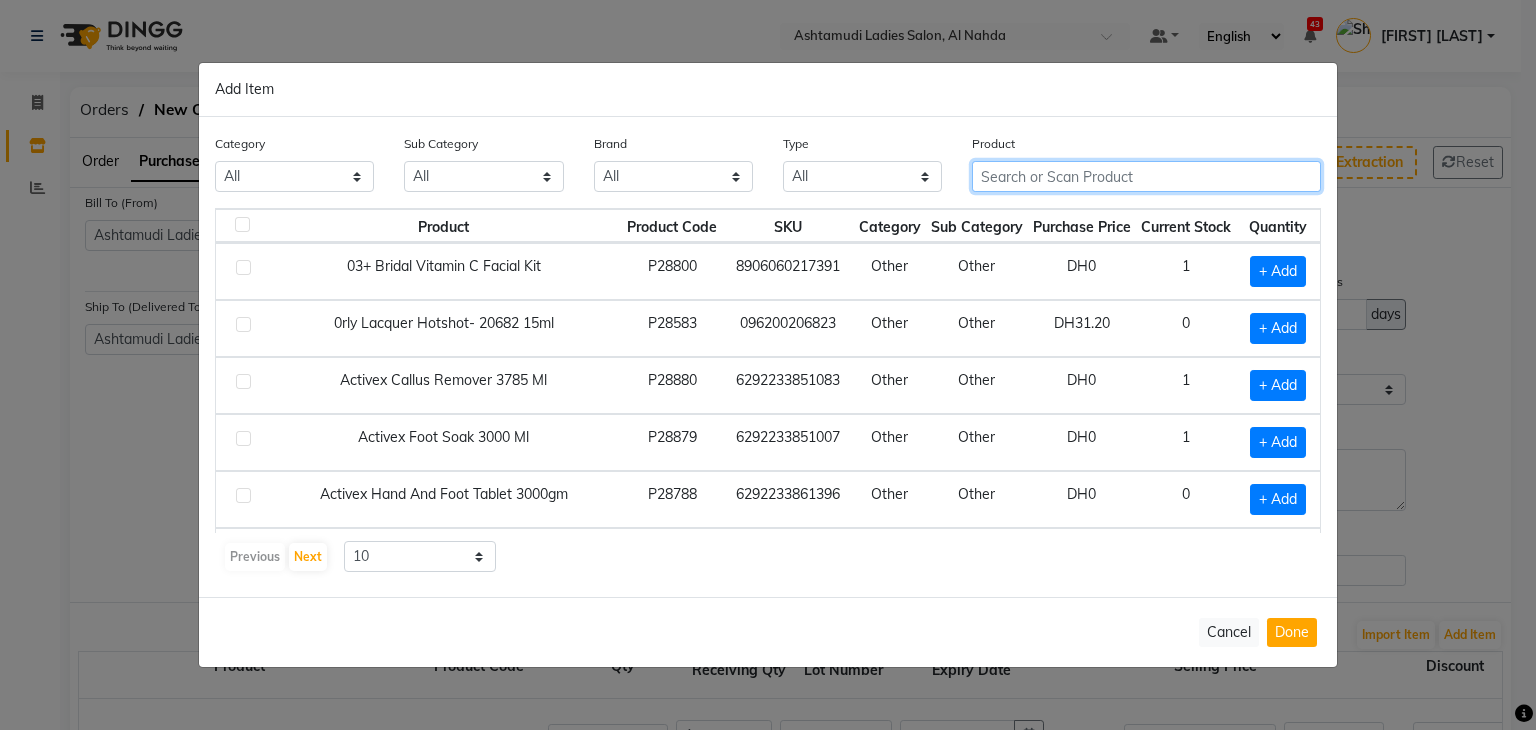 click 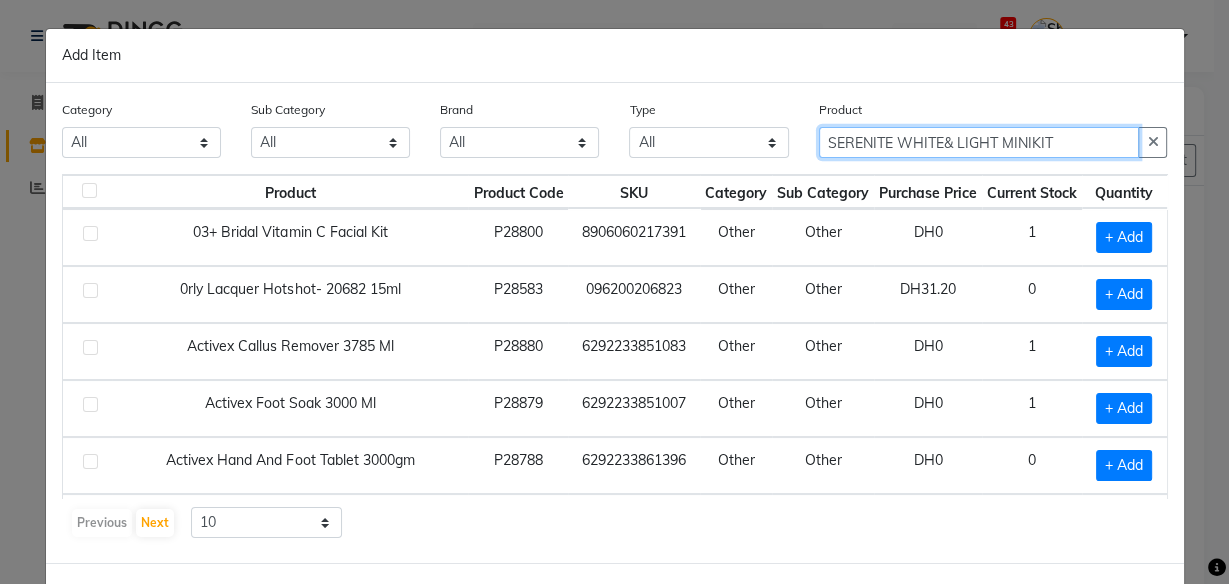 drag, startPoint x: 989, startPoint y: 191, endPoint x: 787, endPoint y: 158, distance: 204.6778 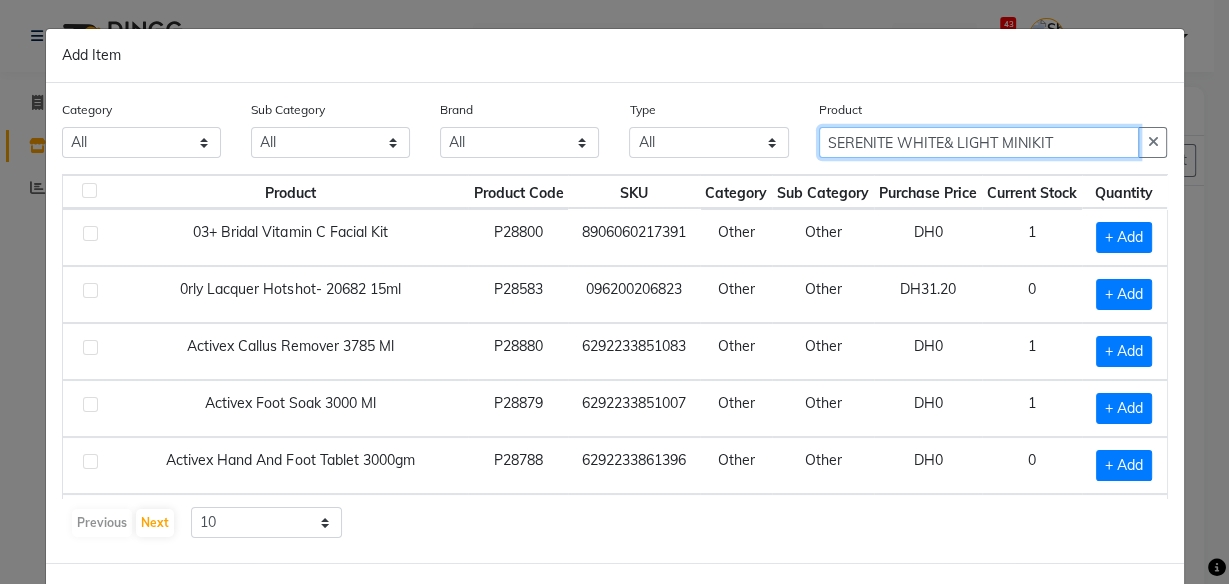click on "Category All Hair Skin Makeup Personal Care Appliances Beard Waxing Disposable Threading Hands and Feet Beauty Planet Botox Cadiveu Casmara Cheryls Loreal Olaplex ACCESSORIES NAIL UNIFORMS CLEANING PRODUCT TISSUE NAIL ESSENTIALS COTTON FACIAL TISSUE NAIL ESSENTIALS ACCESSORIES NAIL Other Sub Category All Loreal Retail Keratin Retail Rill Botox Salon Use Cheryls Retail Cleanser Casmara Retail Appron Bath & Body Olaplex Salon Use Lips Houskeeping Cream Beauty & Other Salon Use Honey Products Hair Shaving Gel Gown Liposoulable Loreal Salon Use Cheryls Salon Use Keratin Salon Use Conditioner Appliances Female Hygiene Botox Retail Soap Facial Nails Disposable Brazilian Hair Colour Salon Use Cream Makeup Moisturiser Appliances Eyes Grooming - Women Bedsheet Face Pre Shave Pre Nepkin Matrix Salon Use After Shave Mask Face Massage Grooming - Men Serum Other Tools Toner Towel Styling Dental Care Oil Post Foot Matrix Colour Tube Brushes Massage Cream Matrix Retail Hand & Foot Sun Care Serum Tissue Appliances Strips All" 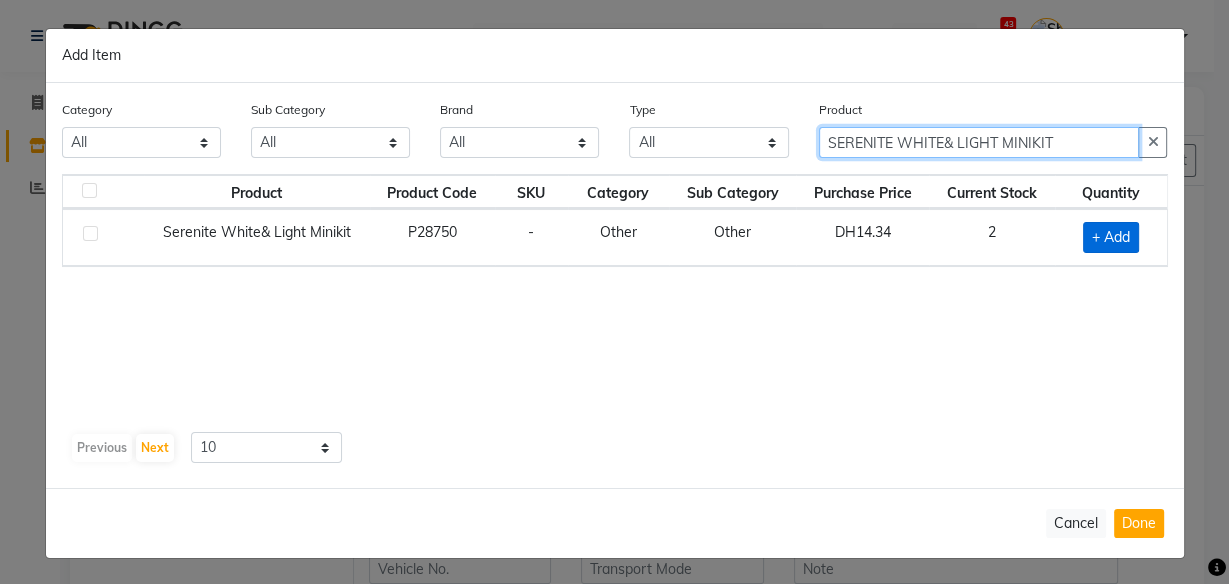 type on "SERENITE WHITE& LIGHT MINIKIT" 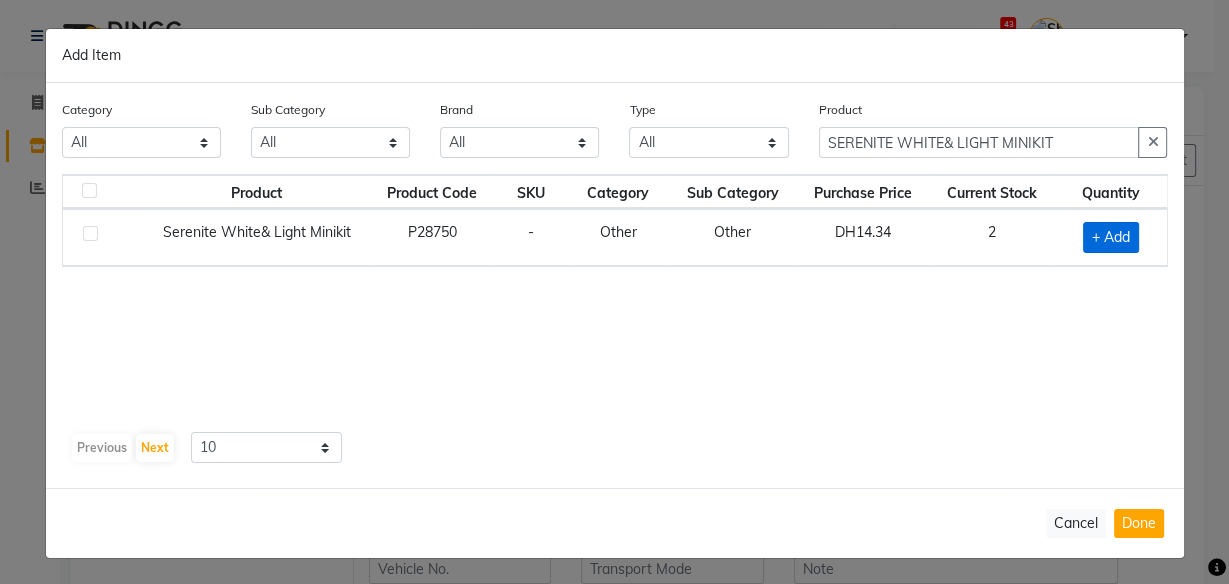 click on "+ Add" 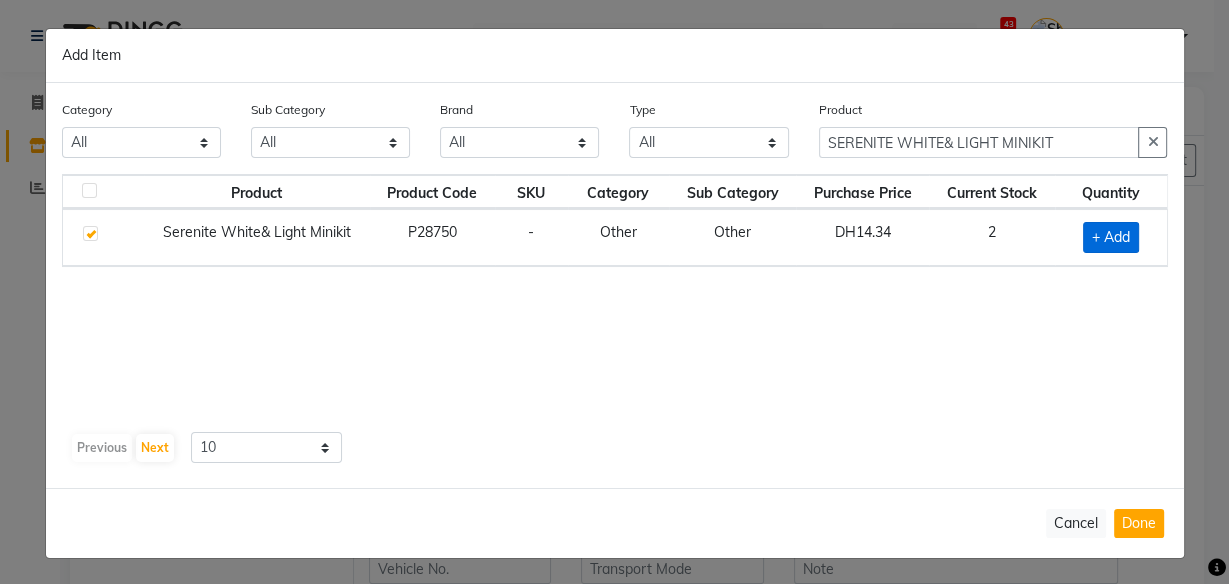 checkbox on "true" 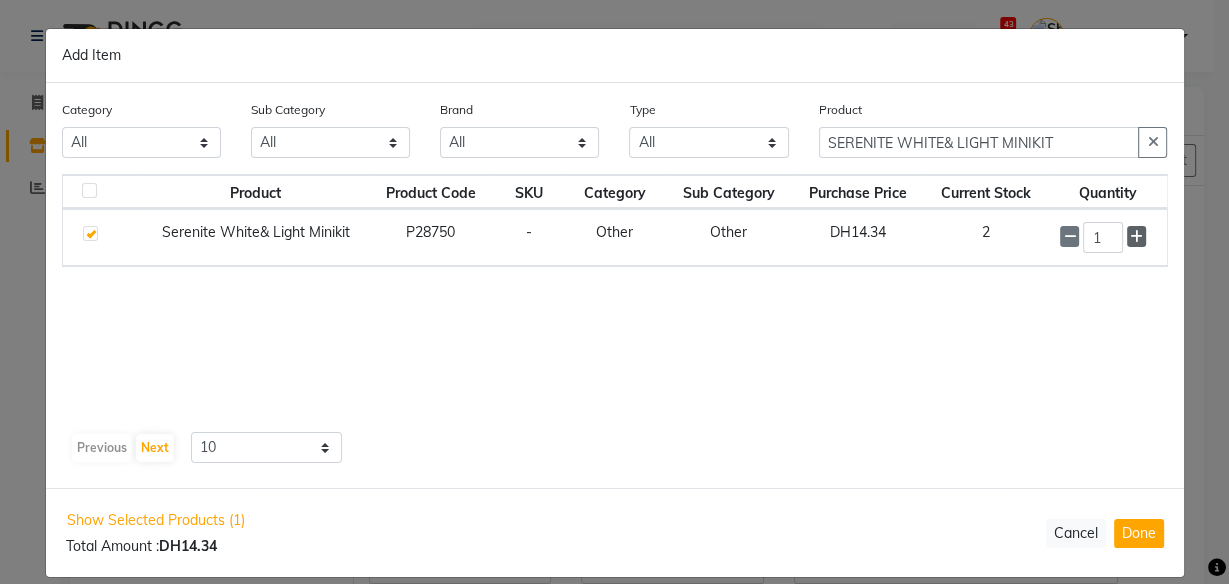 click 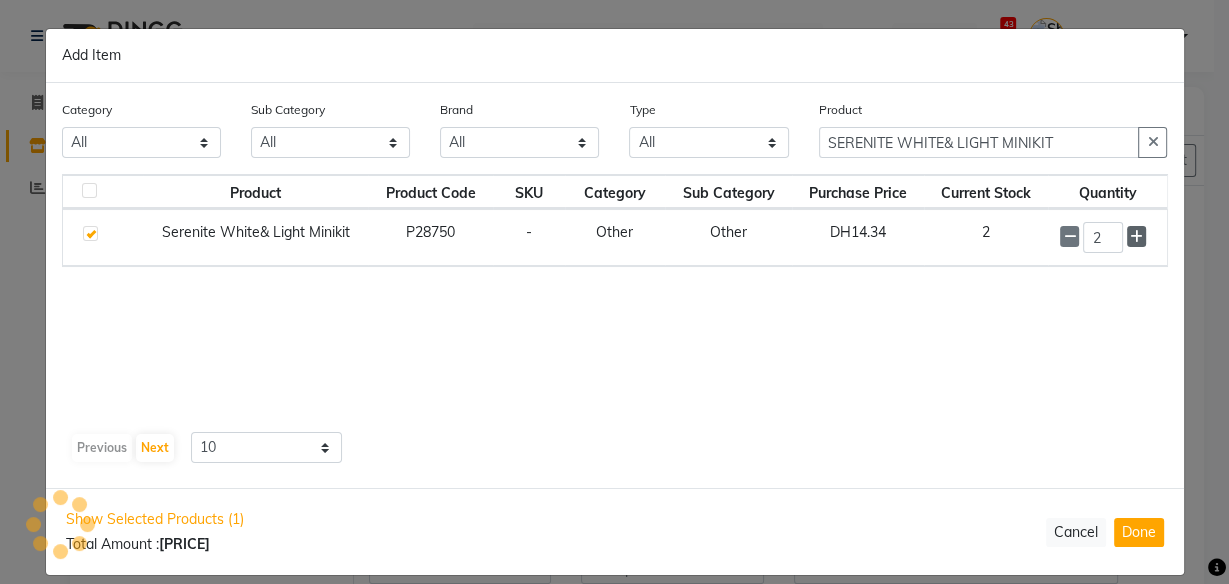 click 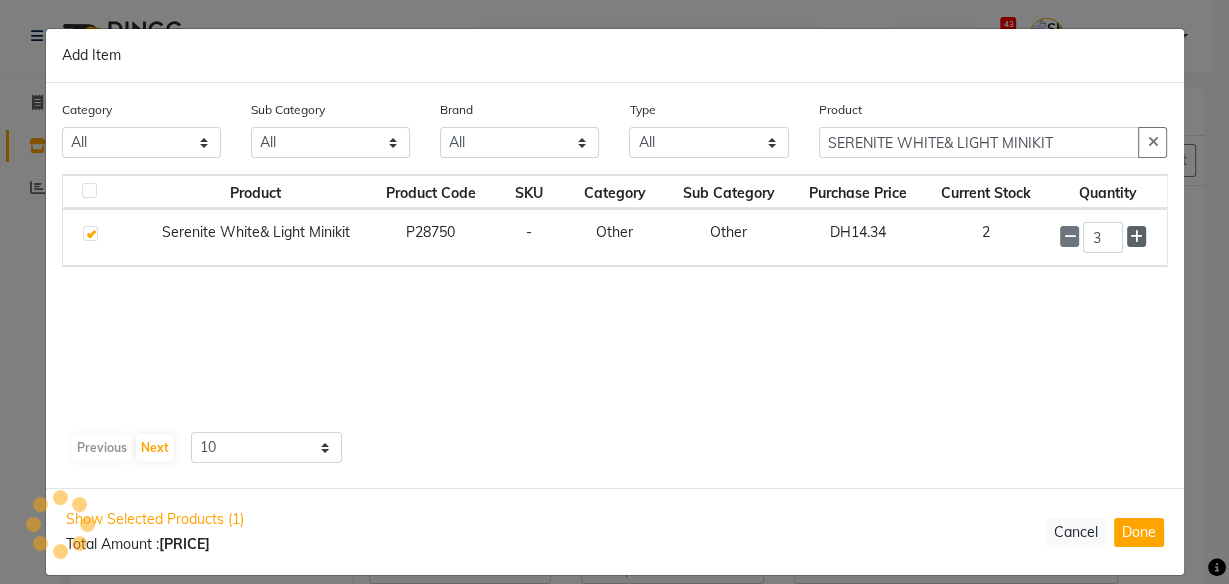 click 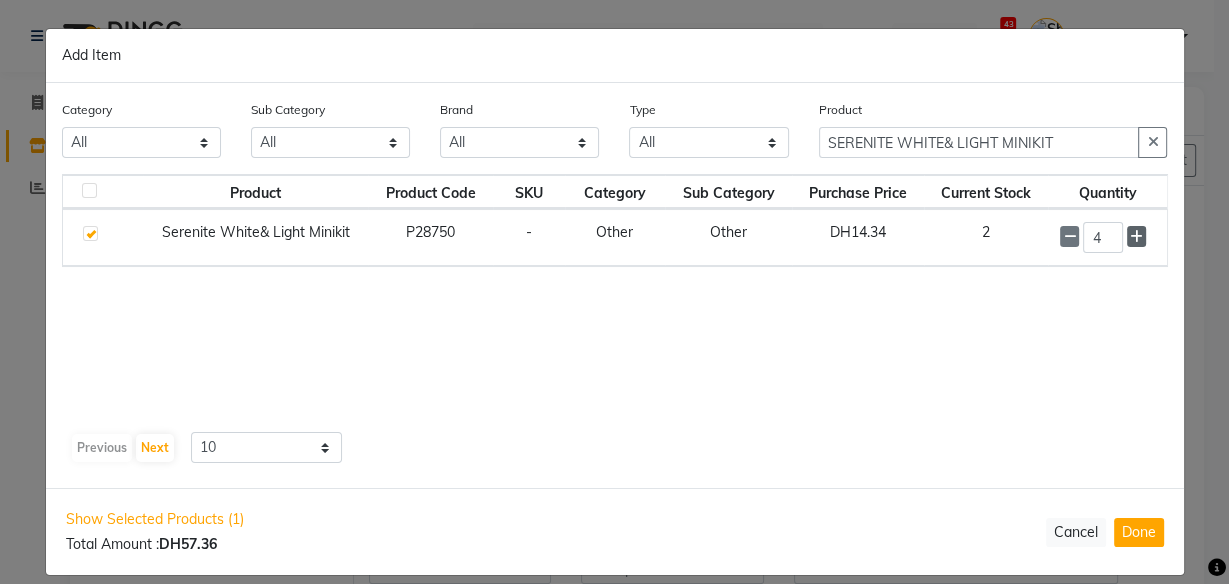 click 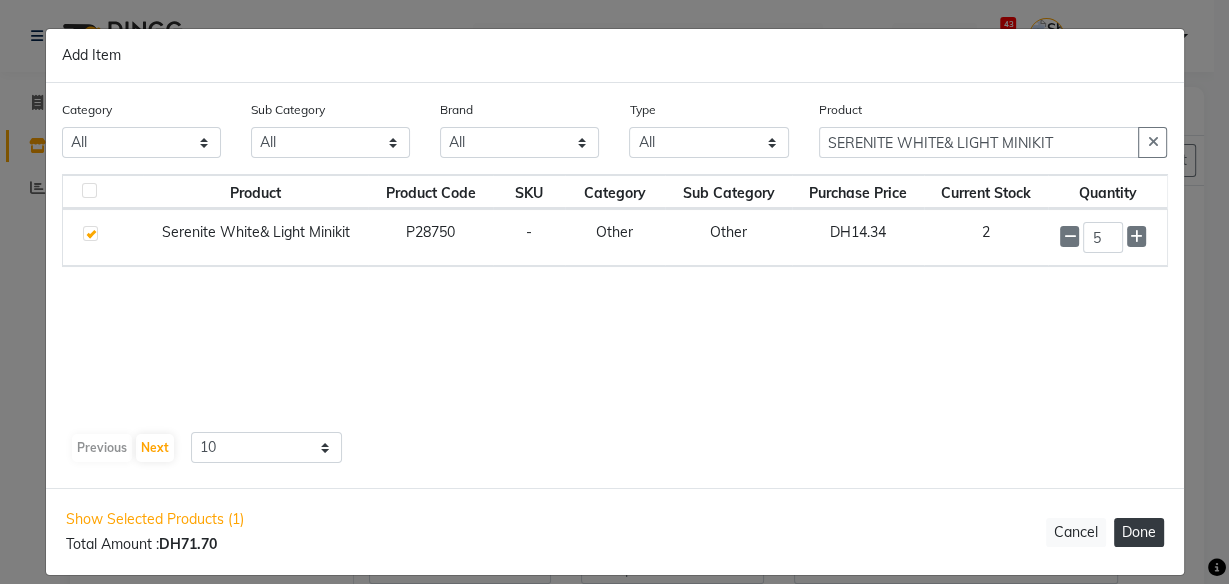 click on "Done" 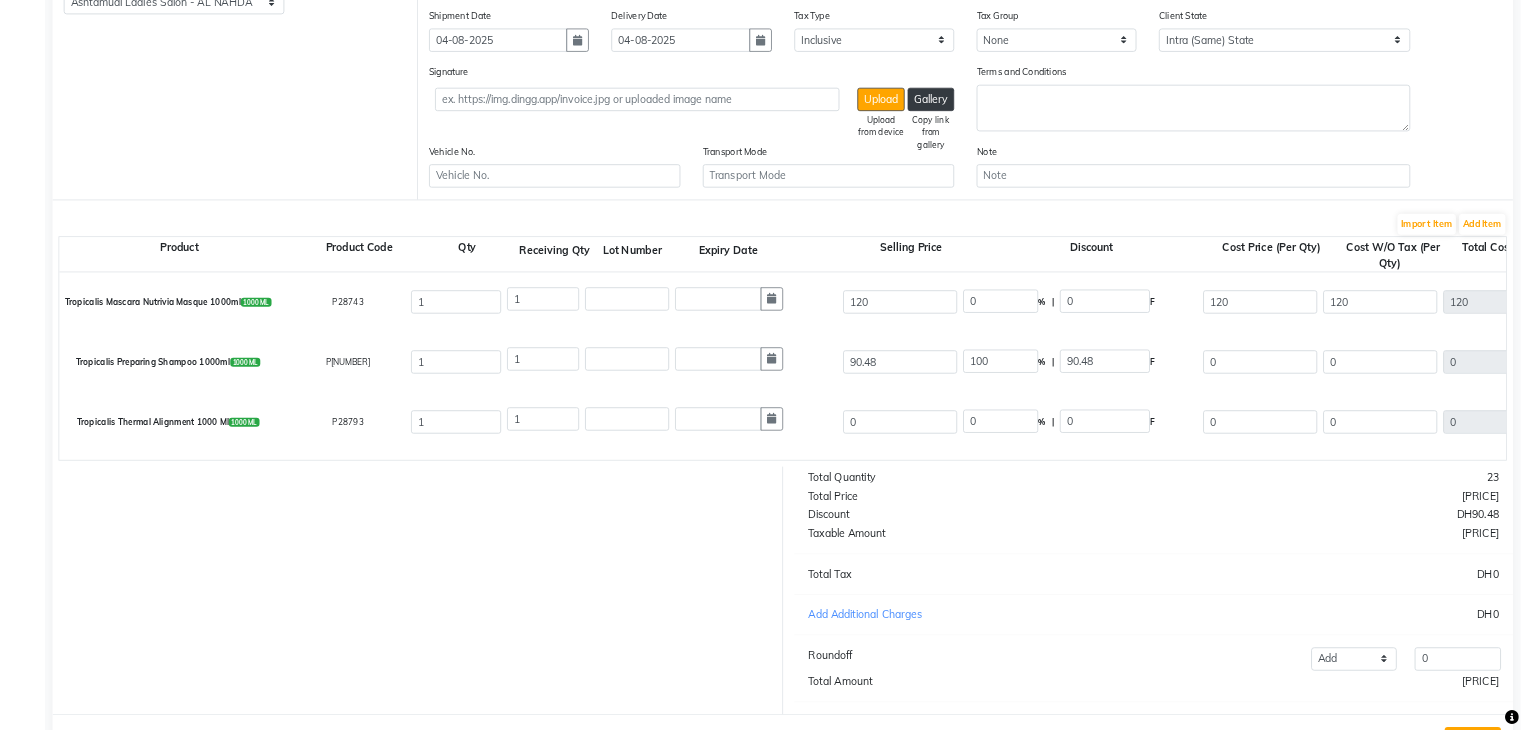scroll, scrollTop: 340, scrollLeft: 0, axis: vertical 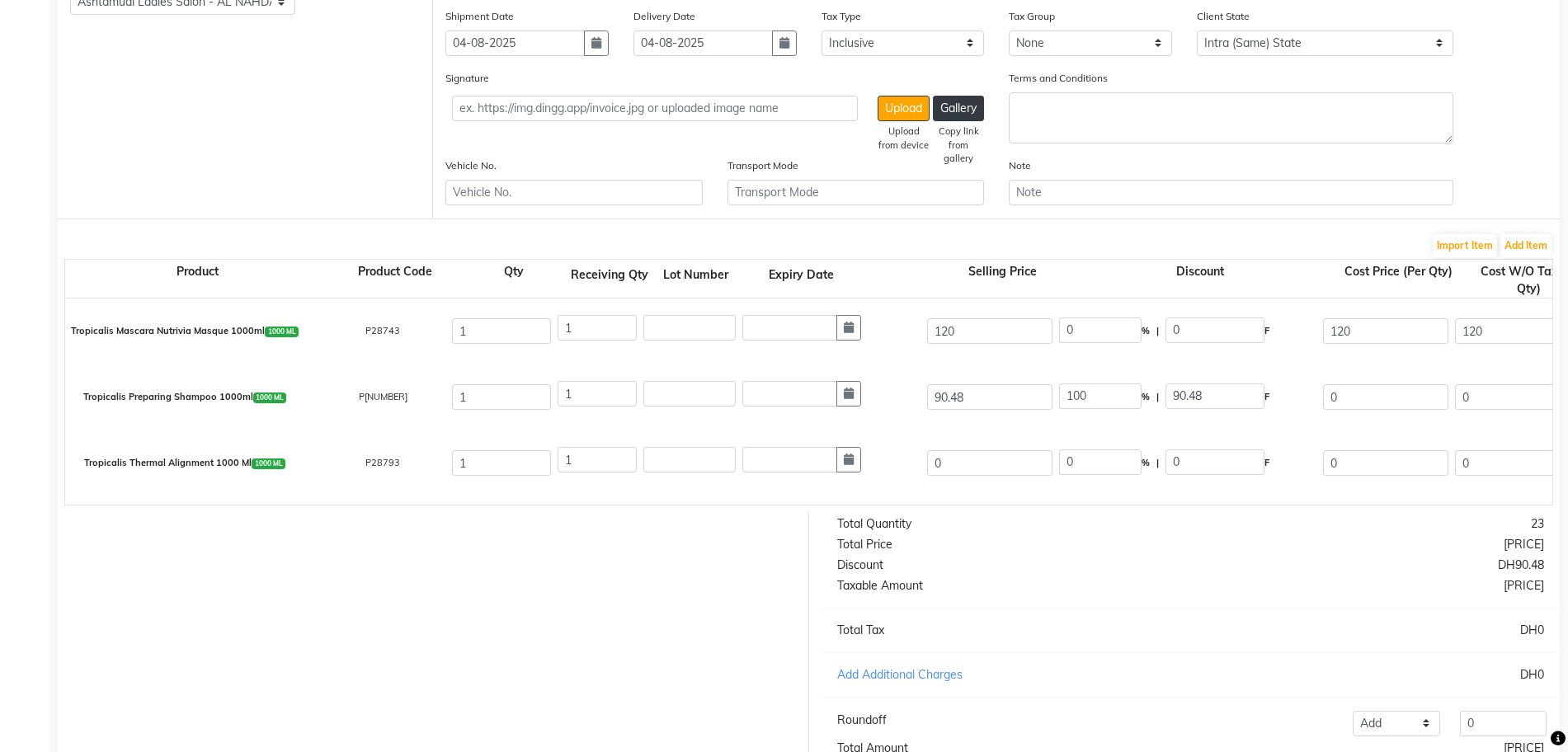 click on "DH90.48" 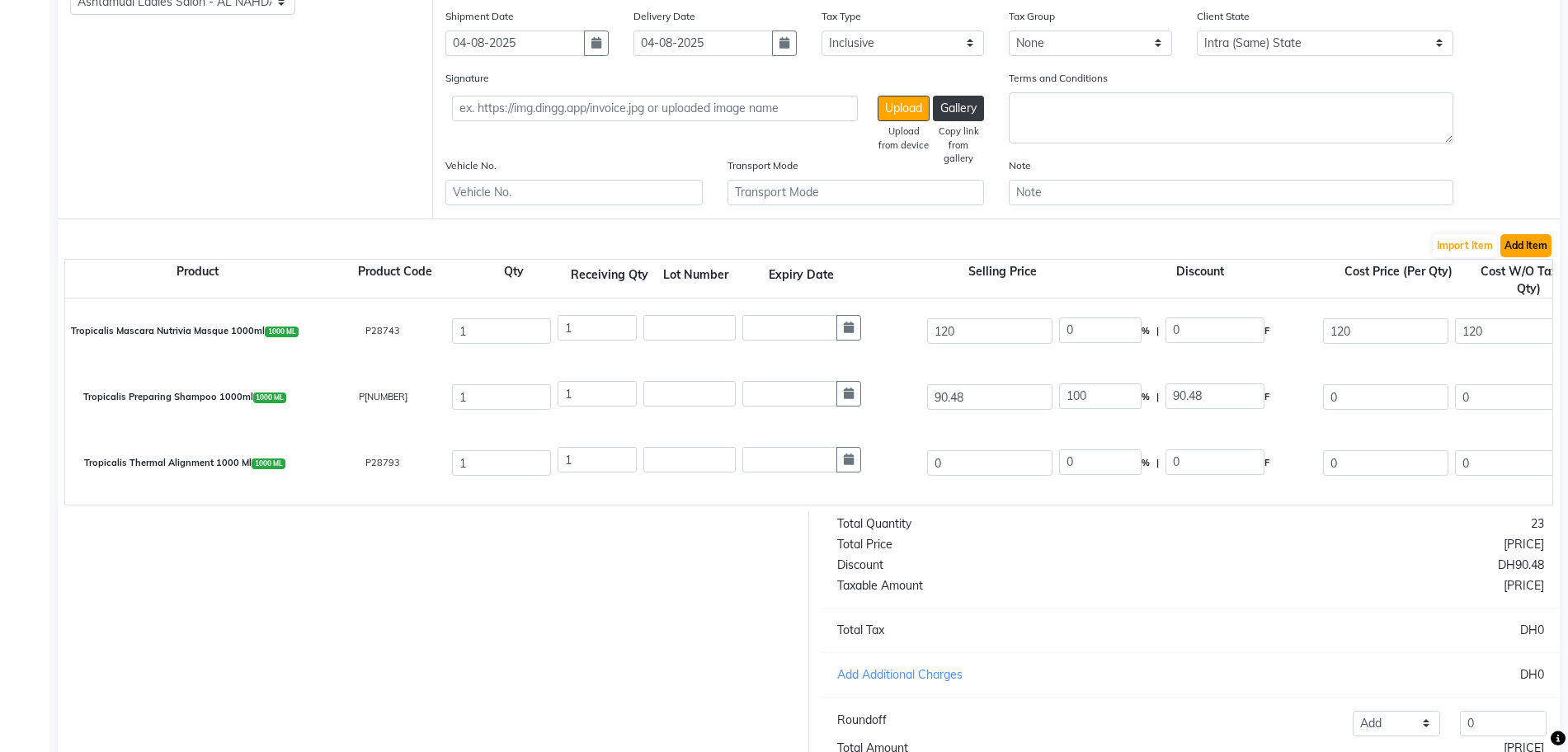 click on "Add Item" 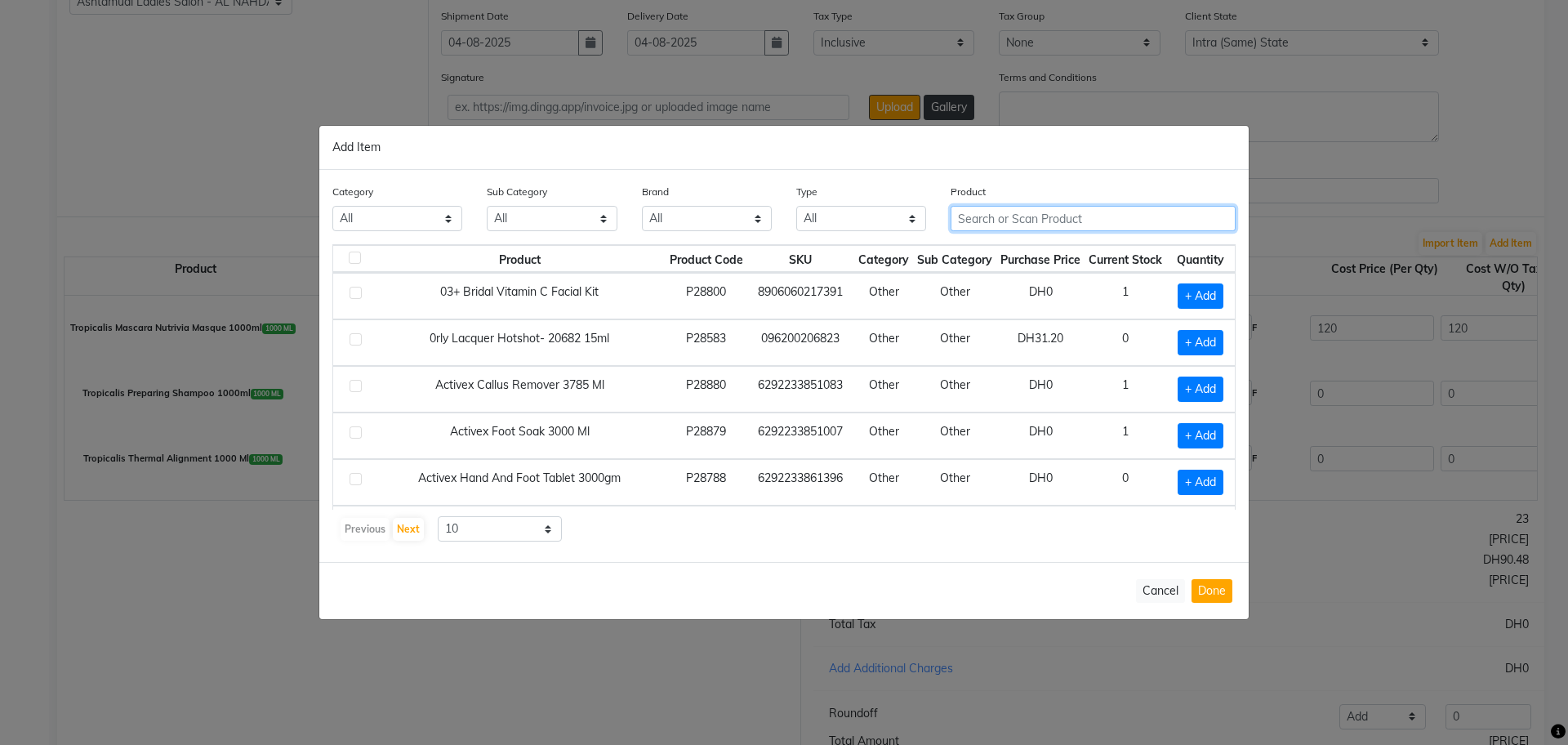 click 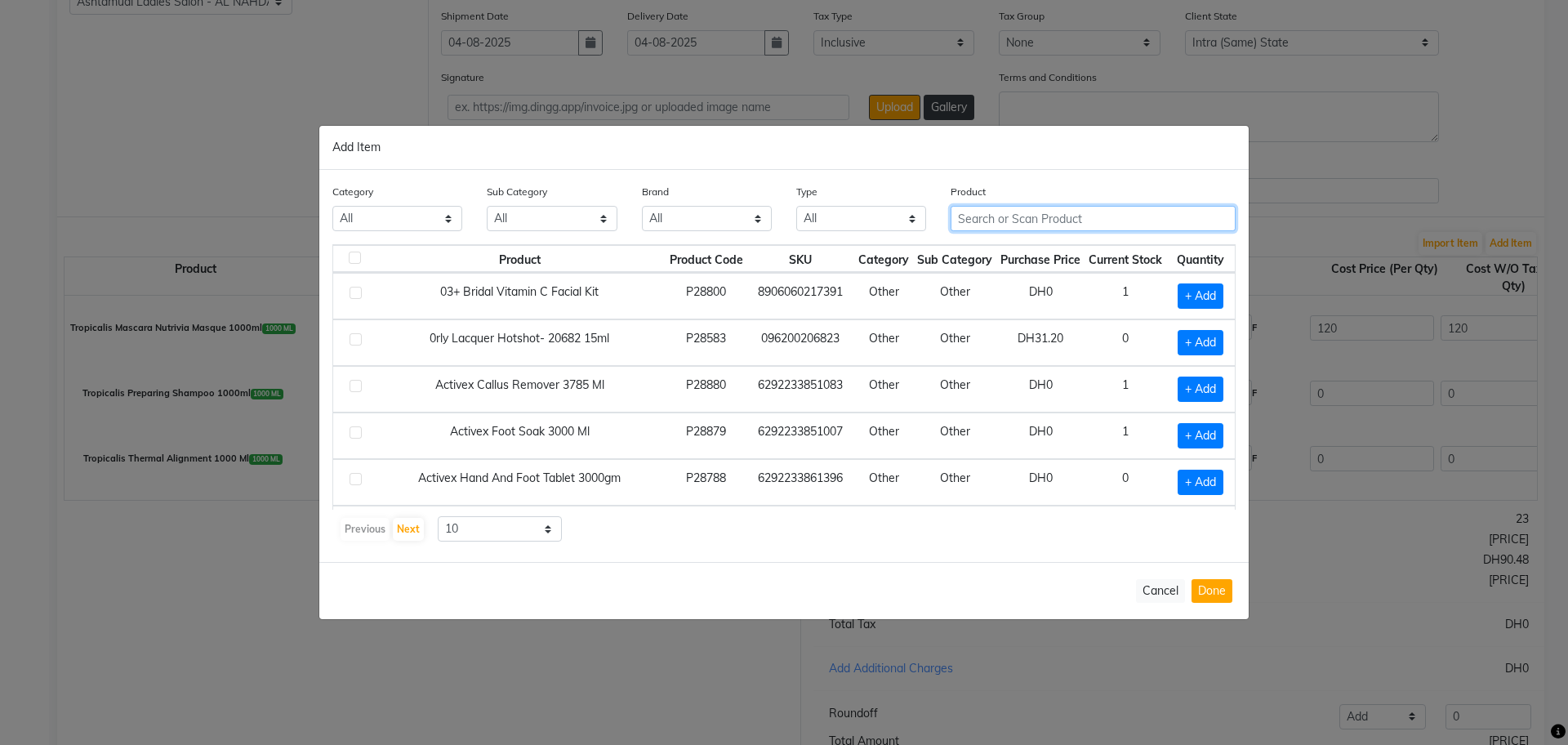 paste on "Floractive Profissional W 1 Shampoo 1000 ml" 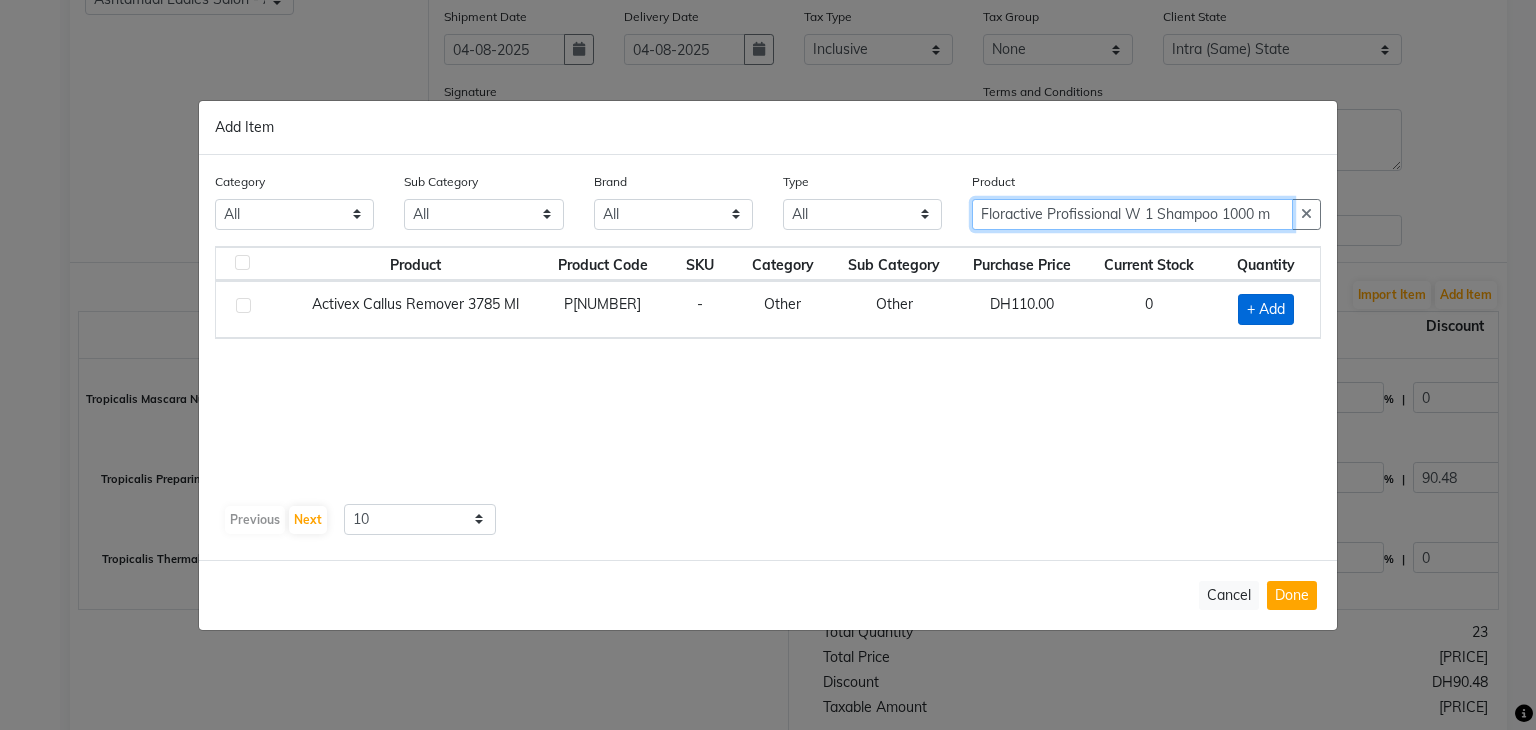 type on "Floractive Profissional W 1 Shampoo 1000 m" 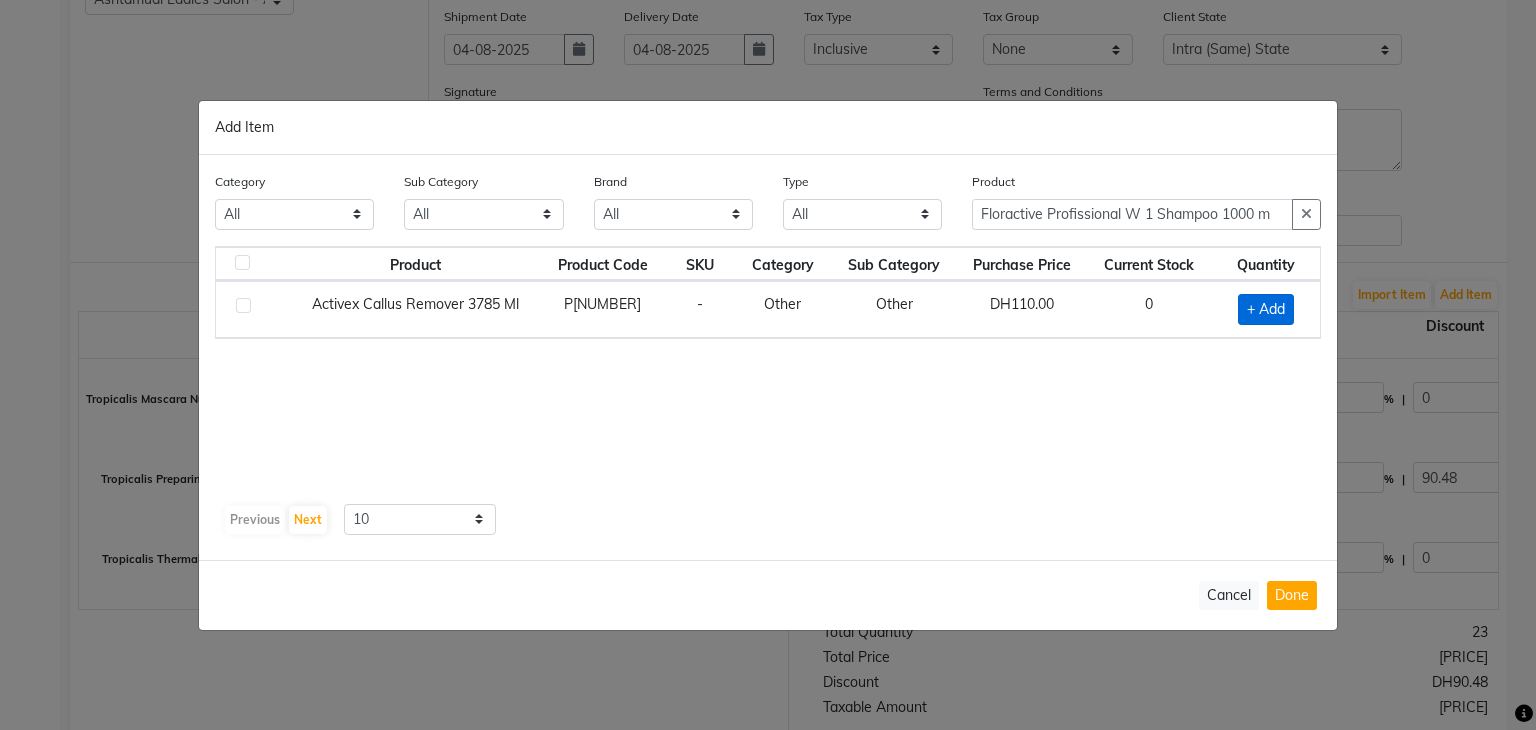 click on "+ Add" 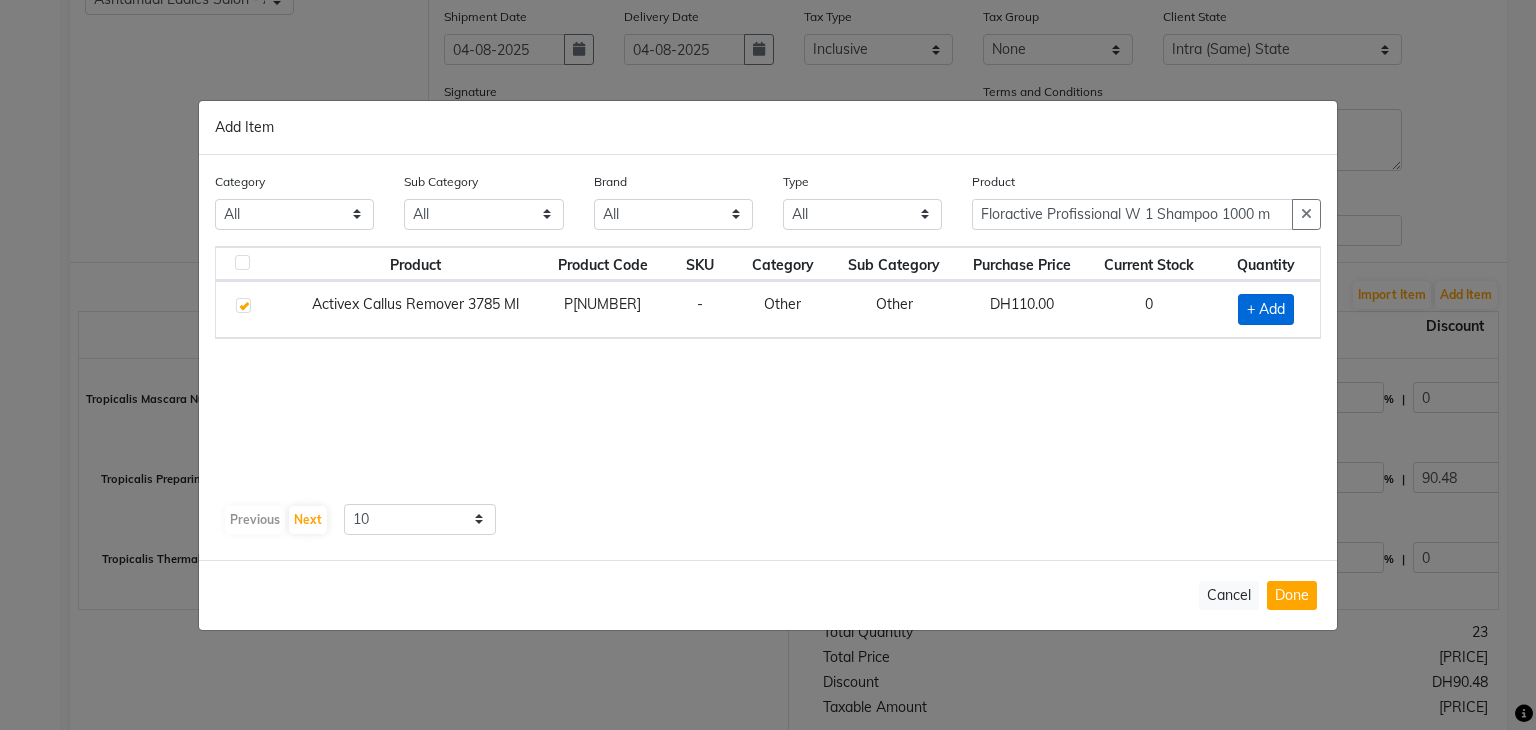 checkbox on "true" 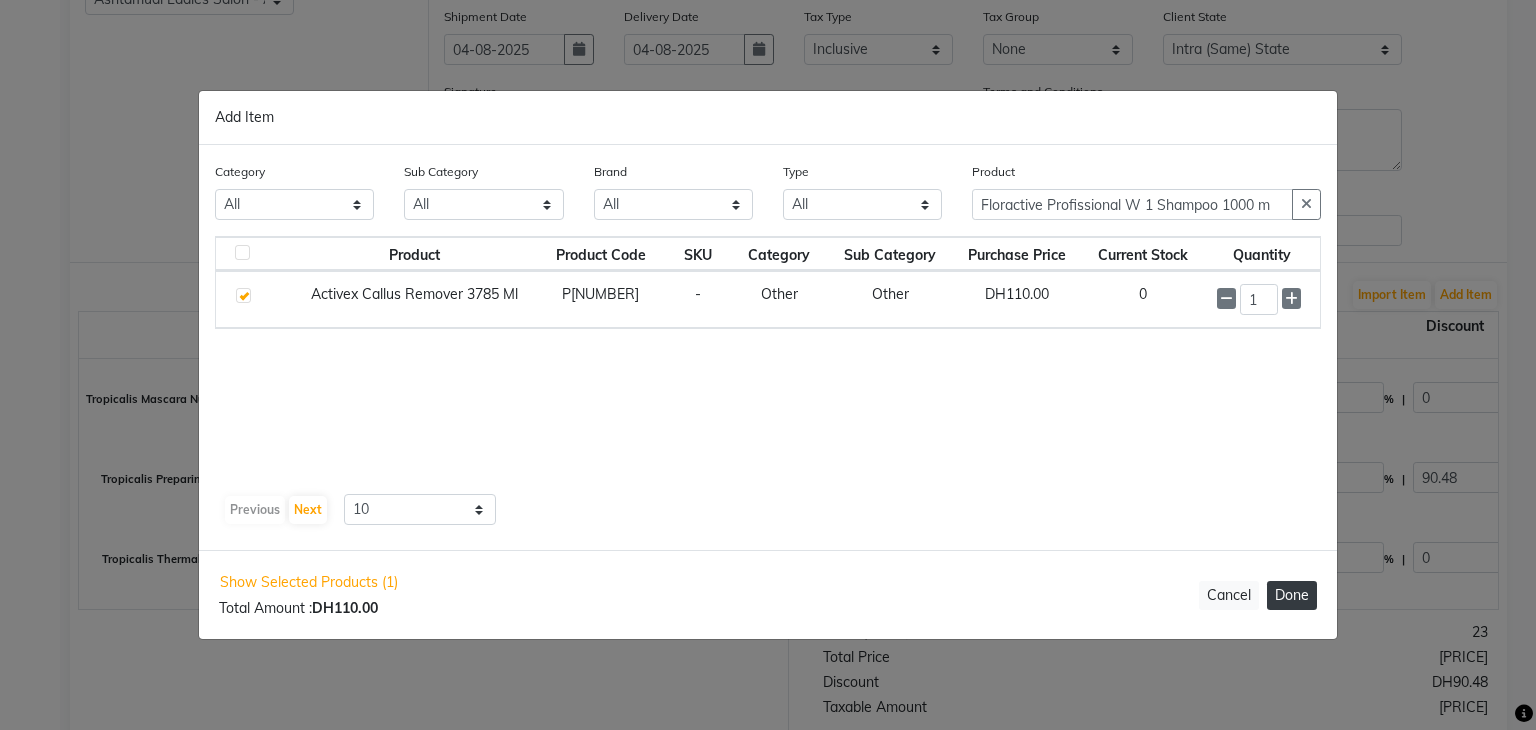 click on "Done" 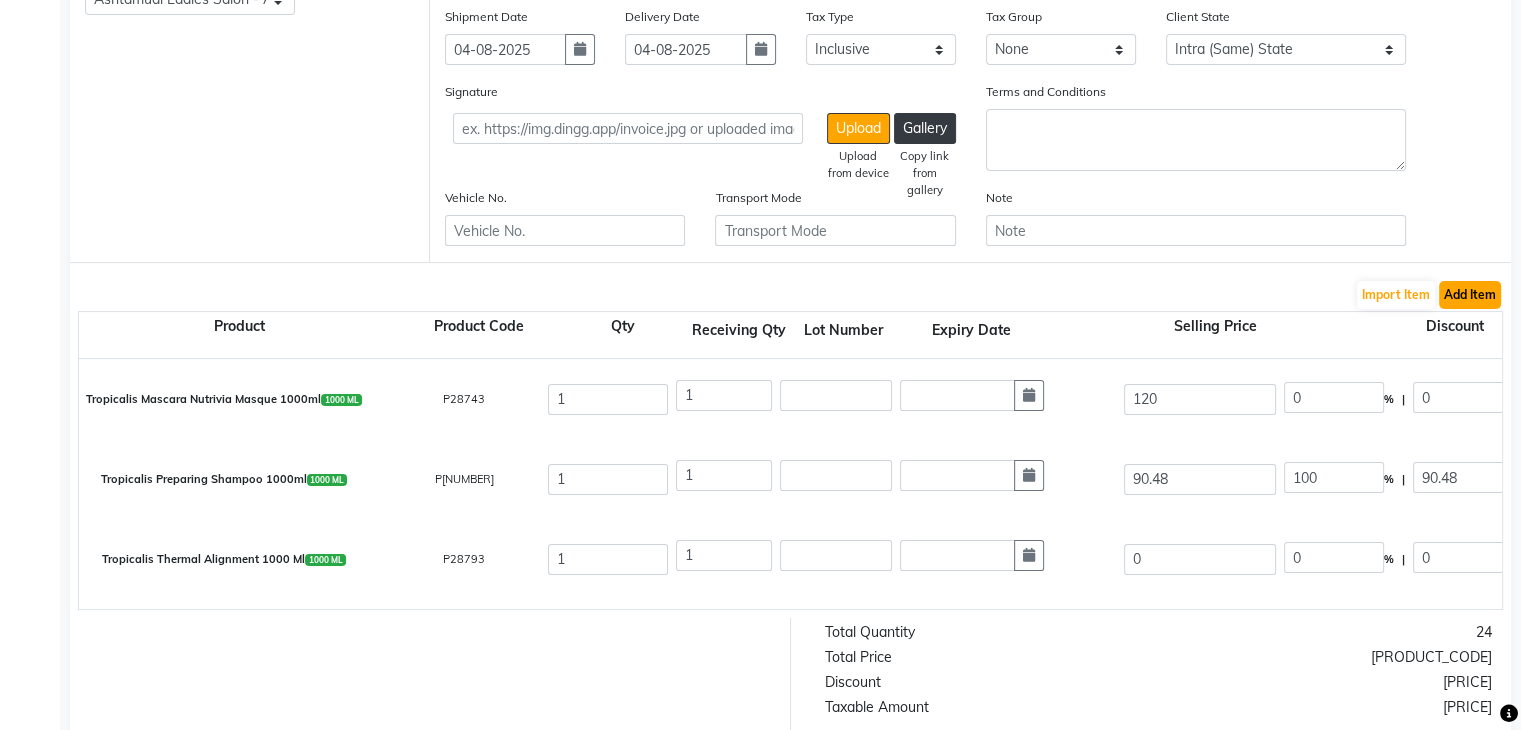 click on "Add Item" 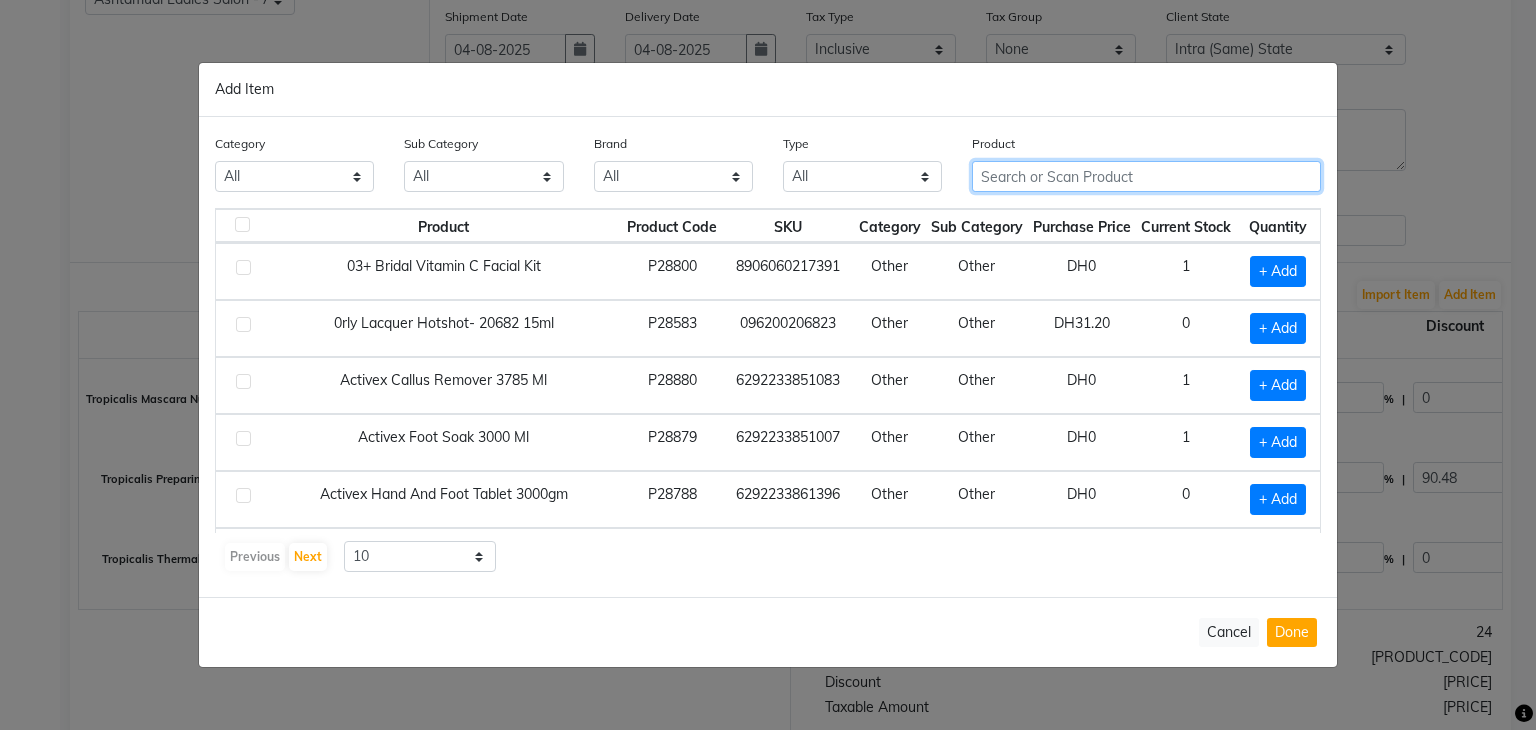 click 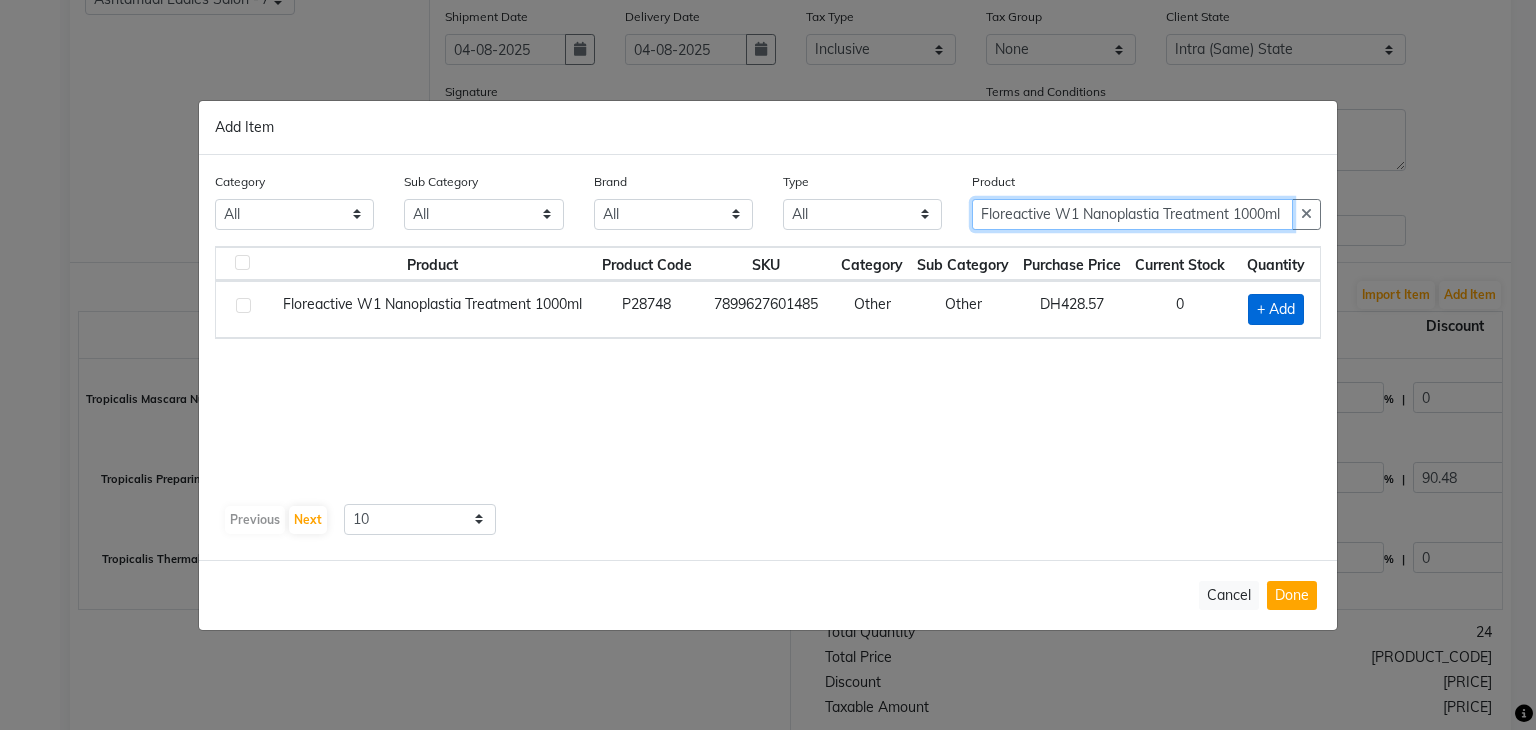 type on "Floreactive W1 Nanoplastia Treatment 1000ml" 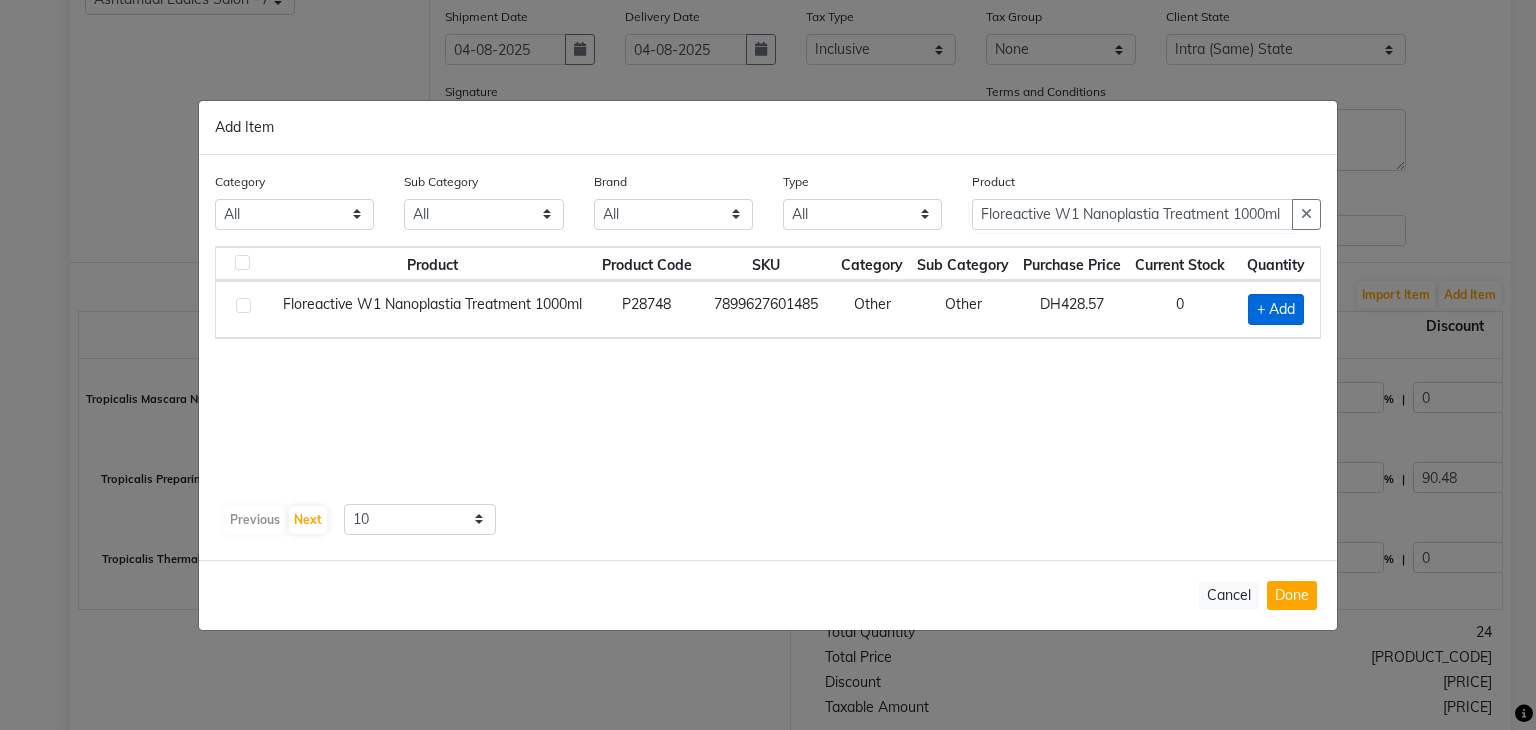 click on "+ Add" 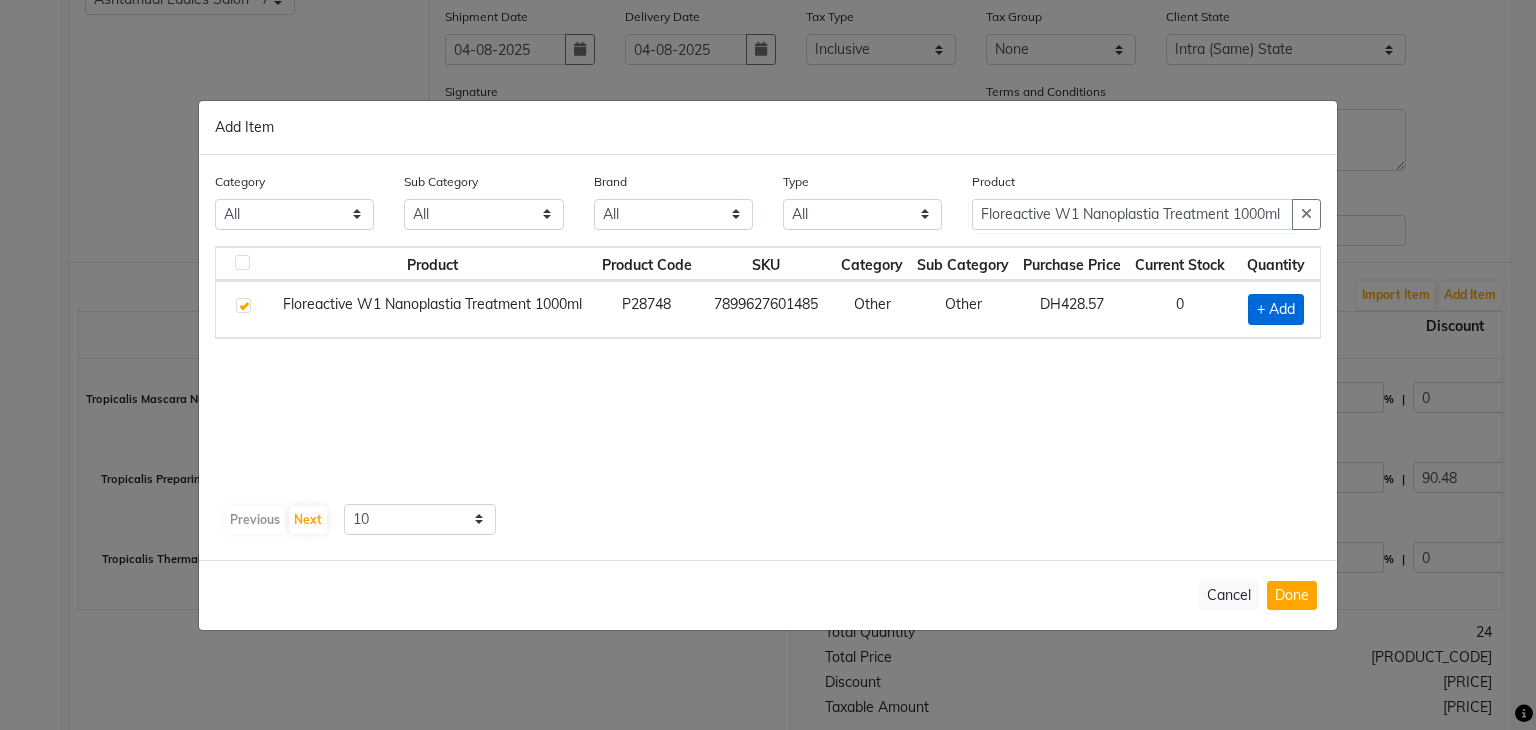 checkbox on "true" 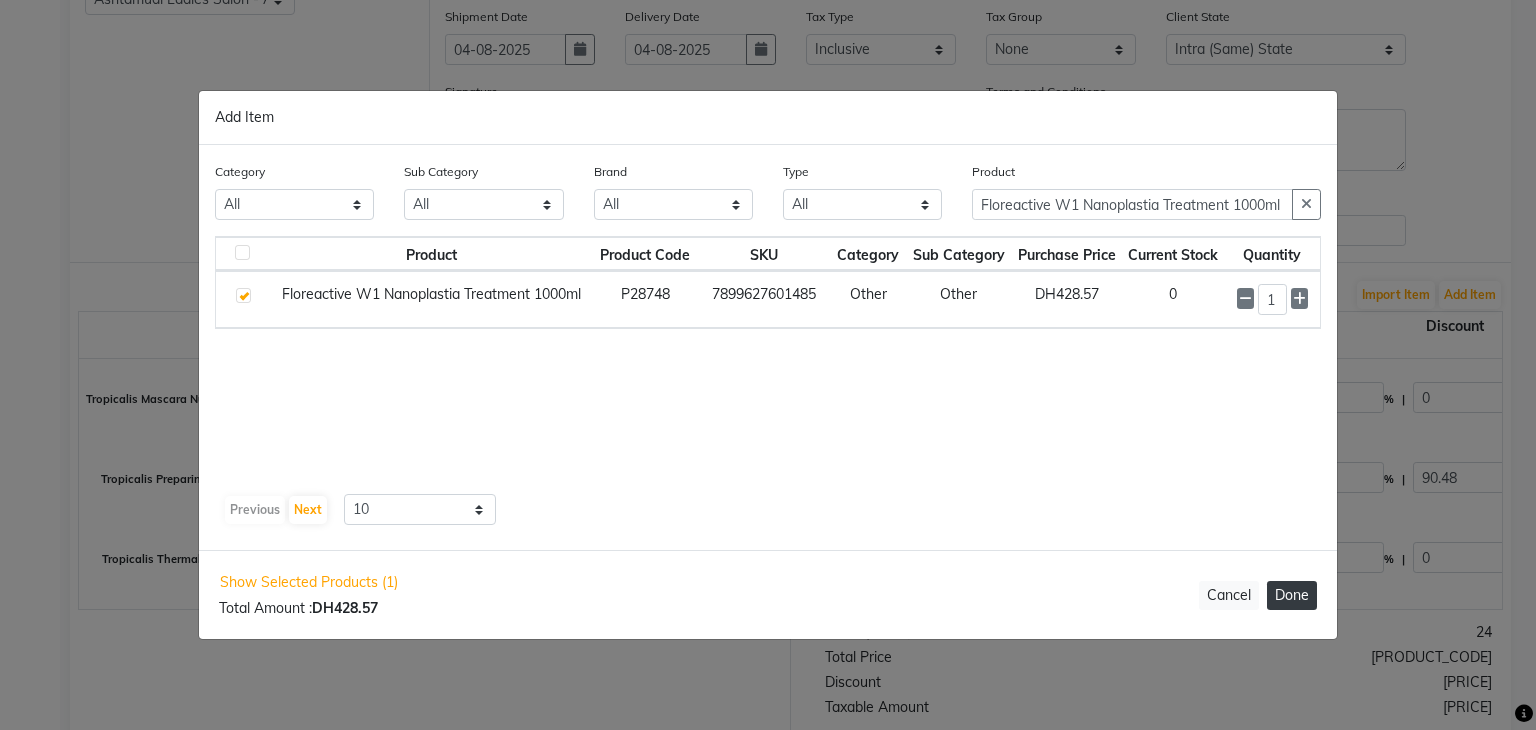 click on "Done" 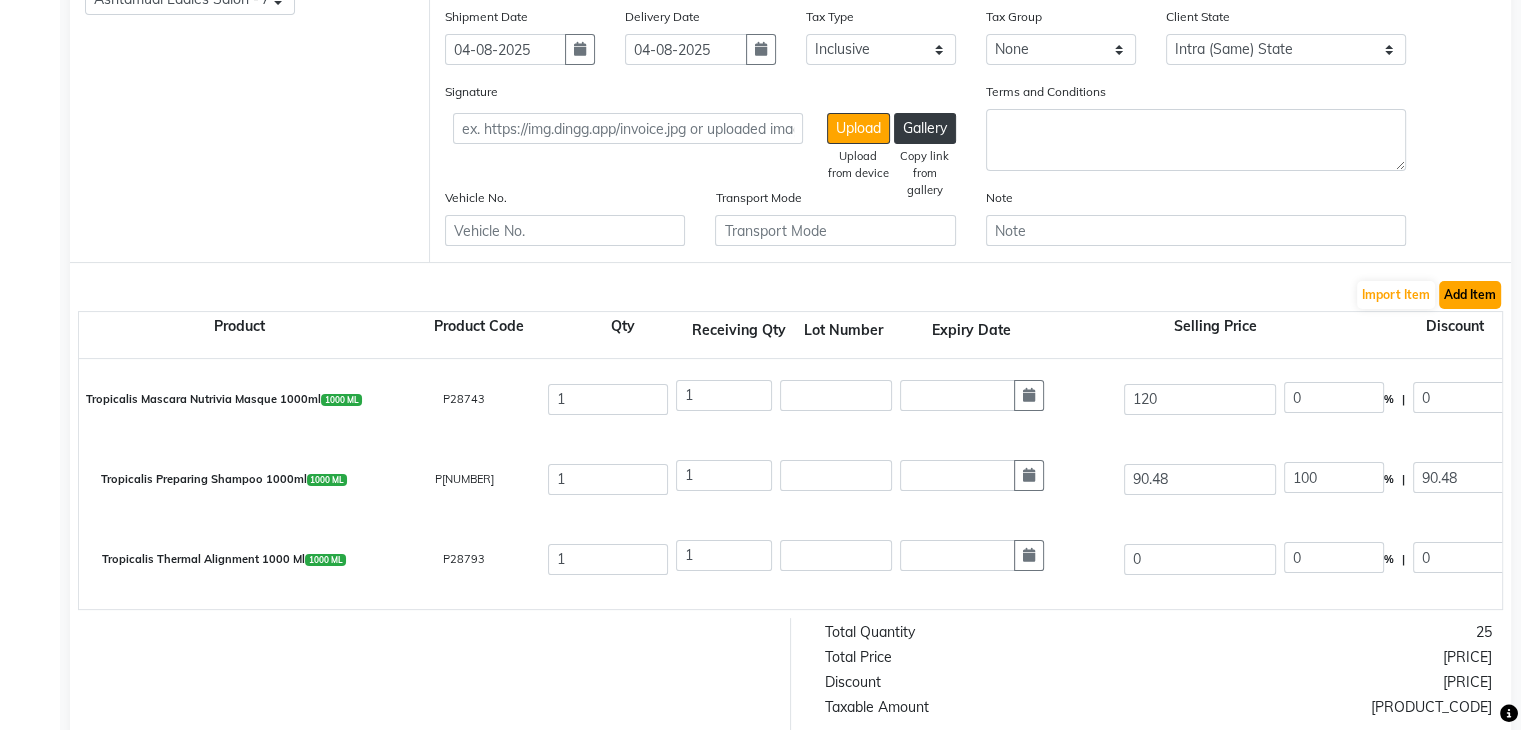 click on "Add Item" 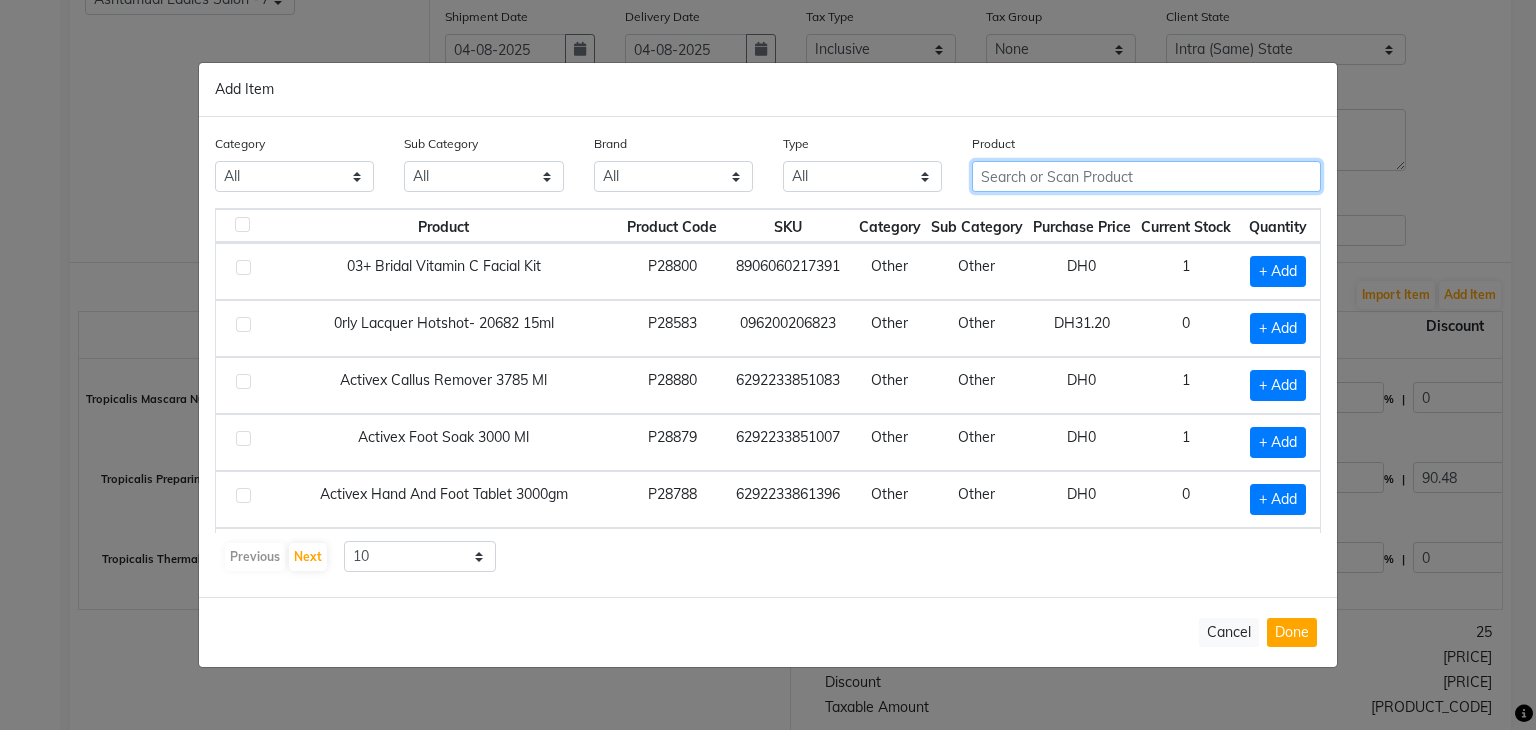 click 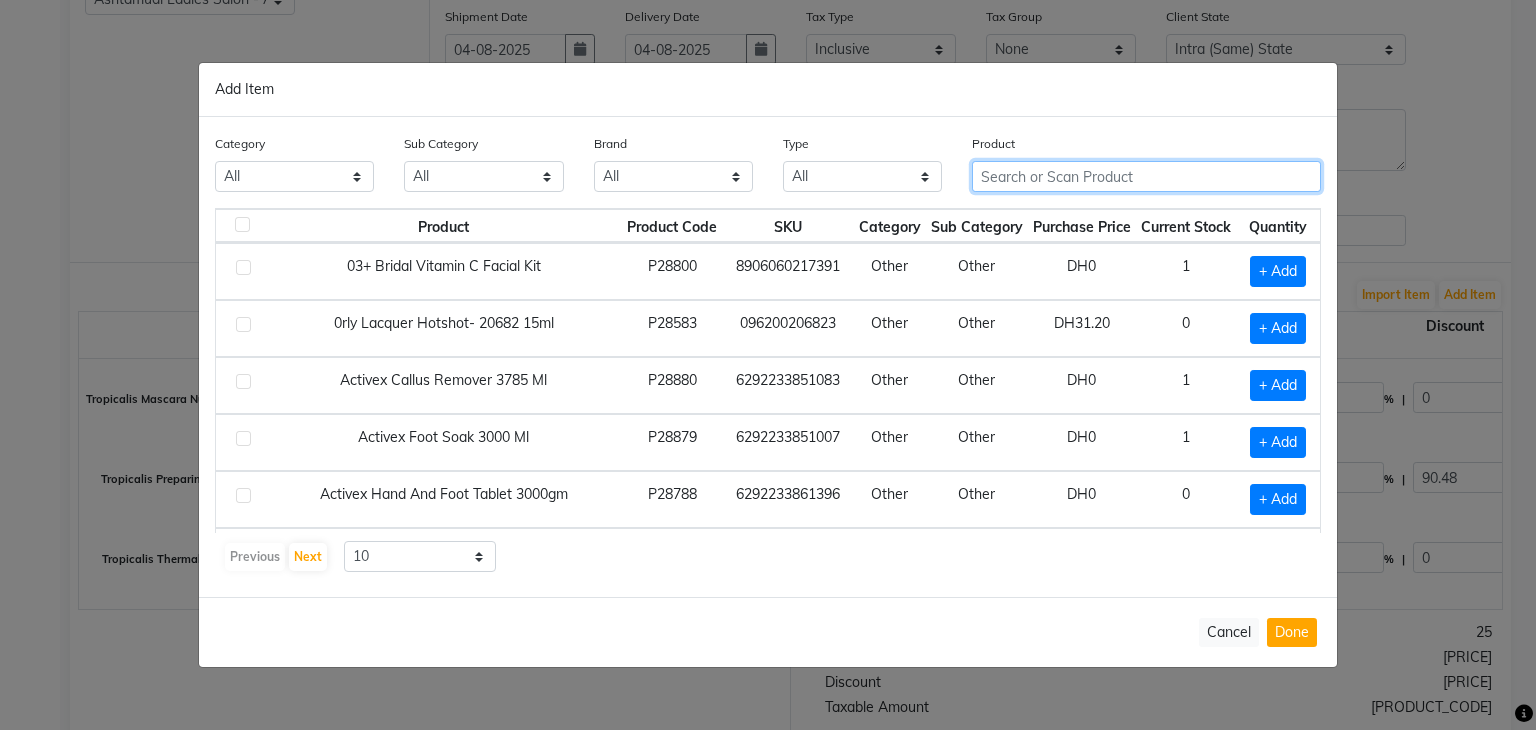 paste on "Floreactive W2 Nanoplastia Treatment 1000ml" 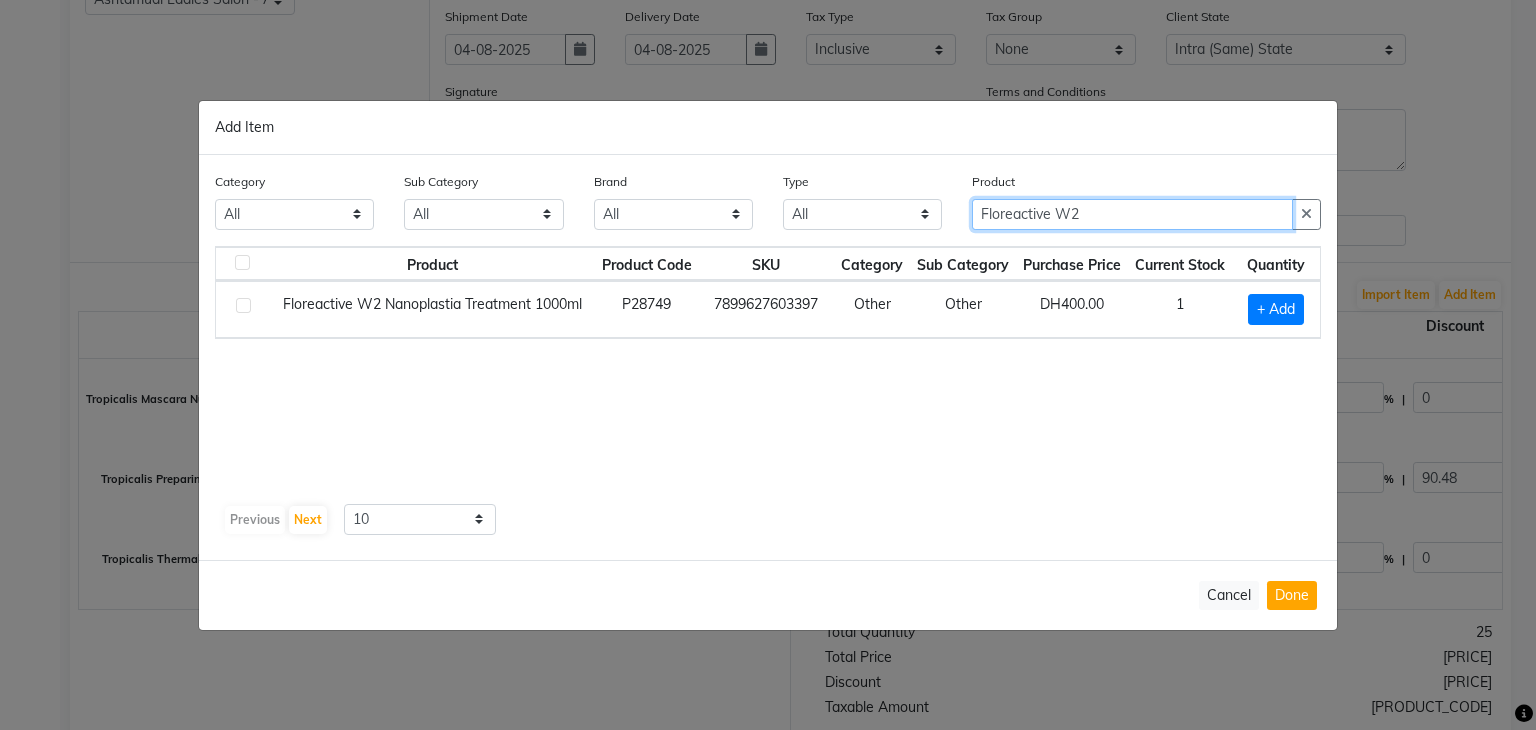 type on "Floreactive W2" 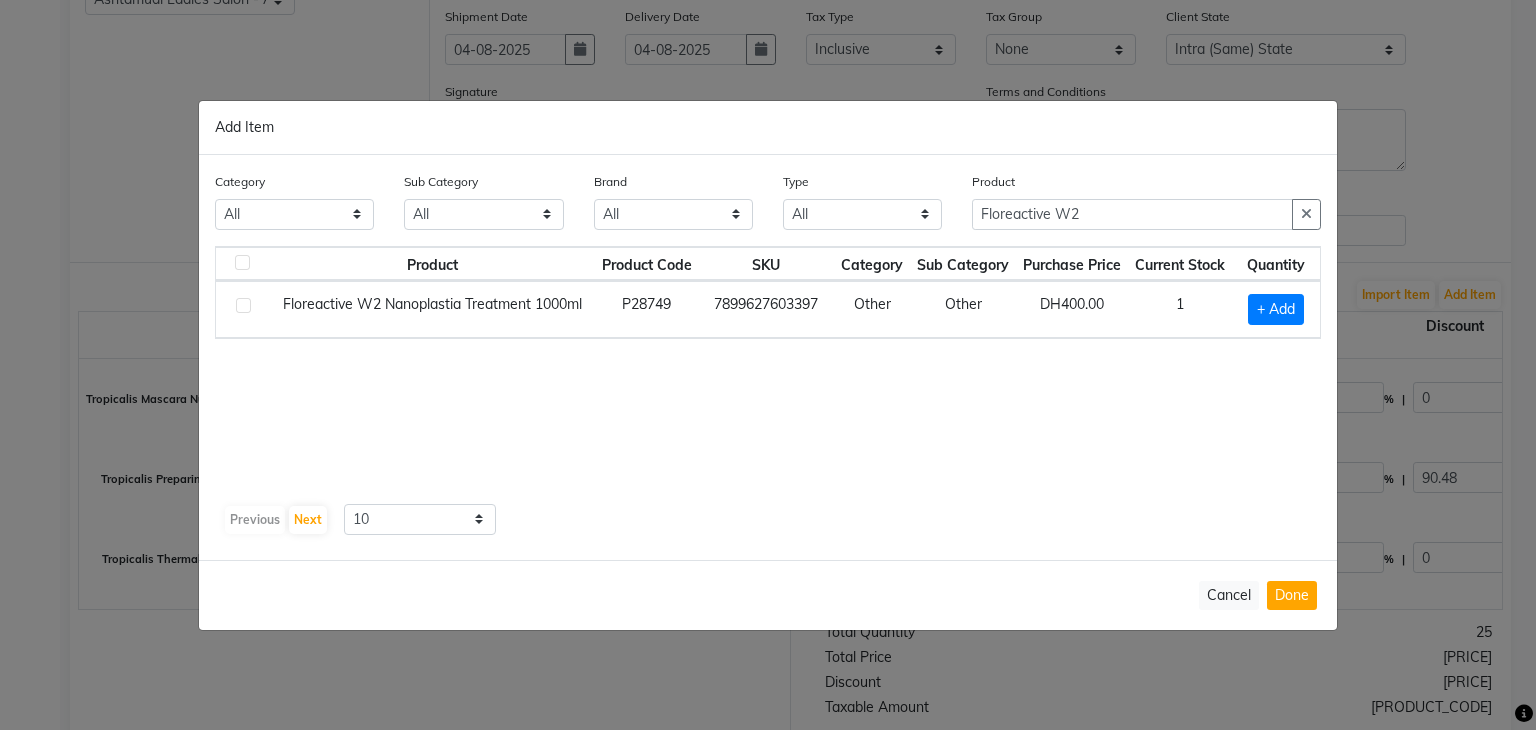 click on "Product Product Code SKU Category Sub Category Purchase Price Current Stock Quantity  Floreactive W2  Nanoplastia Treatment 1000ml   P28749   7899627603397   Other   Other   DH400.00   1   + Add" 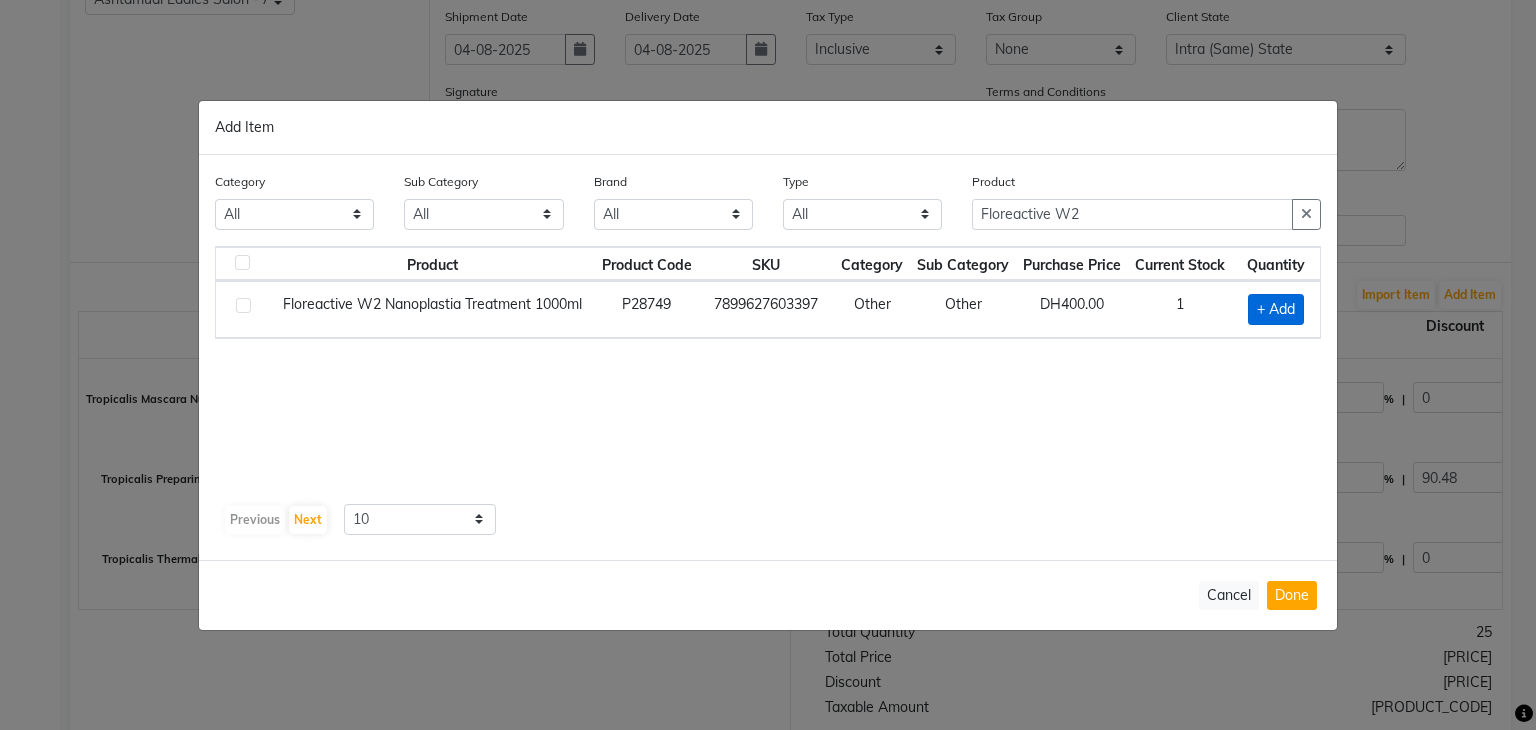 click on "+ Add" 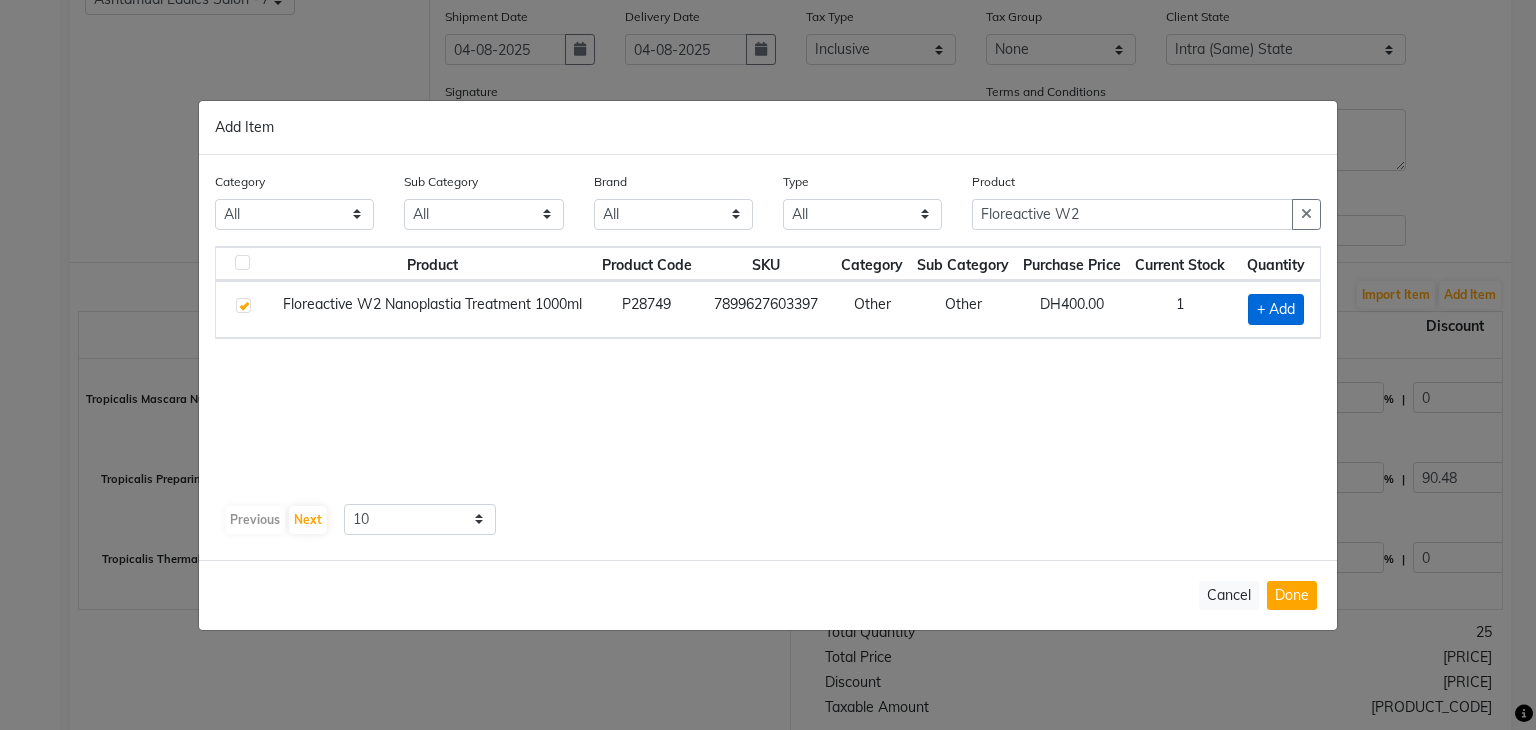 checkbox on "true" 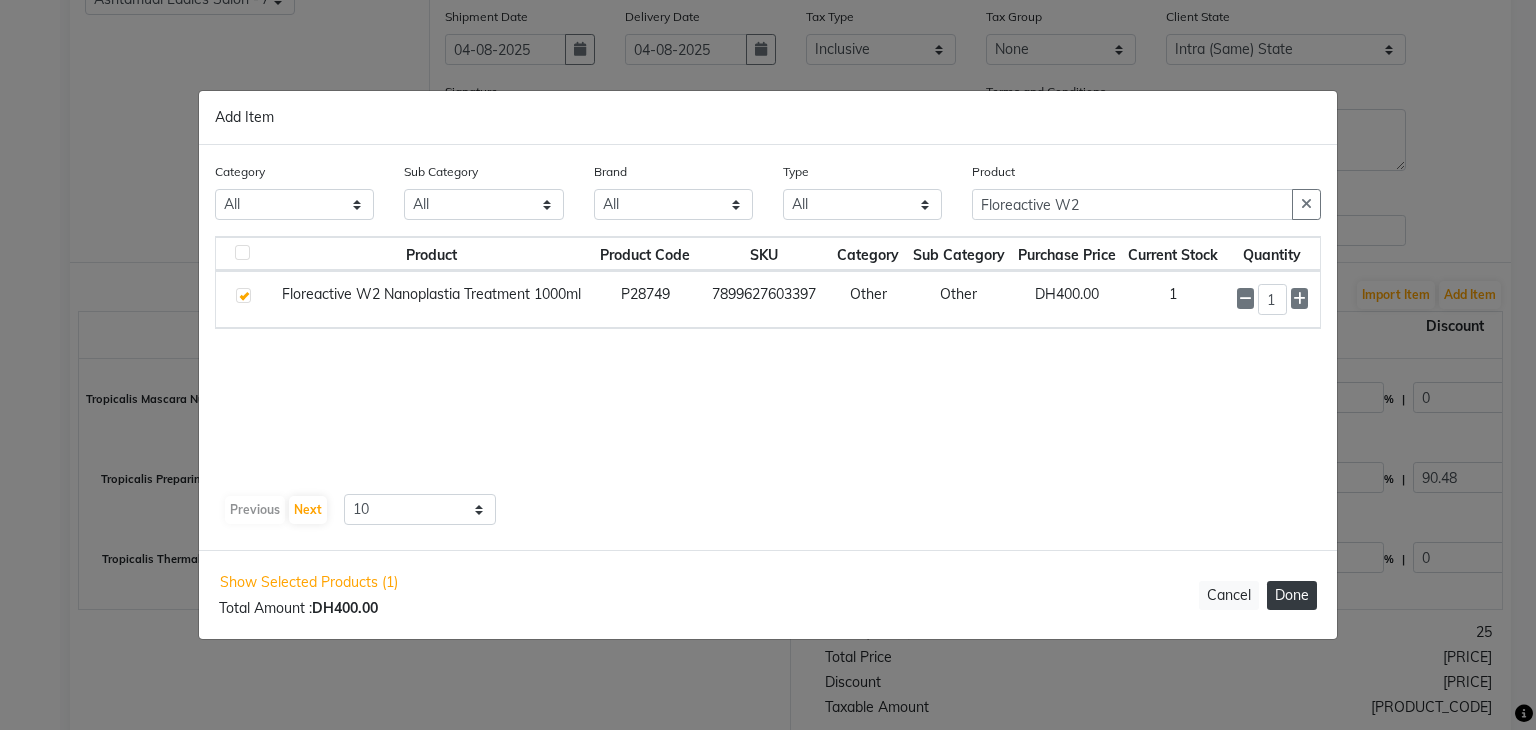 click on "Done" 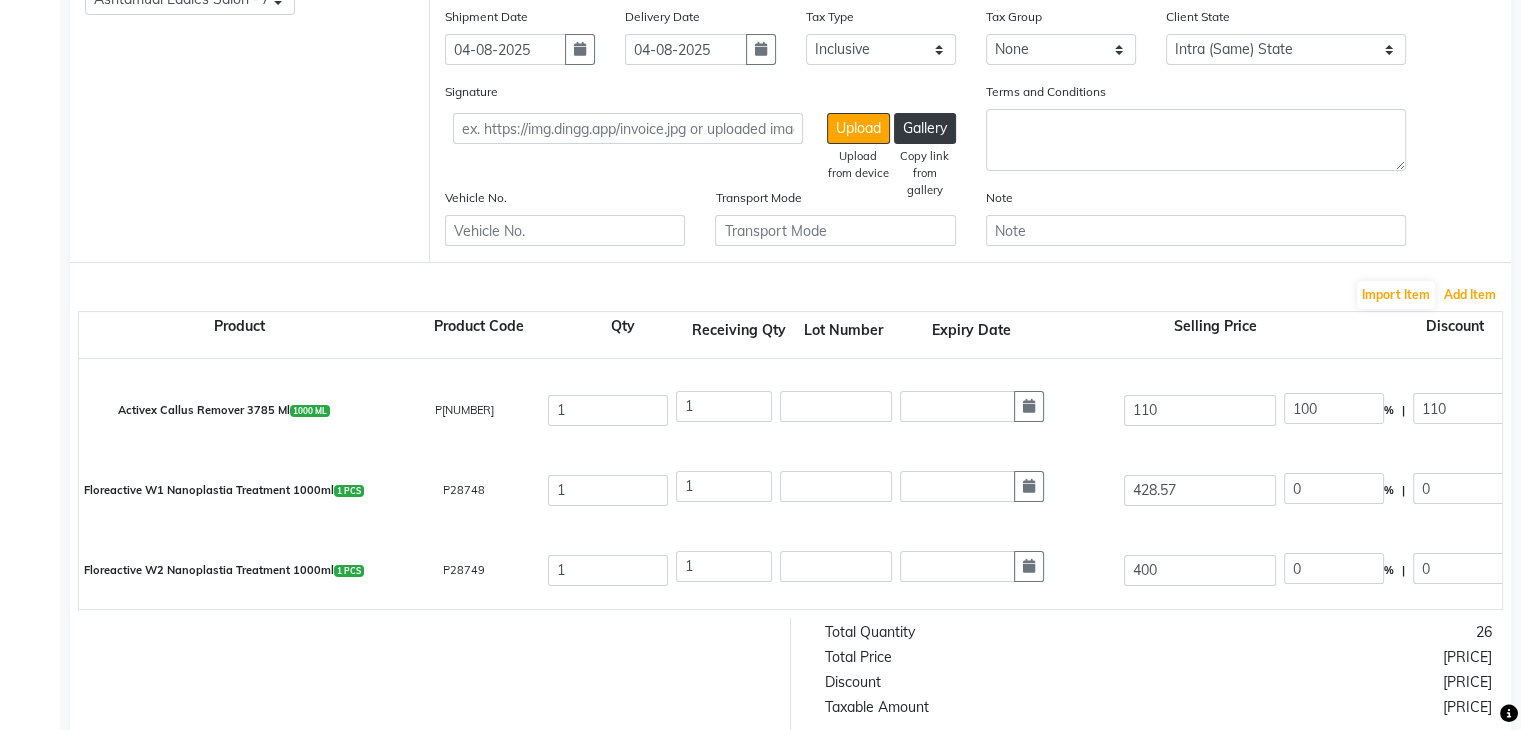 scroll, scrollTop: 0, scrollLeft: 0, axis: both 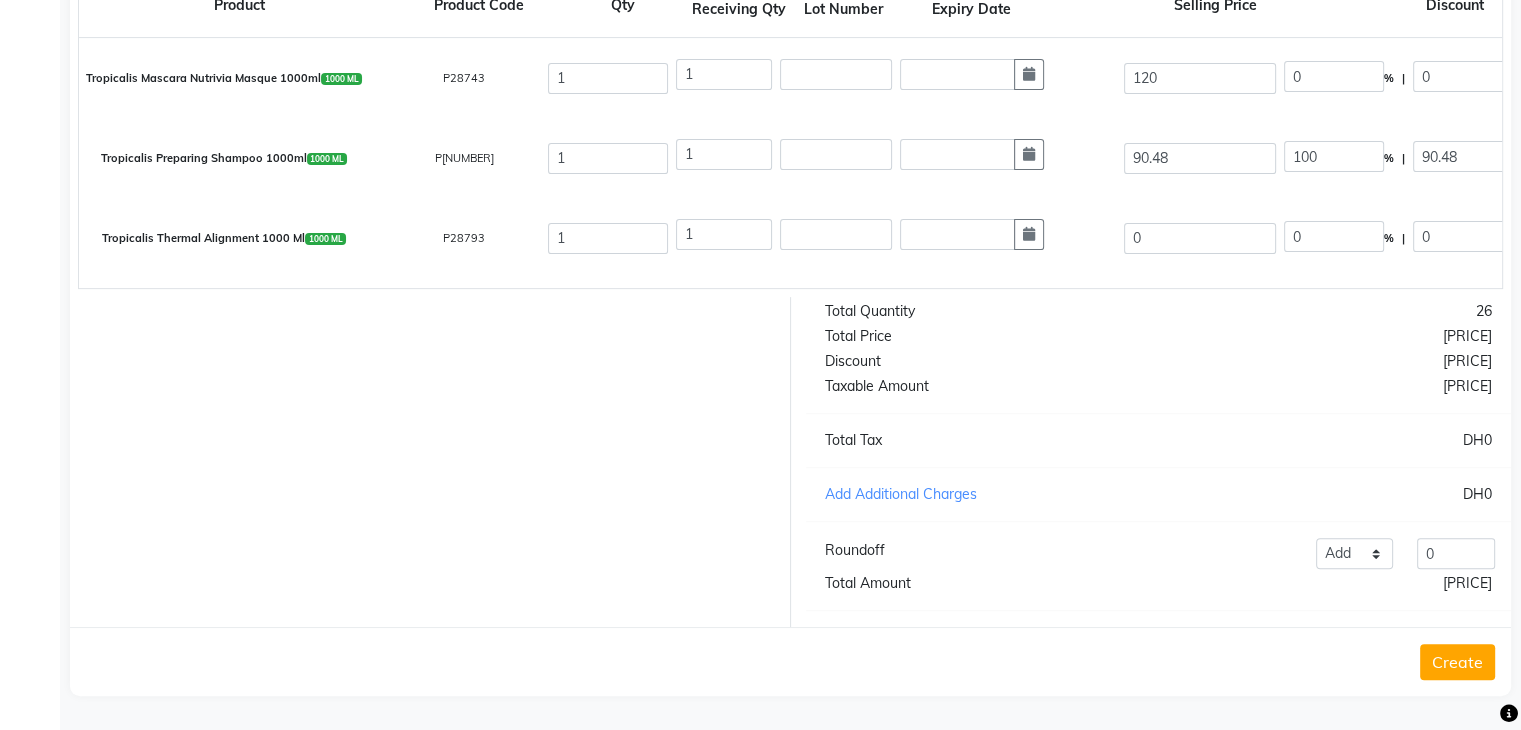 click on "Create" 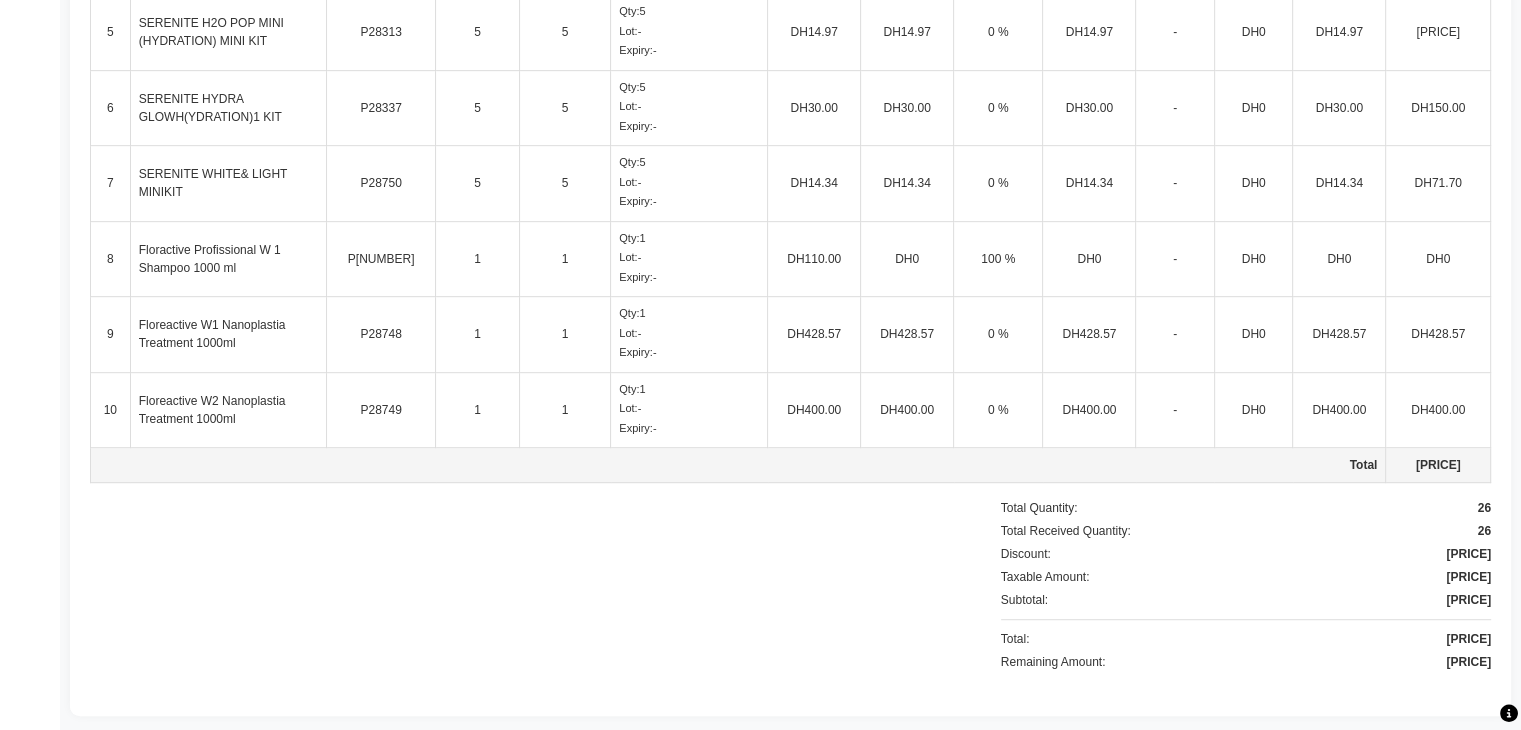 scroll, scrollTop: 0, scrollLeft: 0, axis: both 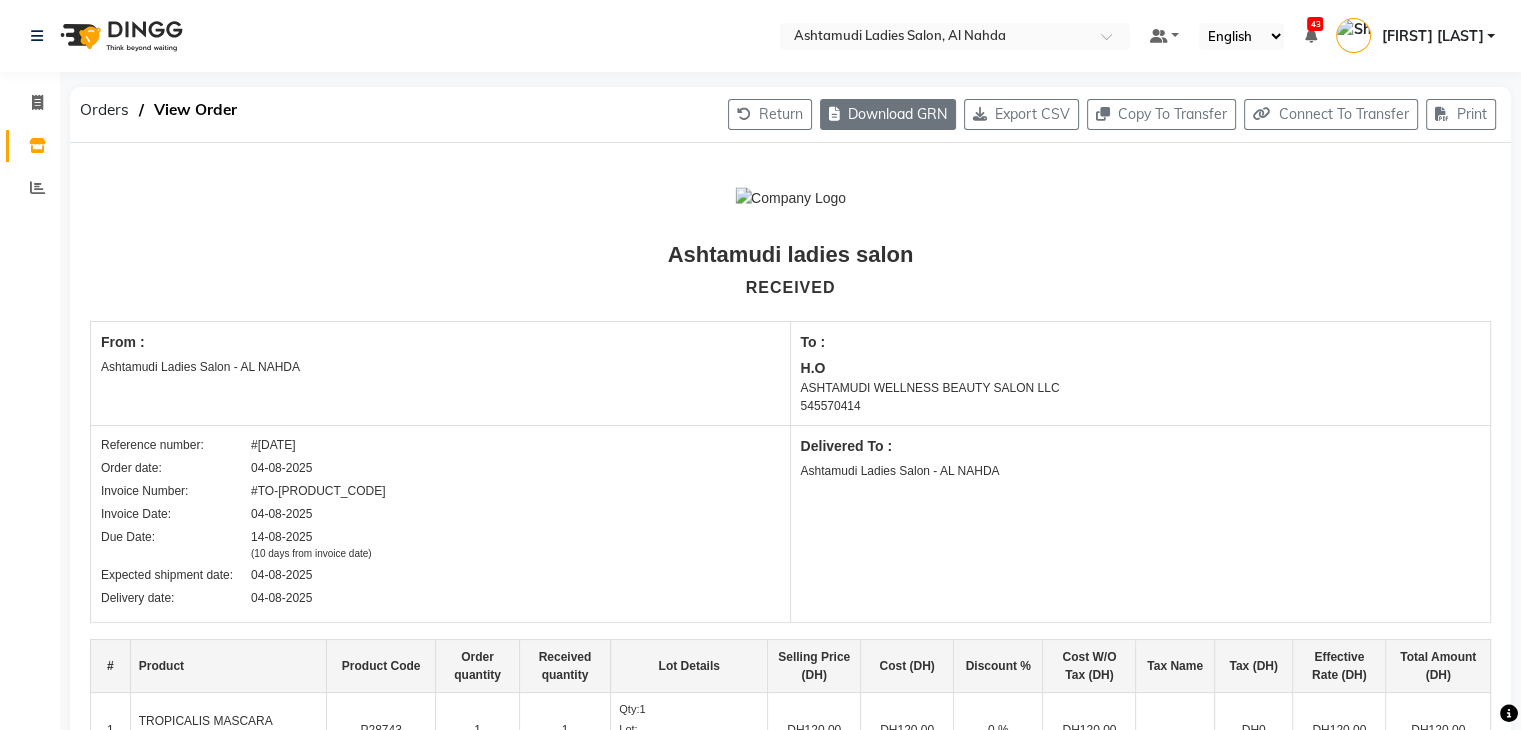 click on "Download GRN" 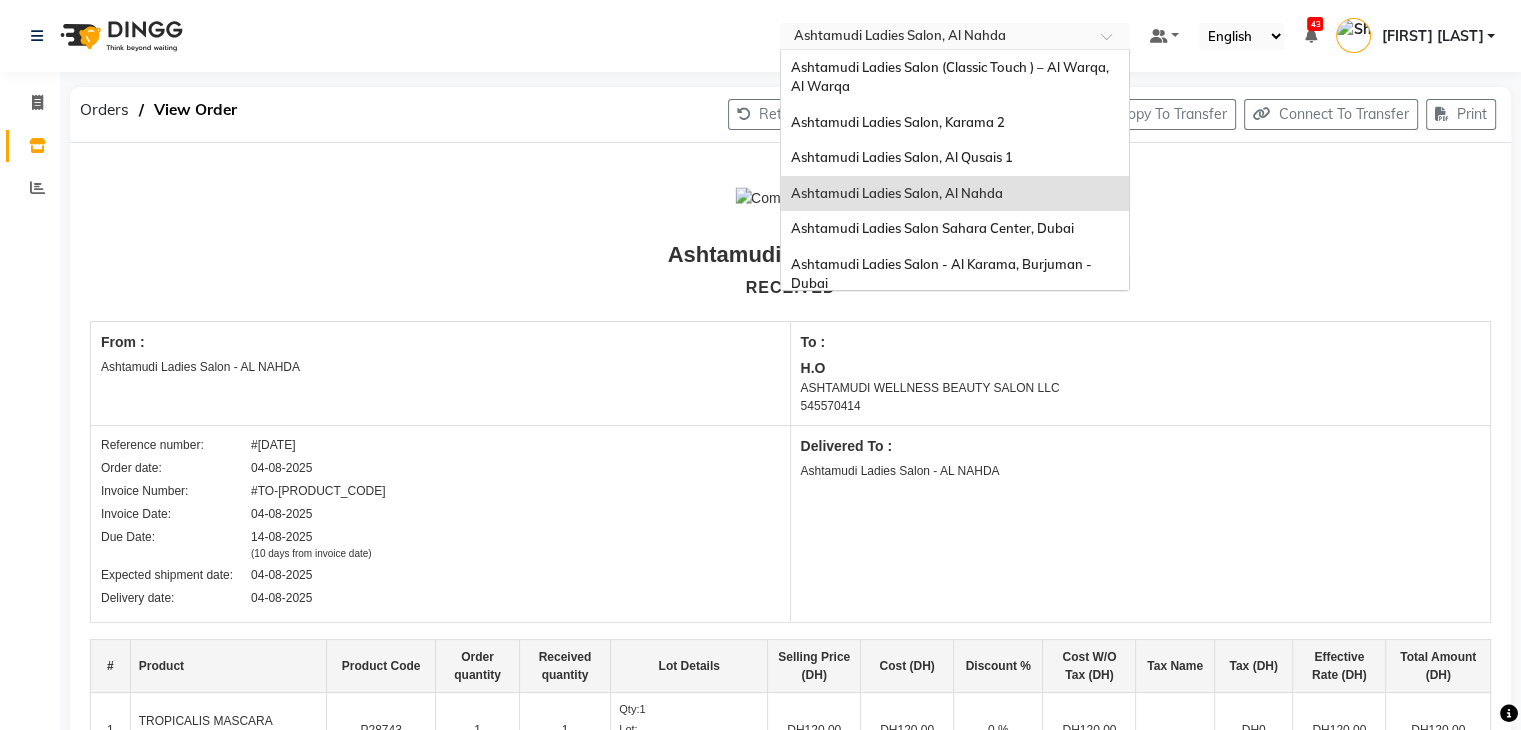 click at bounding box center (935, 38) 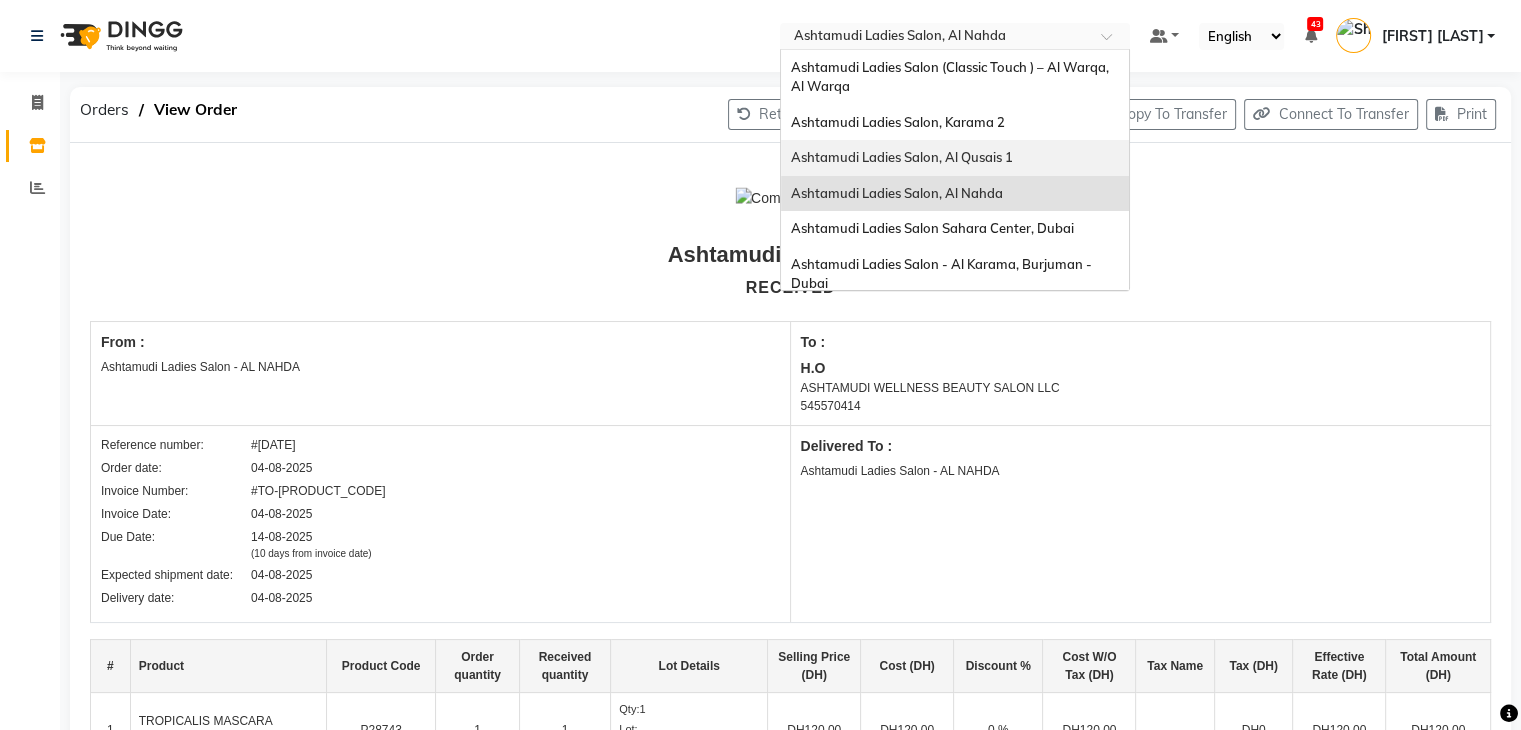 click on "Ashtamudi Ladies Salon, Al Qusais 1" at bounding box center [902, 157] 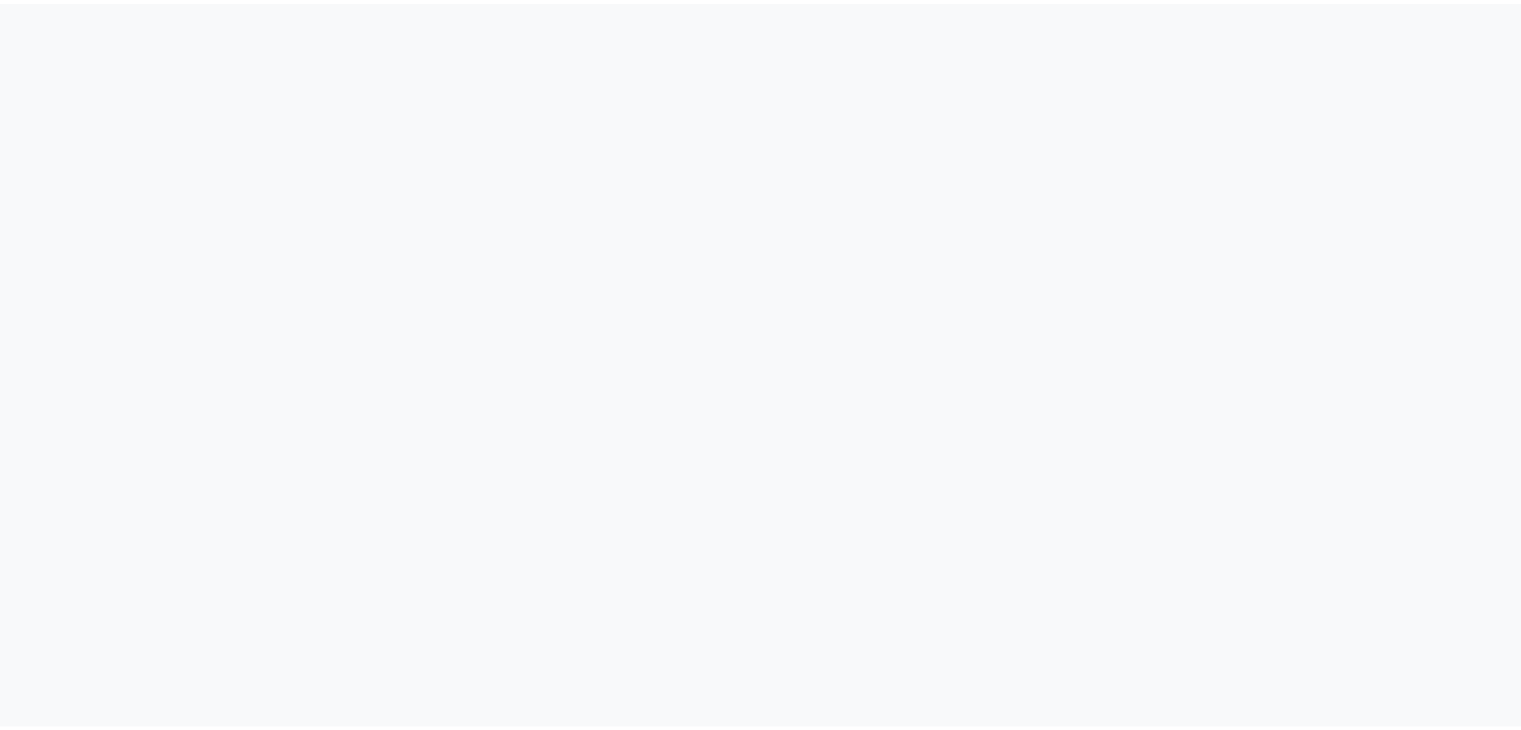 scroll, scrollTop: 0, scrollLeft: 0, axis: both 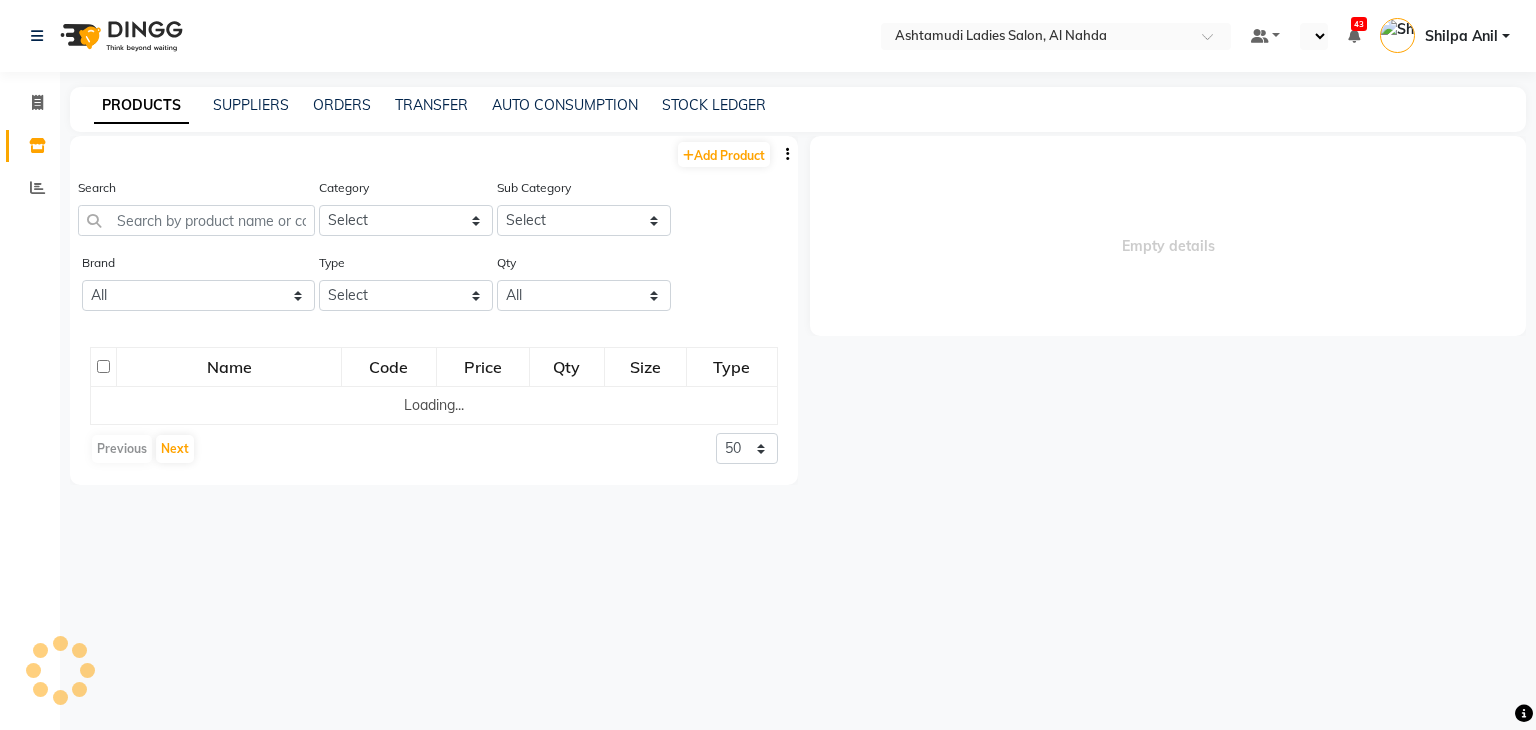 select on "en" 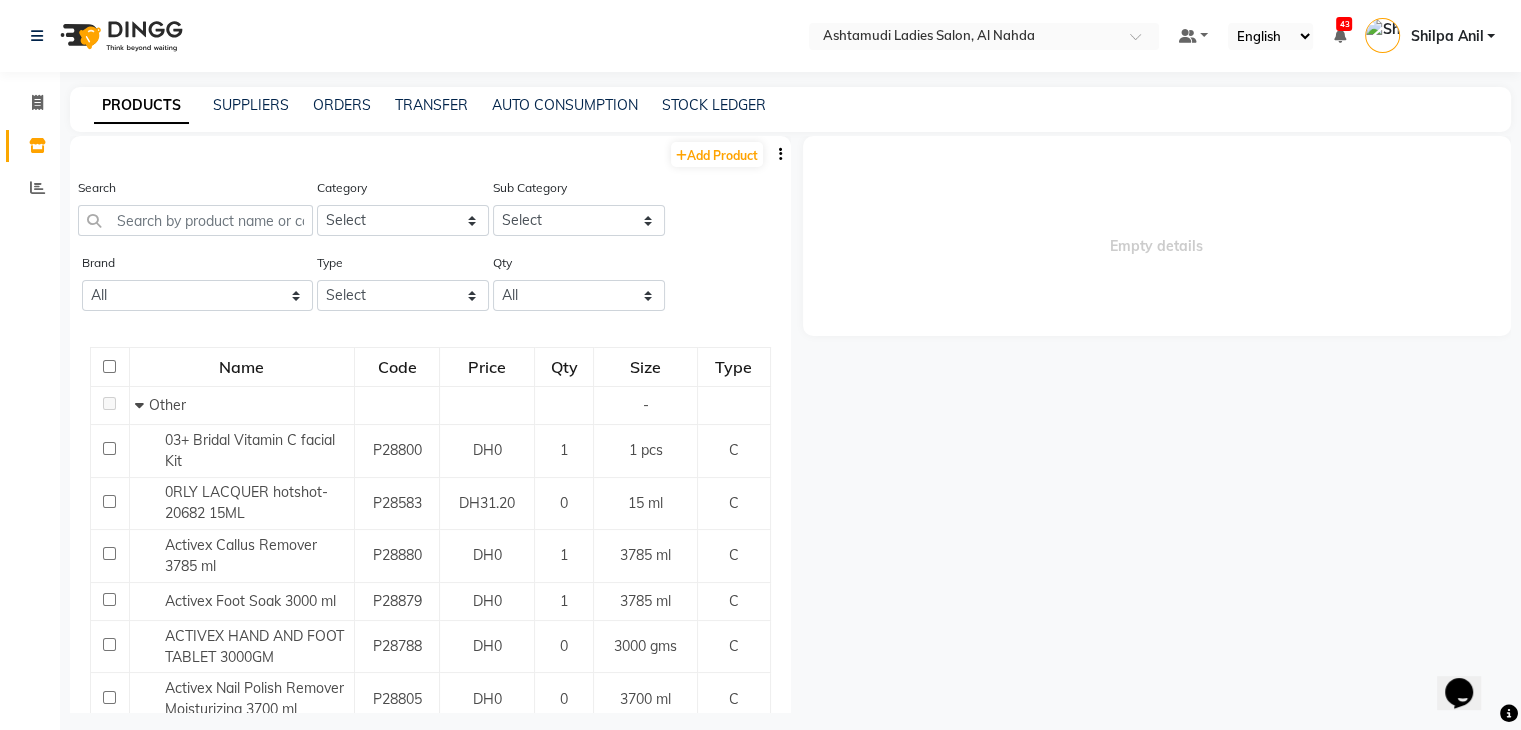 scroll, scrollTop: 0, scrollLeft: 0, axis: both 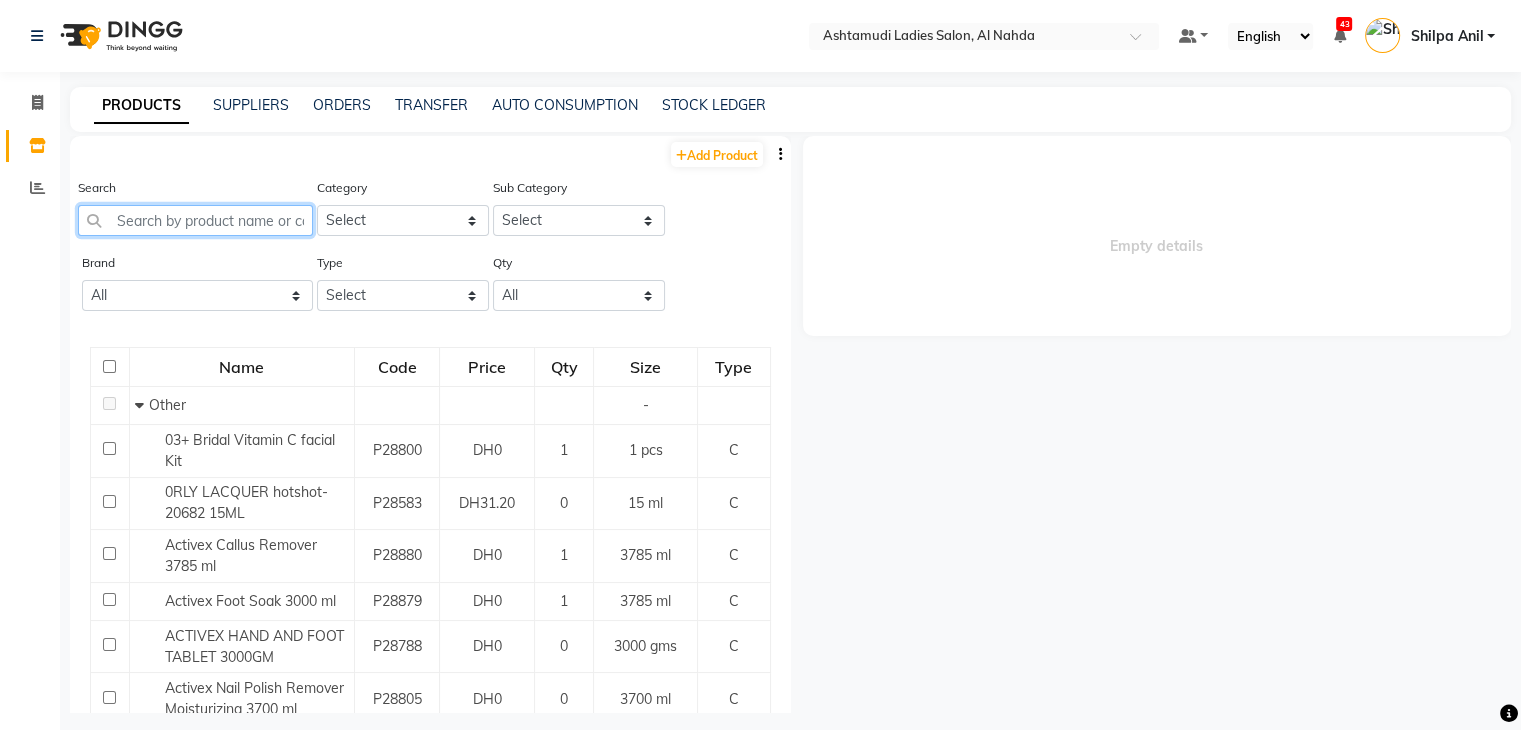 click 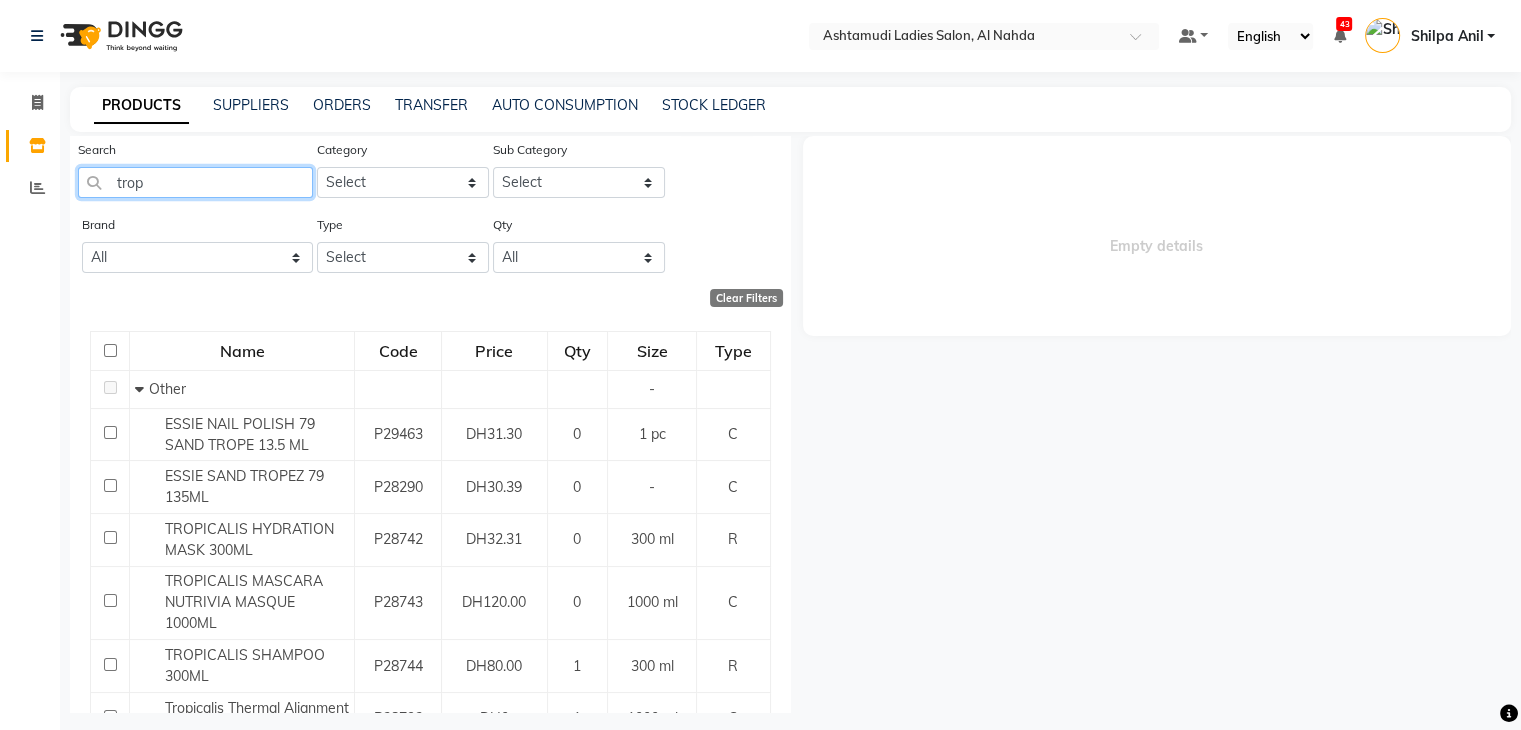 scroll, scrollTop: 0, scrollLeft: 0, axis: both 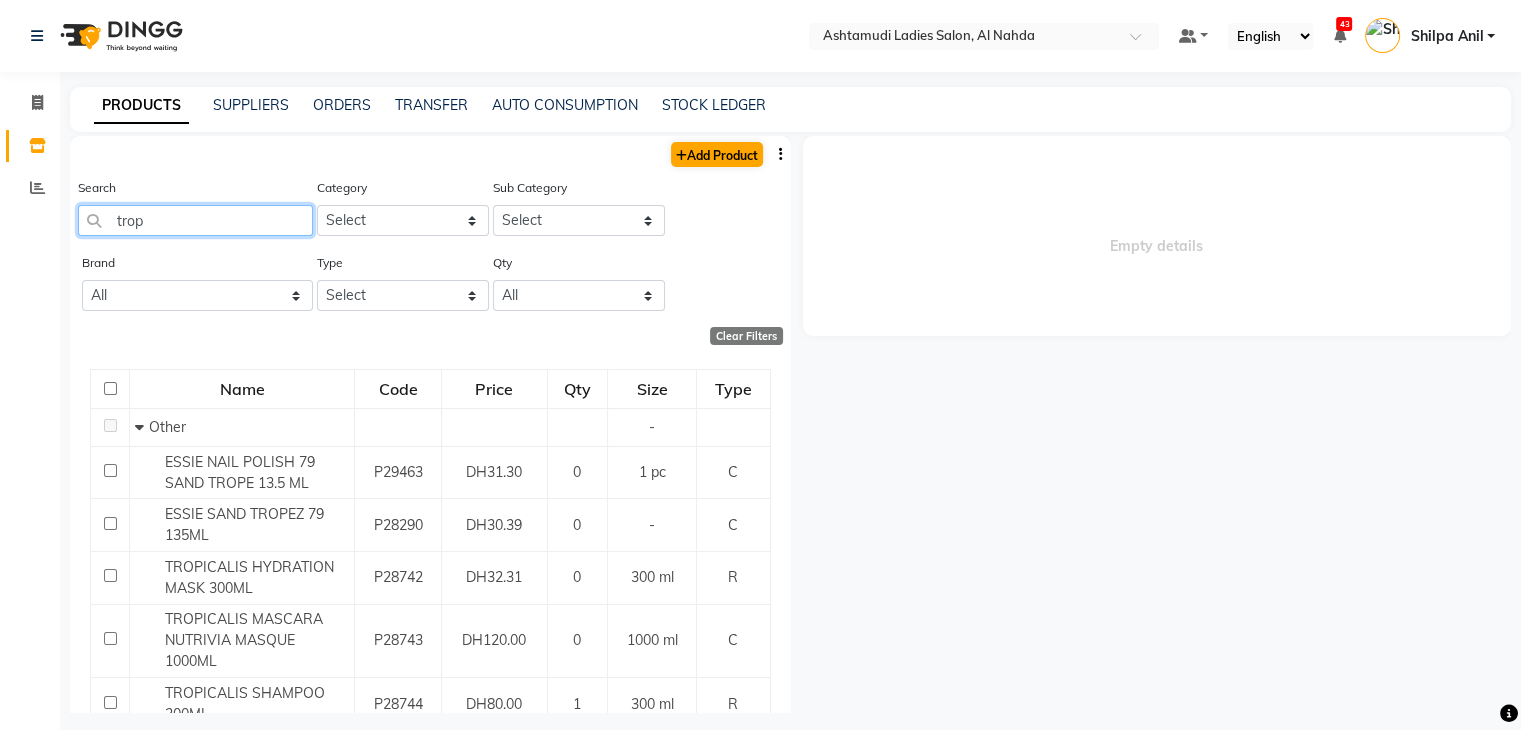 type on "trop" 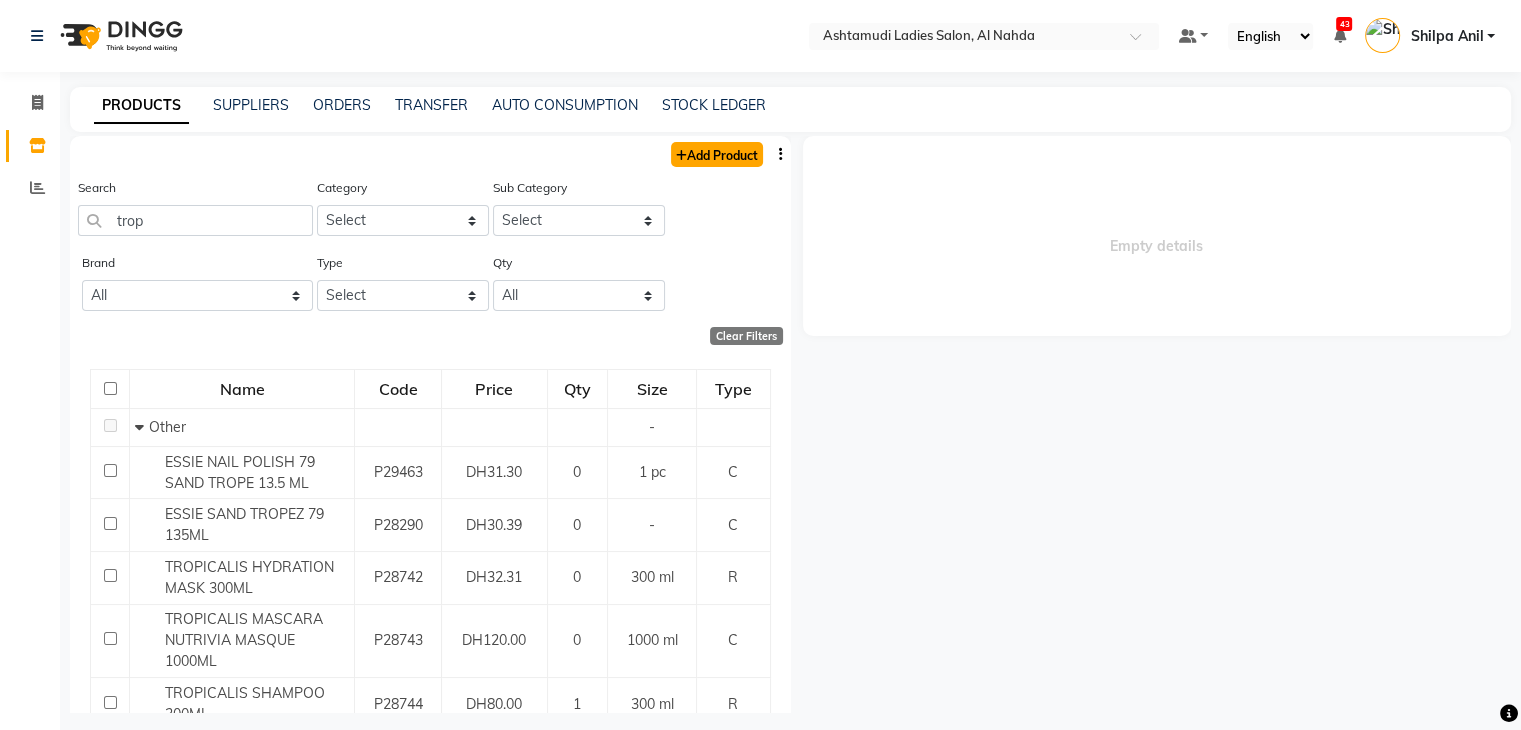 click on "Add Product" 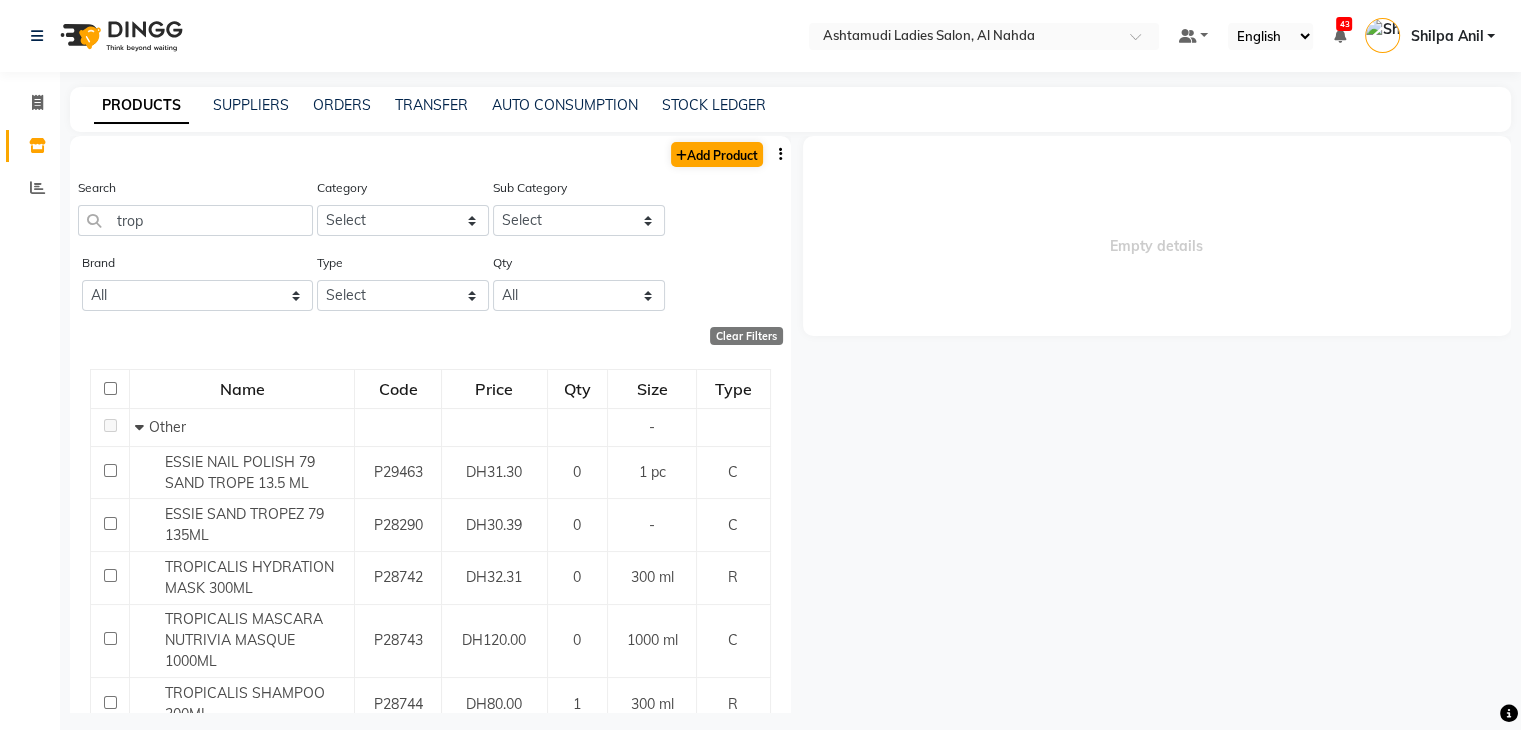 select on "true" 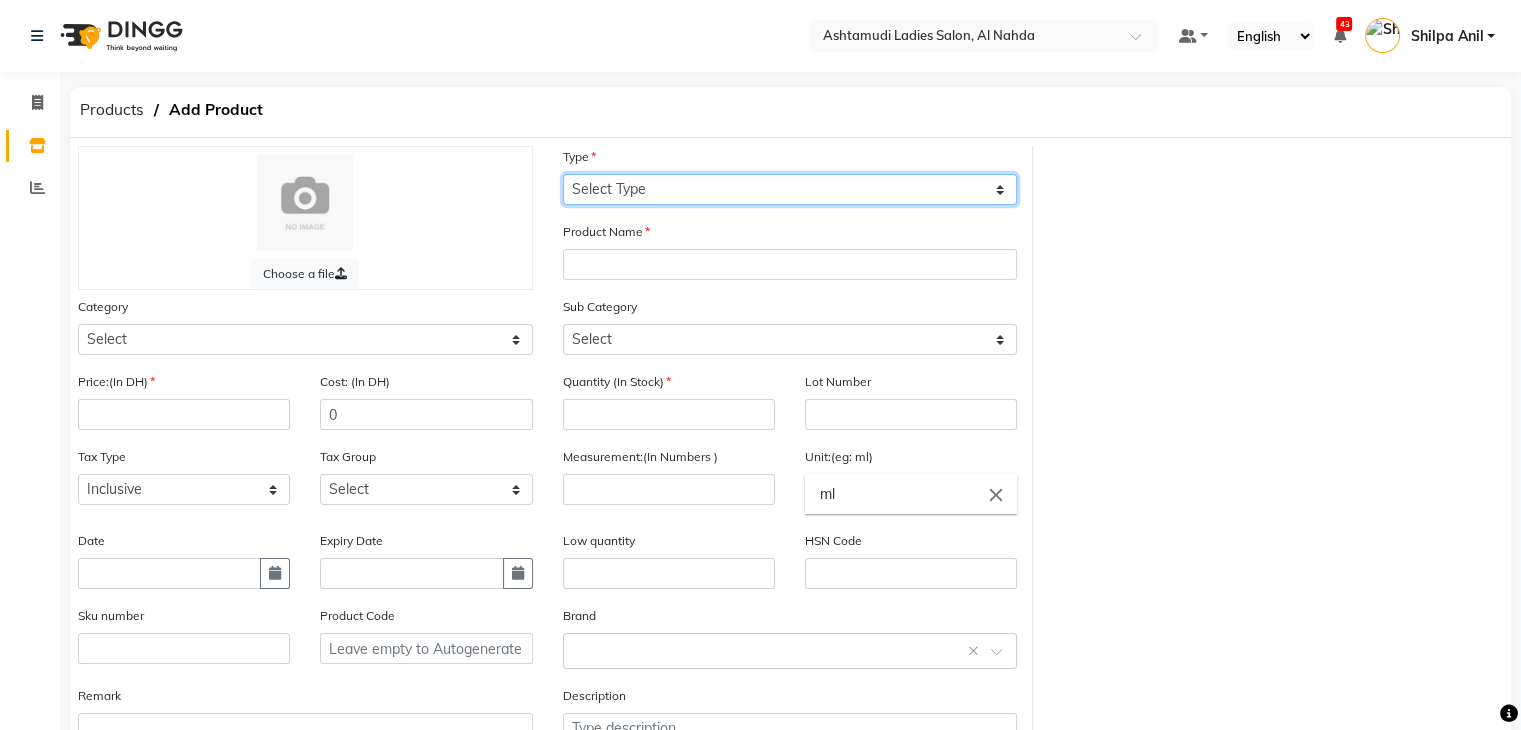 drag, startPoint x: 716, startPoint y: 188, endPoint x: 711, endPoint y: 204, distance: 16.763054 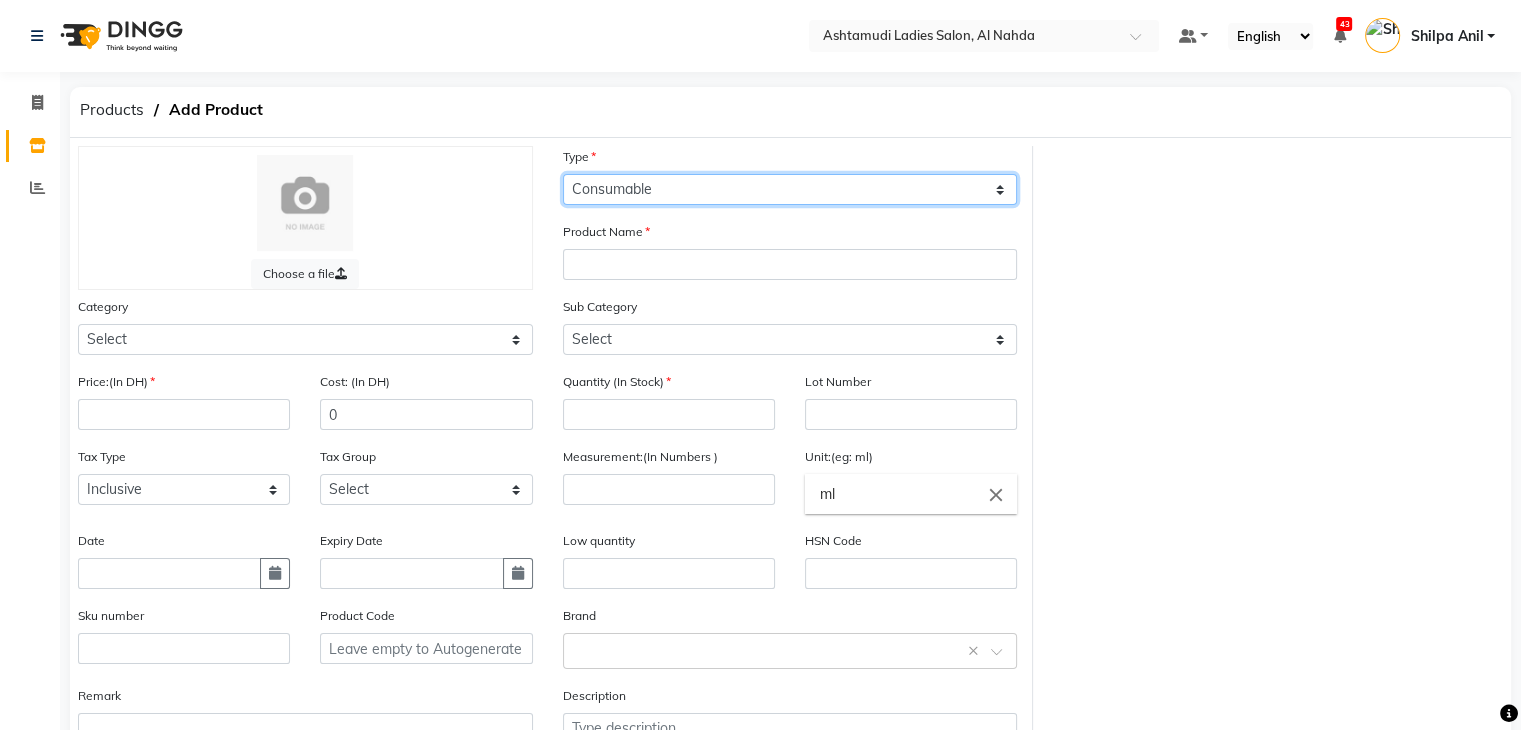 click on "Select Type Both Retail Consumable" 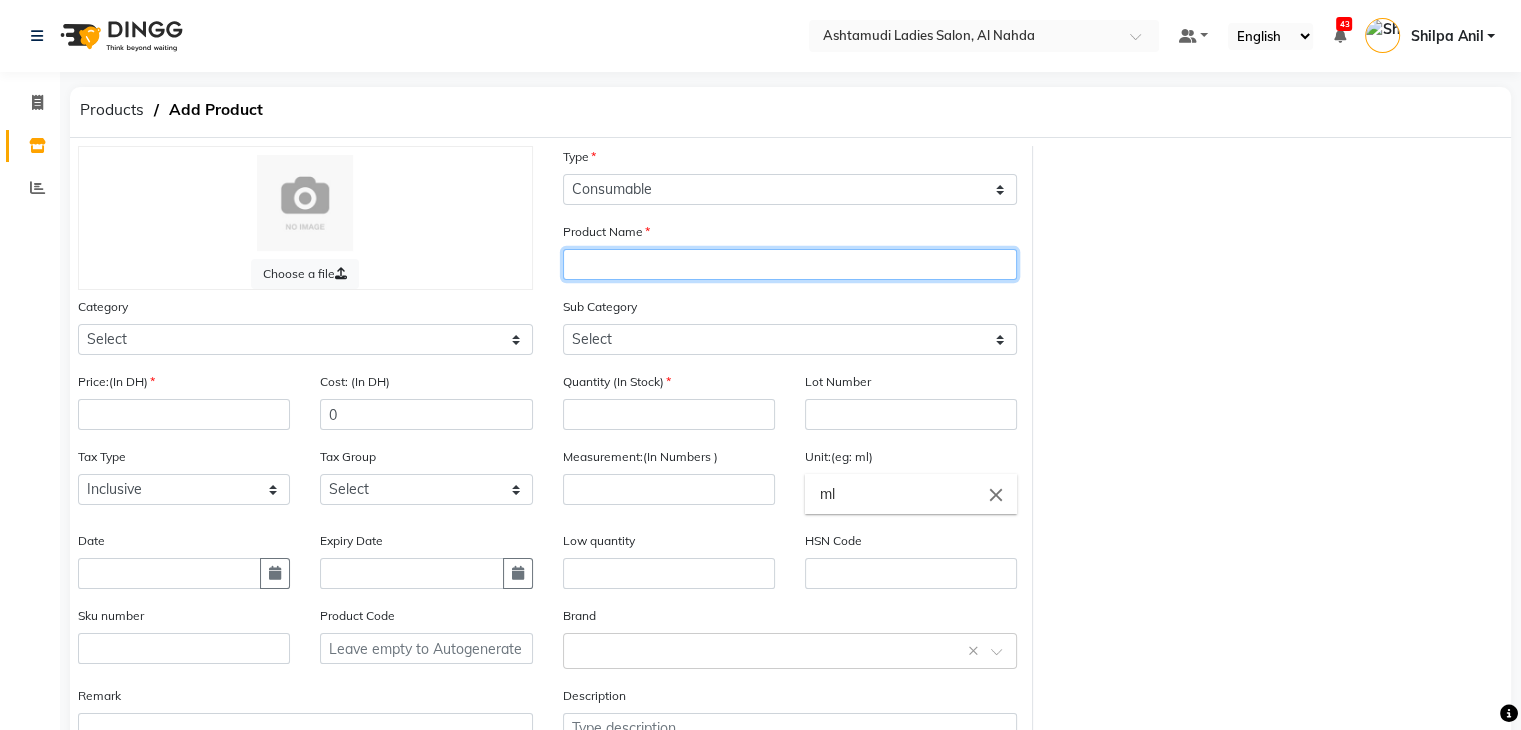 click 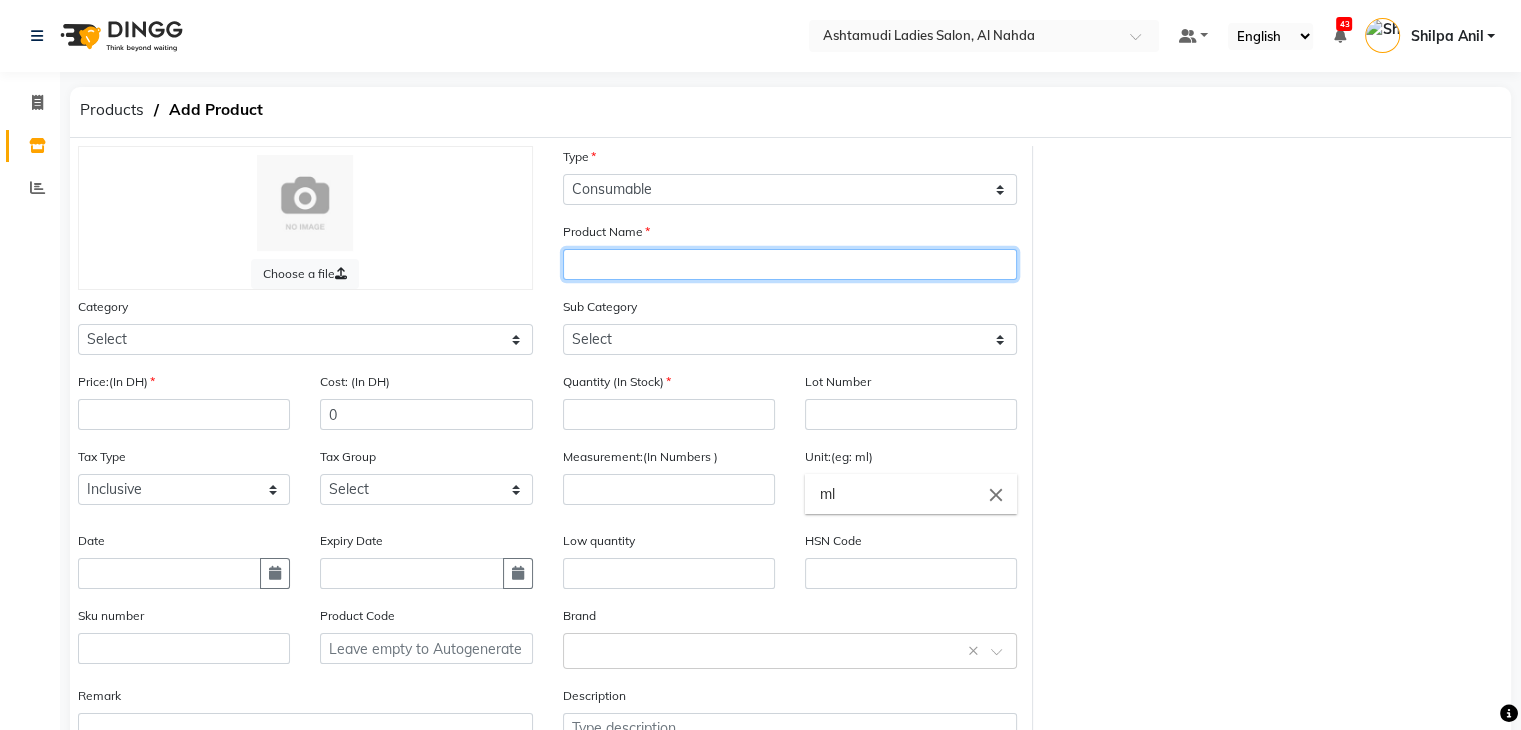 paste on "TROPICALIS Preparing Shampoo 1000ML" 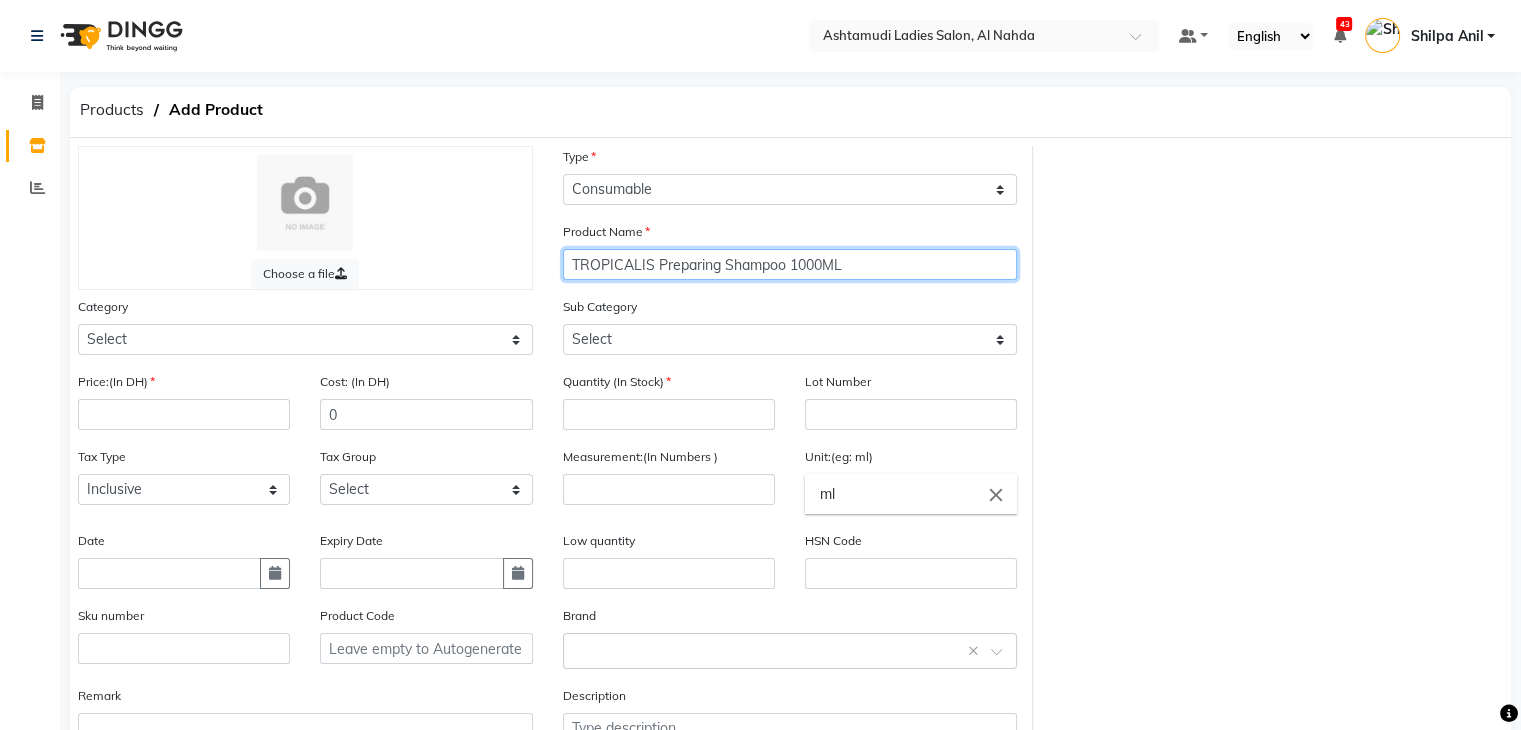 type on "TROPICALIS Preparing Shampoo 1000ML" 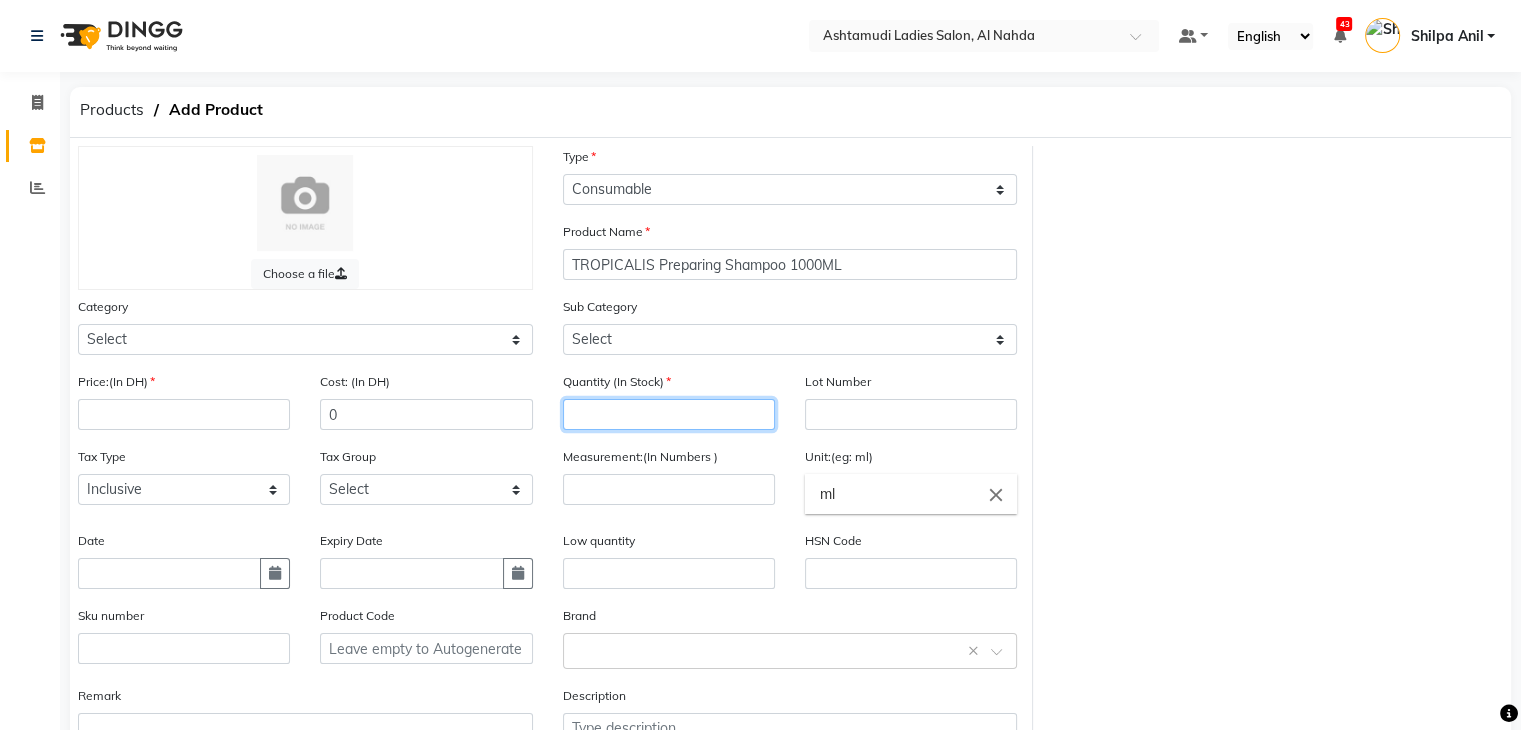 click 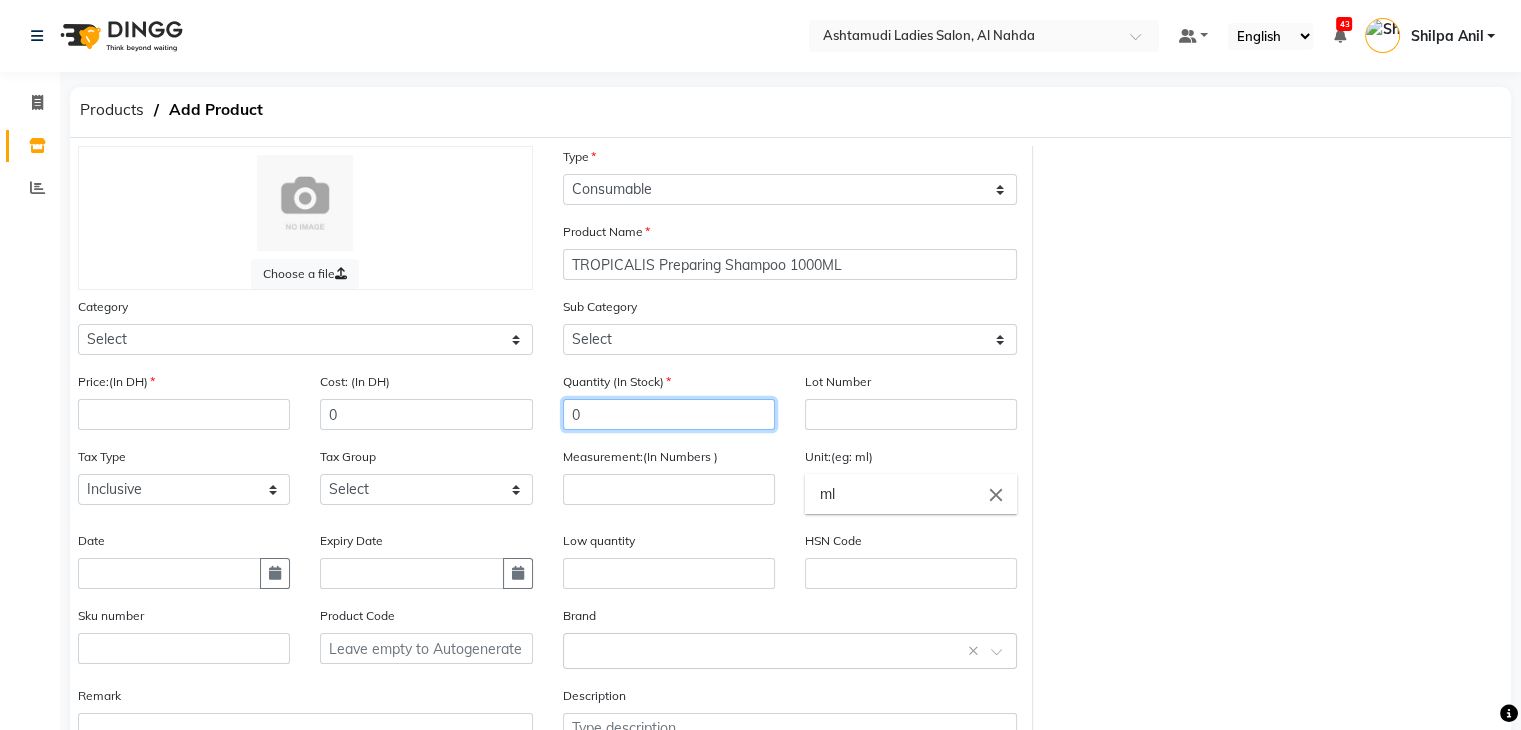 type on "0" 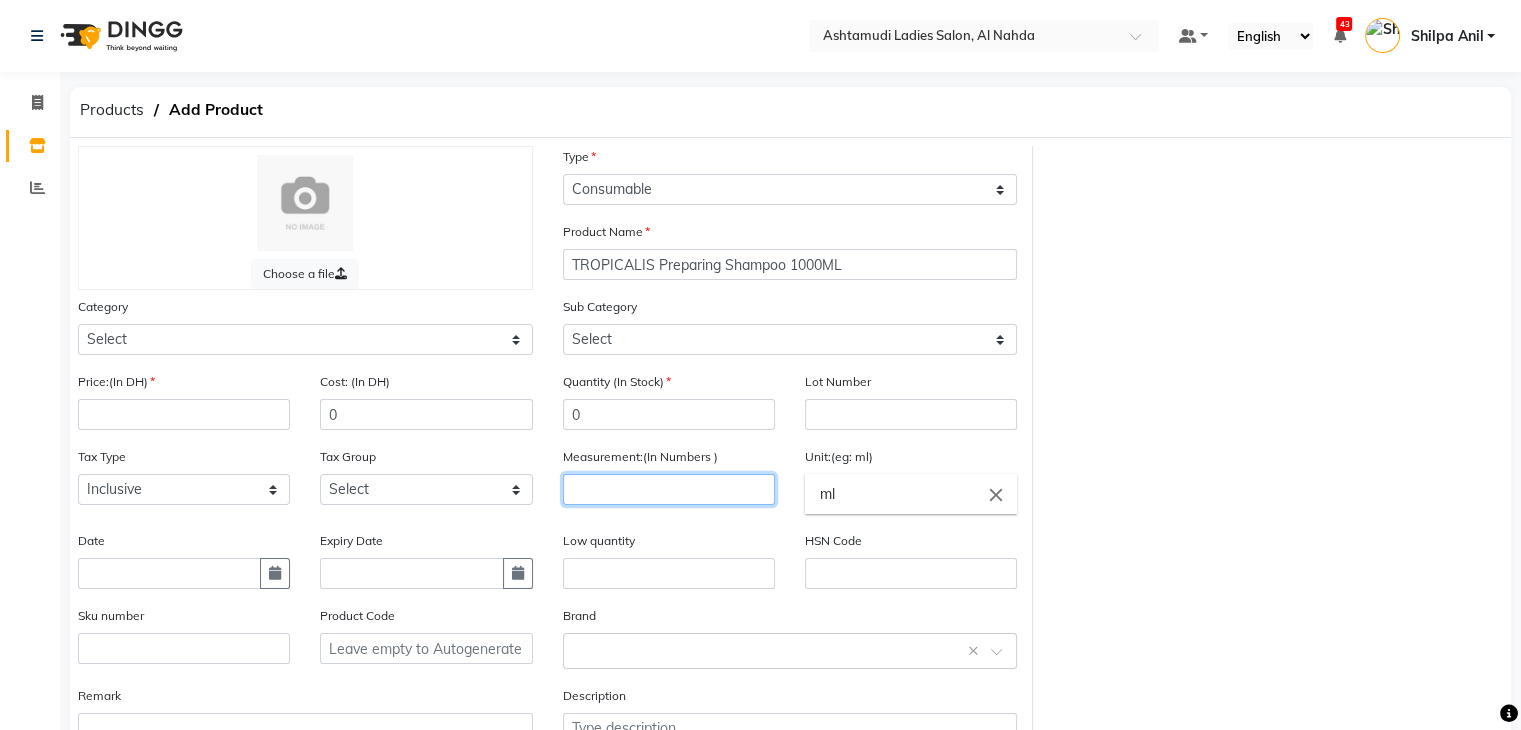 click 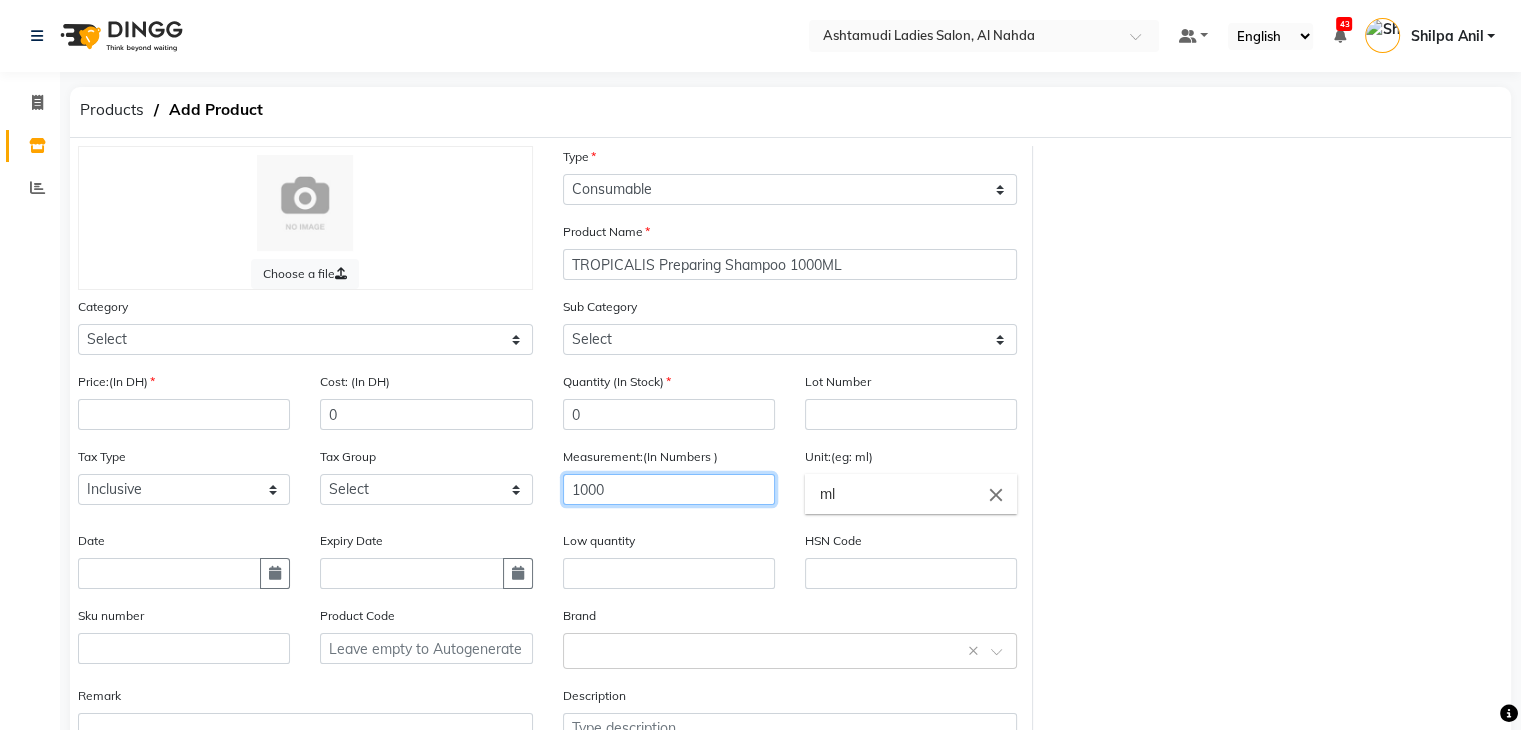 type on "1000" 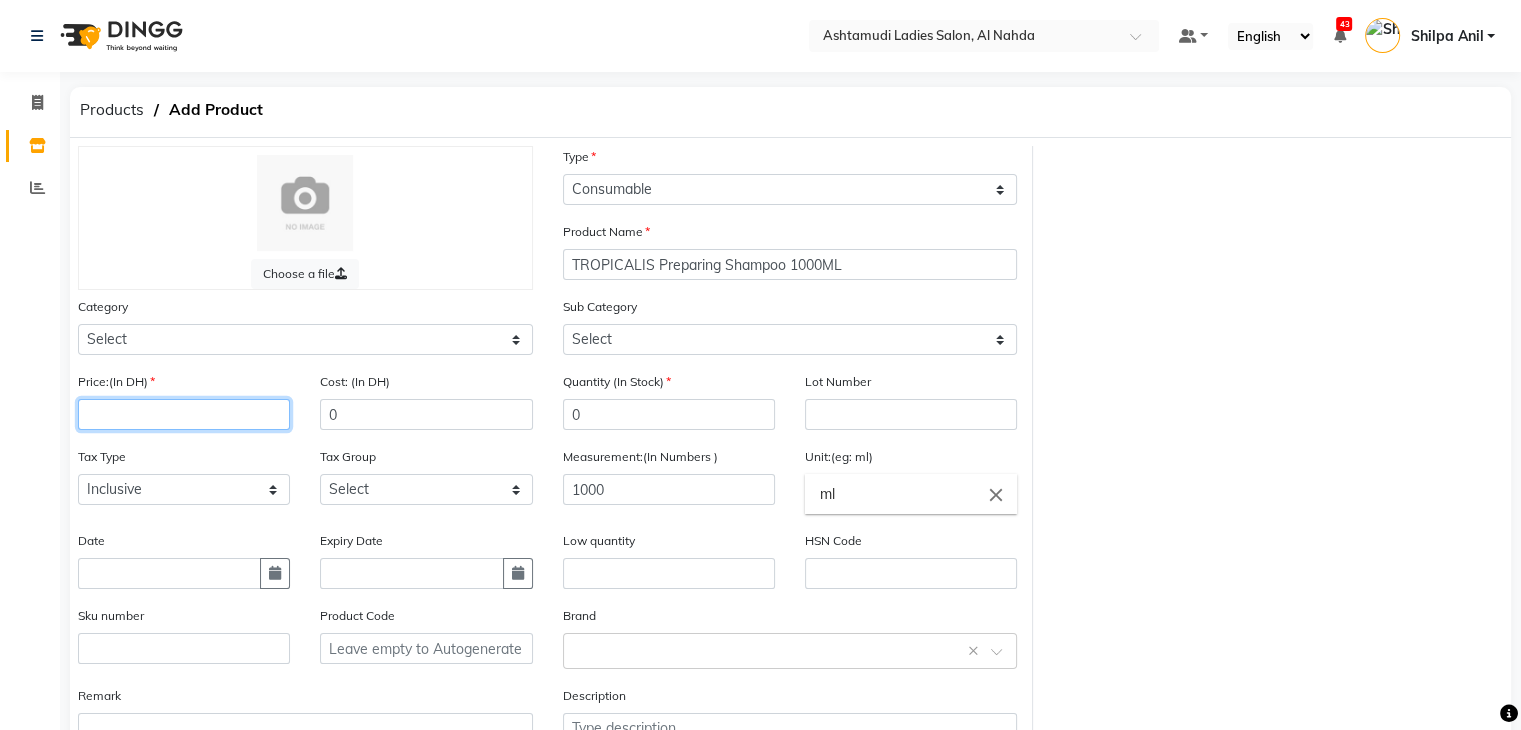 click 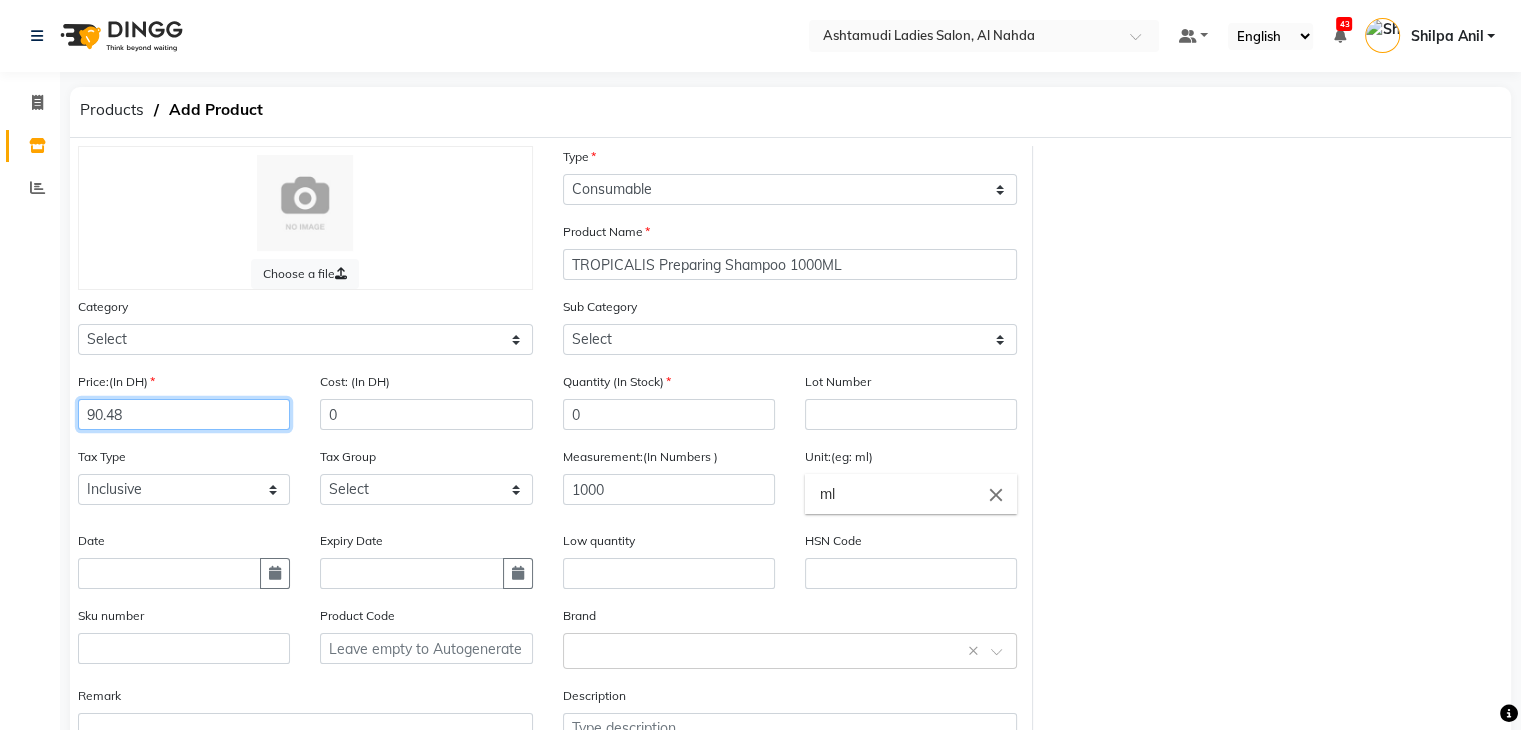 scroll, scrollTop: 156, scrollLeft: 0, axis: vertical 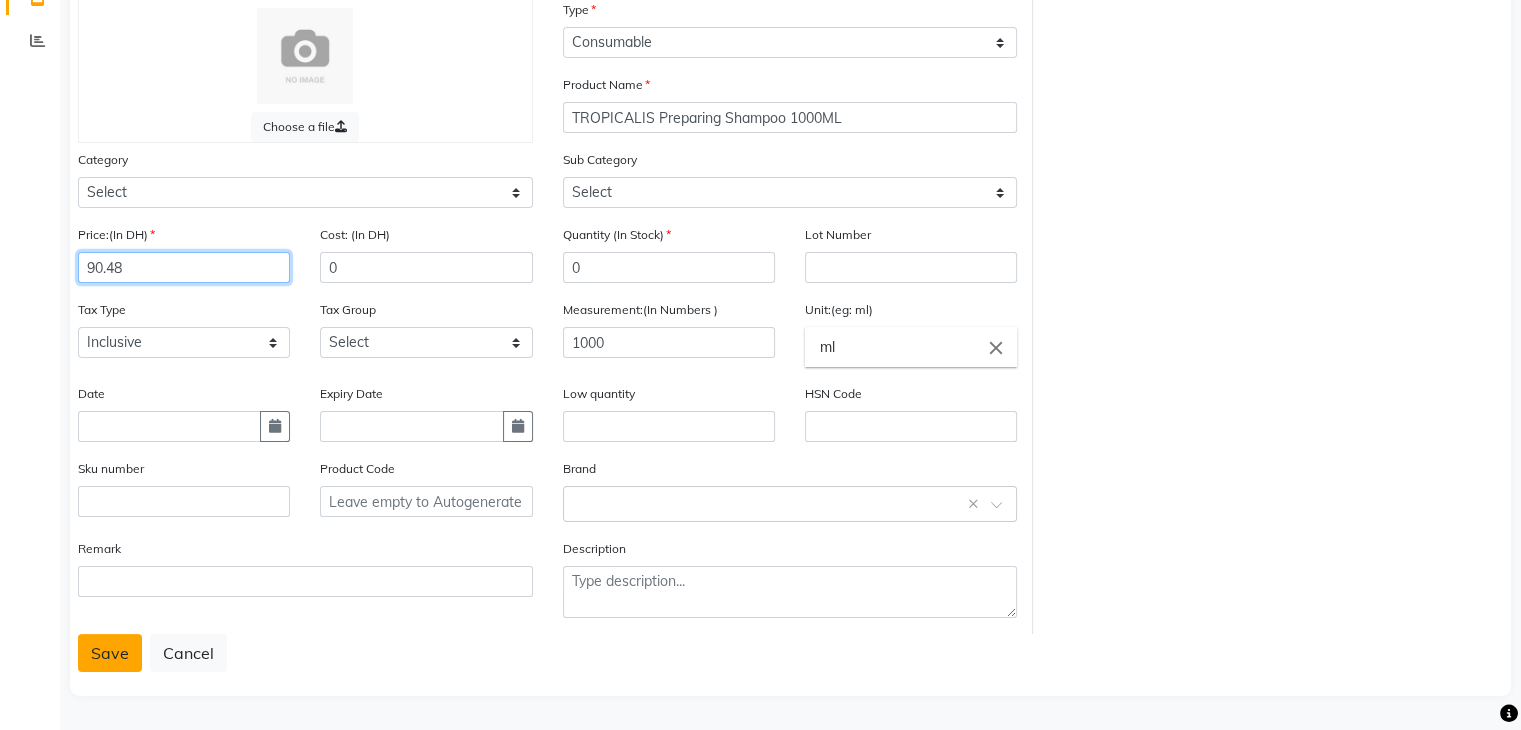 type on "90.48" 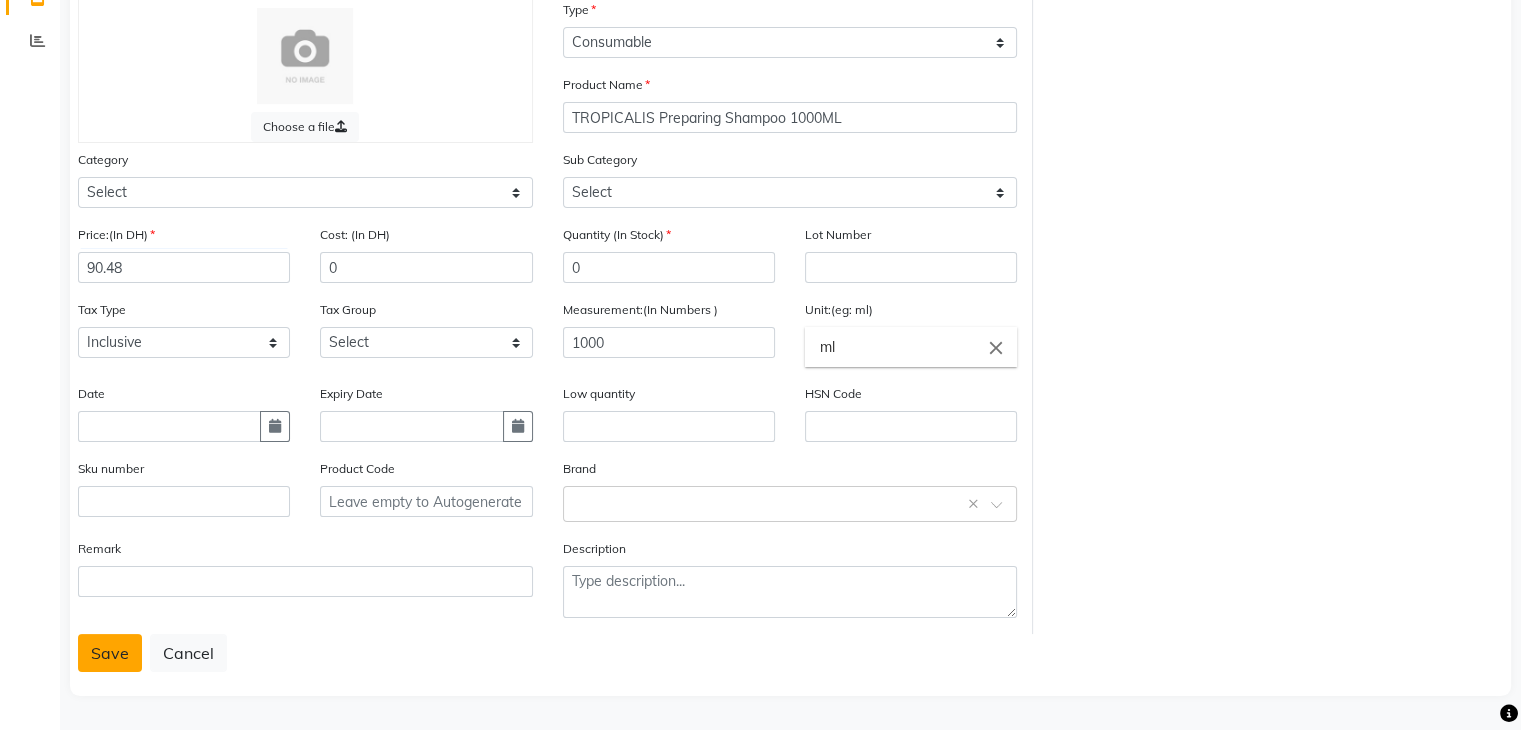 click on "Save" 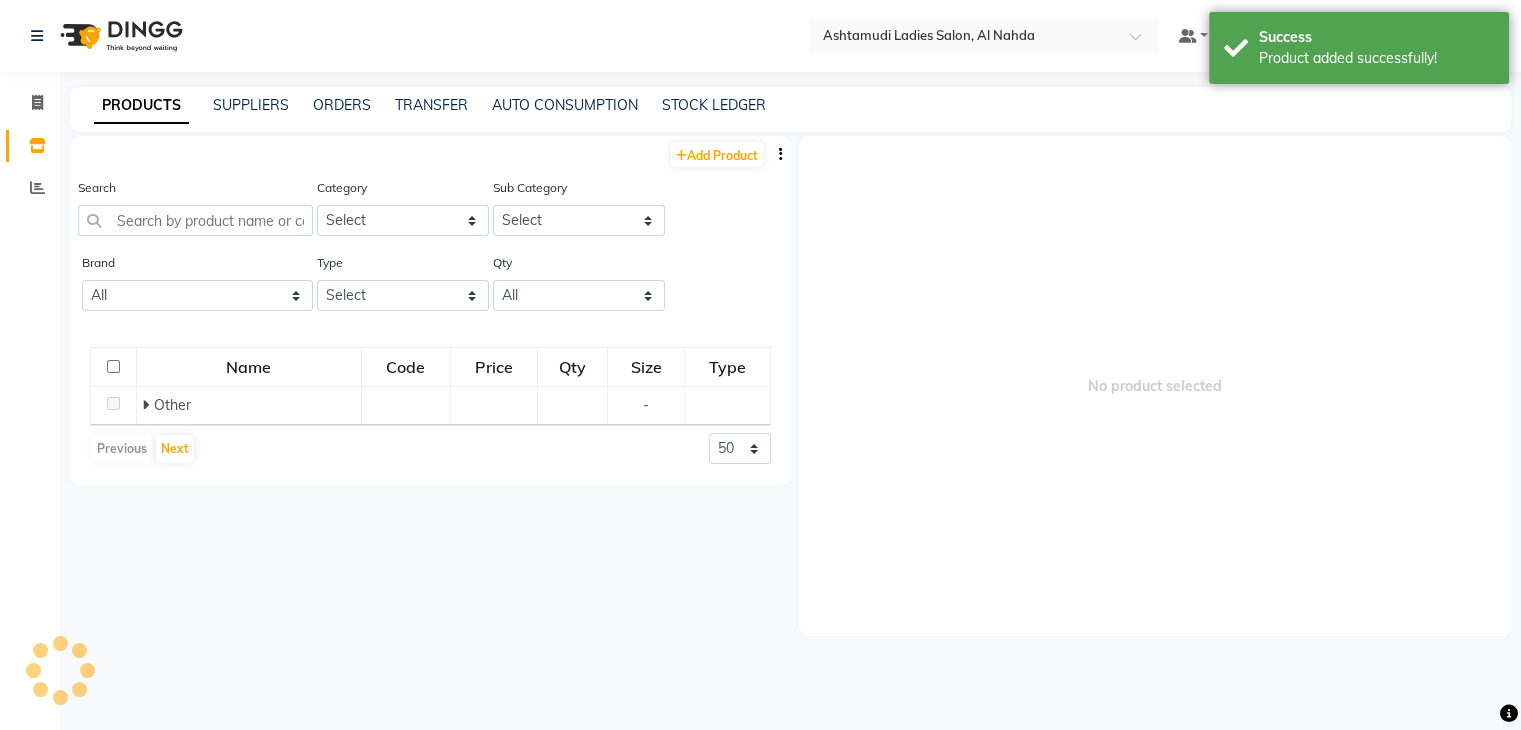 scroll, scrollTop: 0, scrollLeft: 0, axis: both 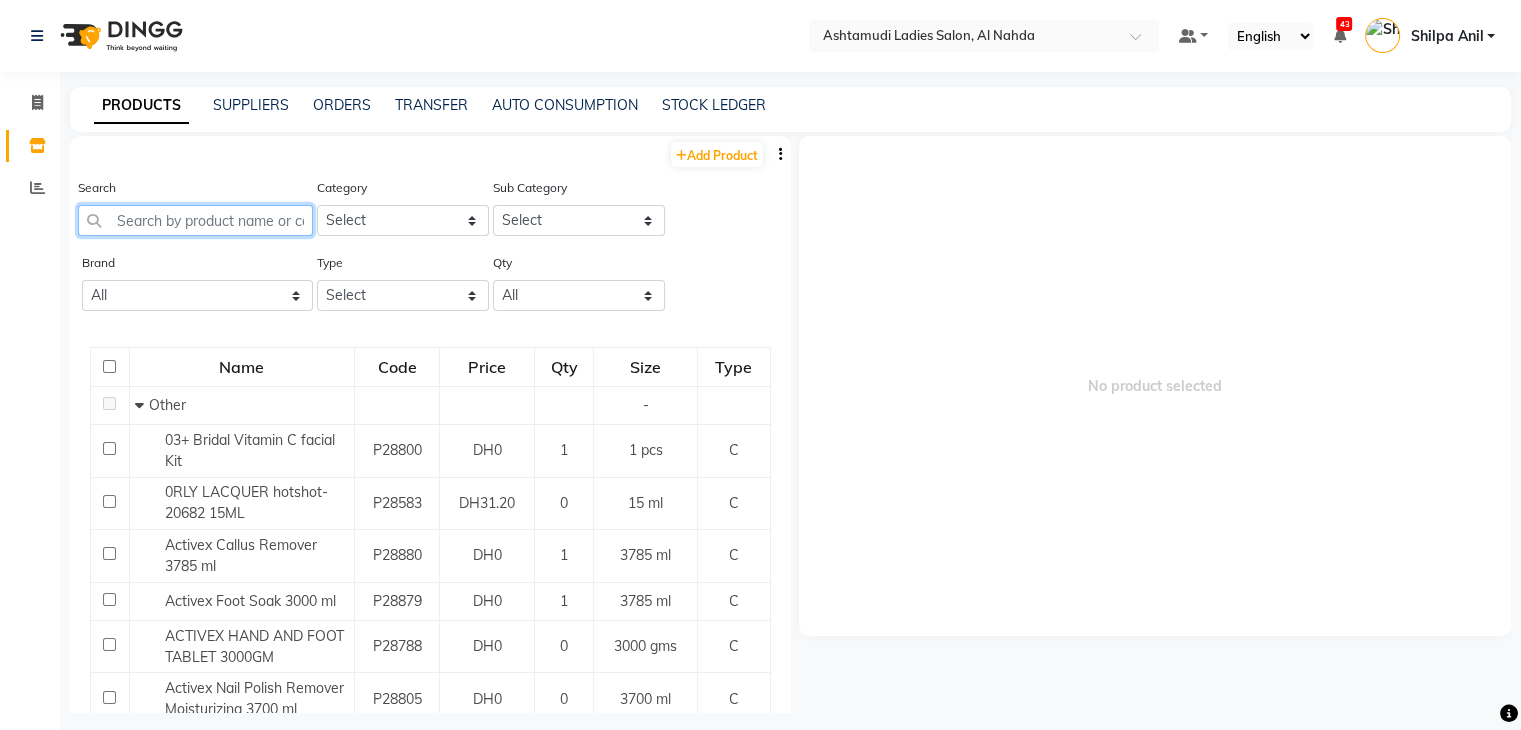 click 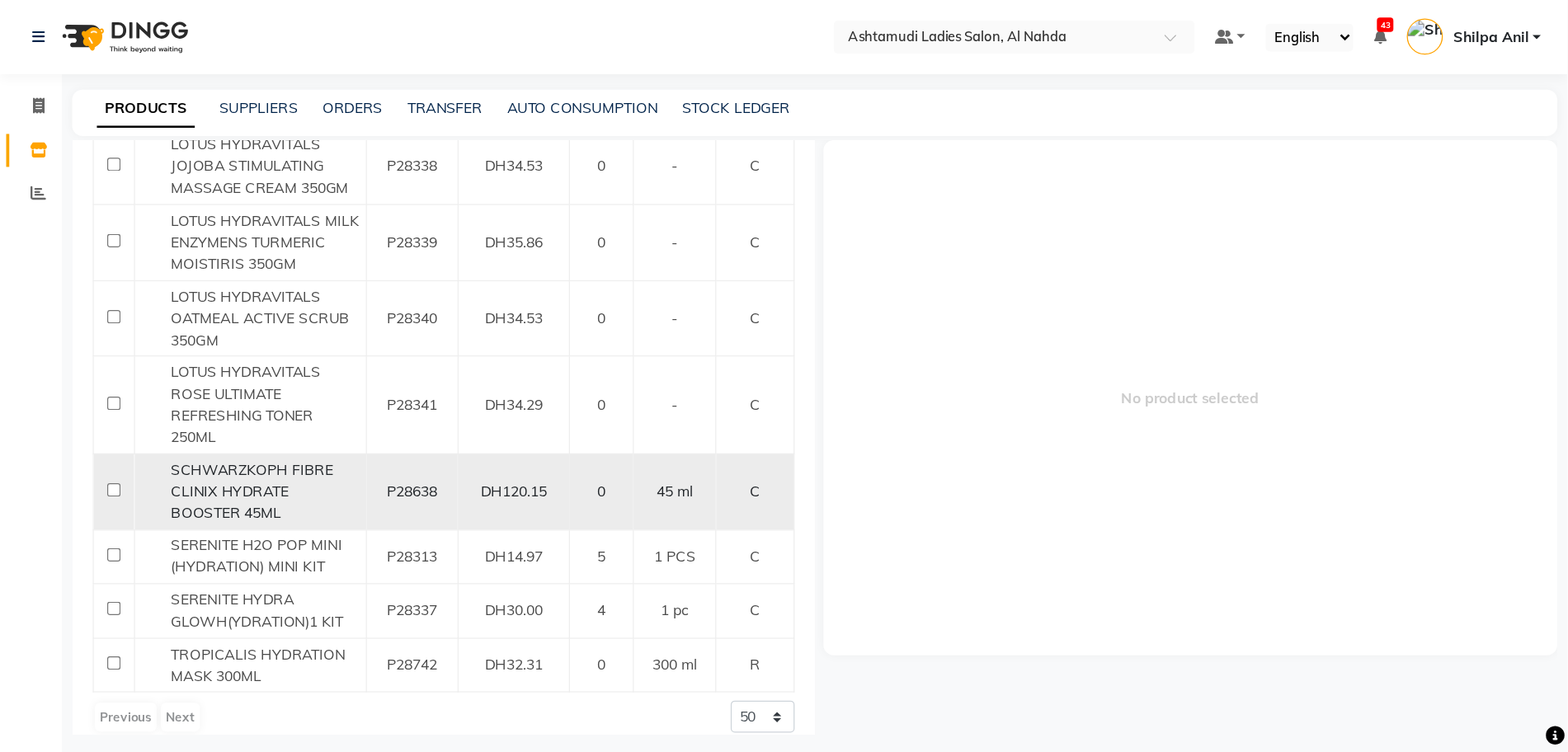 scroll, scrollTop: 428, scrollLeft: 0, axis: vertical 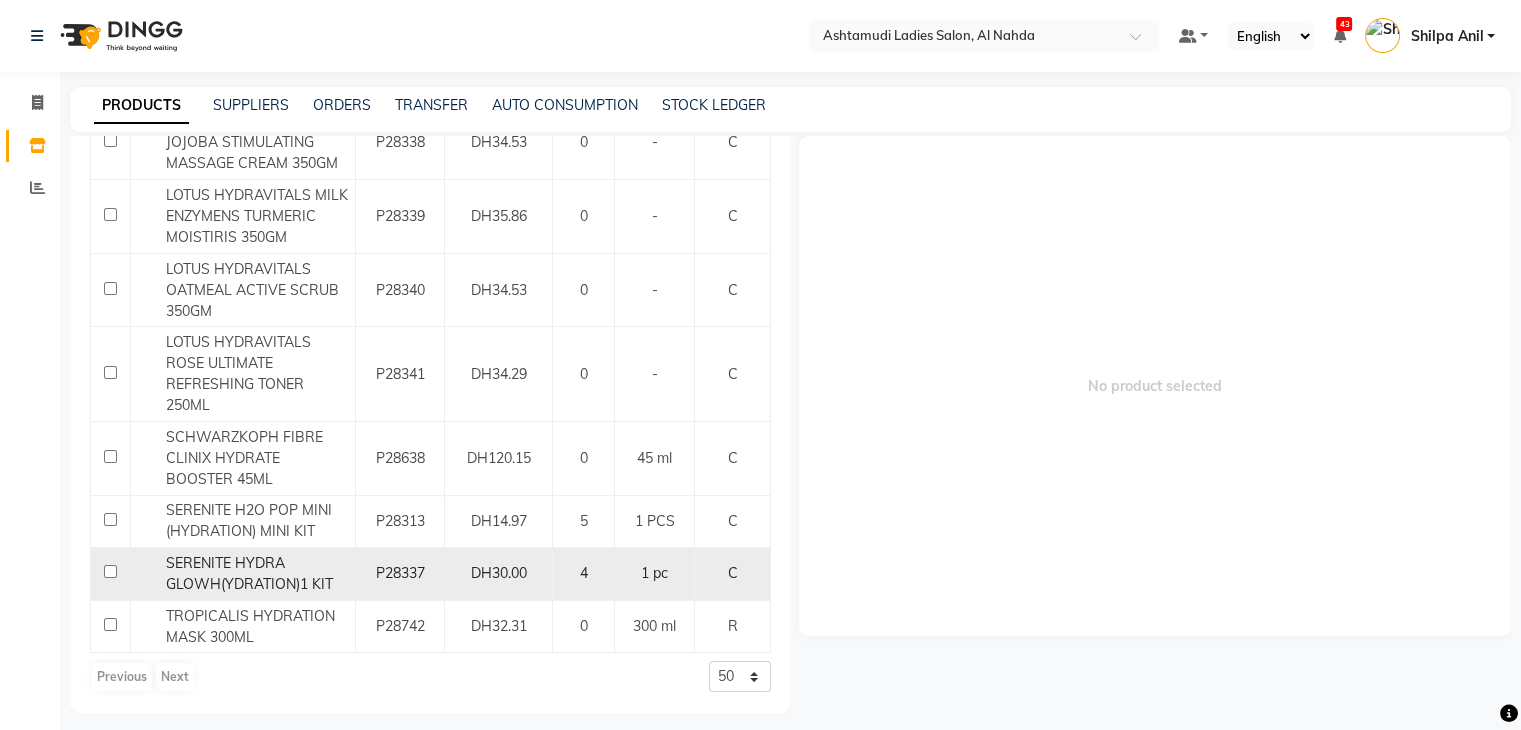 type on "hydra" 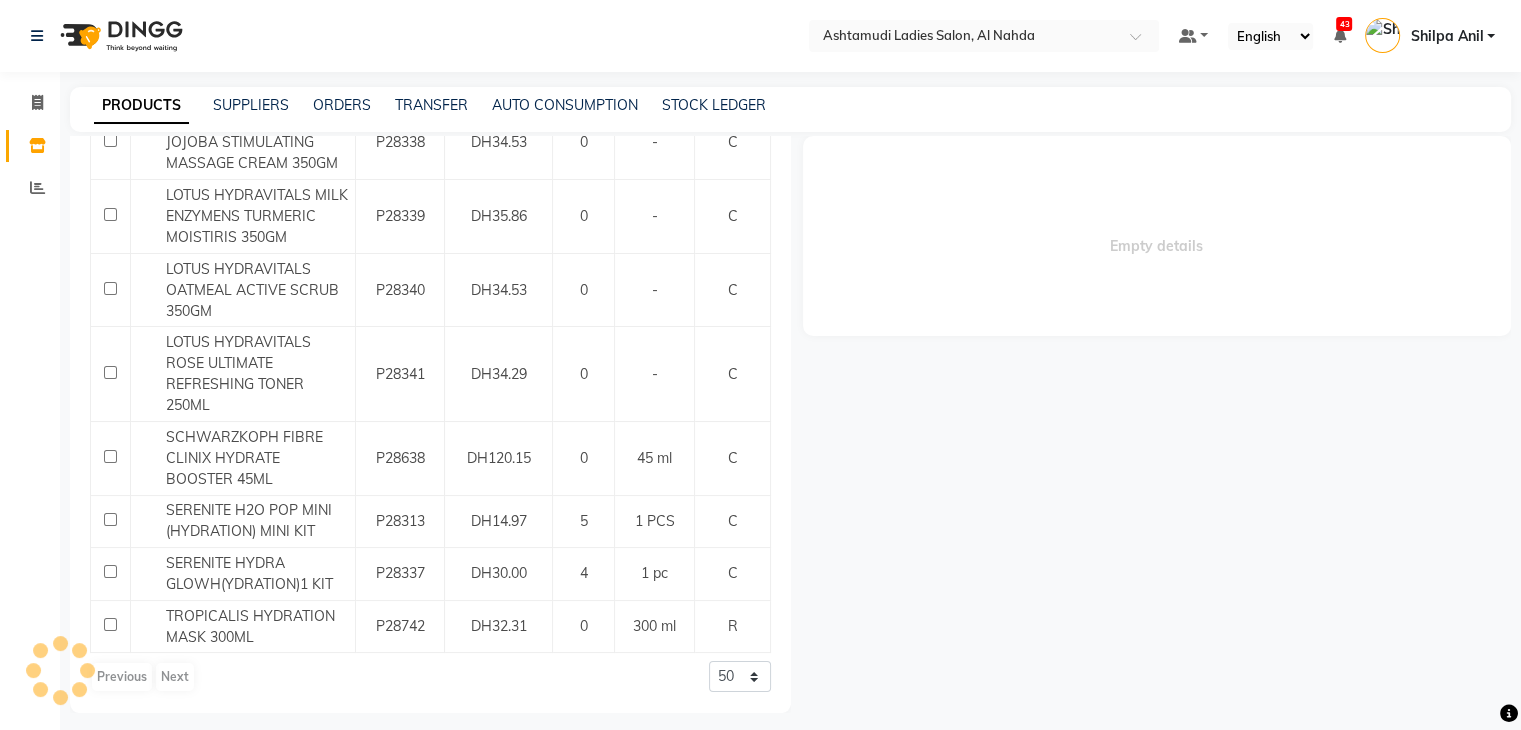 select 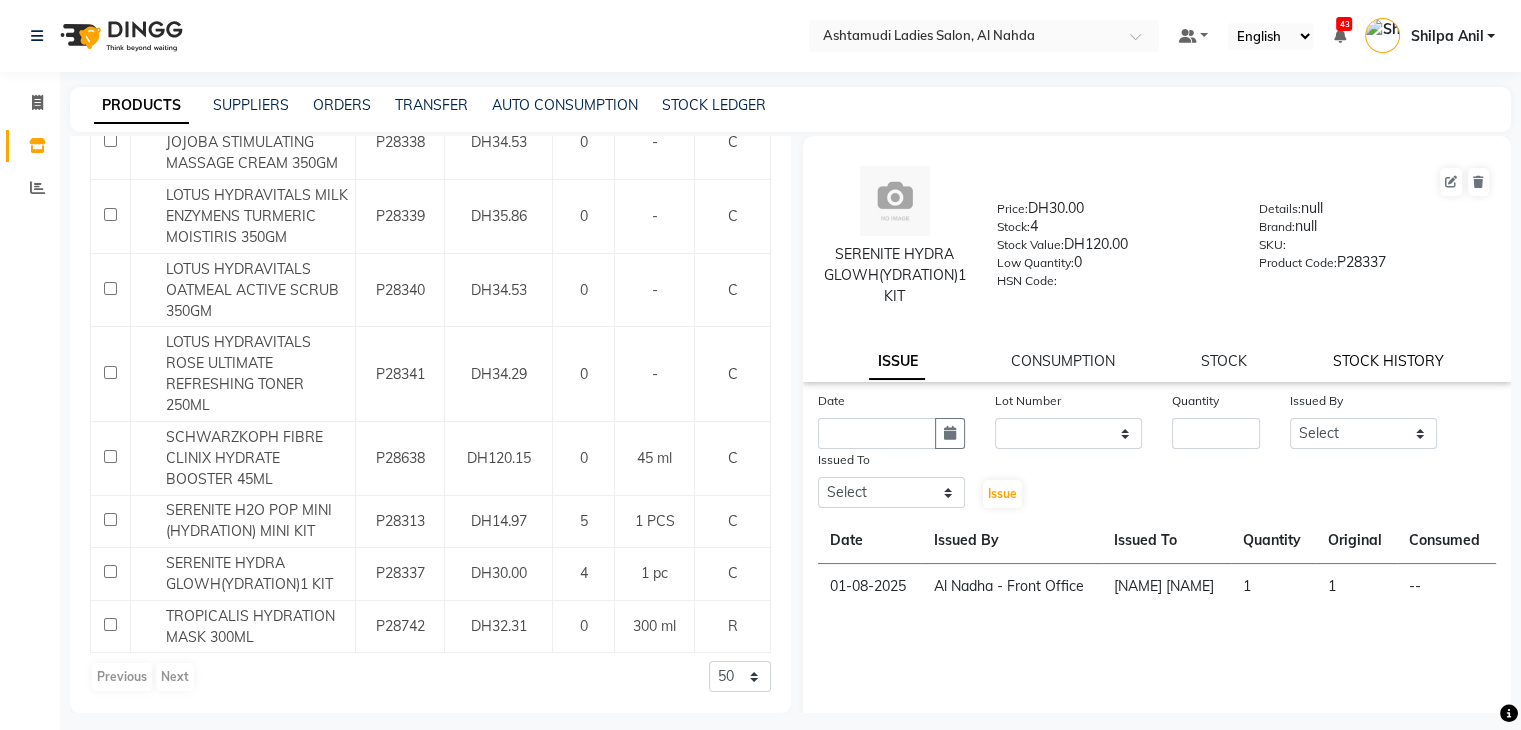 click on "STOCK HISTORY" 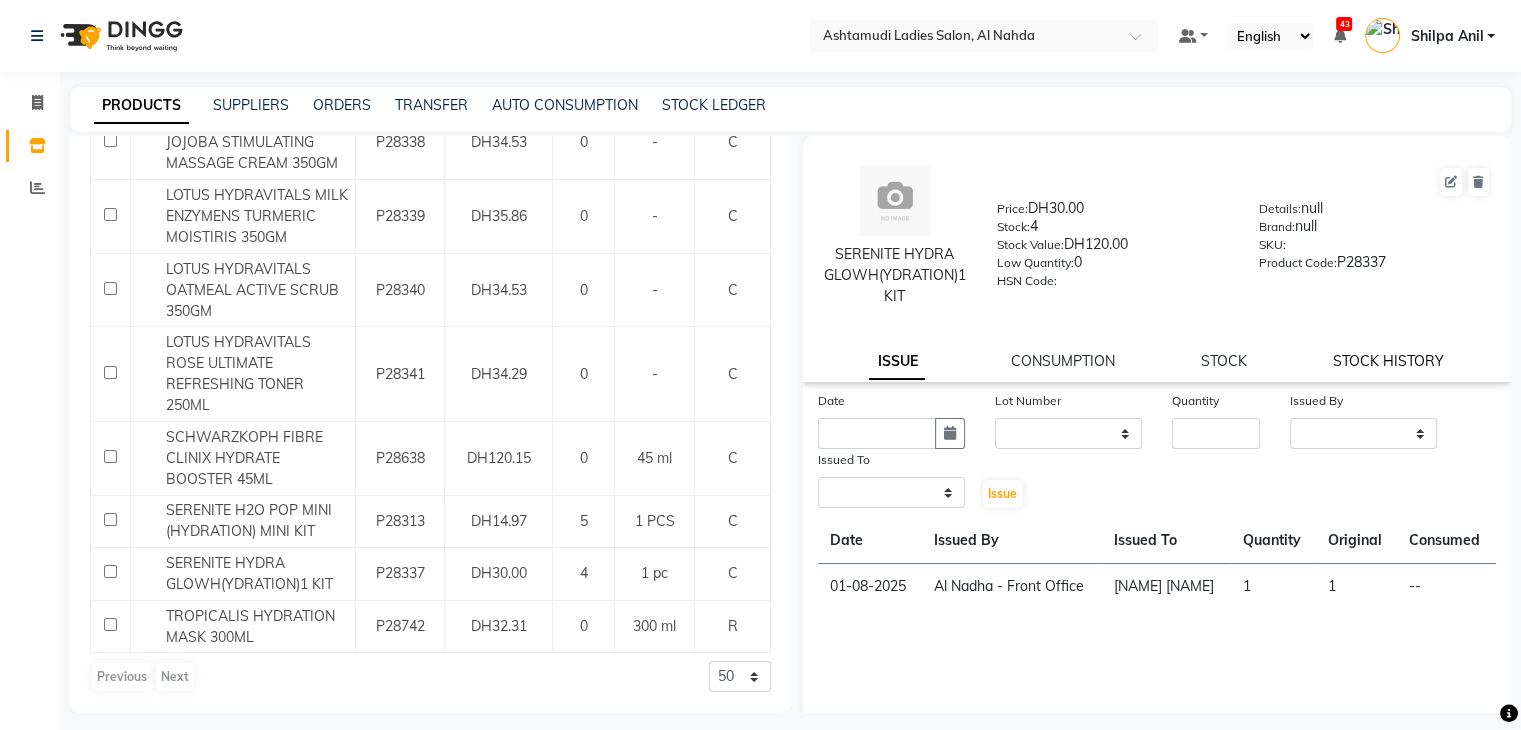 select on "all" 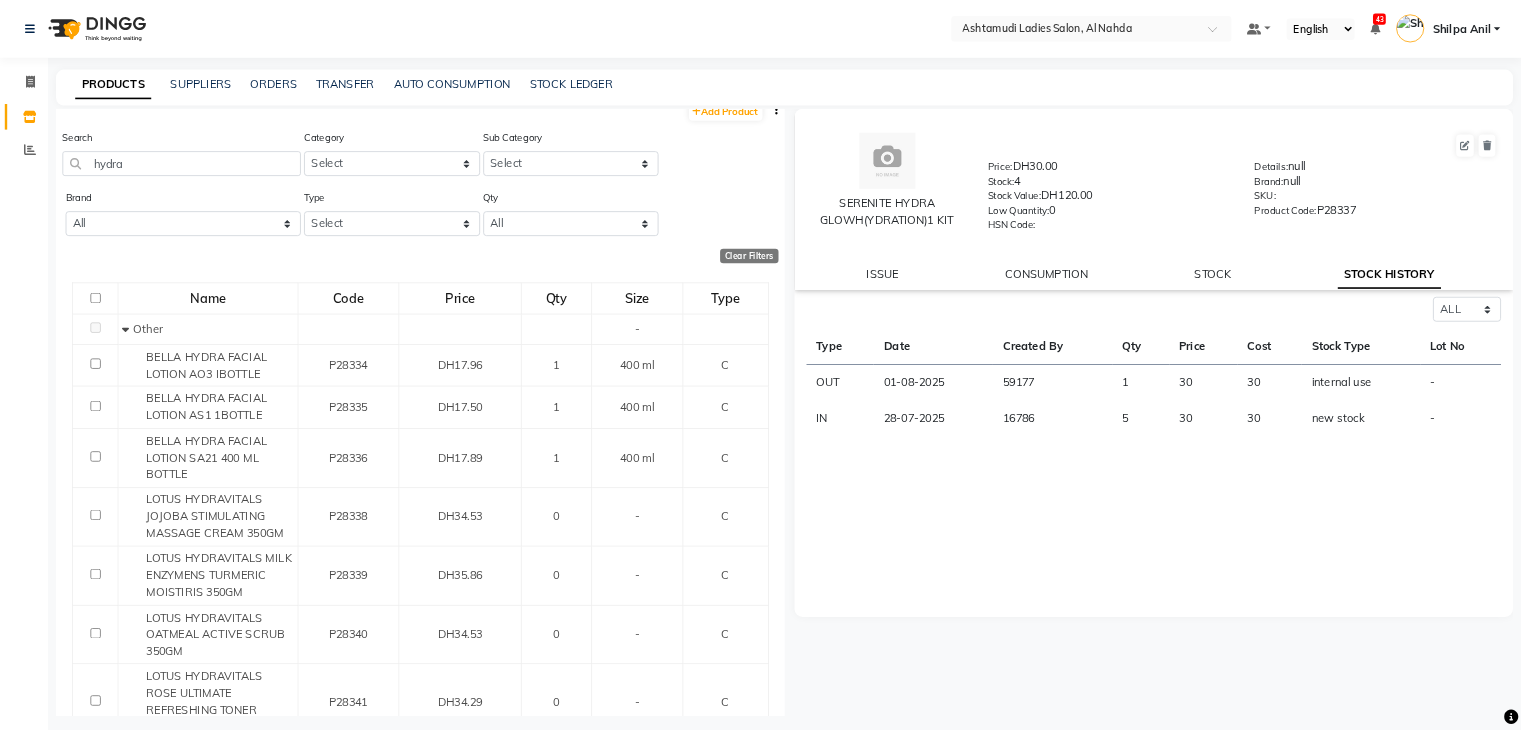 scroll, scrollTop: 0, scrollLeft: 0, axis: both 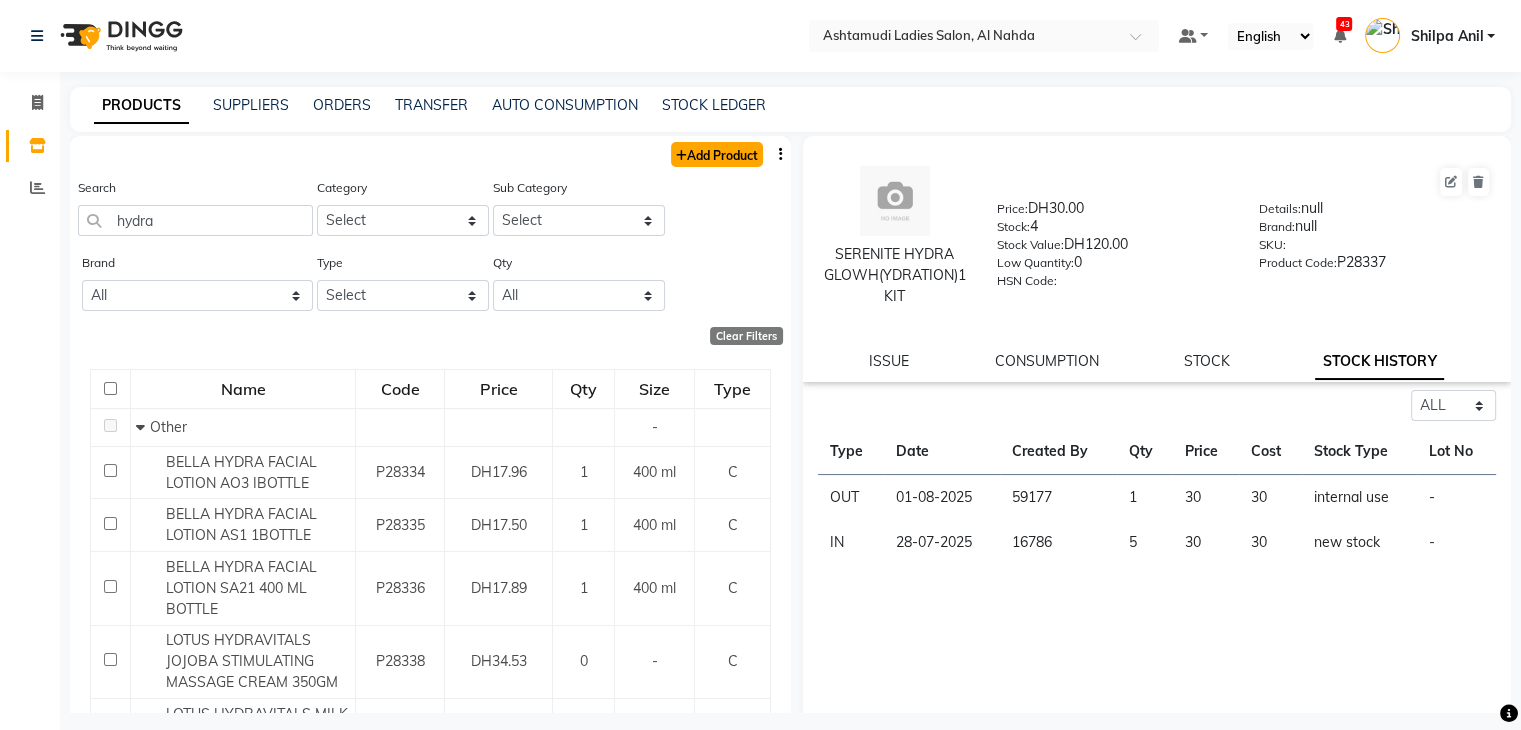 click on "Add Product" 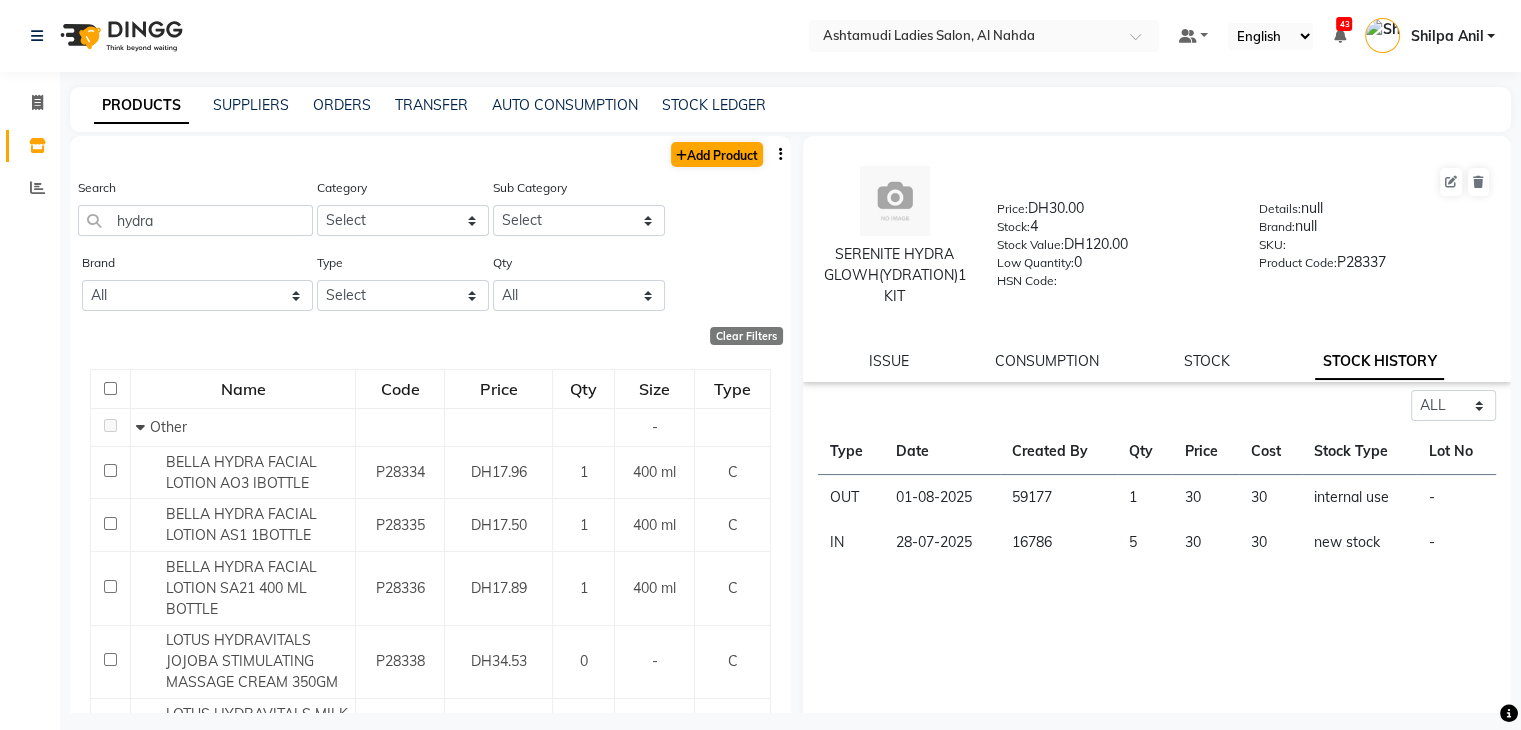 select on "true" 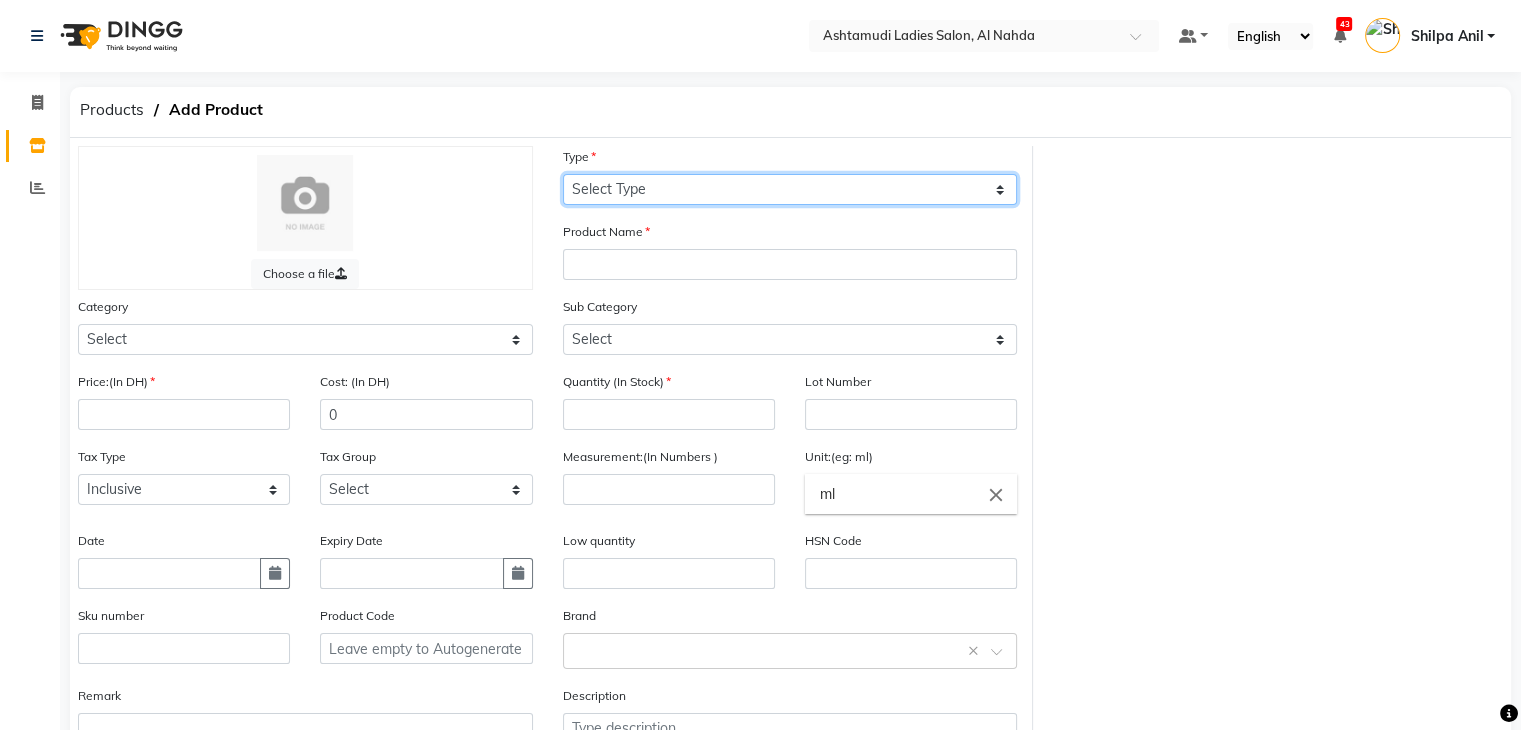 click on "Select Type Both Retail Consumable" 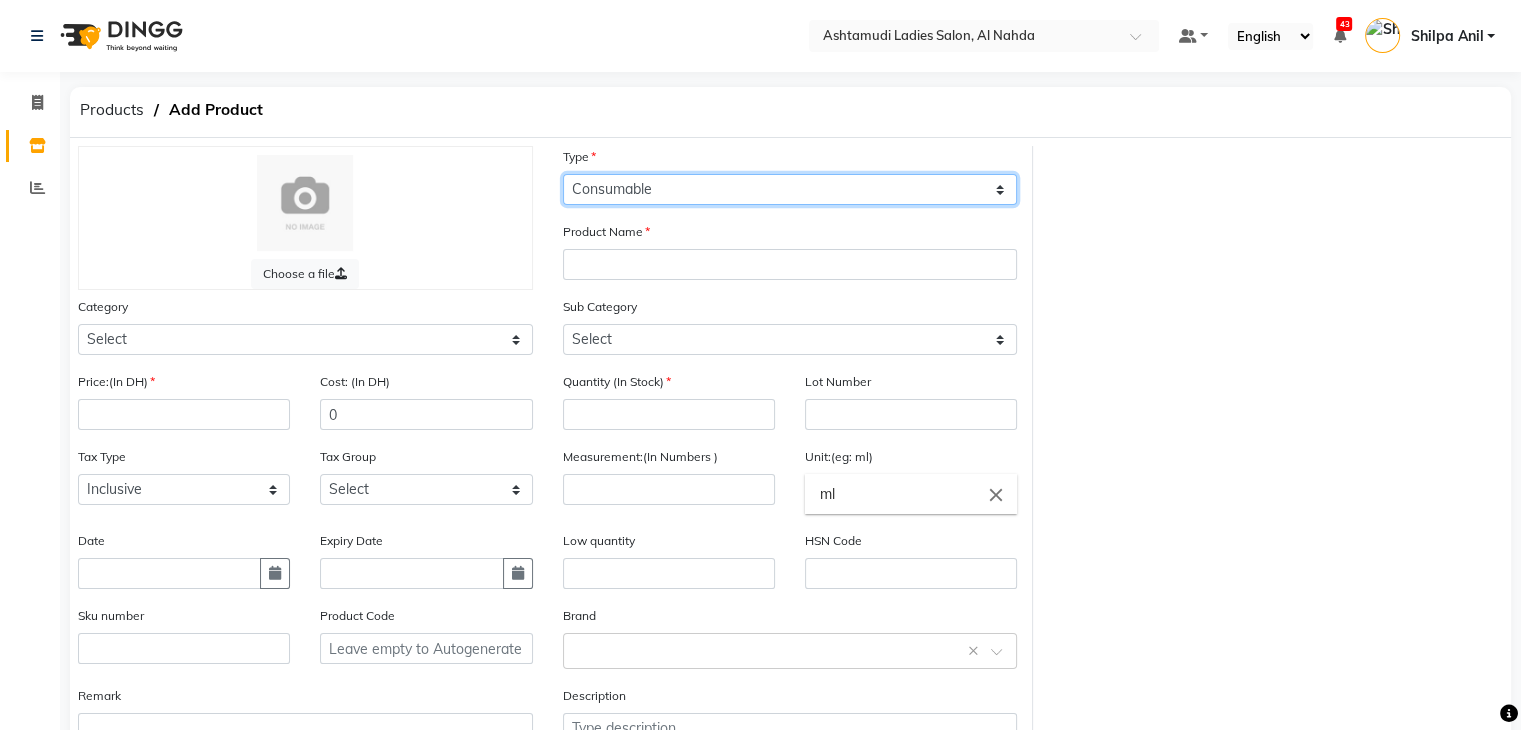 click on "Select Type Both Retail Consumable" 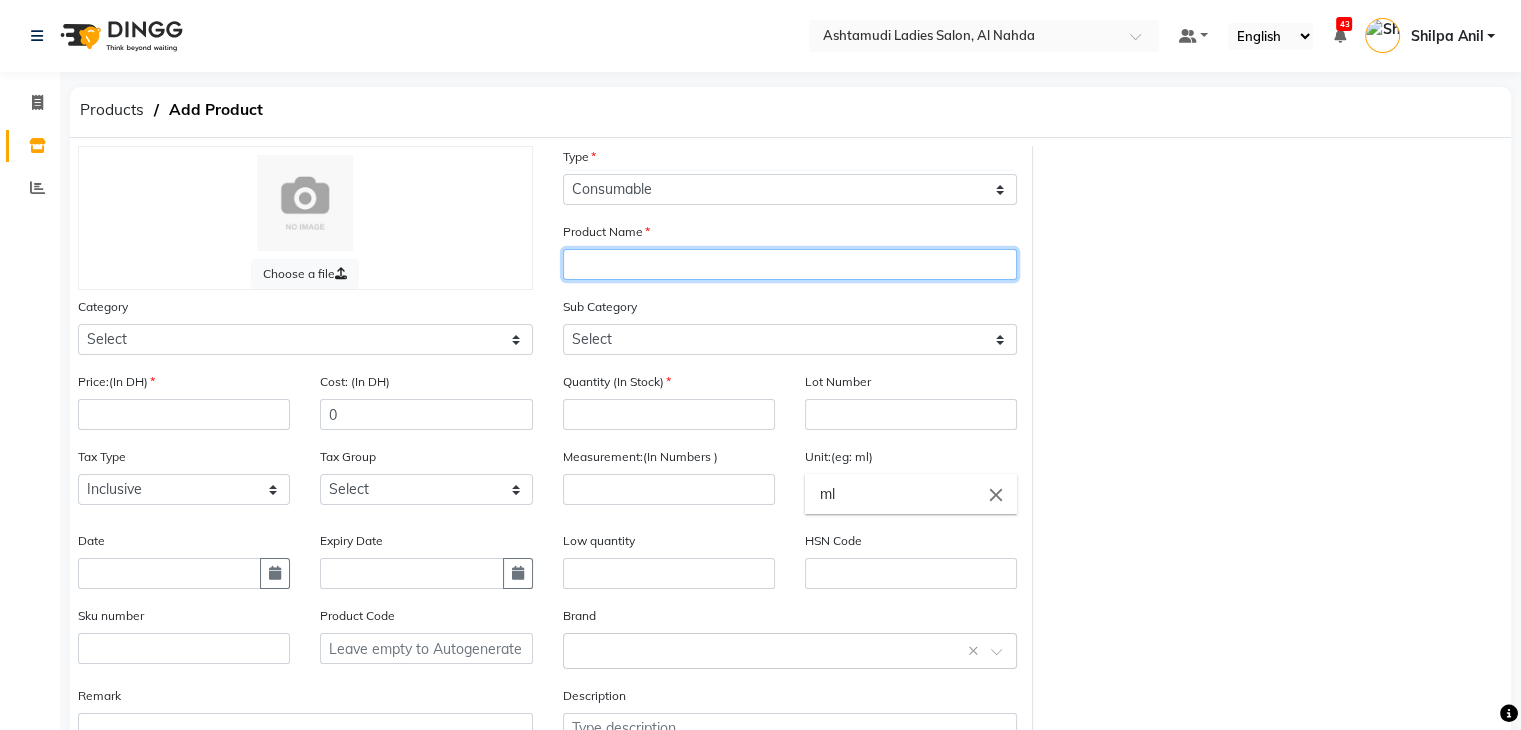 click 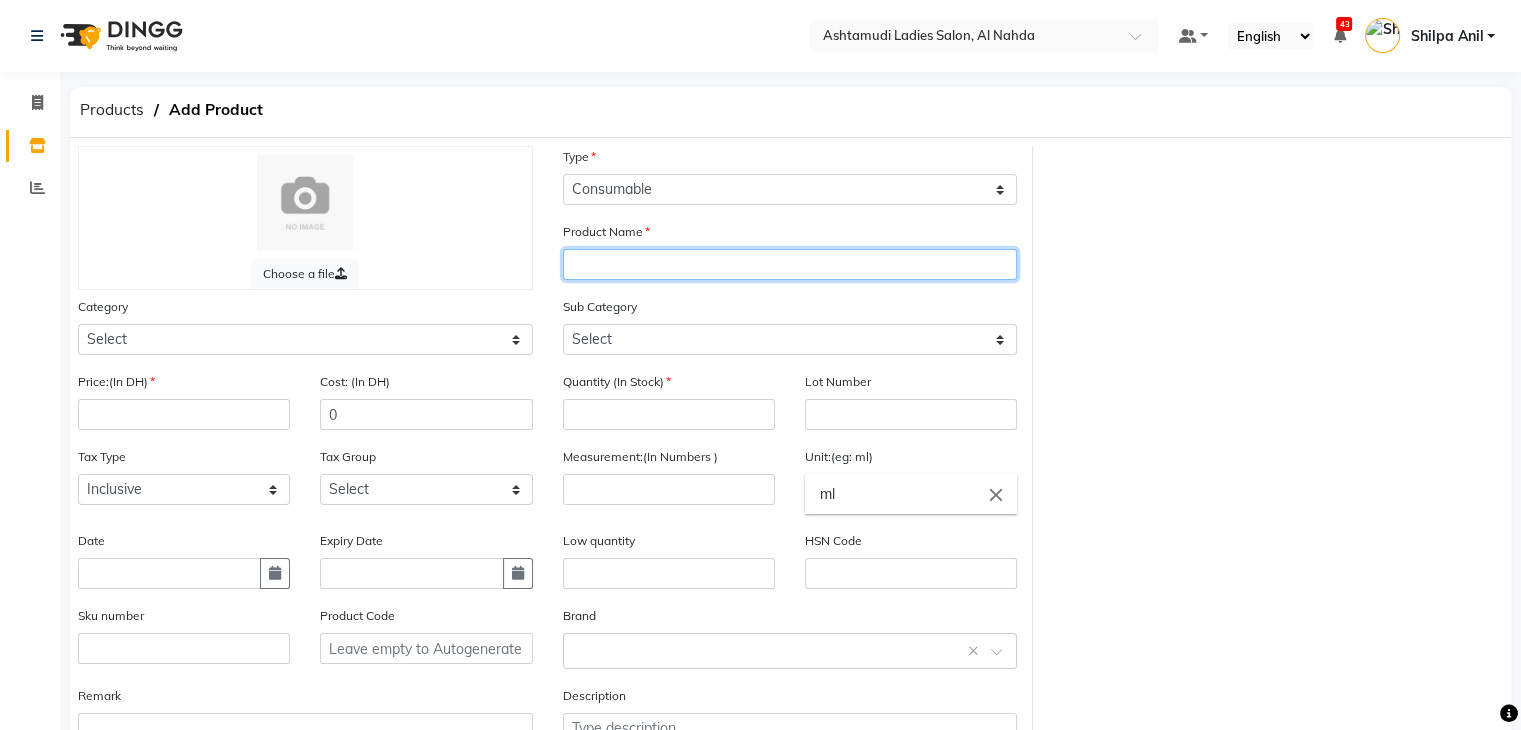 paste on "Floractive Profissional W 1 Shampoo 1000 ml" 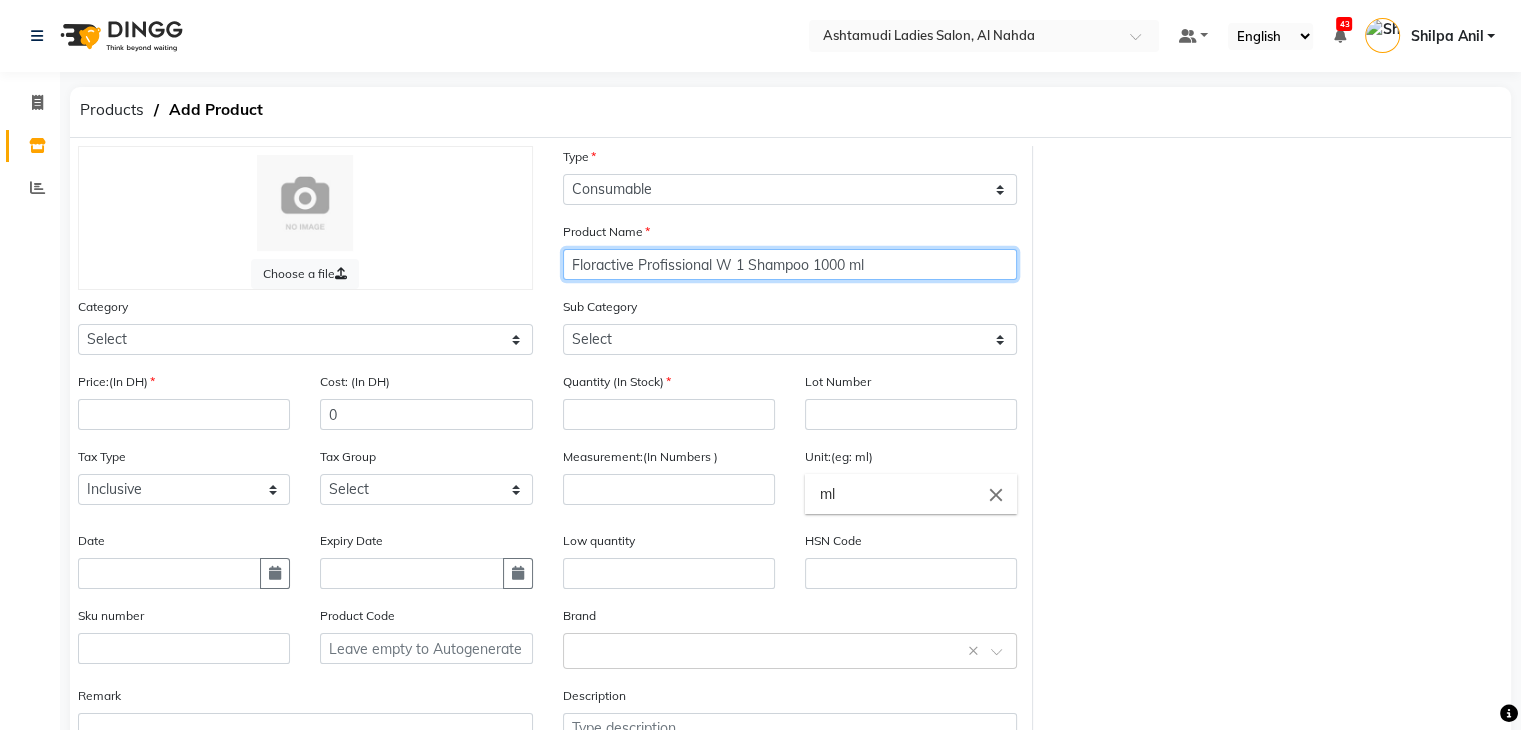 type on "Floractive Profissional W 1 Shampoo 1000 ml" 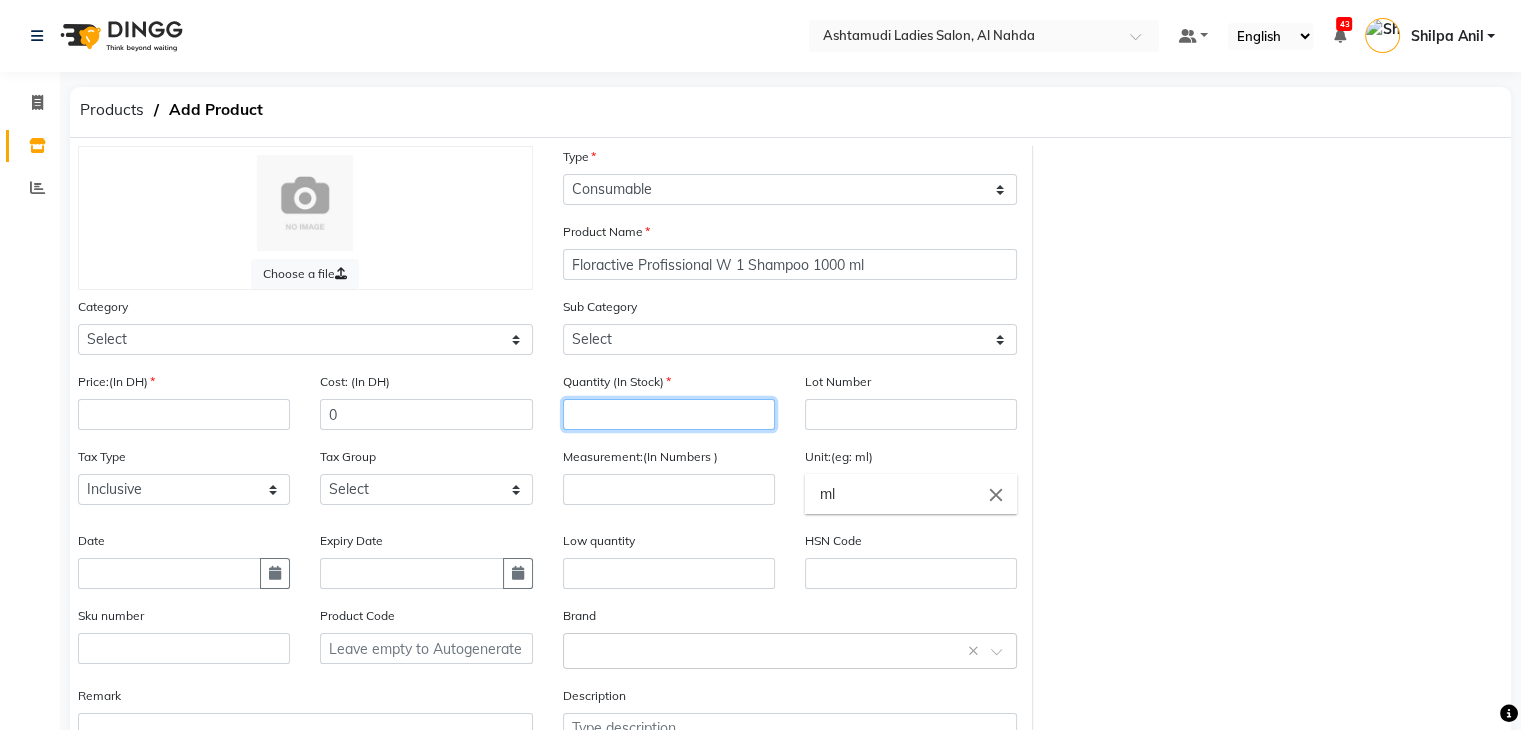 click 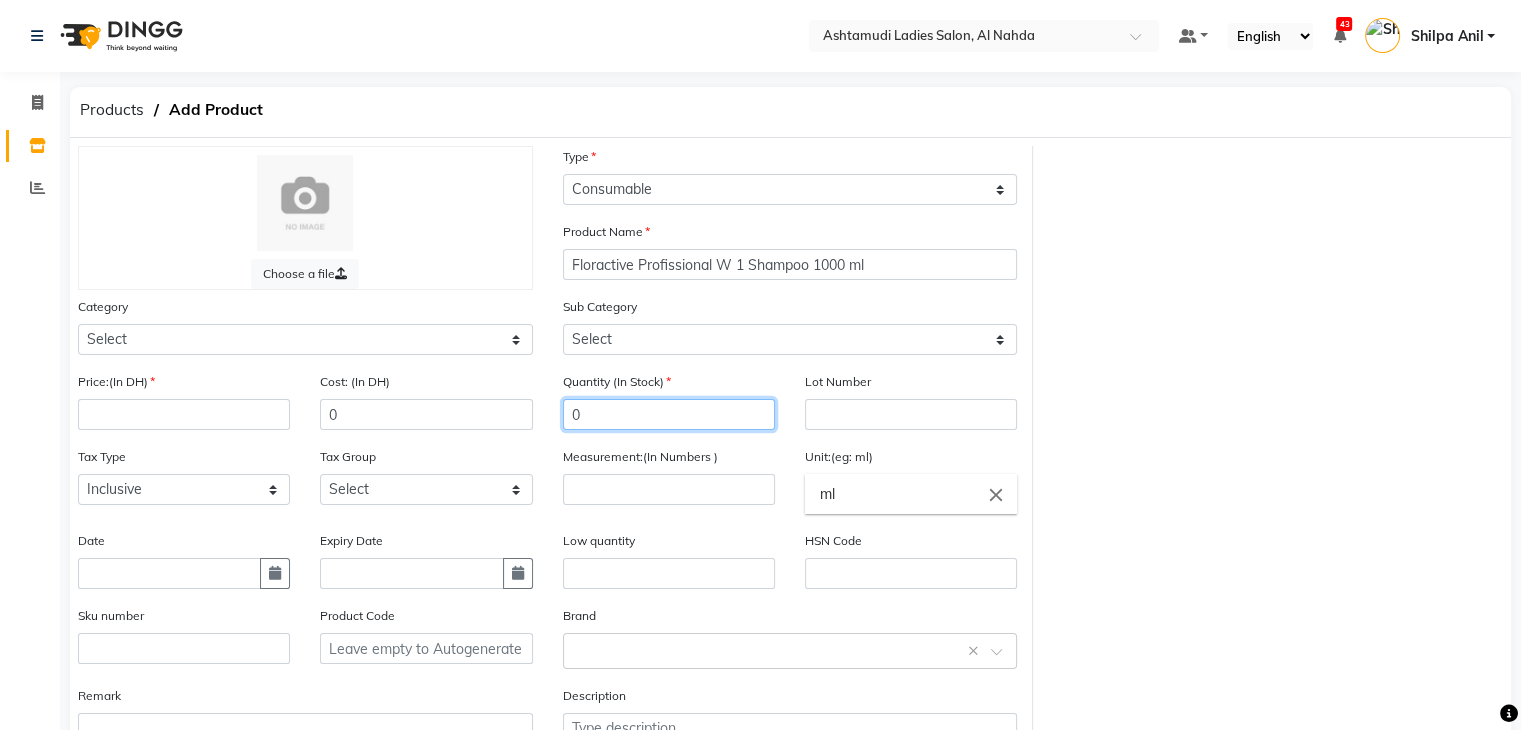 type on "0" 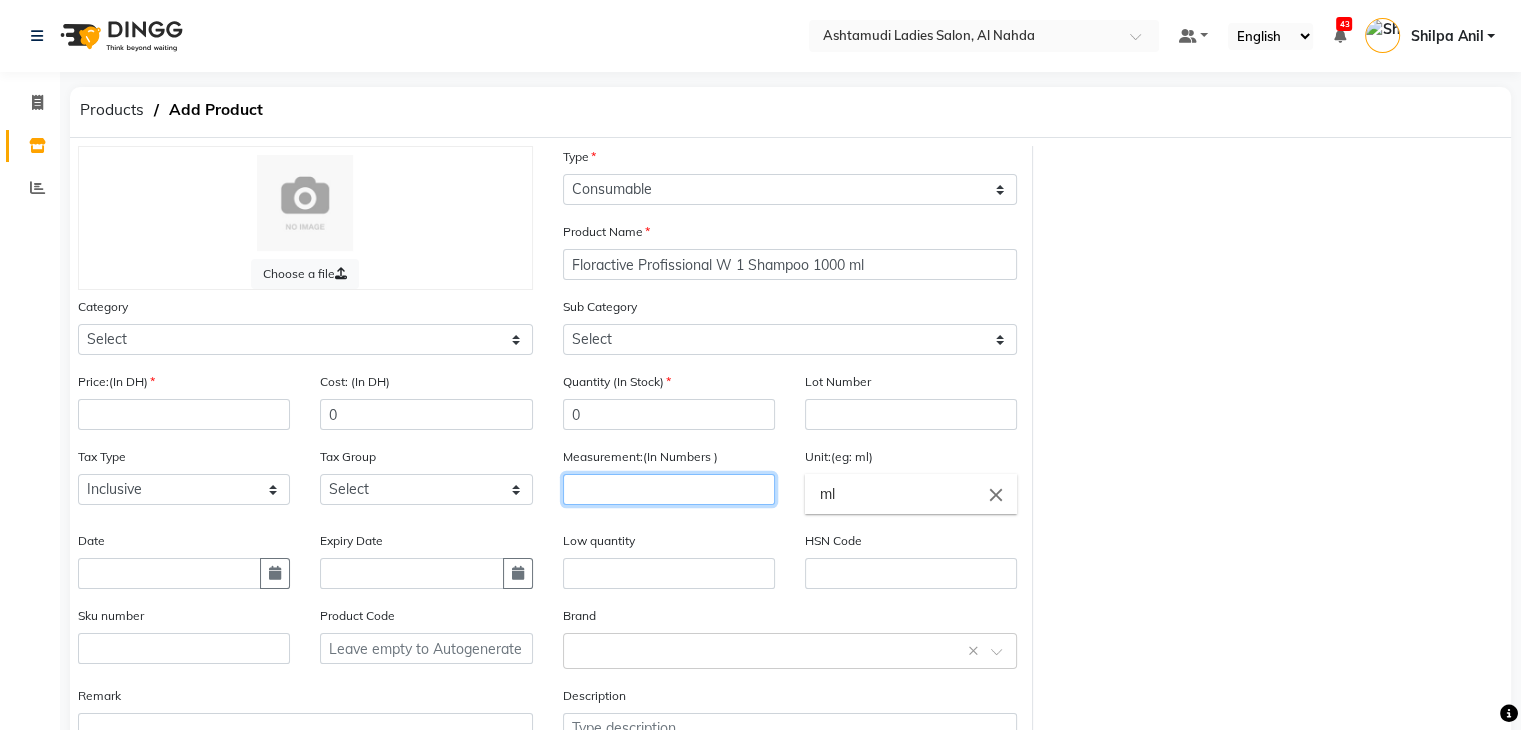 click 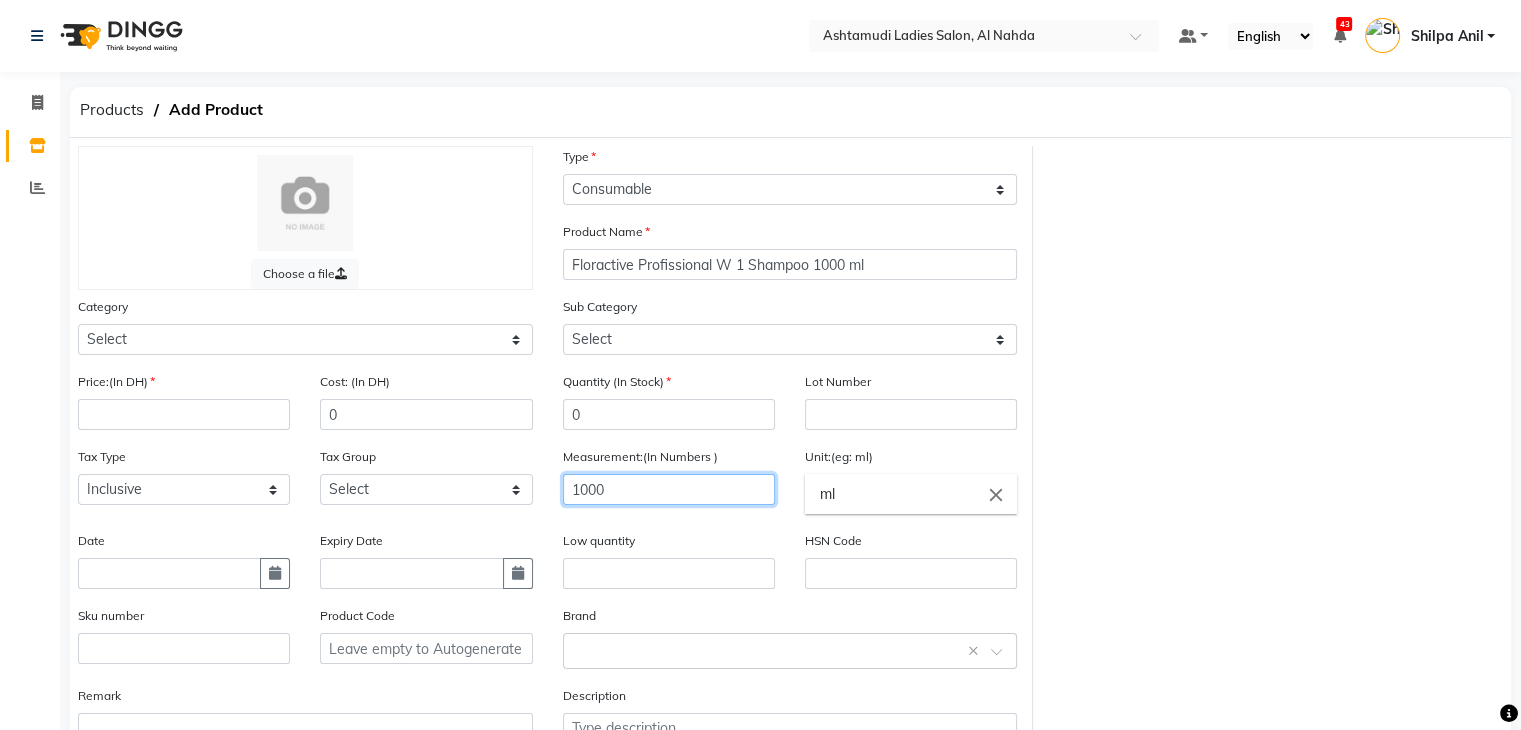 type on "1000" 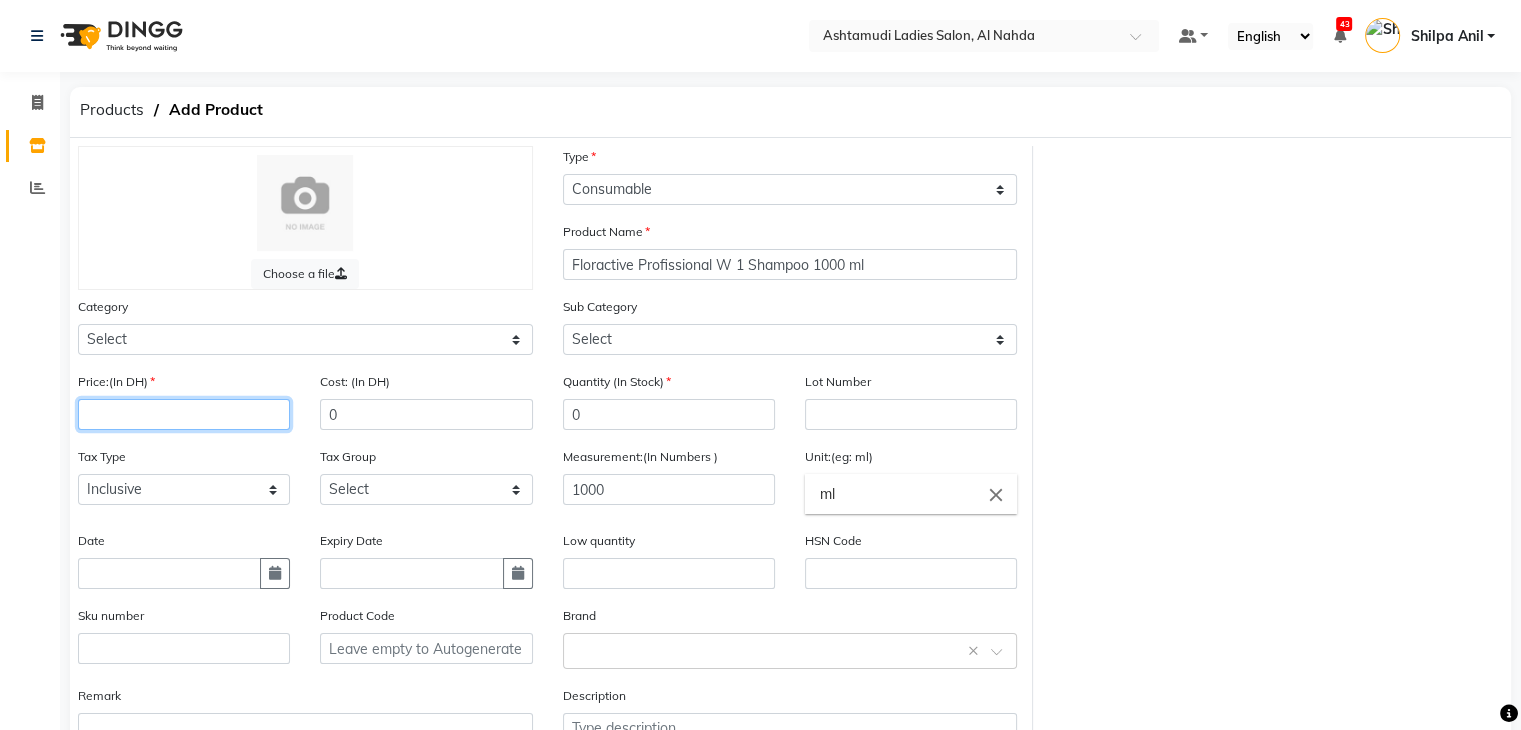 click 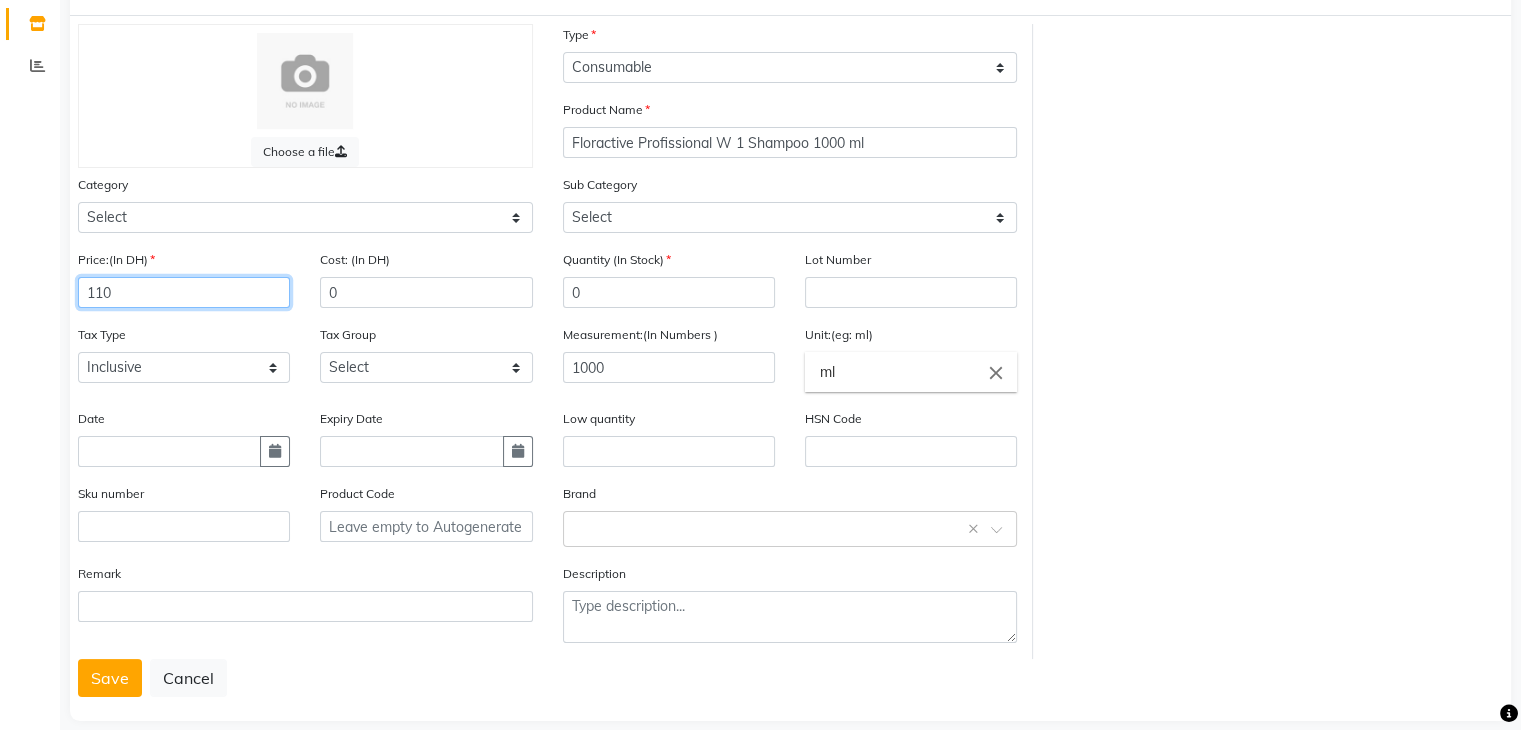 scroll, scrollTop: 156, scrollLeft: 0, axis: vertical 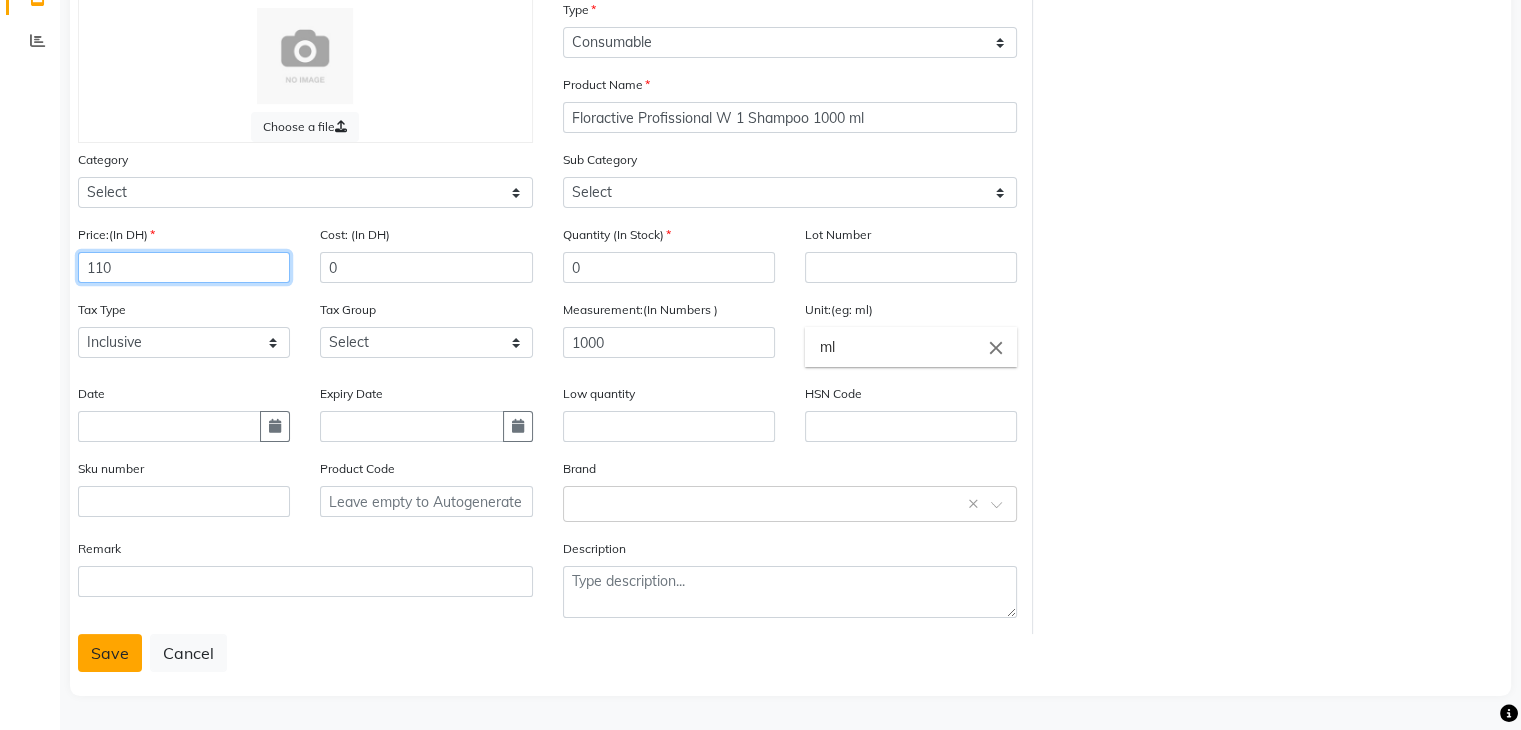 type on "110" 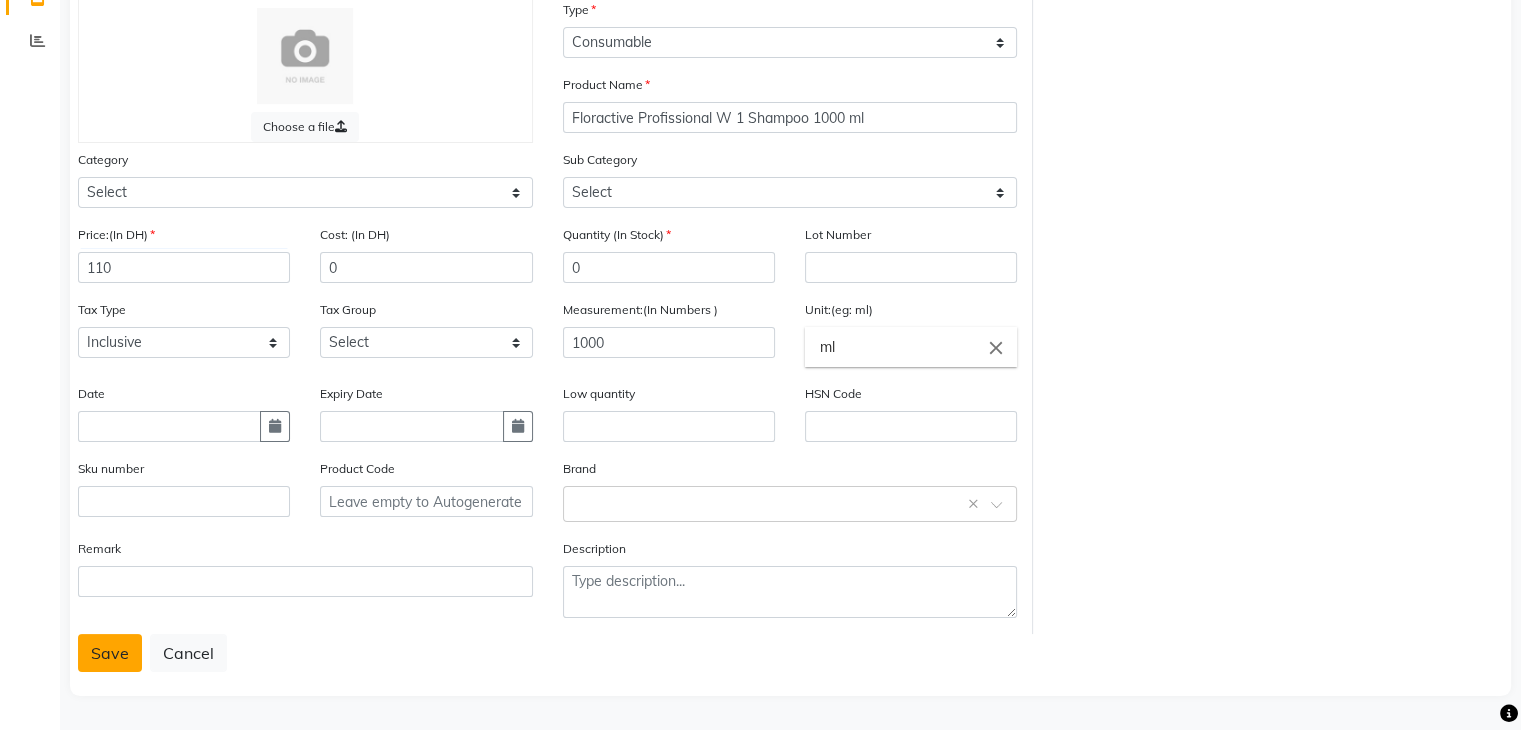 click on "Save" 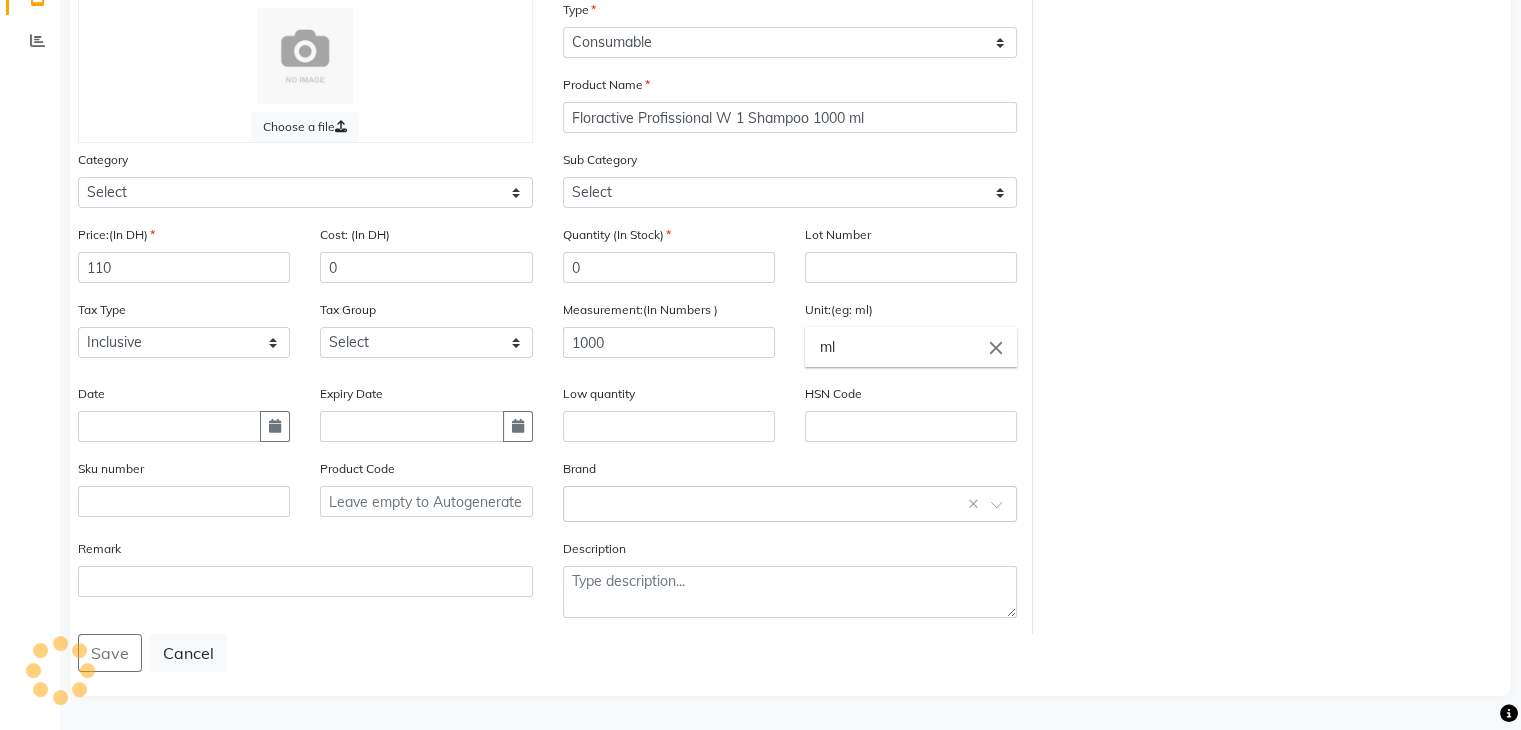 scroll, scrollTop: 0, scrollLeft: 0, axis: both 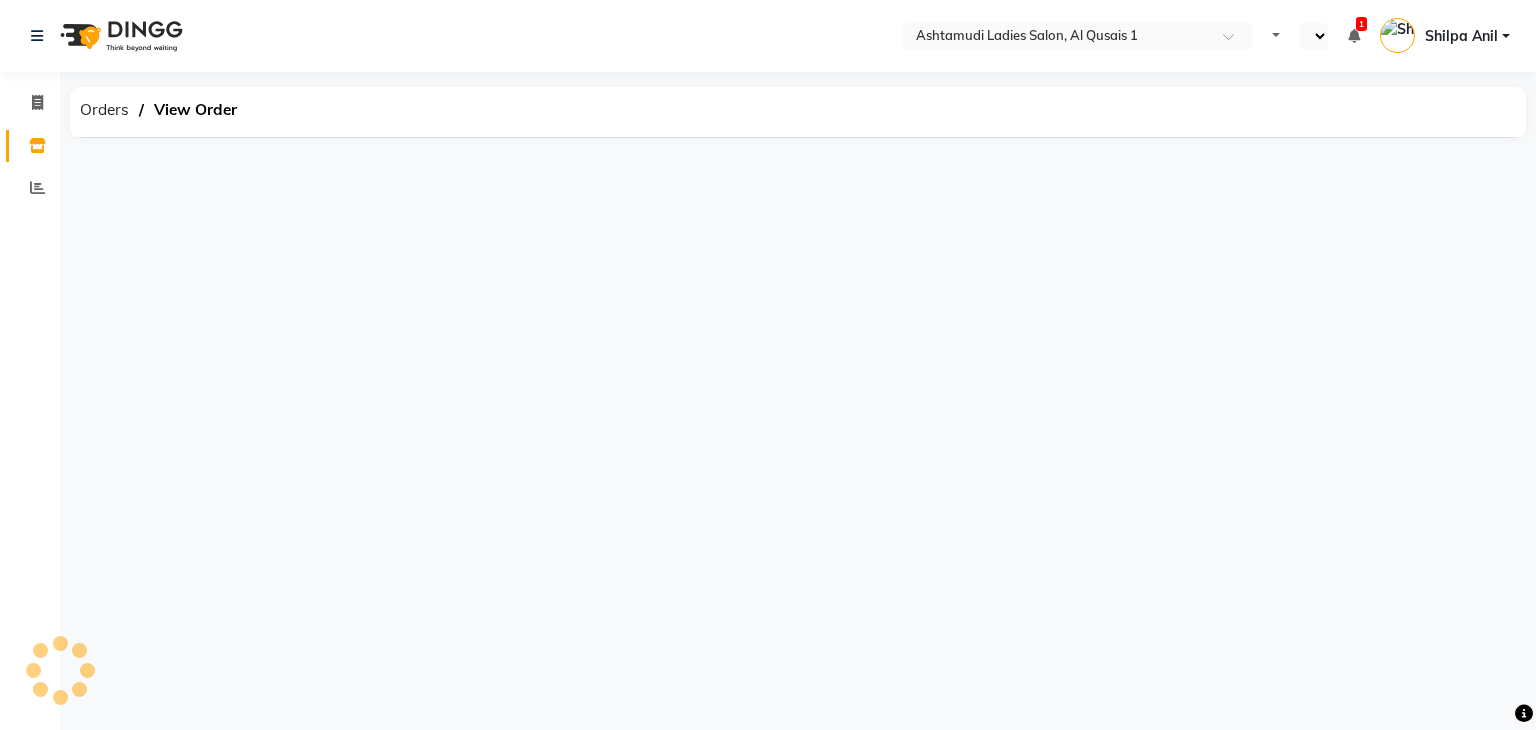 select on "en" 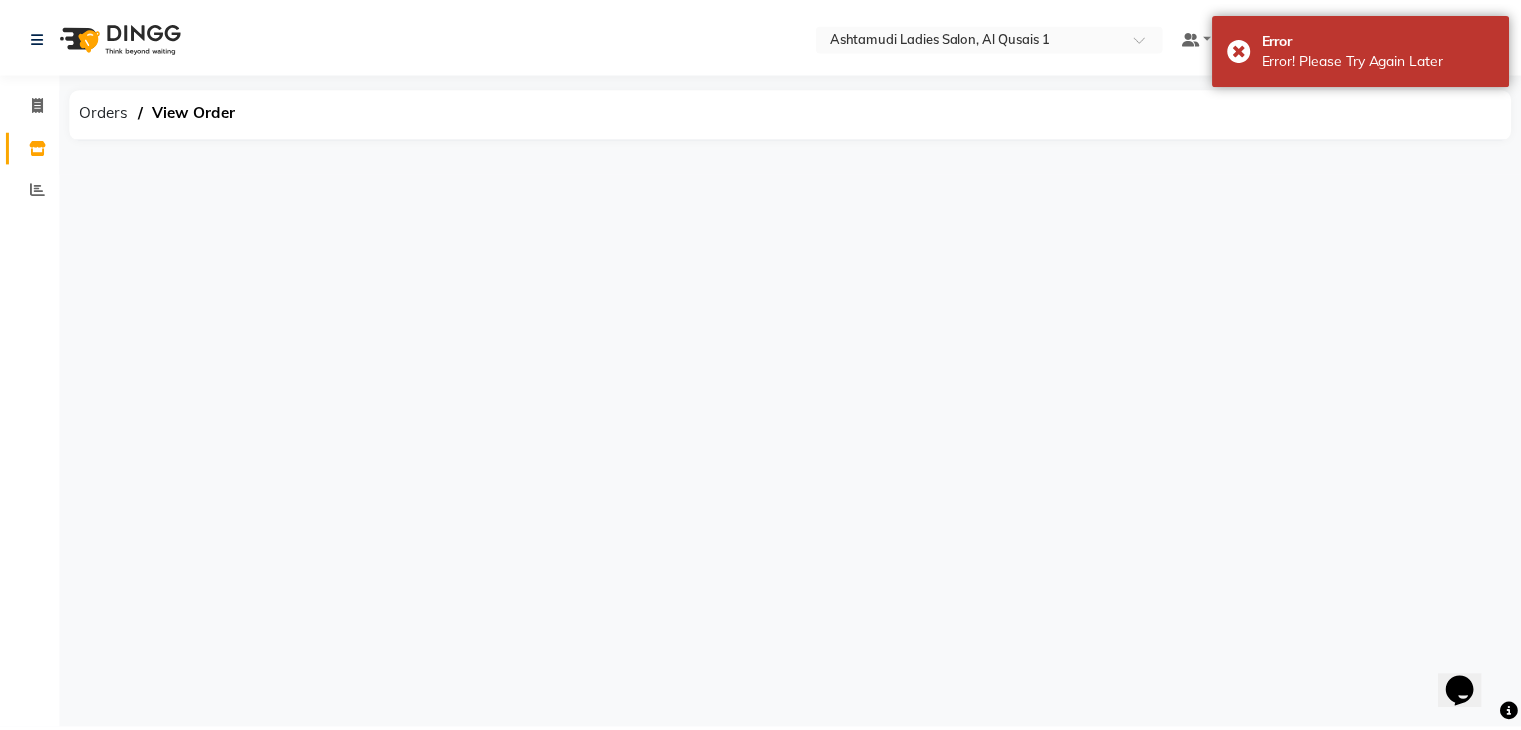 scroll, scrollTop: 0, scrollLeft: 0, axis: both 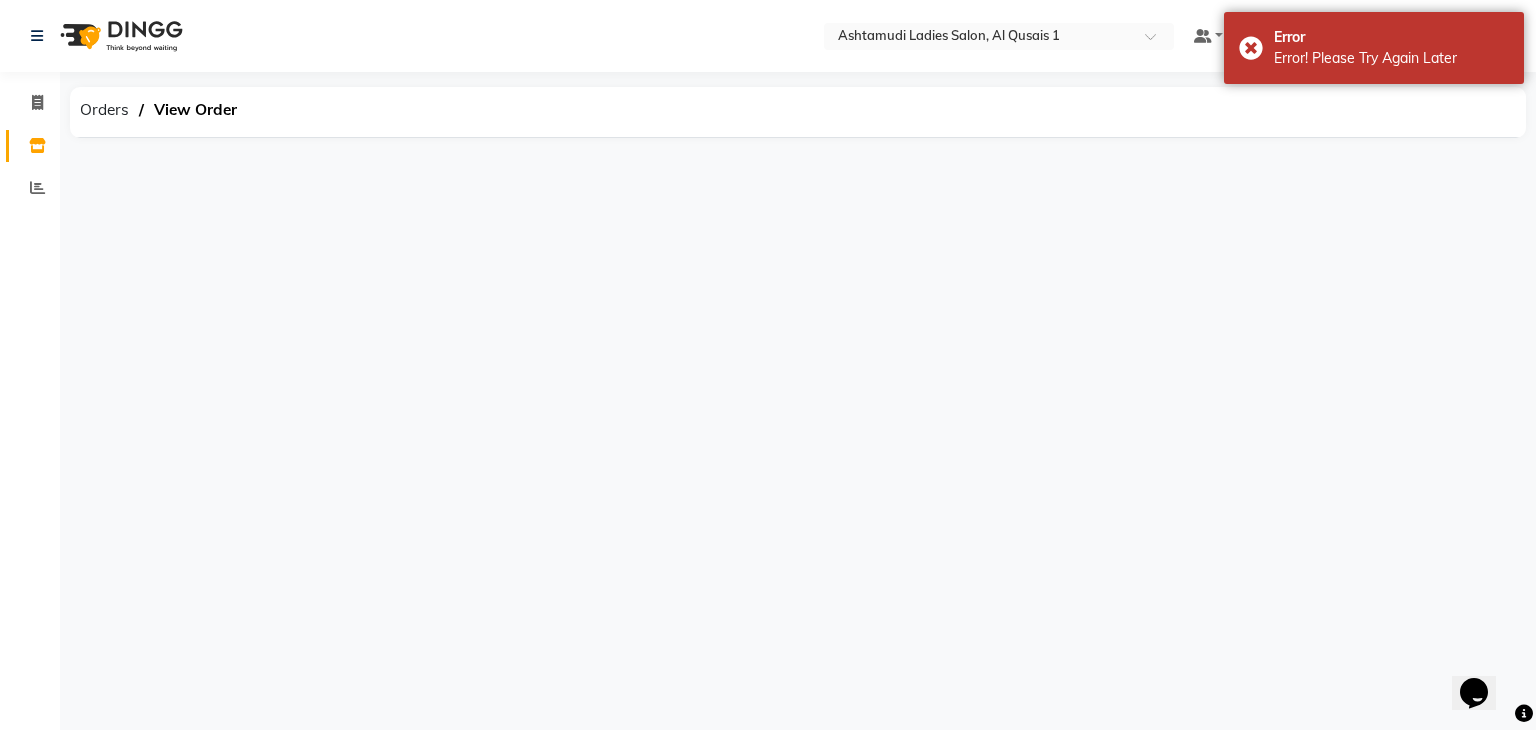 click on "Select Location × Ashtamudi Ladies Salon, Al Qusais 1 Default Panel My Panel English ENGLISH Español العربية मराठी हिंदी ગુજરાતી தமிழ் 中文 1 Notifications nothing to show [FIRST] [LAST] Manage Profile Change Password Sign out Version:3.16.0 ☀ Ashtamudi Ladies Salon (Classic Touch ) – Al Warqa, Al Warqa ☀ Ashtamudi Ladies Salon, Karama 2 ☀ Ashtamudi Ladies Salon, Al Qusais 1 ☀ Ashtamudi ladies salon, Al nahda ☀ Ashtamudi Ladies Salon Sahara center, Dubai ☀ Ashtamudi Ladies Salon - Al Karama, Burjuman -Dubai Invoice Inventory Reports Segments Page Builder Orders View Order ×" at bounding box center [768, 365] 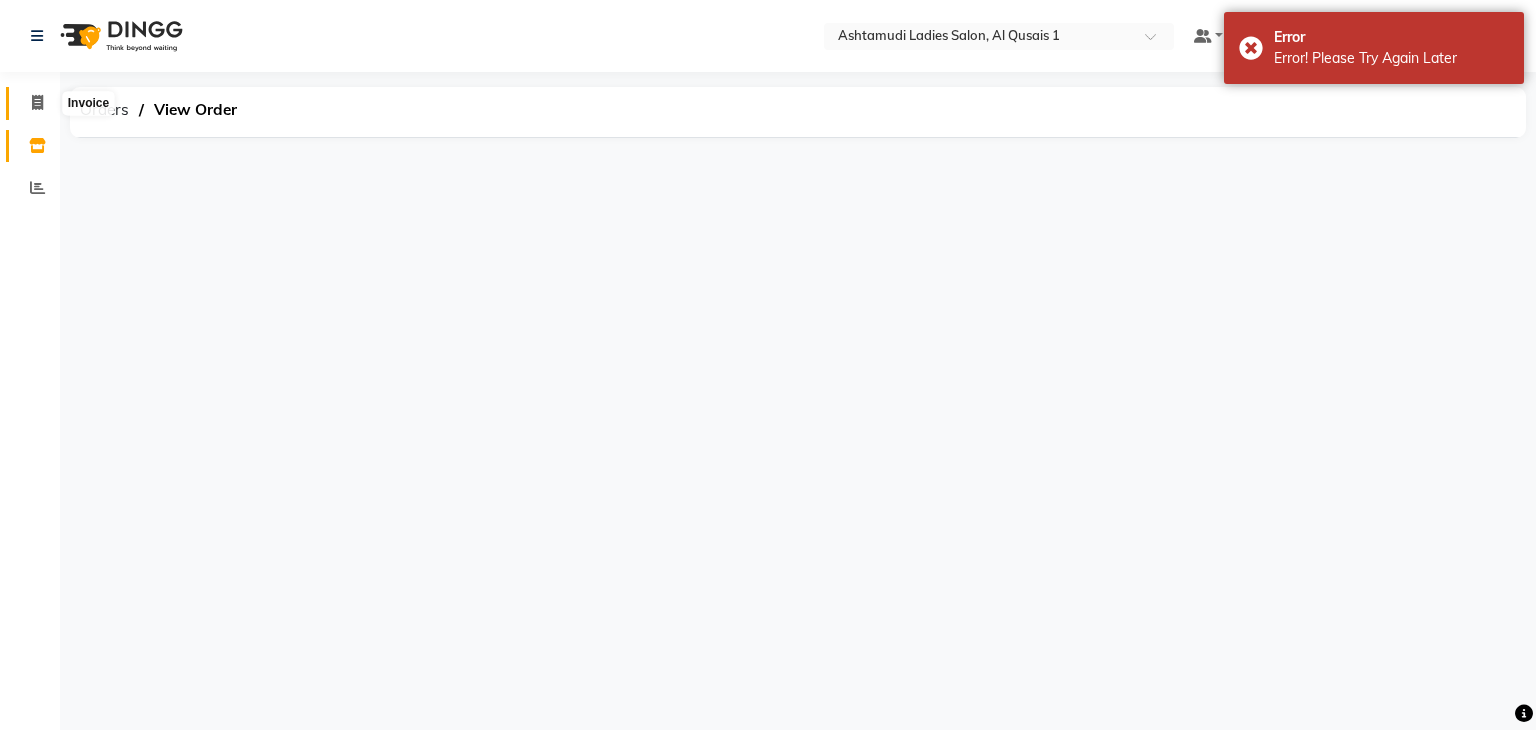 click 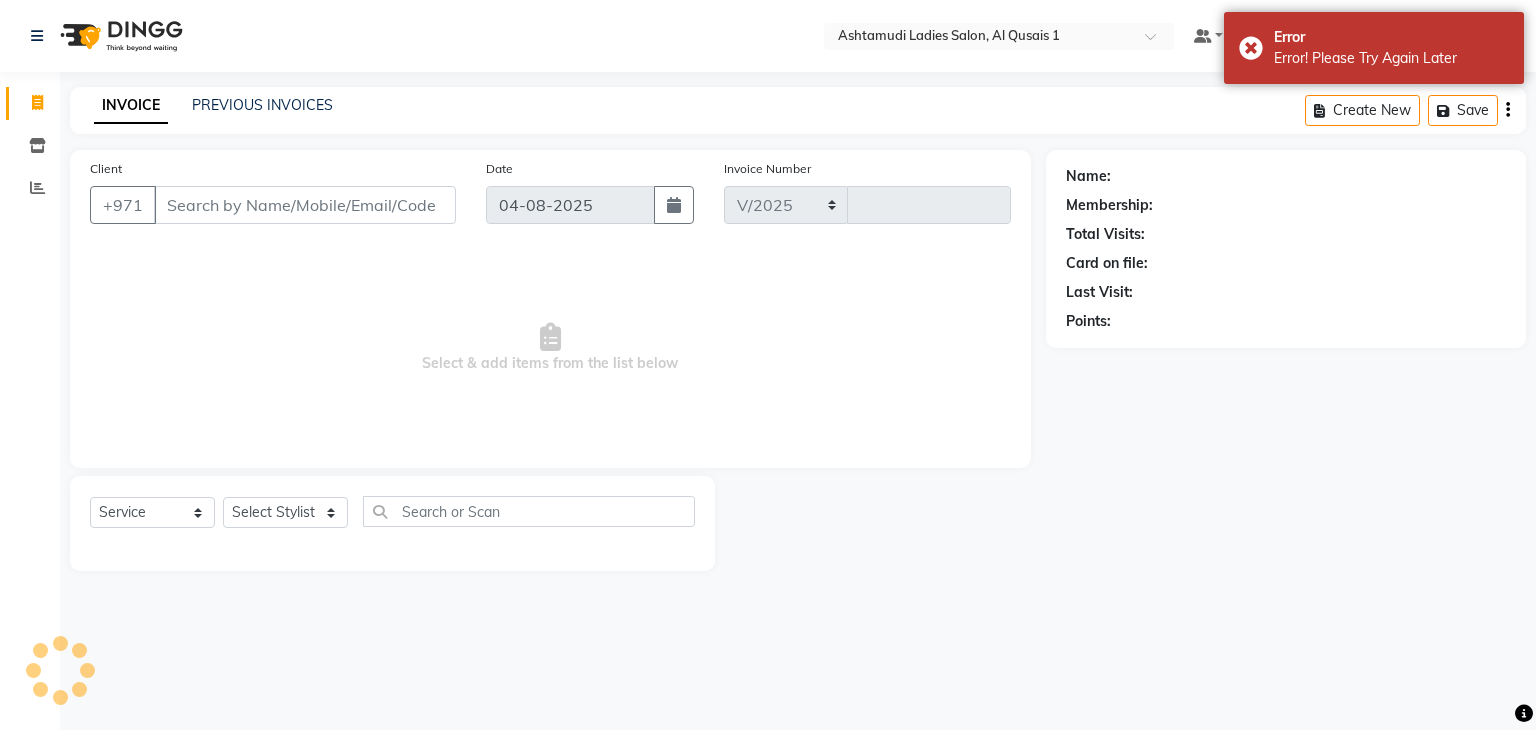 select on "6848" 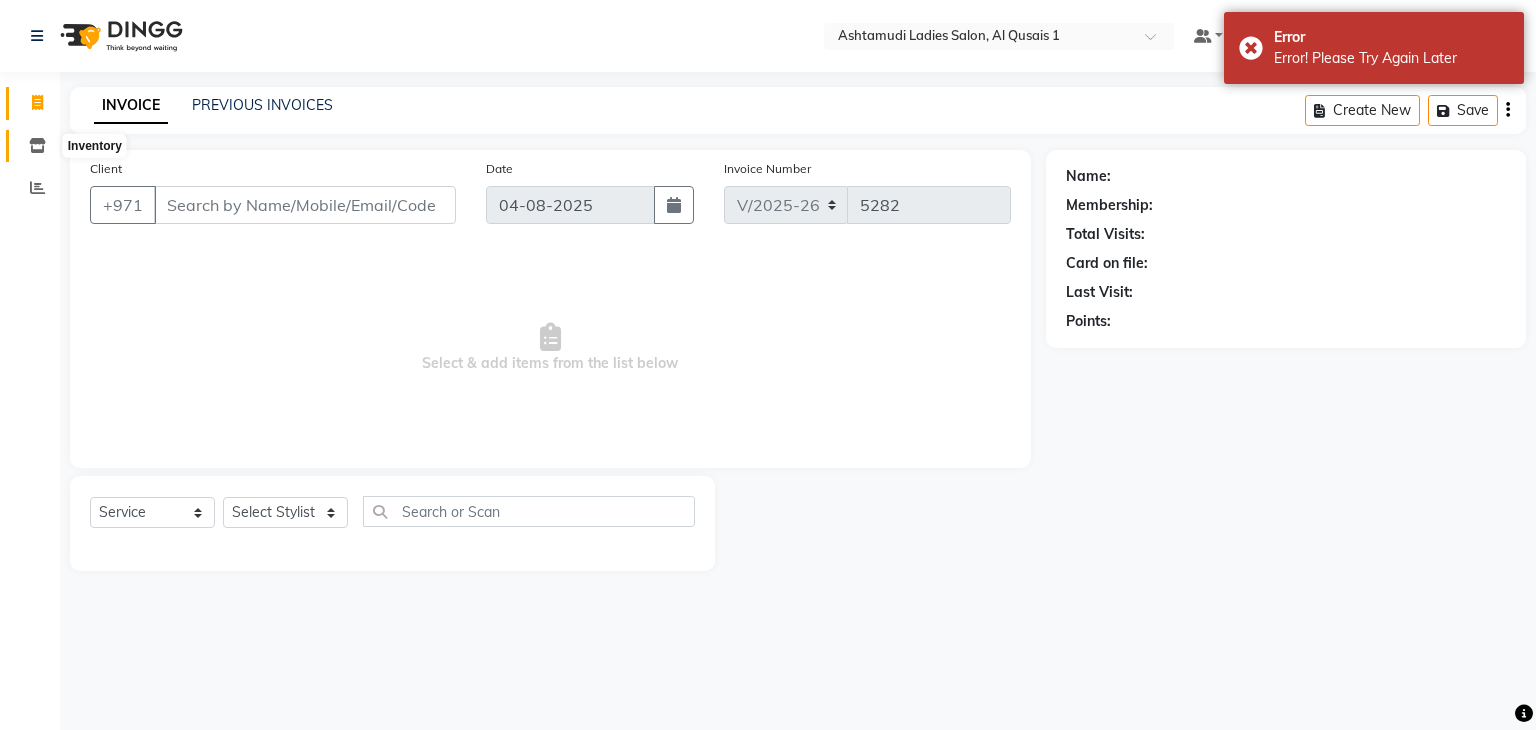 click 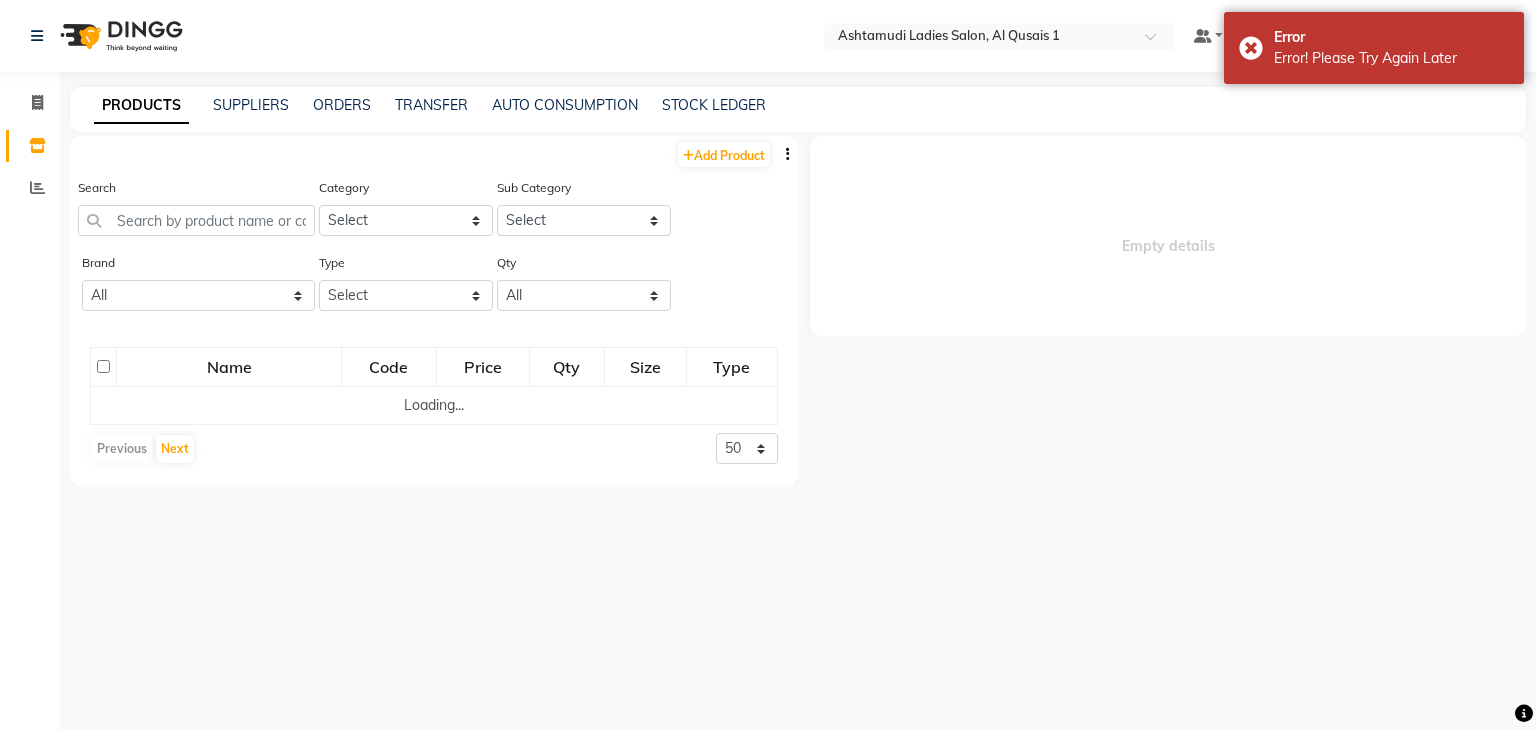 click on "ORDERS" 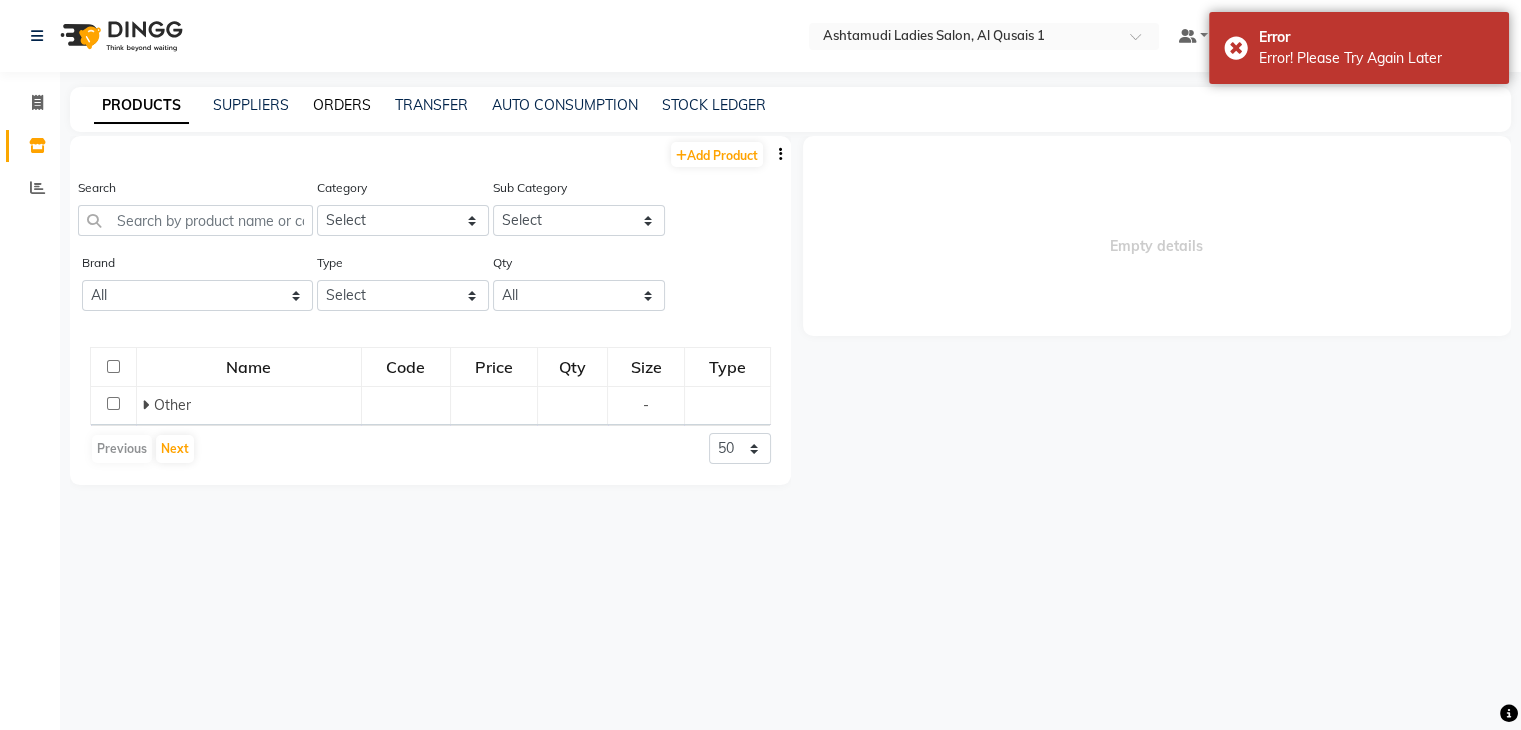 click on "ORDERS" 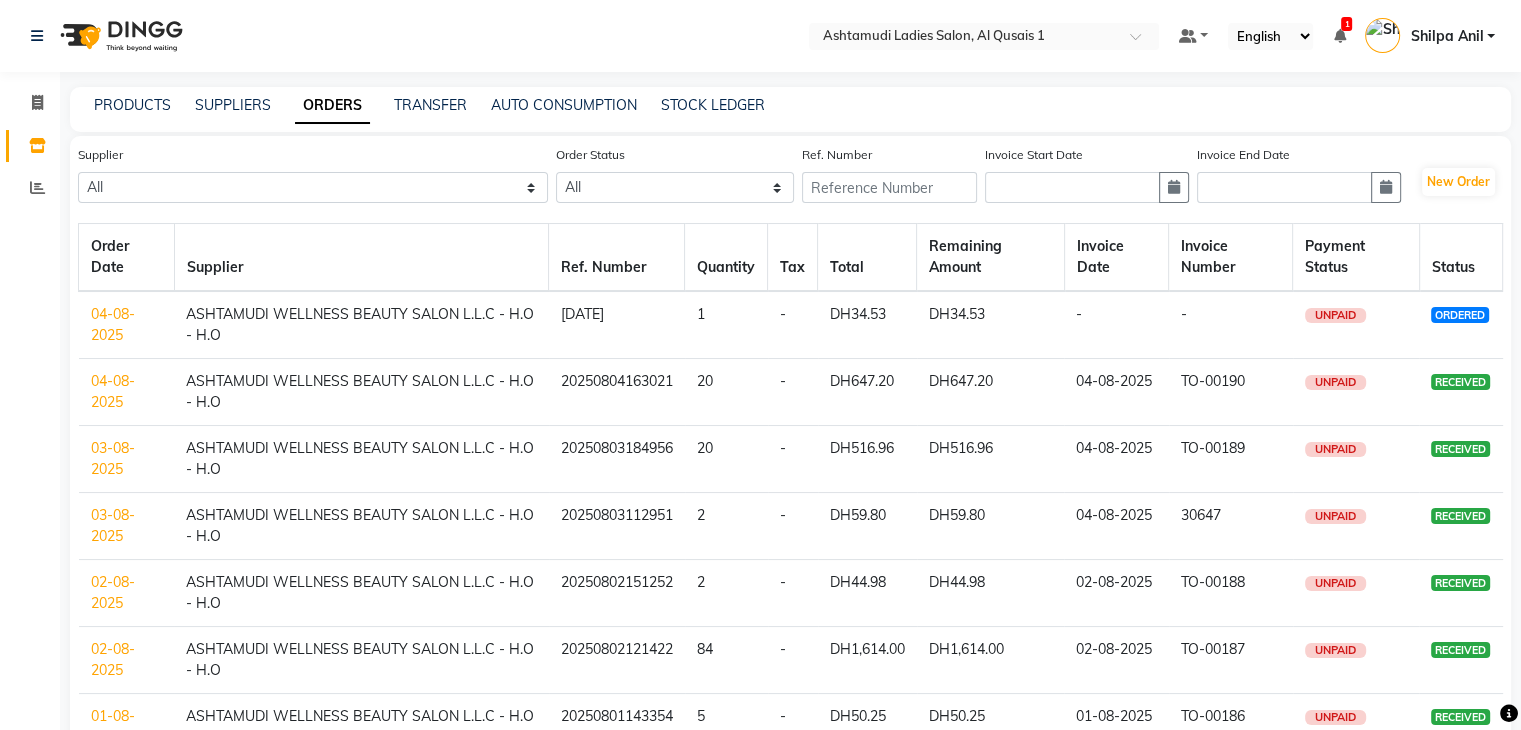 click on "04-08-2025" 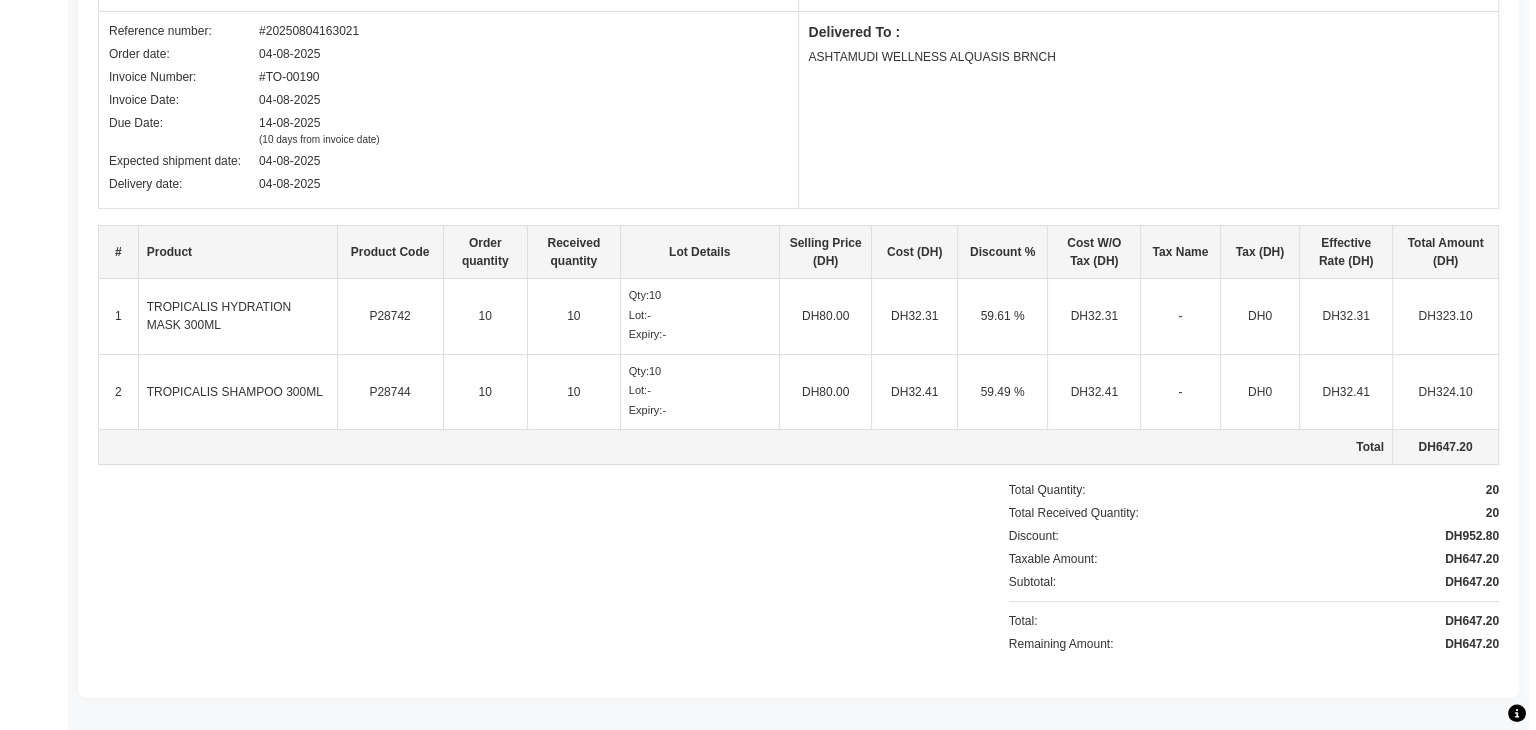scroll, scrollTop: 0, scrollLeft: 0, axis: both 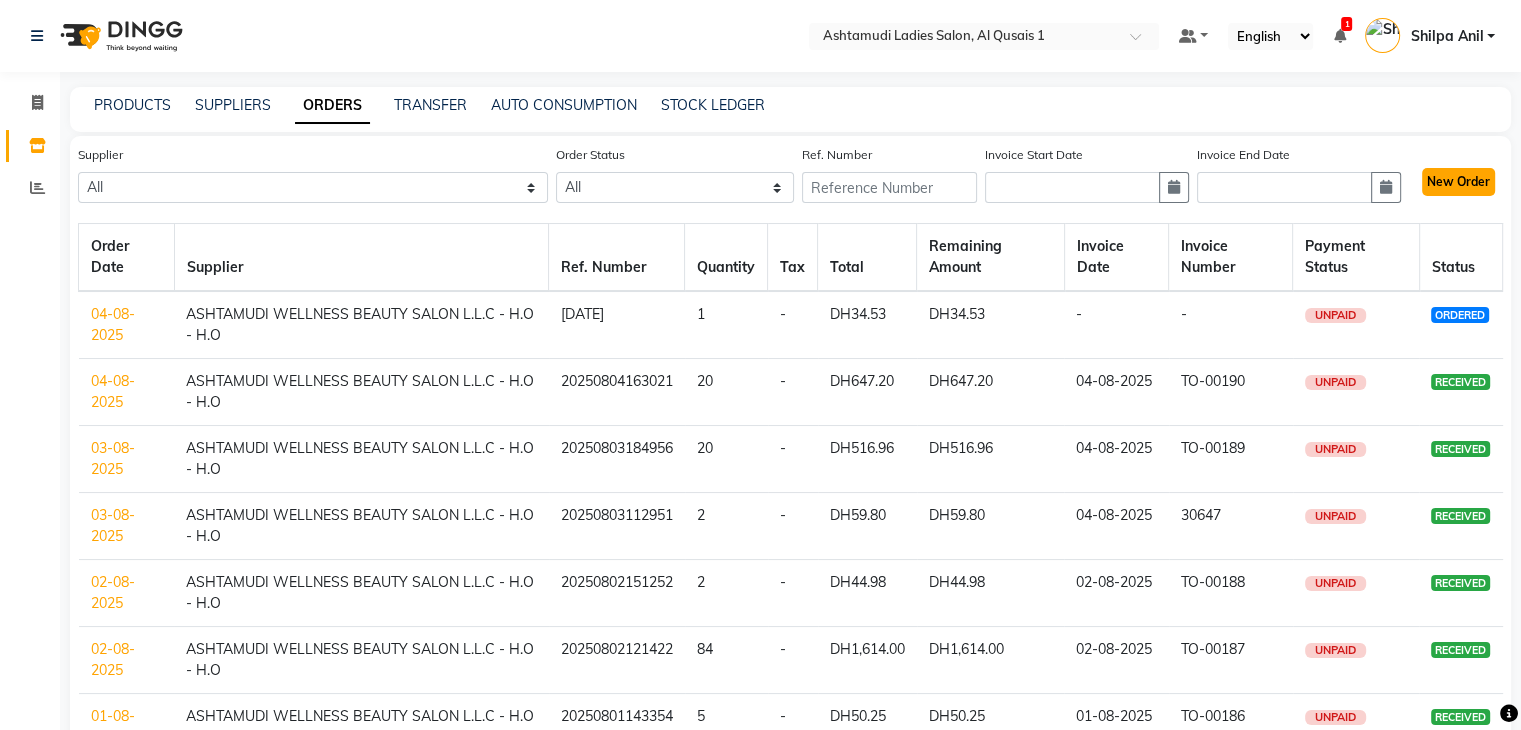click on "New Order" 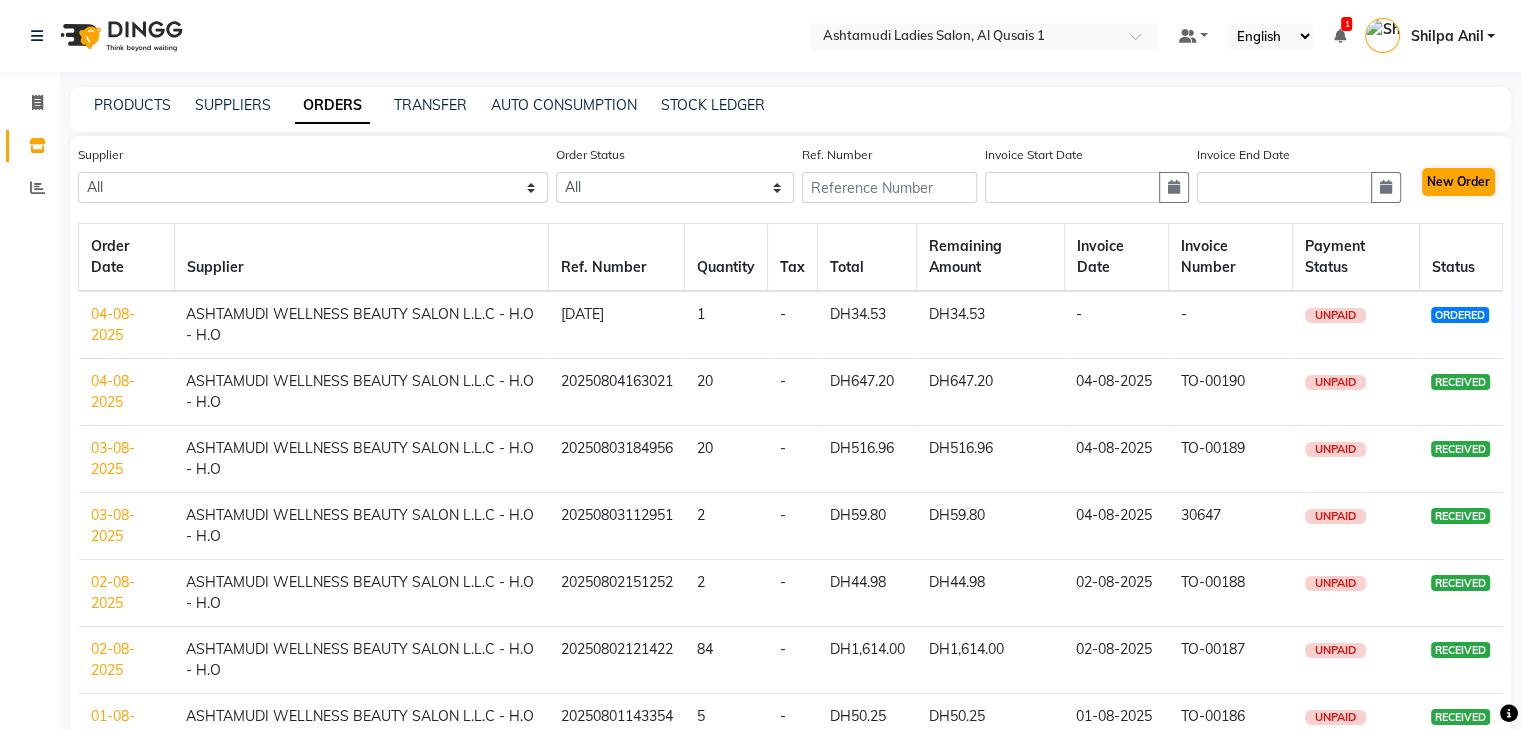 select on "true" 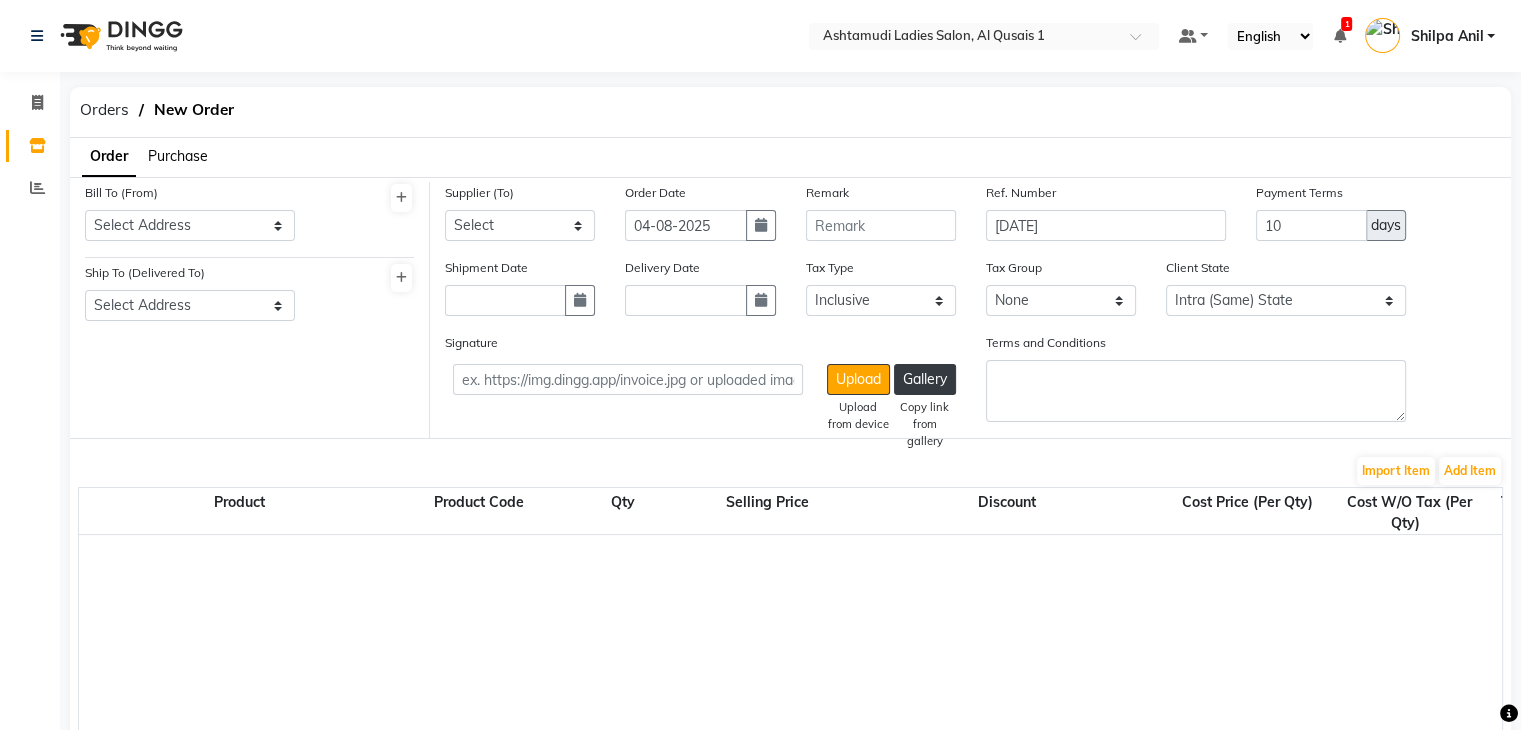 click on "Purchase" 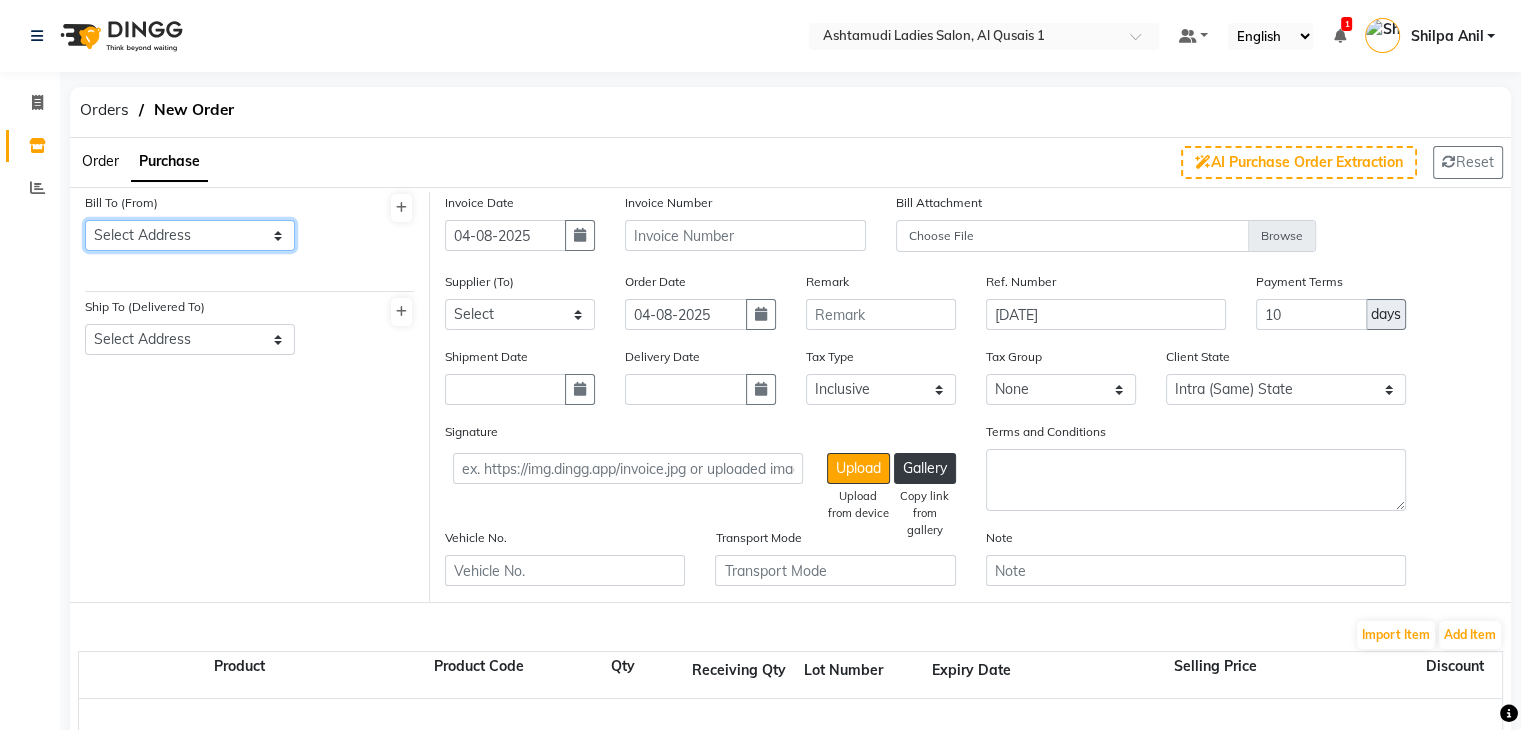 click on "Select Address Ashtamudi wellness AL QUASIS BRANCH --" 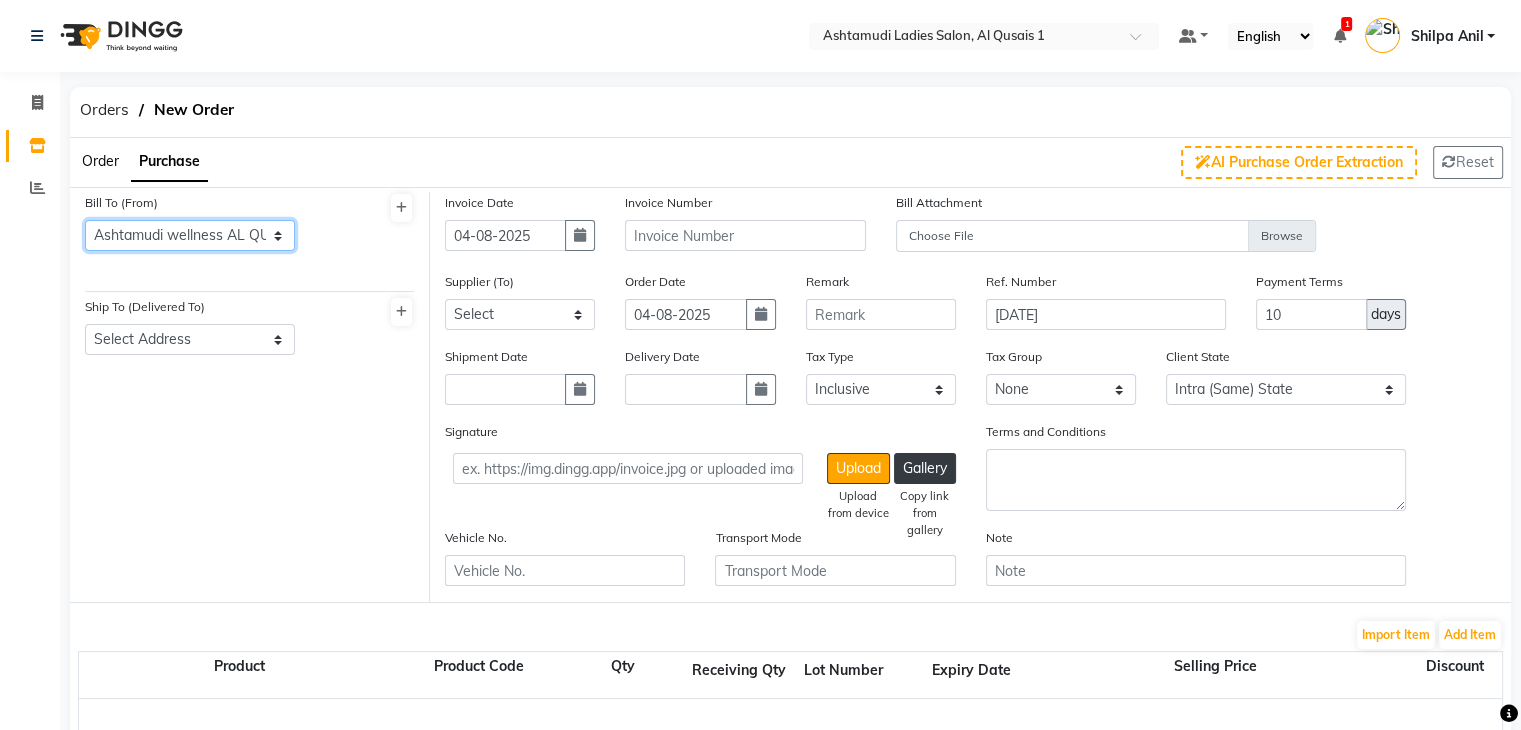 click on "Select Address Ashtamudi wellness AL QUASIS BRANCH --" 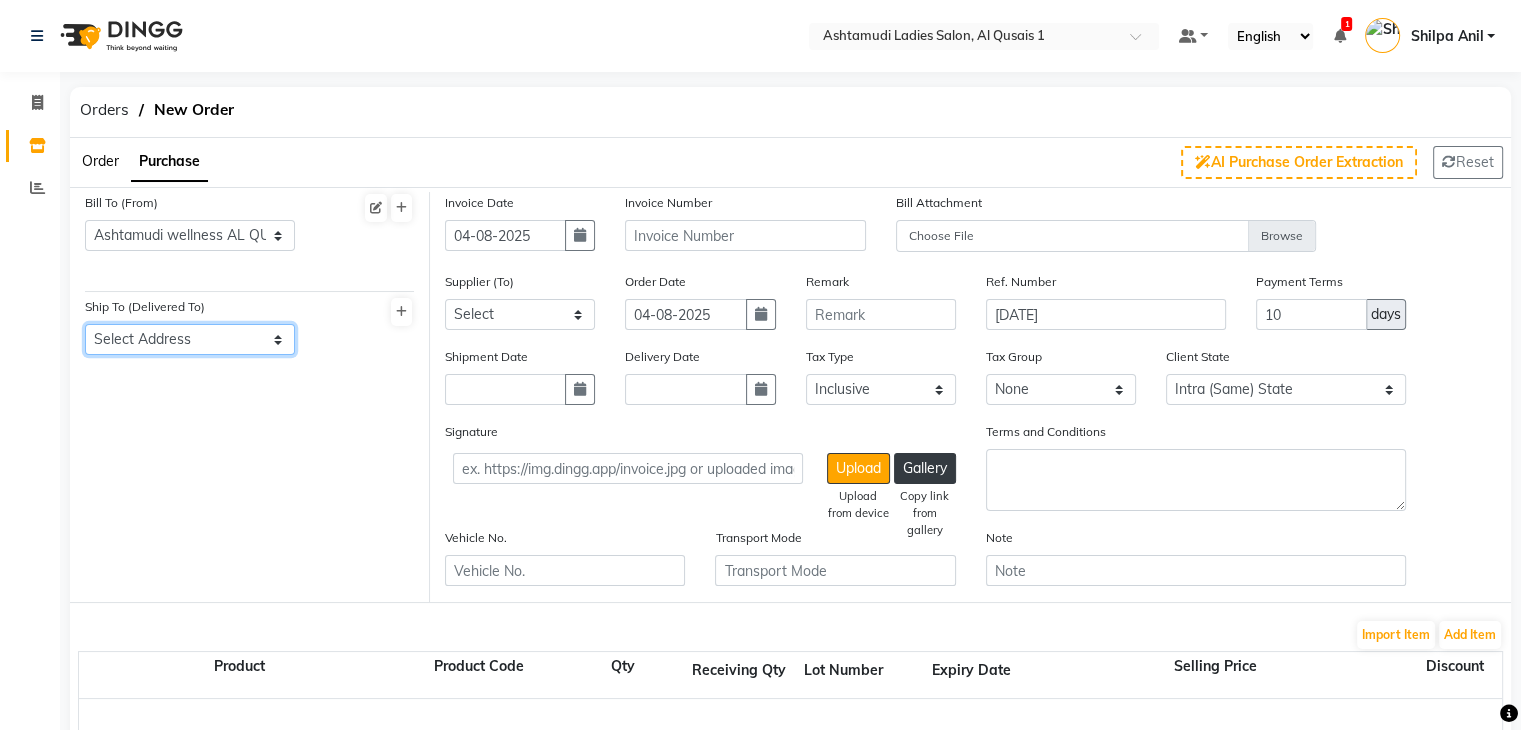 click on "Select Address ASHTAMUDI WELLNESS ALQUASIS BRNCH --" 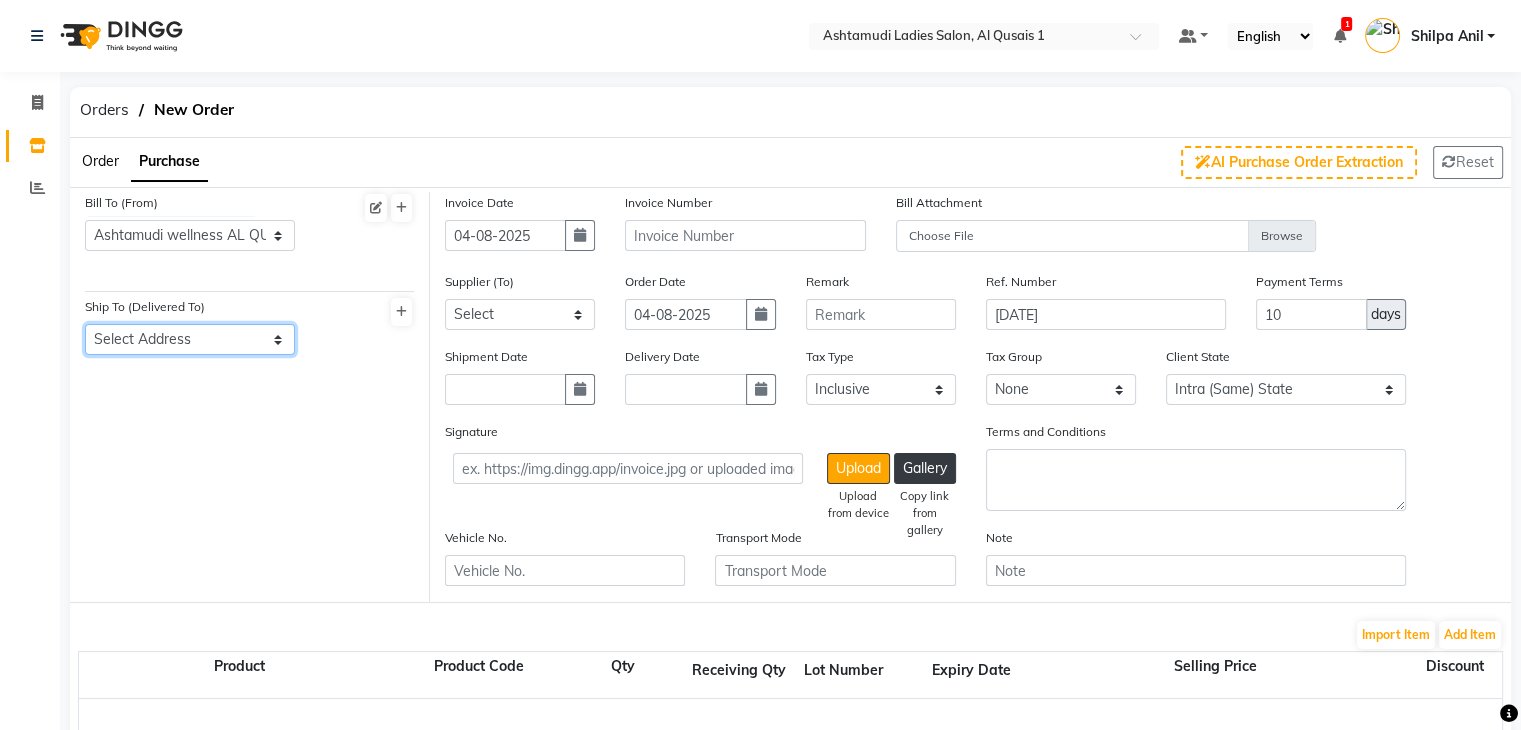 select on "1468" 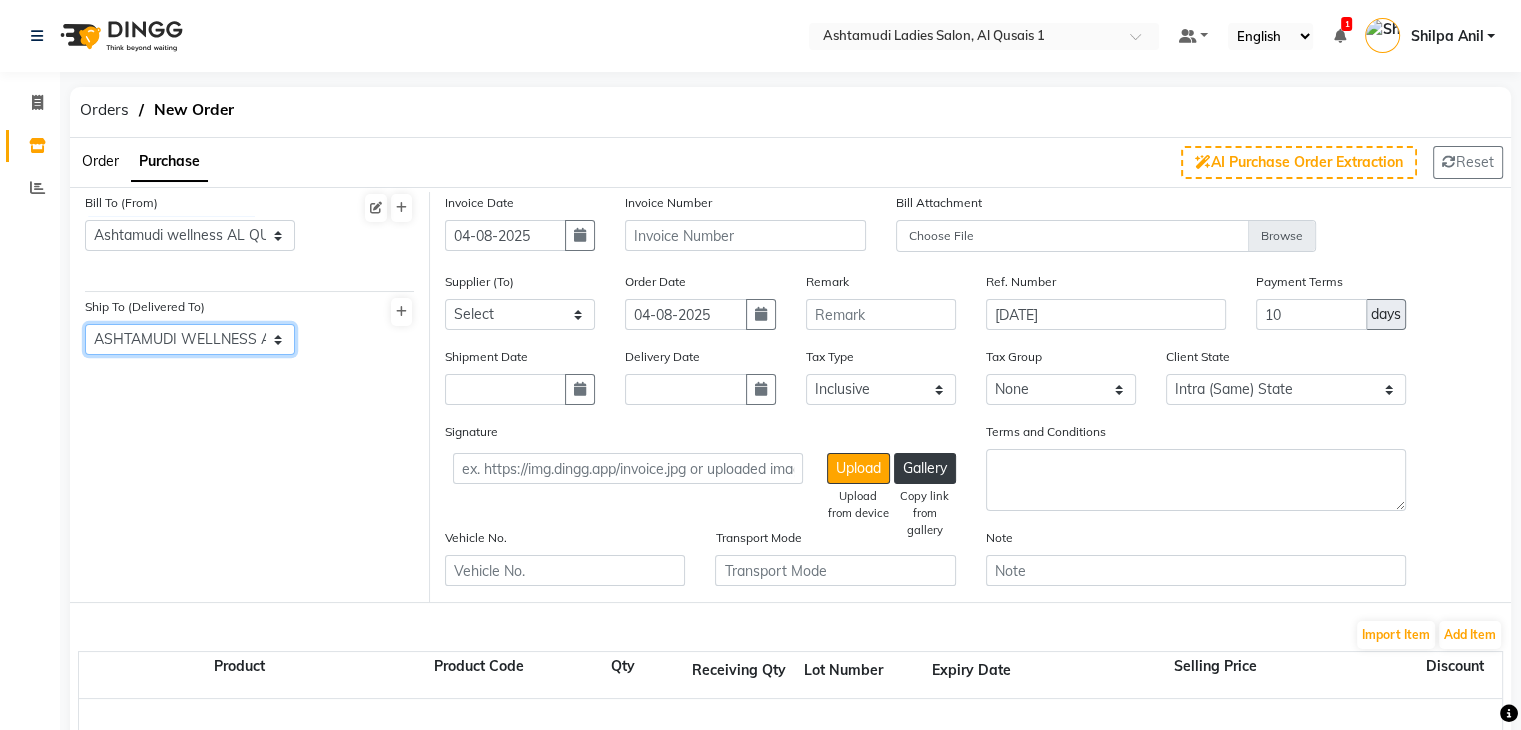 click on "Select Address ASHTAMUDI WELLNESS ALQUASIS BRNCH --" 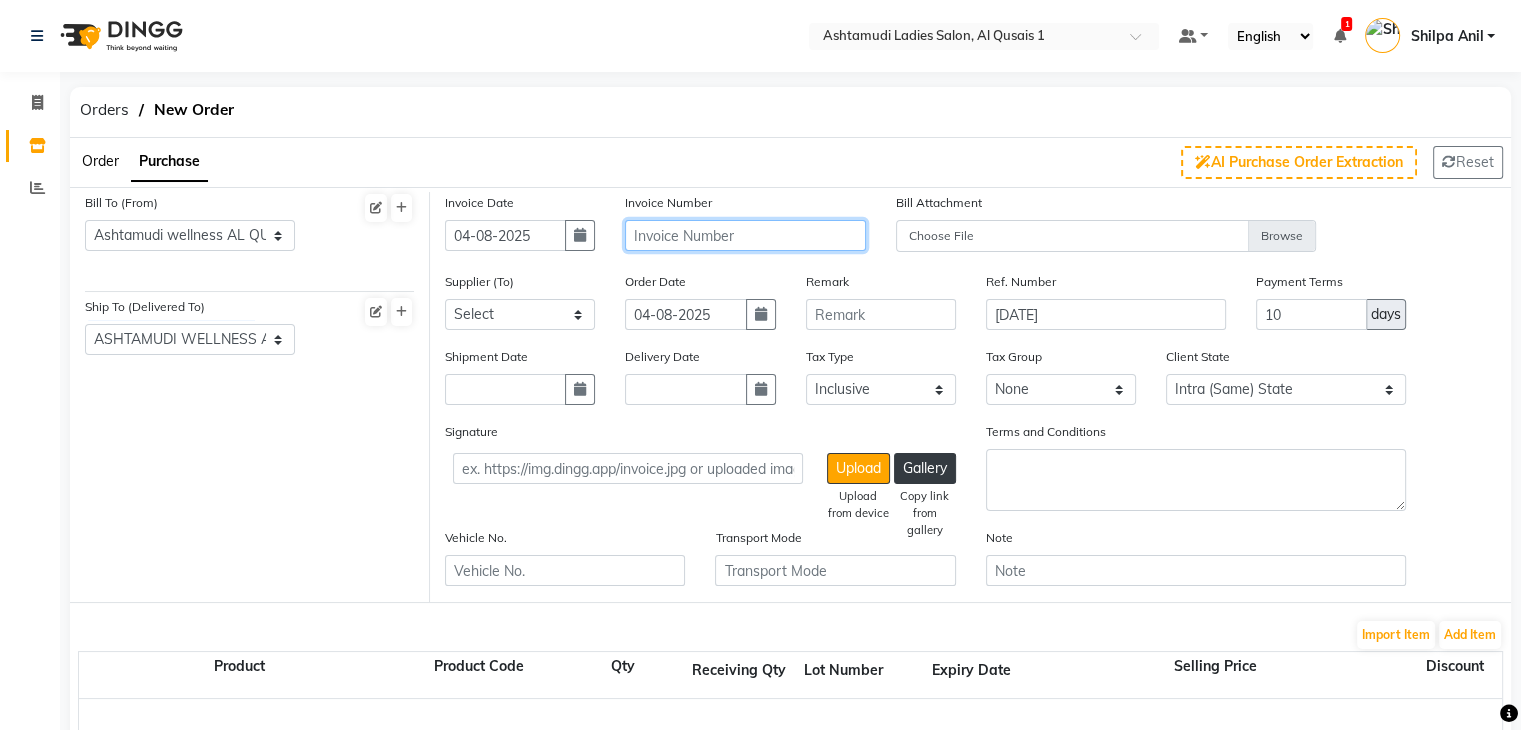 click 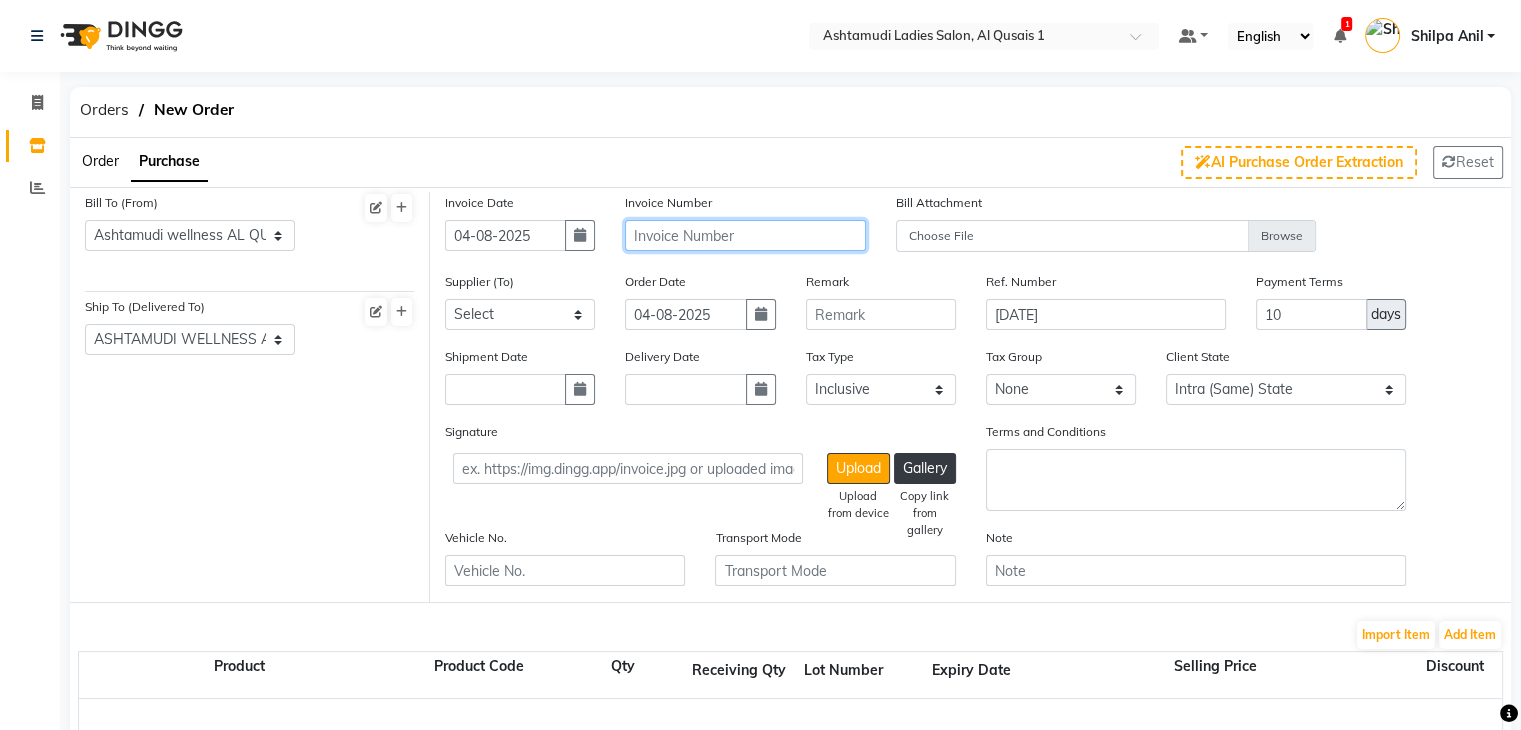 click 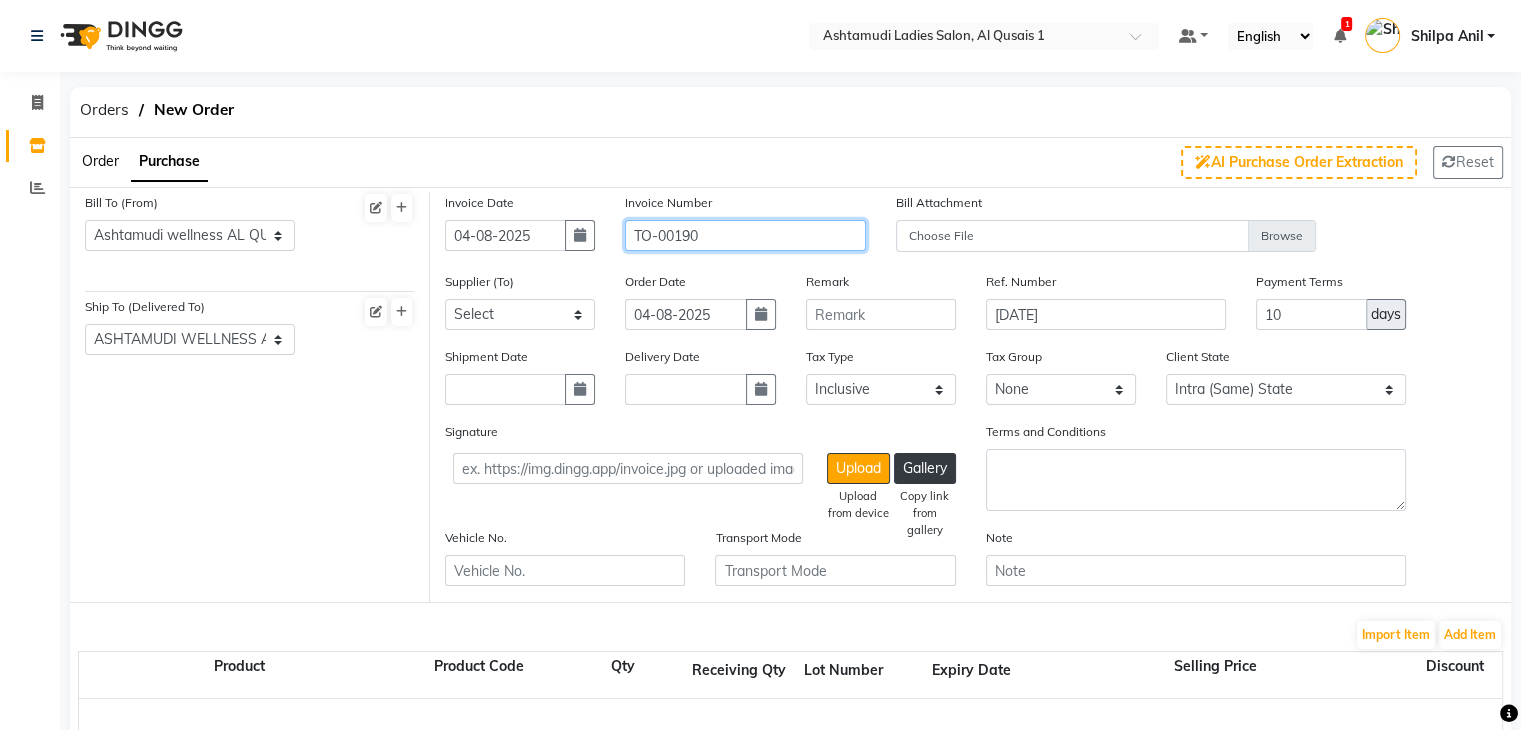 type on "TO-00190" 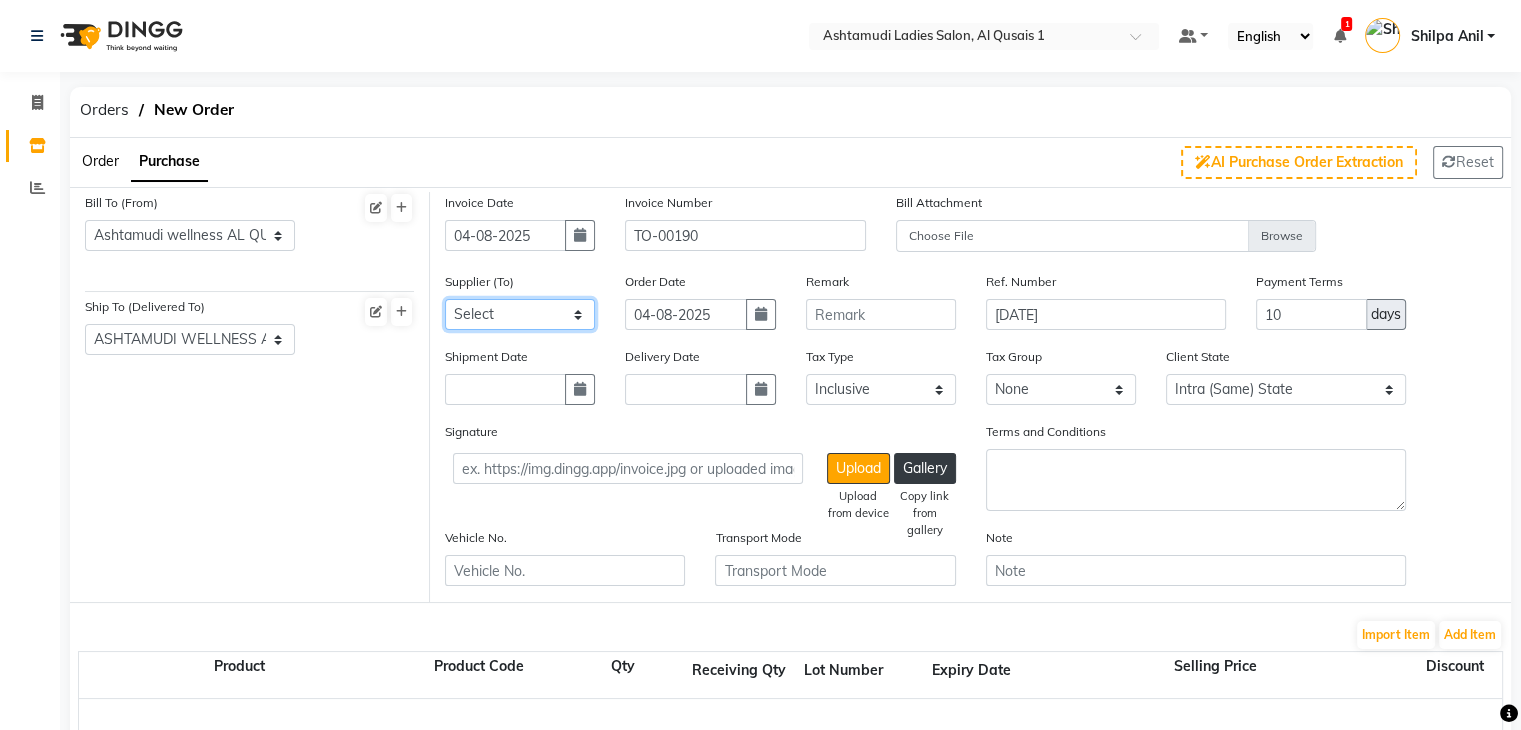 click on "Select ASHTAMUDI WELLNESS BEAUTY SALON L.L.C - H.O - H.O" 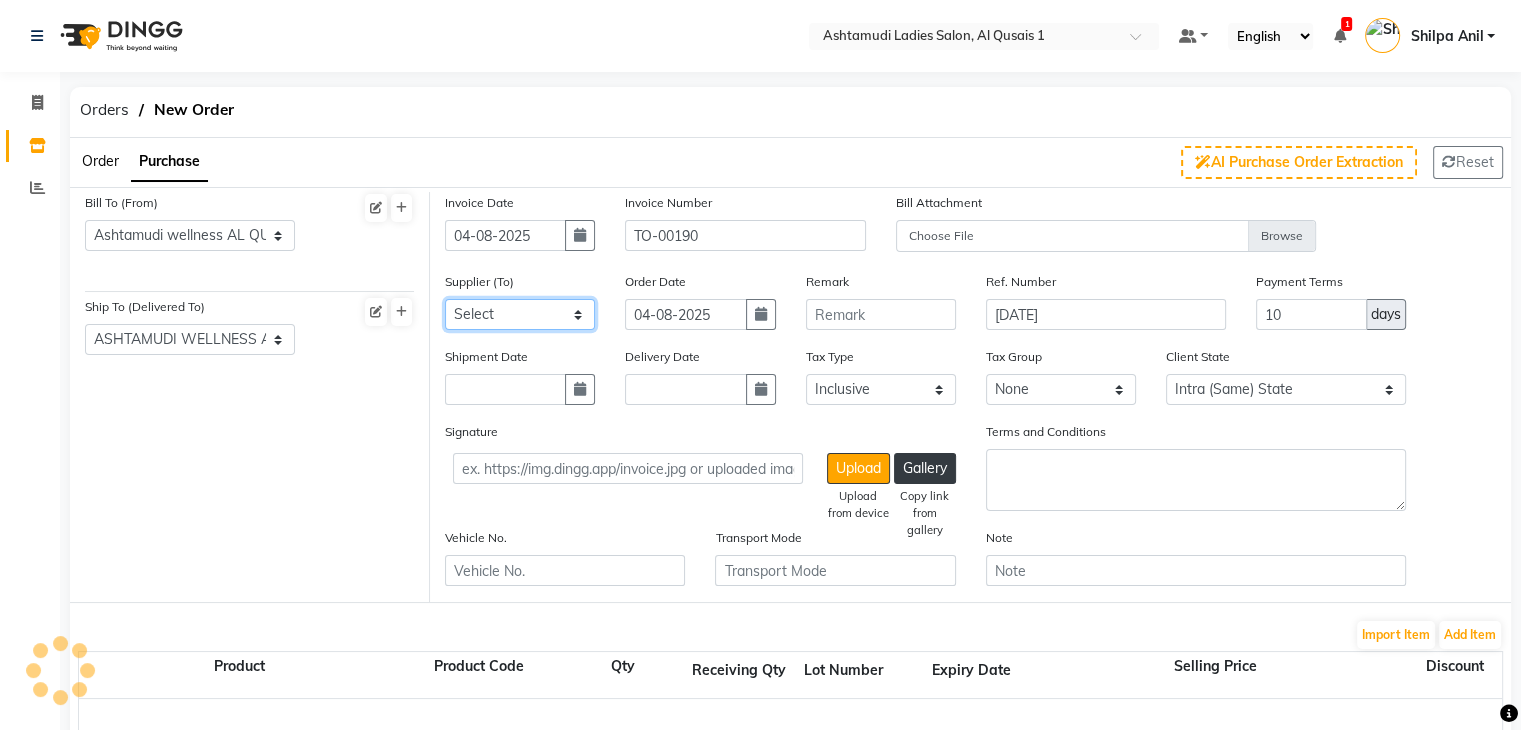 select on "4944" 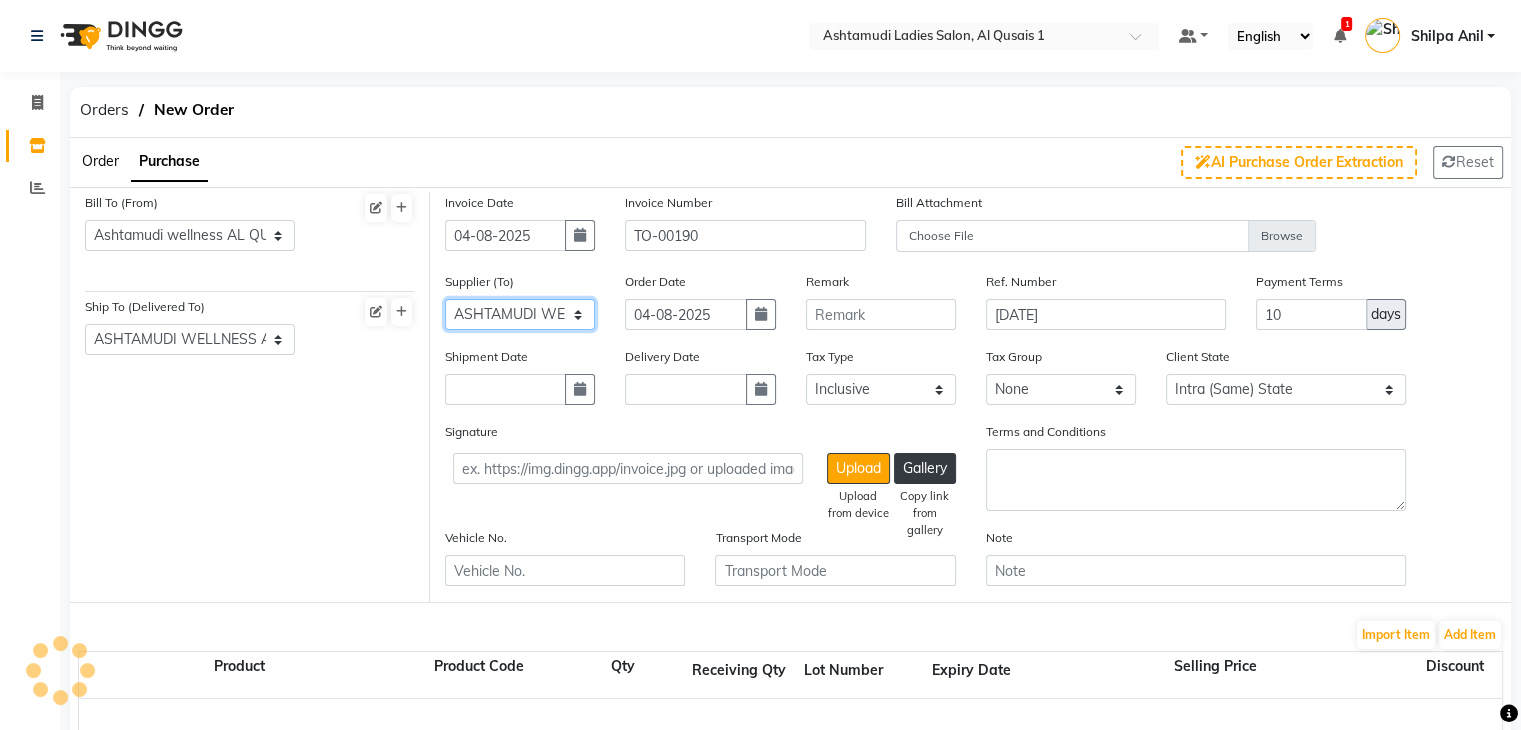 click on "Select ASHTAMUDI WELLNESS BEAUTY SALON L.L.C - H.O - H.O" 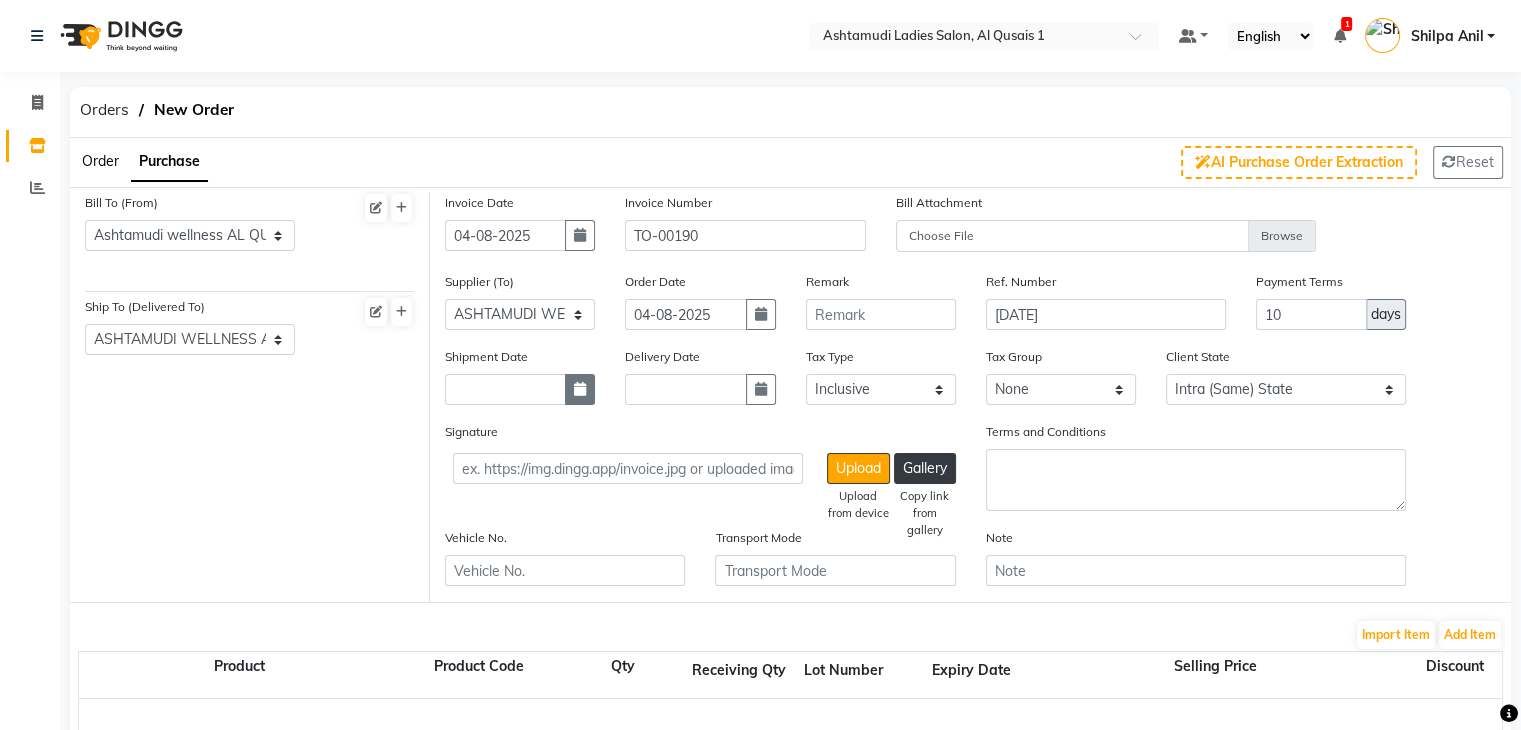 click 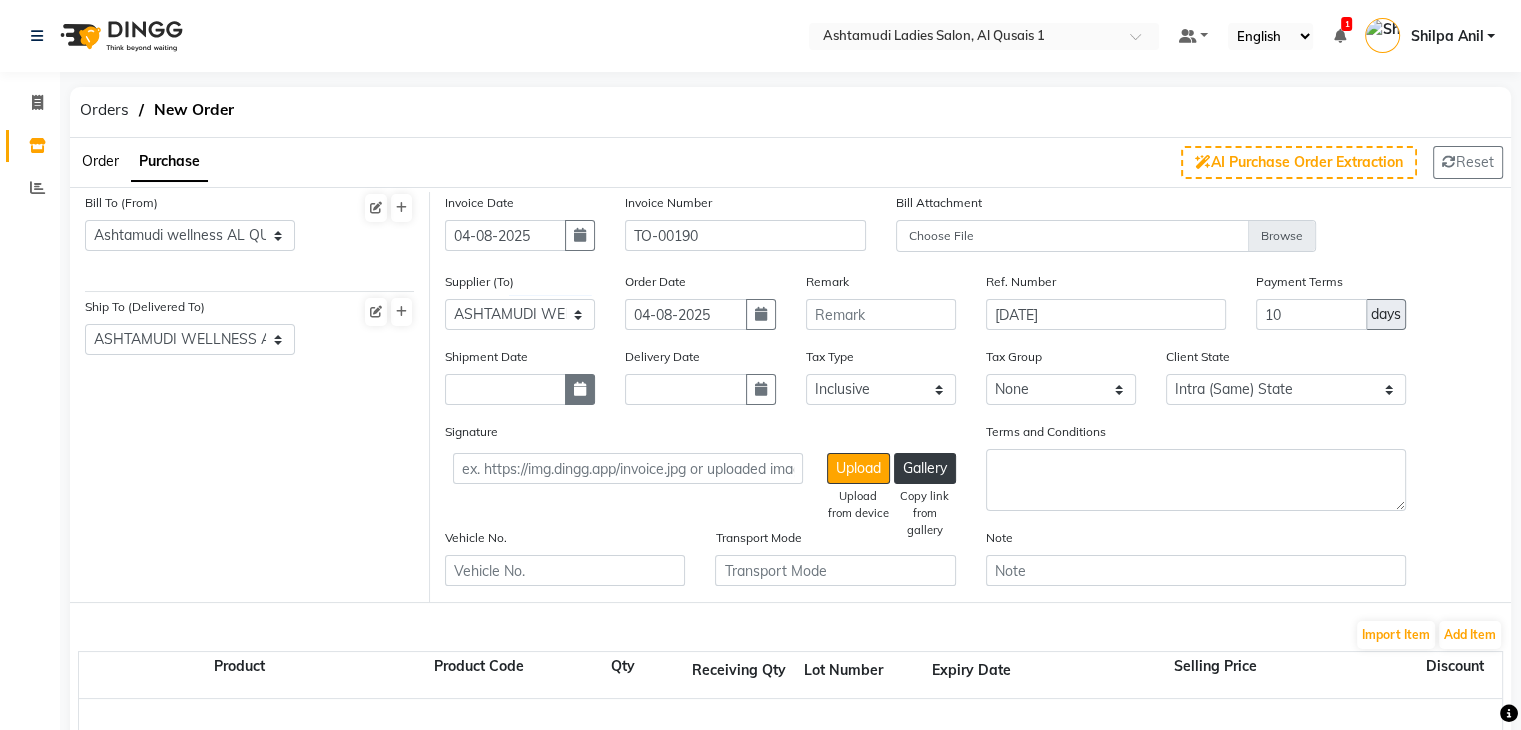 select on "8" 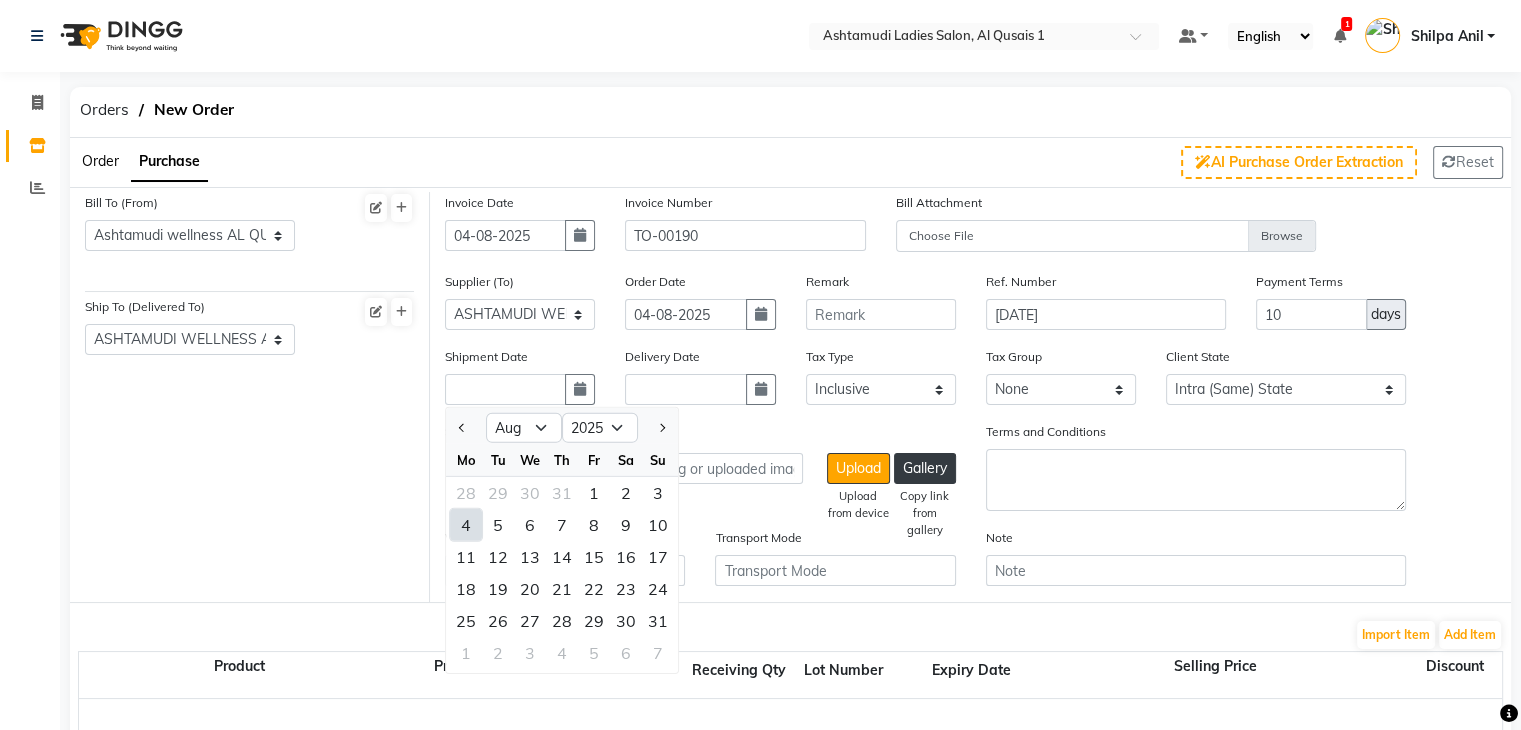click on "4" 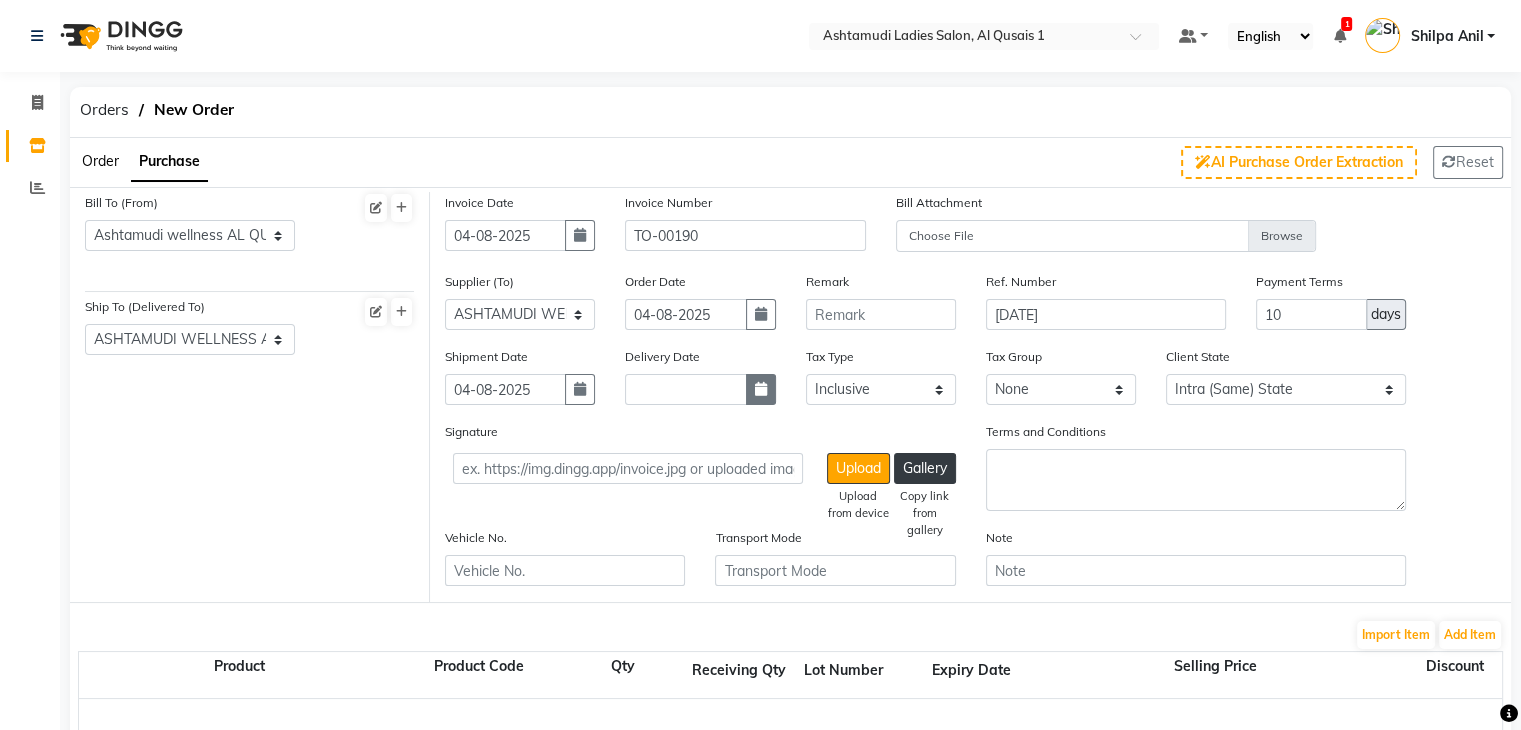 click 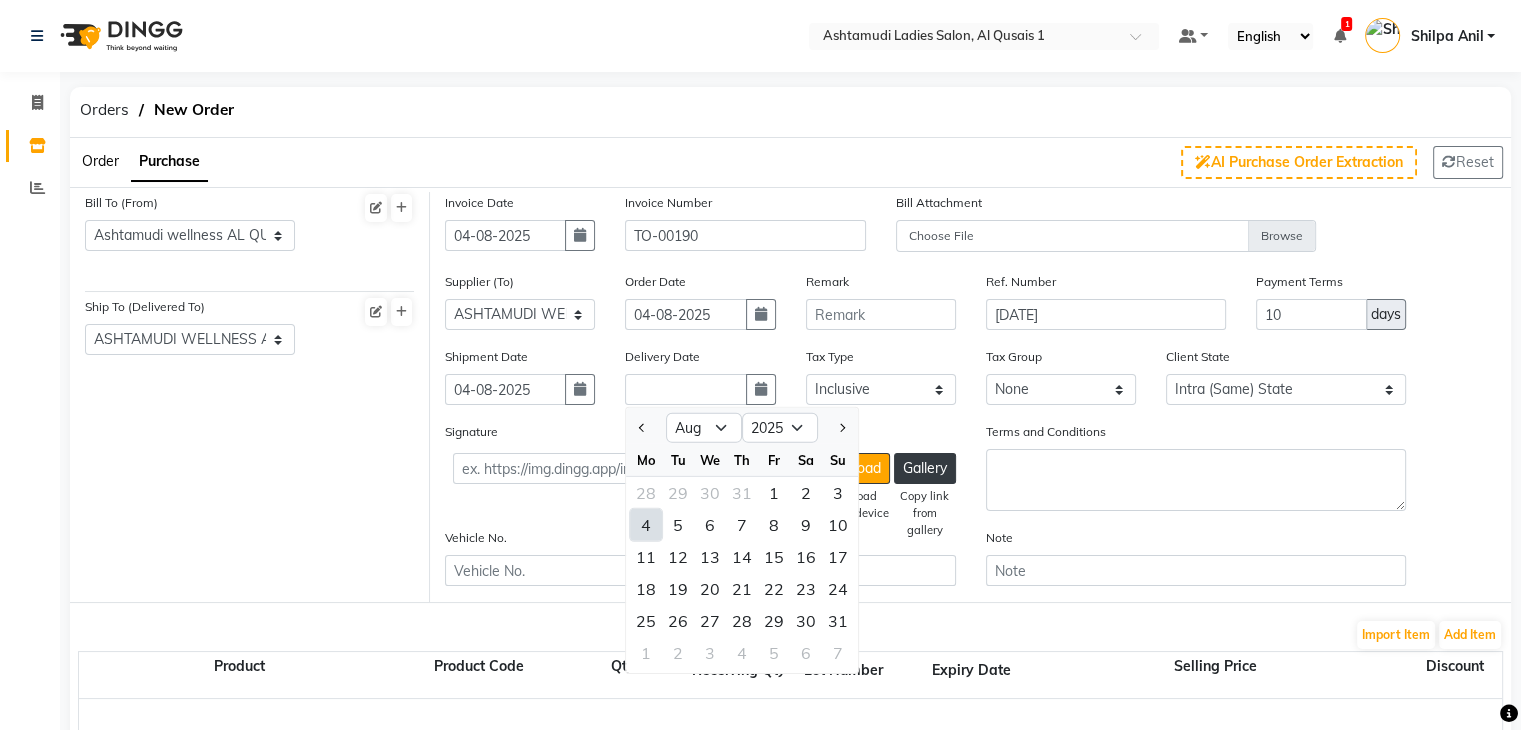 click on "4" 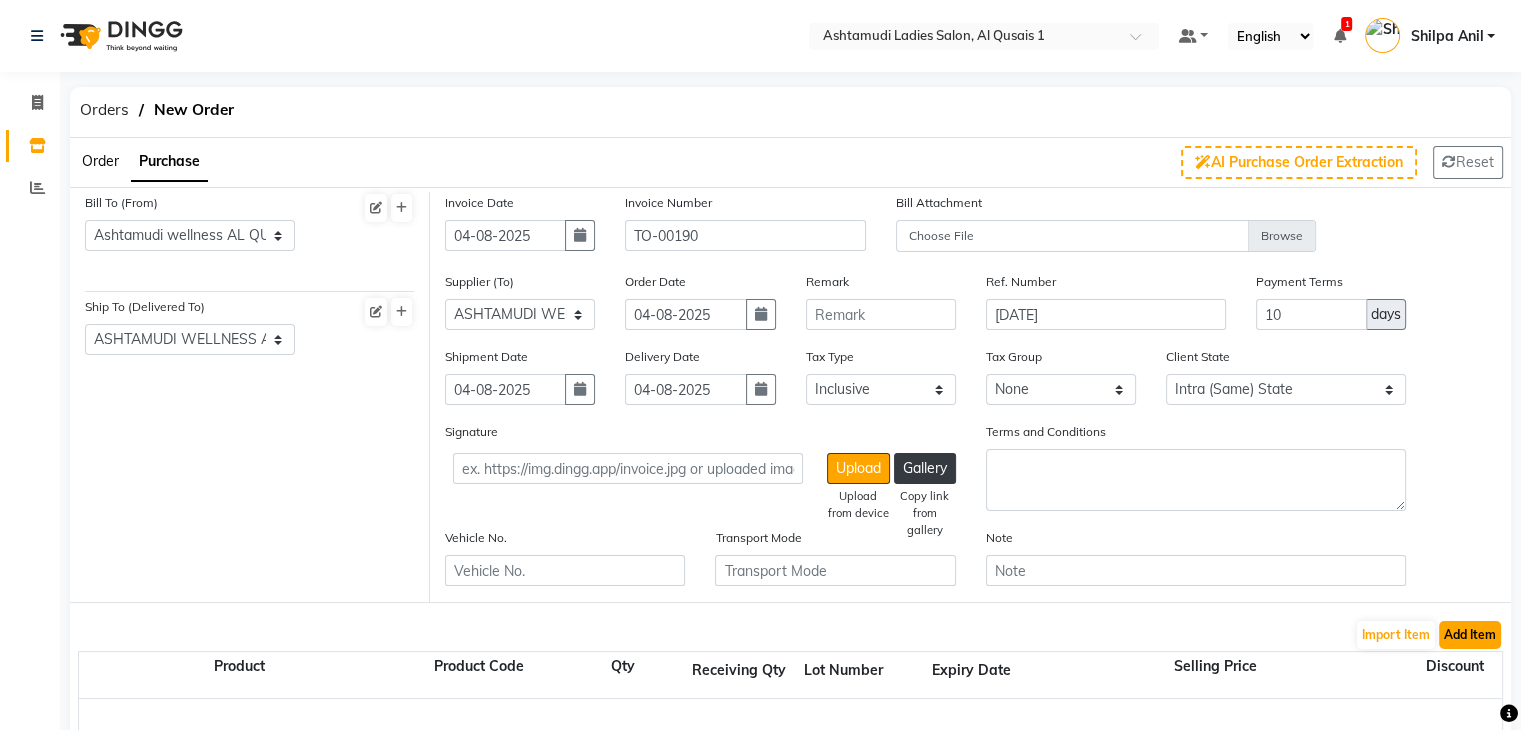 click on "Add Item" 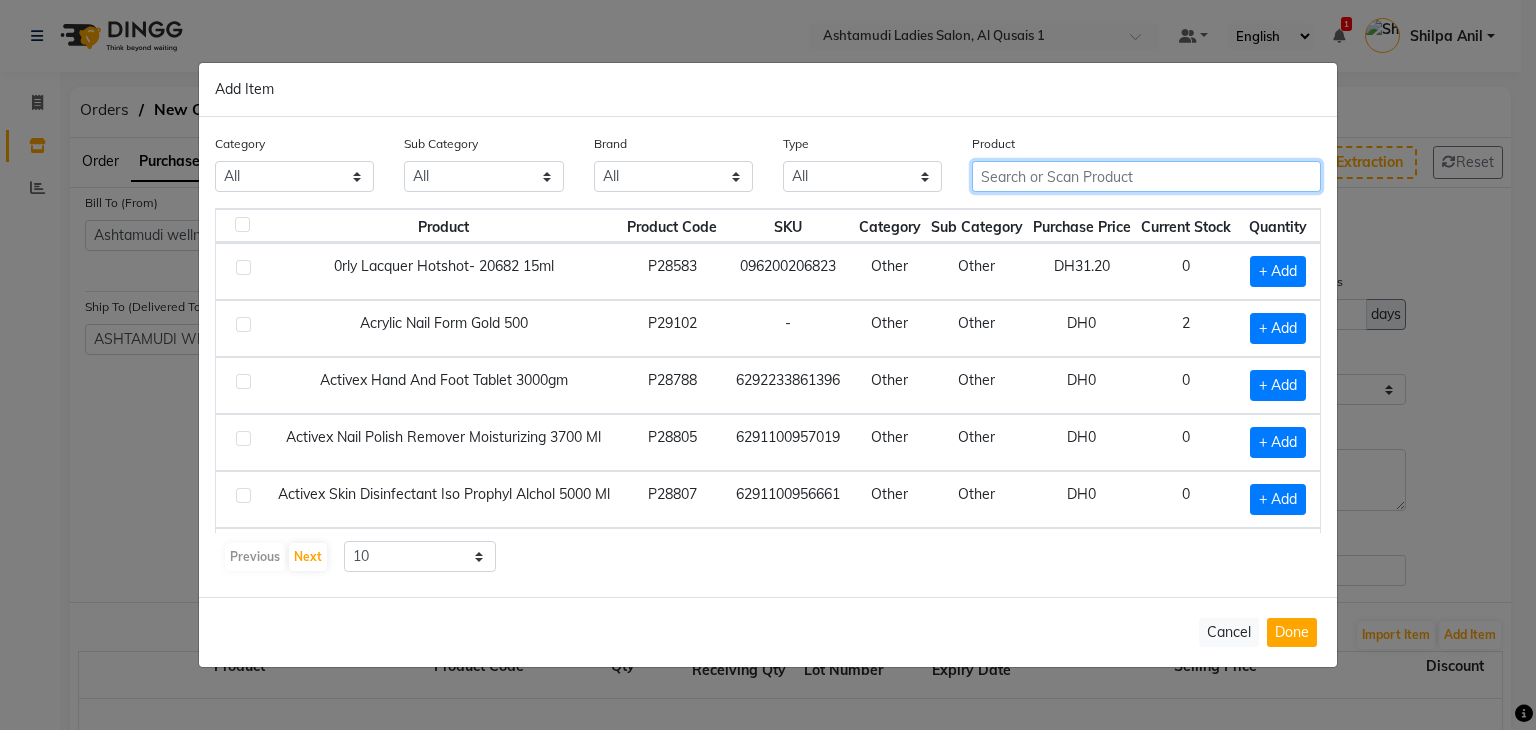 click 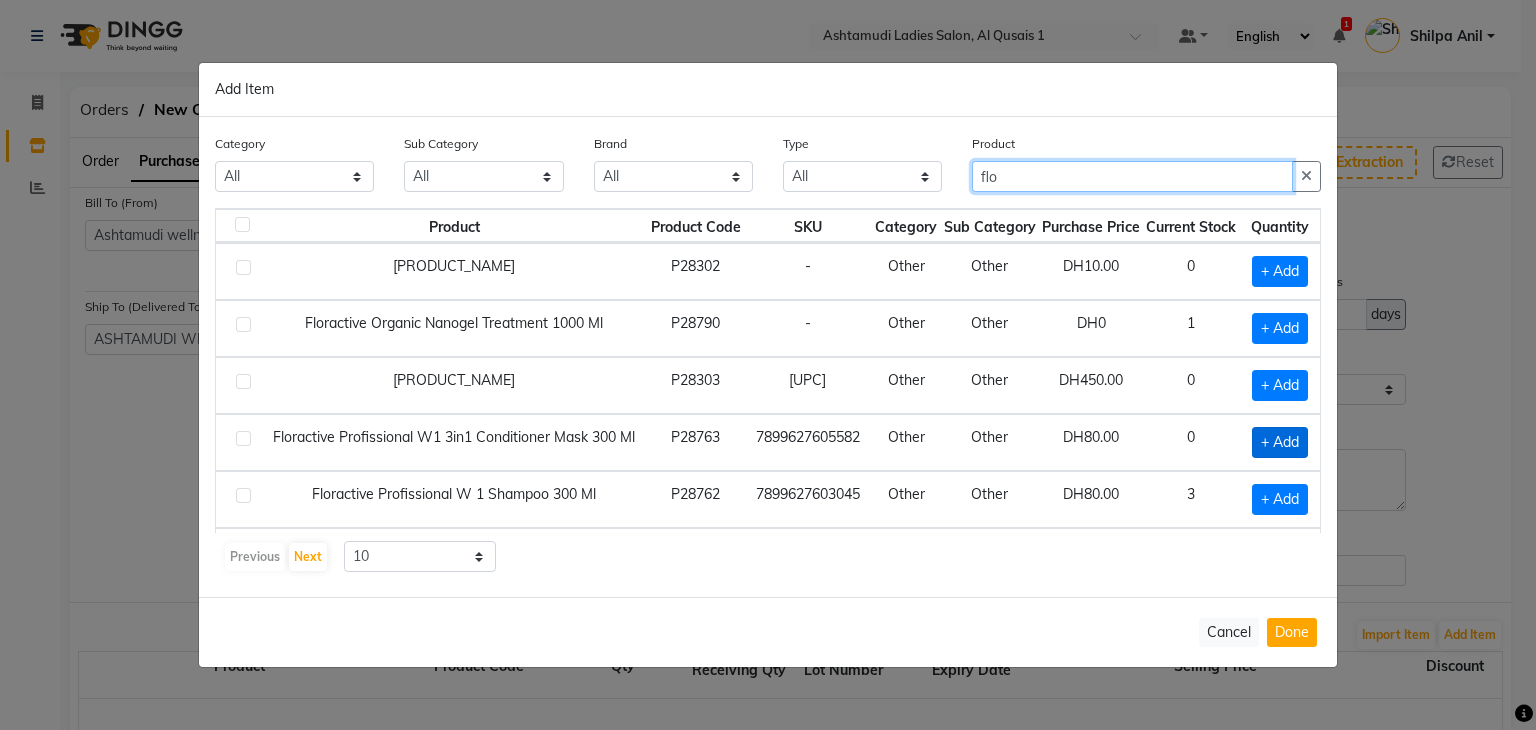 type on "flo" 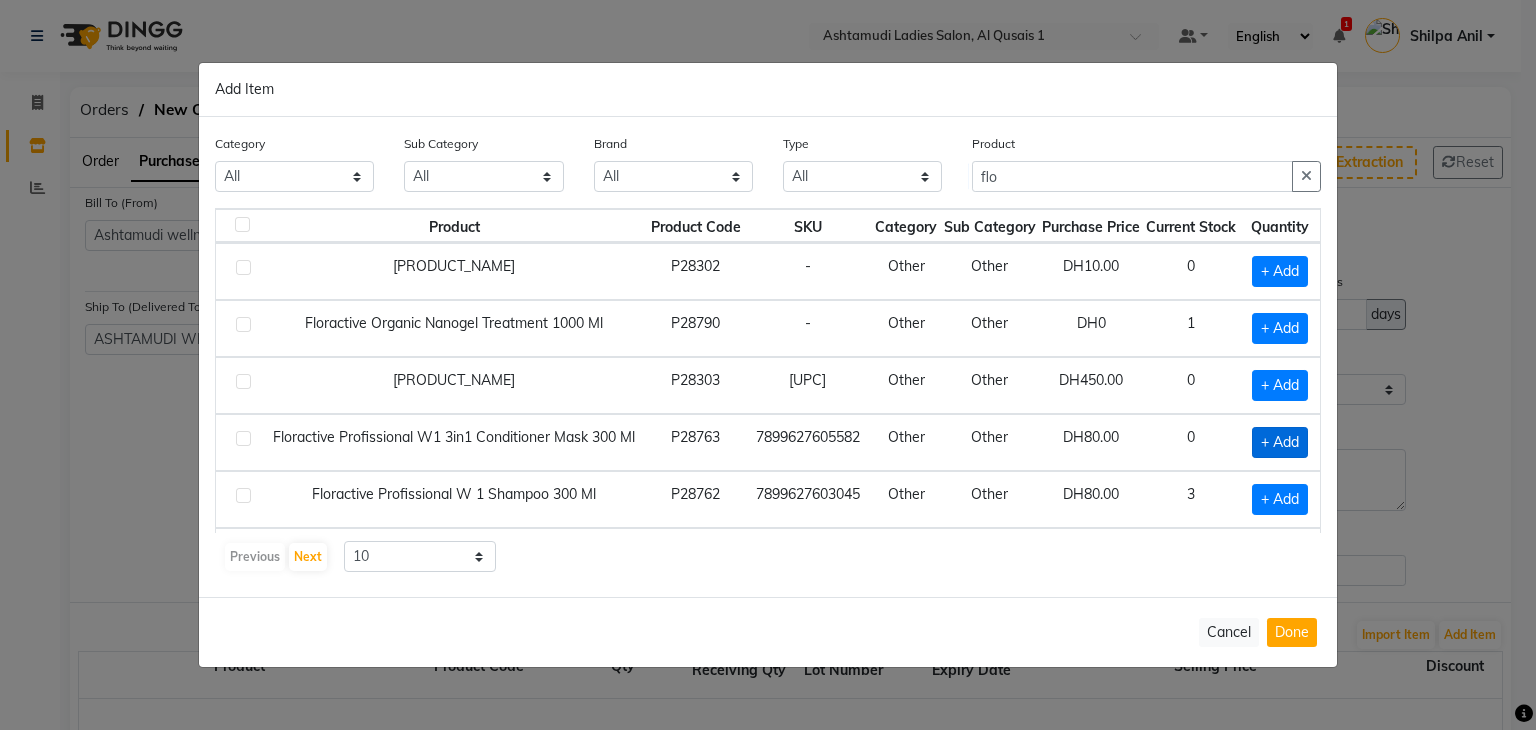 click on "+ Add" 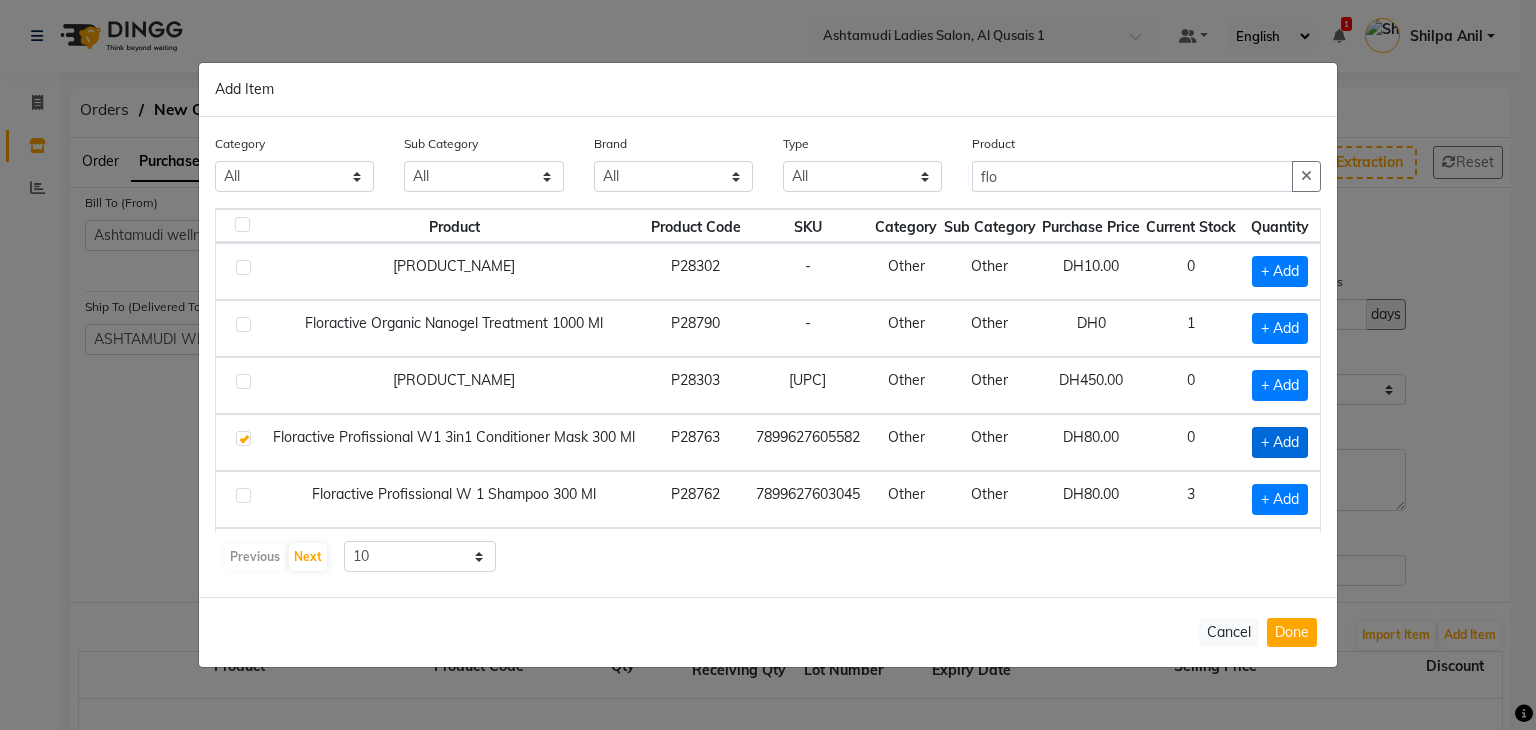 checkbox on "true" 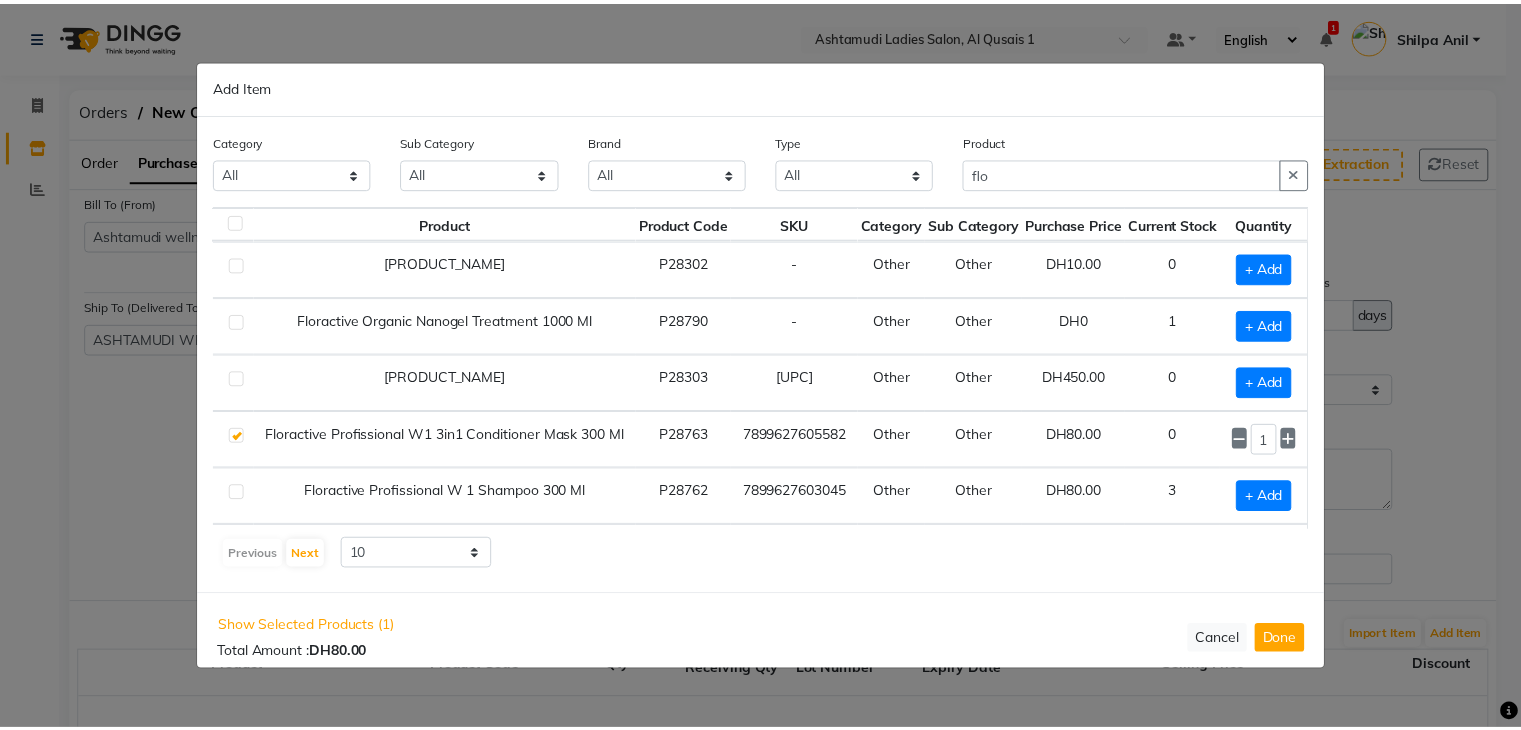 scroll, scrollTop: 0, scrollLeft: 28, axis: horizontal 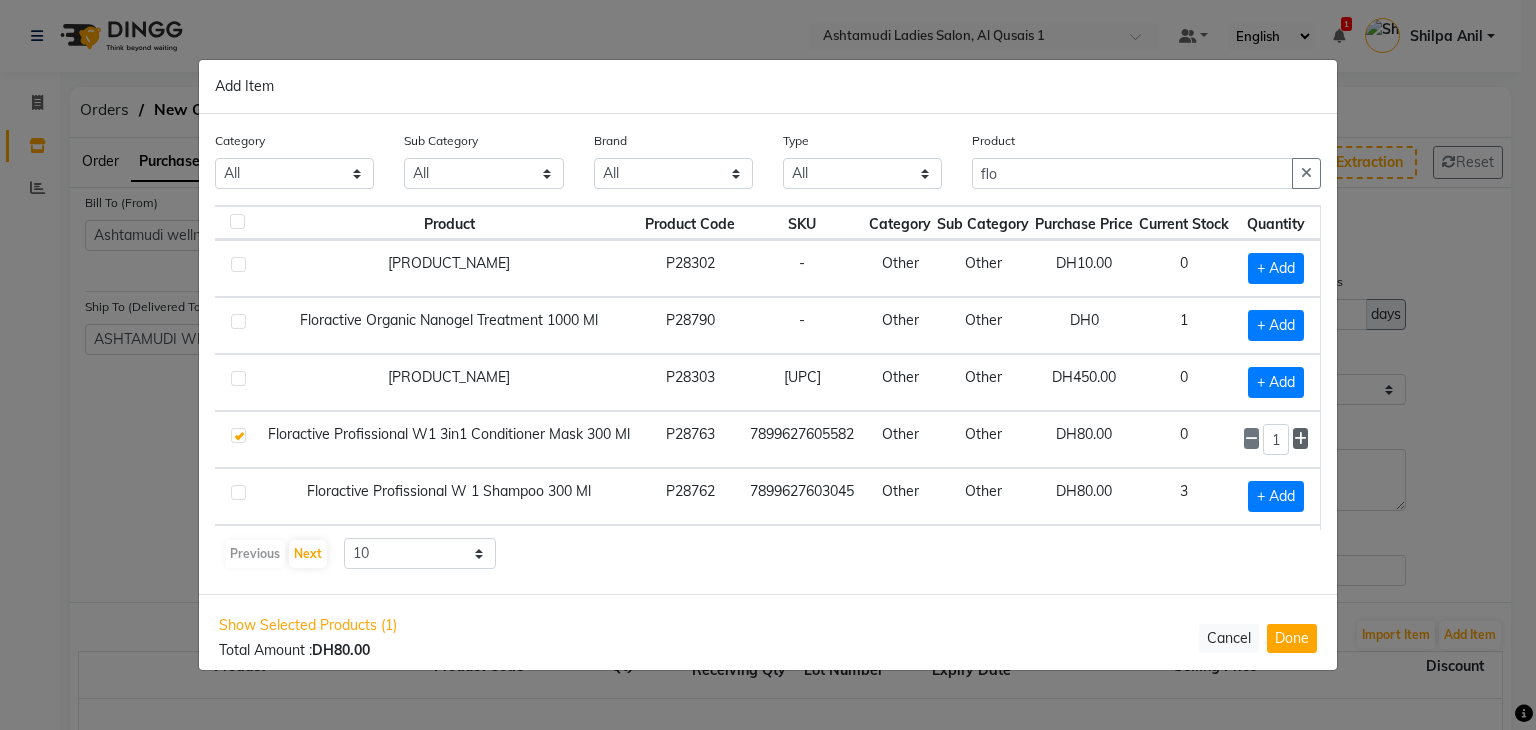 click 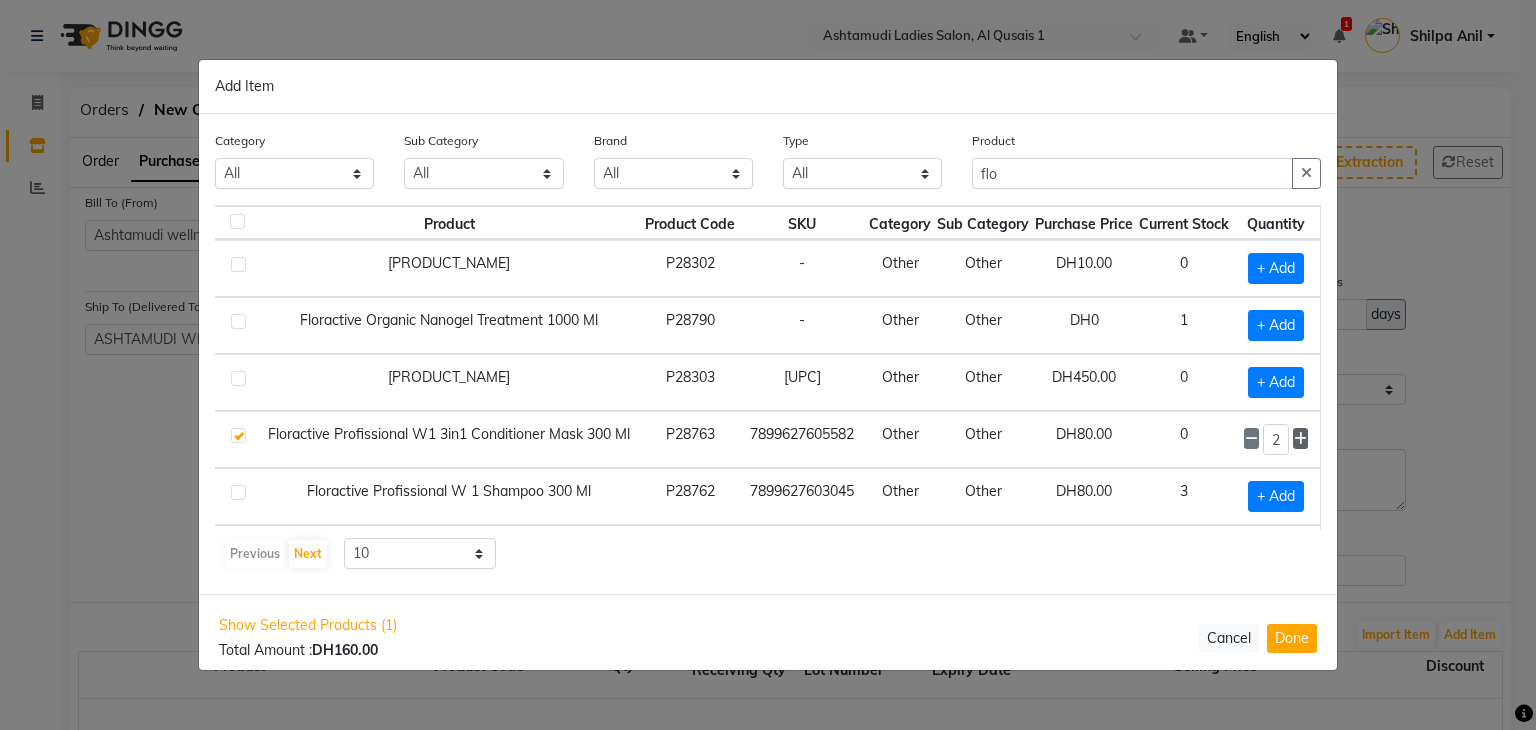 click 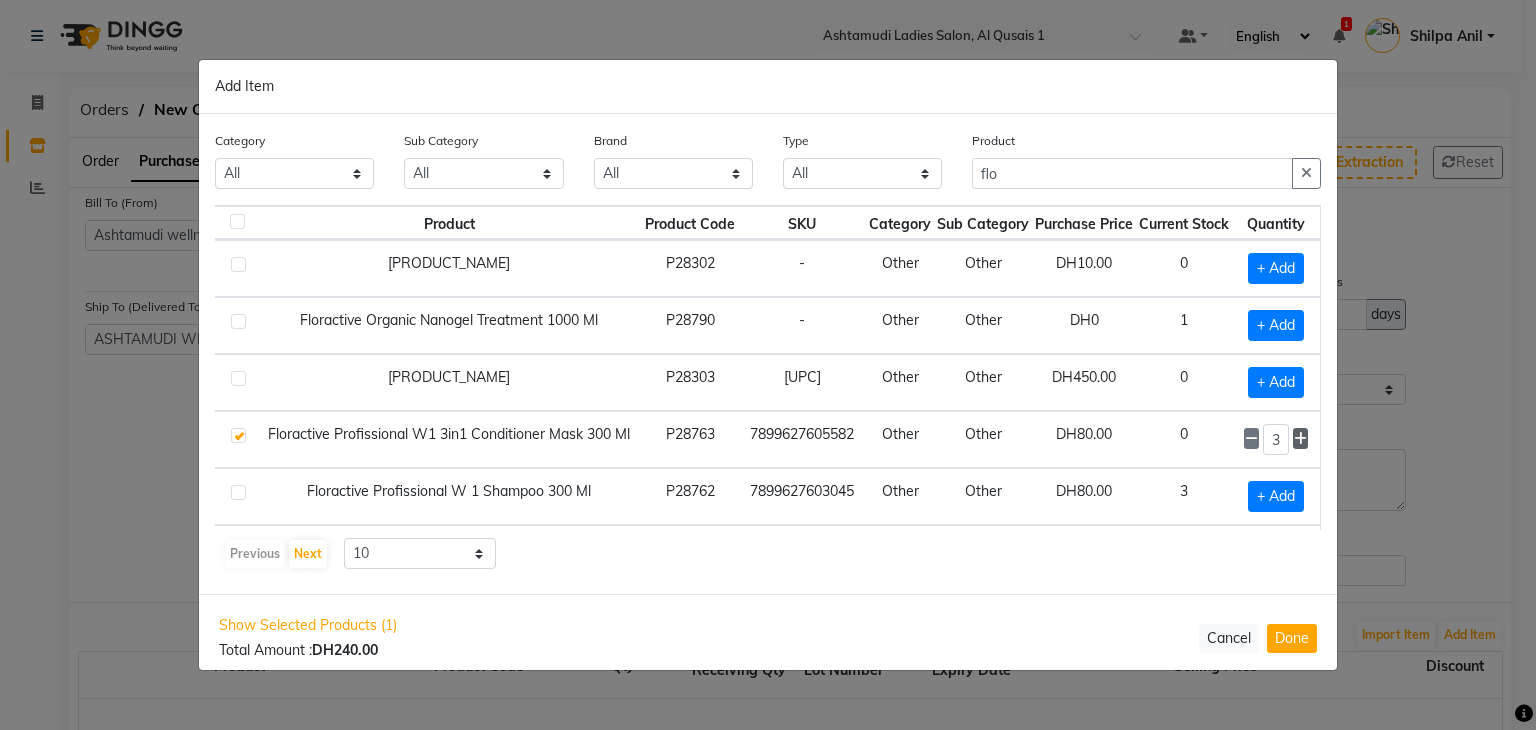 click 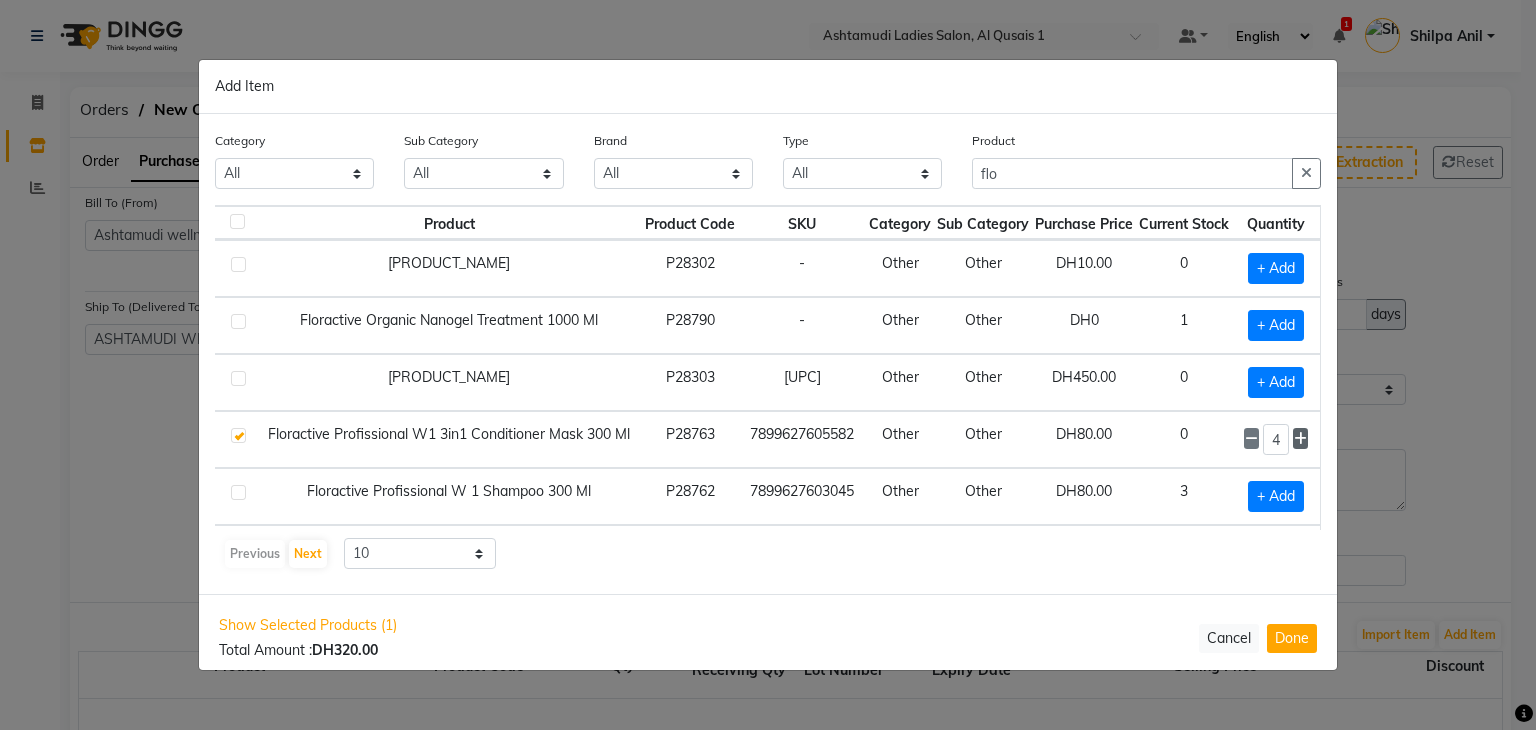 click 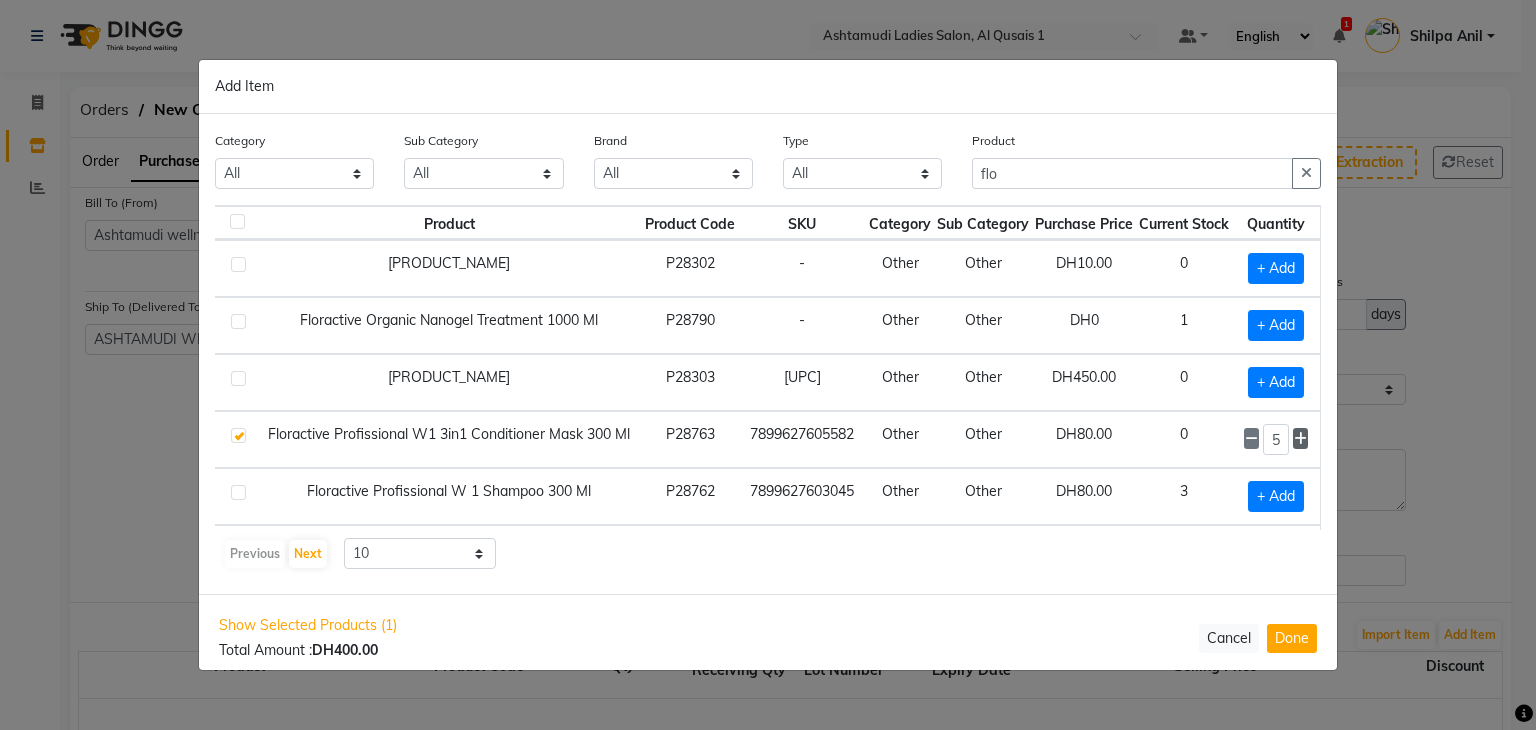 click 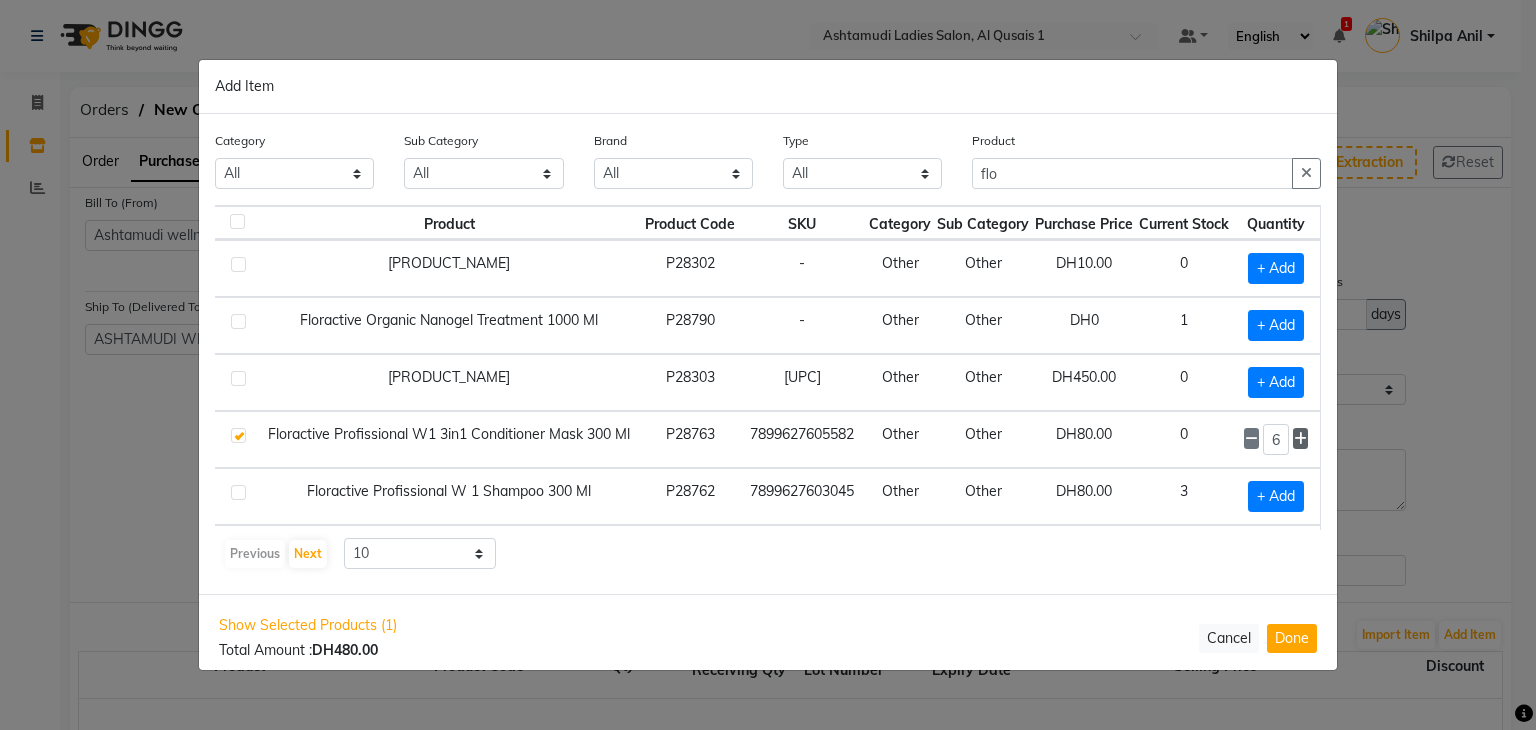 click 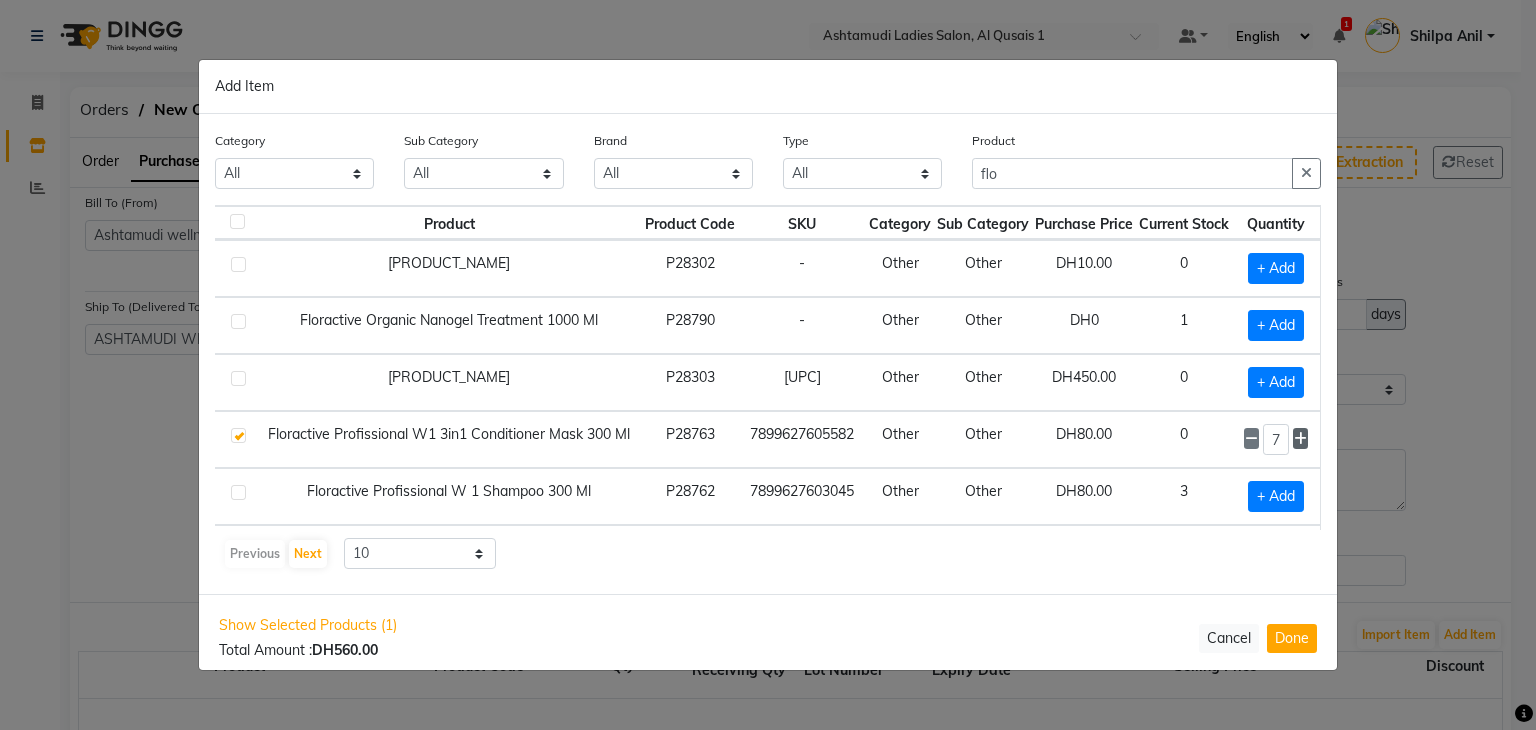 click 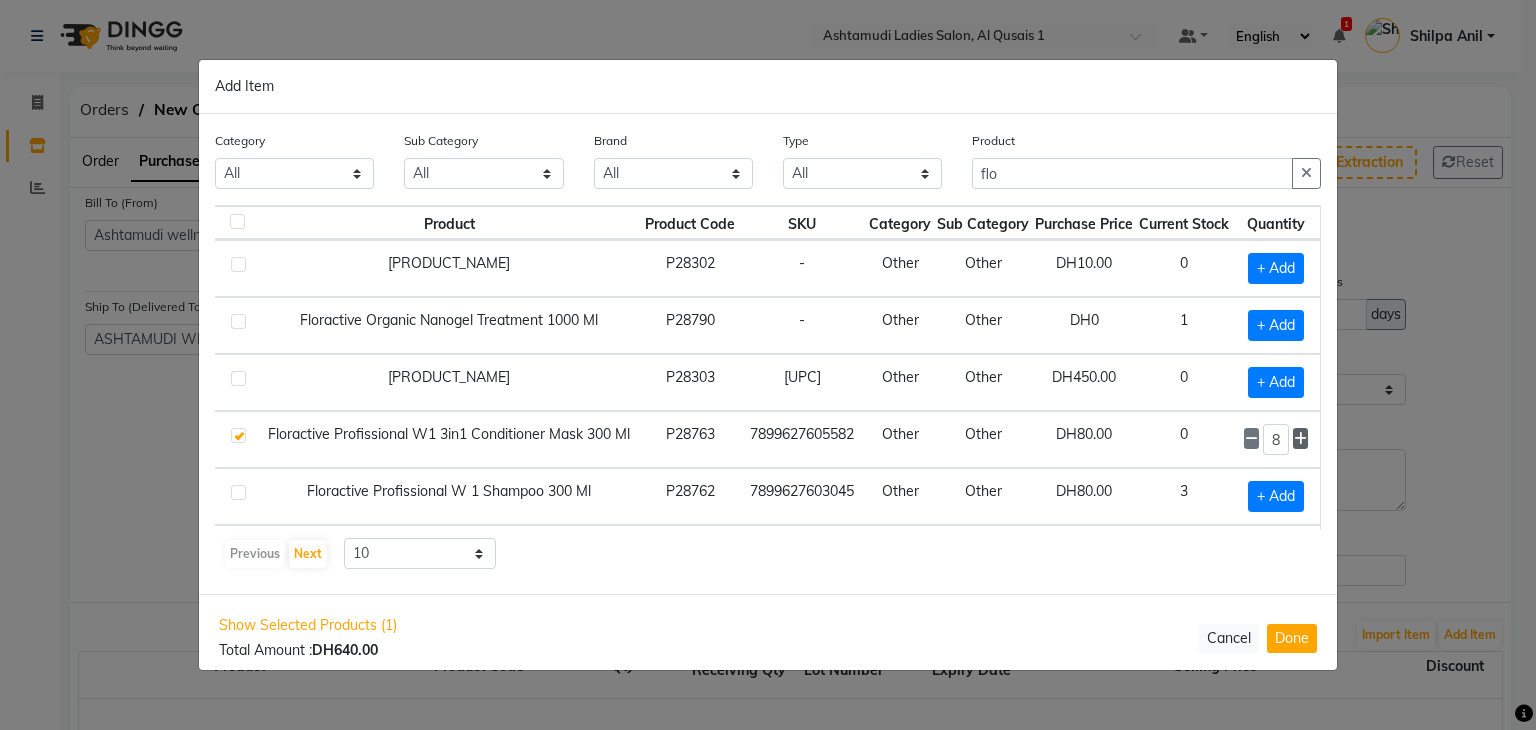 click 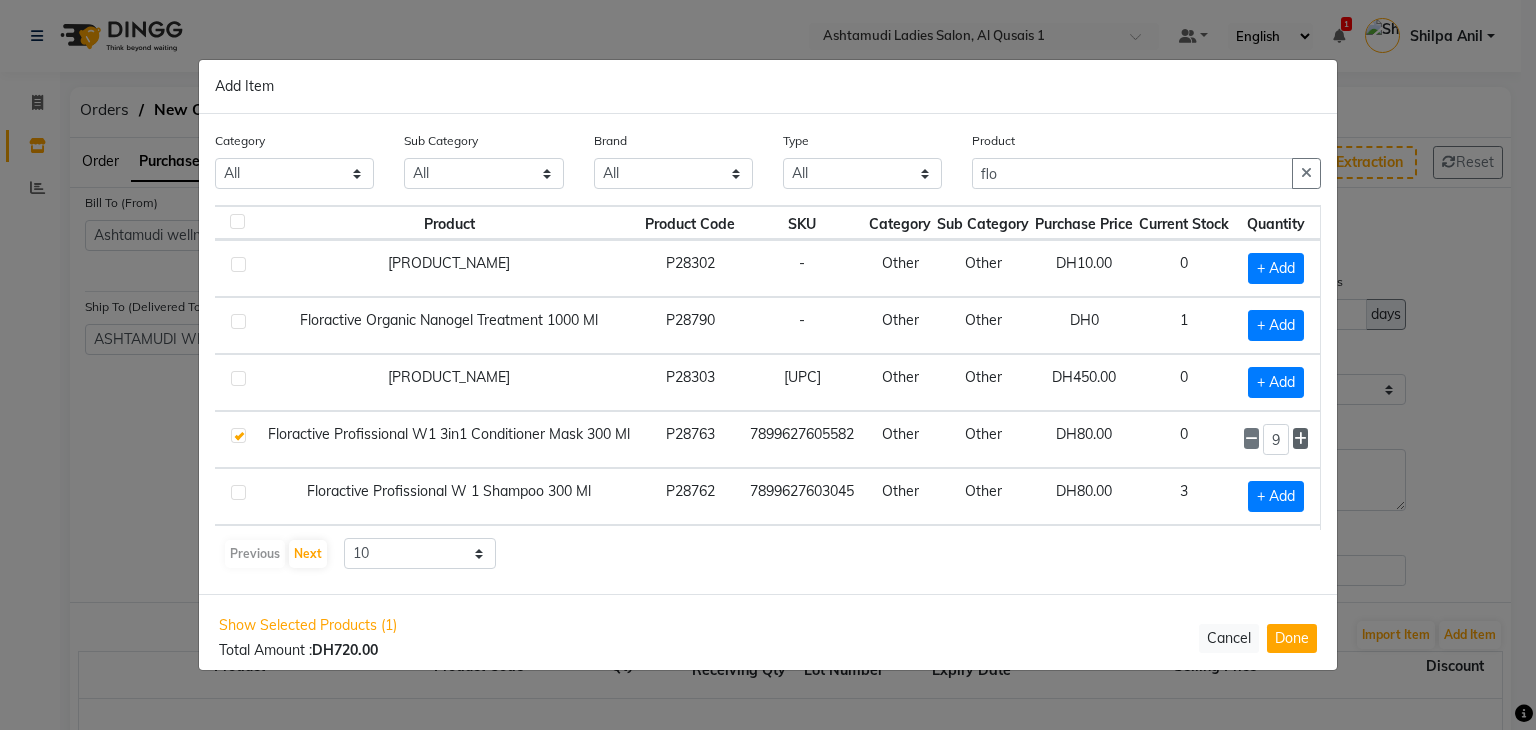 click 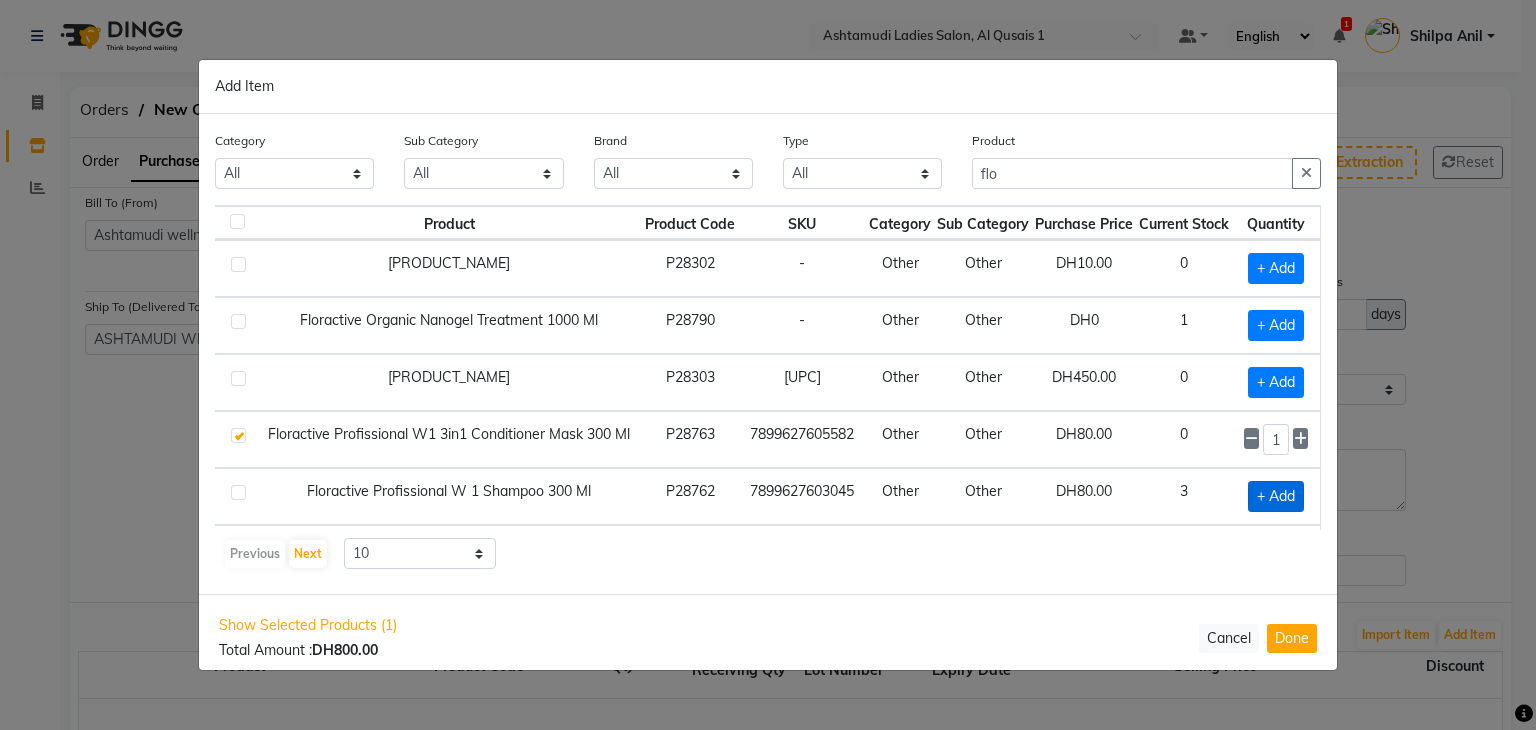 click on "+ Add" 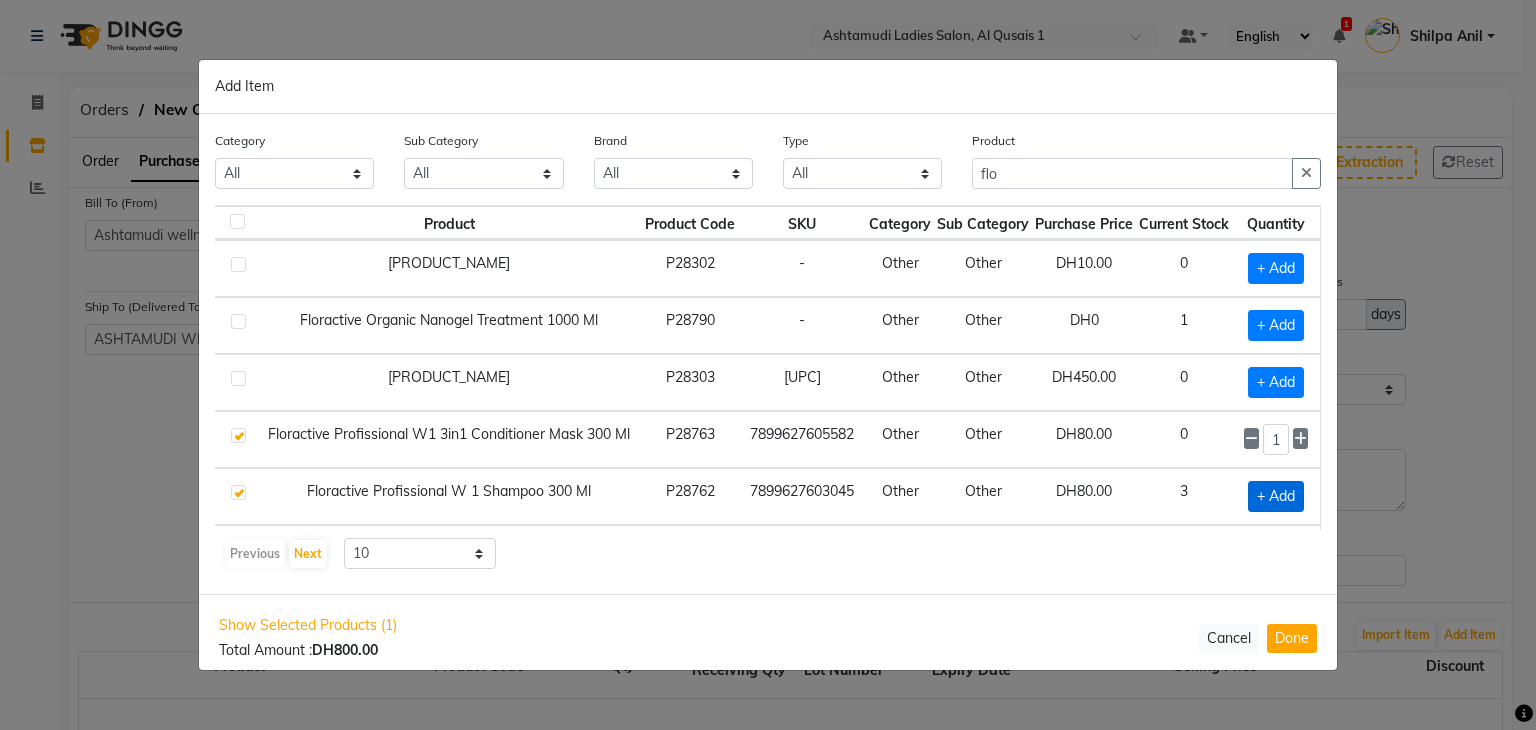 checkbox on "true" 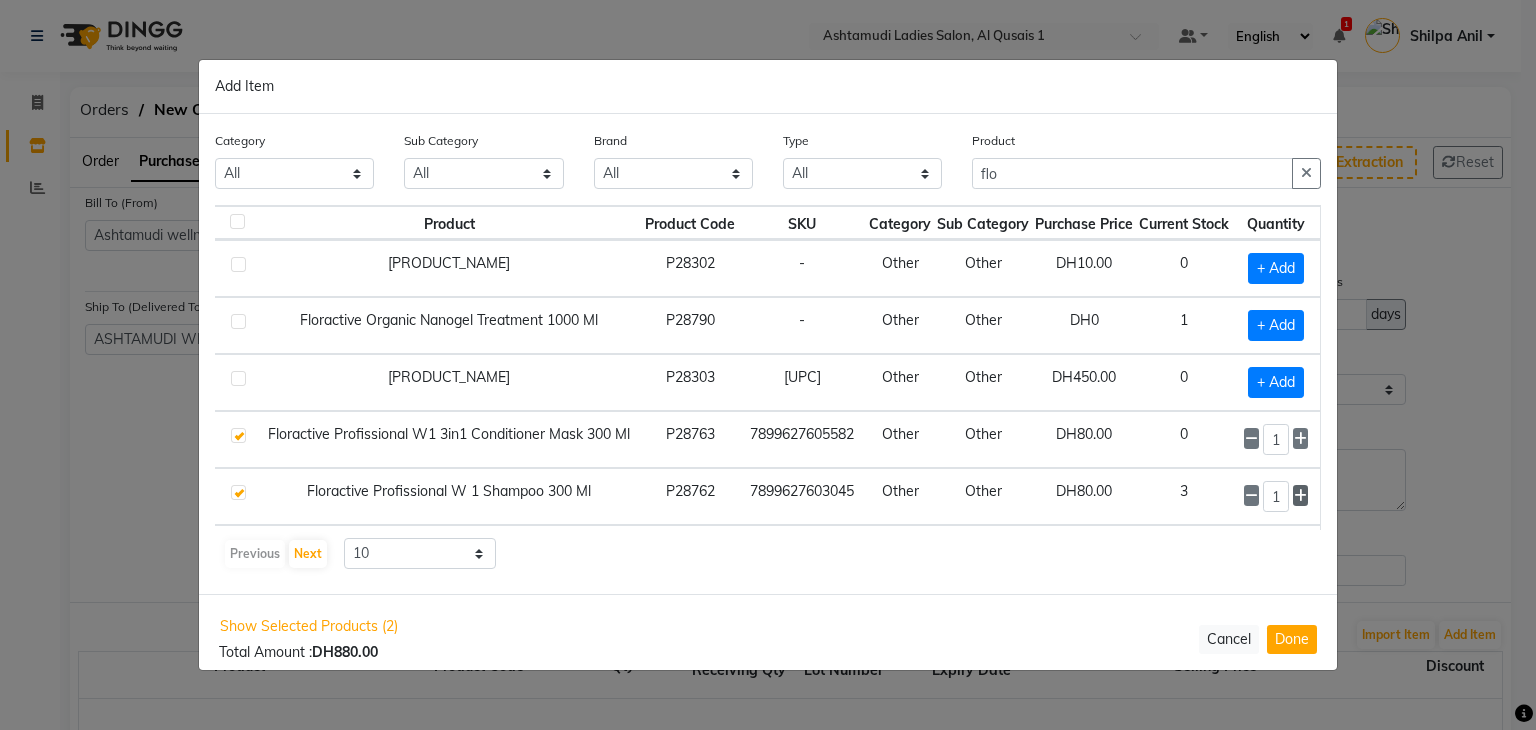 click 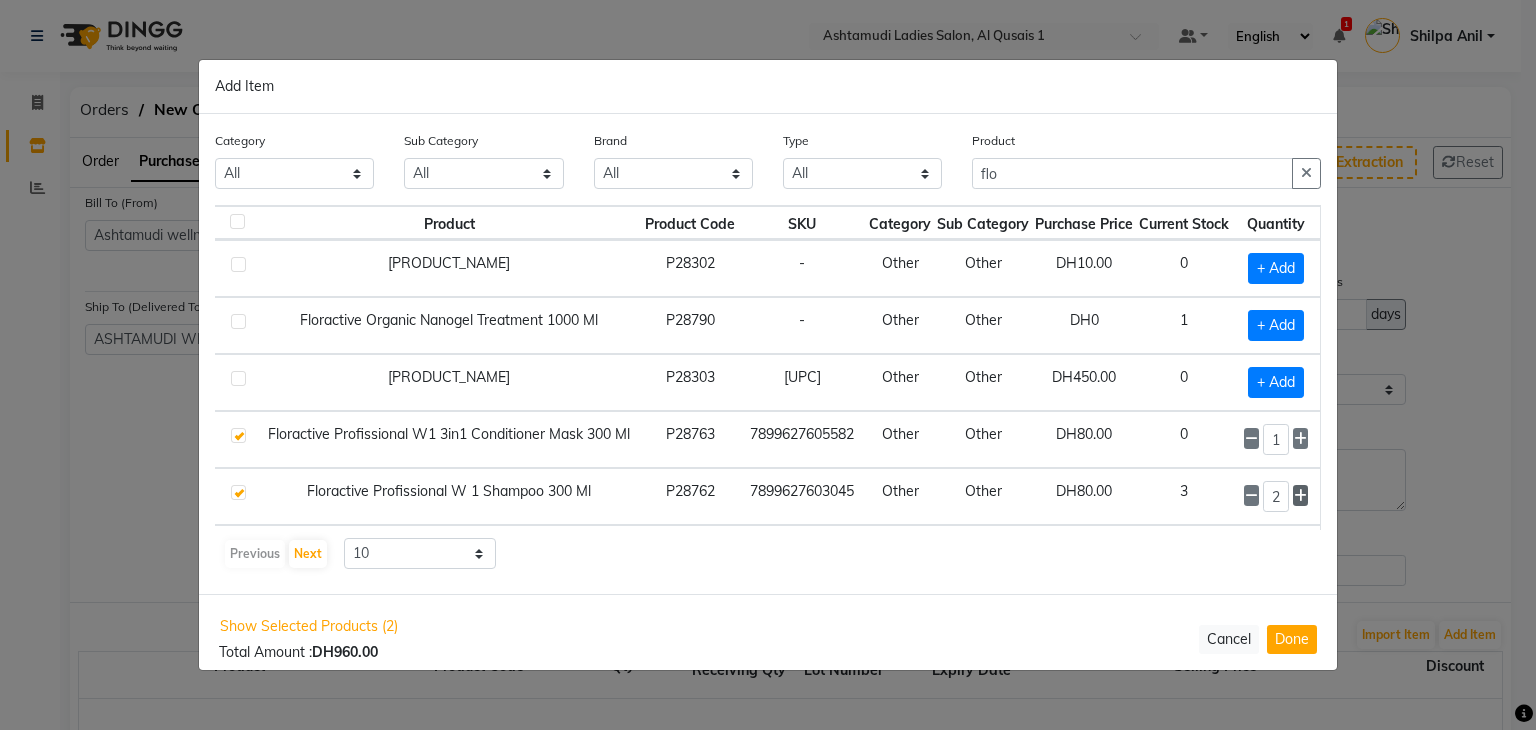 click 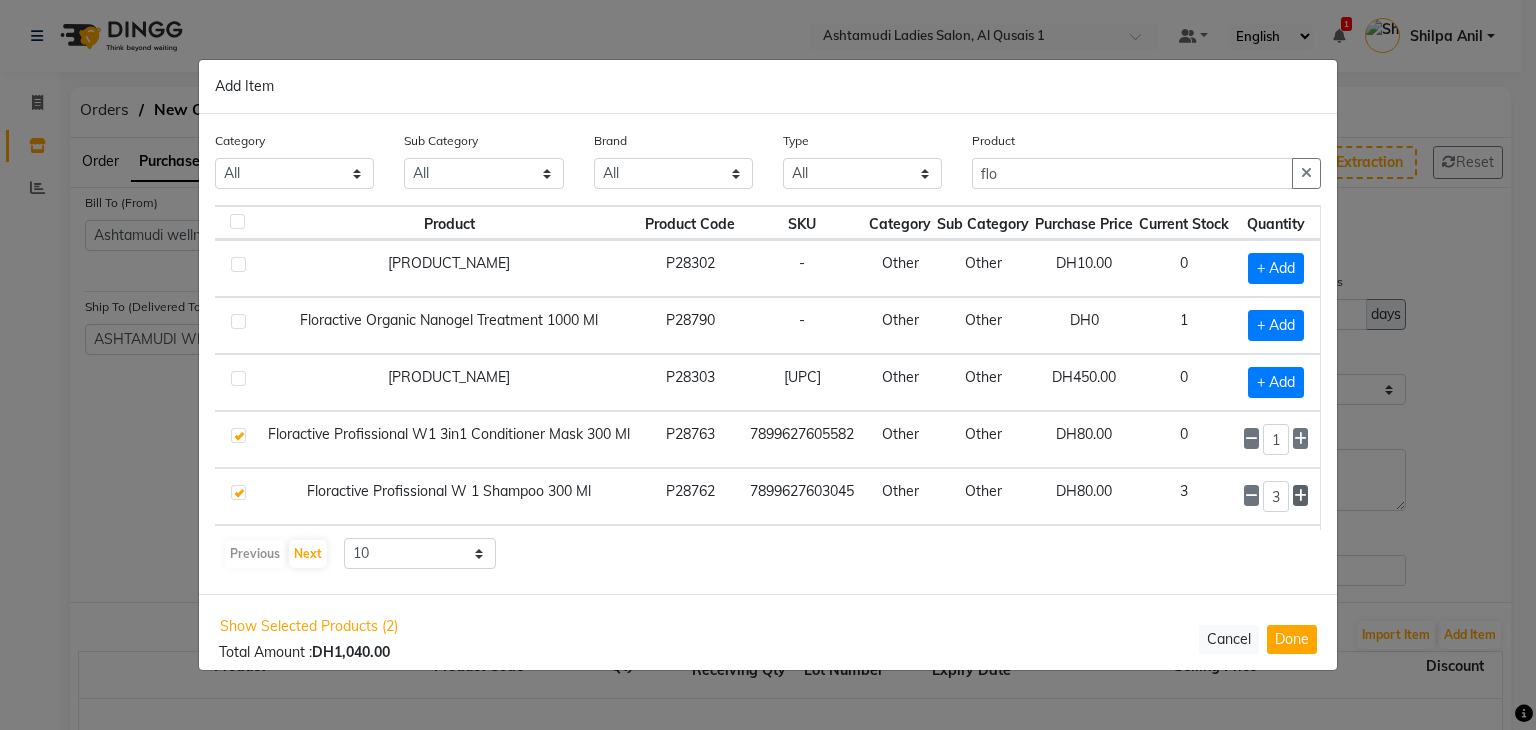 click 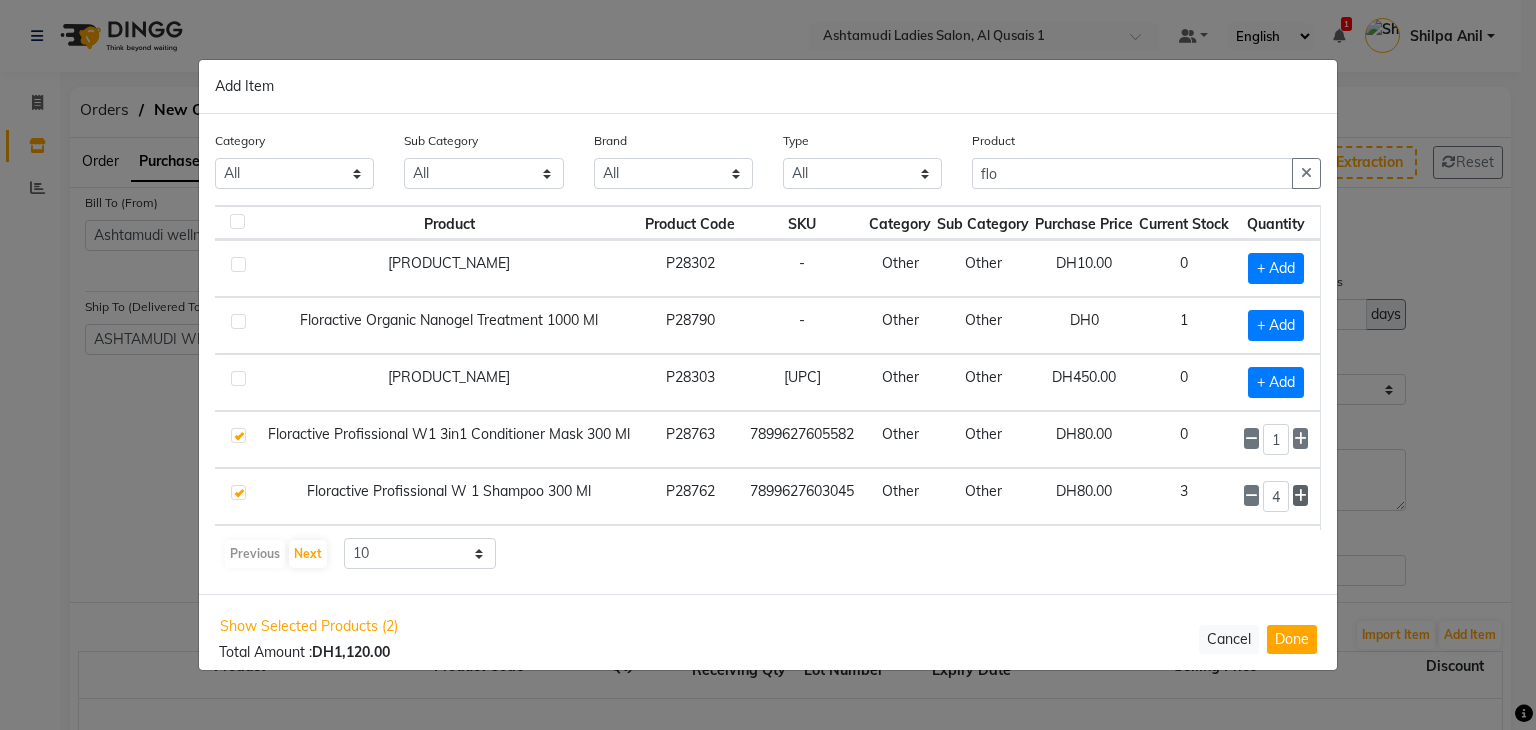 click 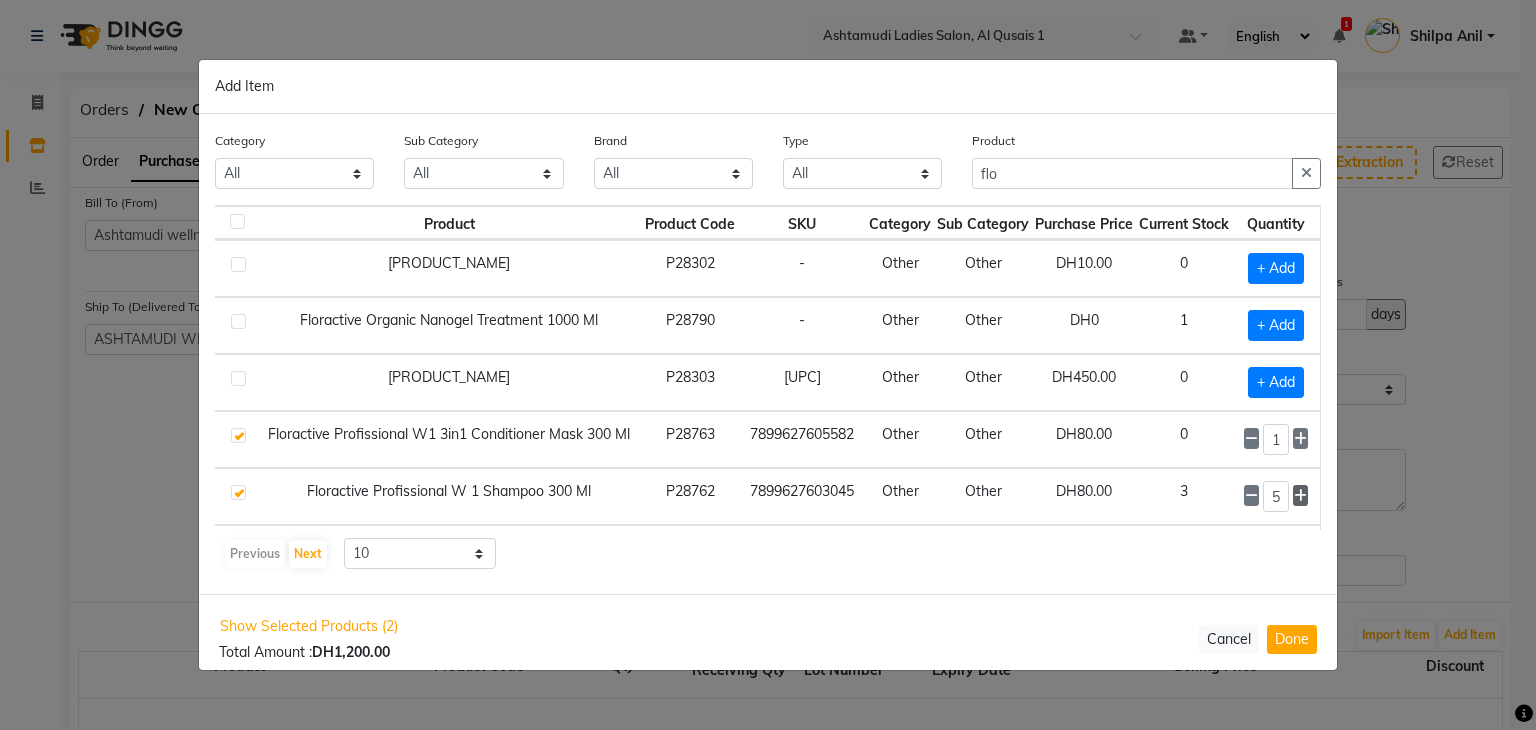 click 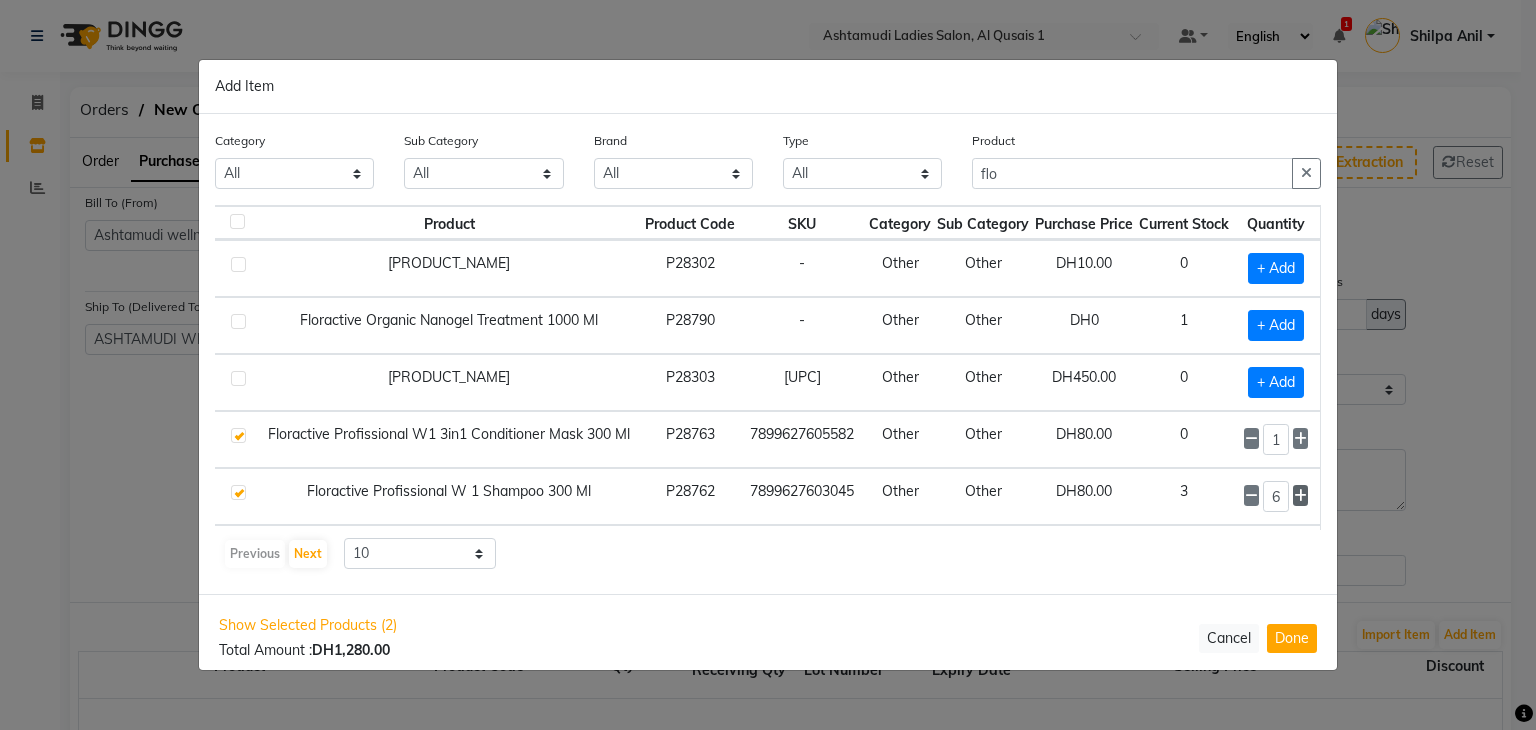 click 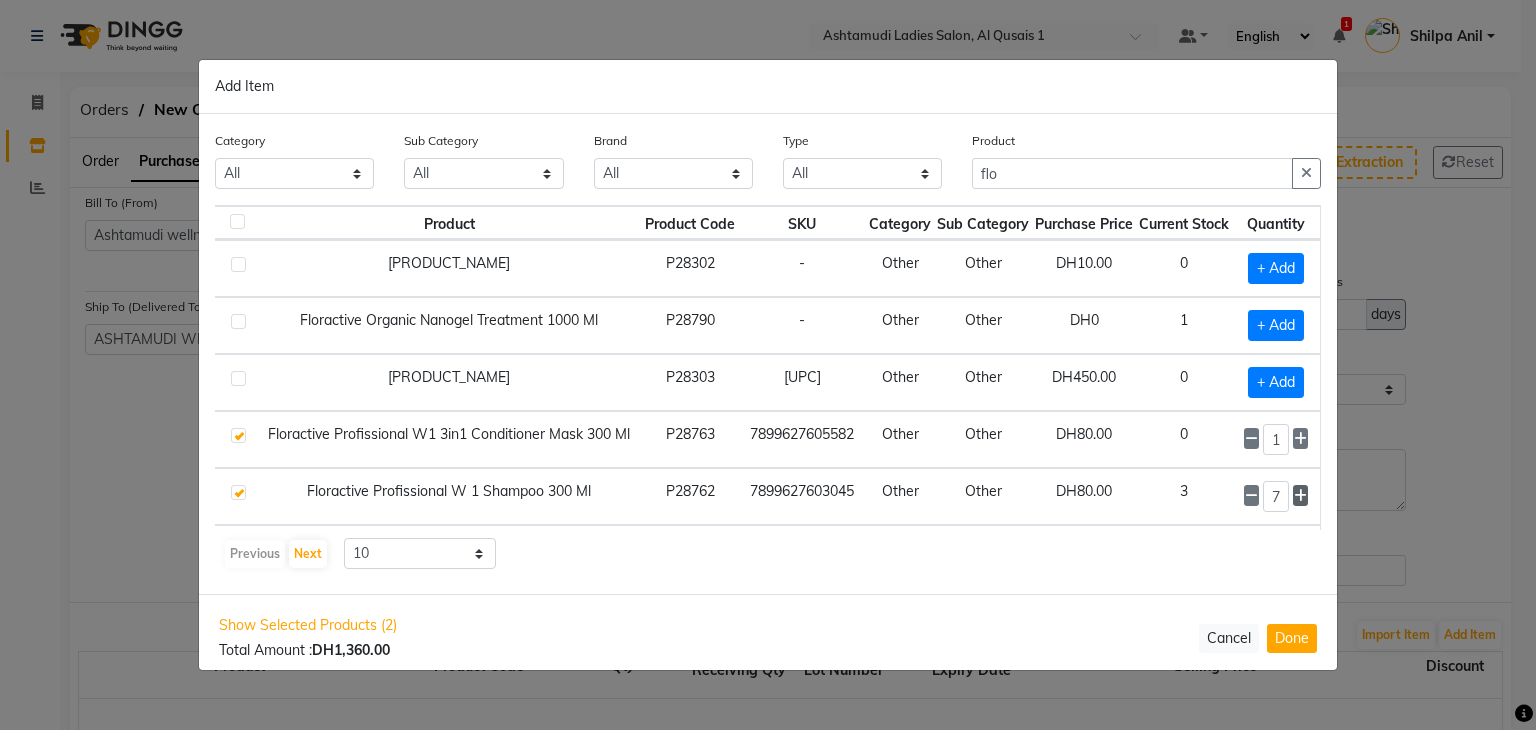 click 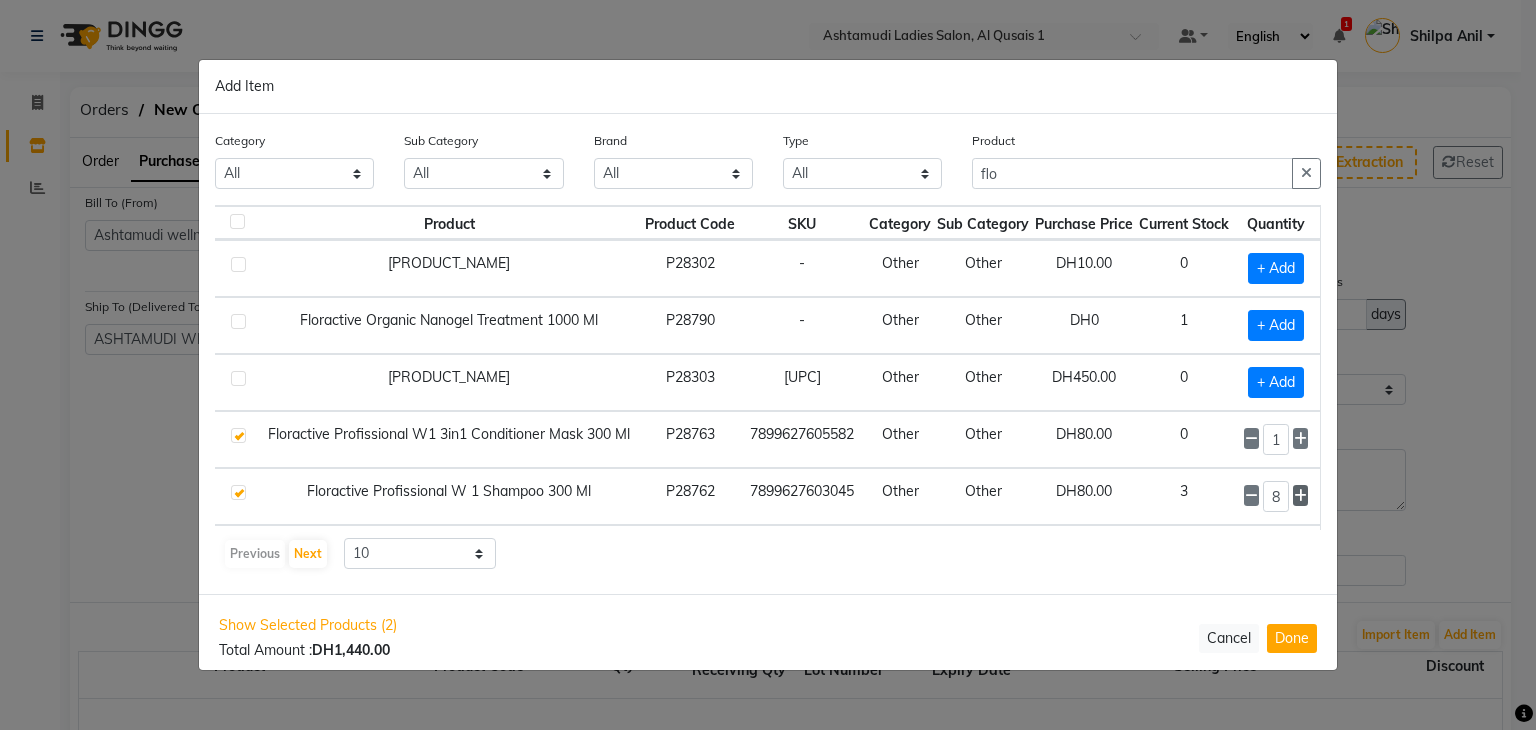 click 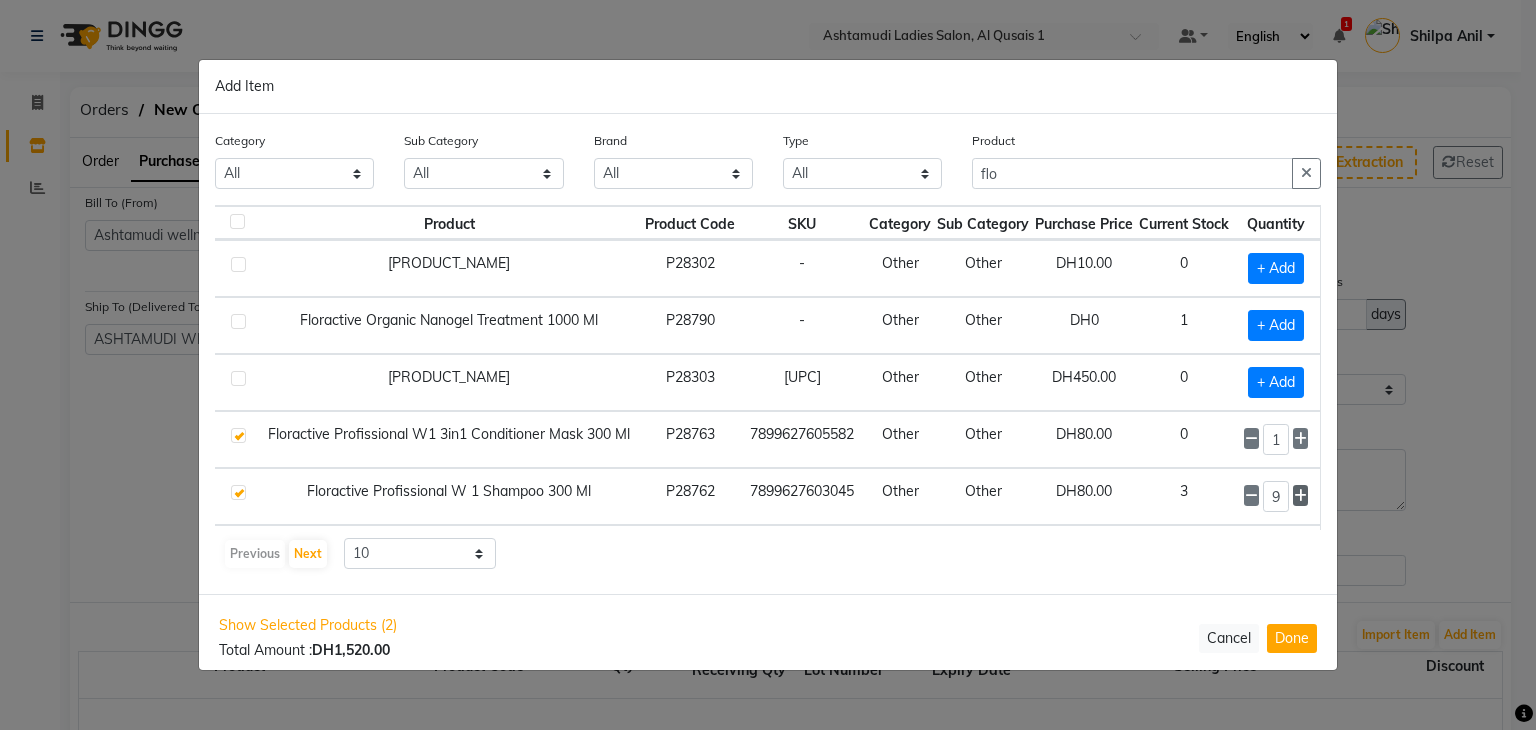 click 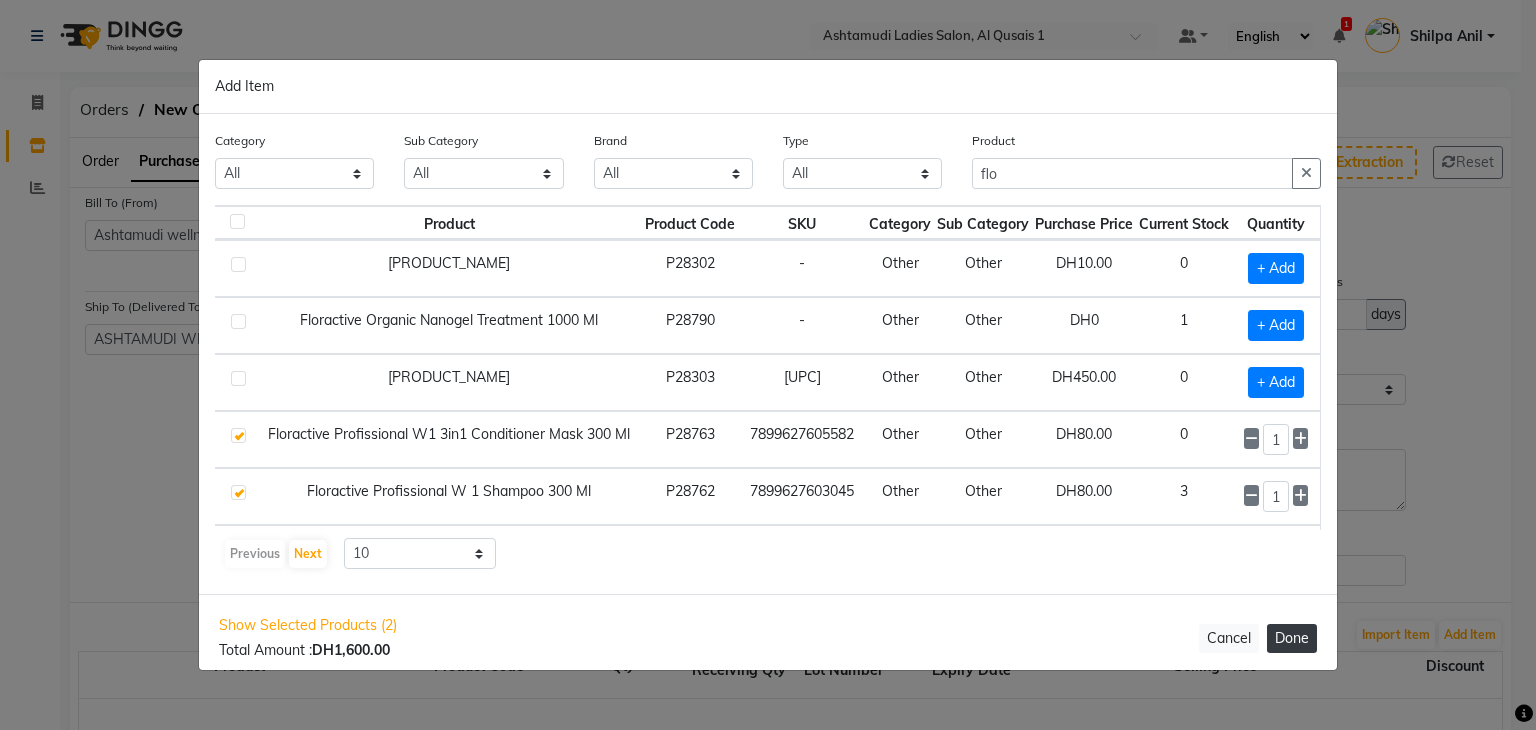 click on "Done" 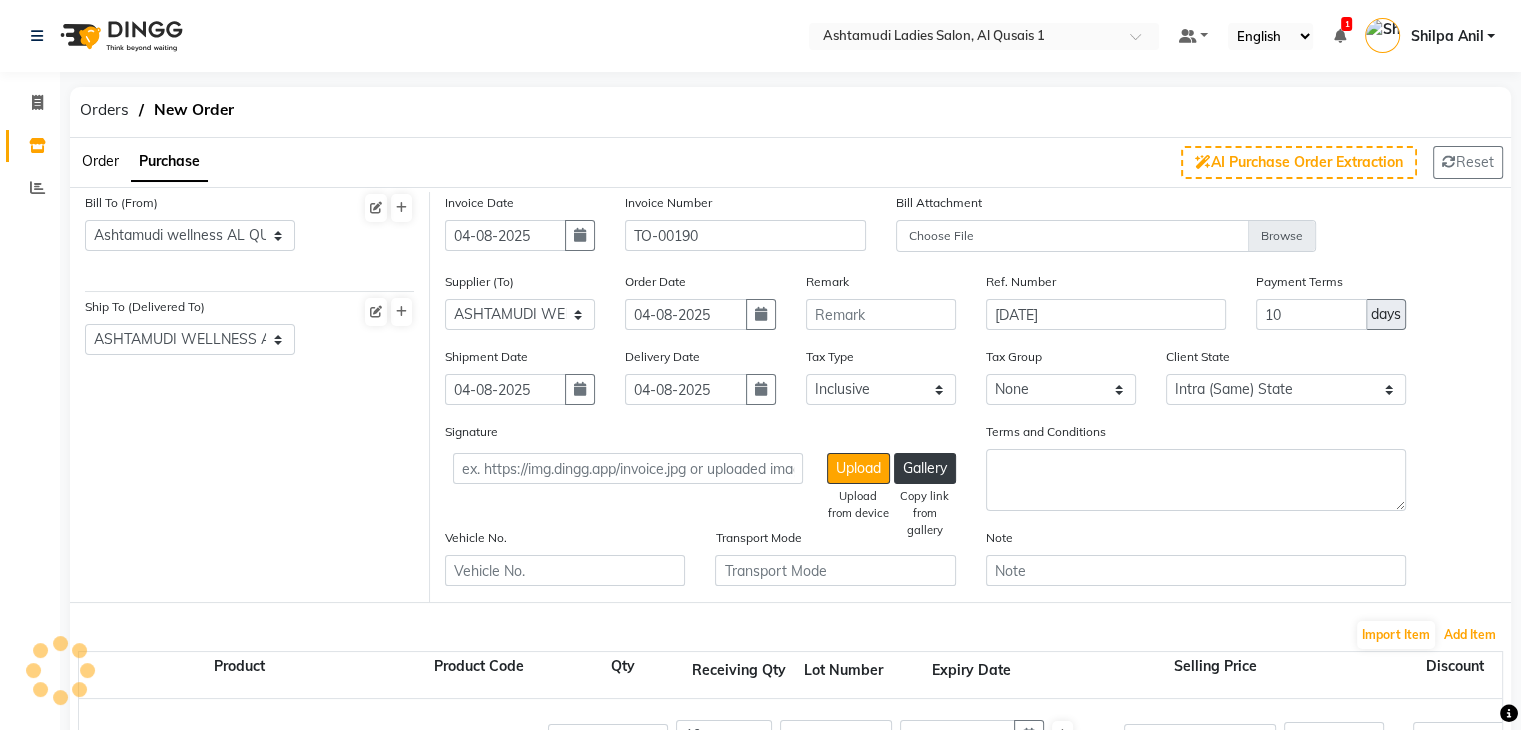 scroll, scrollTop: 500, scrollLeft: 0, axis: vertical 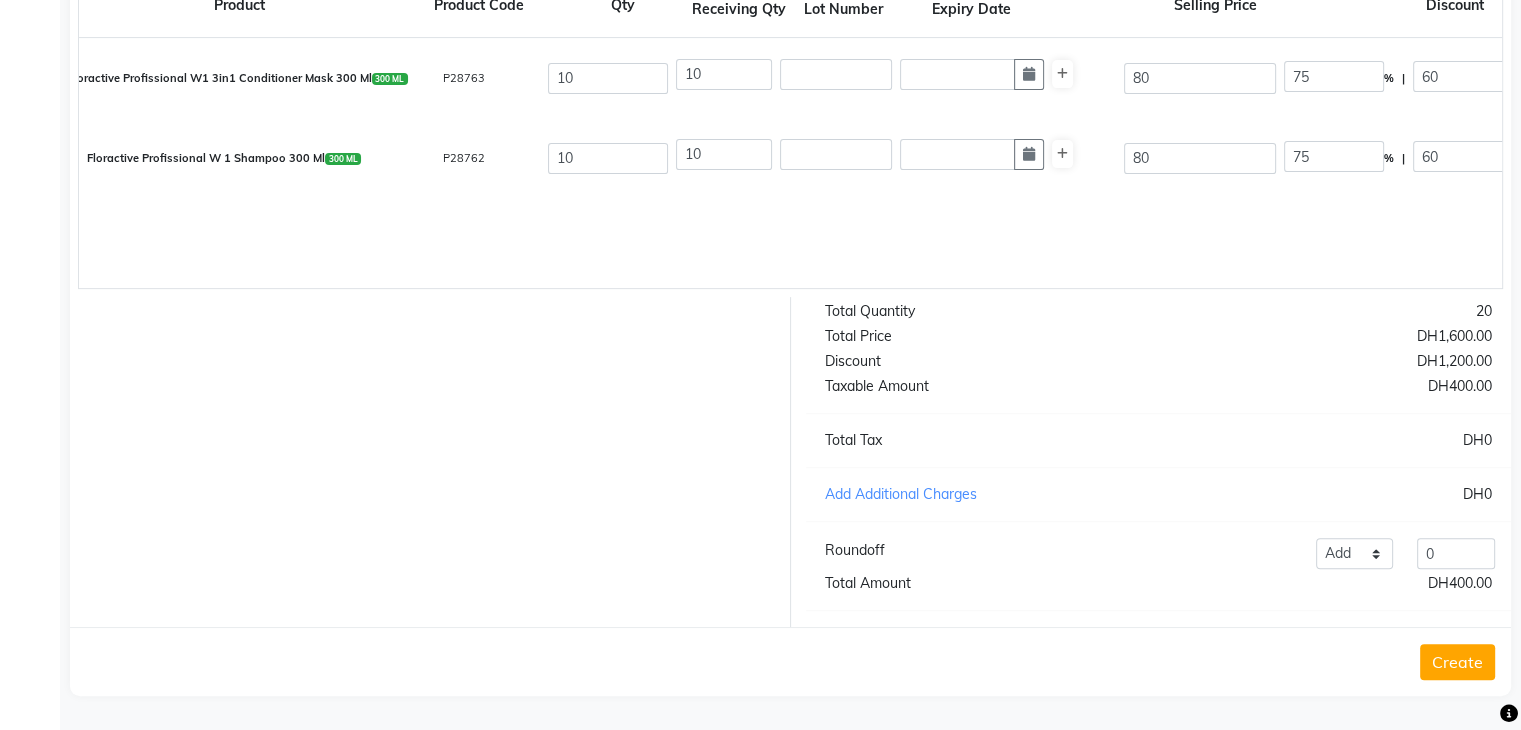click on "Create" 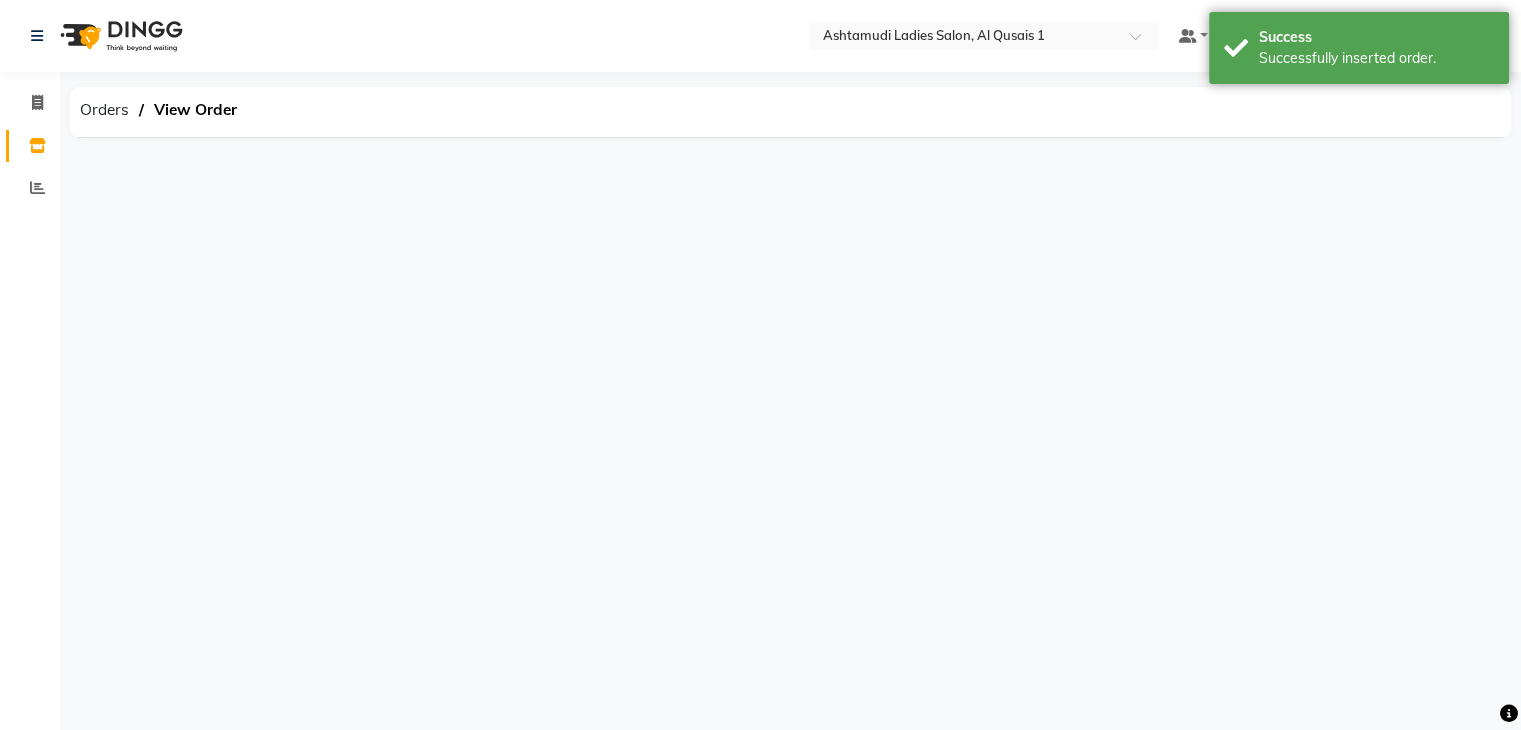 scroll, scrollTop: 0, scrollLeft: 0, axis: both 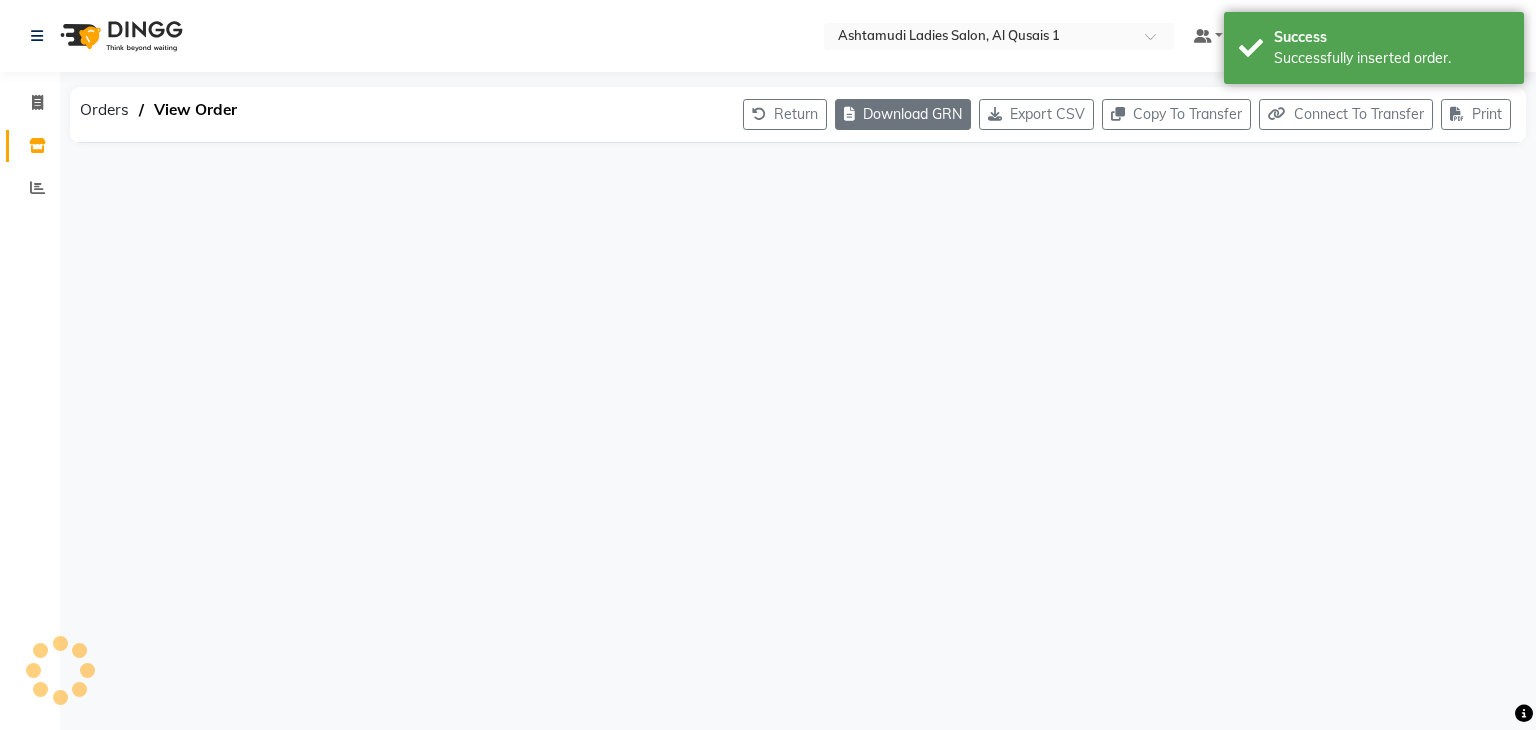click on "Download GRN" 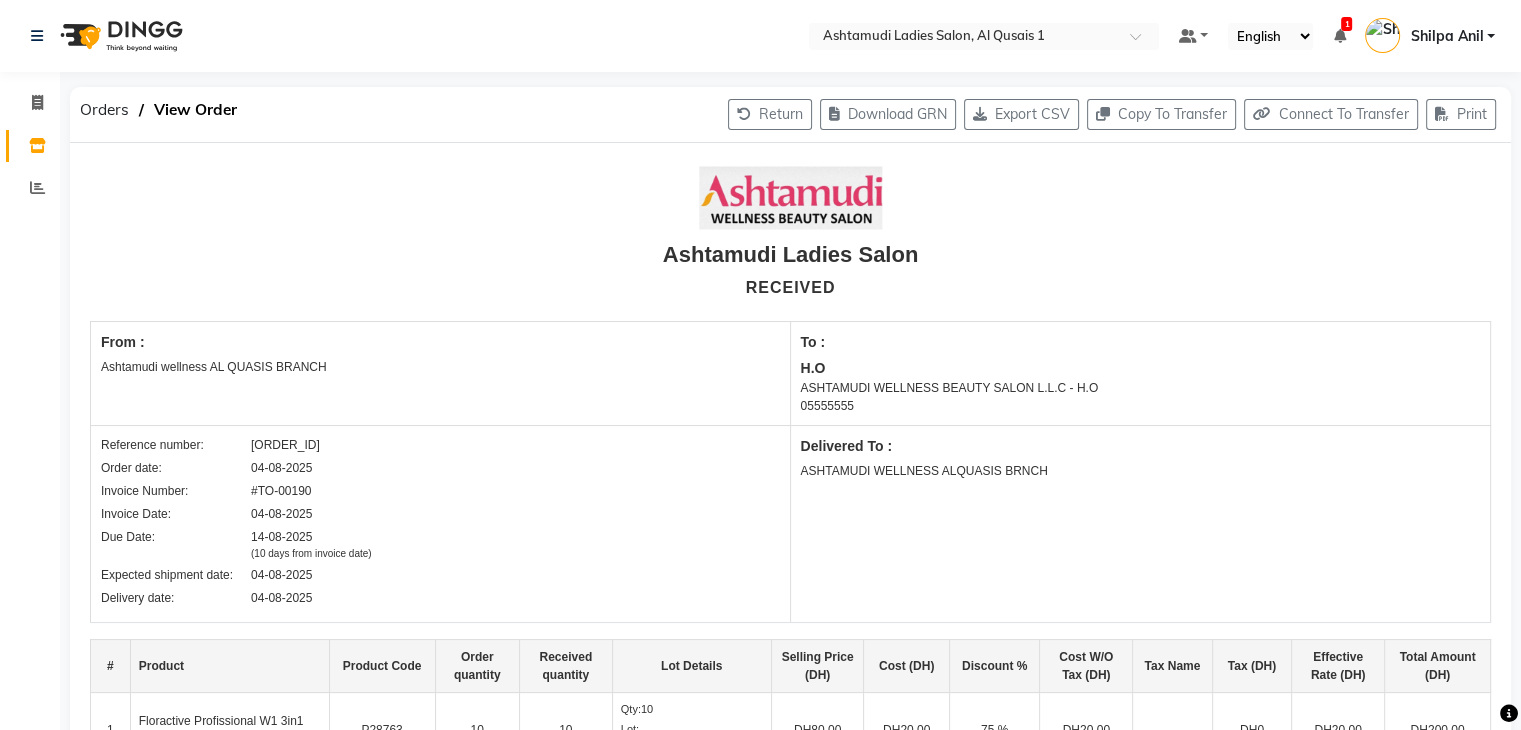 select on "true" 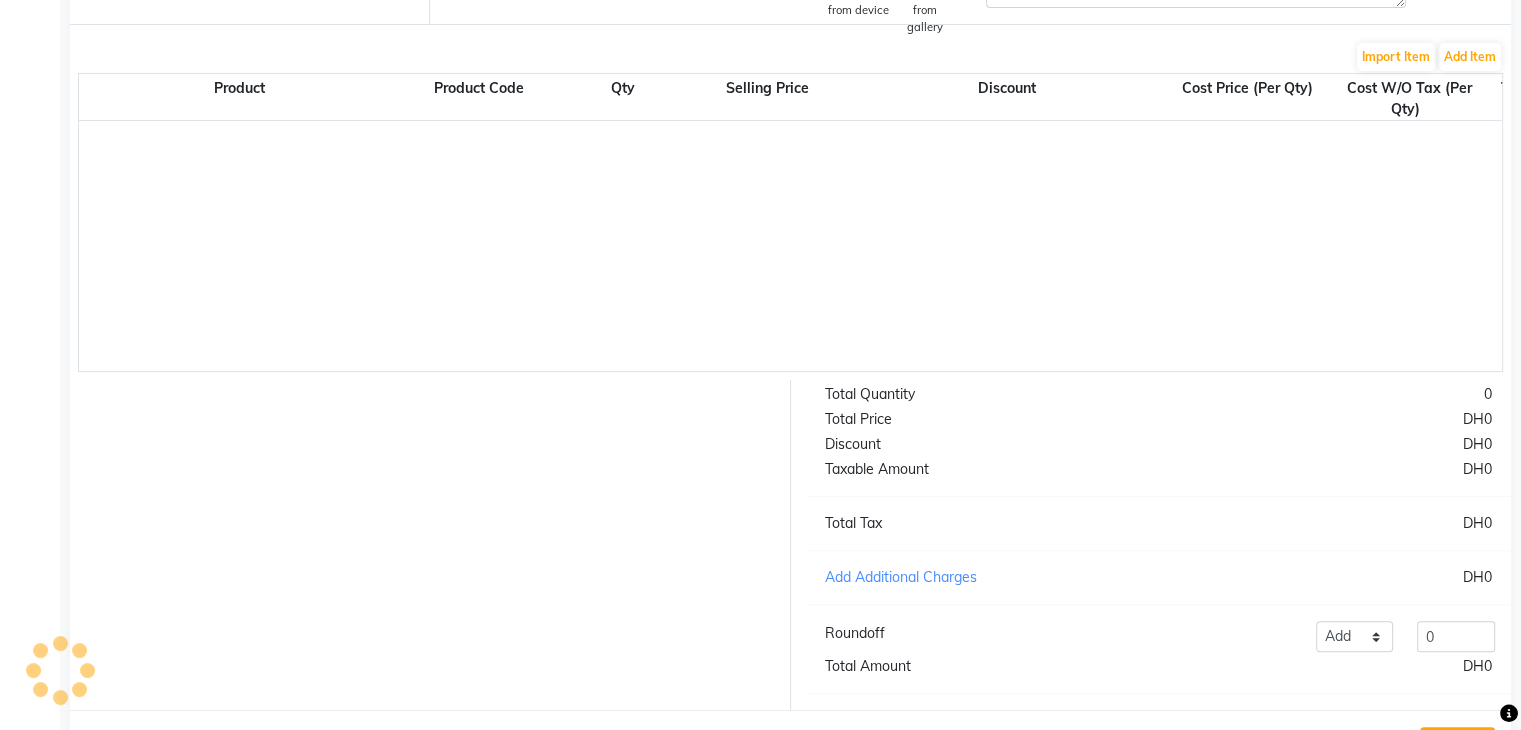 scroll, scrollTop: 0, scrollLeft: 0, axis: both 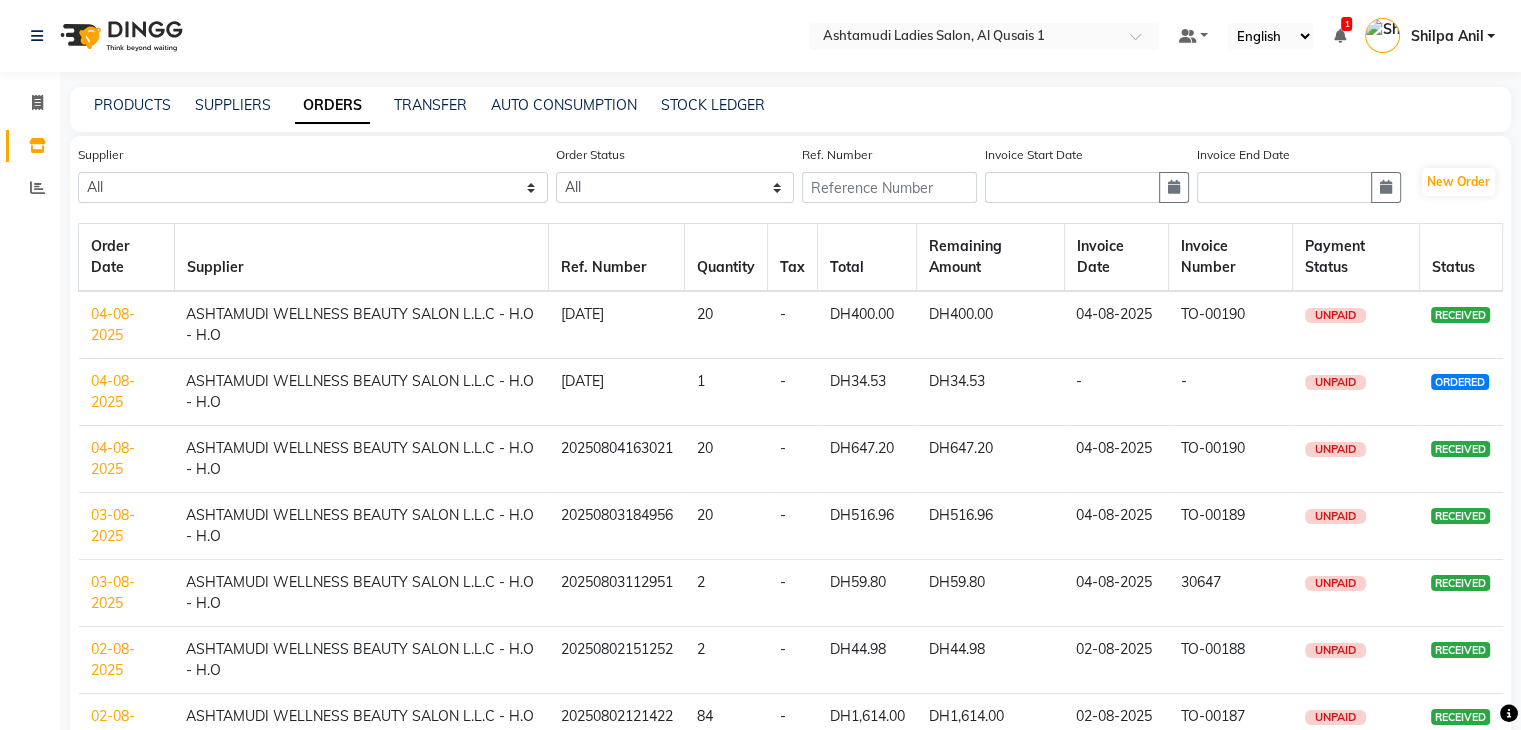 click on "04-08-2025" 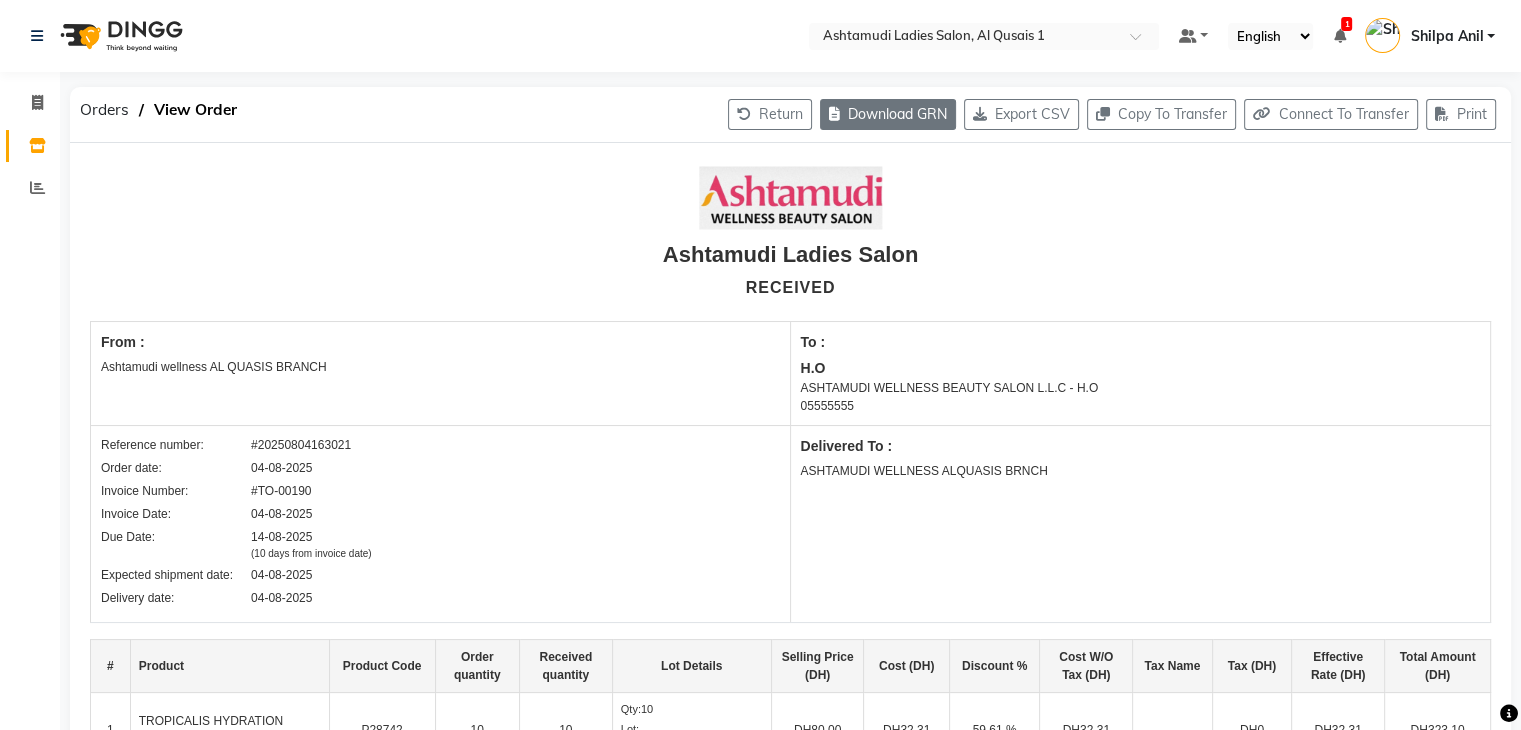 click on "Download GRN" 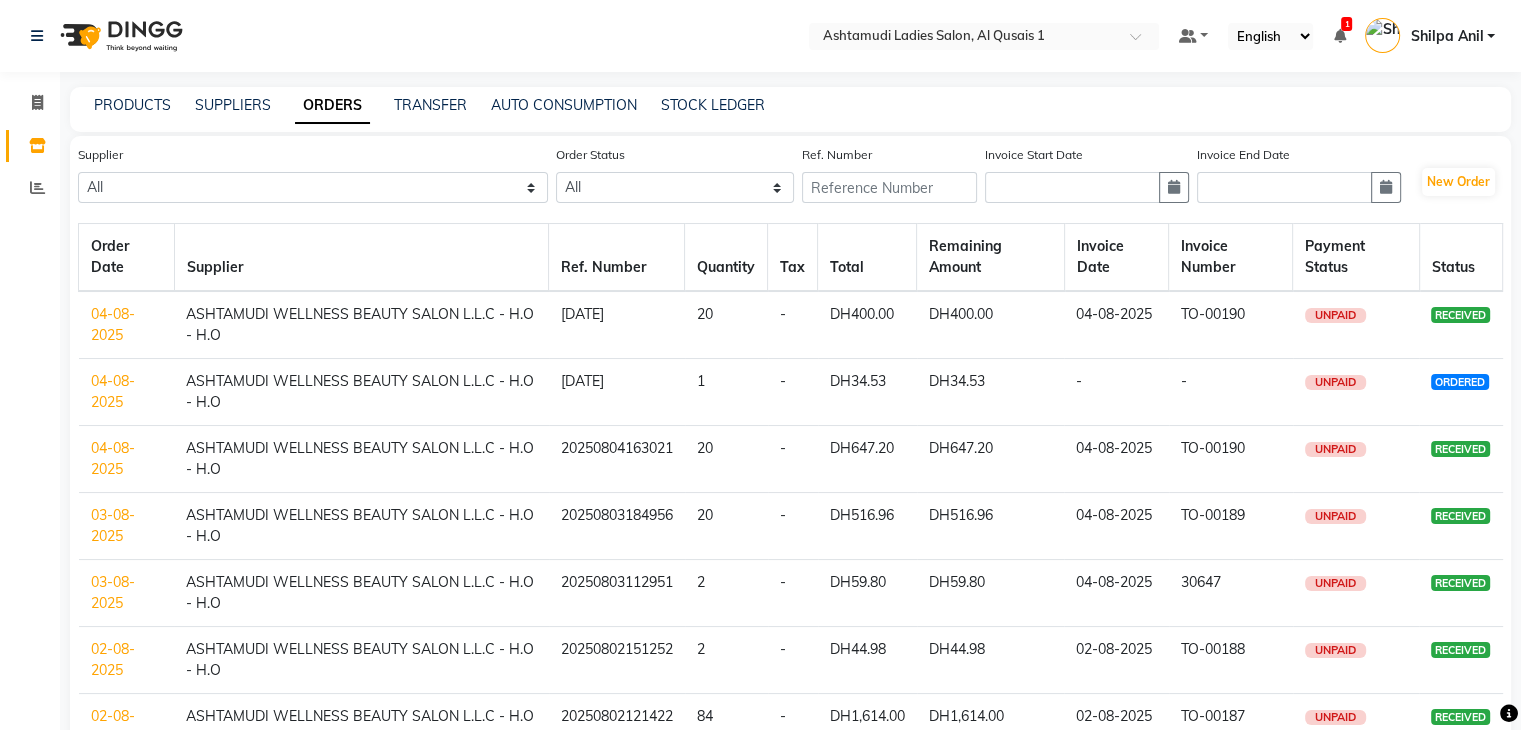 click on "04-08-2025" 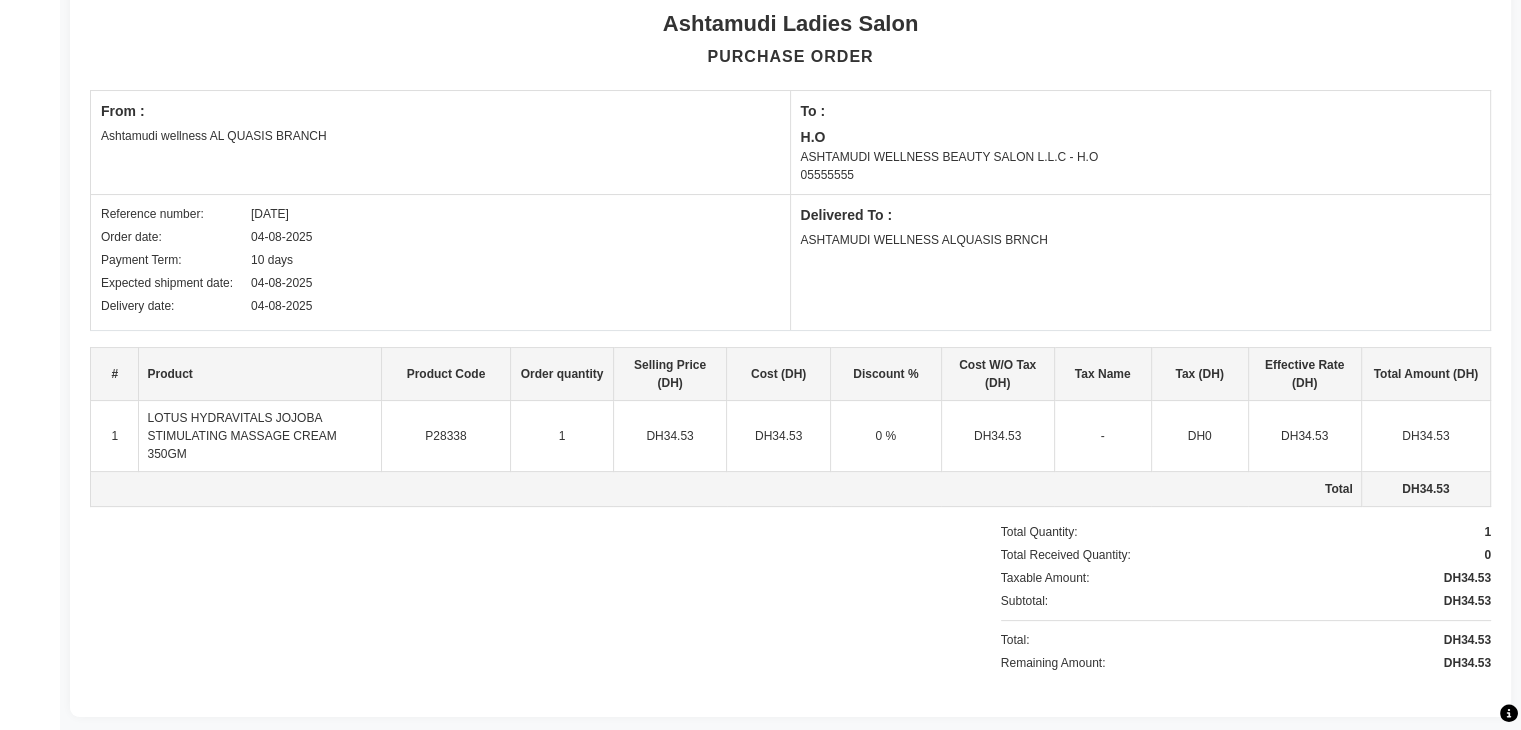 scroll, scrollTop: 250, scrollLeft: 0, axis: vertical 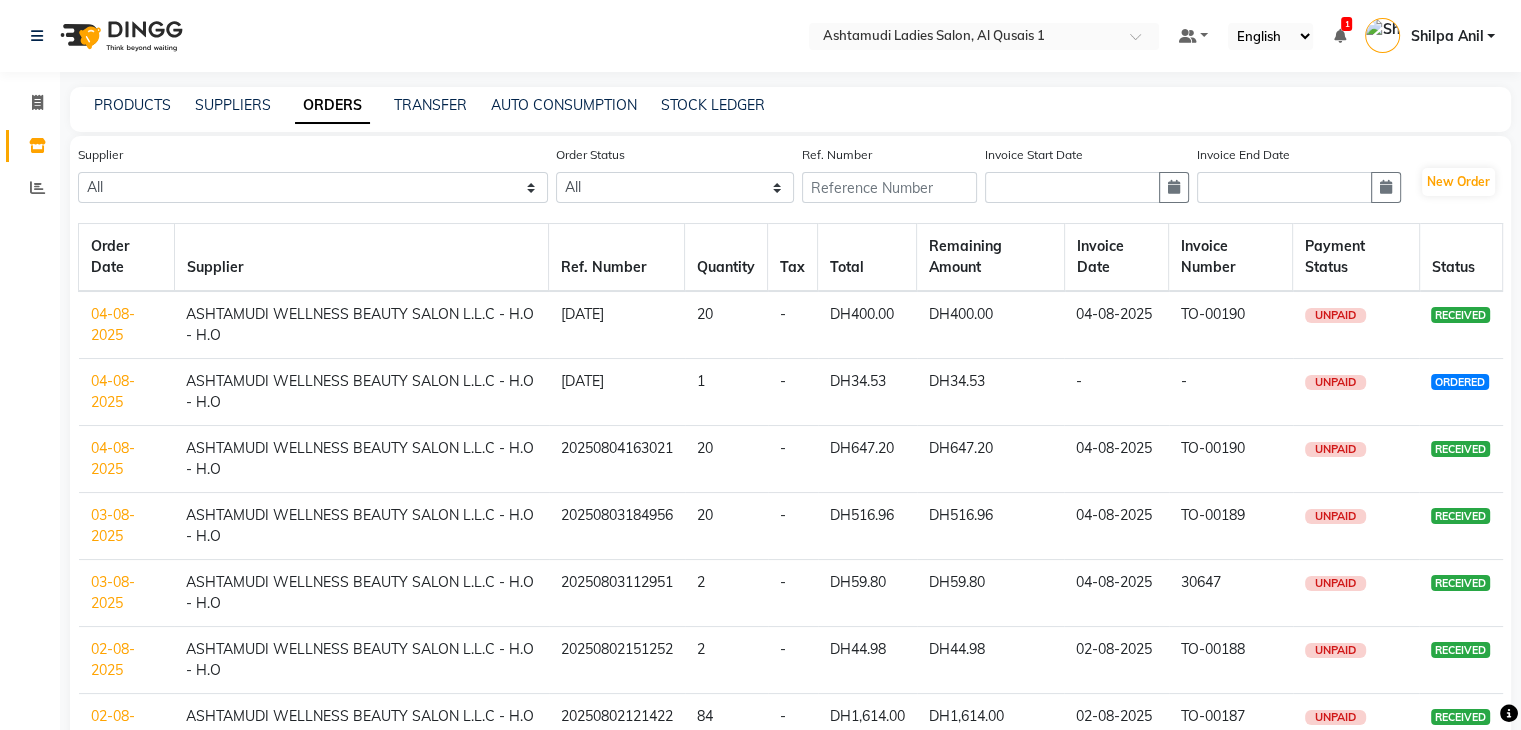 click on "04-08-2025" 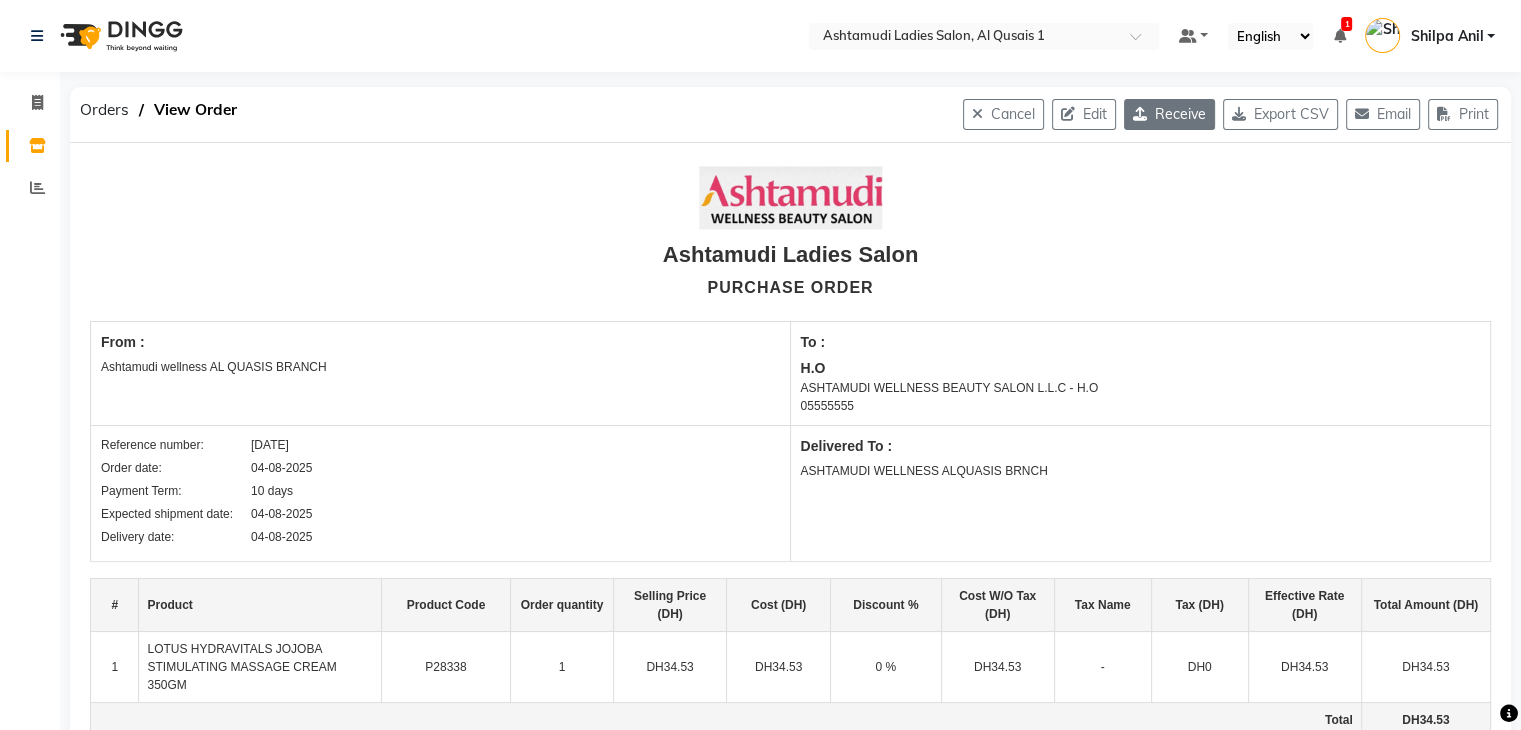 click on "Receive" 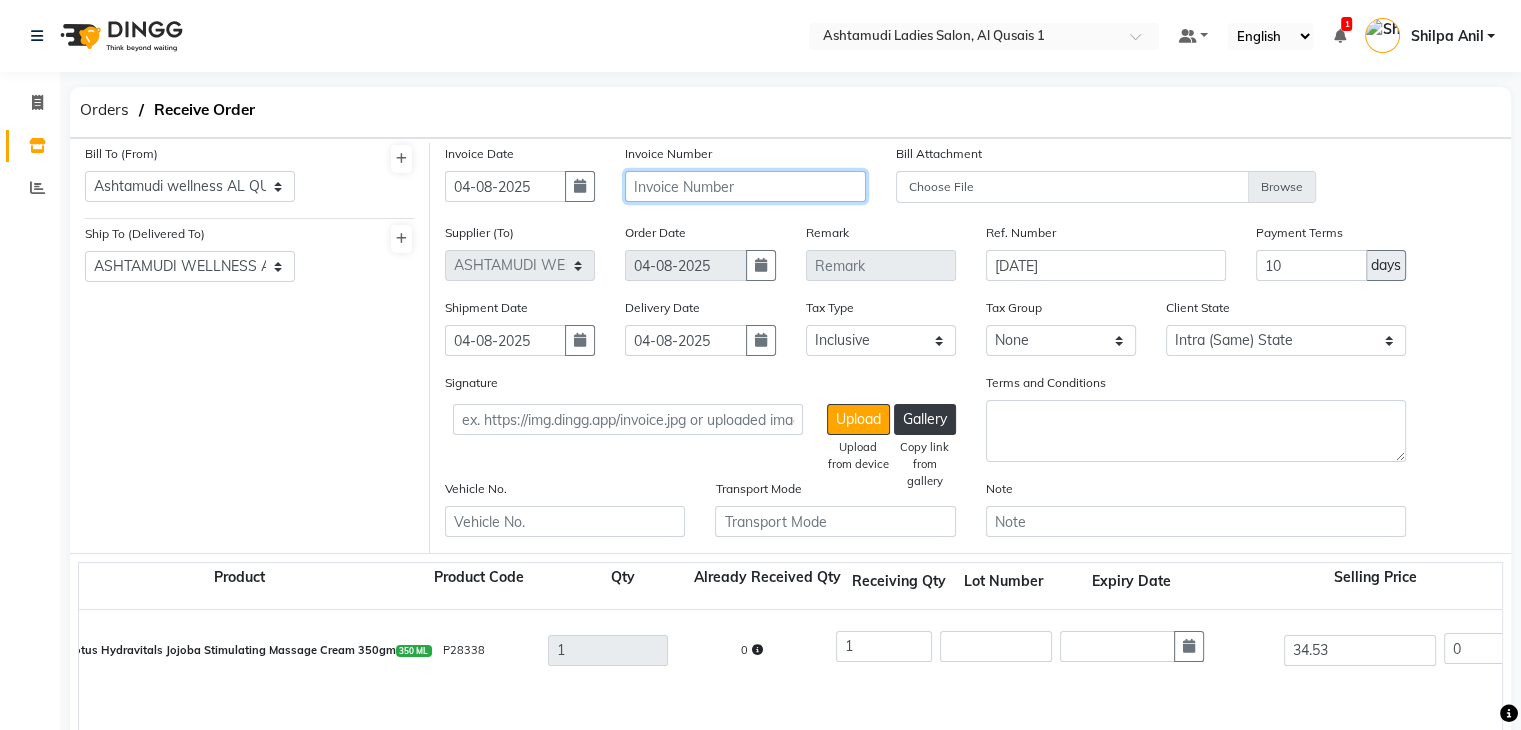 click 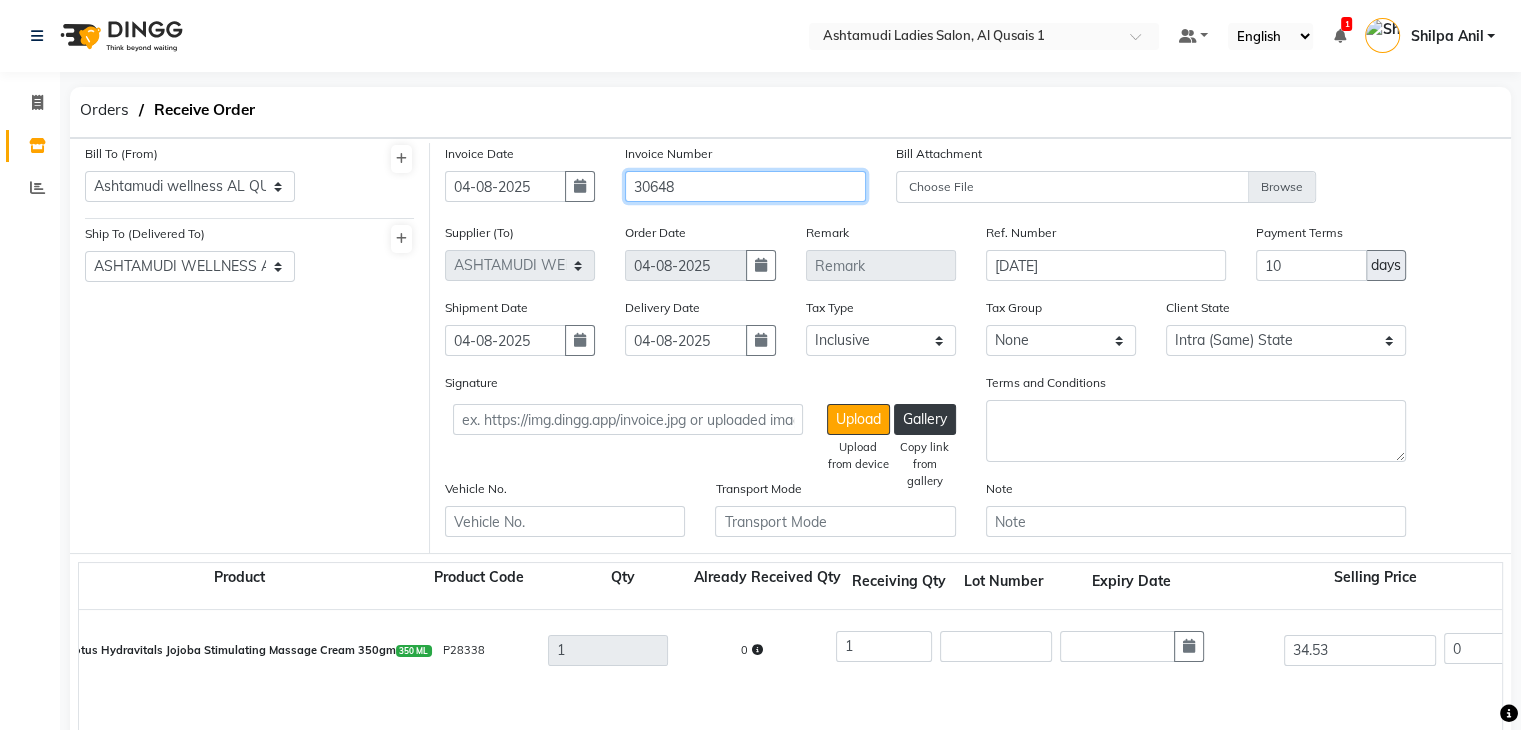 scroll, scrollTop: 591, scrollLeft: 0, axis: vertical 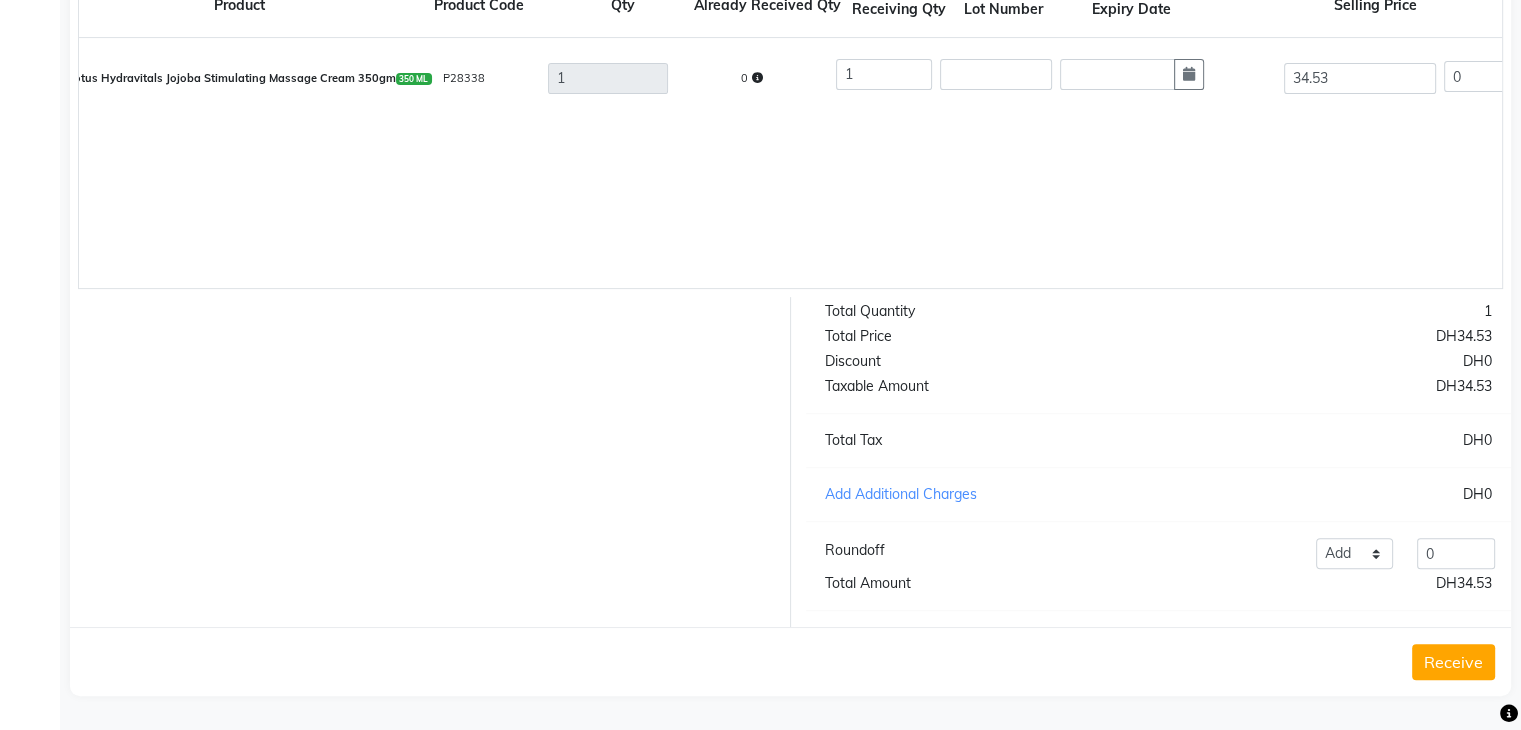 type on "30648" 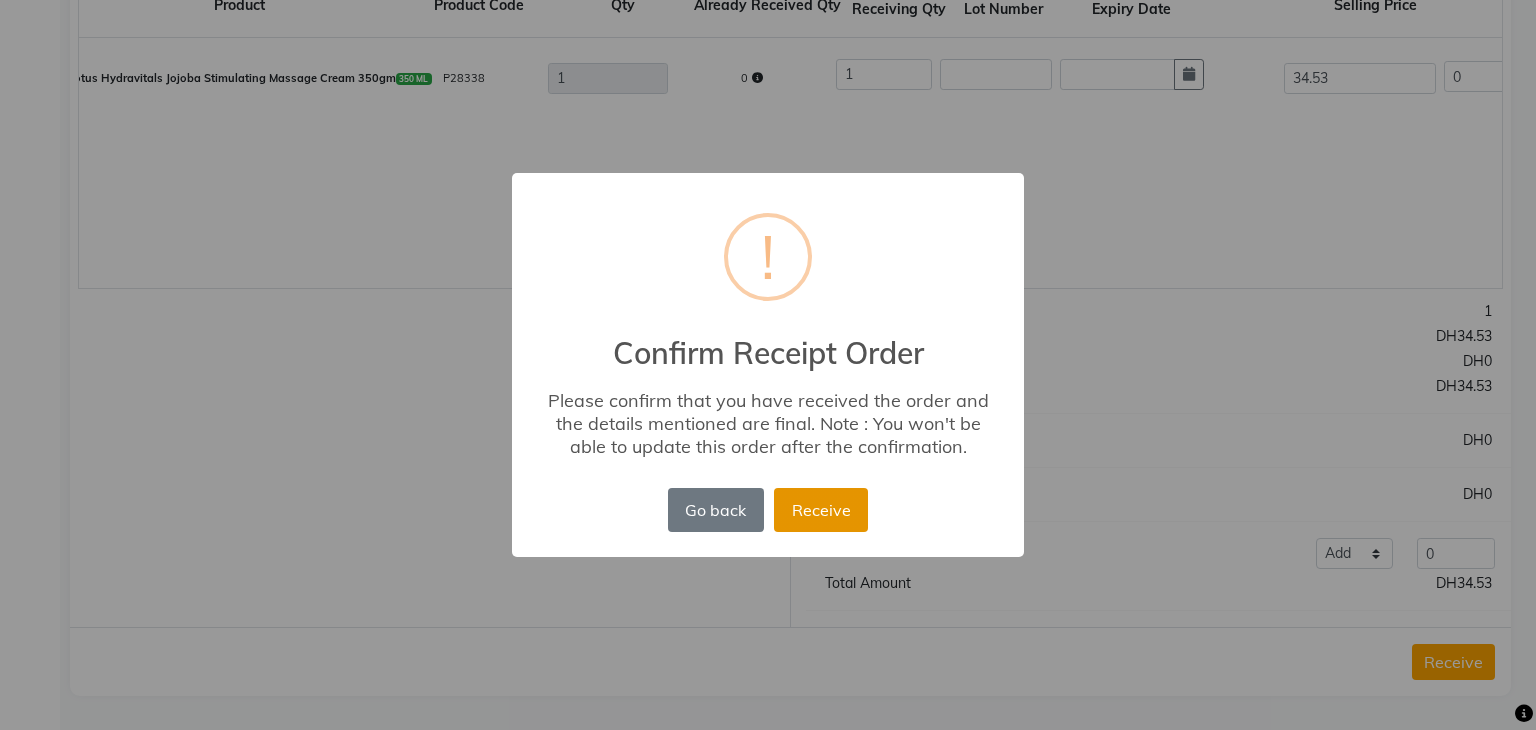 click on "Receive" at bounding box center [821, 510] 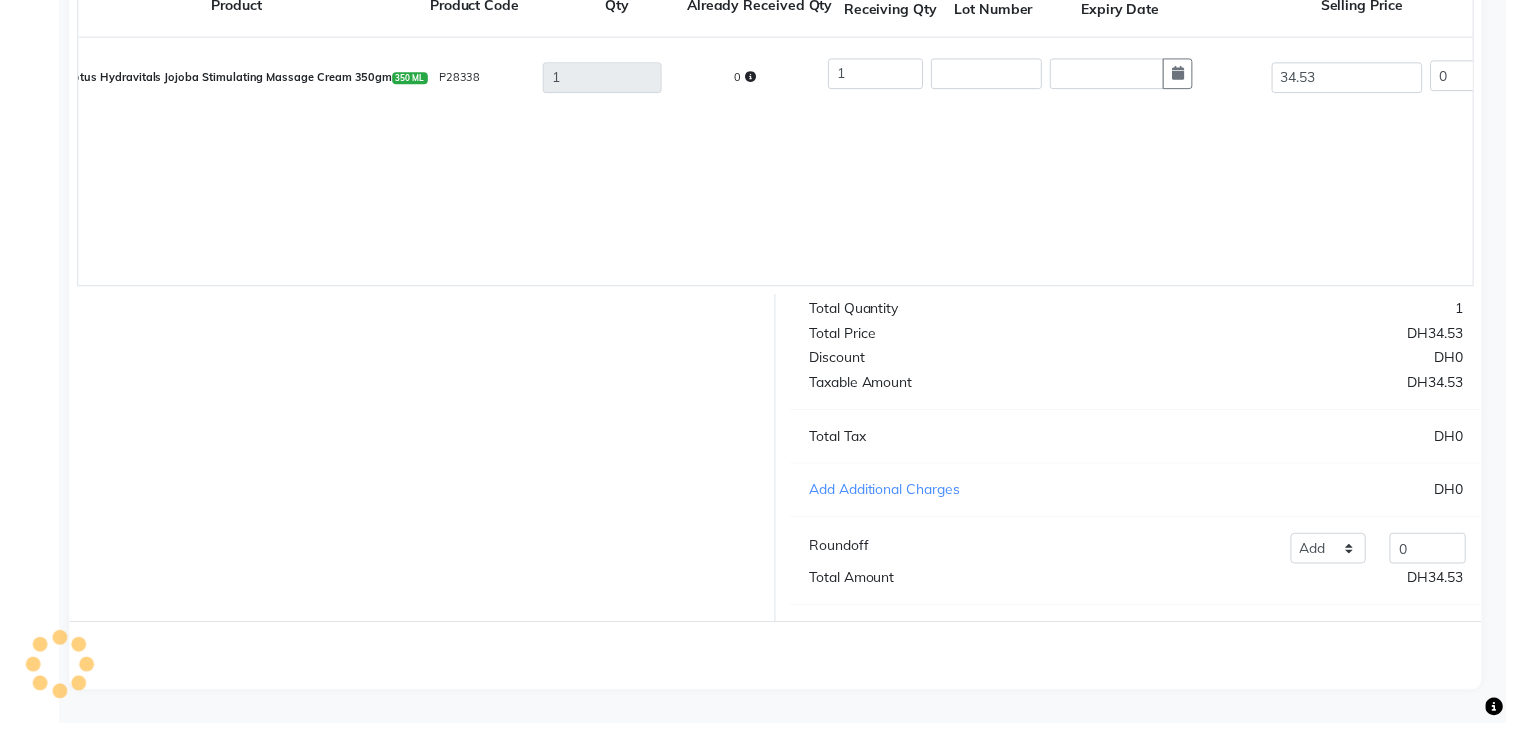 scroll, scrollTop: 0, scrollLeft: 0, axis: both 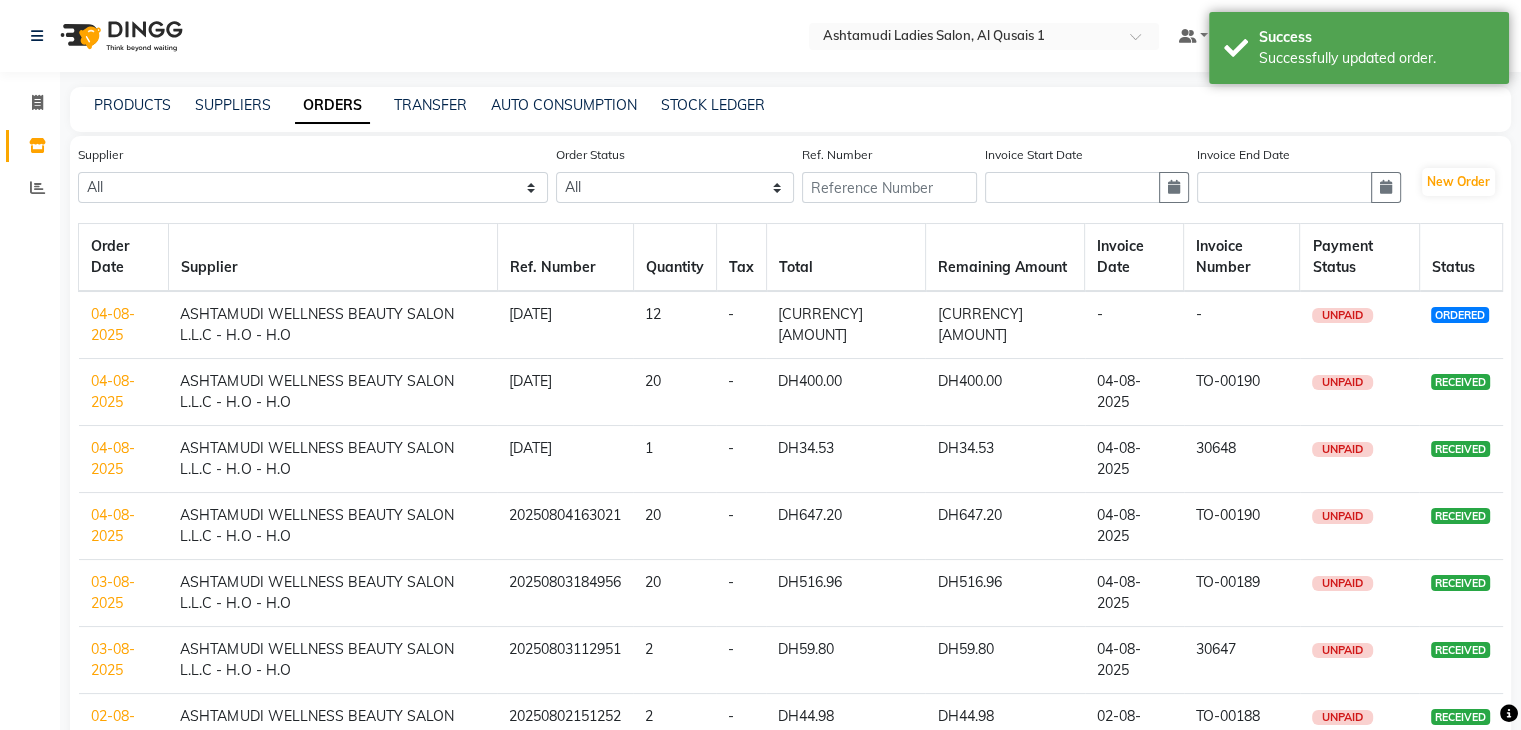 click on "04-08-2025" 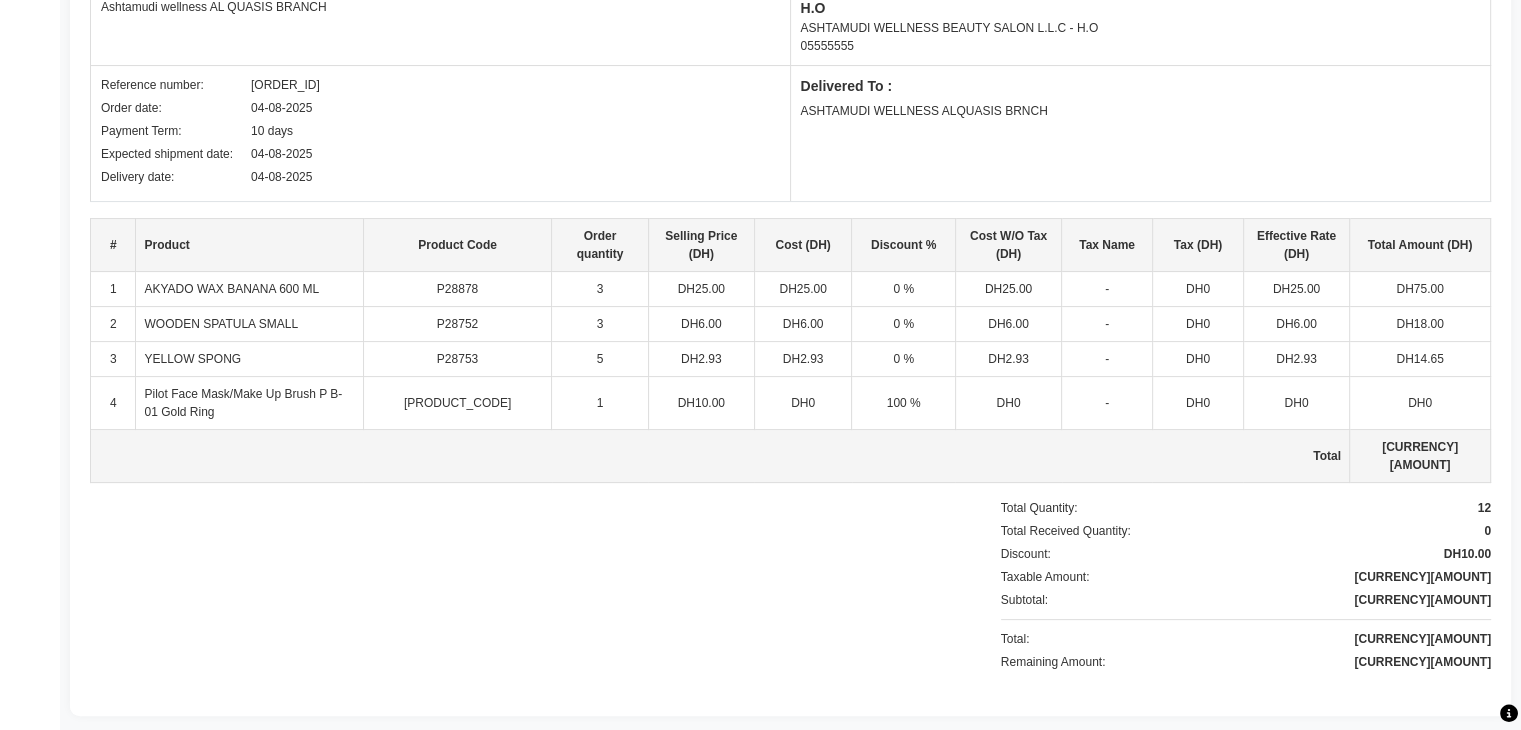 scroll, scrollTop: 0, scrollLeft: 0, axis: both 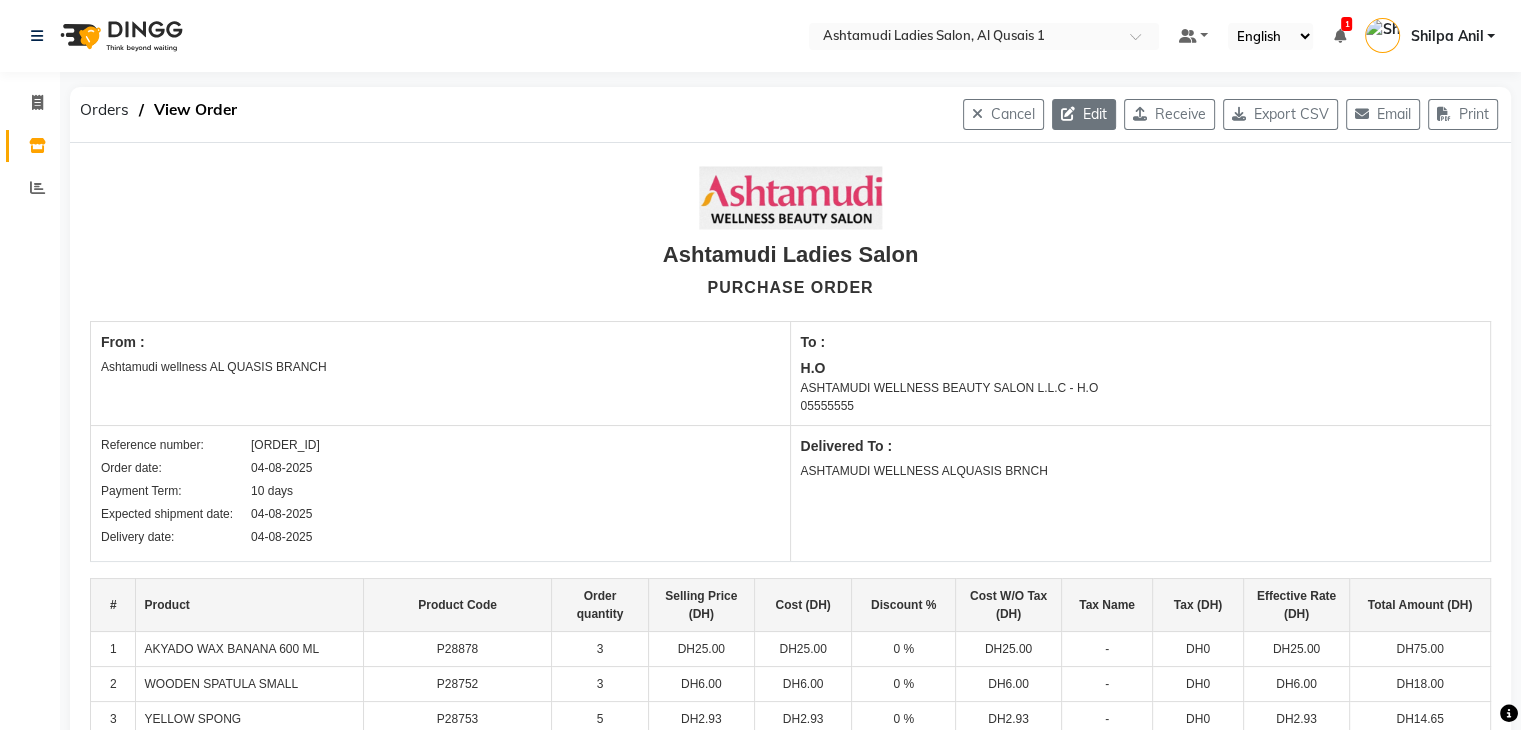 click on "Edit" 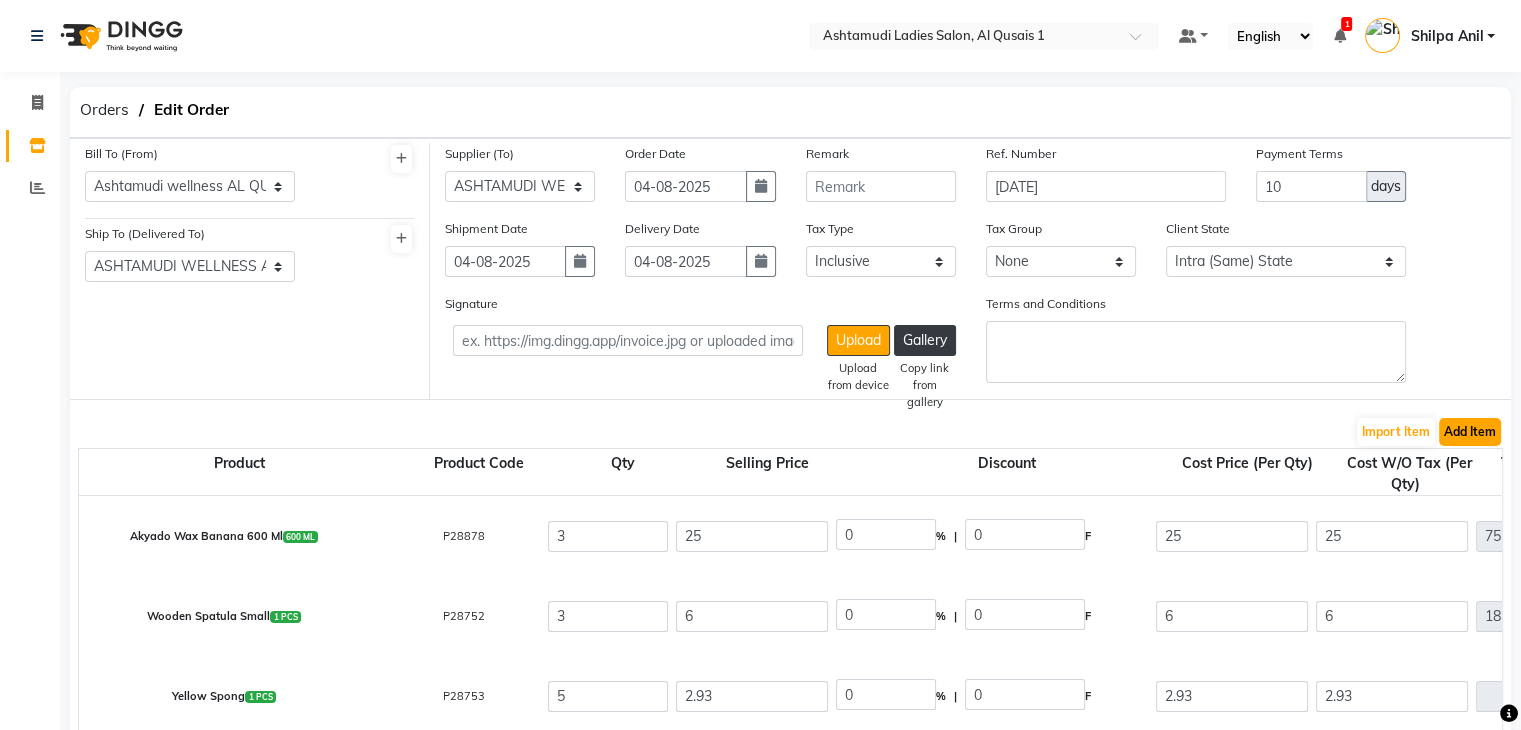 click on "Add Item" 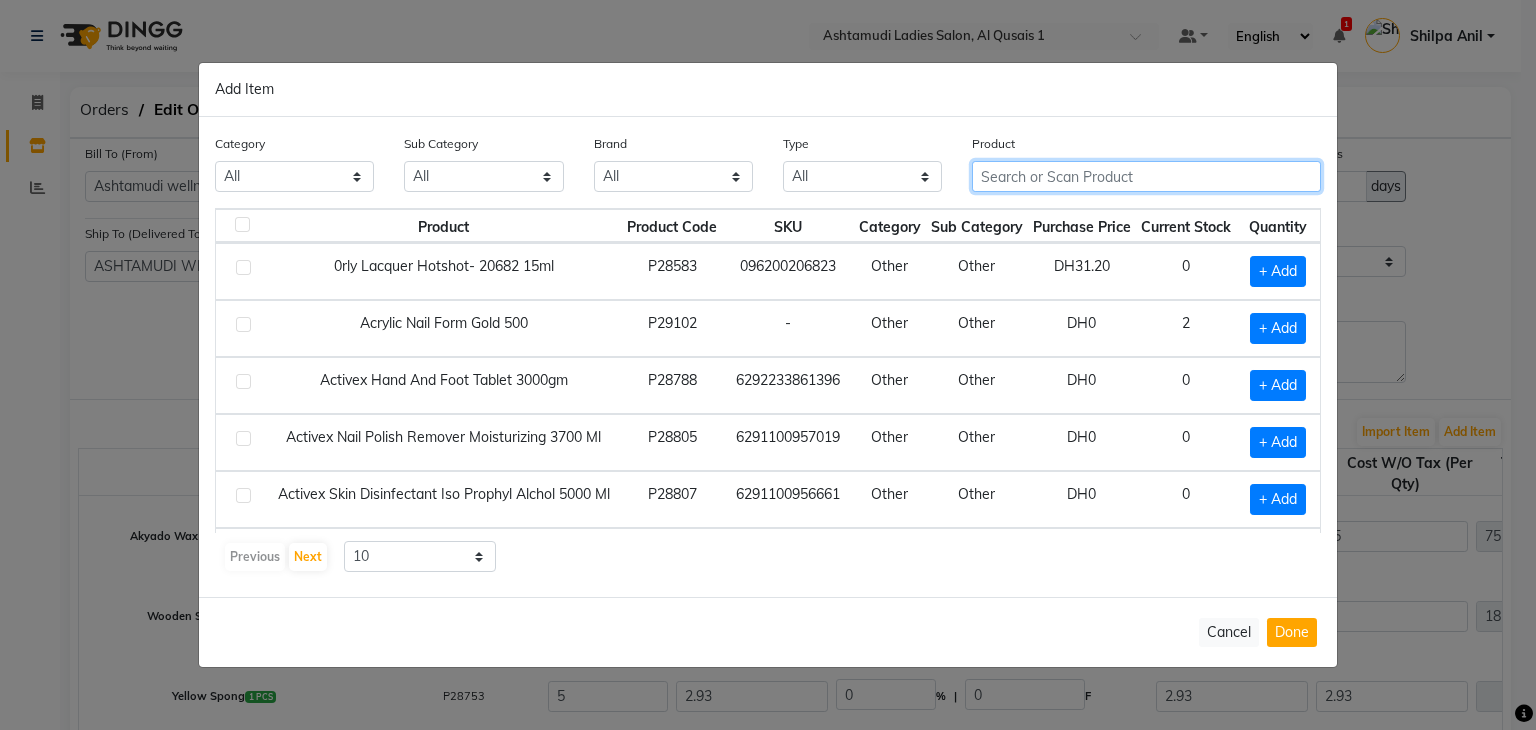 click 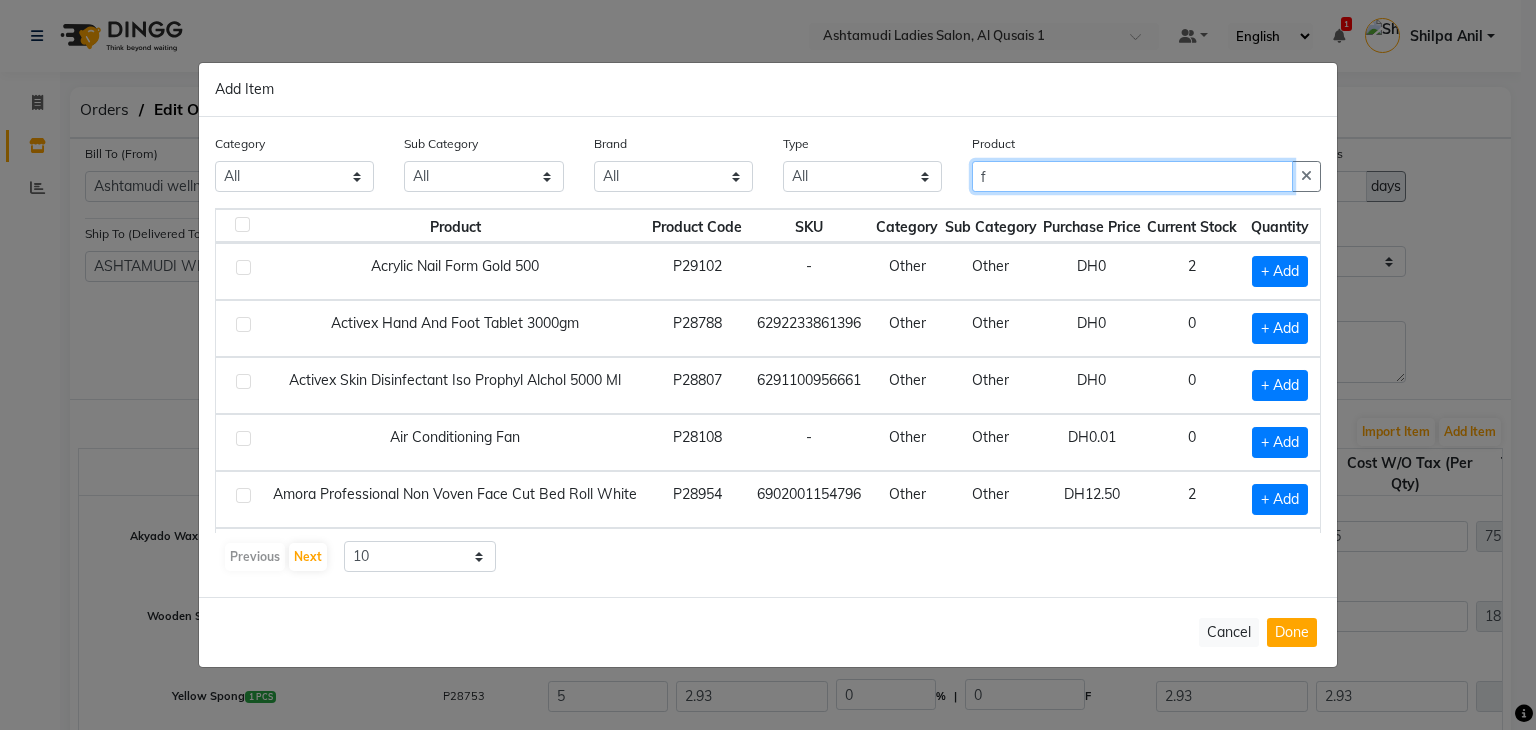 type on "Floreactive W1 Nanoplastia Treatment 1000ml" 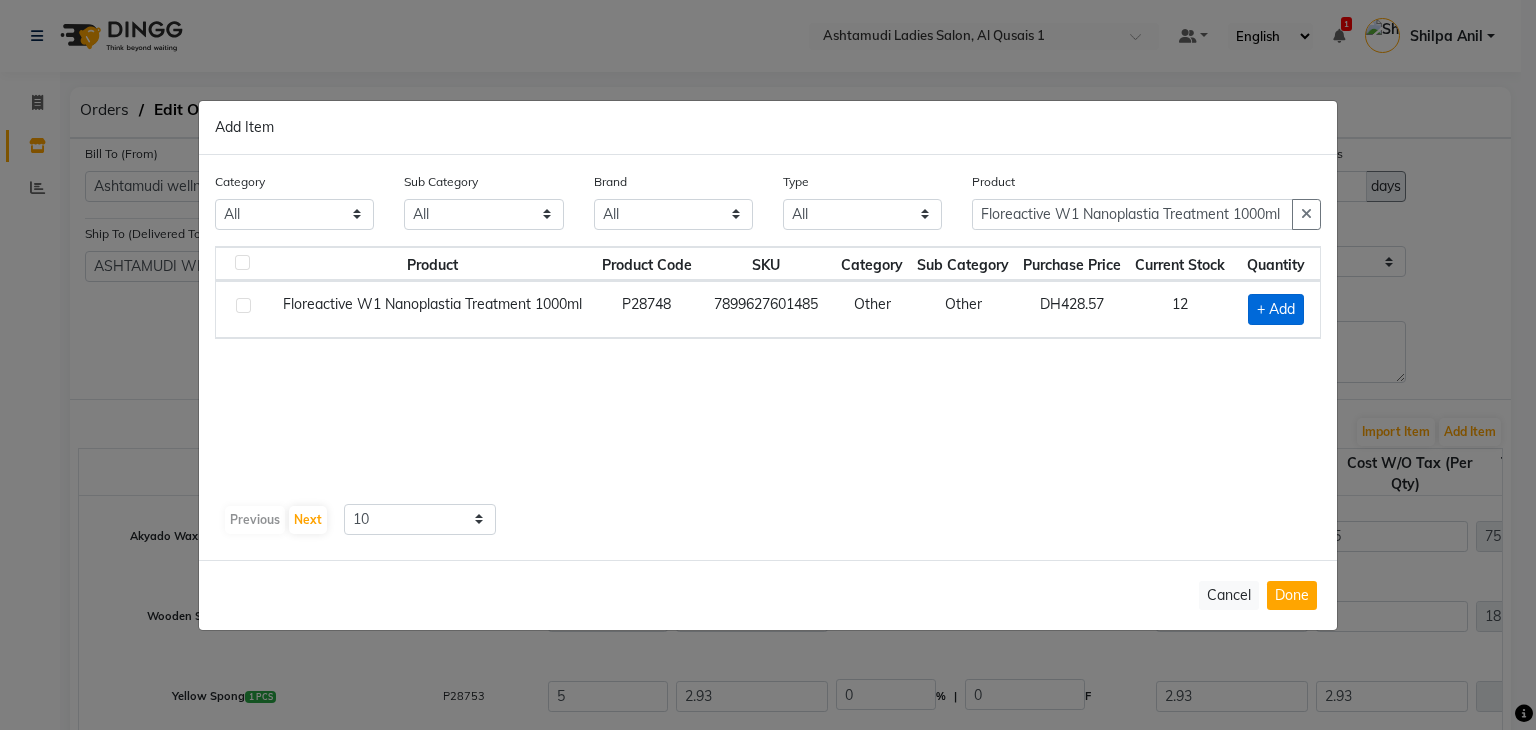 click on "+ Add" 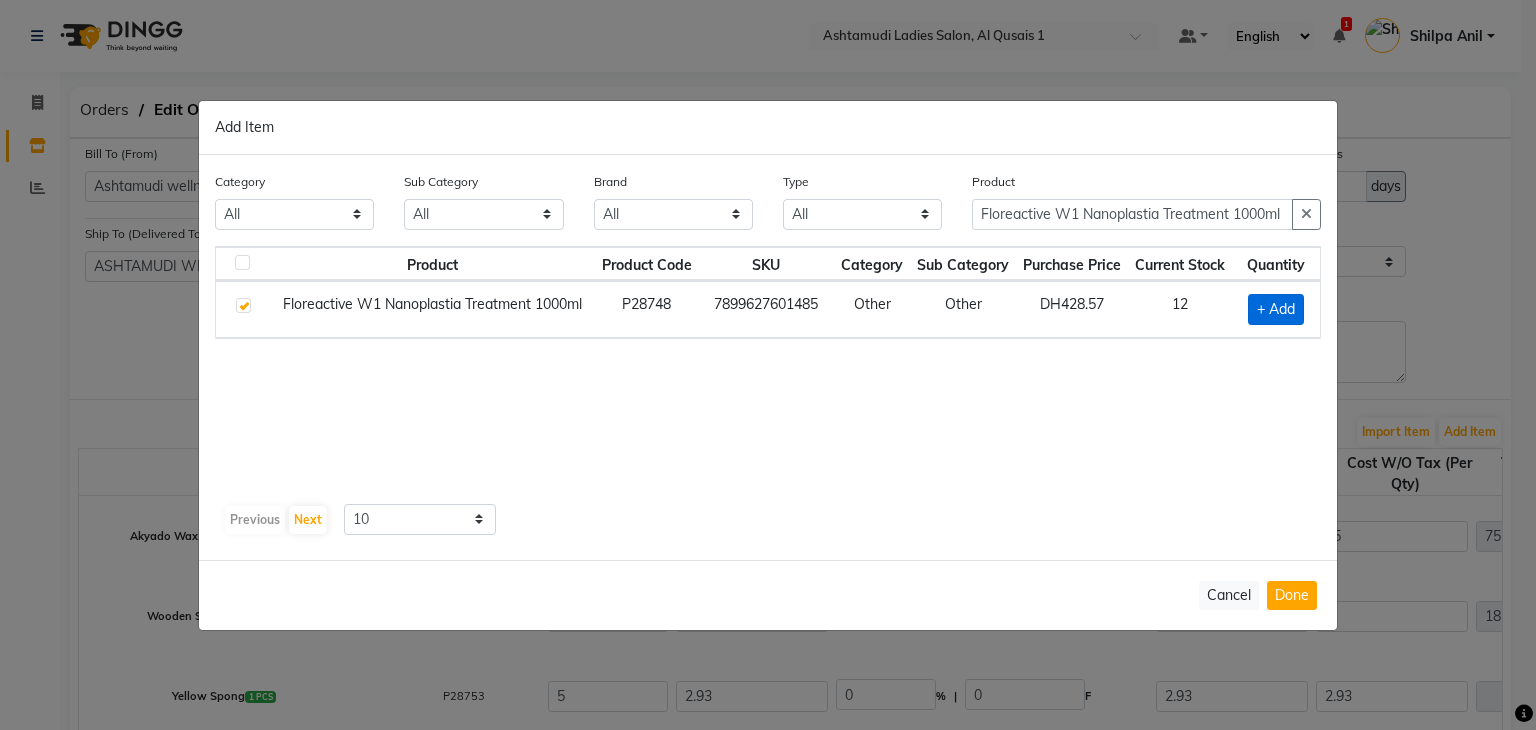 checkbox on "true" 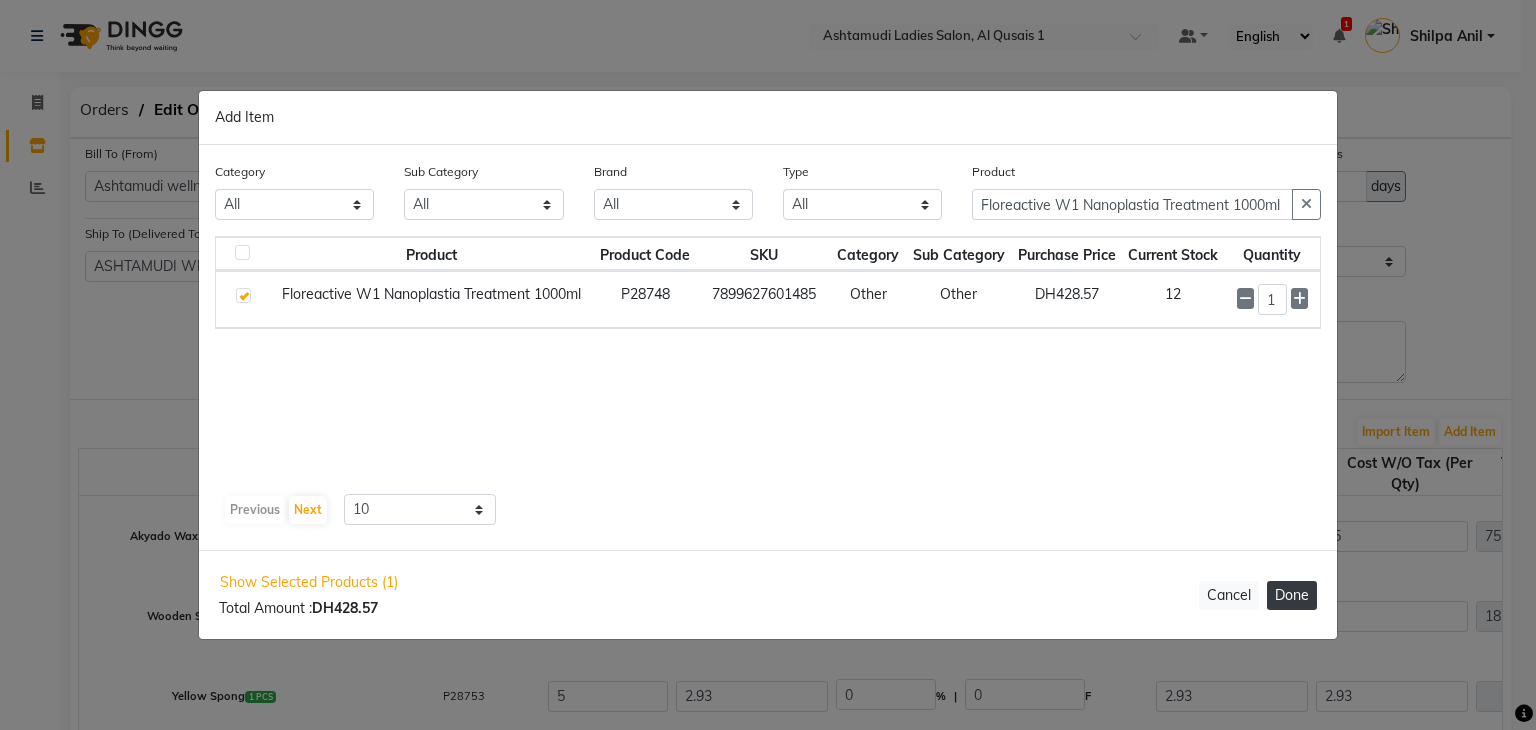 click on "Done" 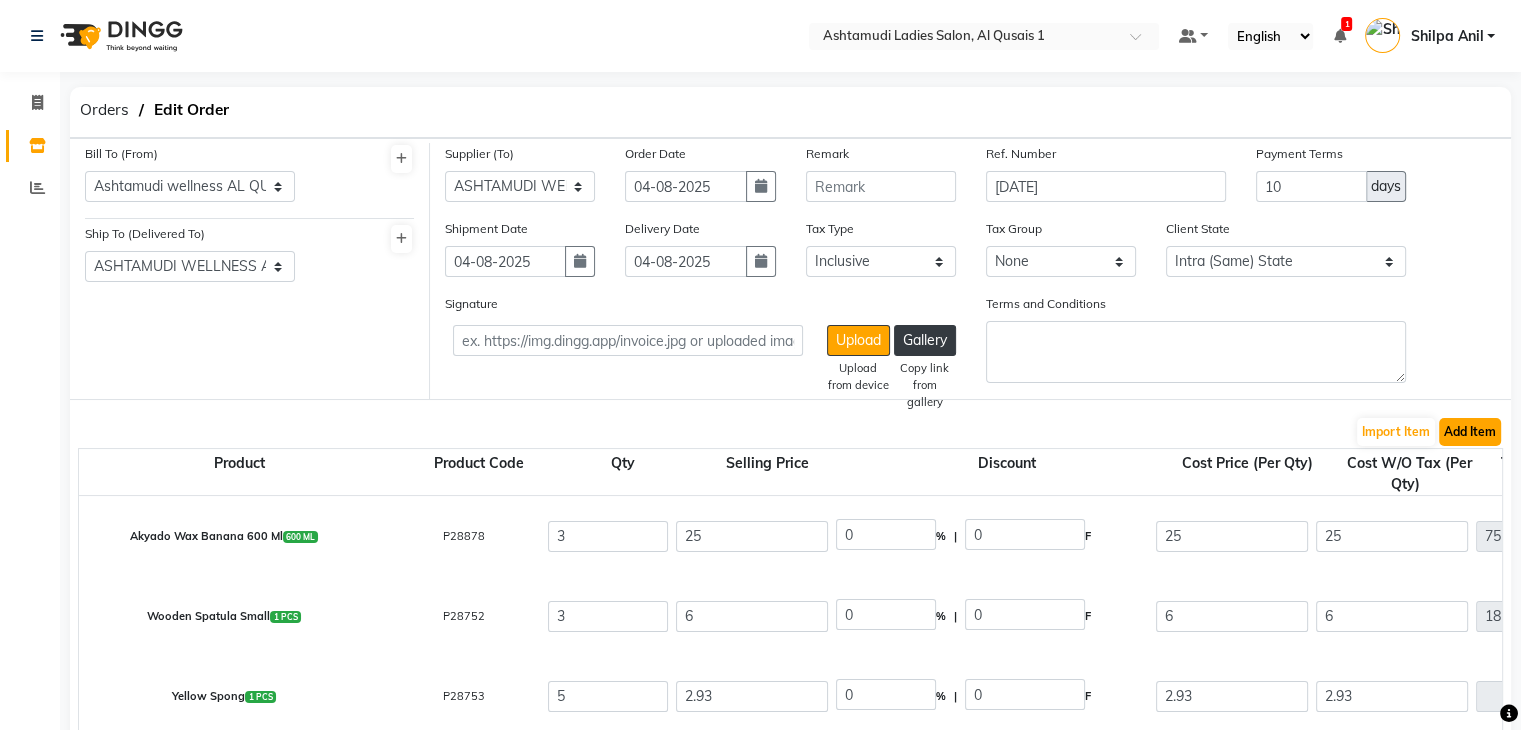 click on "Add Item" 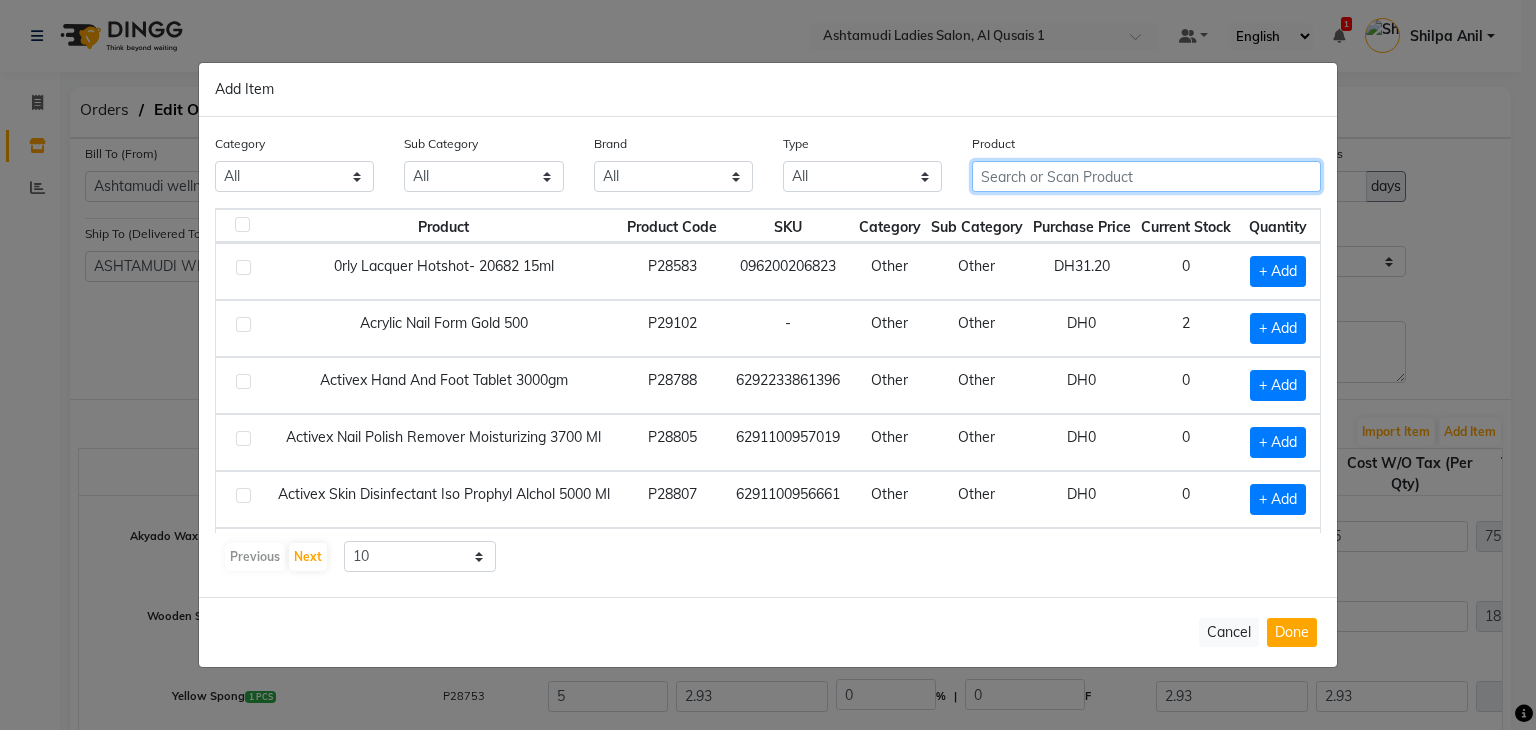click 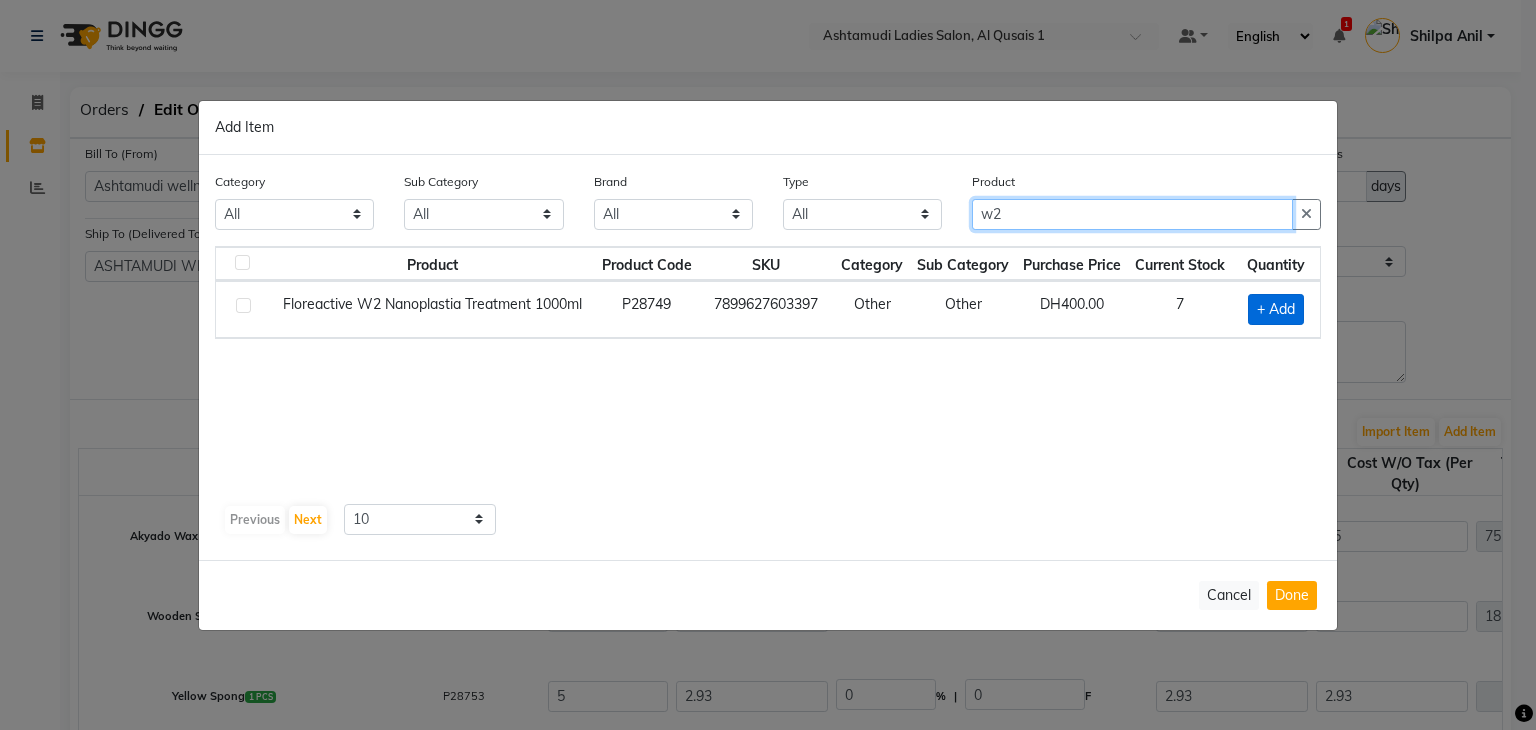 type on "w2" 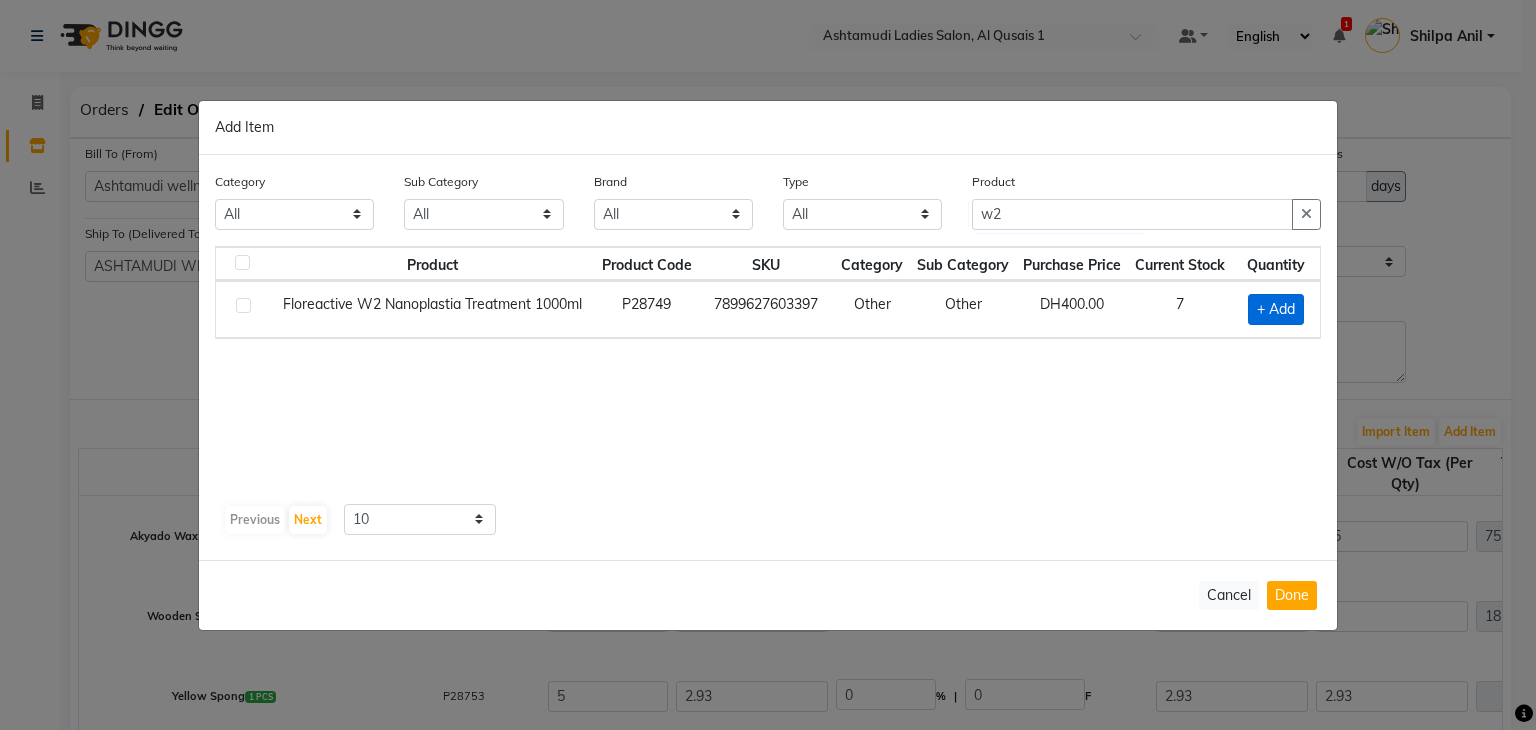 click on "+ Add" 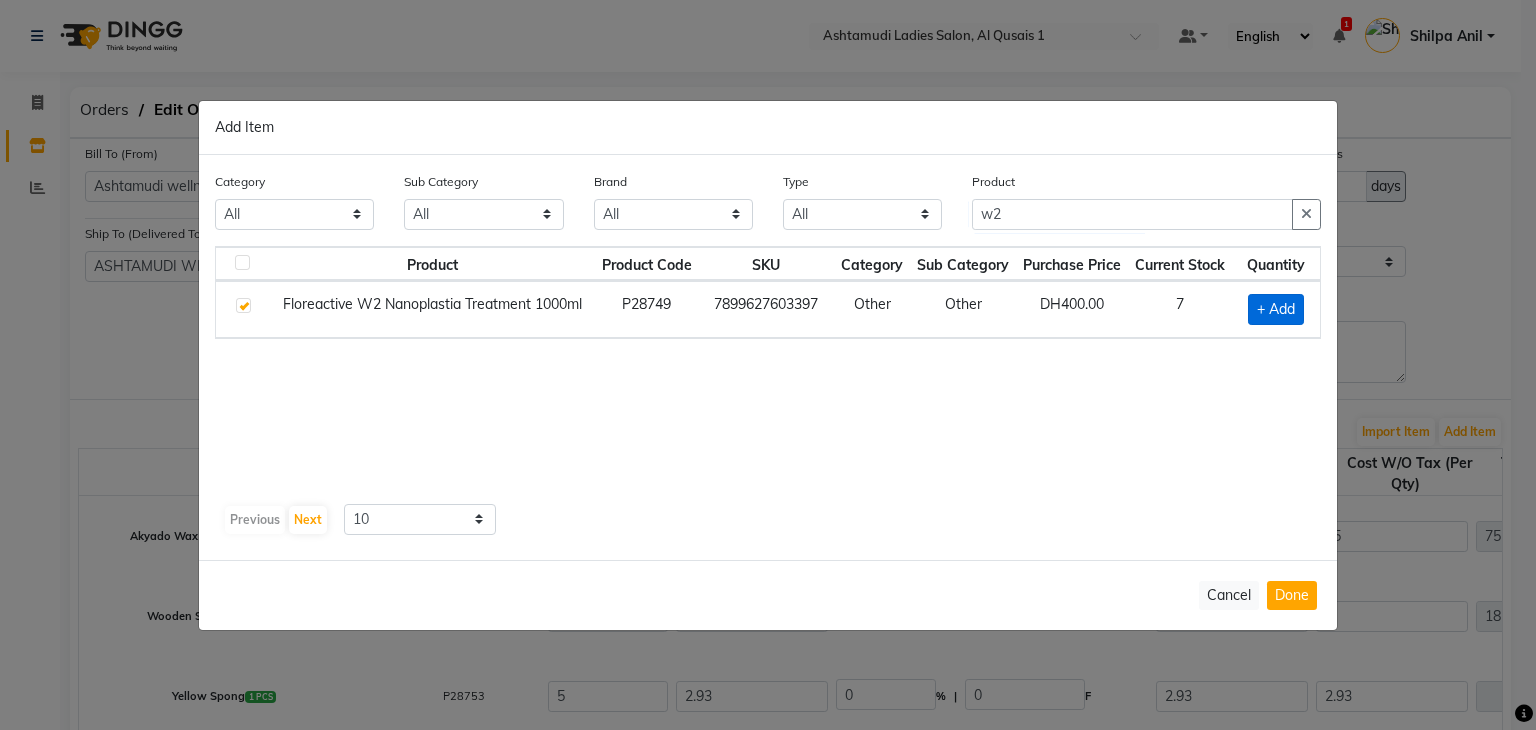 checkbox on "true" 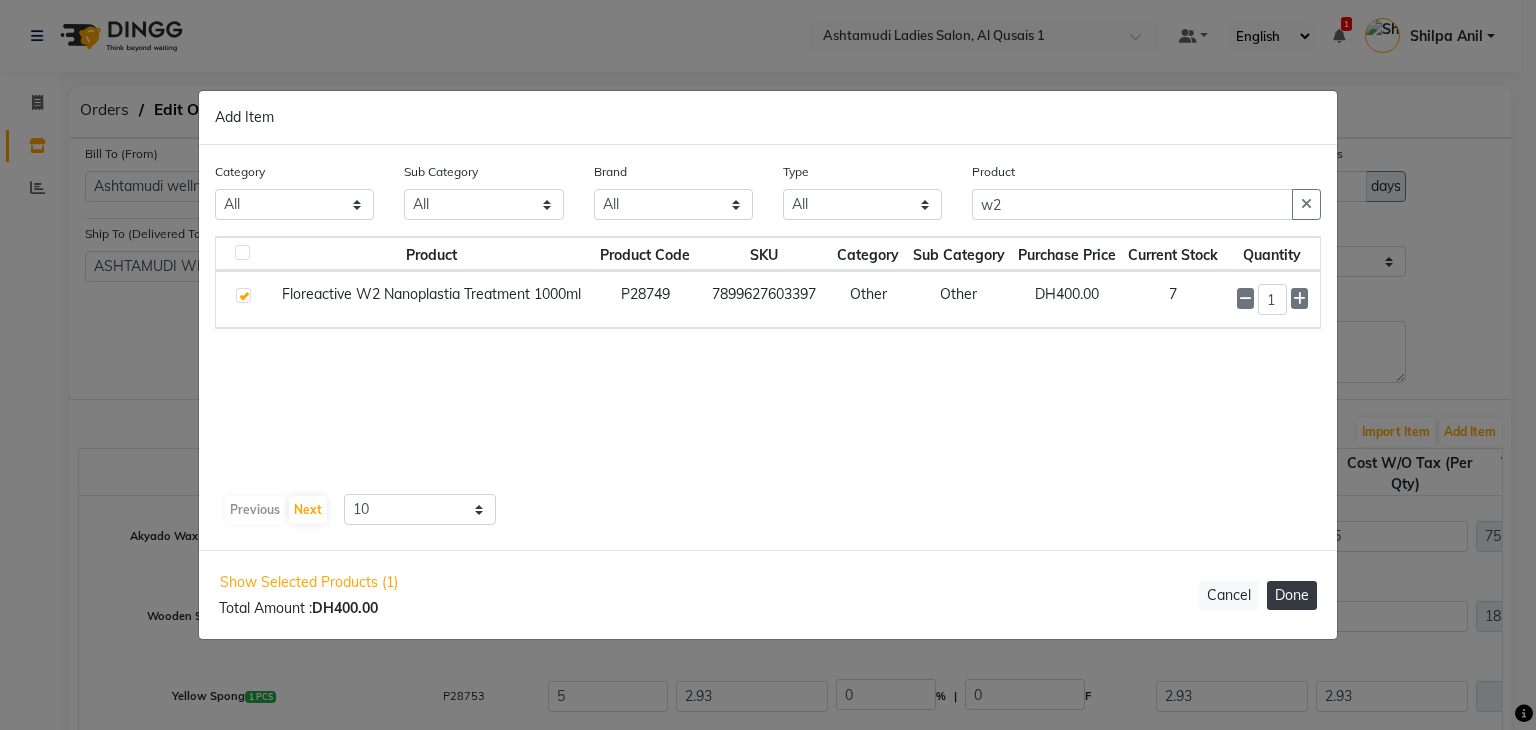 click on "Done" 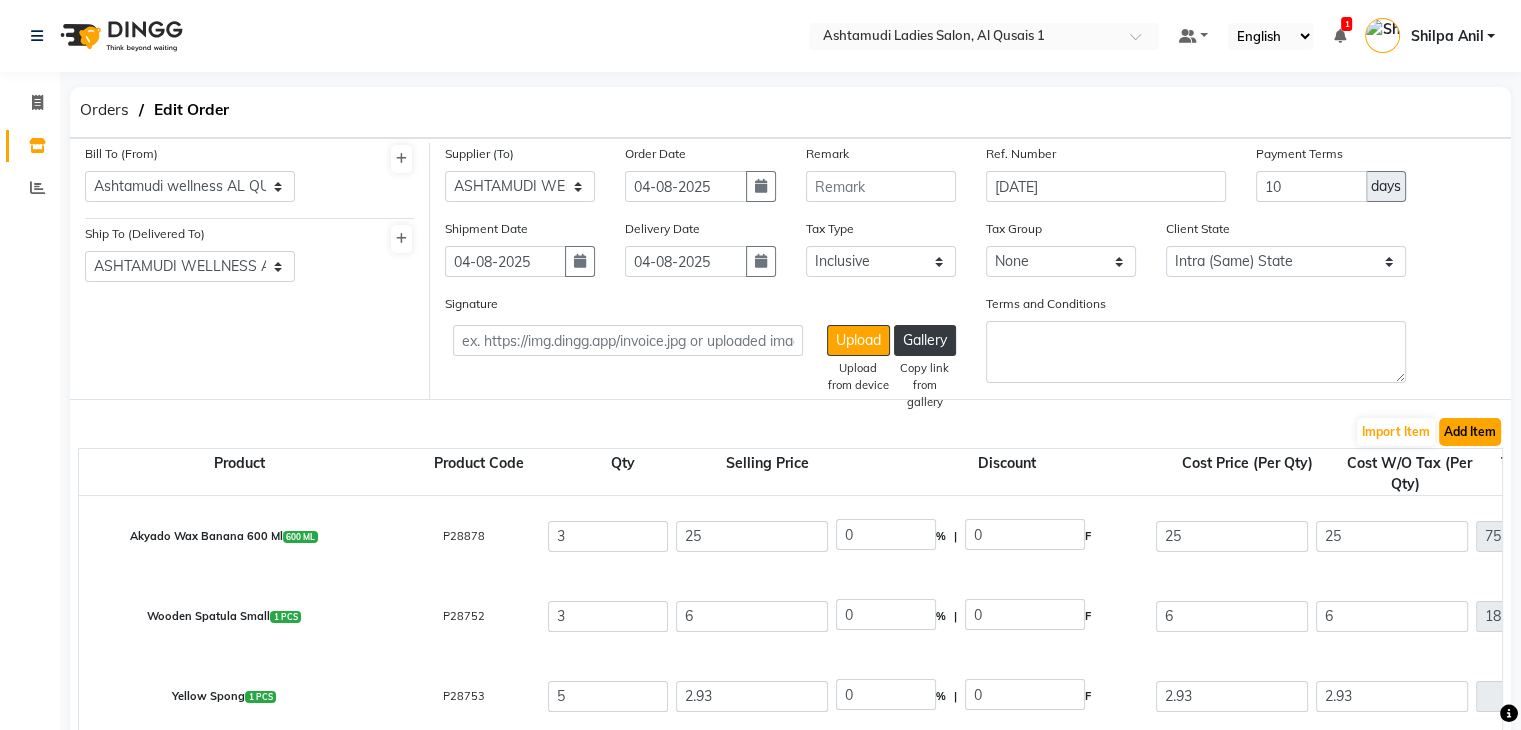 click on "Add Item" 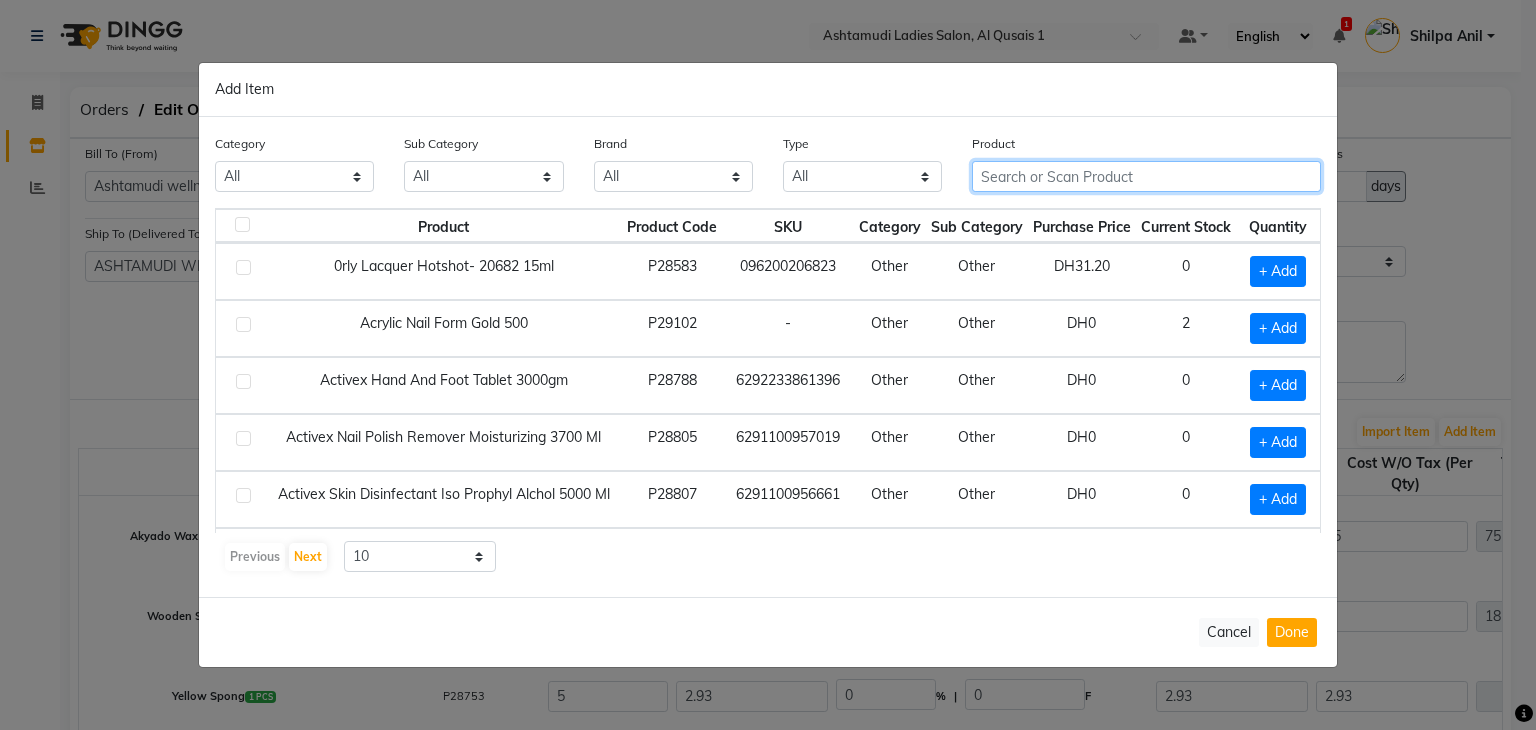 click 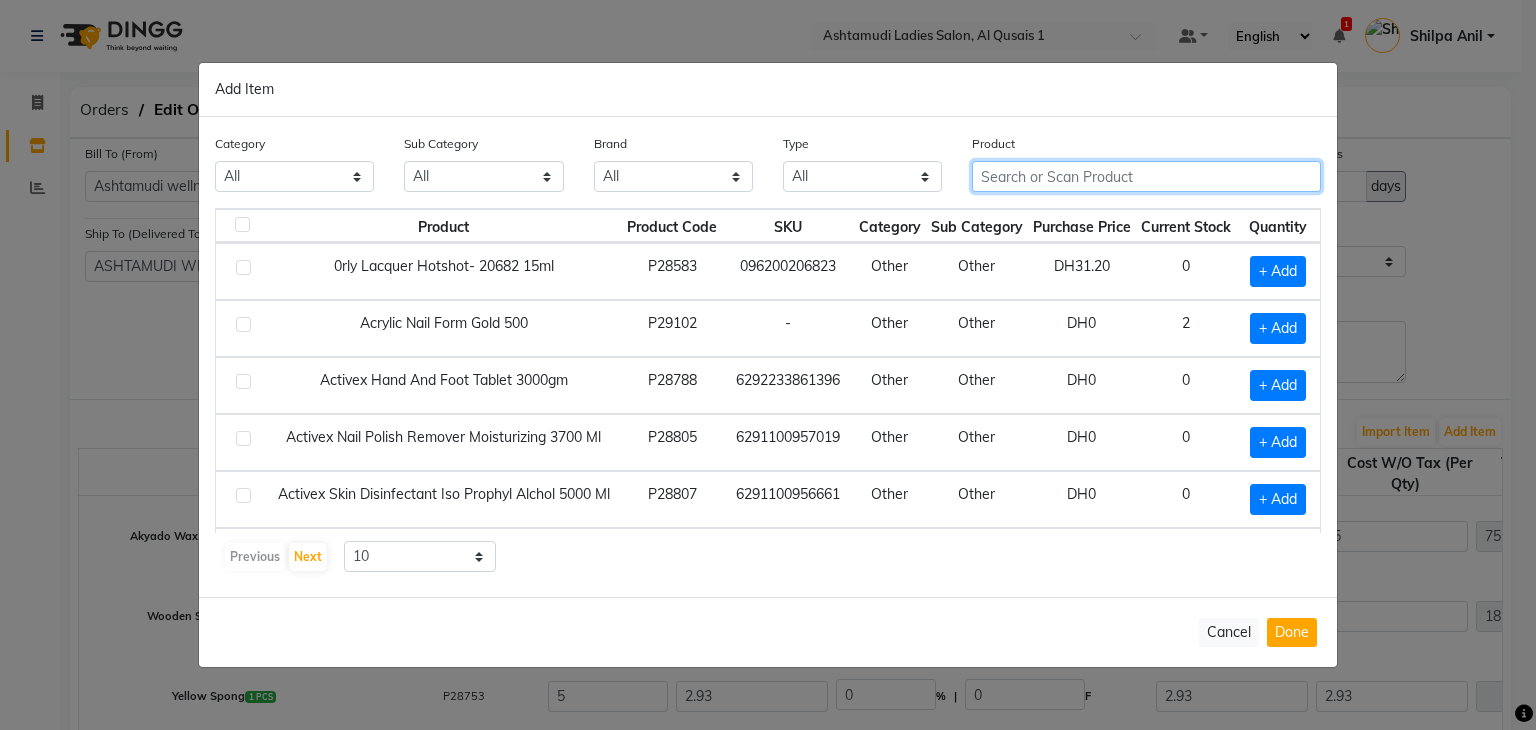 paste on "Floreactive W1 Nanoplastia Shampoo 1000ml" 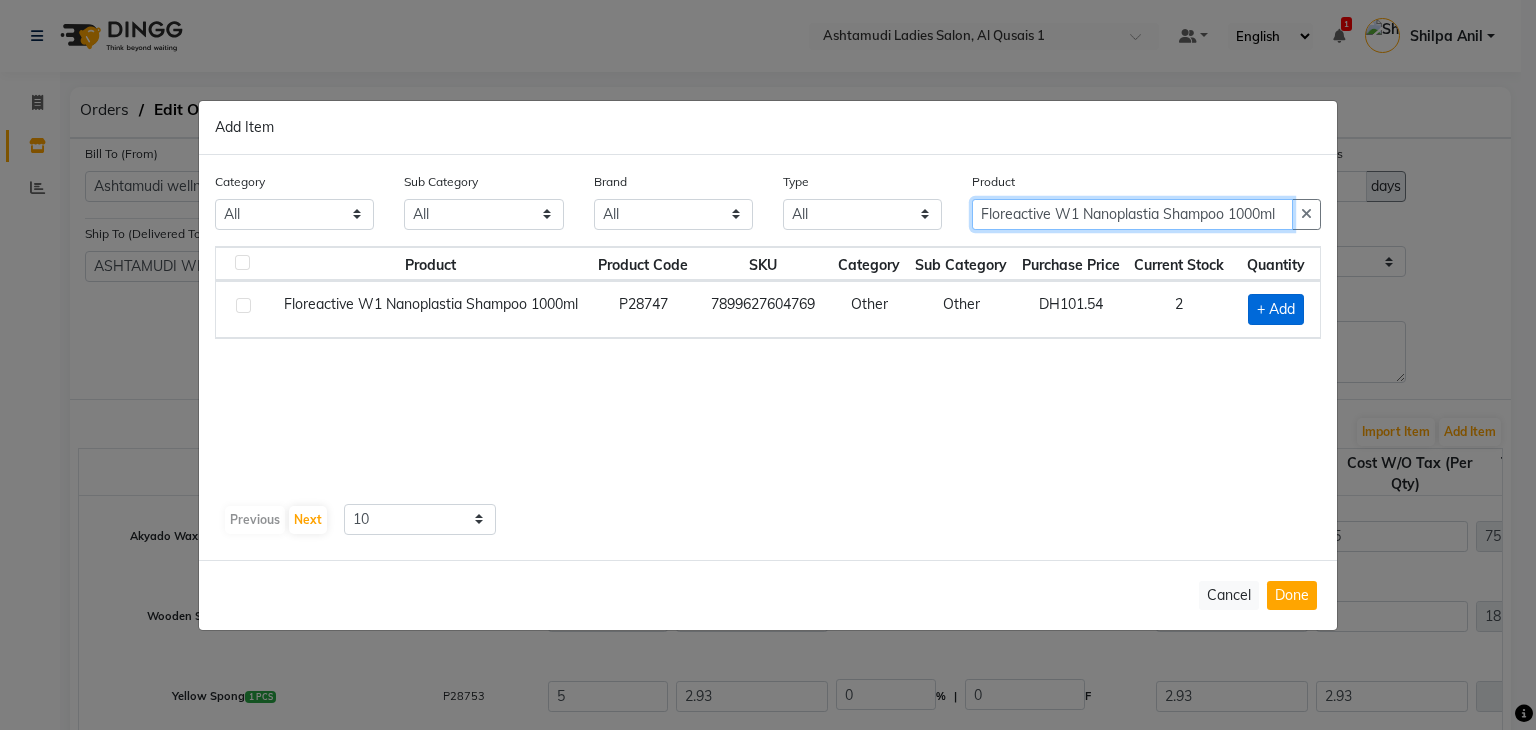 type on "Floreactive W1 Nanoplastia Shampoo 1000ml" 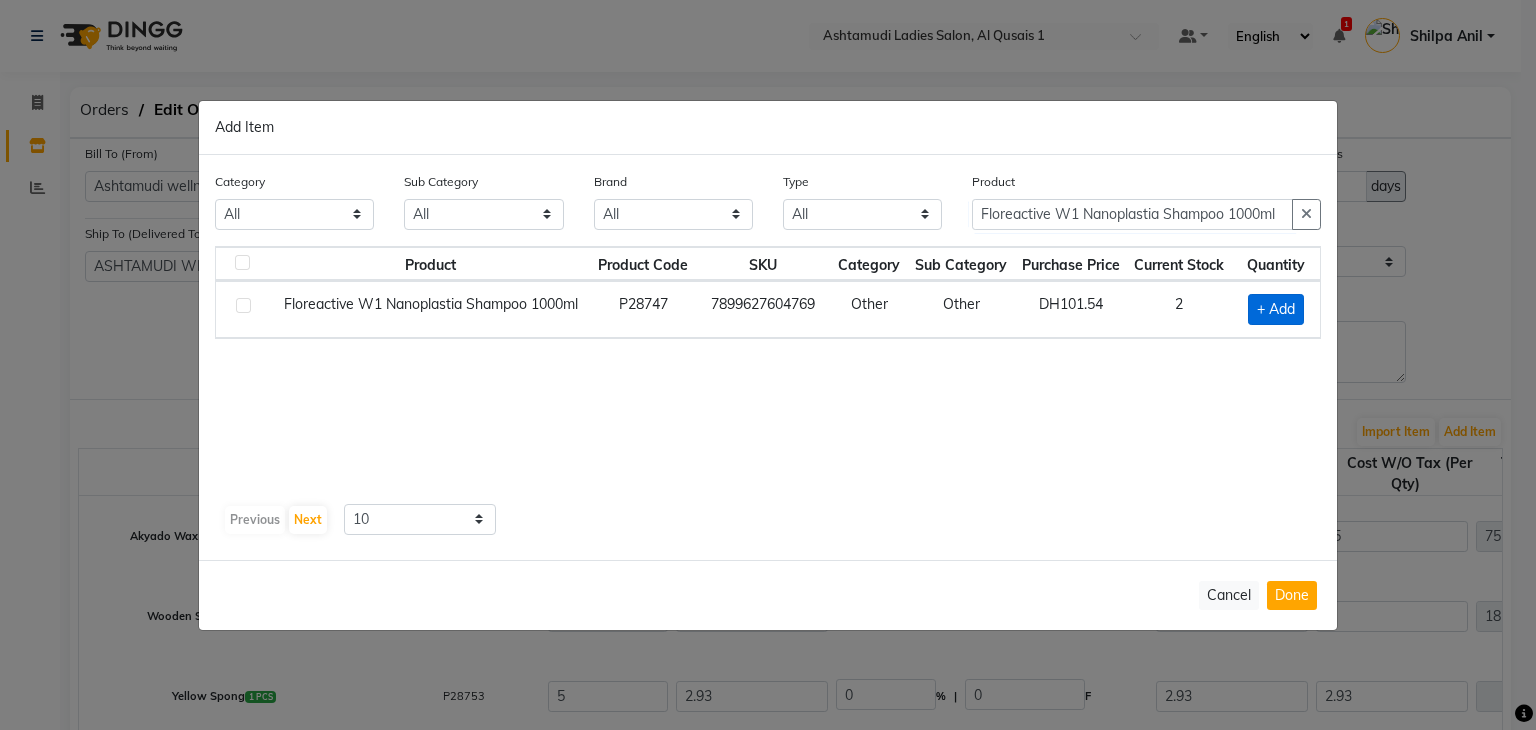 click on "+ Add" 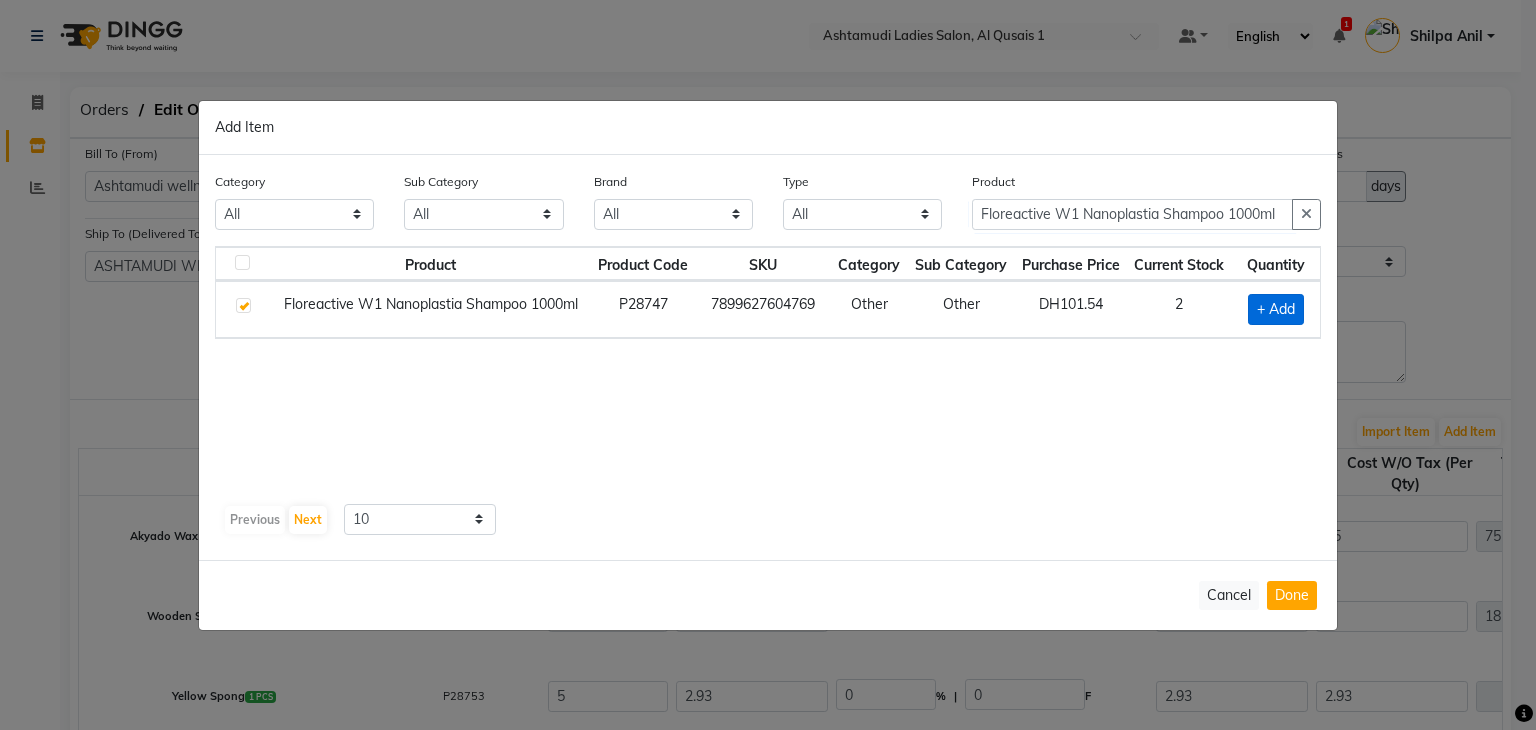 checkbox on "true" 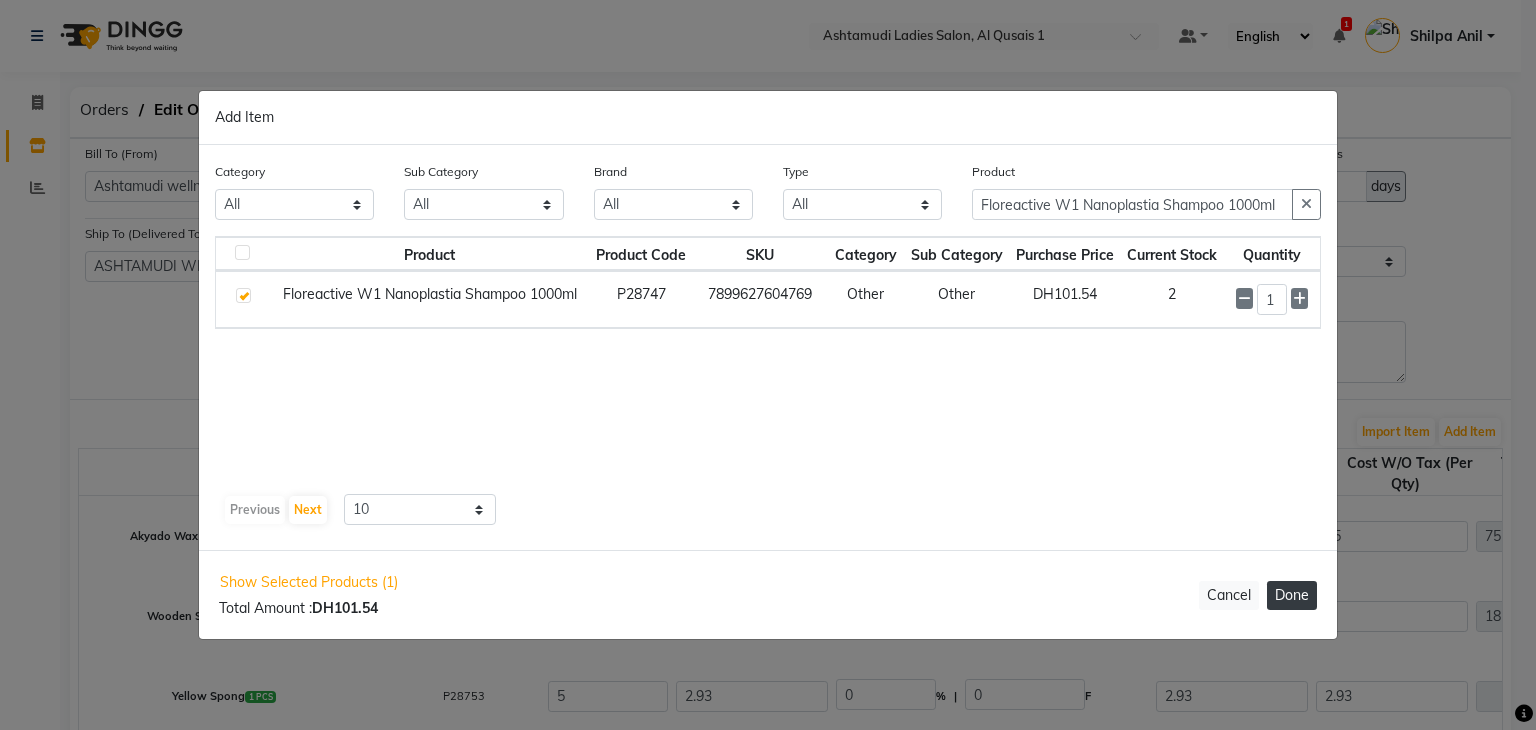 click on "Done" 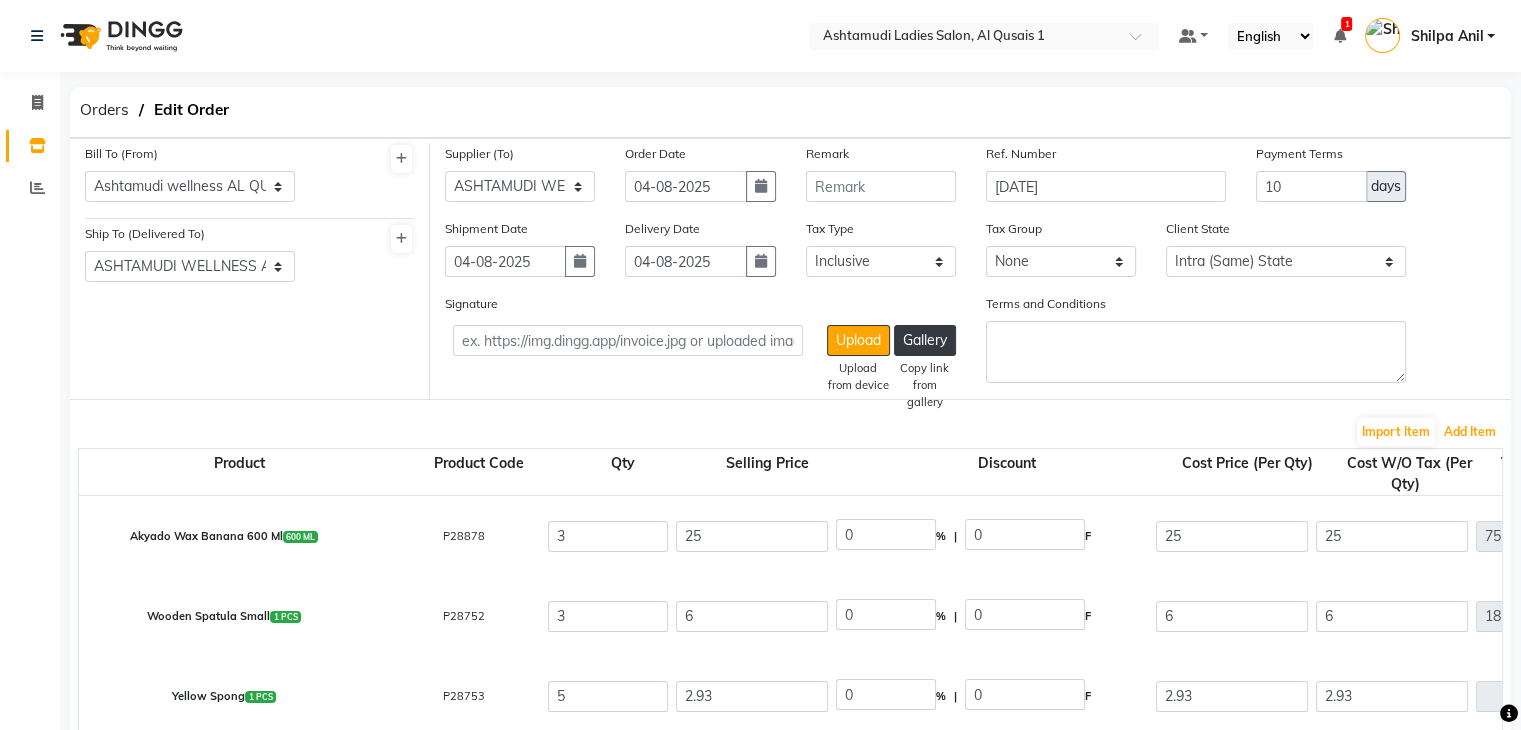 scroll, scrollTop: 309, scrollLeft: 0, axis: vertical 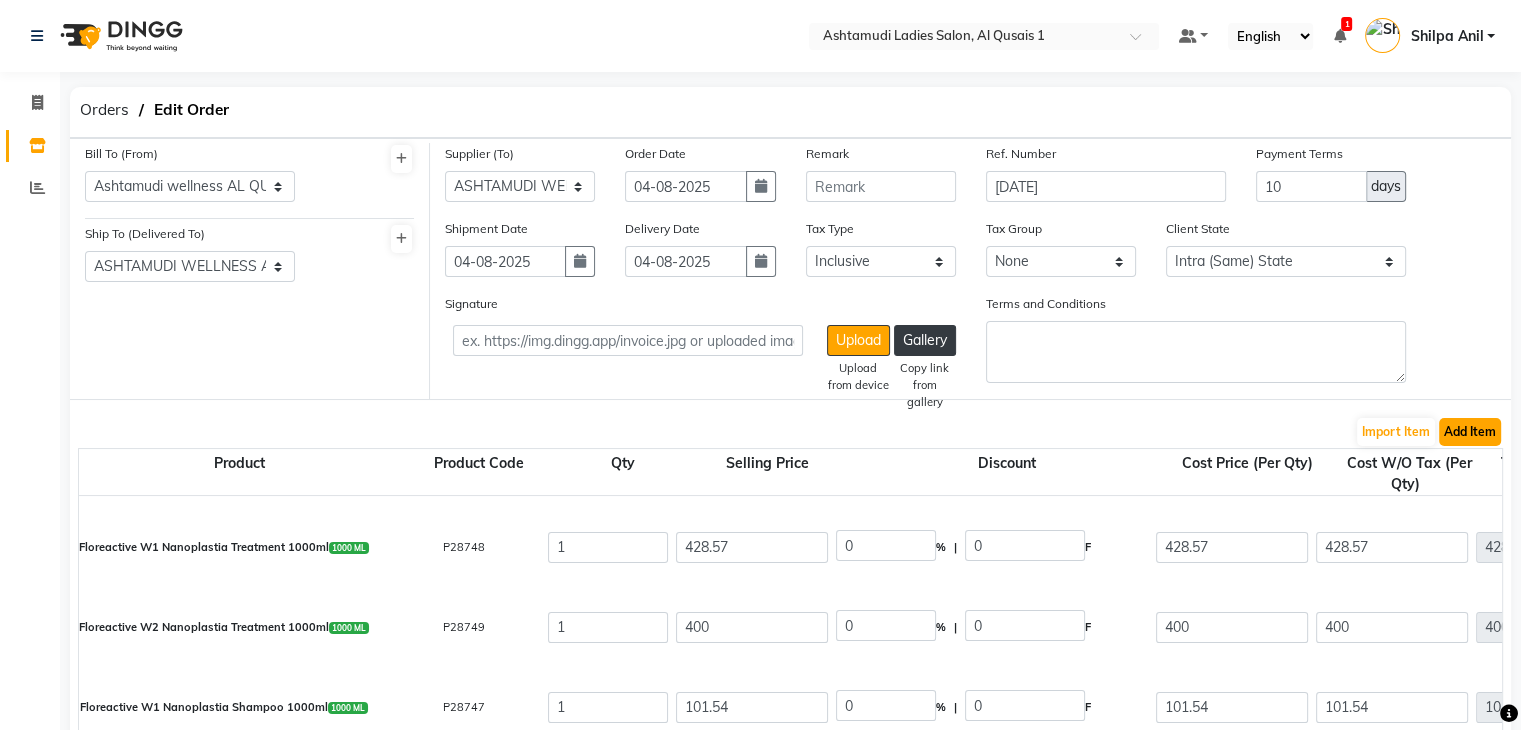 click on "Add Item" 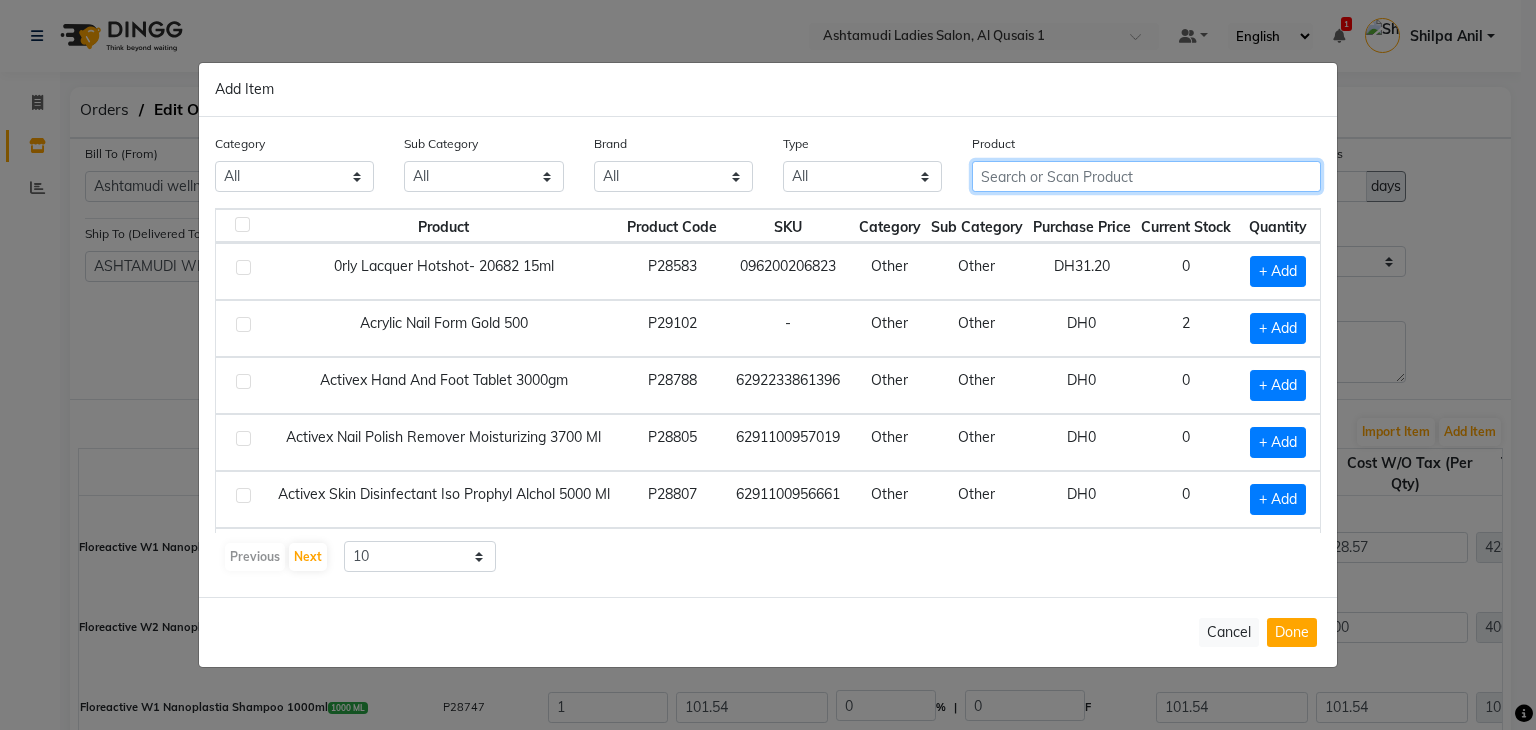 click 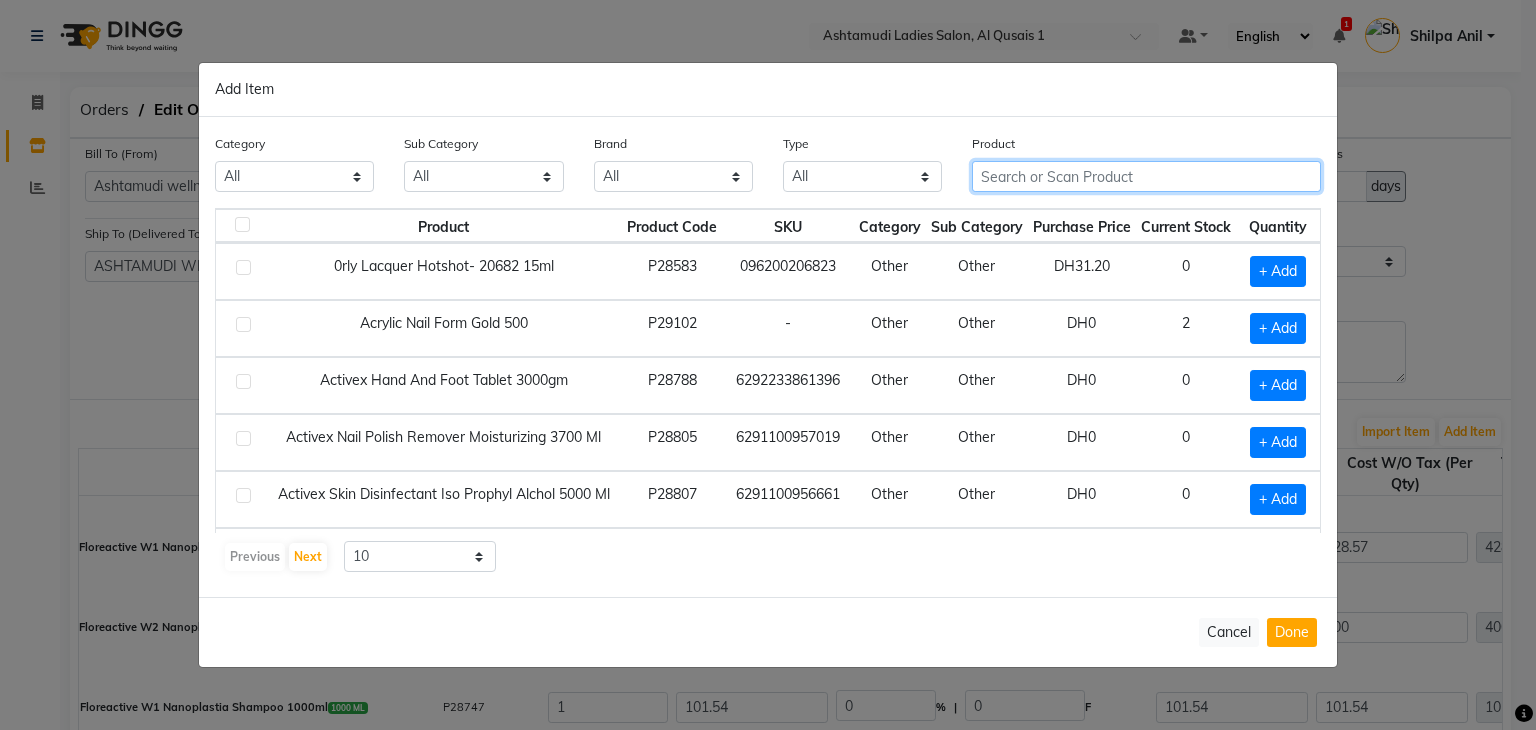 paste on "LOREAL Majirel 1 50ML" 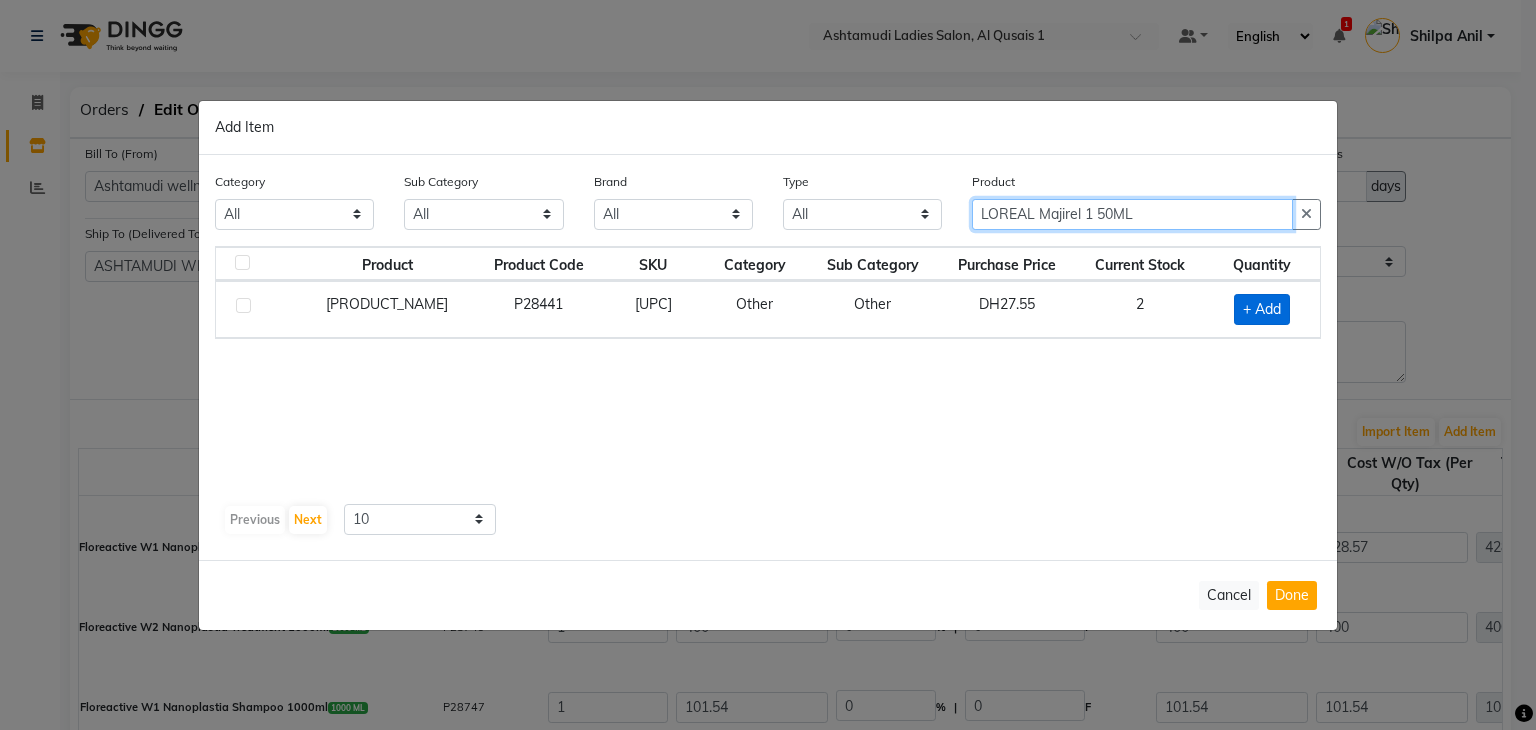 type on "LOREAL Majirel 1 50ML" 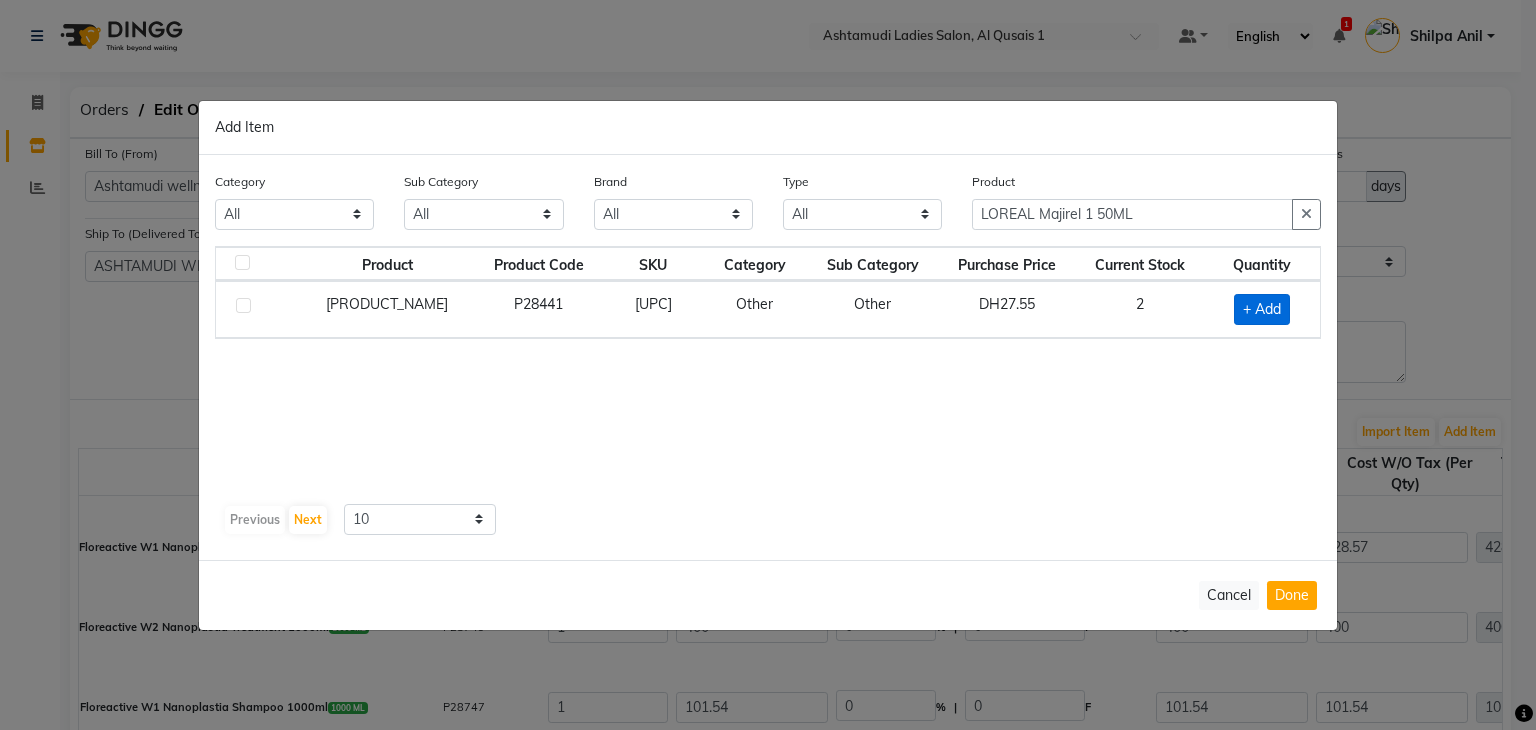 click on "+ Add" 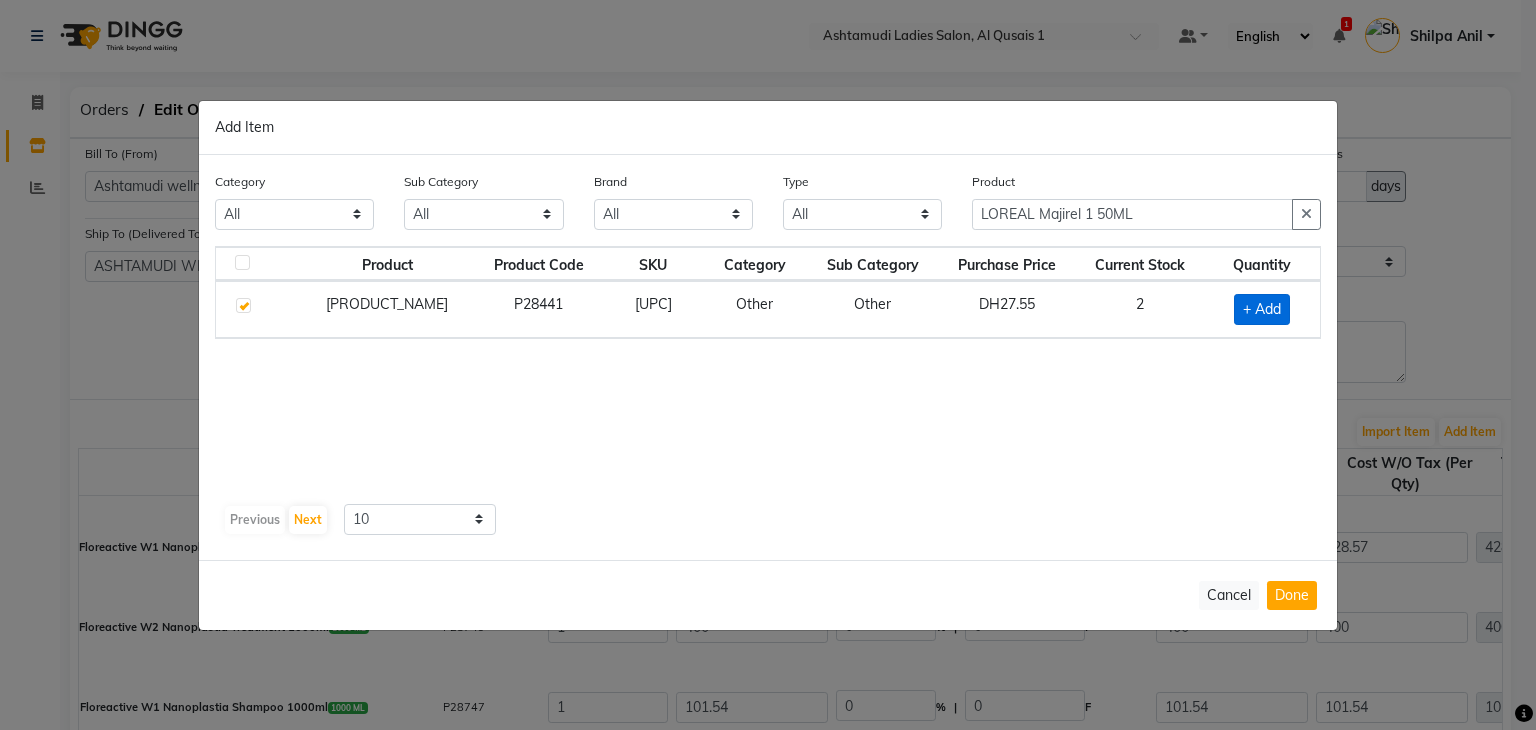 checkbox on "true" 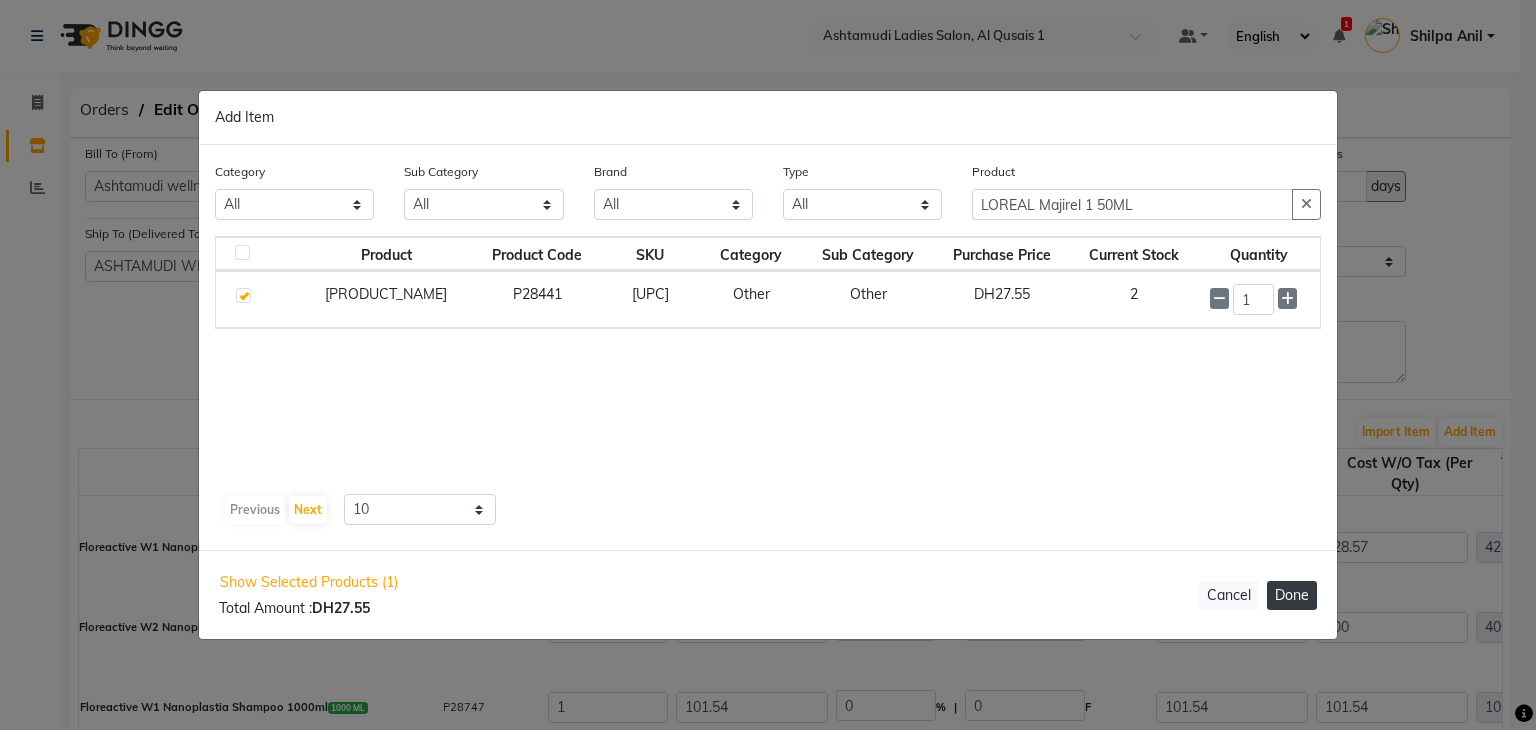 click on "Done" 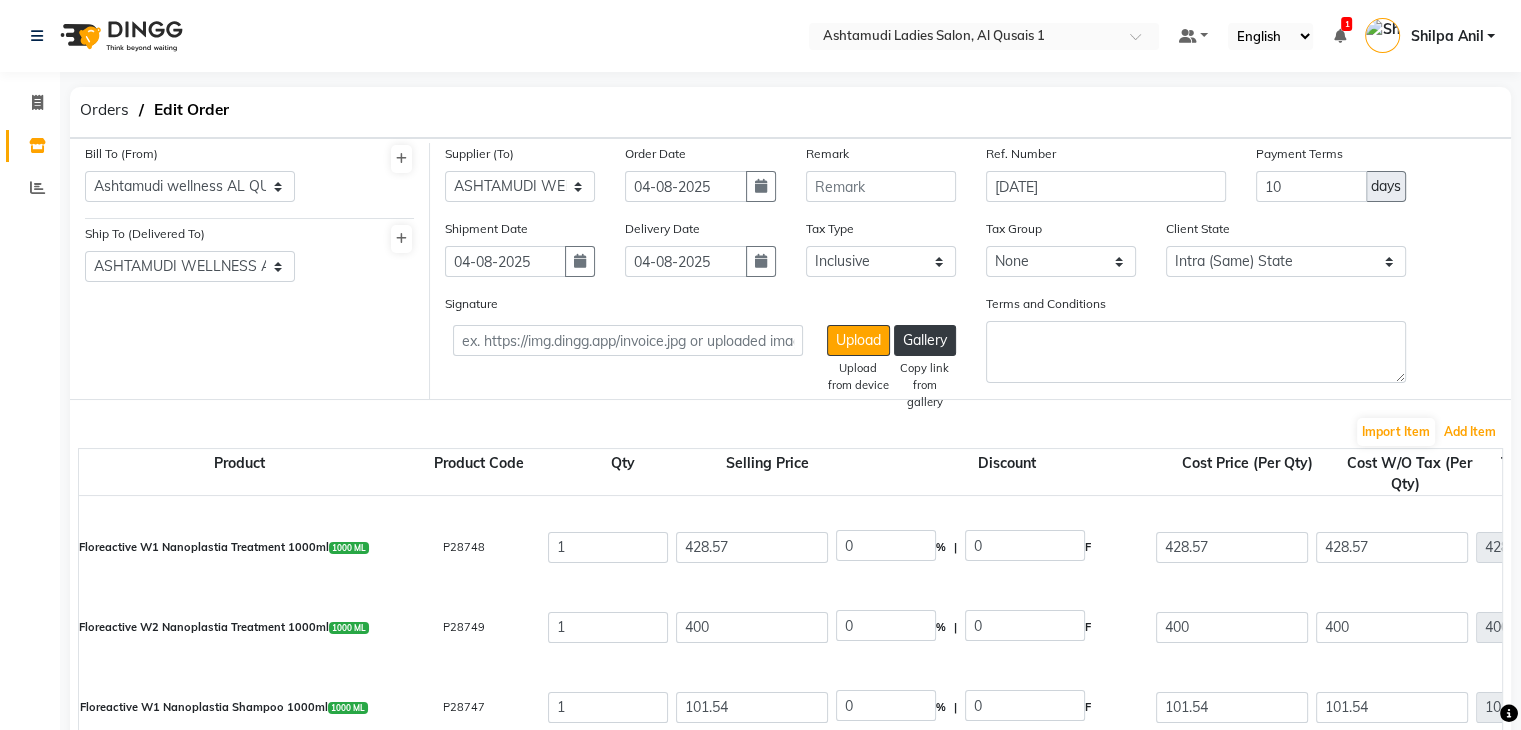 scroll, scrollTop: 475, scrollLeft: 0, axis: vertical 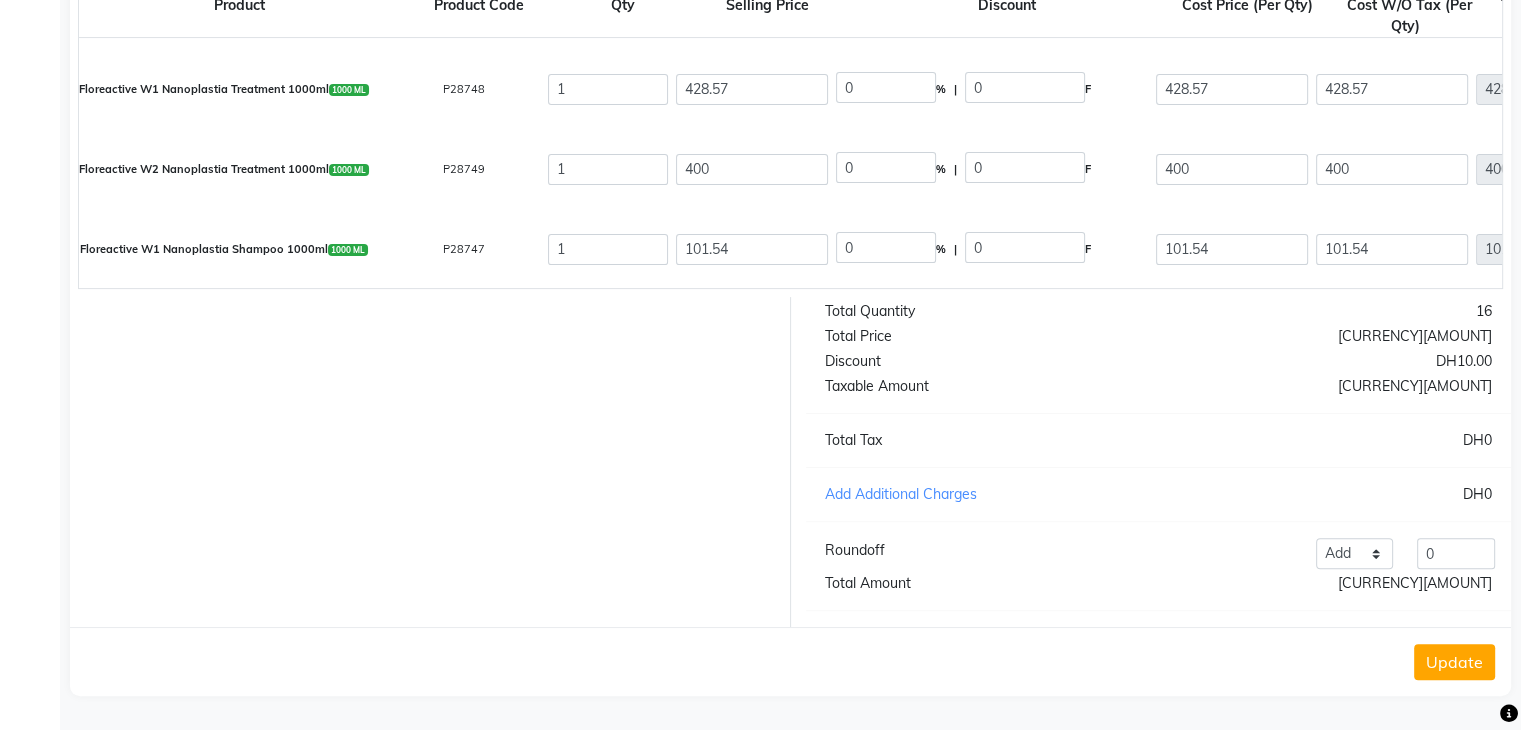 click on "Update" 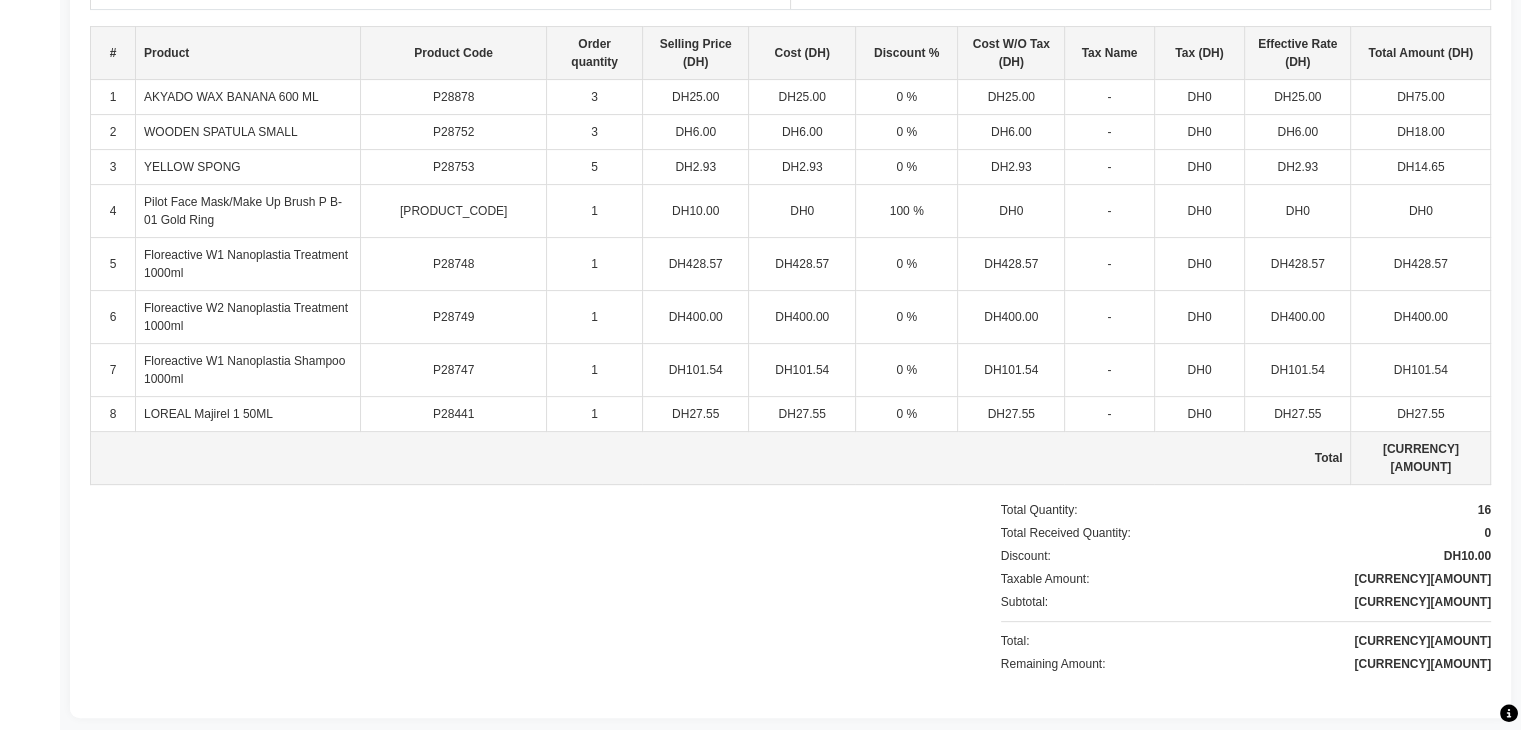 scroll, scrollTop: 0, scrollLeft: 0, axis: both 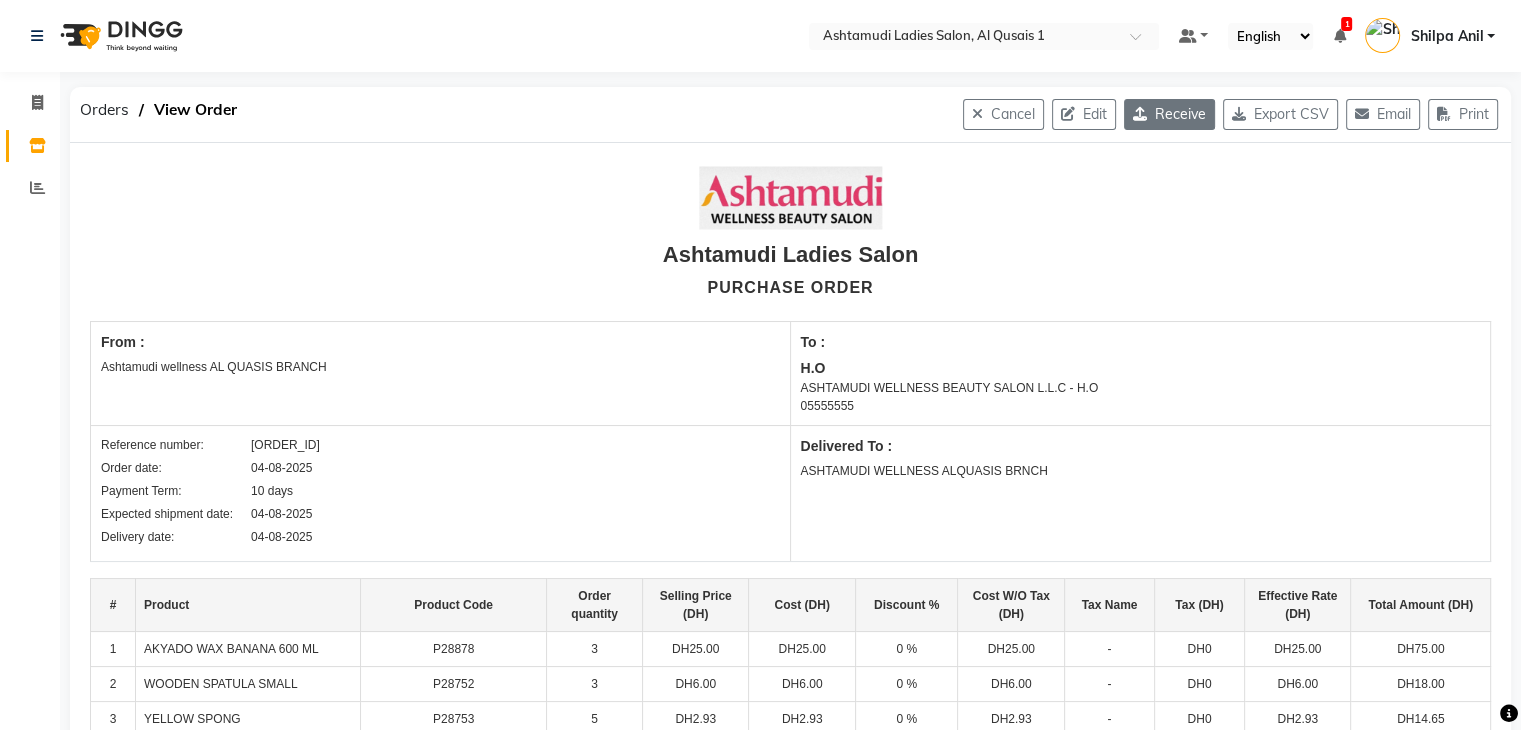 click on "Receive" 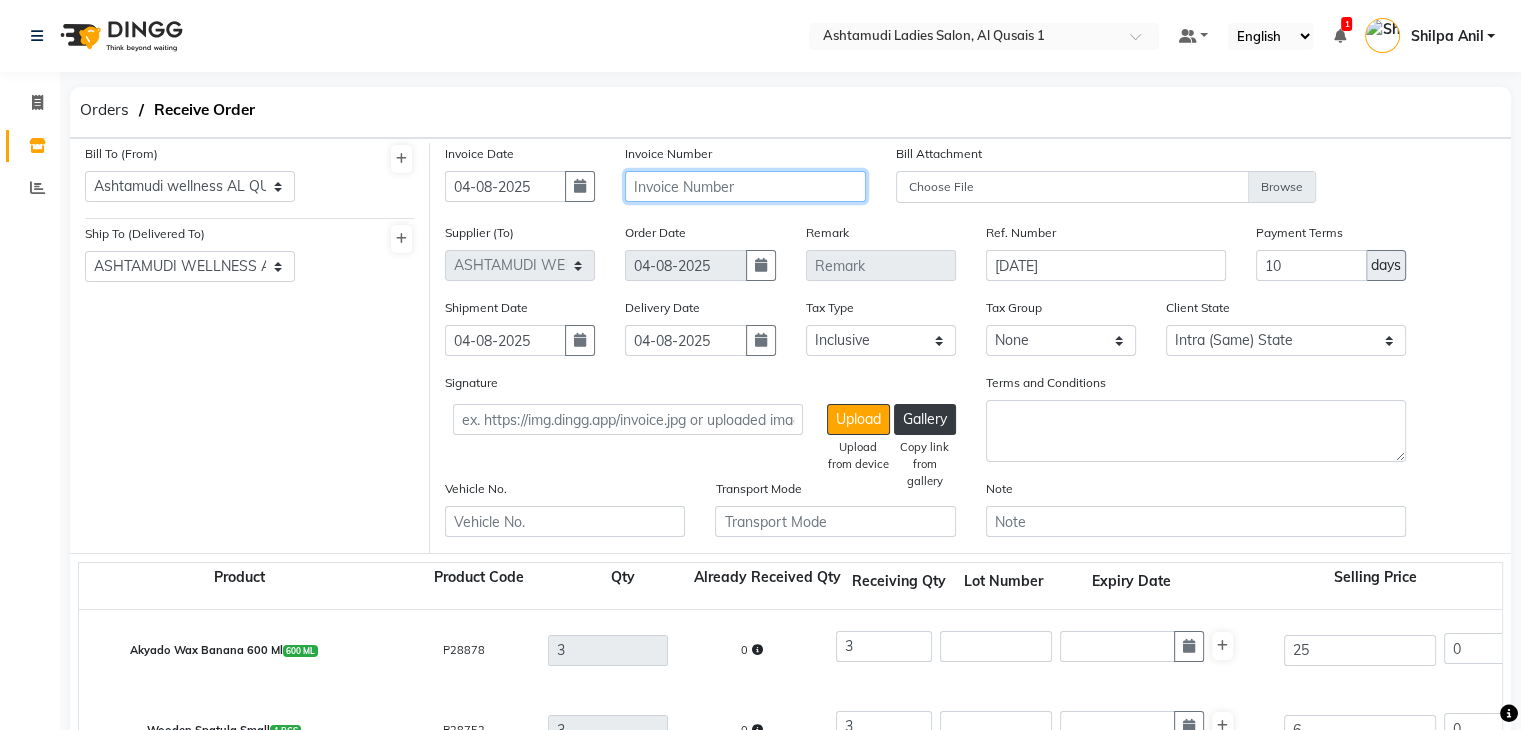 click 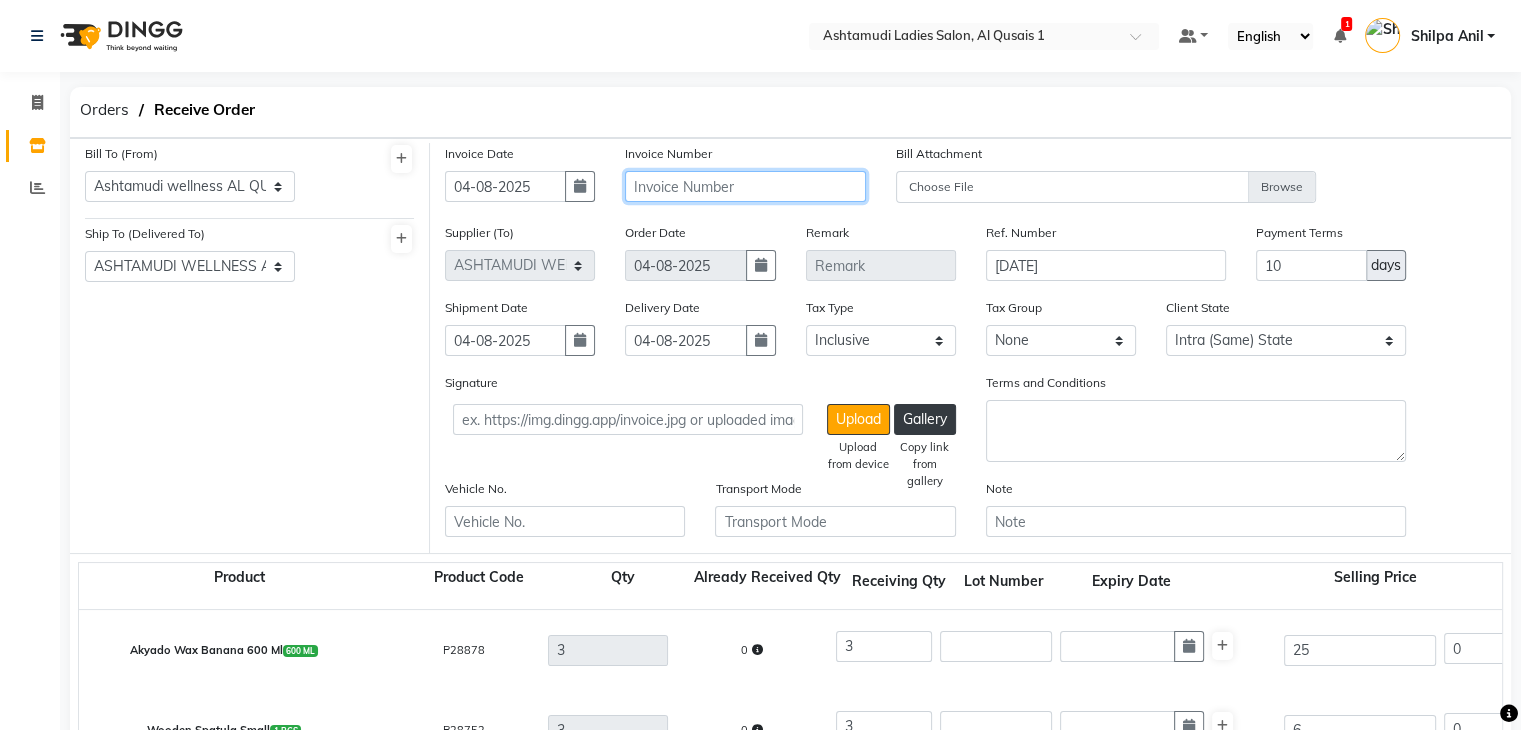 paste on "[ORDER_ID]" 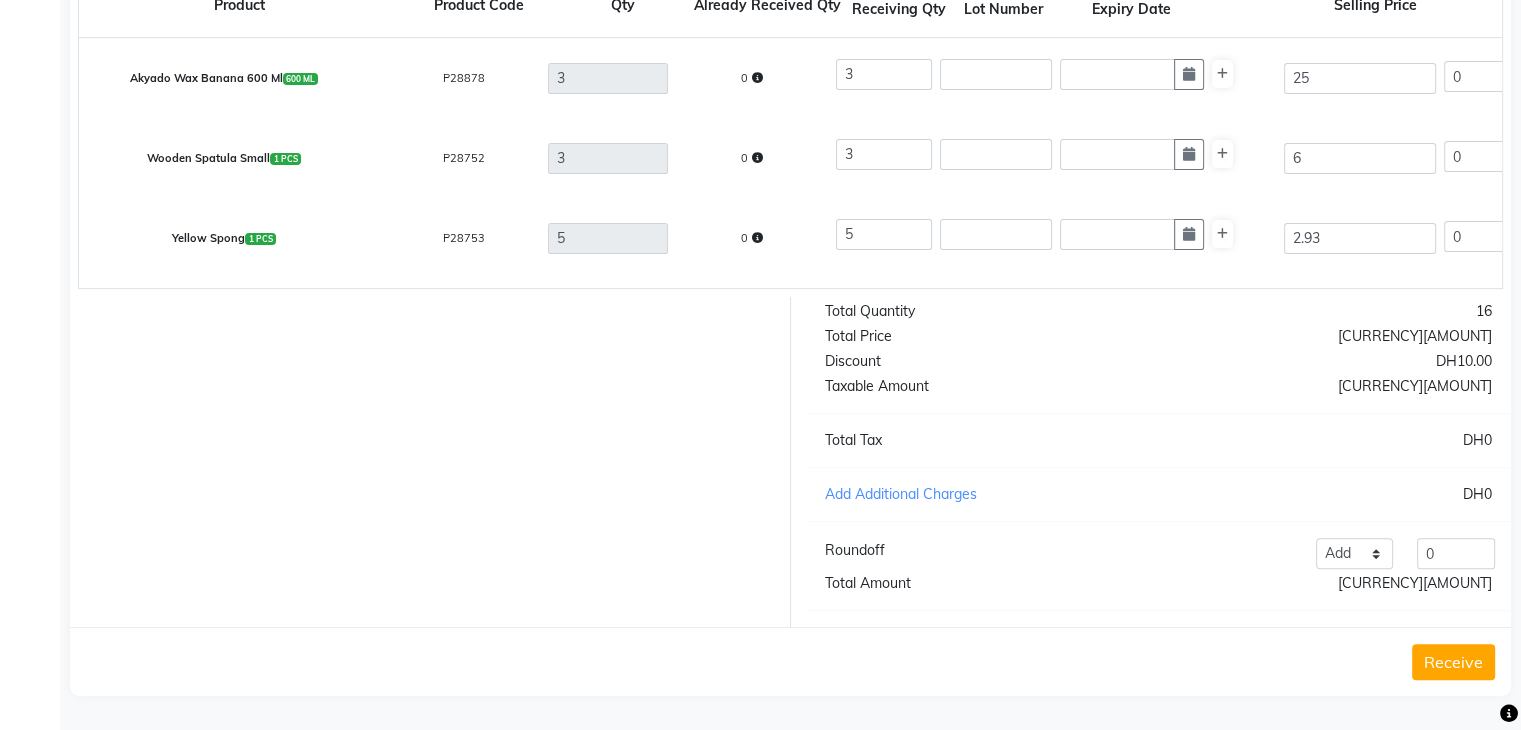 scroll, scrollTop: 591, scrollLeft: 0, axis: vertical 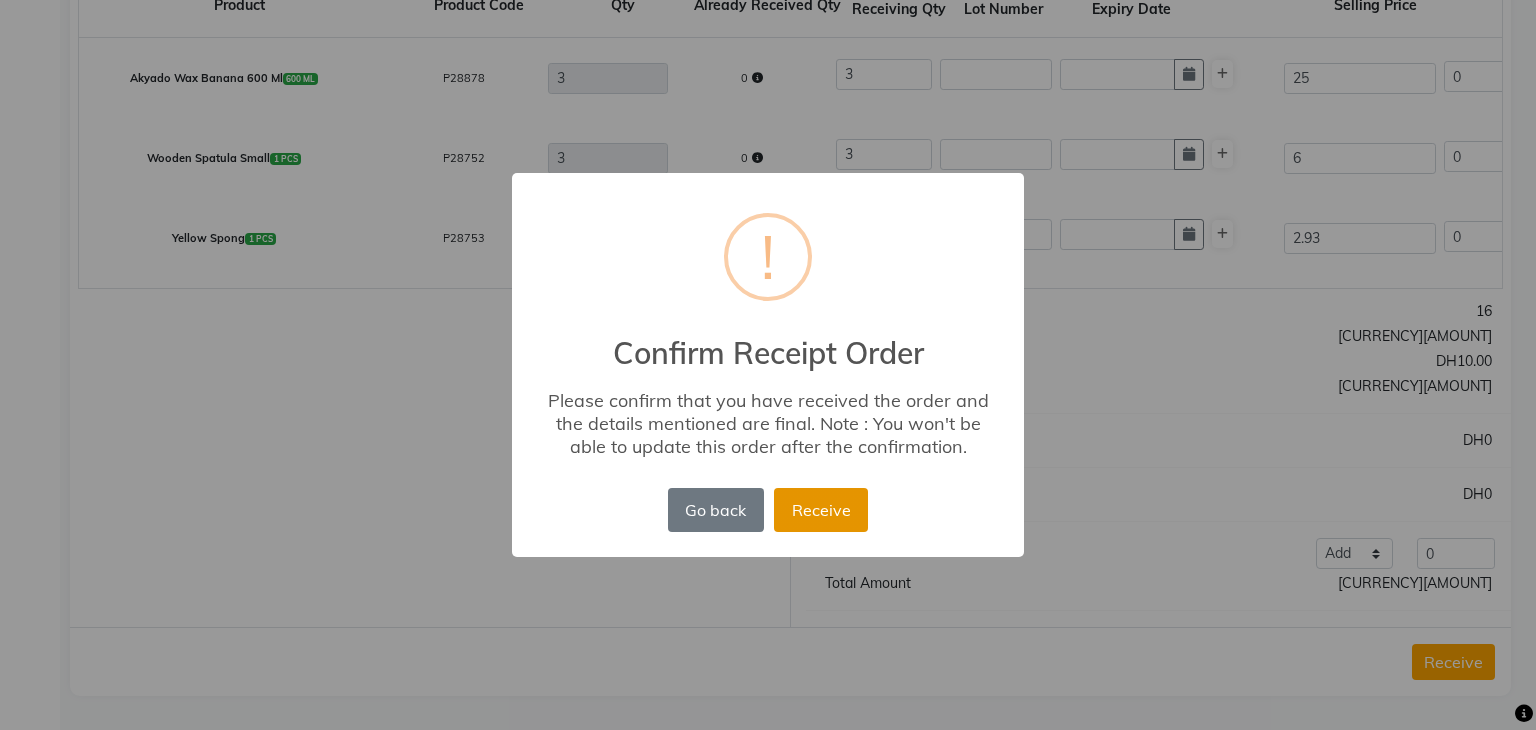 click on "Receive" at bounding box center [821, 510] 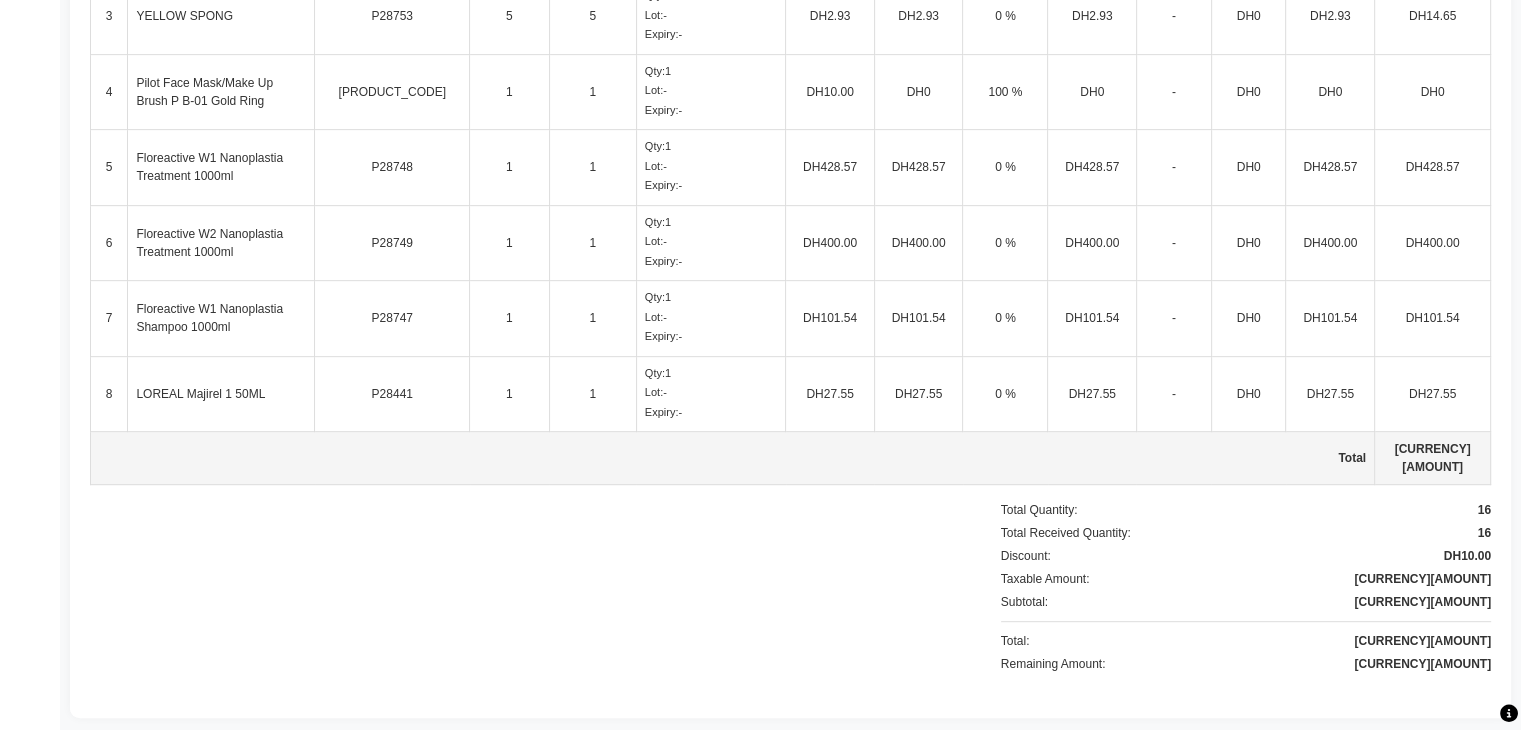 scroll, scrollTop: 0, scrollLeft: 0, axis: both 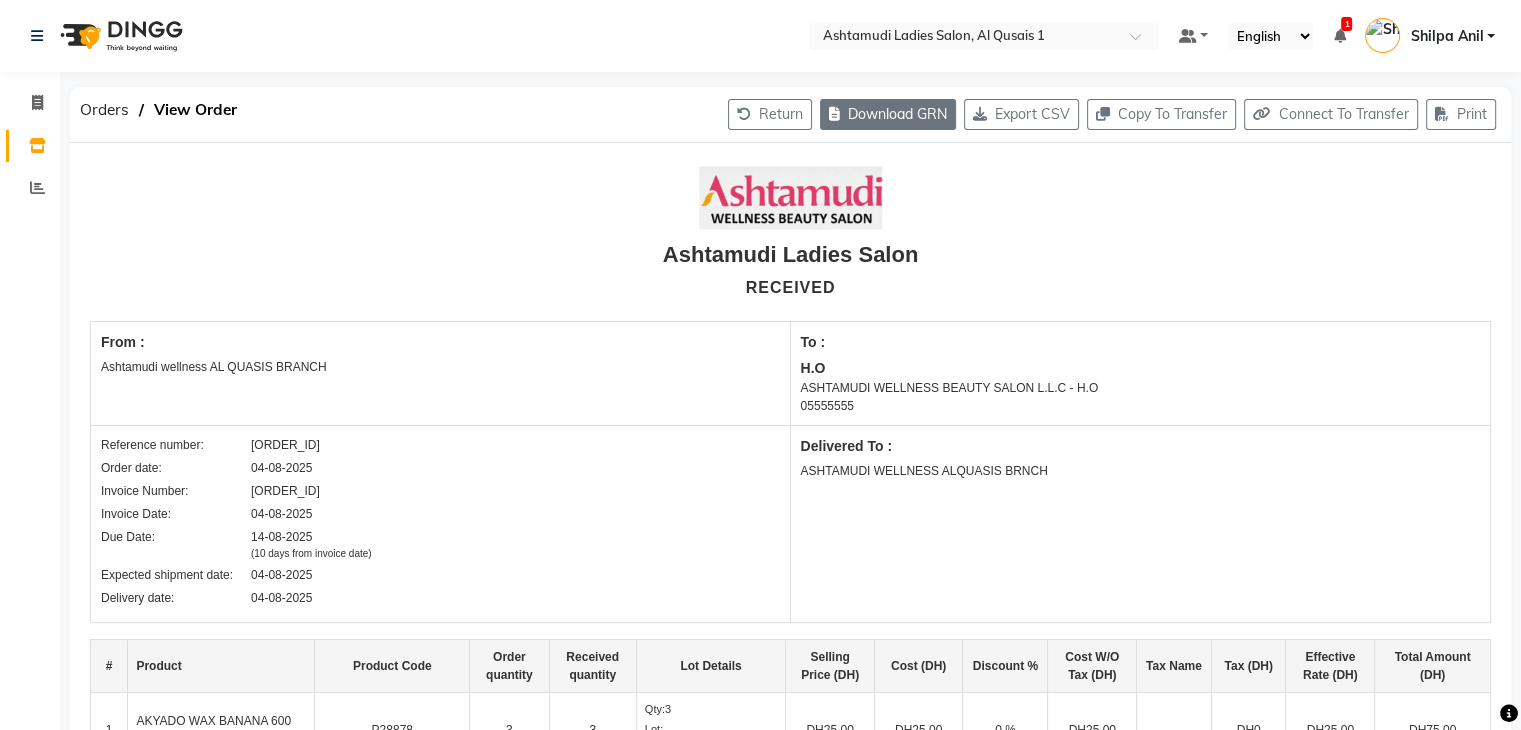 click on "Download GRN" 